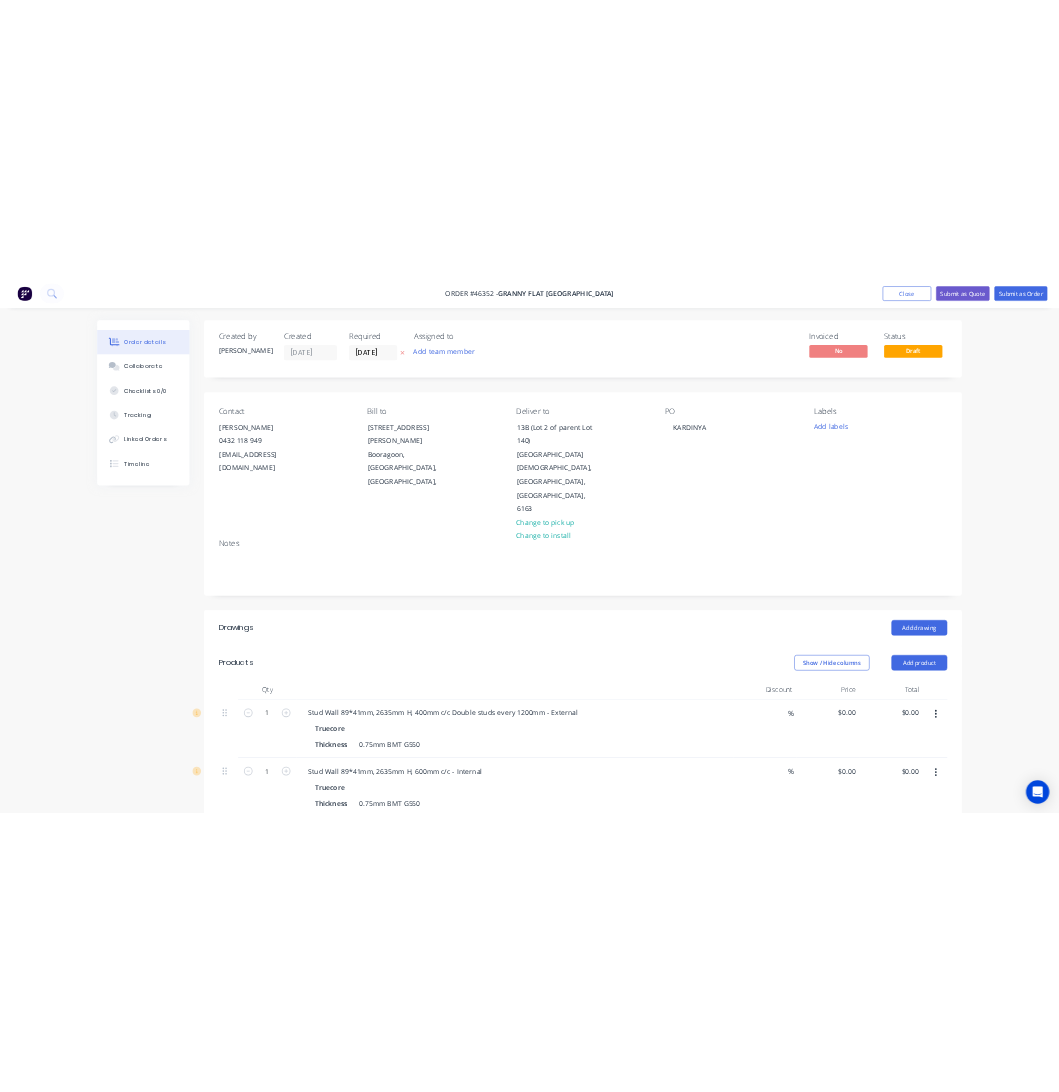scroll, scrollTop: 300, scrollLeft: 0, axis: vertical 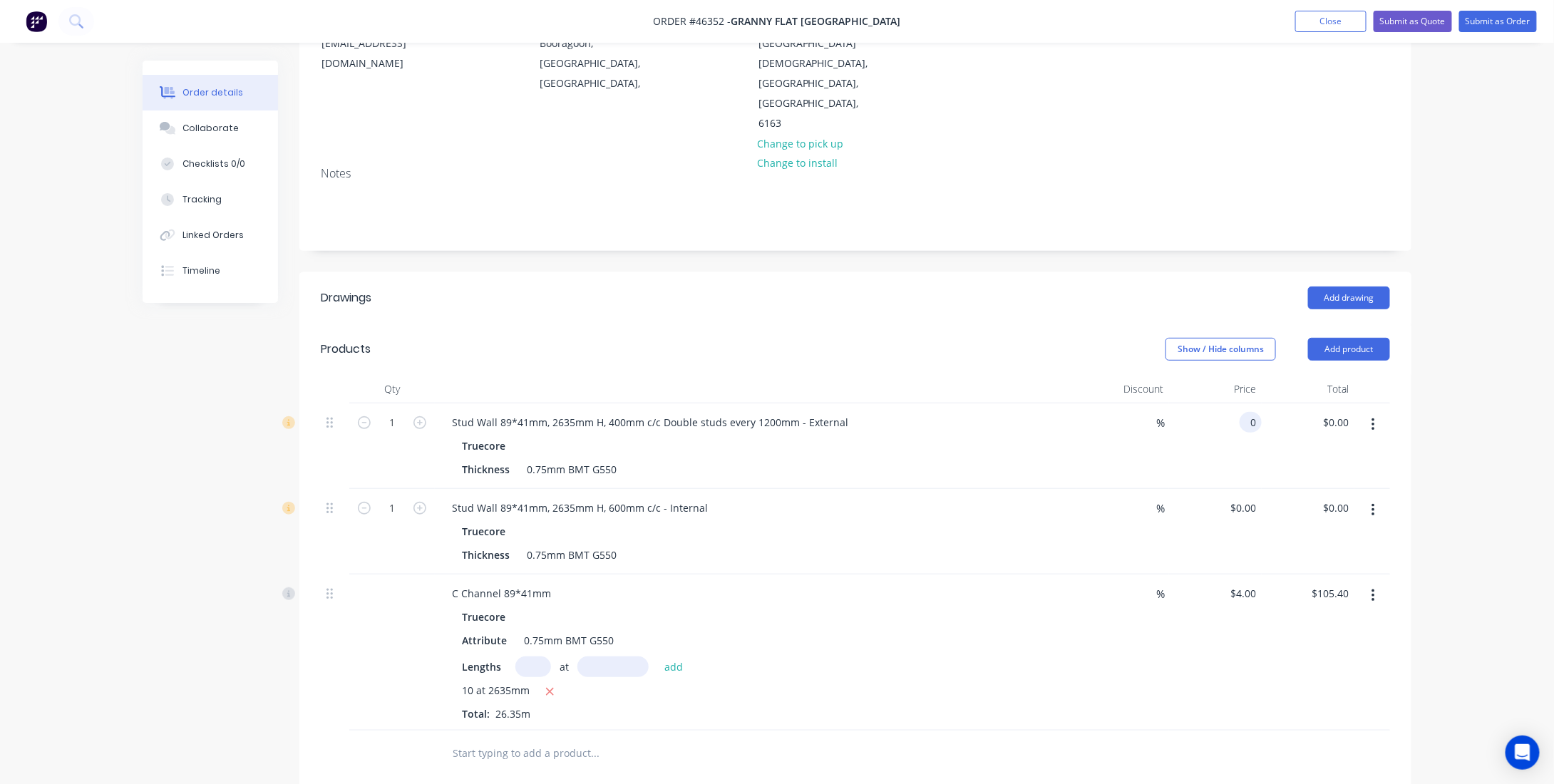 click on "0 0" at bounding box center [1250, 422] 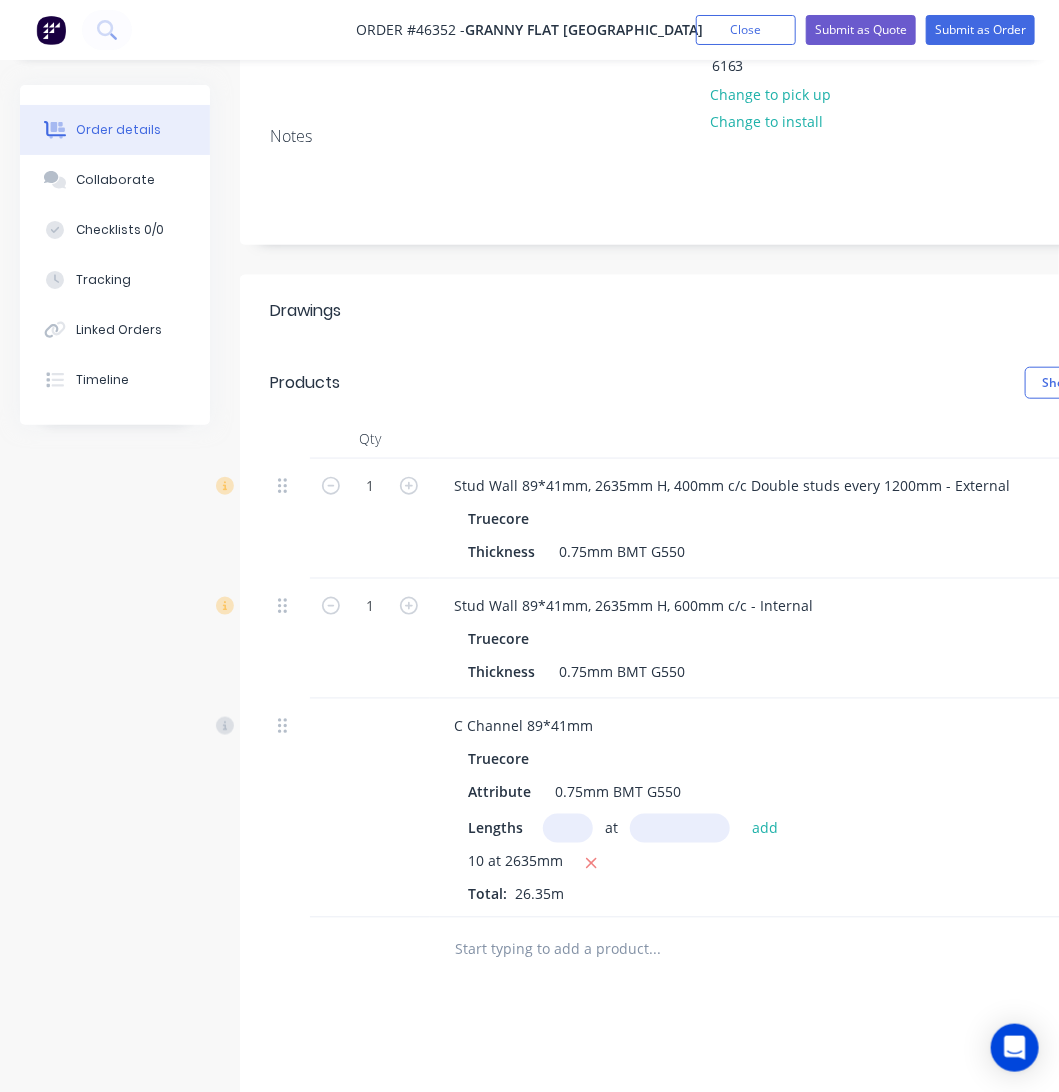 scroll, scrollTop: 500, scrollLeft: 0, axis: vertical 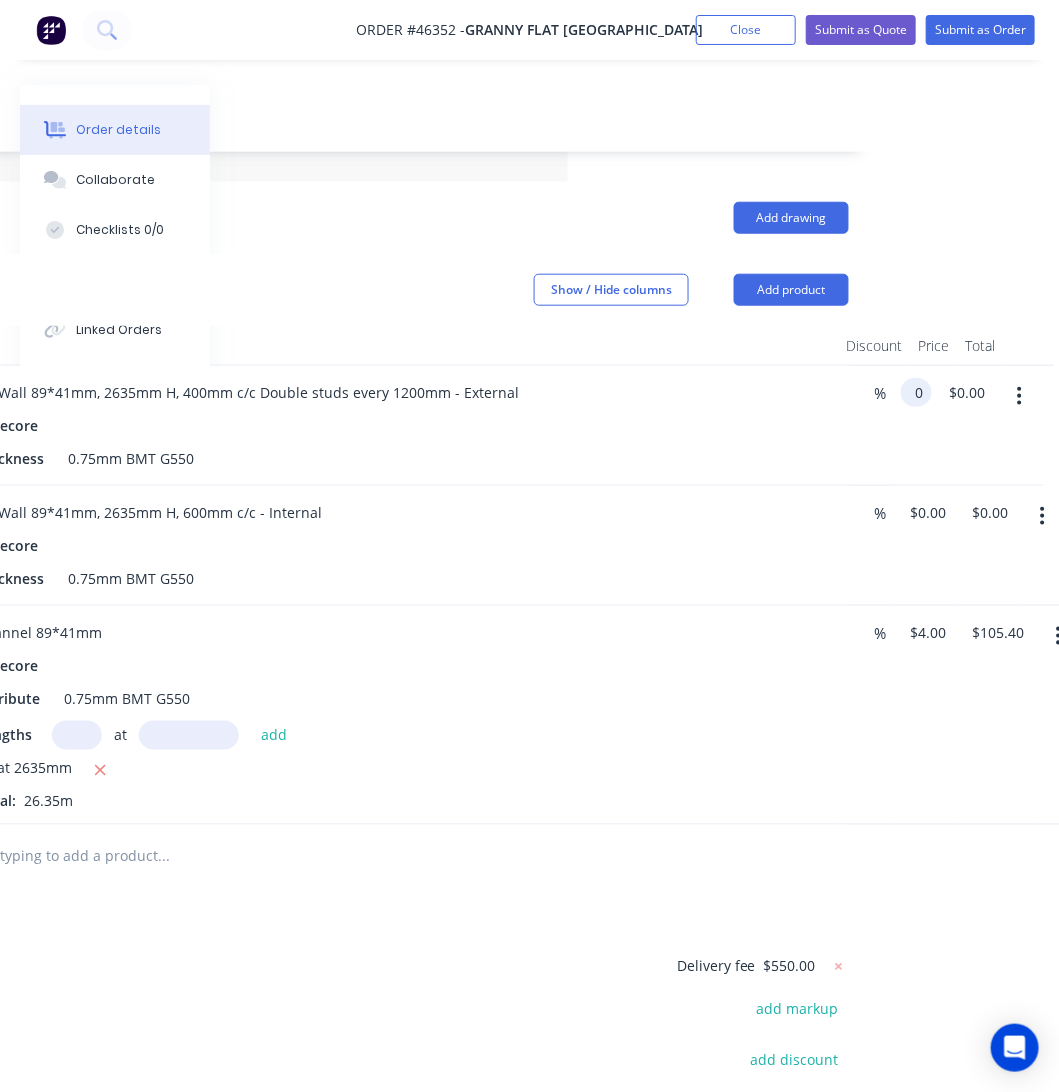 click on "0" at bounding box center [920, 392] 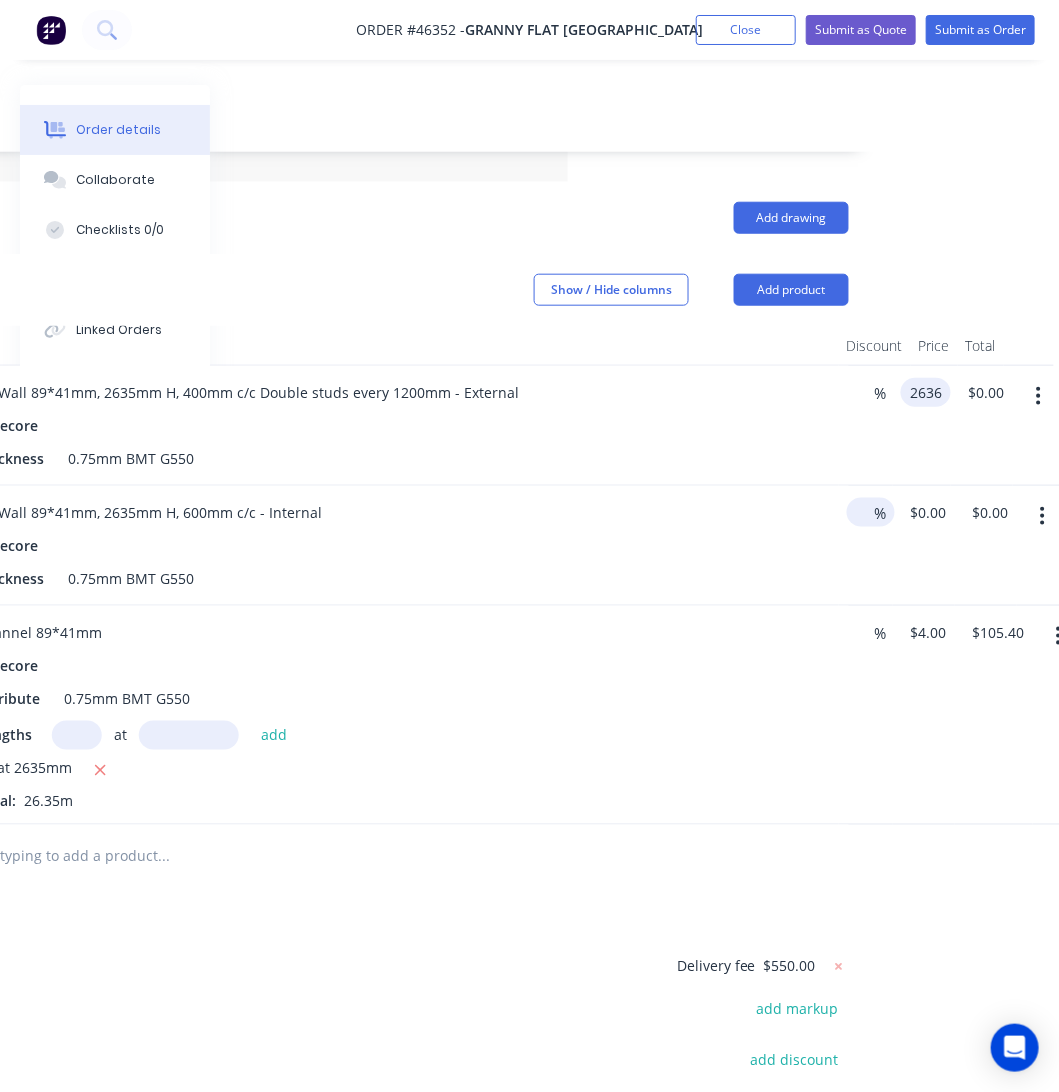 type on "$2,636.00" 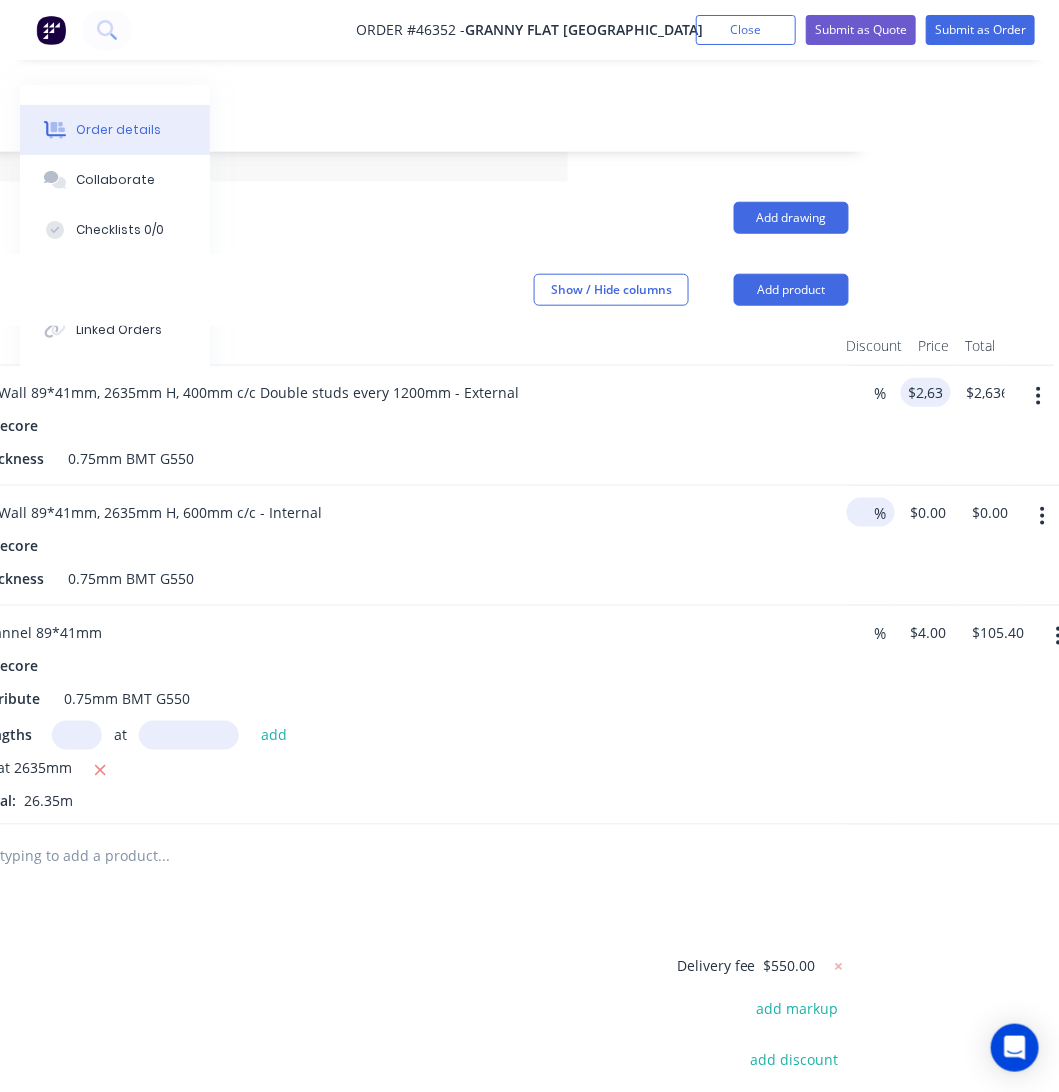 click at bounding box center (861, 512) 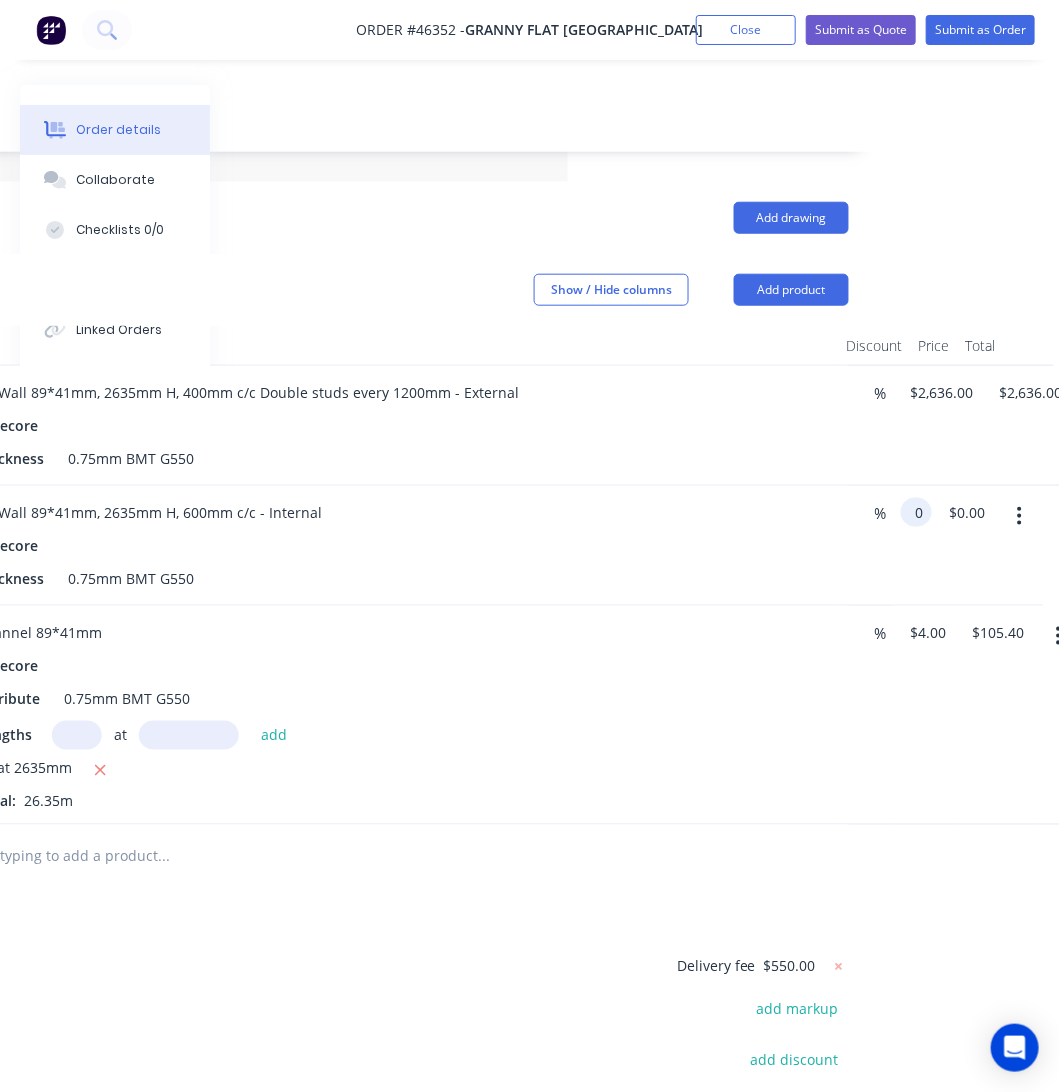 click on "0" at bounding box center (920, 512) 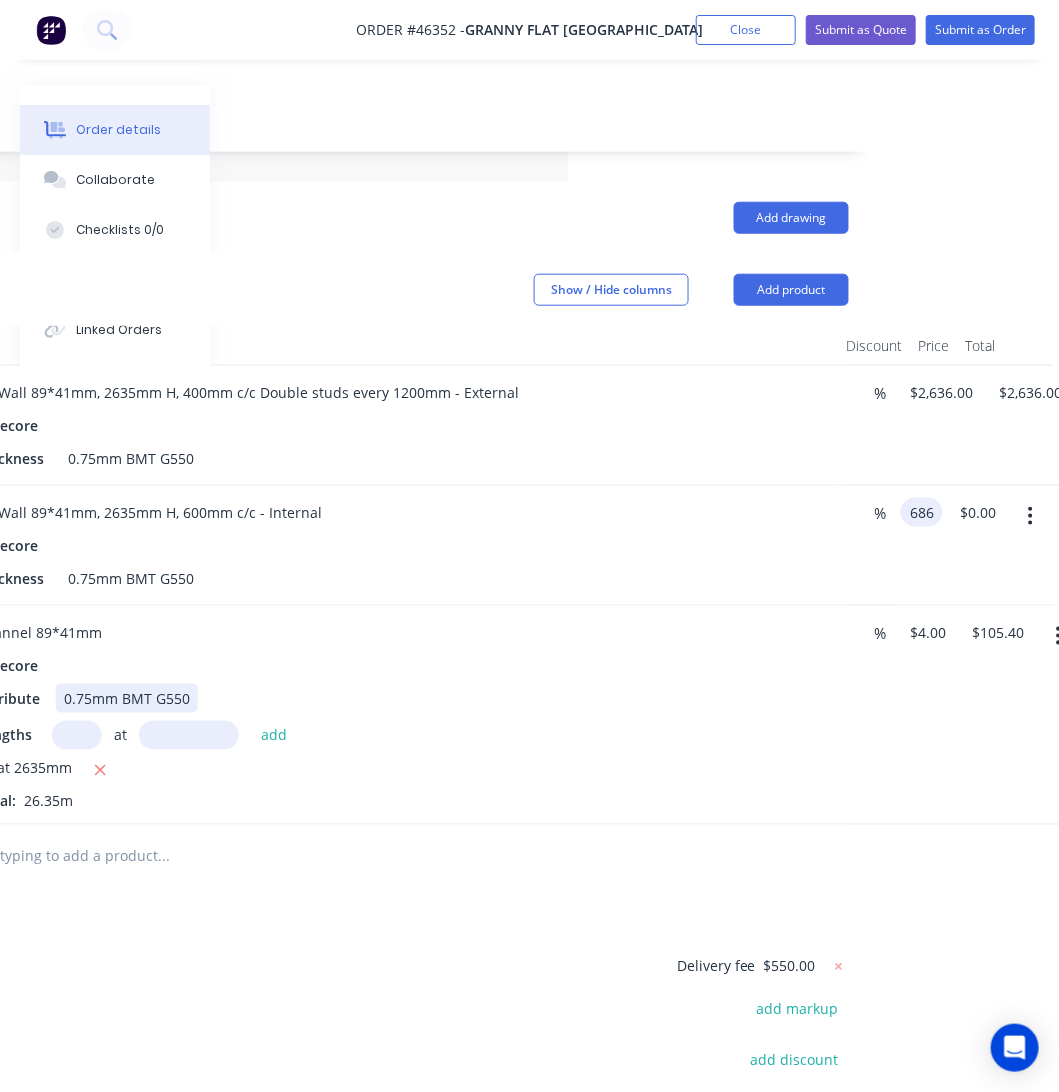 type on "$686.00" 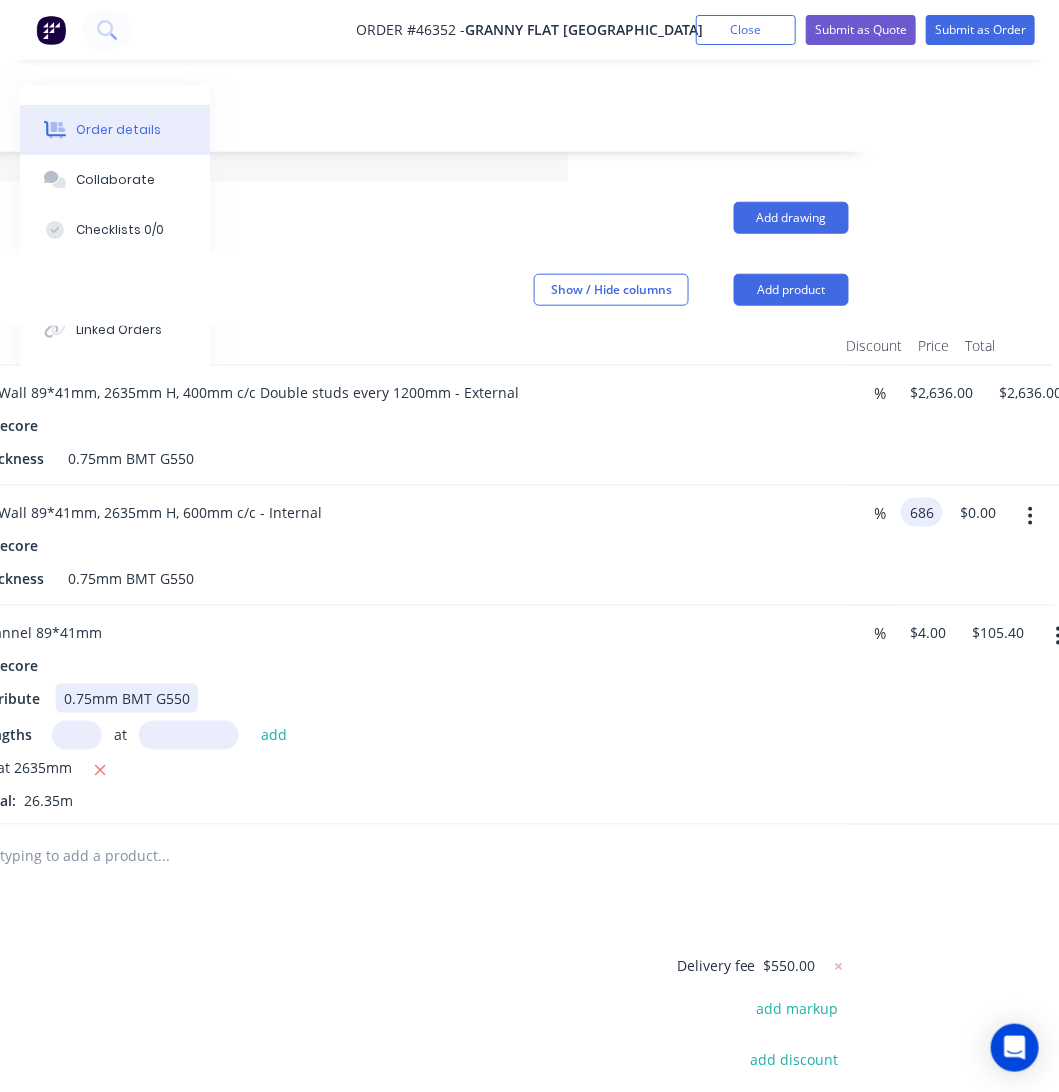 type on "$686.00" 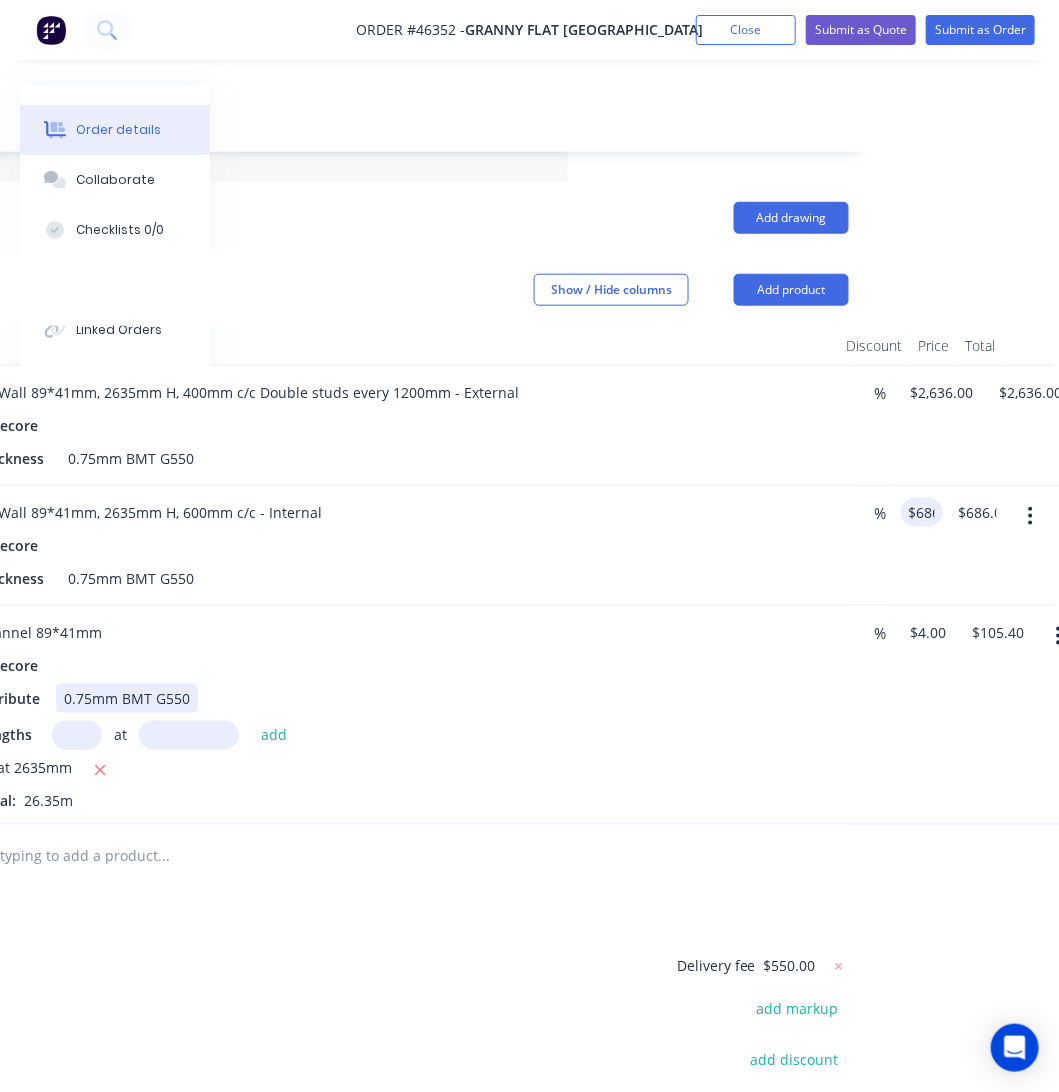click on "Truecore Attribute 0.75mm BMT G550 Lengths at add 10 at 2635mm Total: 26.35m" at bounding box center (389, 731) 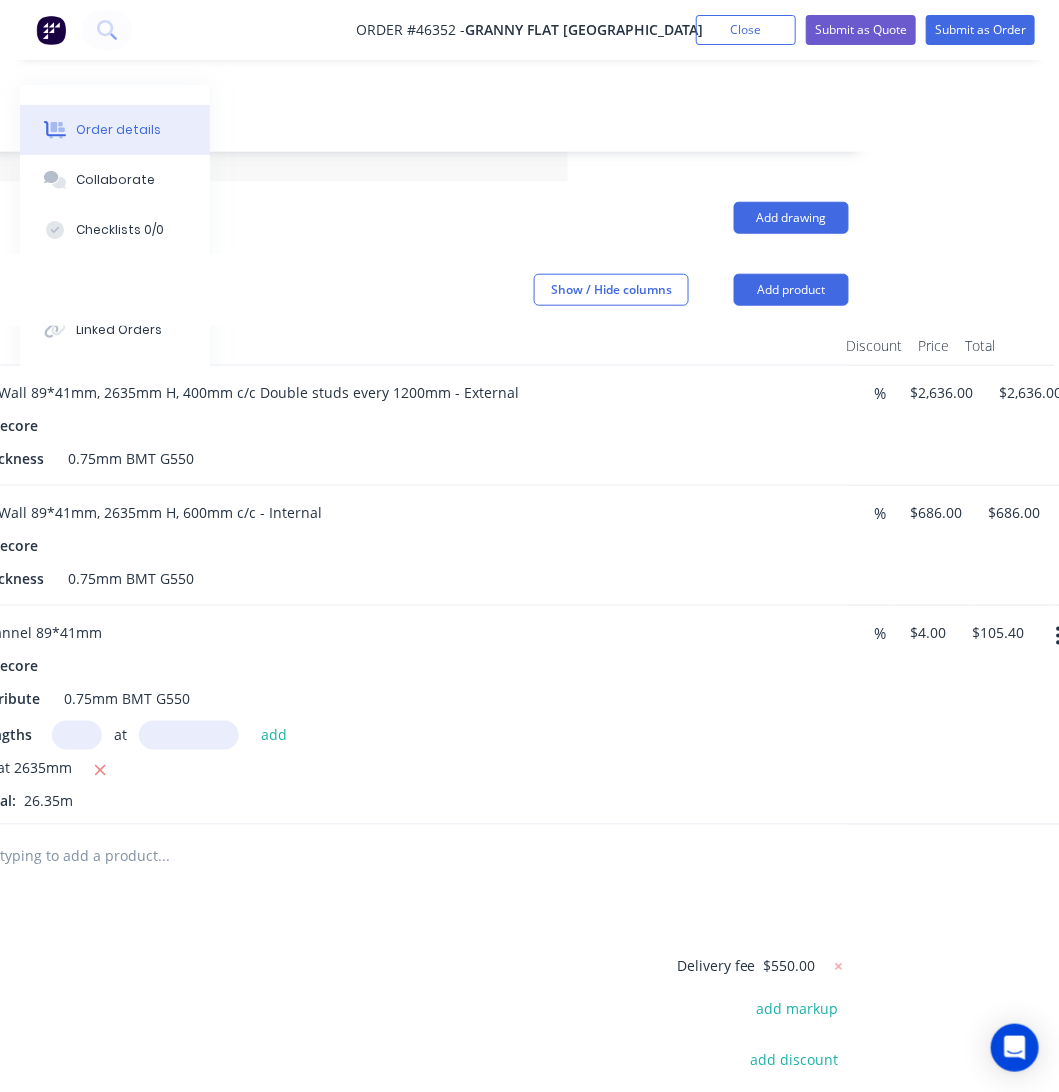 click on "Drawings Add drawing   Products Show / Hide columns Add product     Qty Discount Price Total 1 Stud Wall 89*41mm, 2635mm H, 400mm c/c Double studs every 1200mm - External Truecore Thickness 0.75mm BMT G550 % $2,636.00 $2,636.00 $2,636.00 $2,636.00   1 Stud Wall 89*41mm, 2635mm H, 600mm c/c - Internal Truecore Thickness 0.75mm BMT G550 % $686.00 $686.00 $686.00 $686.00   C Channel 89*41mm Truecore Attribute 0.75mm BMT G550 Lengths at add 10 at 2635mm Total: 26.35m % $4.00 $4.00 $105.40 $105.40   Delivery fee $550.00 add markup add discount Labour $0.00 Sub total $3,977.40 Tax $397.74 Total $4,375.14" at bounding box center [314, 749] 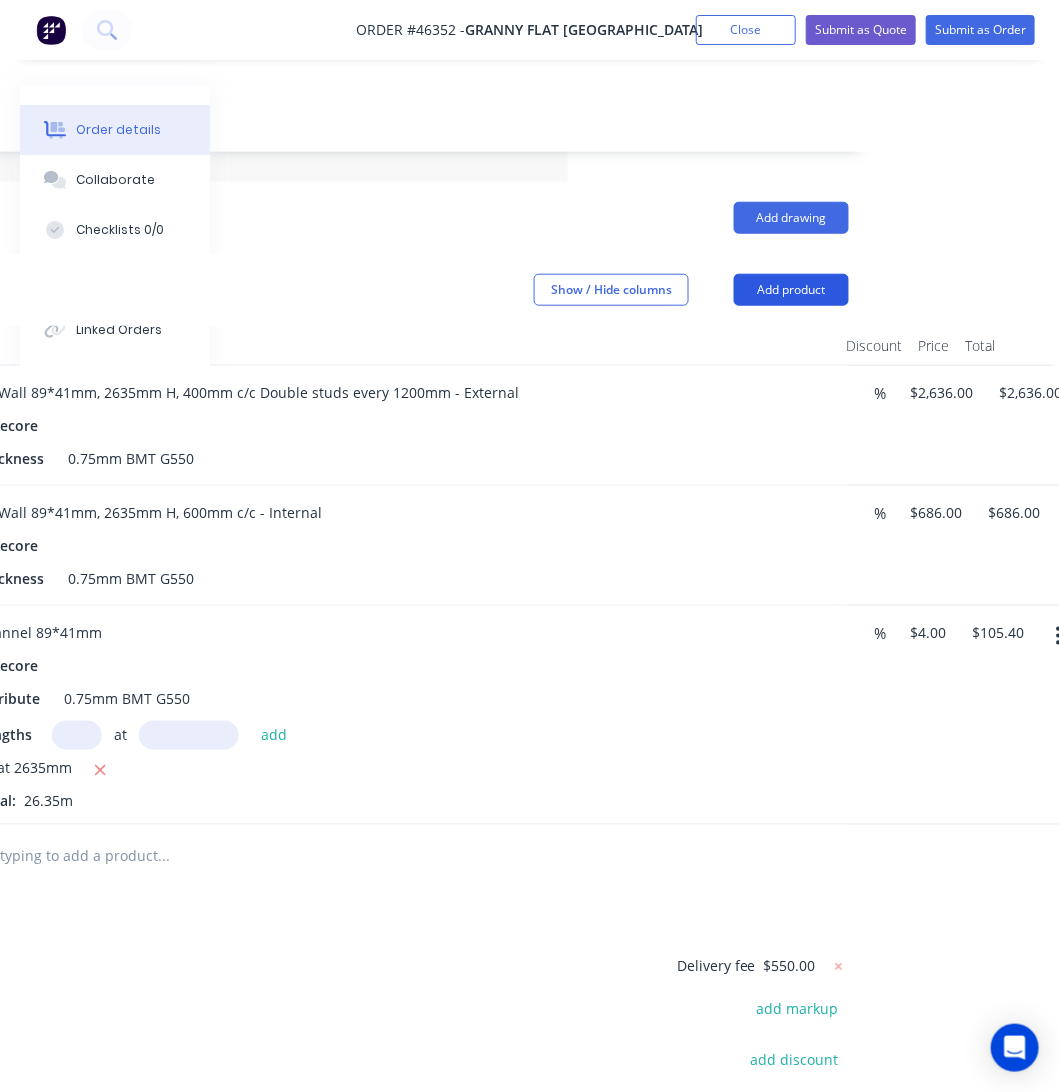 click on "Add product" at bounding box center [791, 290] 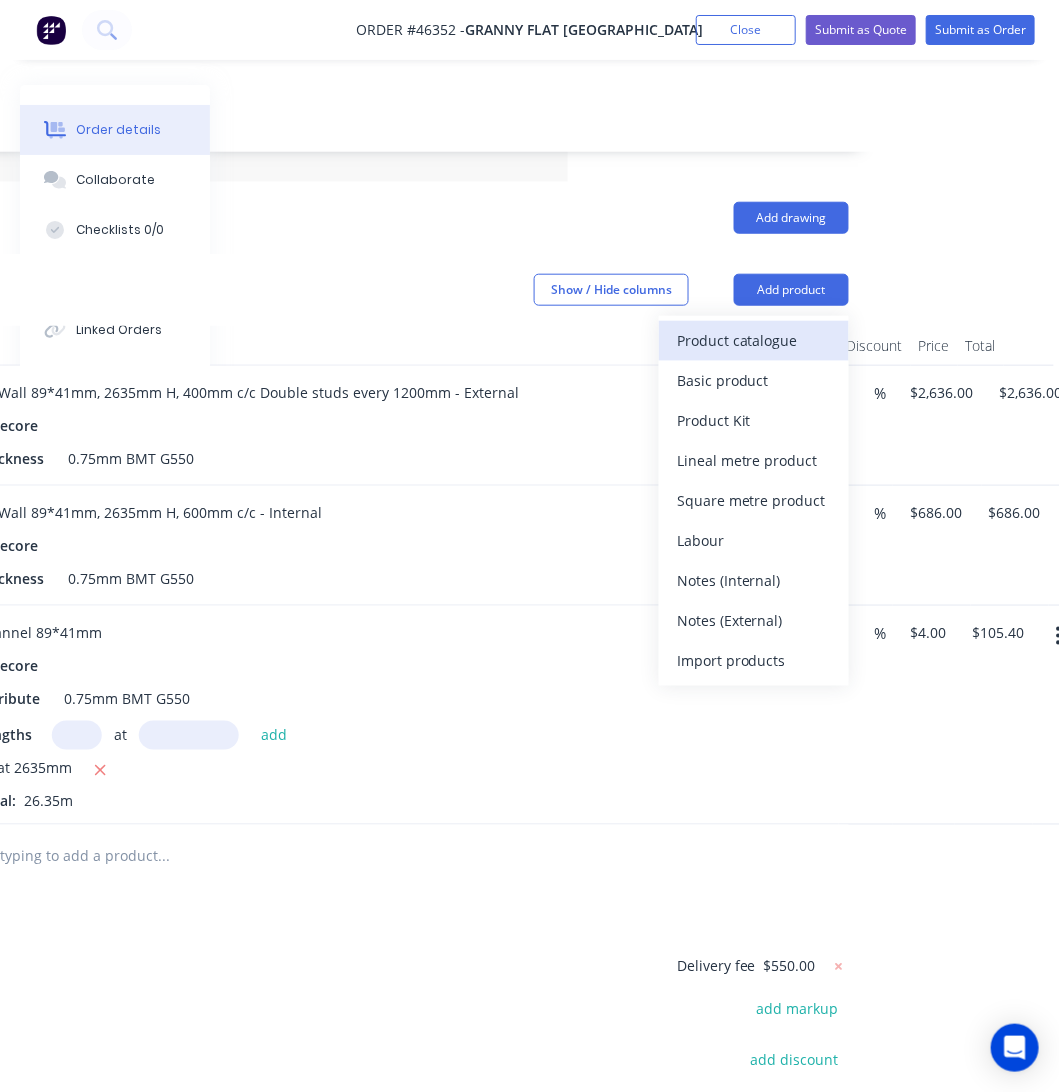 click on "Product catalogue" at bounding box center [754, 341] 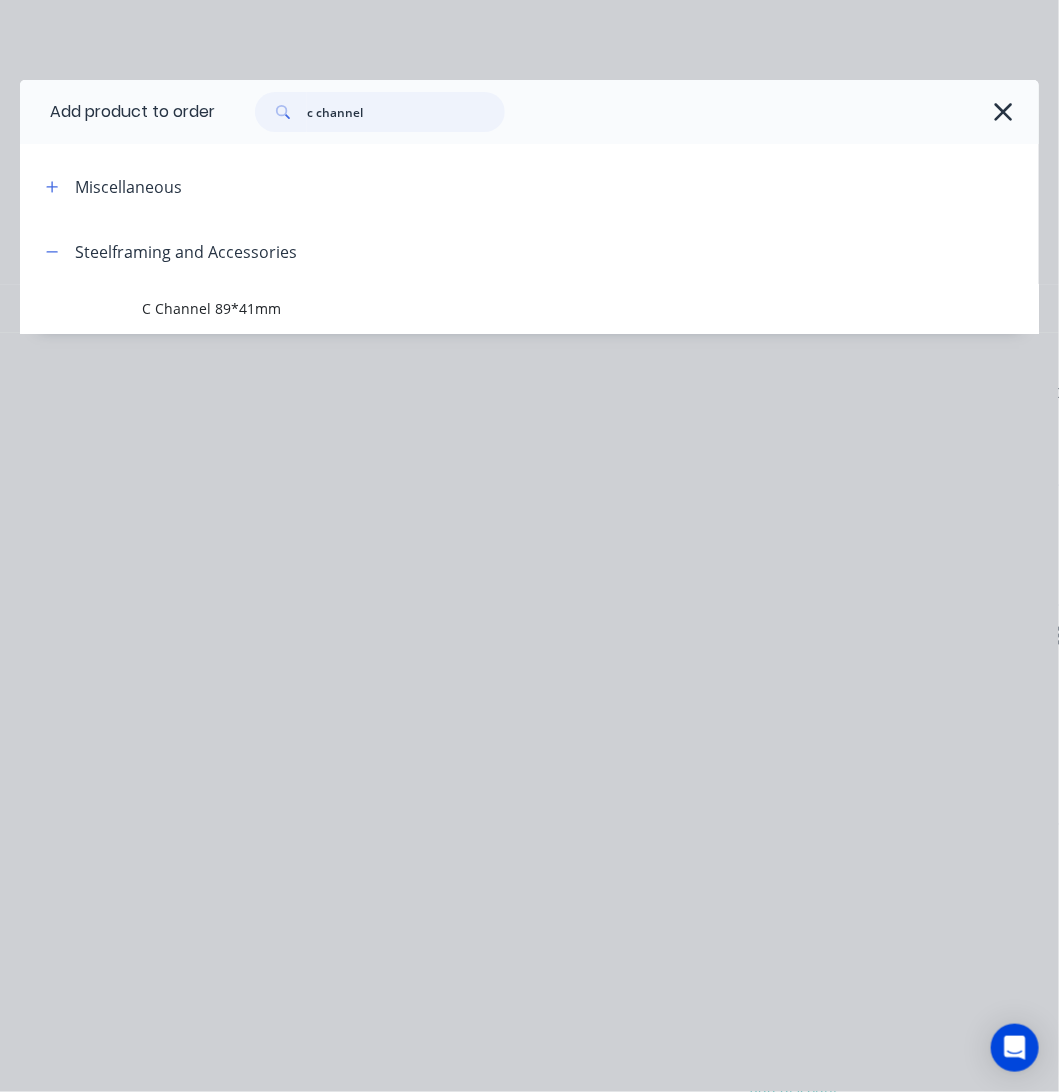 drag, startPoint x: 365, startPoint y: 119, endPoint x: 232, endPoint y: 113, distance: 133.13527 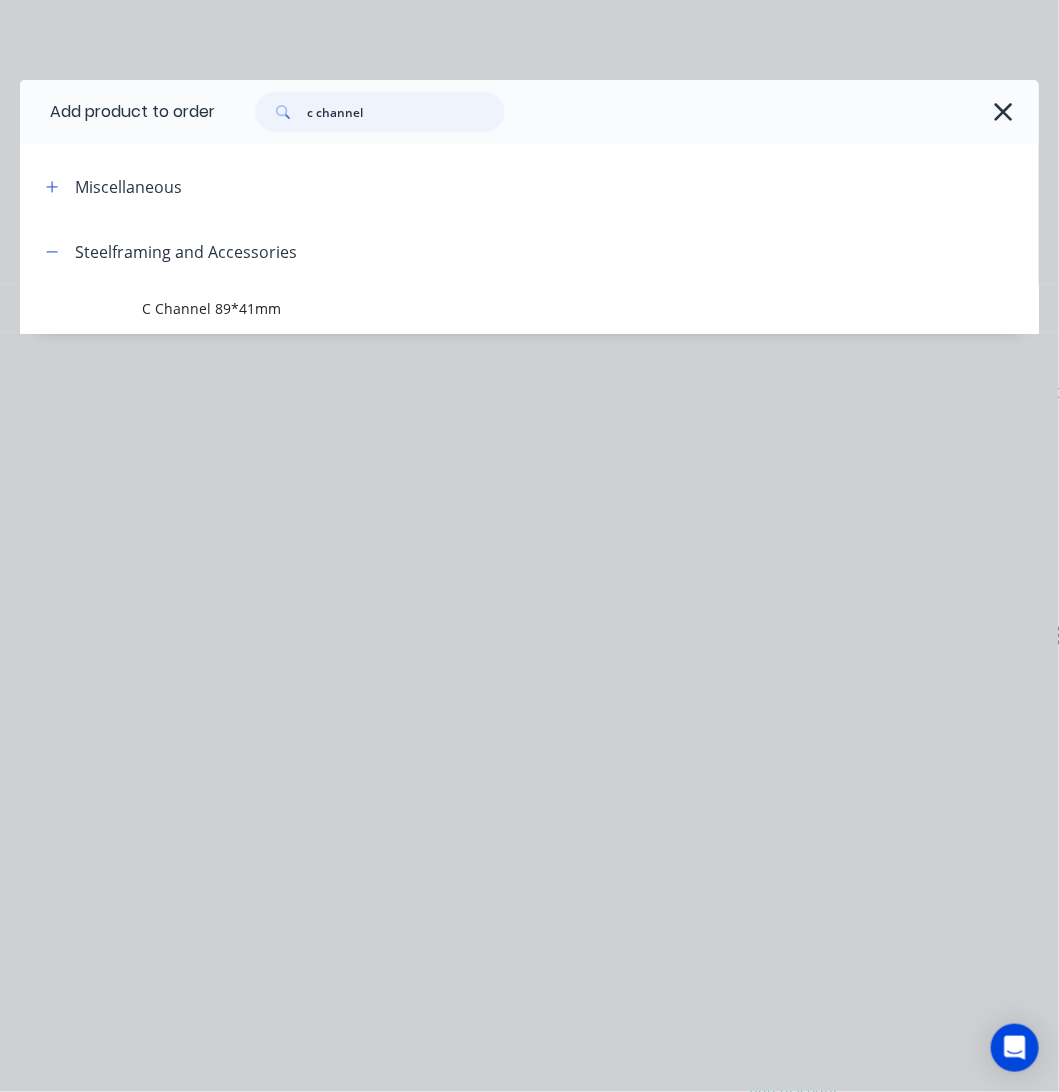 click on "c channel" at bounding box center (617, 112) 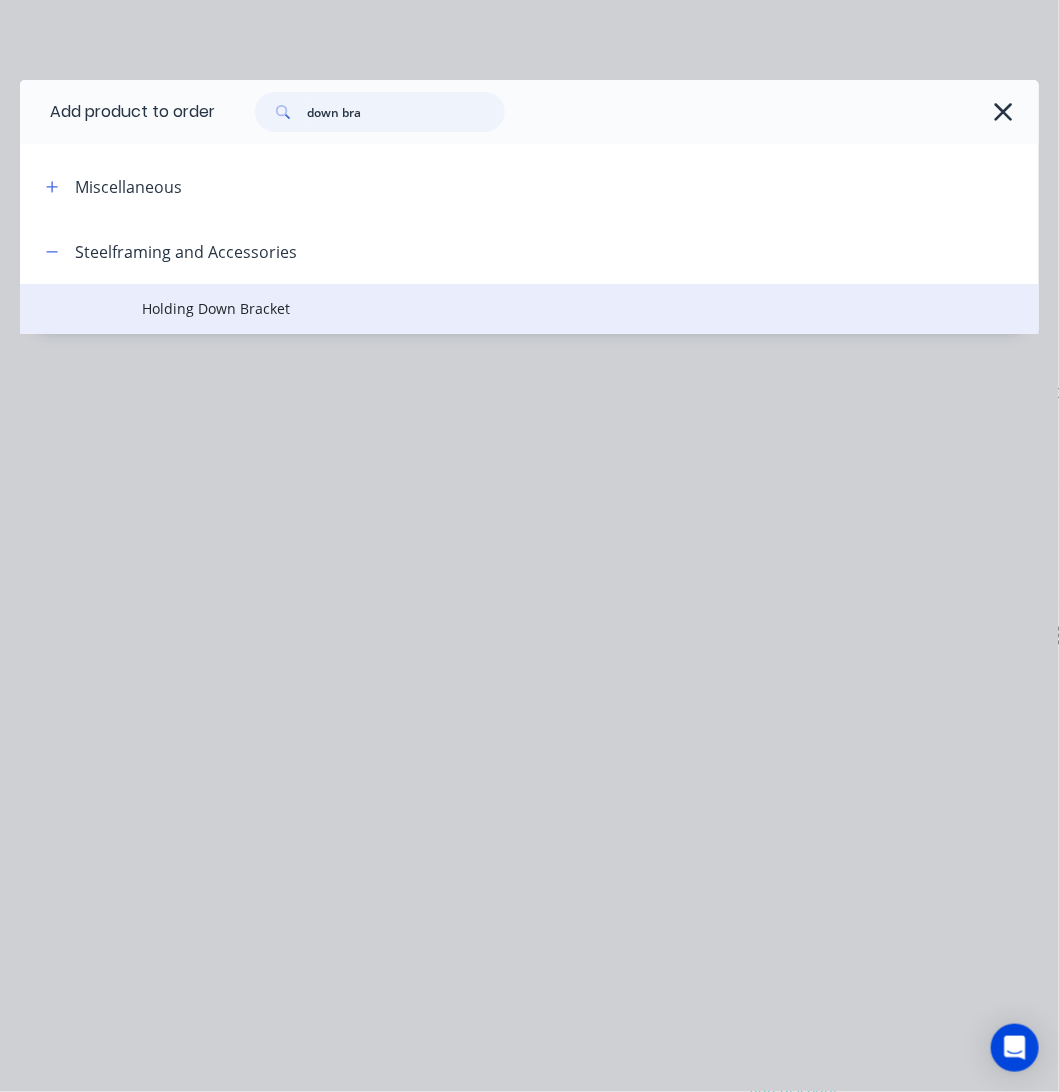 type on "down bra" 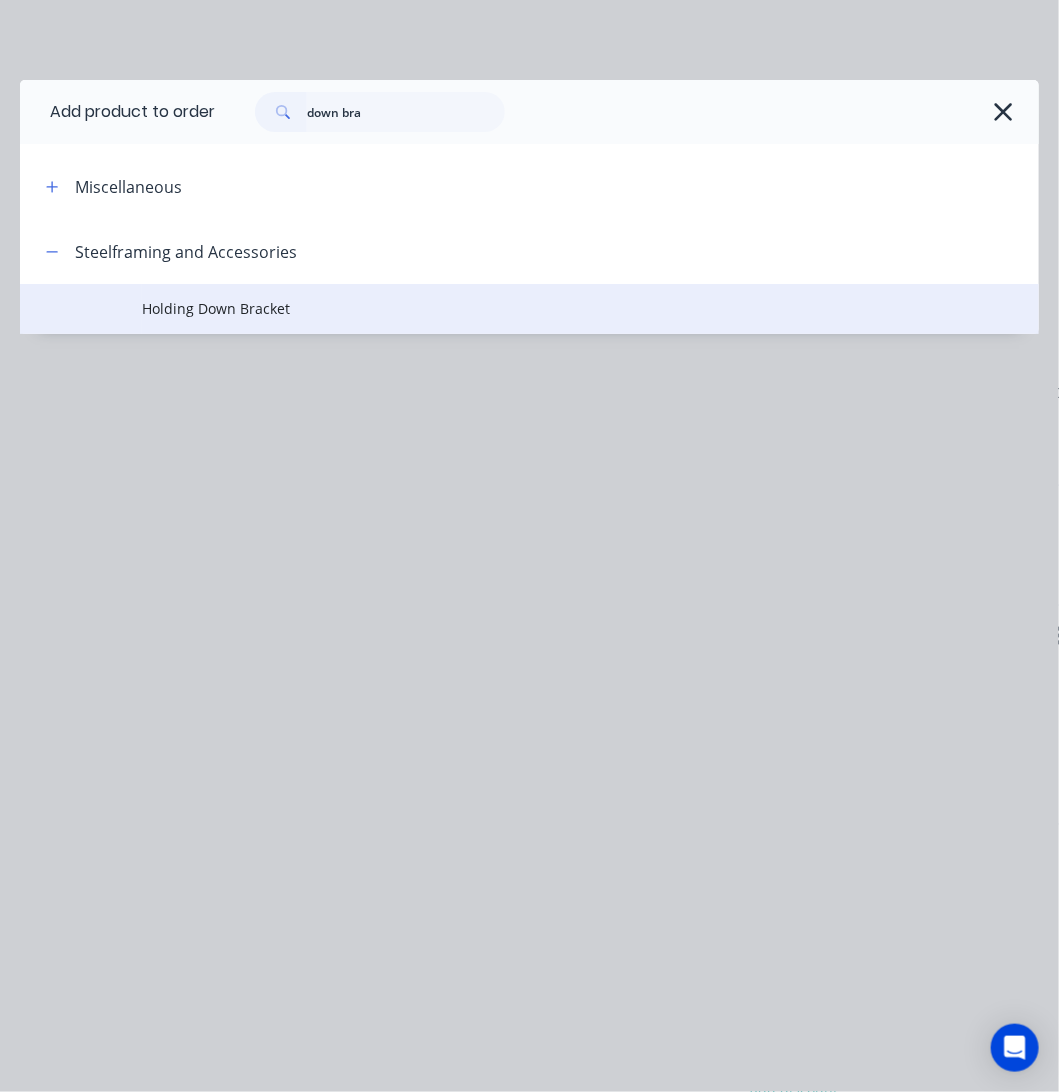 click on "Holding Down Bracket" at bounding box center (500, 308) 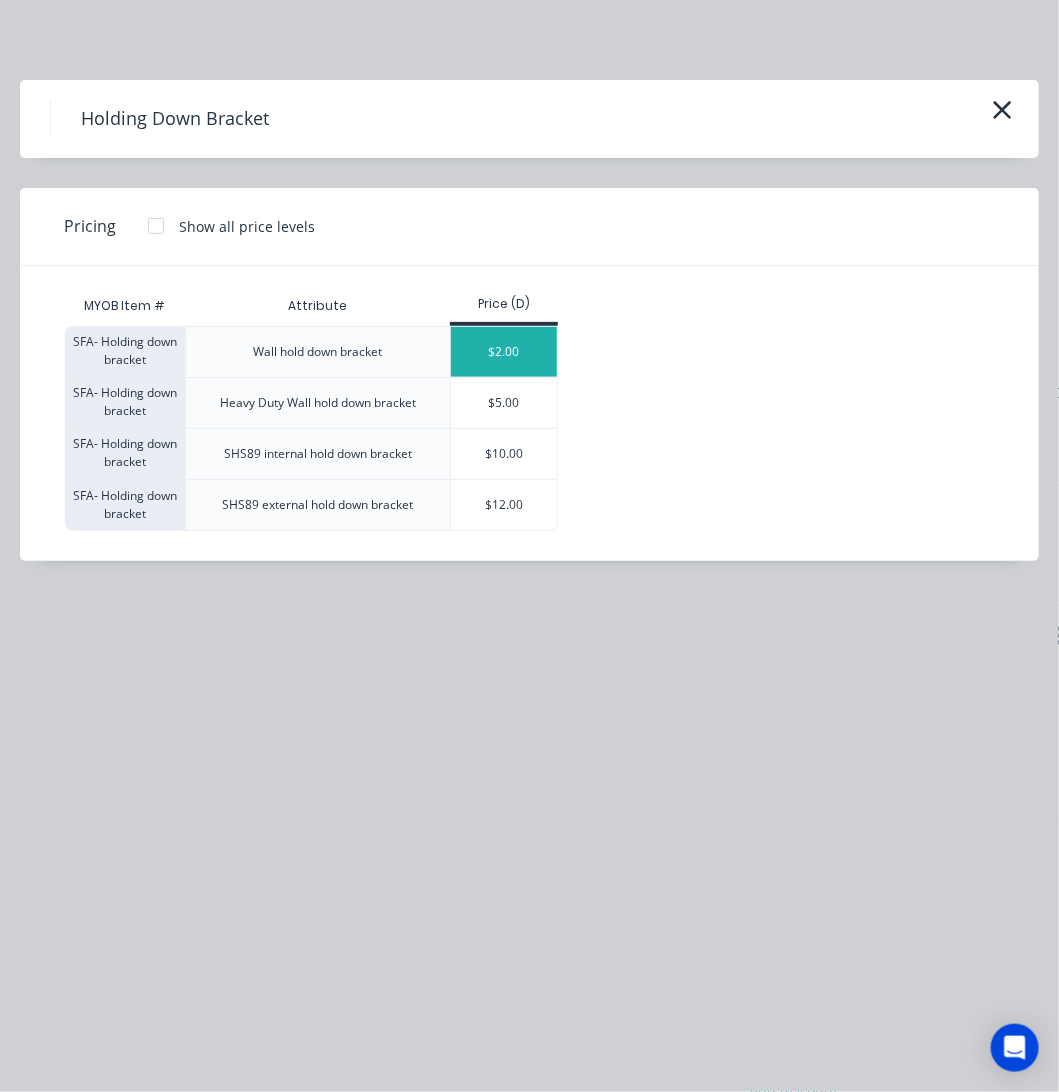 click on "$2.00" at bounding box center [504, 352] 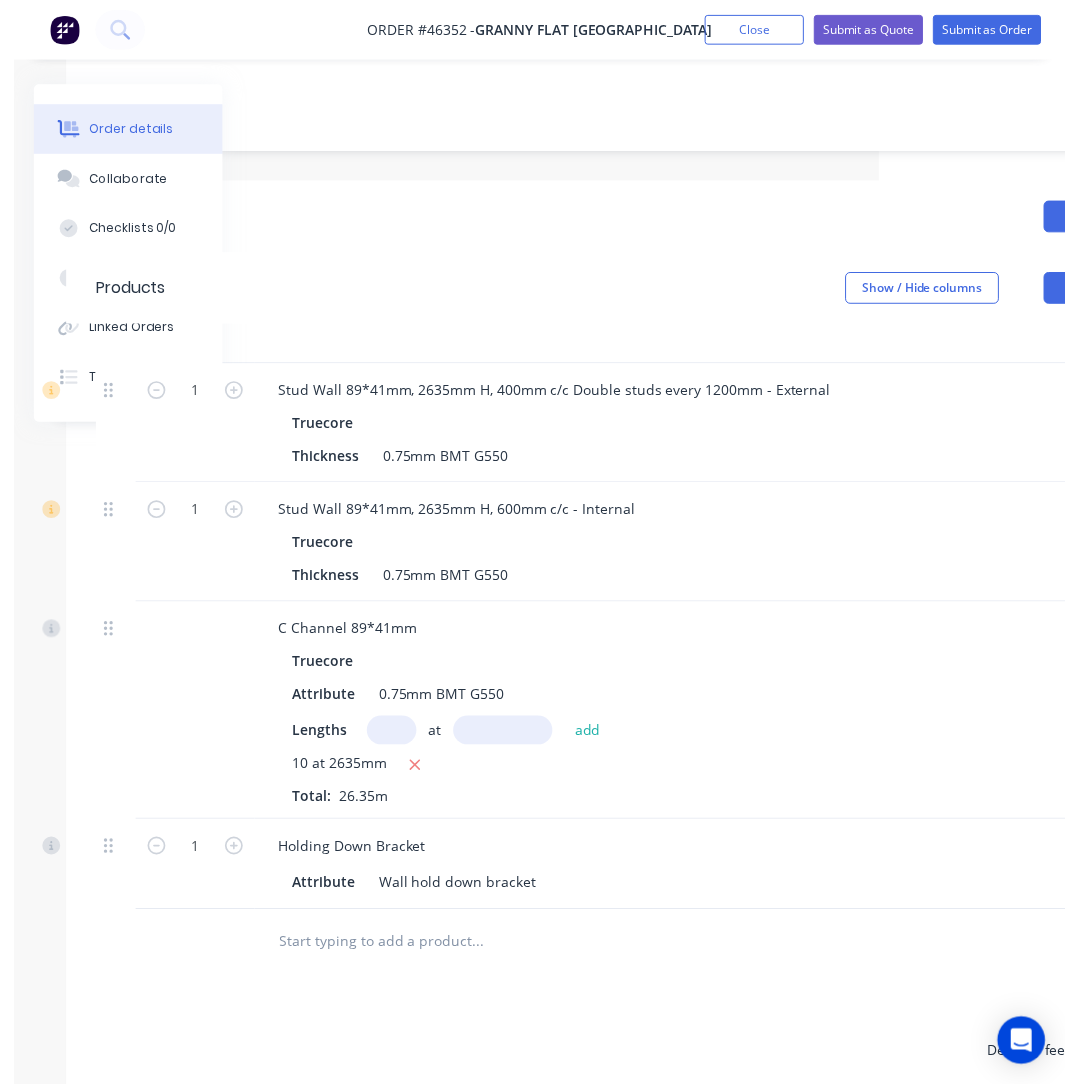 scroll, scrollTop: 500, scrollLeft: 186, axis: both 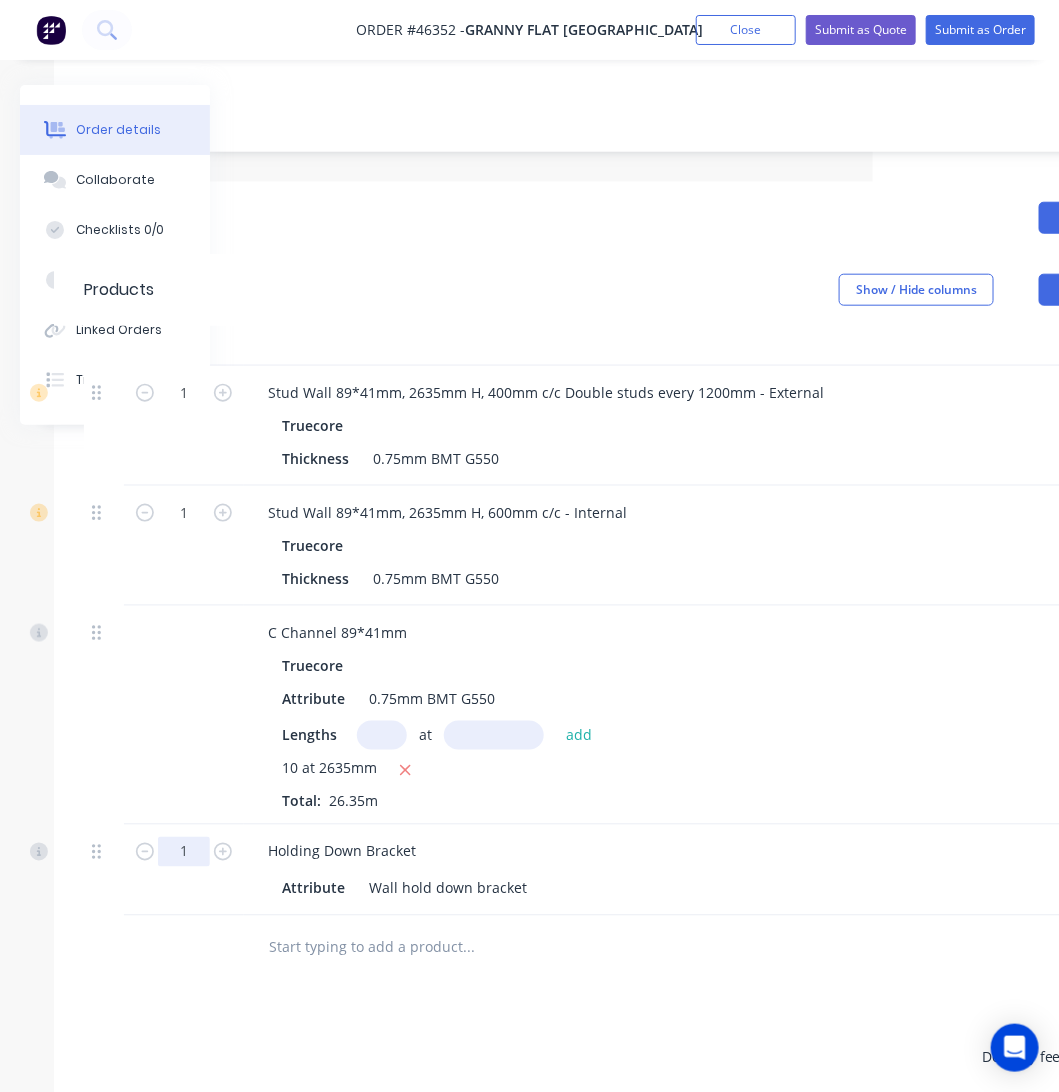click on "1" at bounding box center [184, 393] 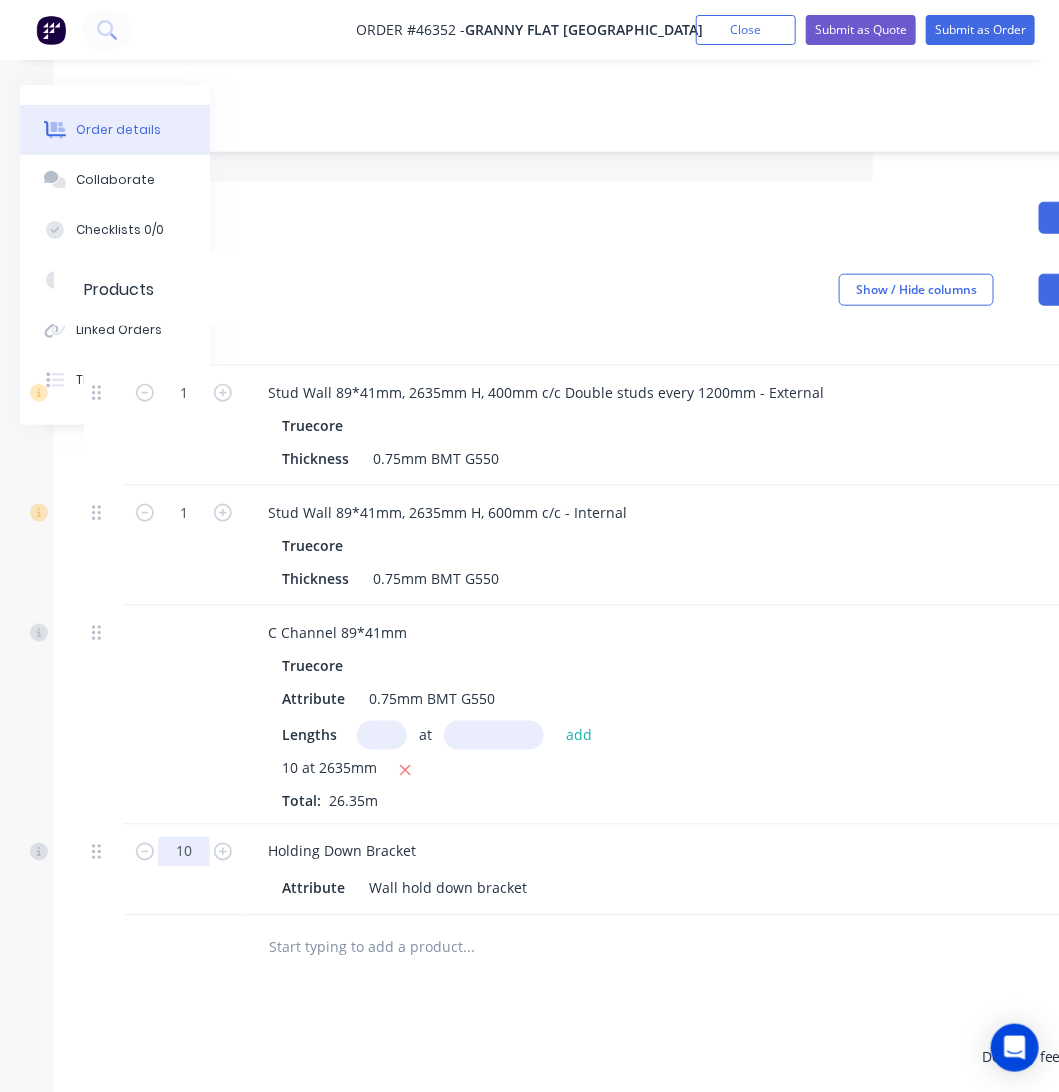 type on "10" 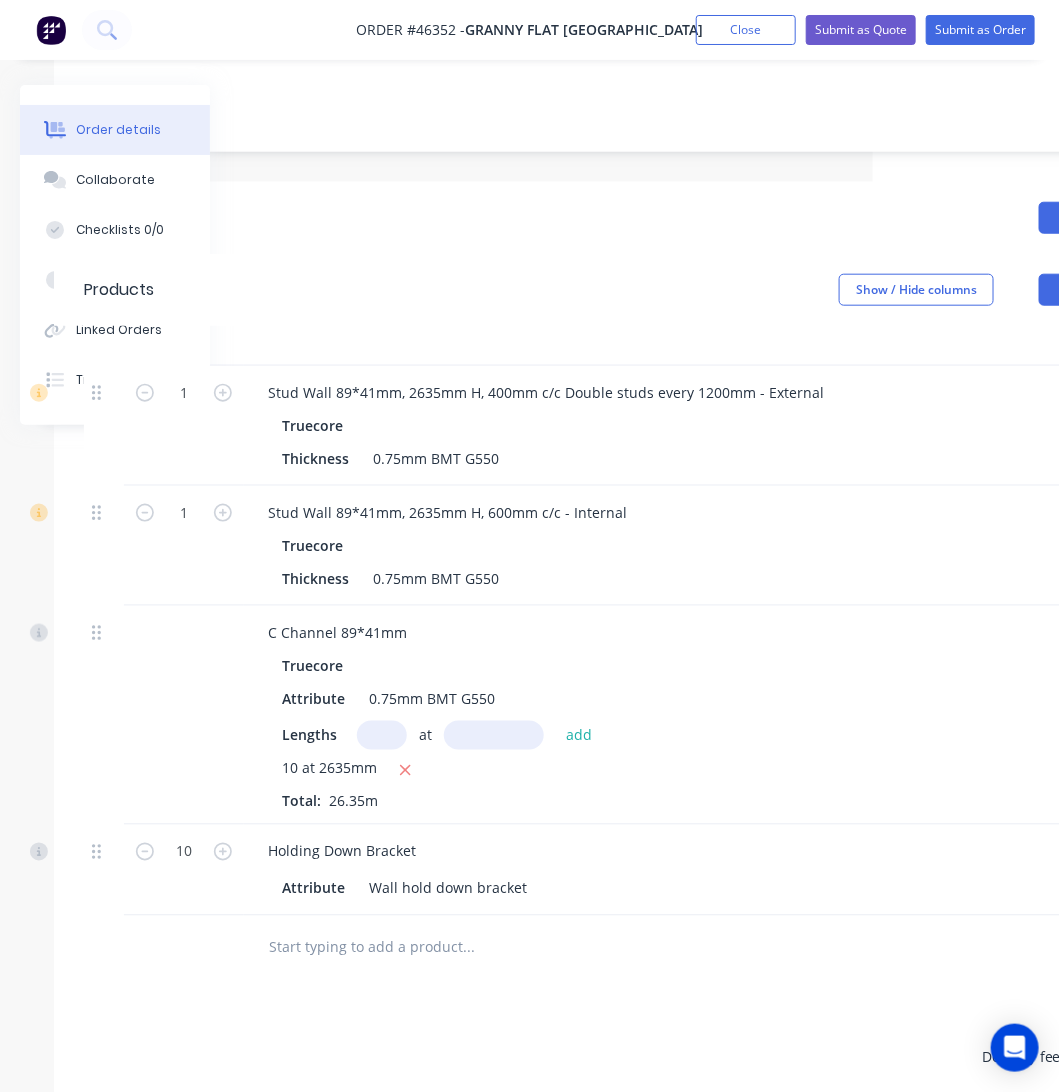 type on "$20.00" 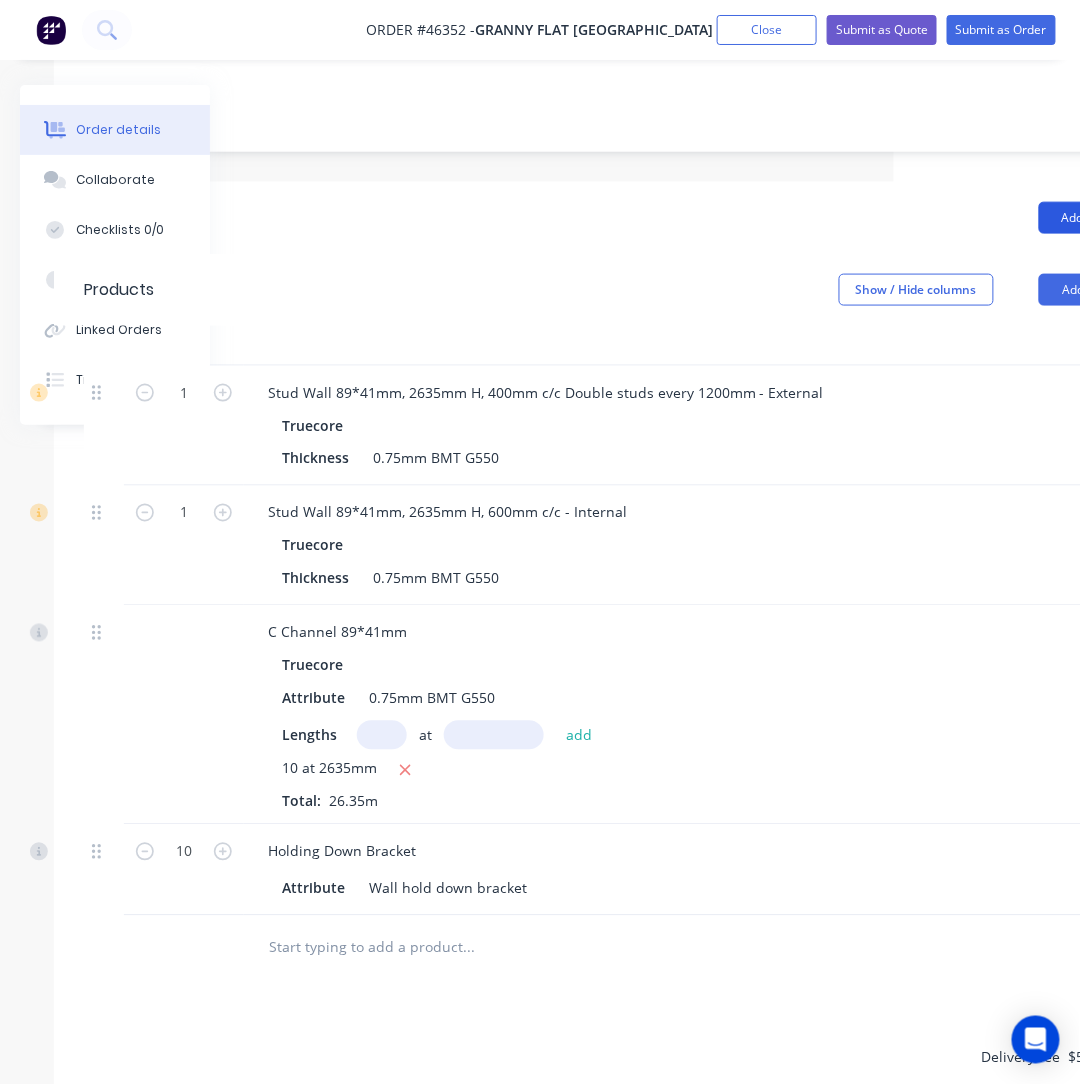 click on "Add drawing" at bounding box center [1096, 218] 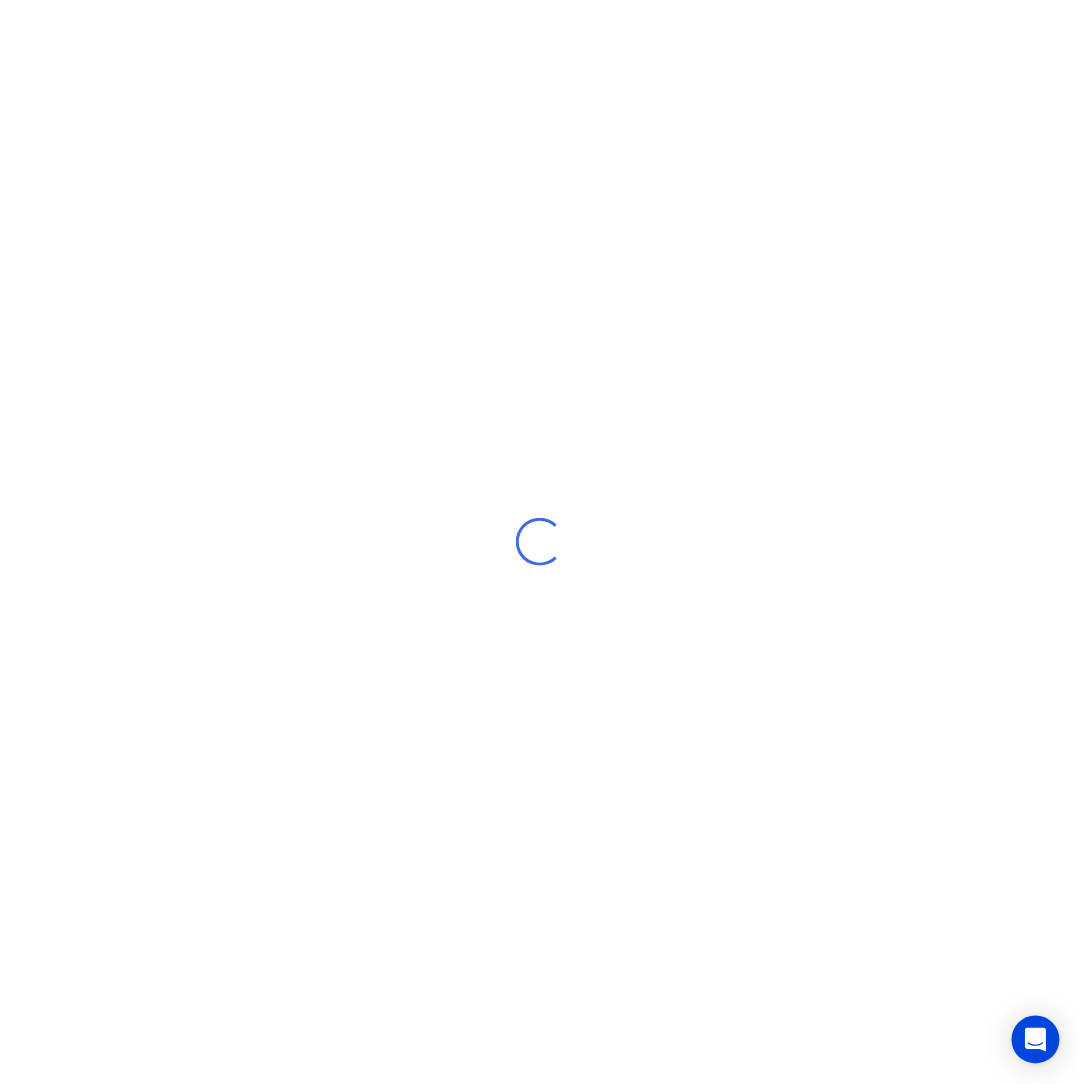 scroll, scrollTop: 0, scrollLeft: 0, axis: both 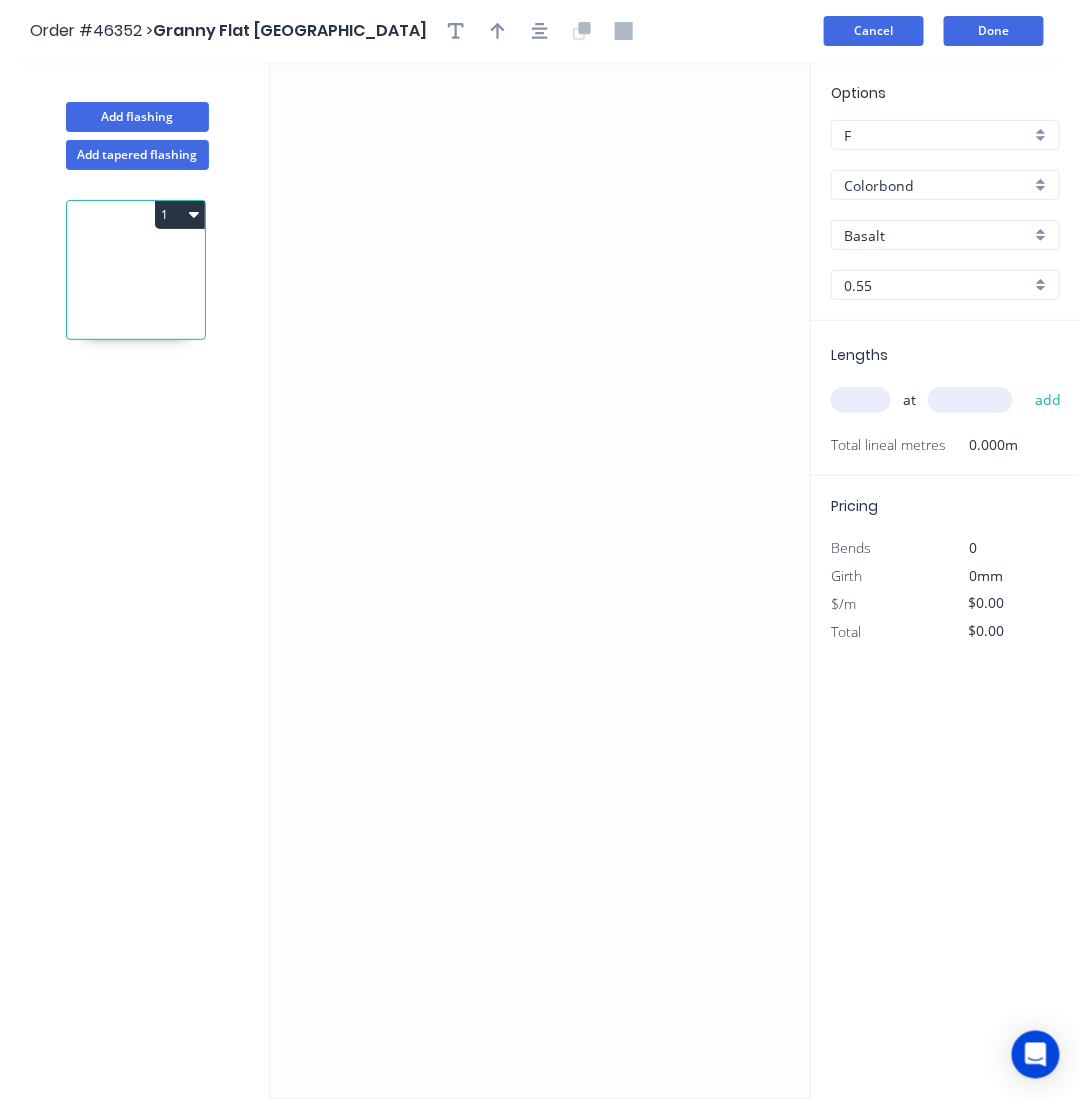 click on "Cancel" at bounding box center [874, 31] 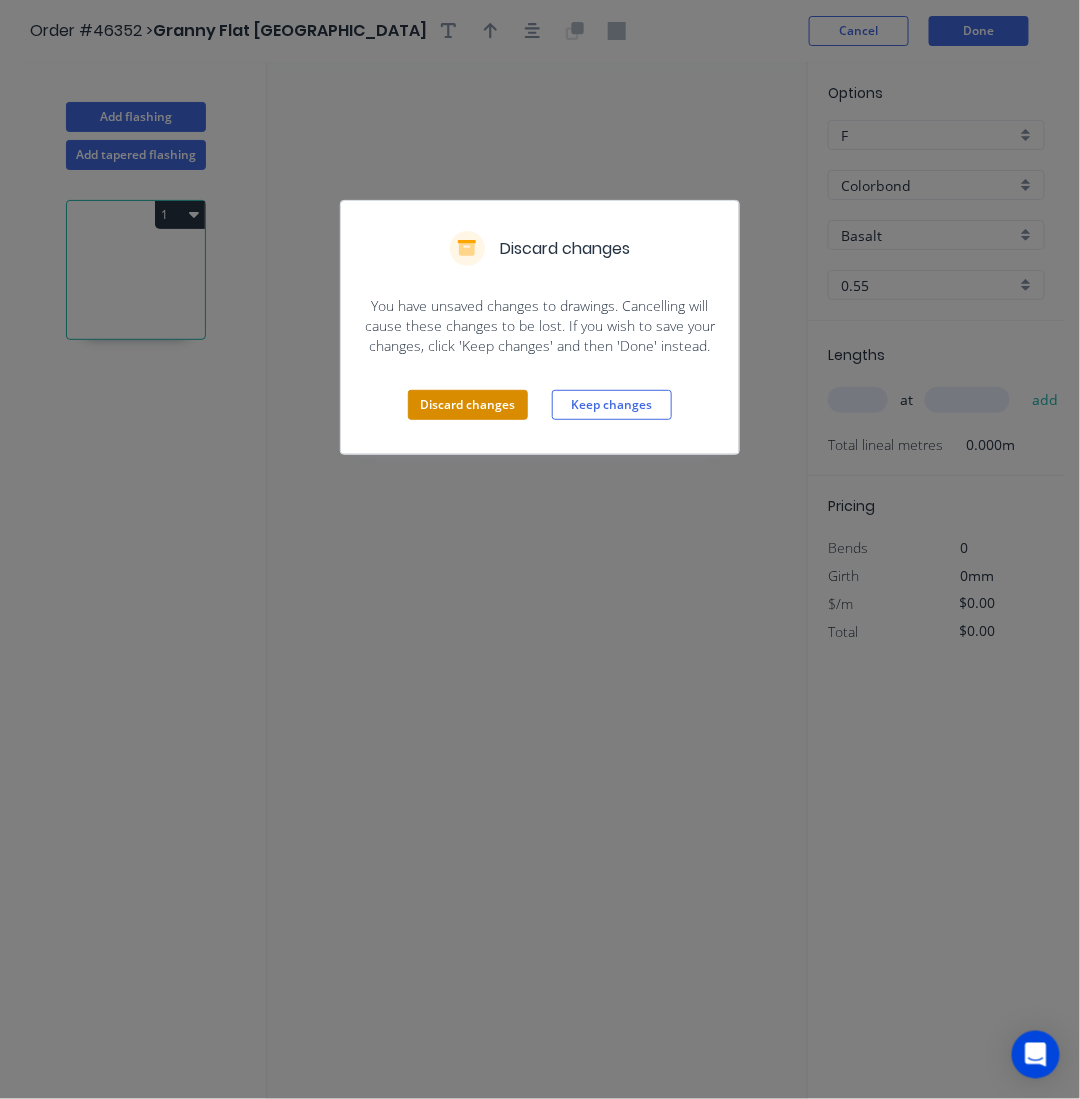 click on "Discard changes" at bounding box center [468, 405] 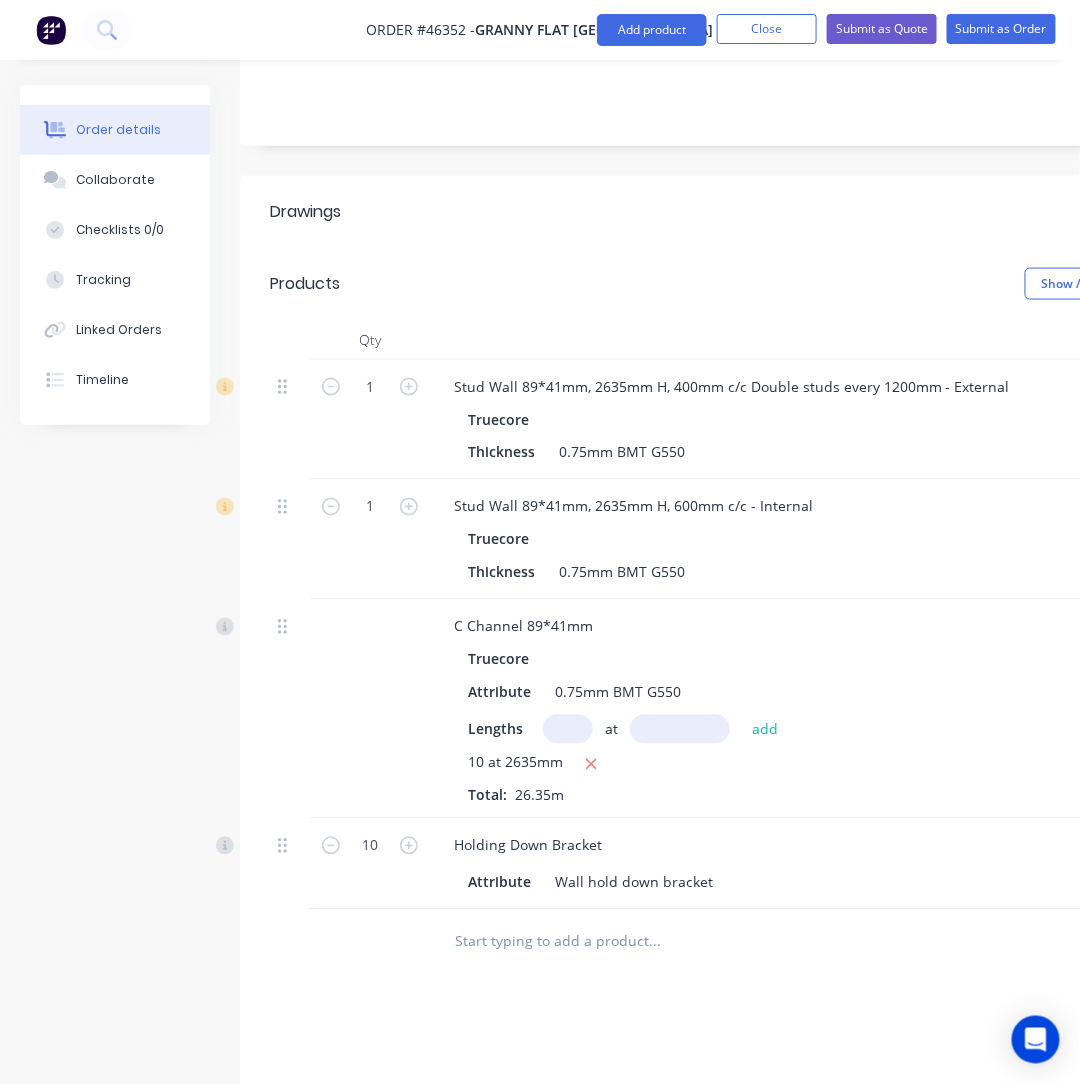 scroll, scrollTop: 765, scrollLeft: 0, axis: vertical 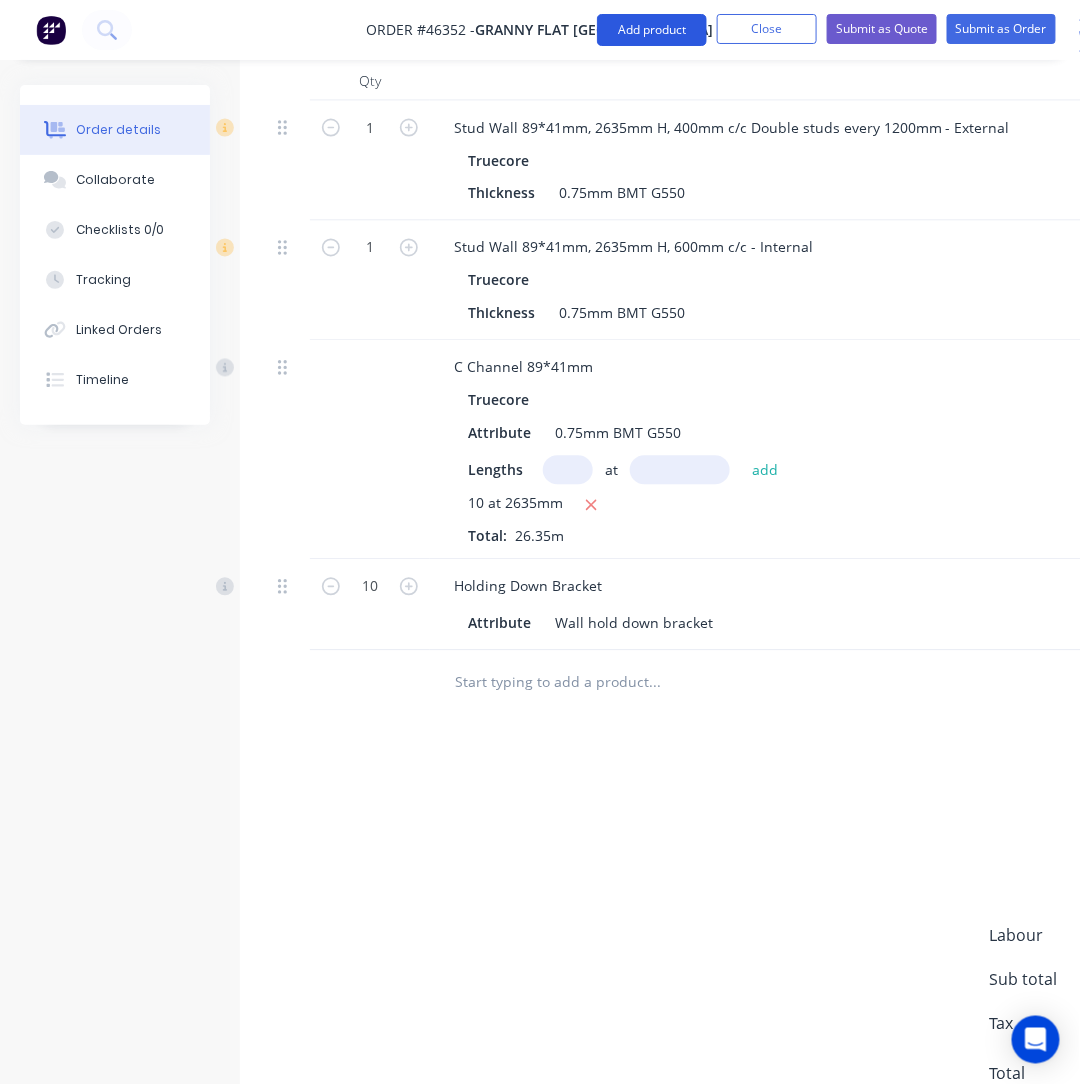 click on "Add product" at bounding box center [652, 30] 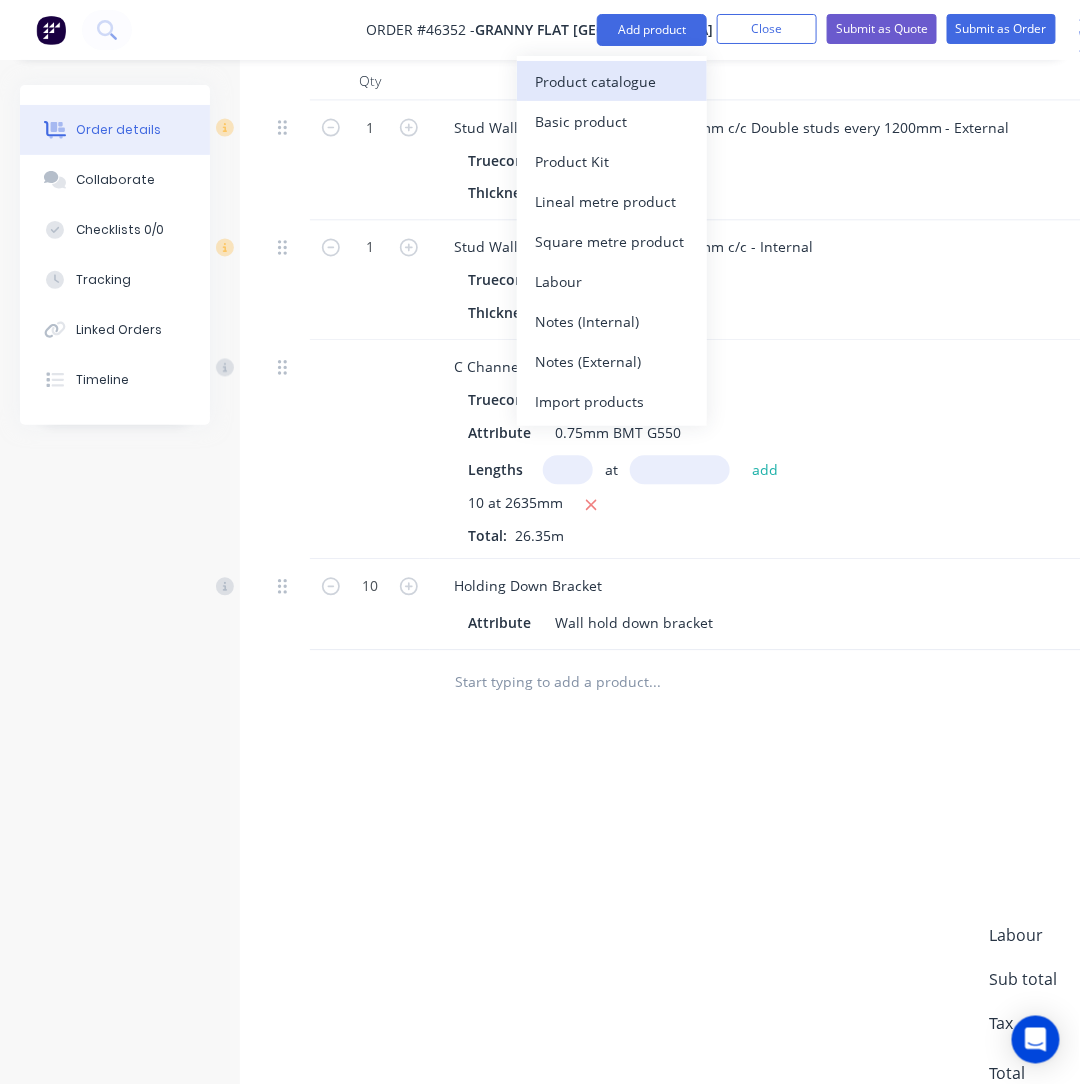 click on "Product catalogue" at bounding box center (612, 81) 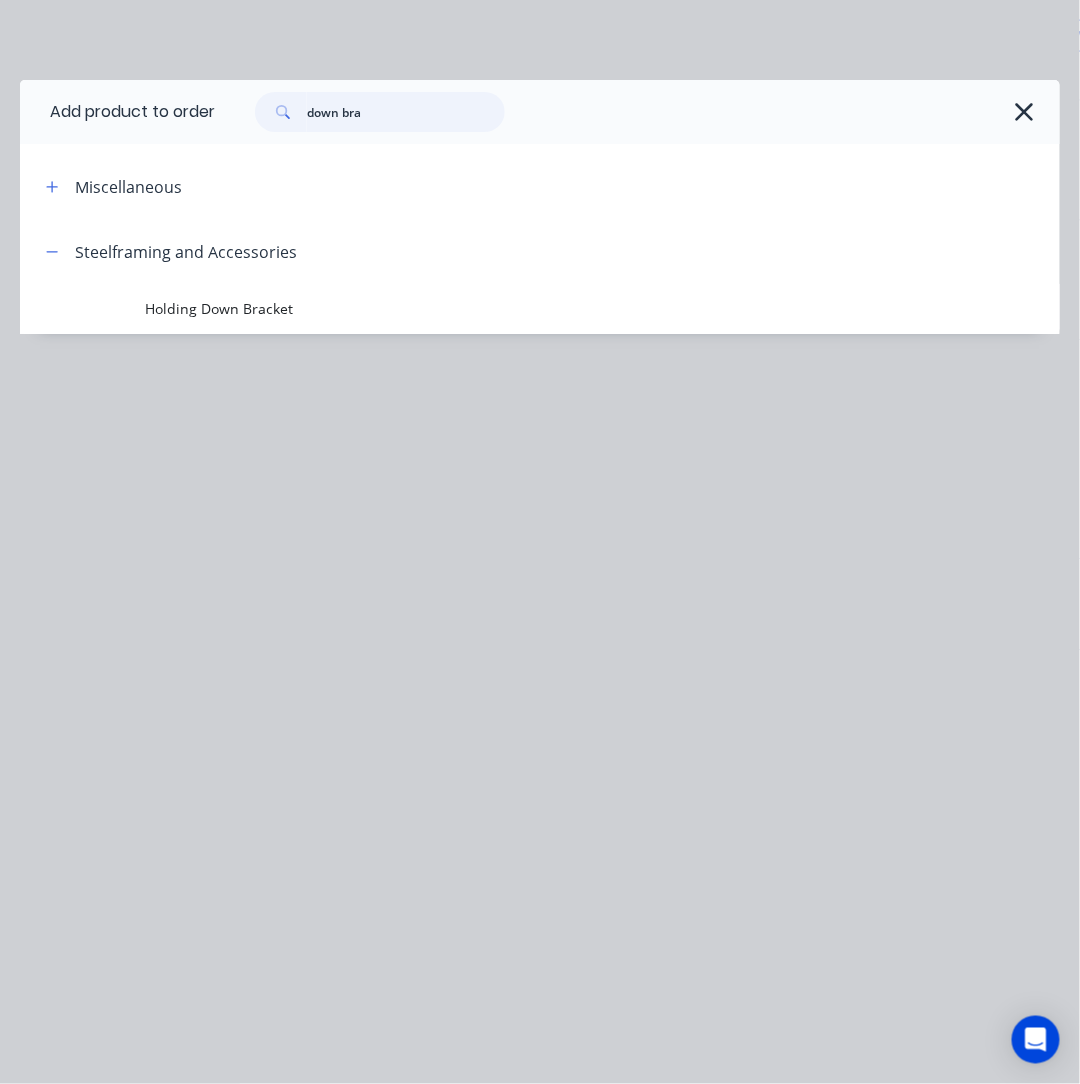 drag, startPoint x: 403, startPoint y: 116, endPoint x: 150, endPoint y: 102, distance: 253.38705 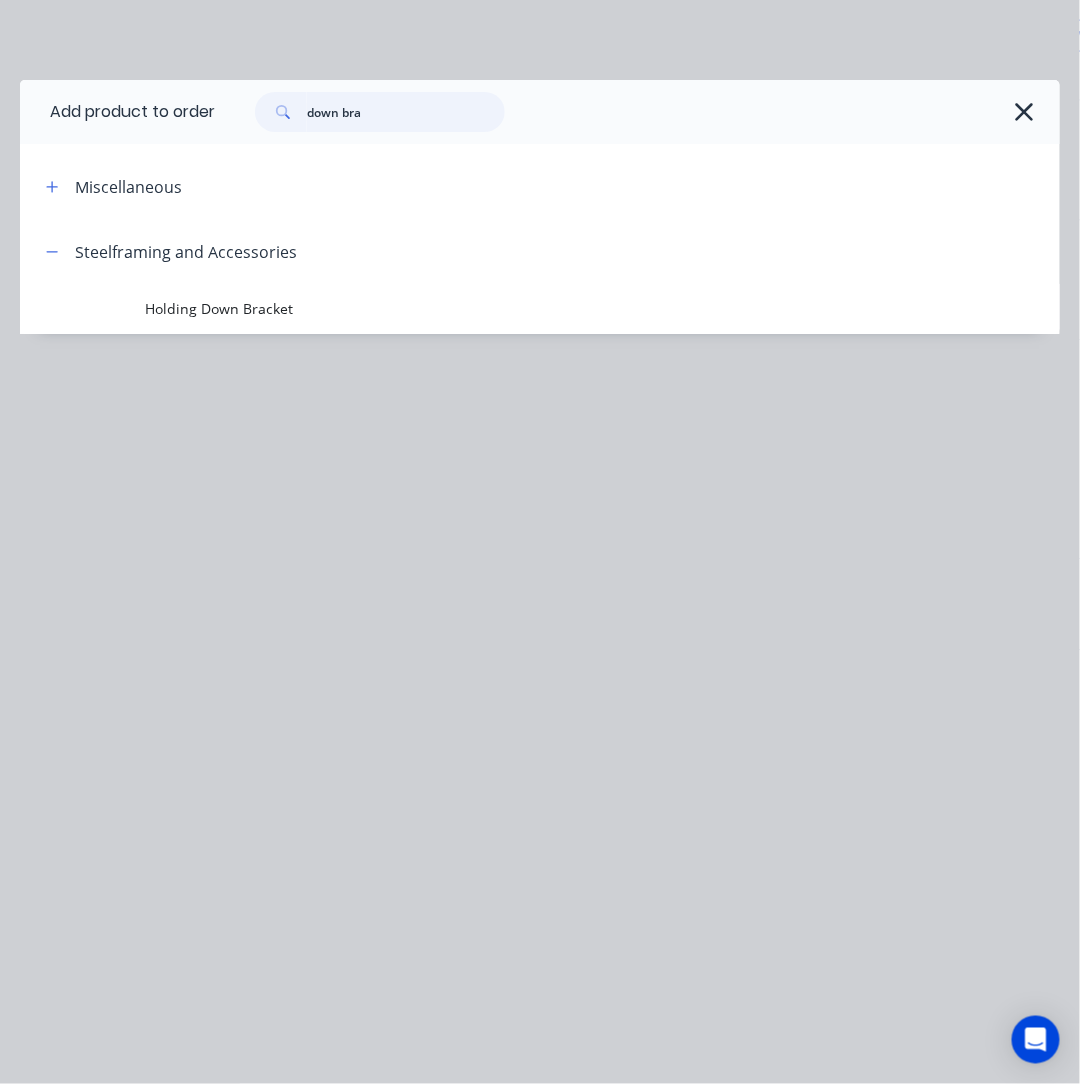 click on "Add product to order down bra" at bounding box center (540, 112) 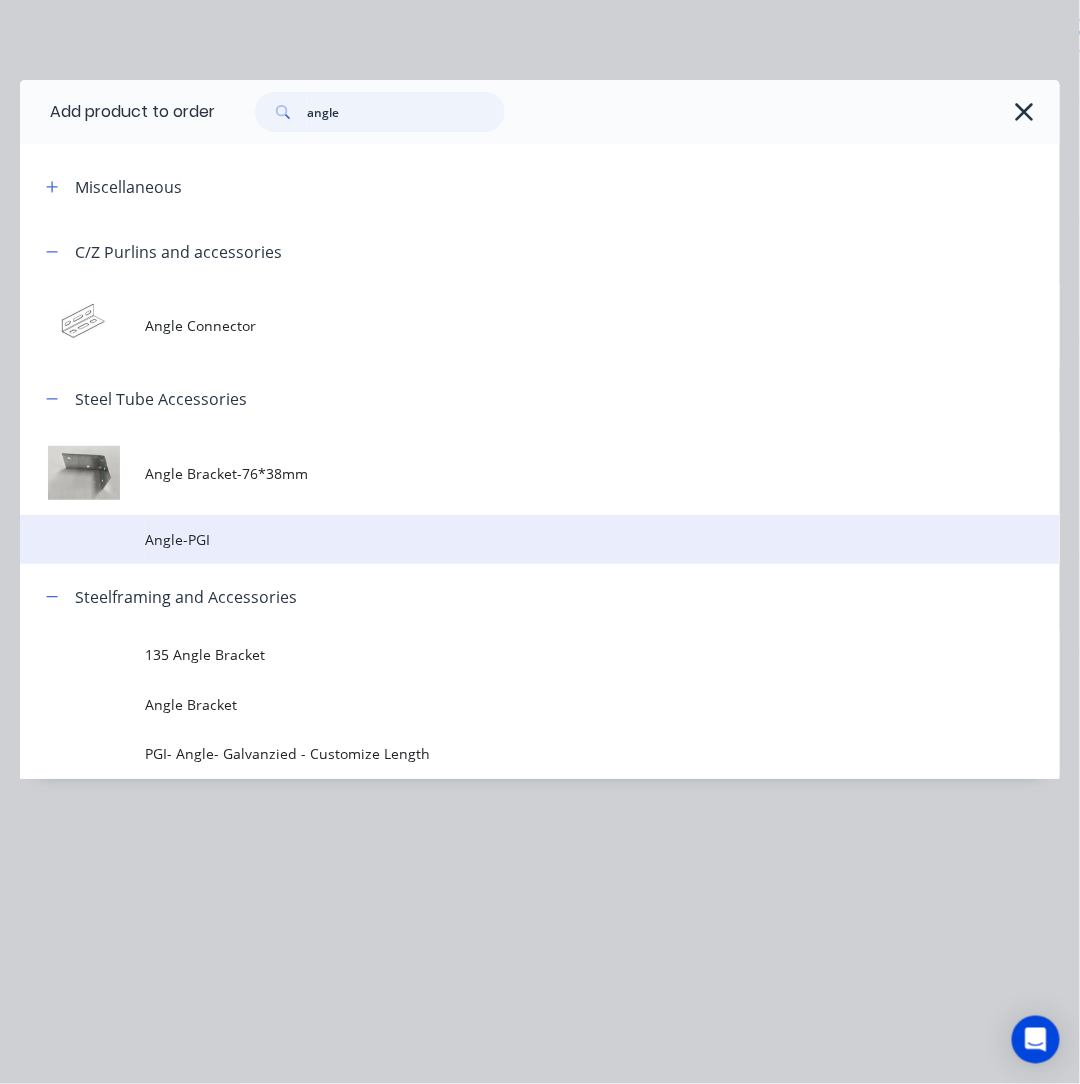 type on "angle" 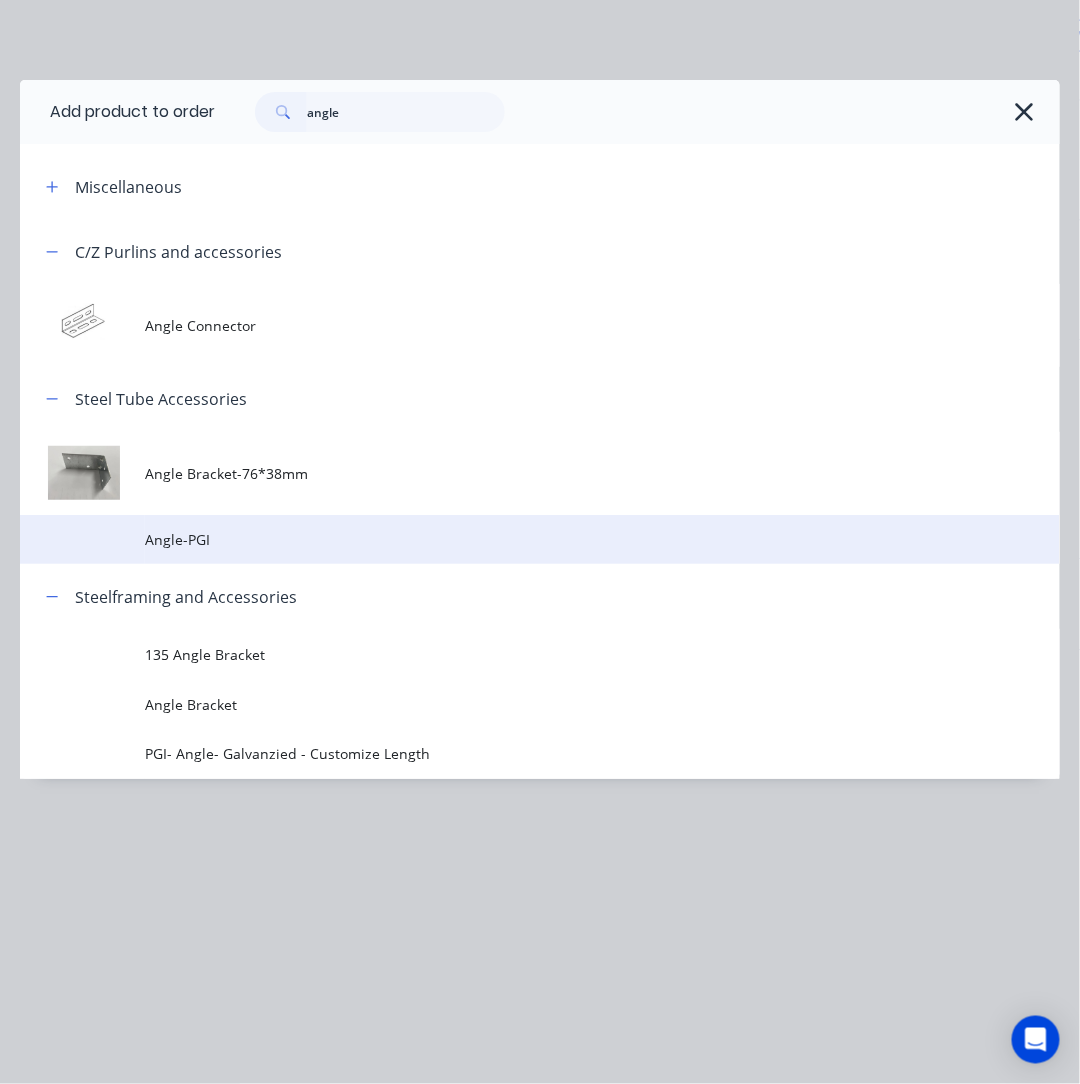click on "Angle-PGI" at bounding box center (511, 539) 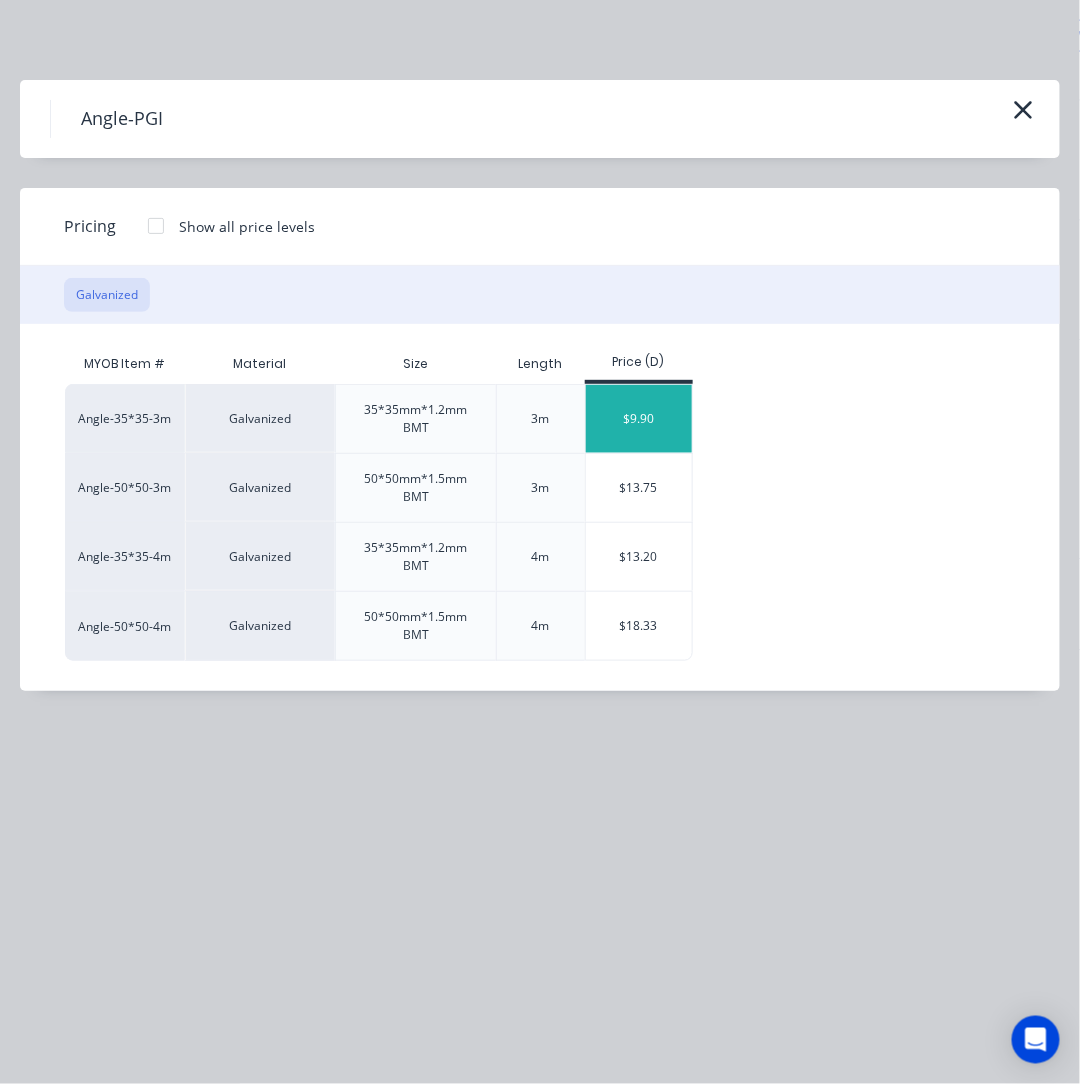click on "$9.90" at bounding box center [639, 419] 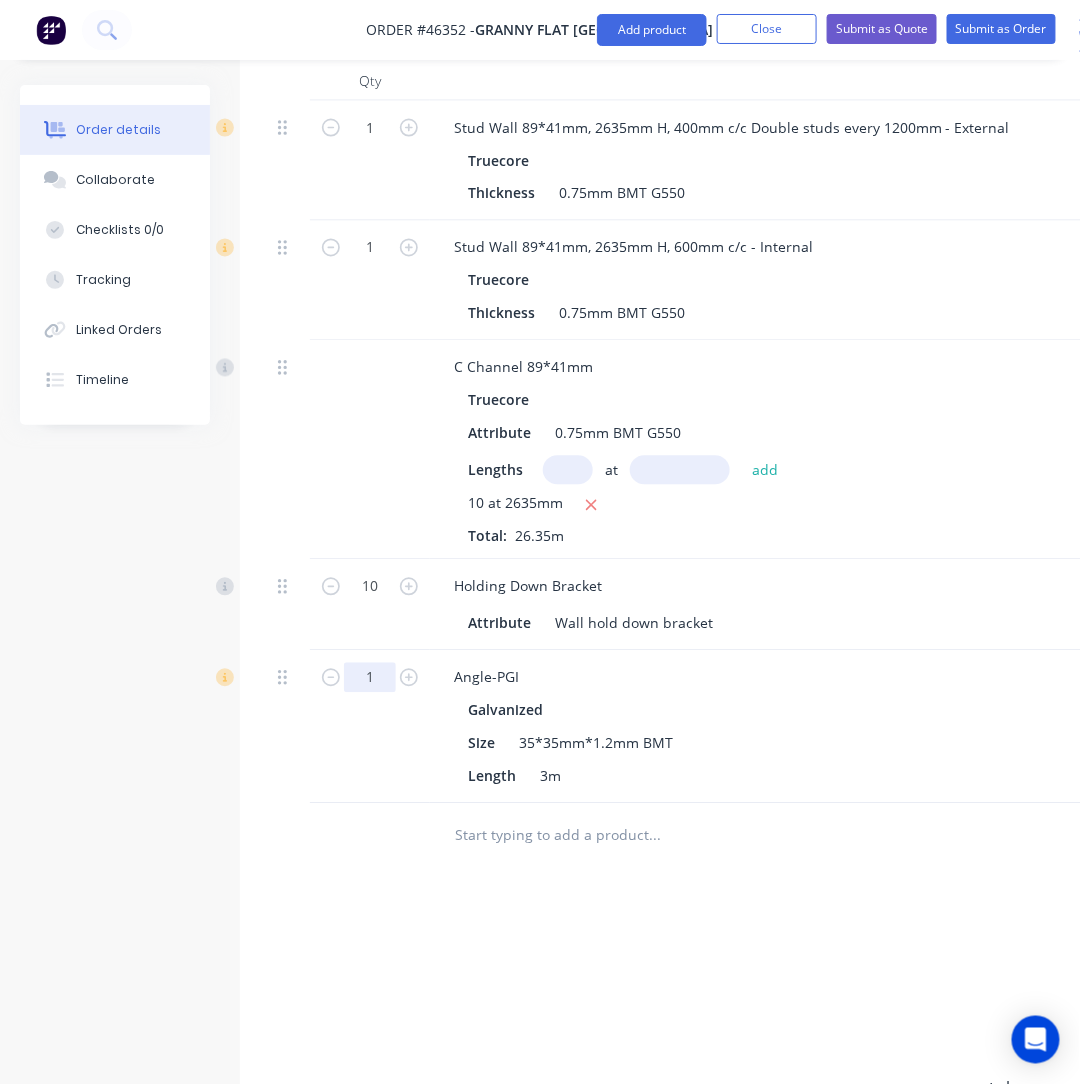 click on "1" at bounding box center [370, 128] 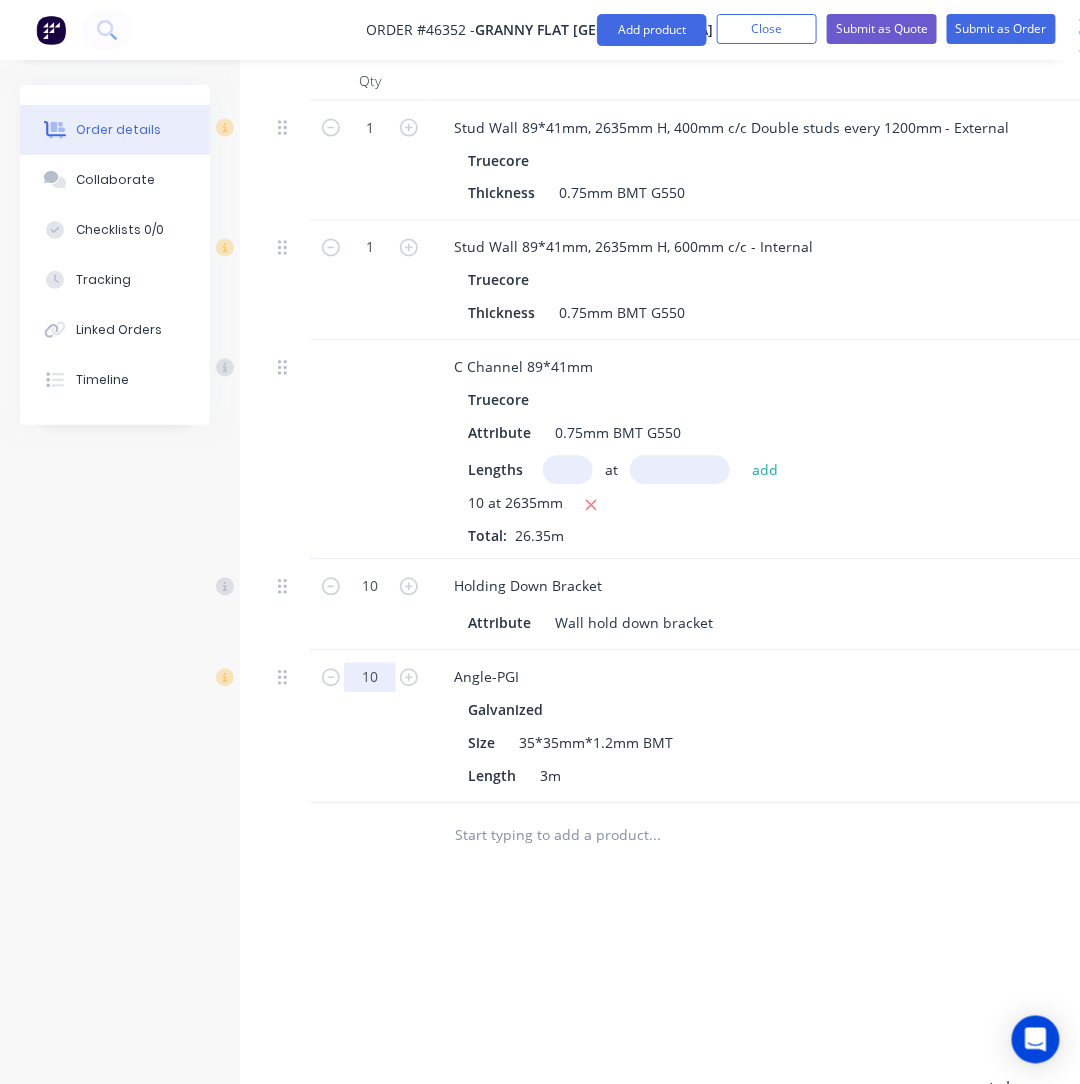 type on "10" 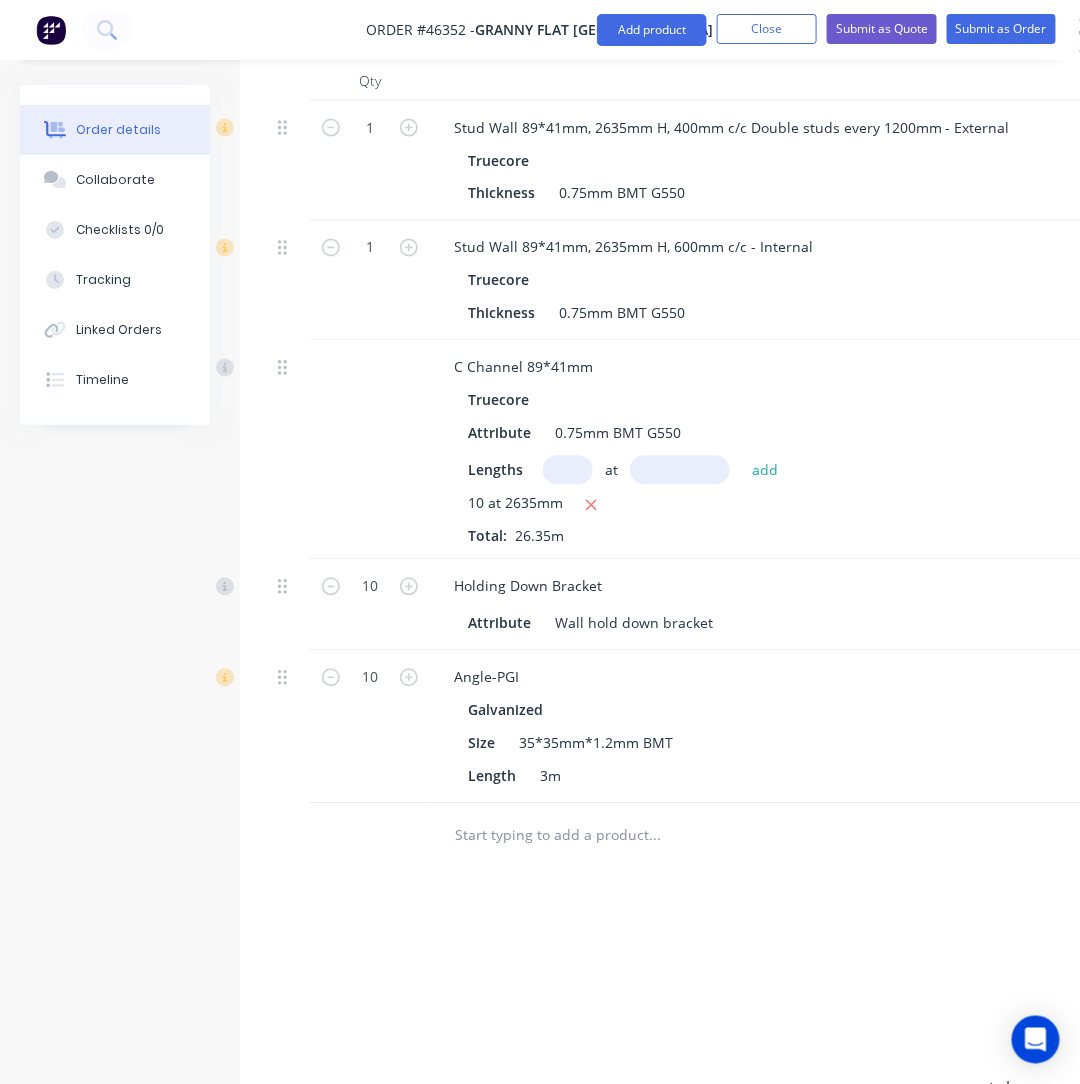 type on "$99.00" 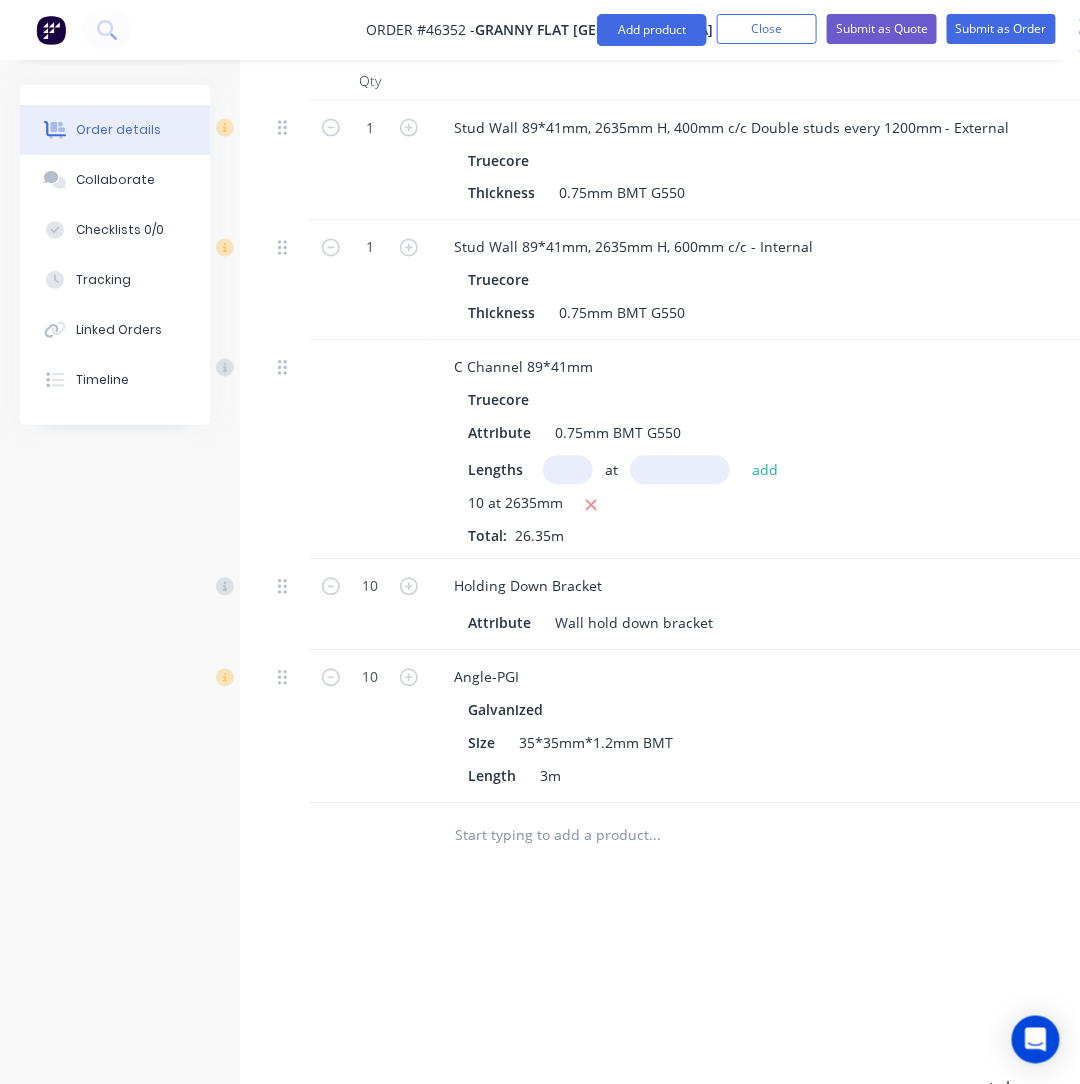 click on "Drawings Add drawing   Products Show / Hide columns Add product     Qty Discount Price Total 1 Stud Wall 89*41mm, 2635mm H, 400mm c/c Double studs every 1200mm - External Truecore Thickness 0.75mm BMT G550 % $2,636.00 $2,636.00 $2,636.00 $2,636.00   1 Stud Wall 89*41mm, 2635mm H, 600mm c/c - Internal Truecore Thickness 0.75mm BMT G550 % $686.00 $686.00 $686.00 $686.00   C Channel 89*41mm Truecore Attribute 0.75mm BMT G550 Lengths at add 10 at 2635mm Total: 26.35m % $4.00 $4.00 $105.40 $105.40   10 Holding Down Bracket Attribute Wall hold down bracket % $2.00 $2.00 $20.00 $20.00   10 Angle-PGI Galvanized  Size 35*35mm*1.2mm BMT Length 3m % $9.90 $9.90 $99.00 $99.00   Delivery fee $550.00 add markup add discount Labour $0.00 Sub total $4,096.40 Tax $409.64 Total $4,506.04" at bounding box center (805, 606) 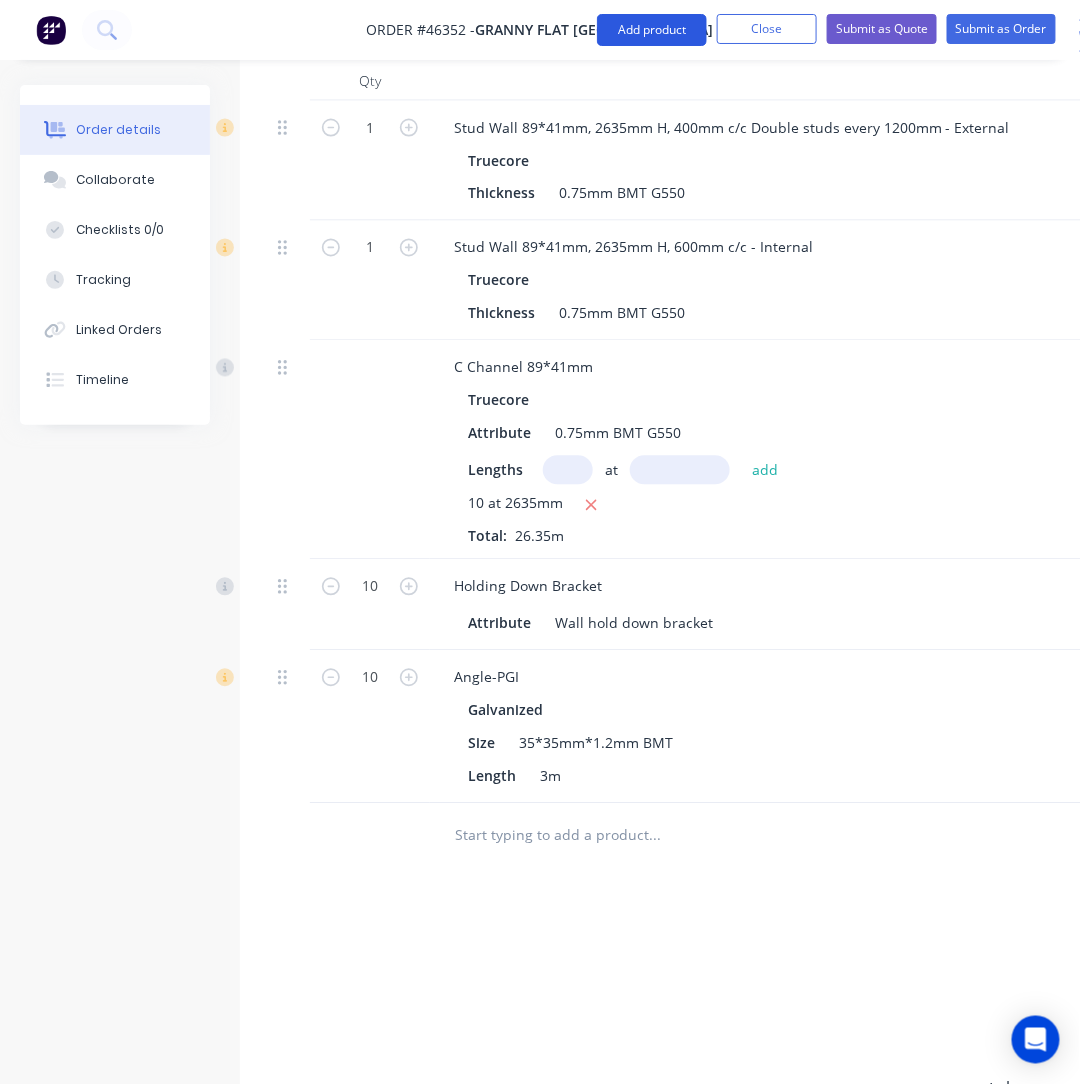 click on "Add product" at bounding box center (652, 30) 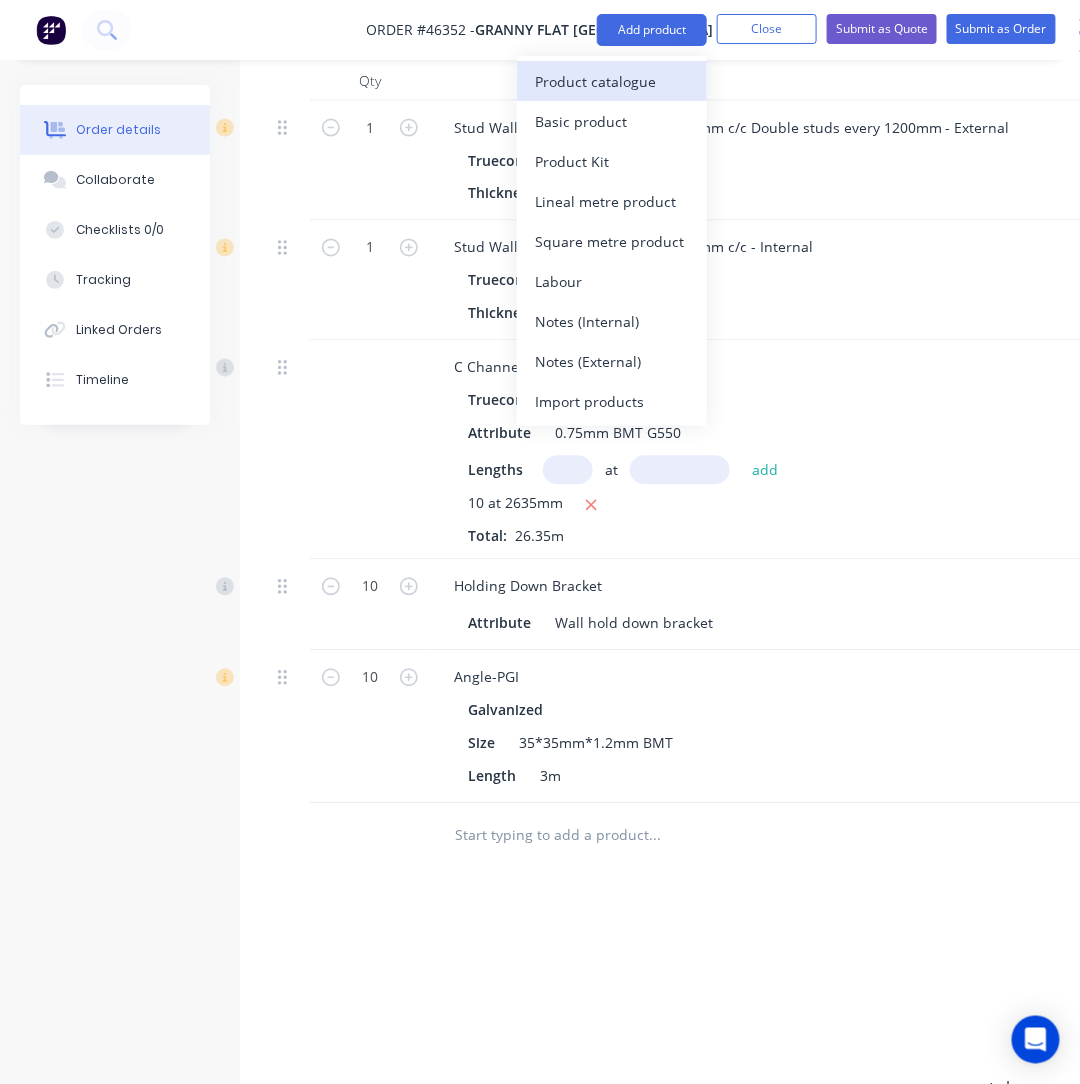 click on "Product catalogue" at bounding box center (612, 81) 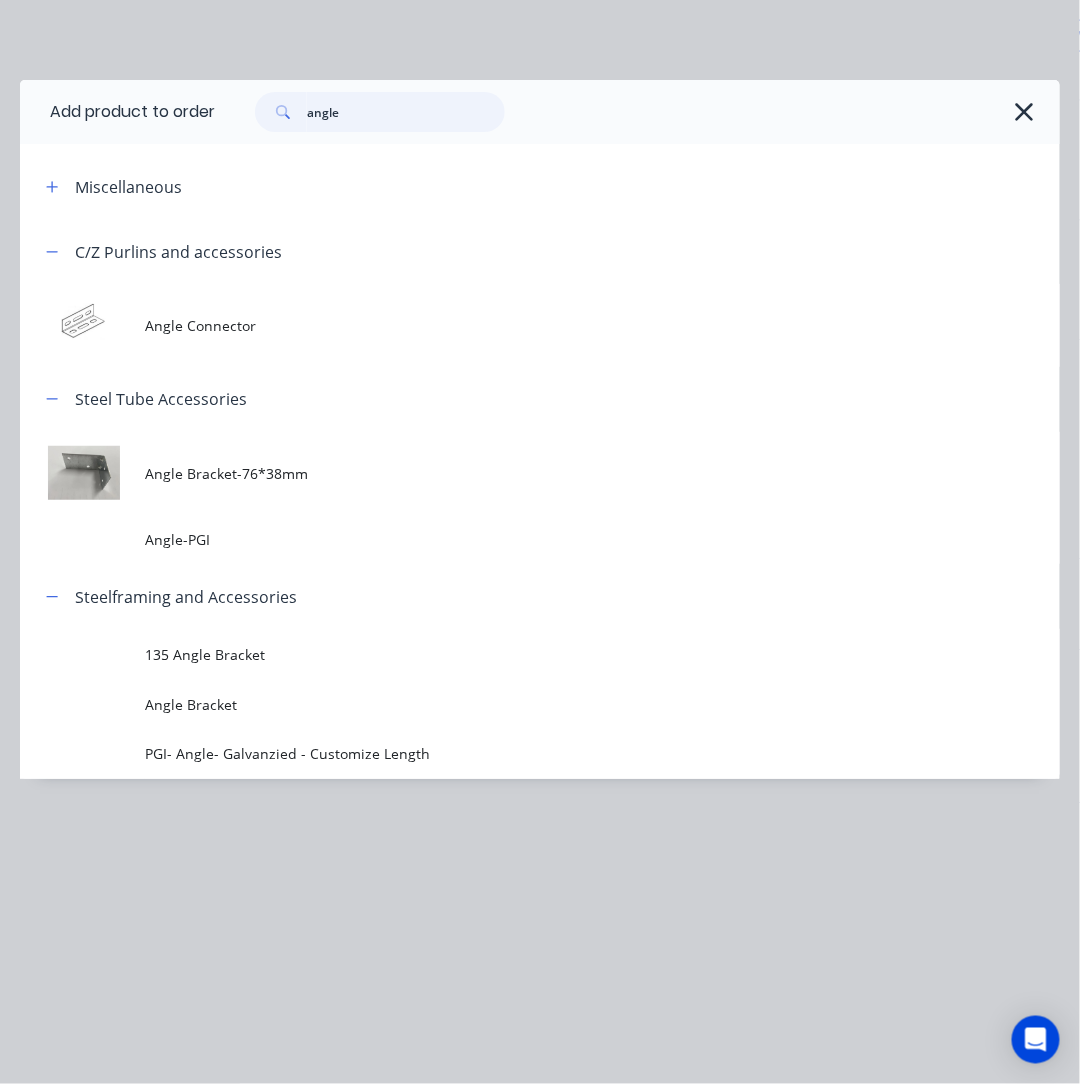 drag, startPoint x: 448, startPoint y: 125, endPoint x: 214, endPoint y: 117, distance: 234.13672 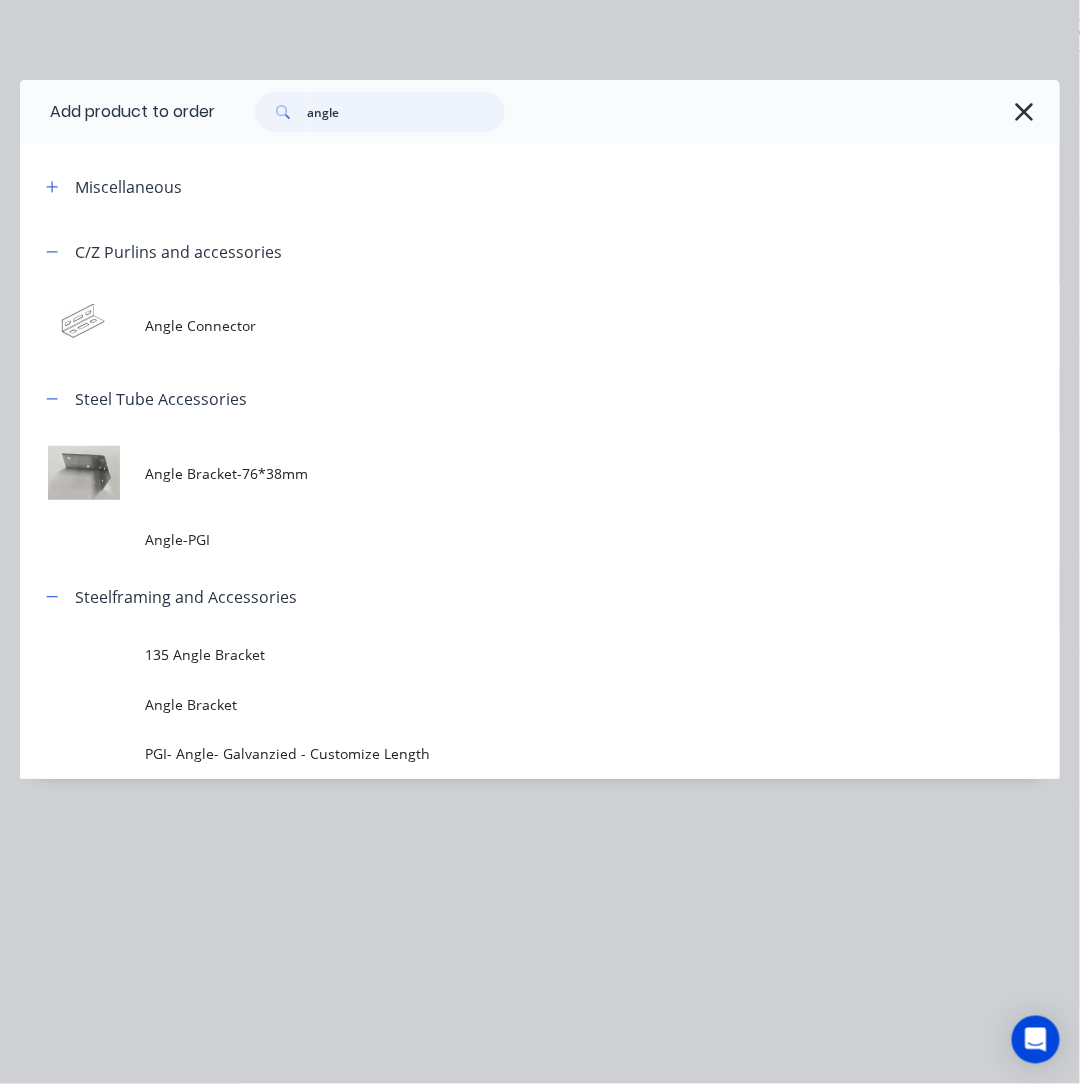 click on "Add product to order angle" at bounding box center [540, 112] 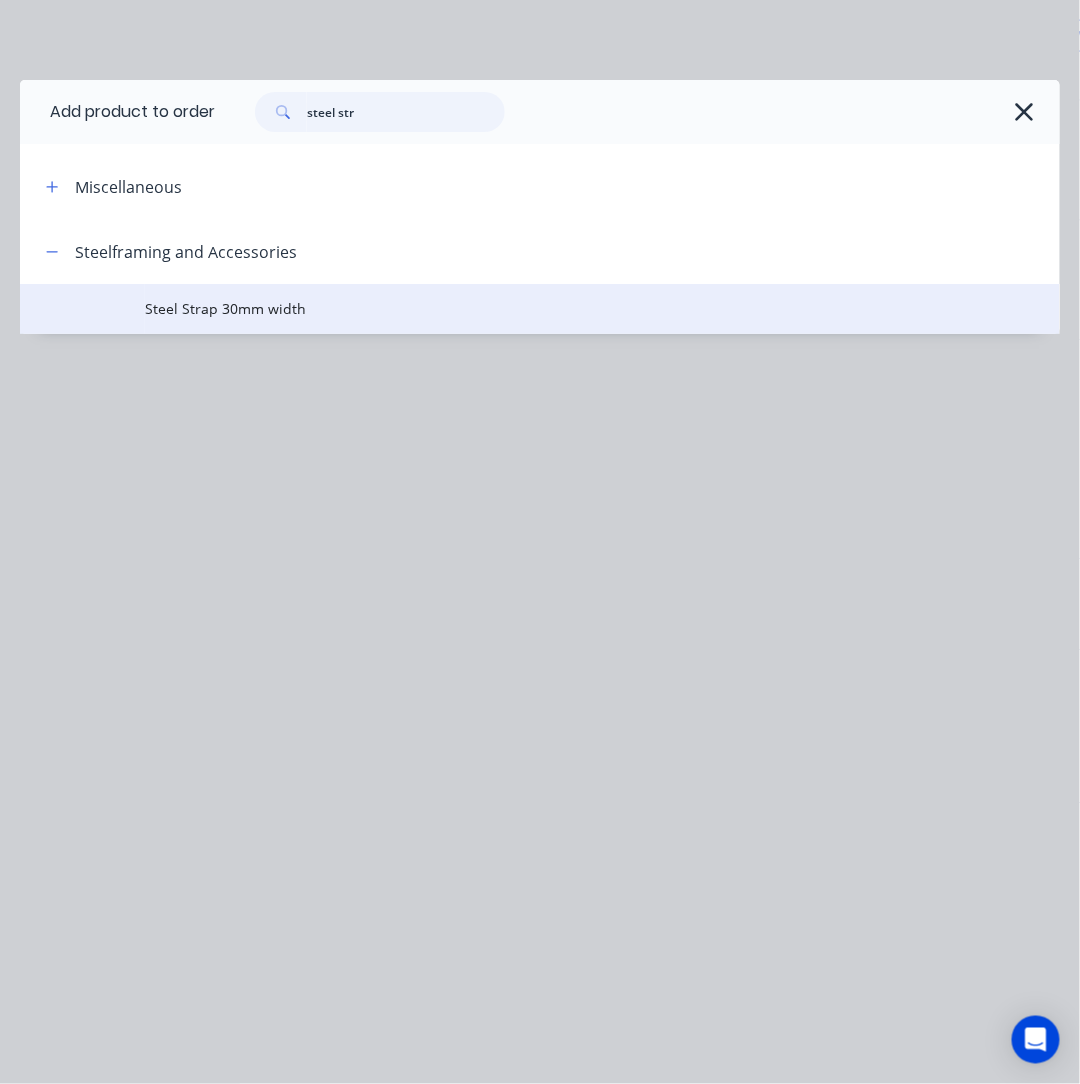 type on "steel str" 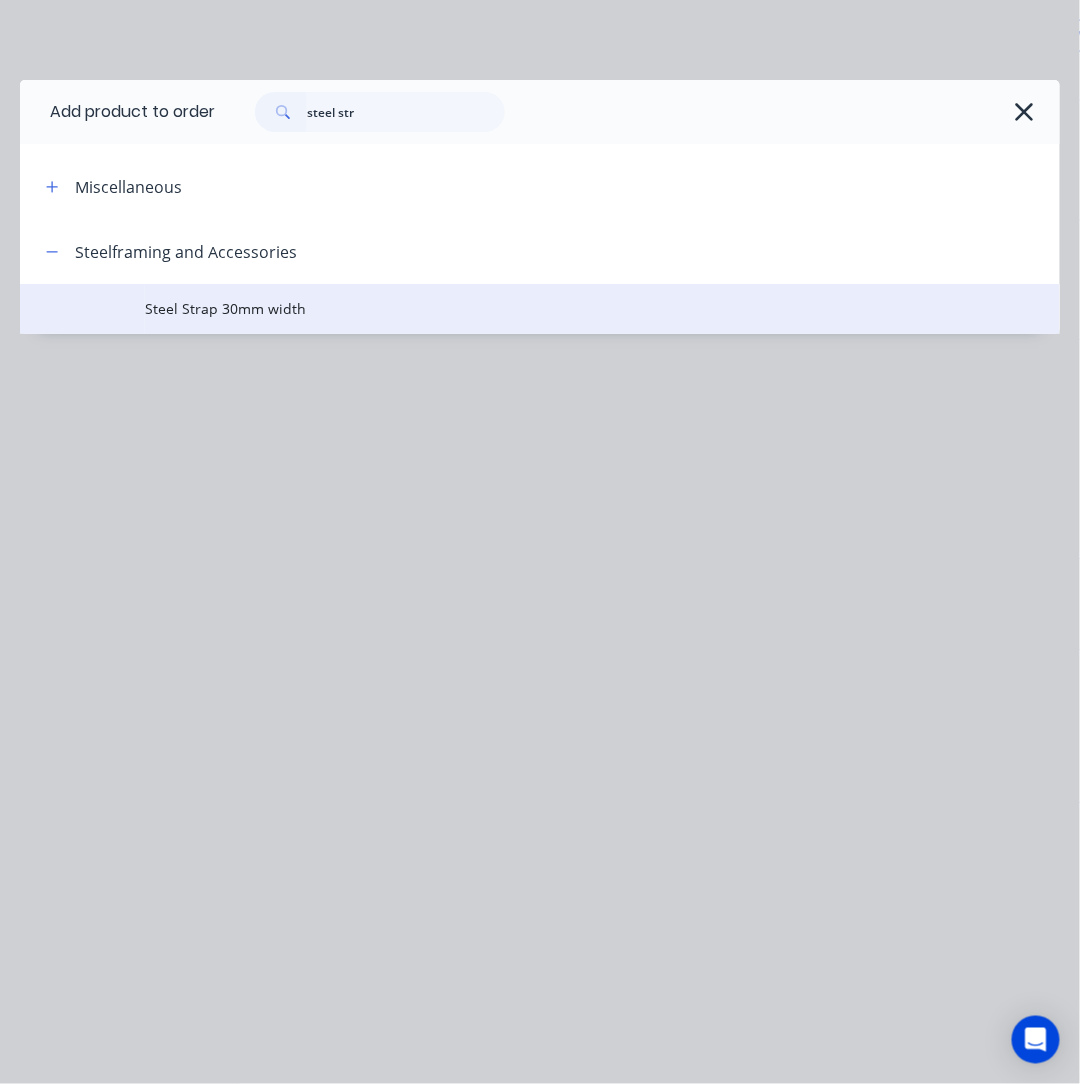 click on "Steel Strap 30mm width" at bounding box center [511, 308] 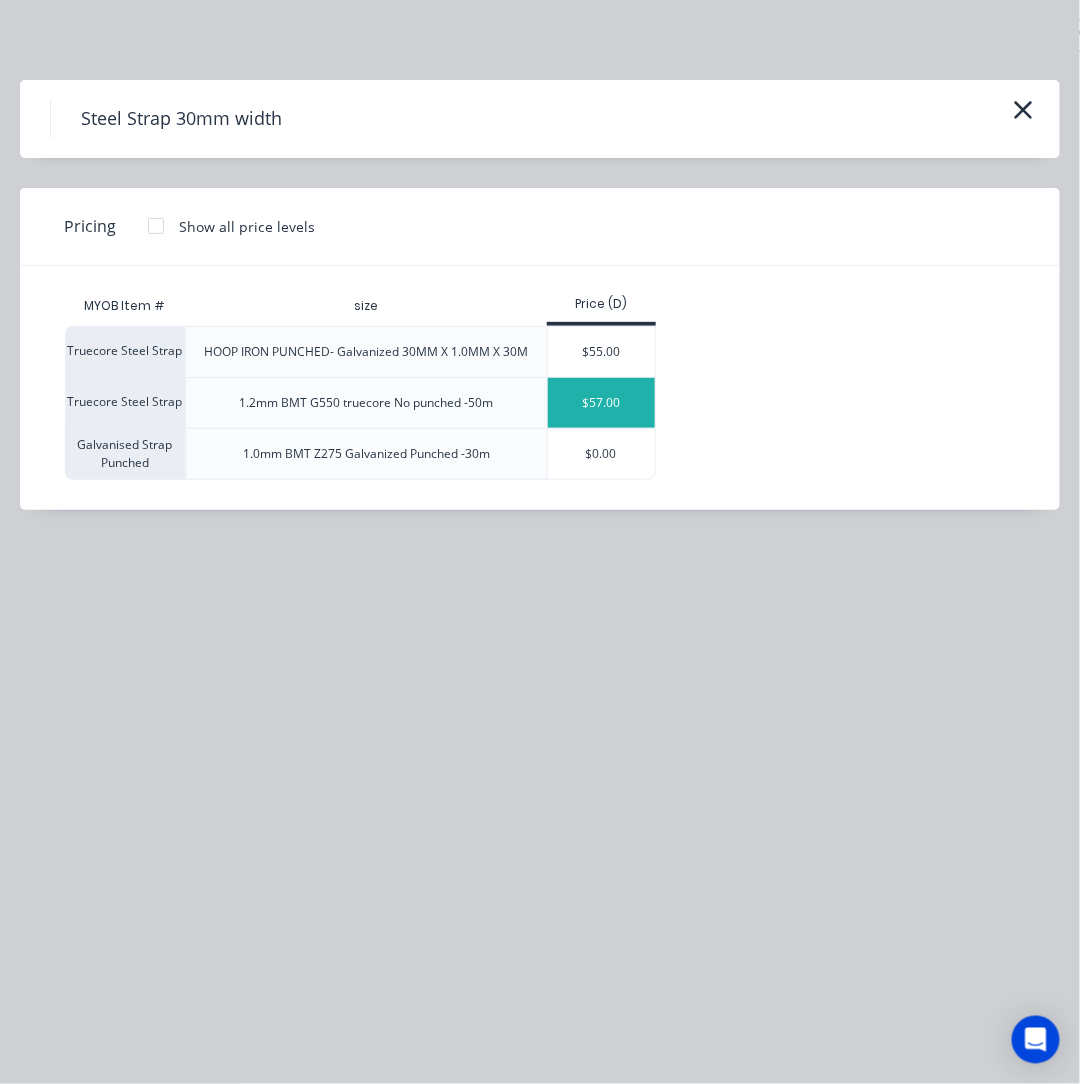 click on "$57.00" at bounding box center (601, 403) 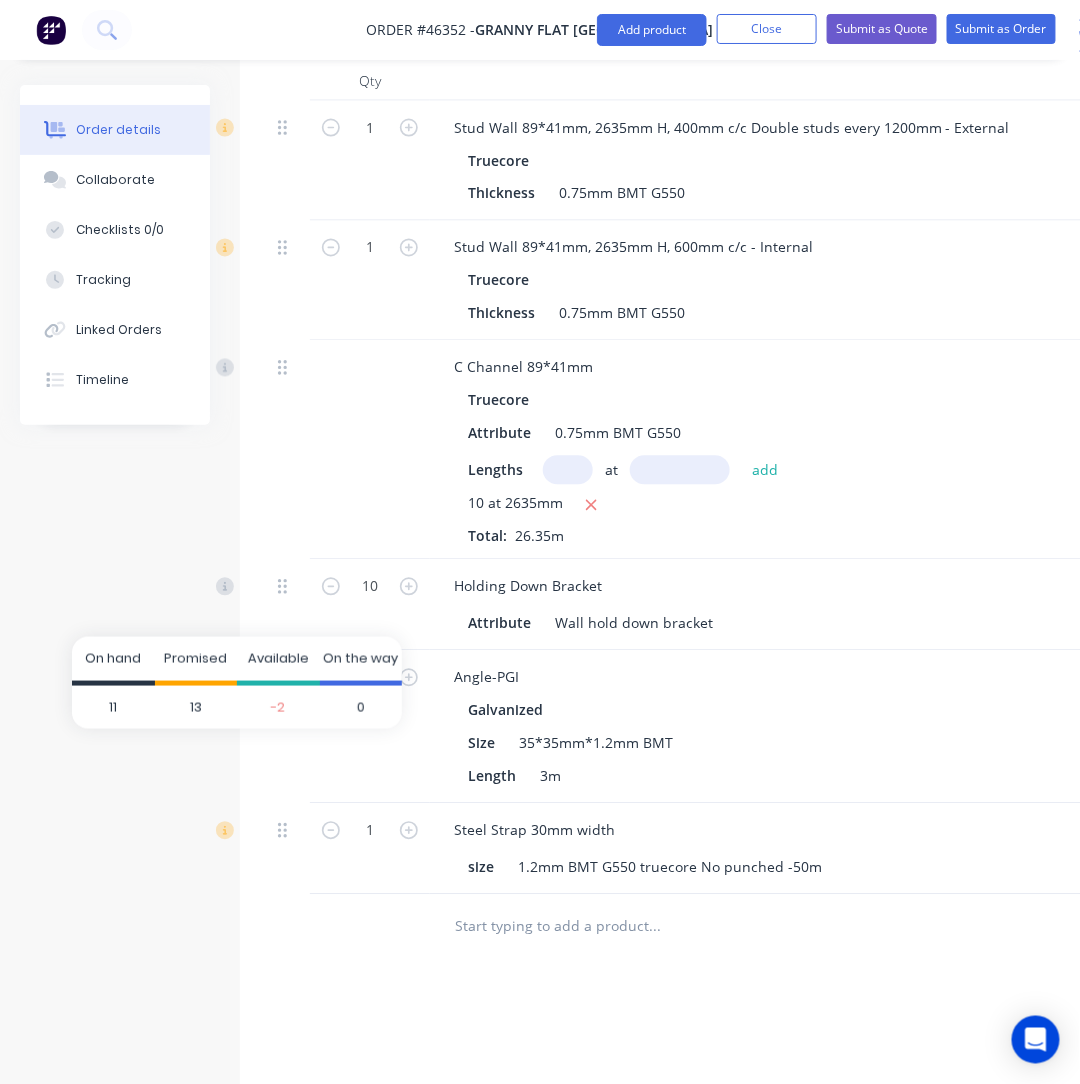 click at bounding box center [237, 831] 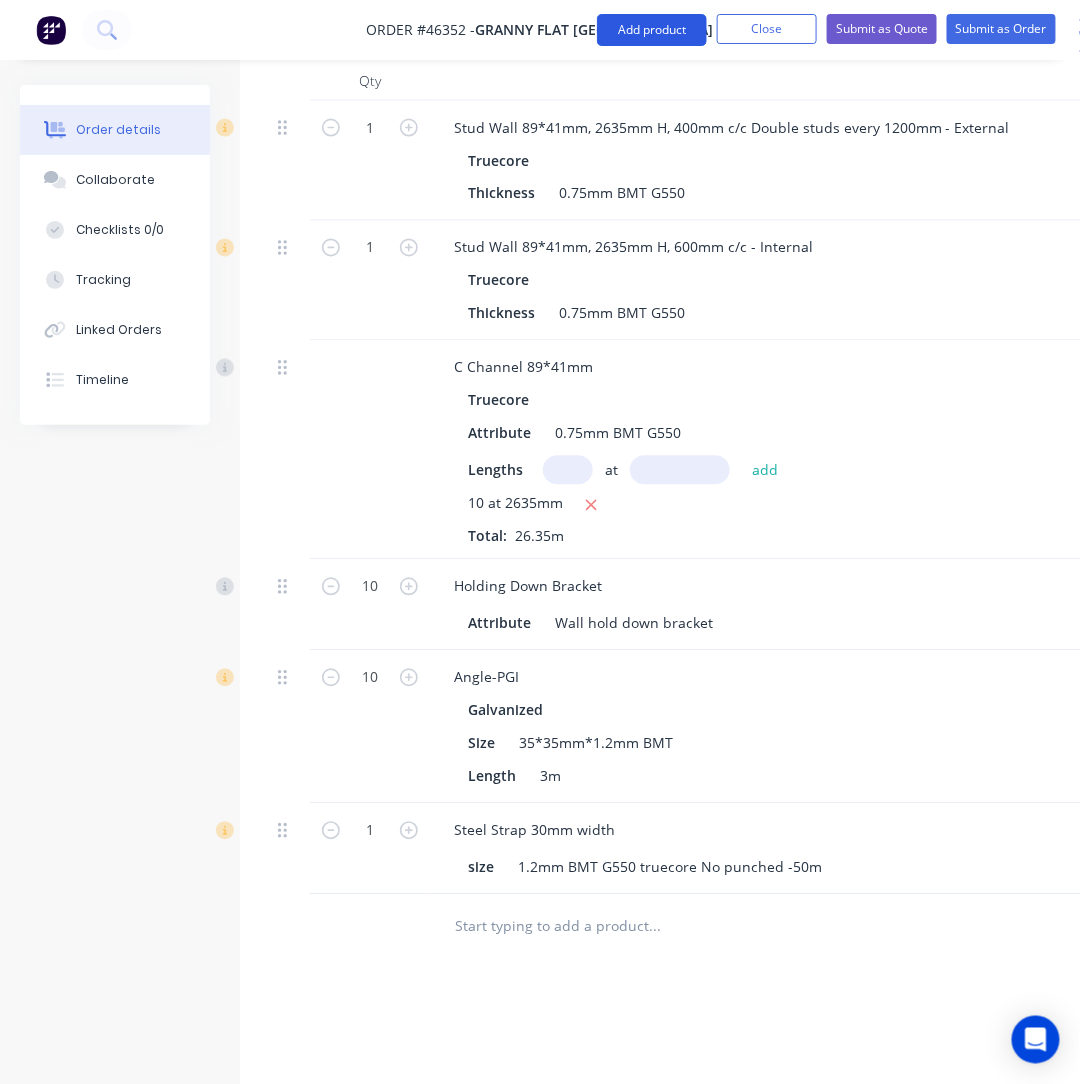 click on "Add product" at bounding box center (652, 30) 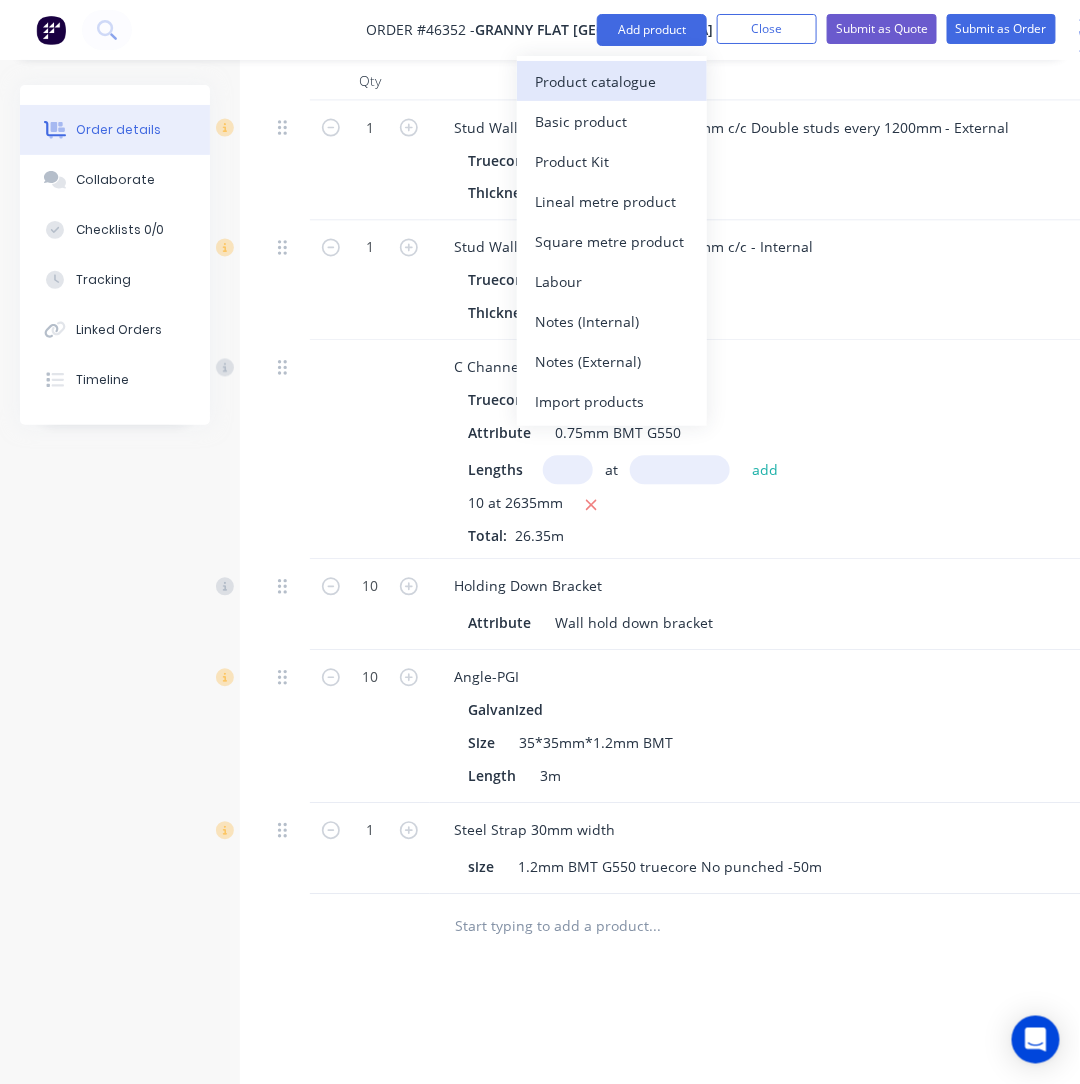 click on "Product catalogue" at bounding box center [612, 81] 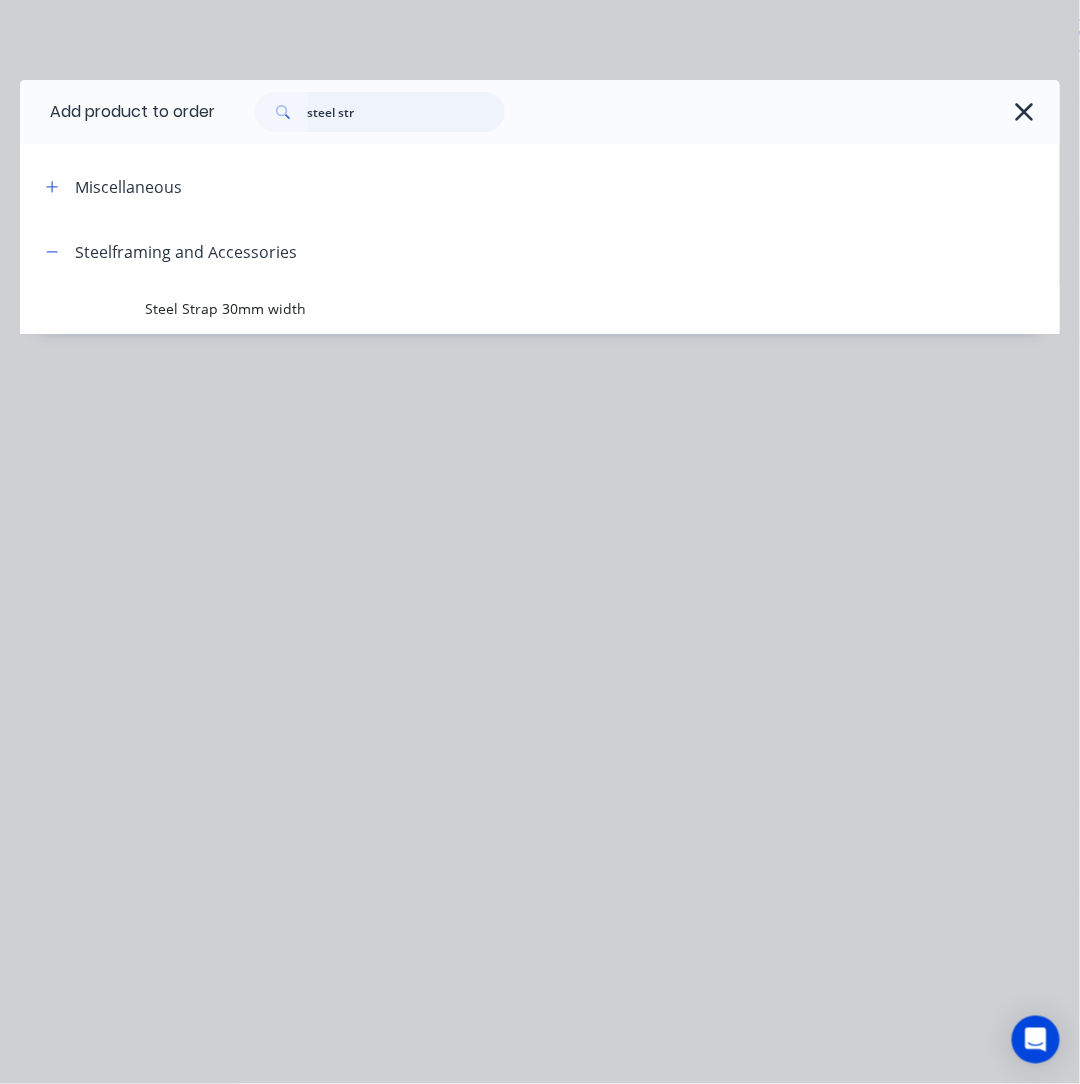 drag, startPoint x: 406, startPoint y: 116, endPoint x: 355, endPoint y: 111, distance: 51.24451 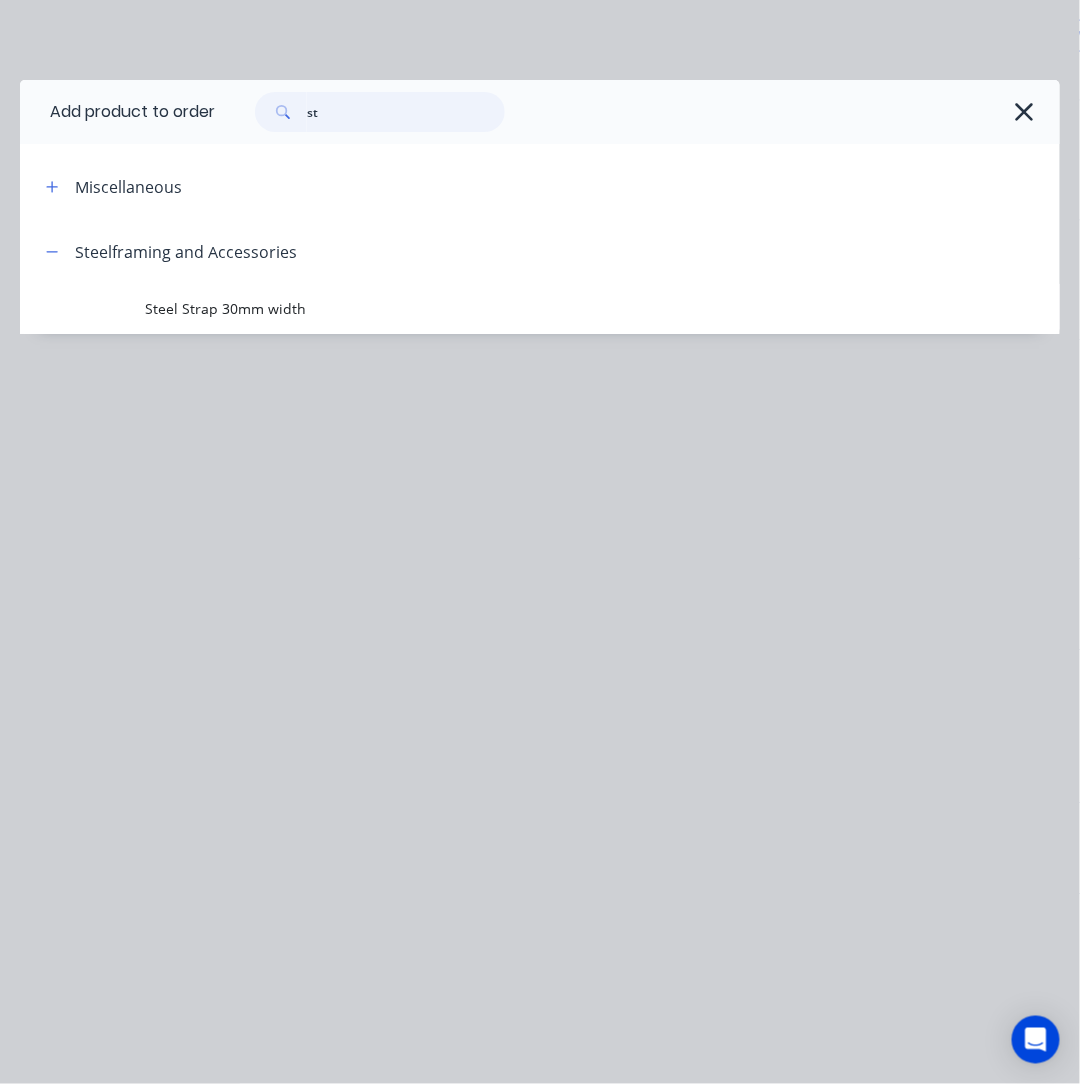 type on "s" 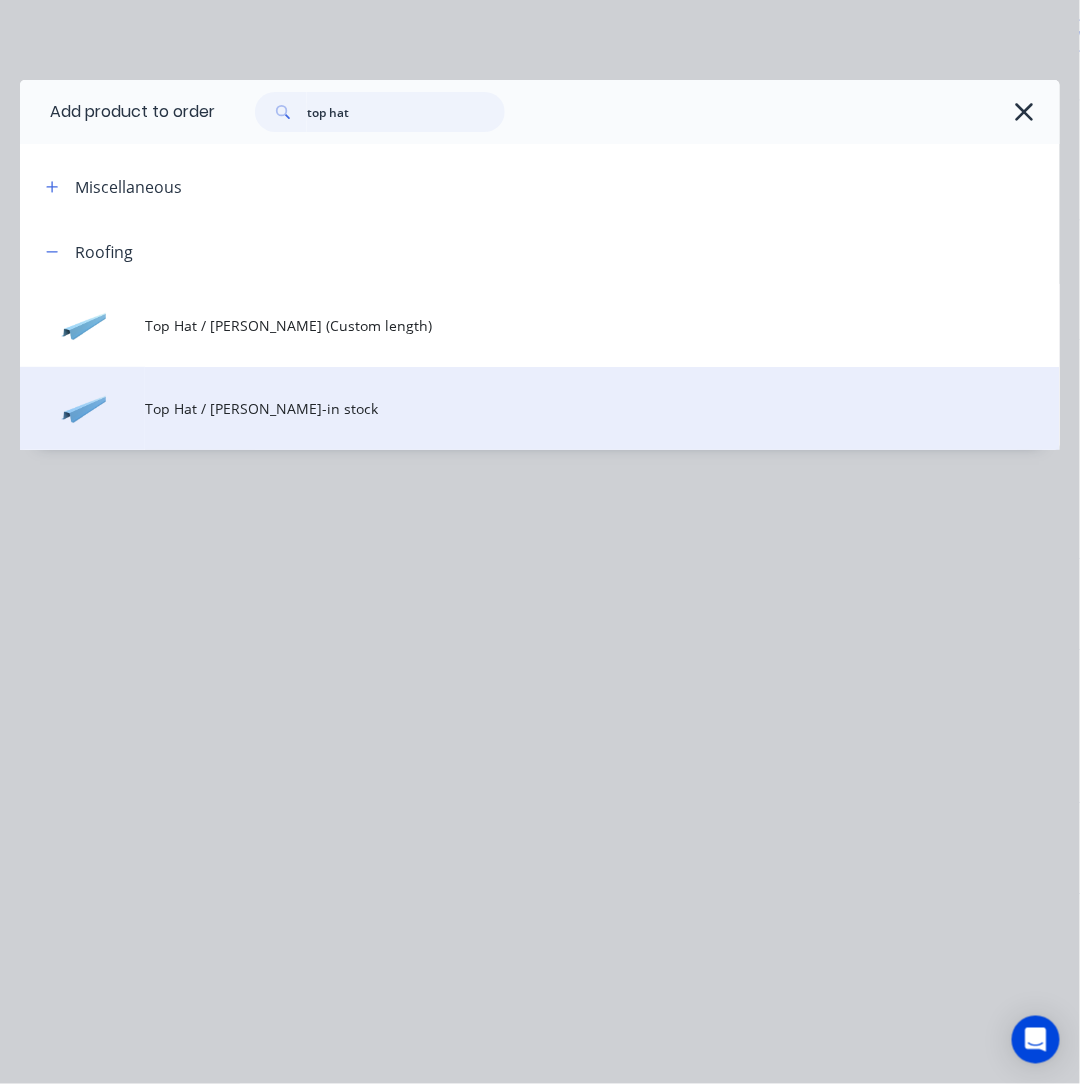 type on "top hat" 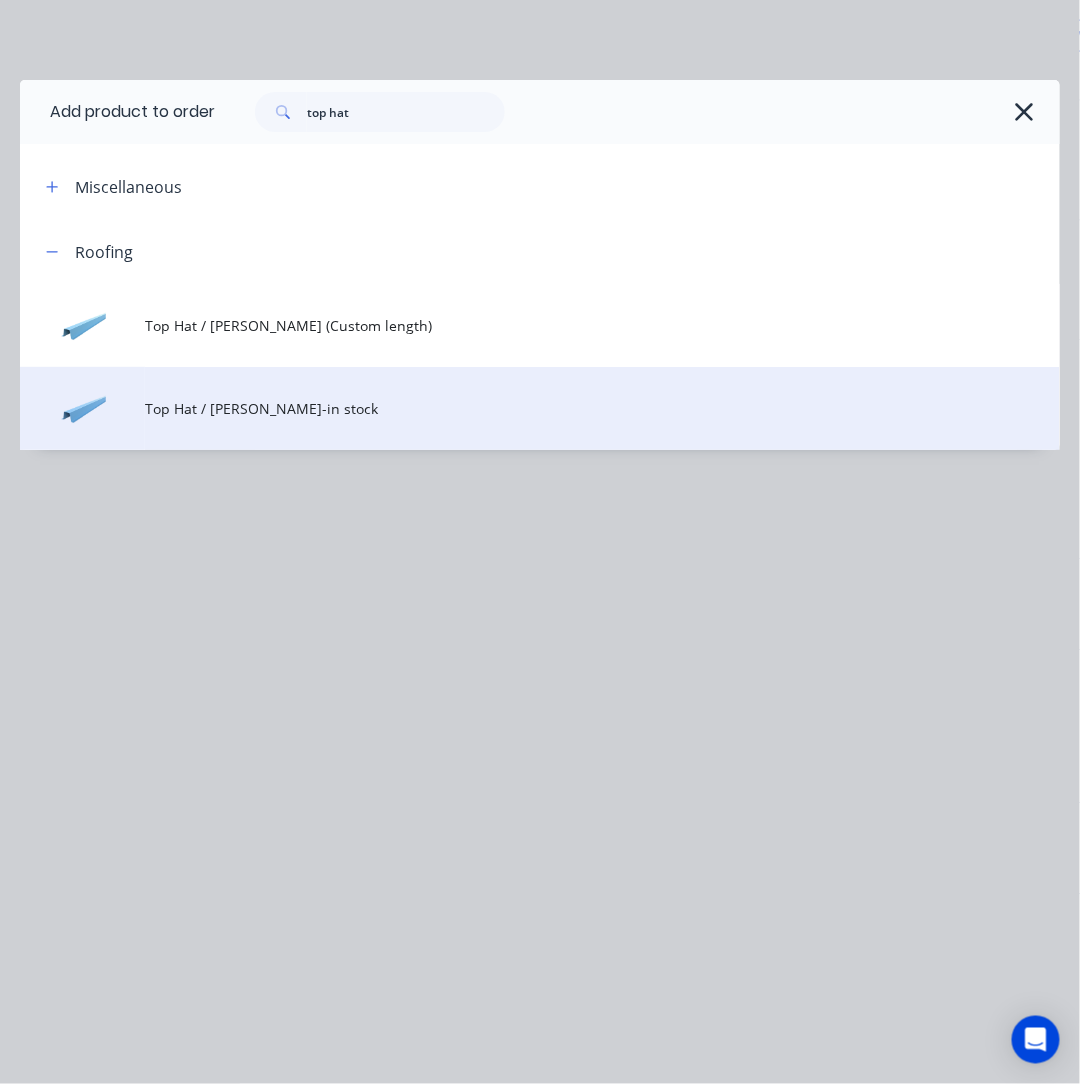 click on "Top Hat / [PERSON_NAME]-in stock" at bounding box center (511, 408) 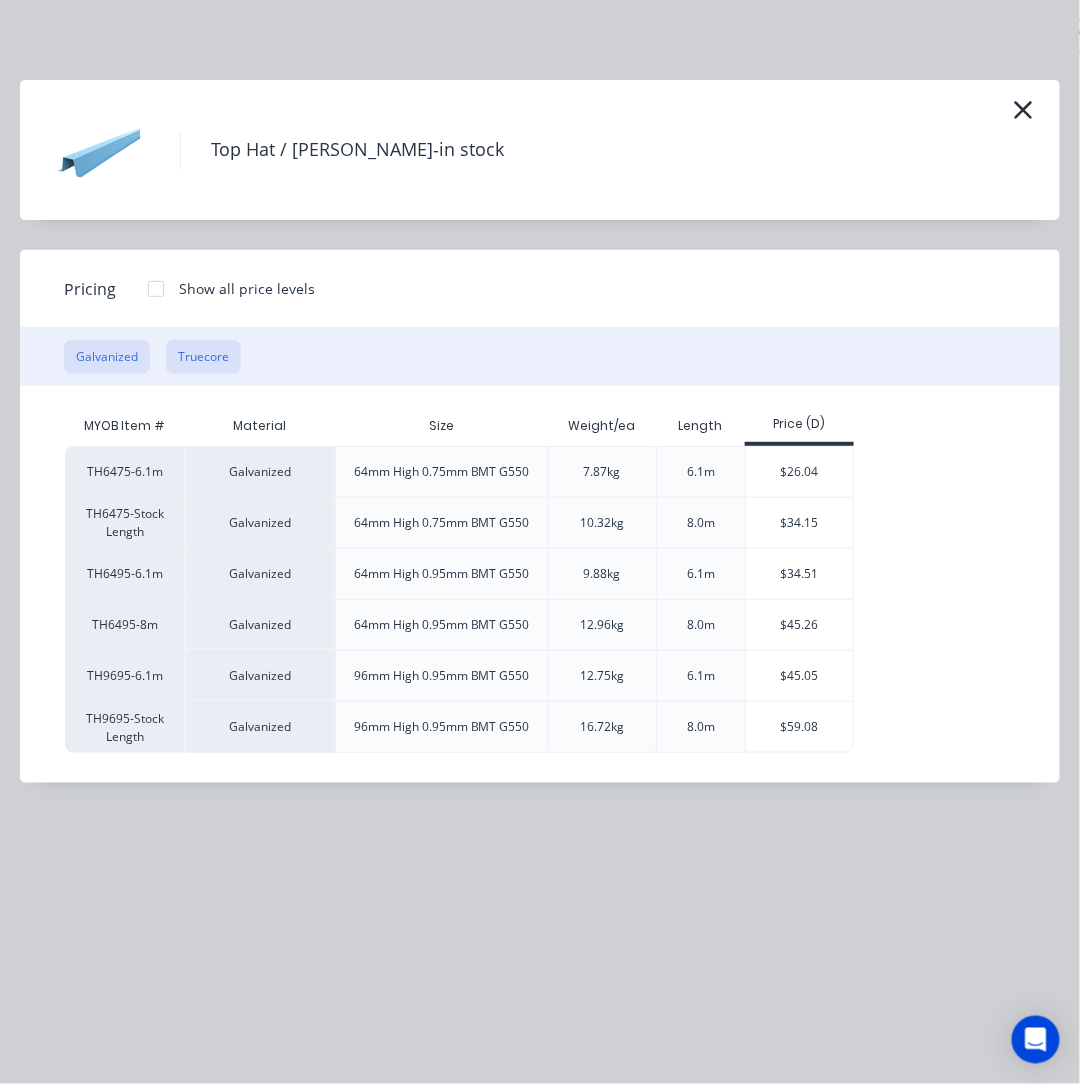 click on "Truecore" at bounding box center (203, 357) 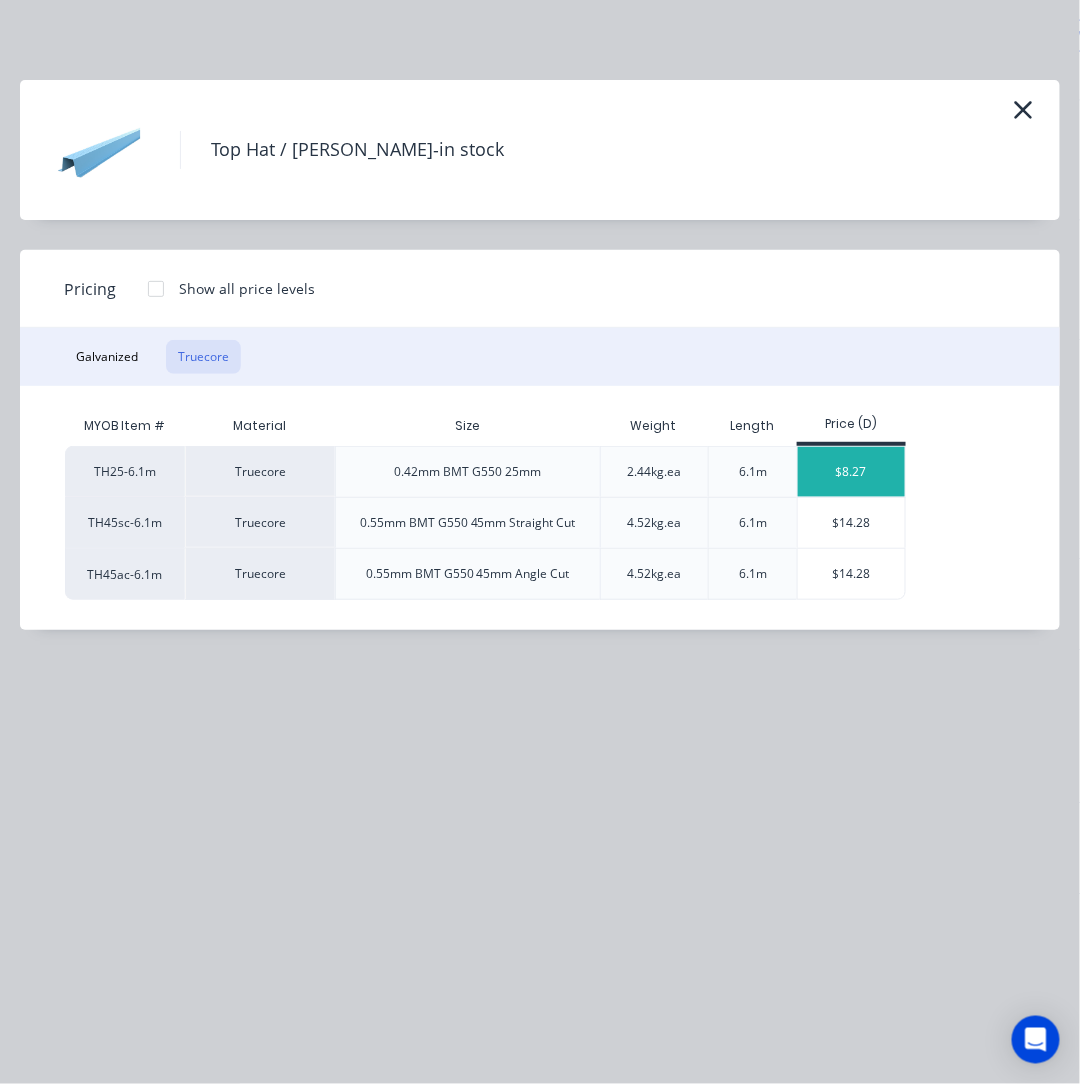 click on "$8.27" at bounding box center (851, 472) 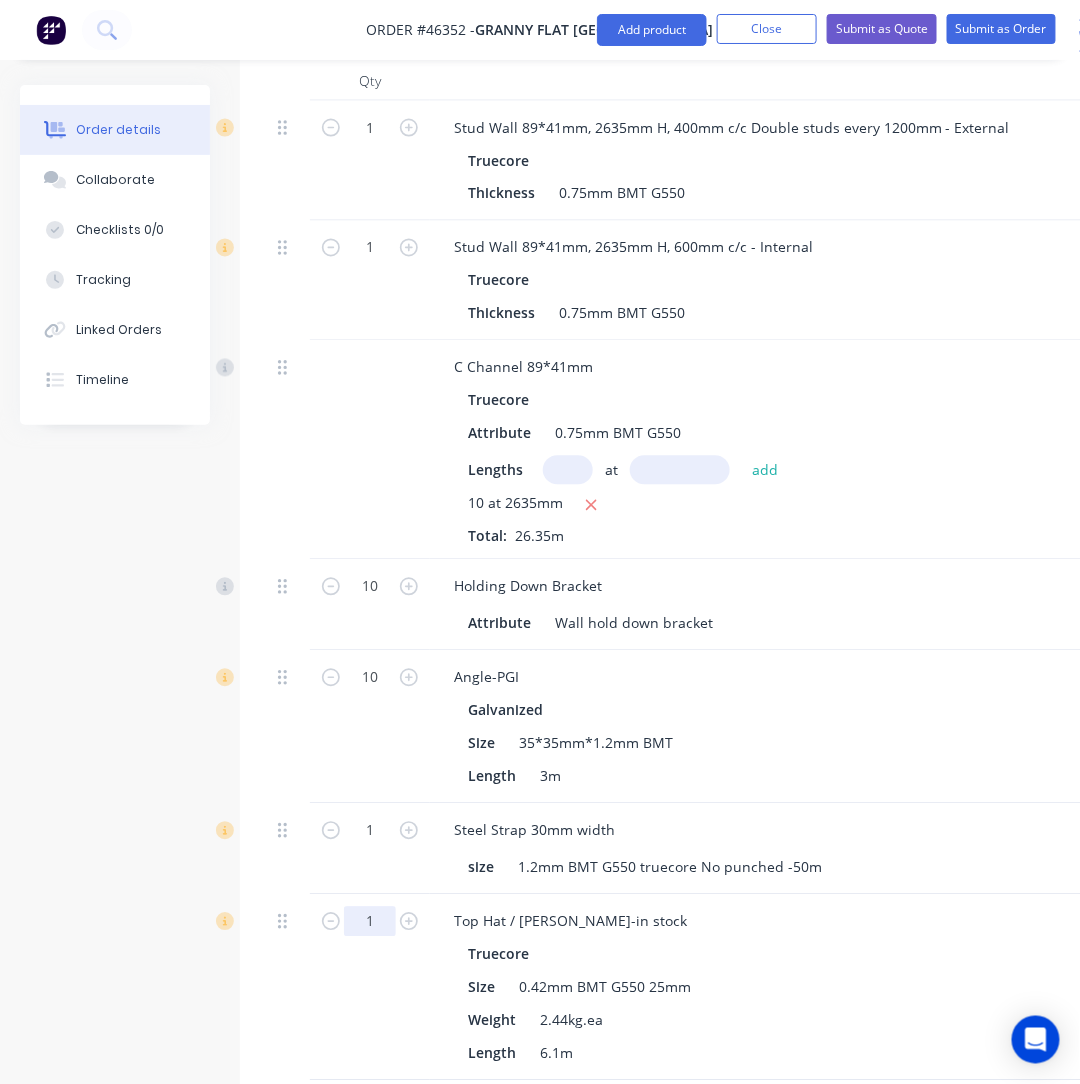 click on "1" at bounding box center (370, 128) 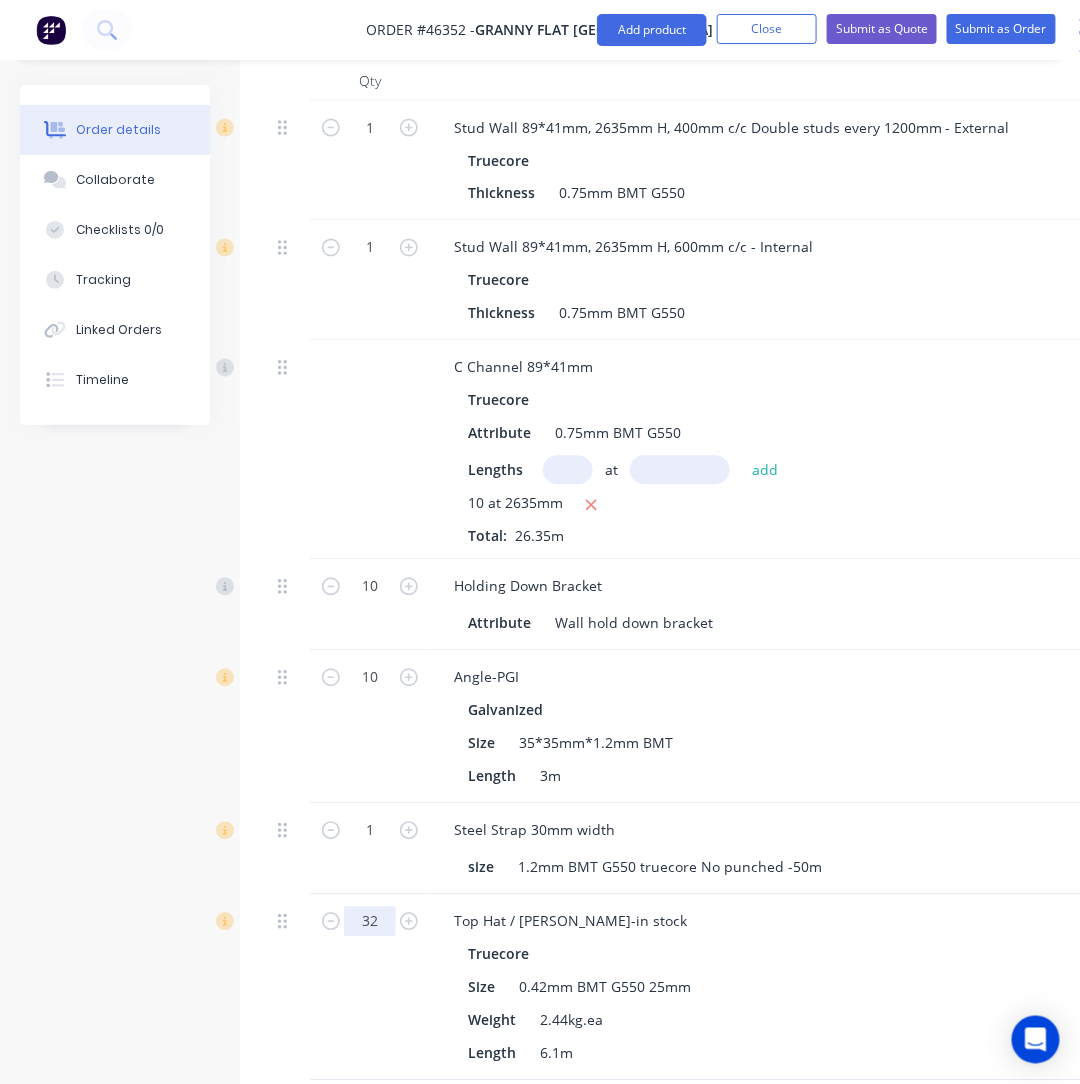 type on "32" 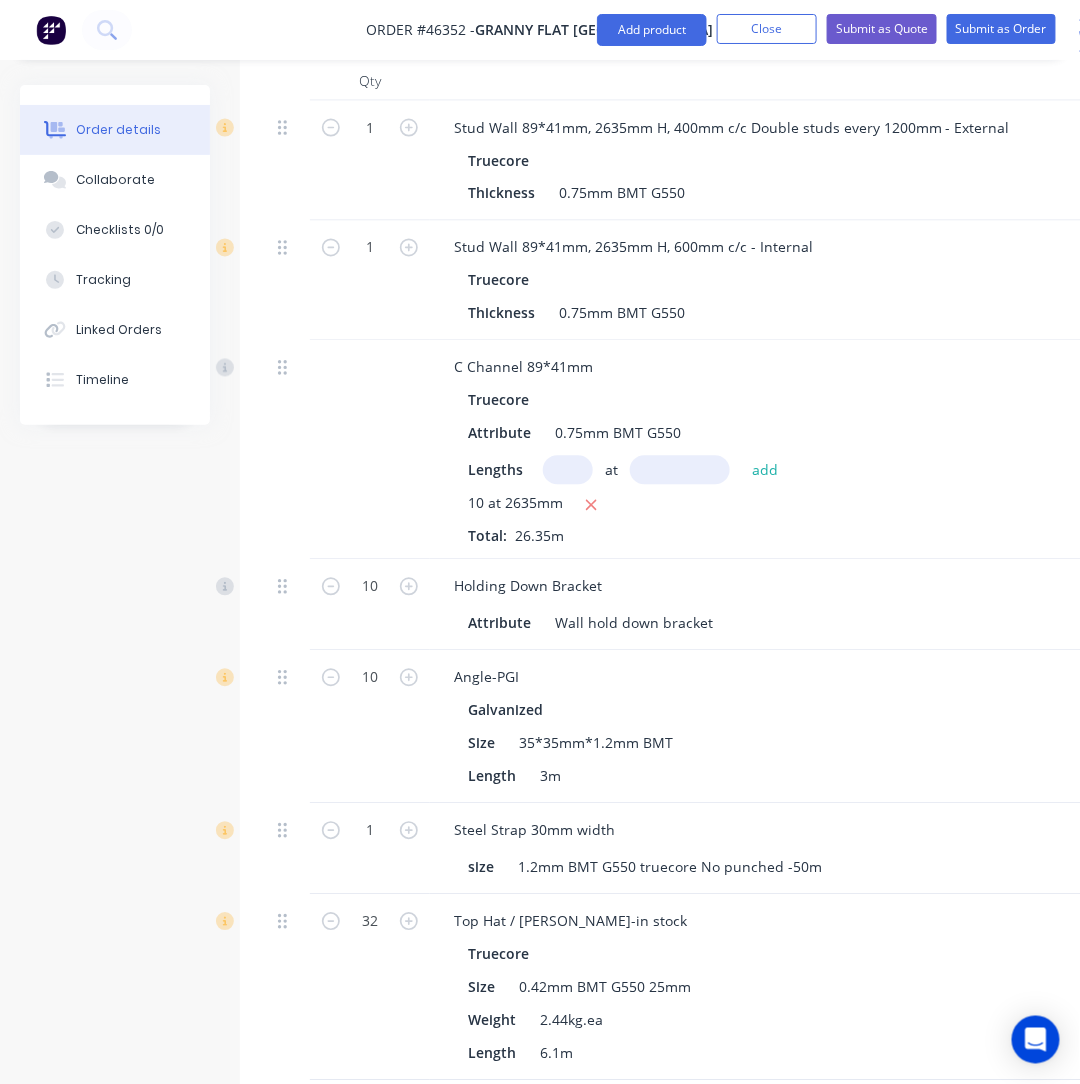 type on "$264.64" 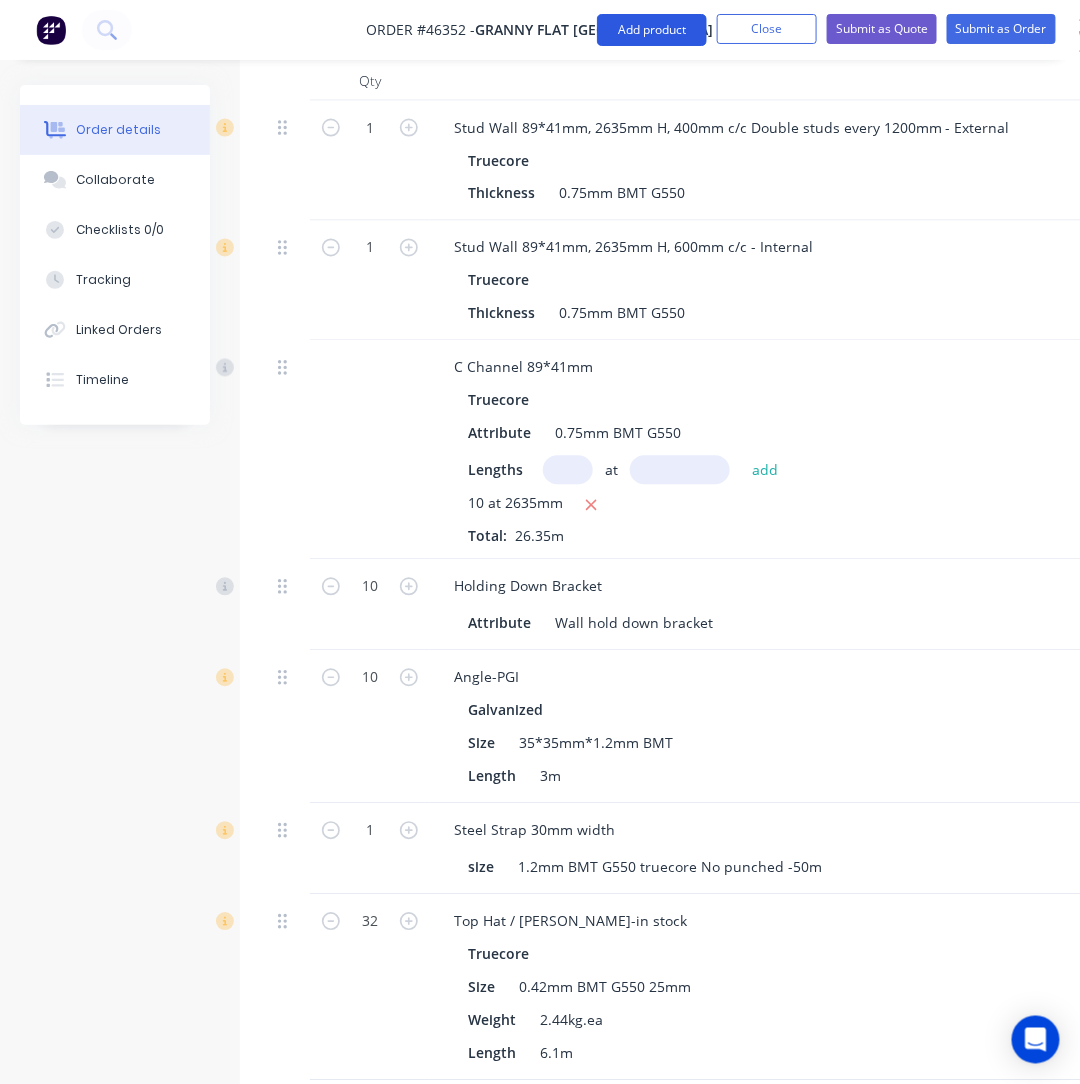 click on "Add product" at bounding box center (652, 30) 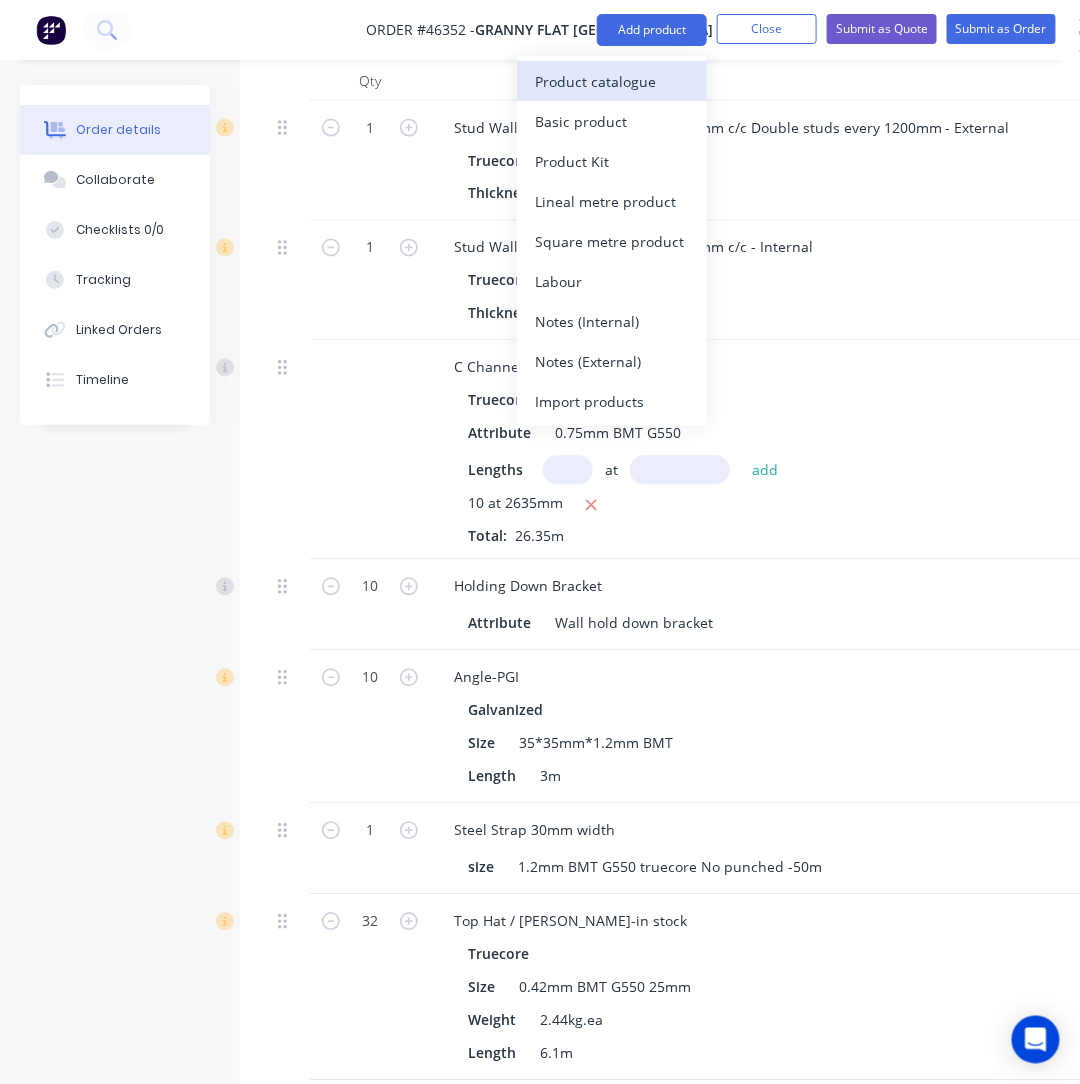 click on "Product catalogue" at bounding box center [612, 81] 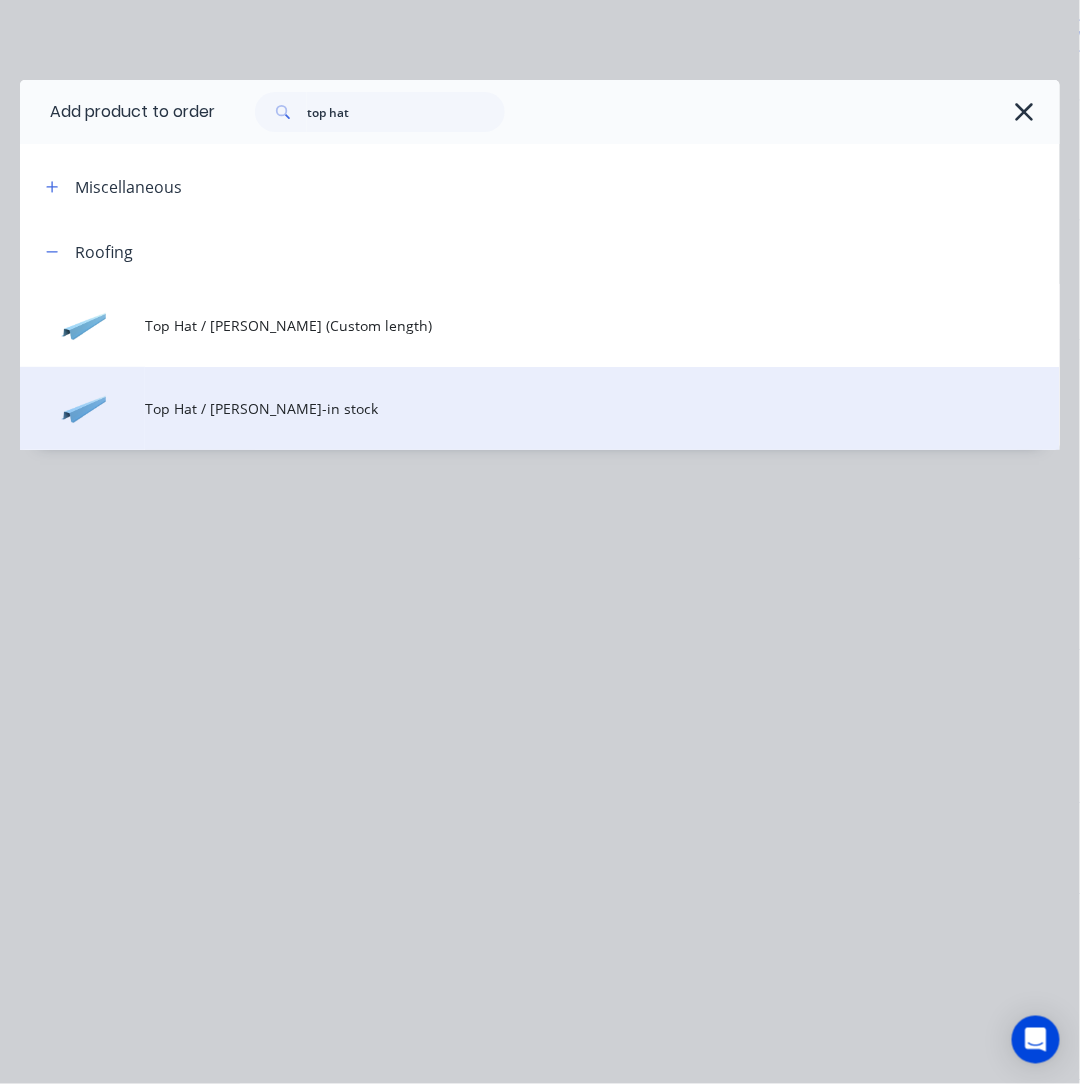 click on "Top Hat / [PERSON_NAME]-in stock" at bounding box center [511, 408] 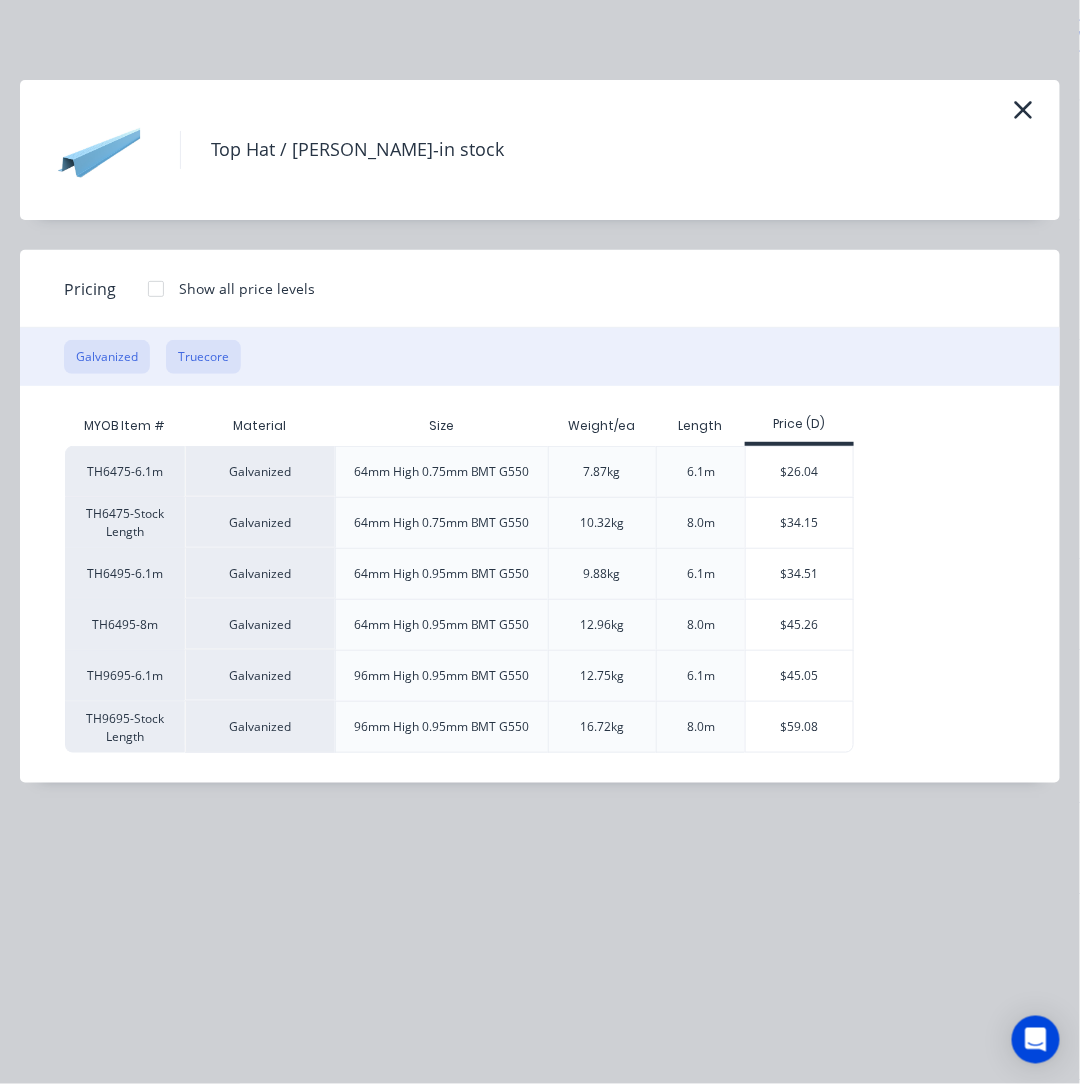 click on "Truecore" at bounding box center (203, 357) 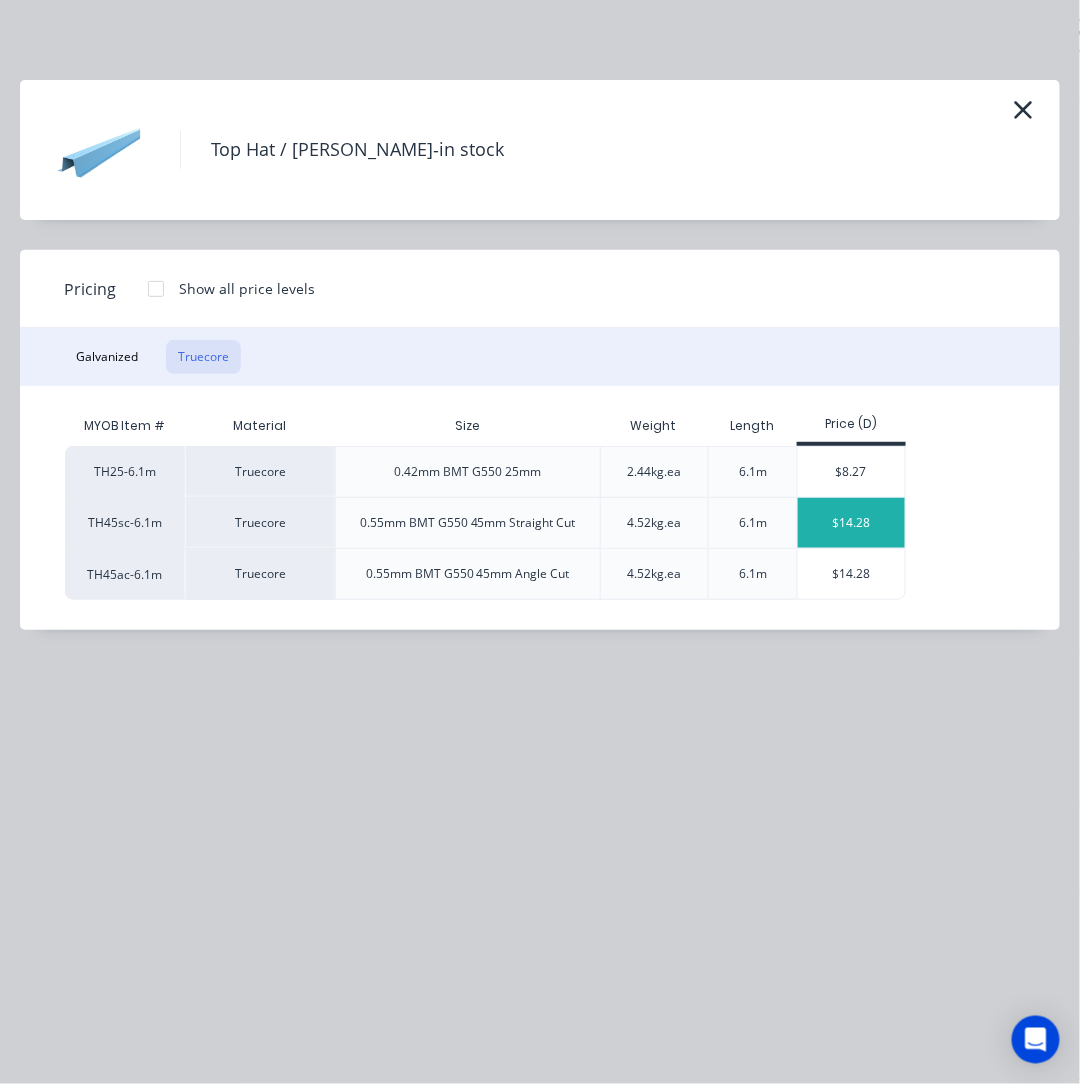 click on "$14.28" at bounding box center (851, 523) 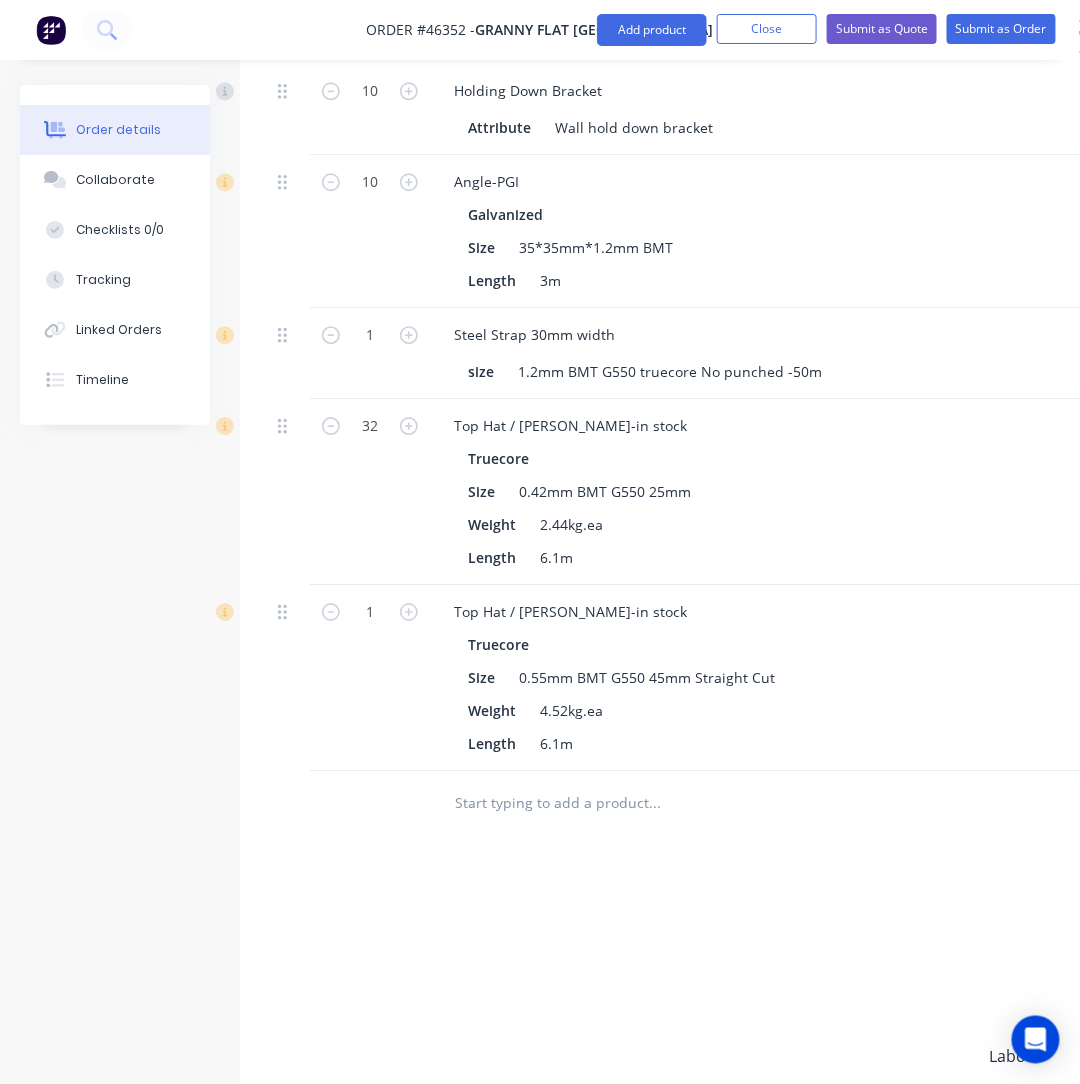 scroll, scrollTop: 1165, scrollLeft: 0, axis: vertical 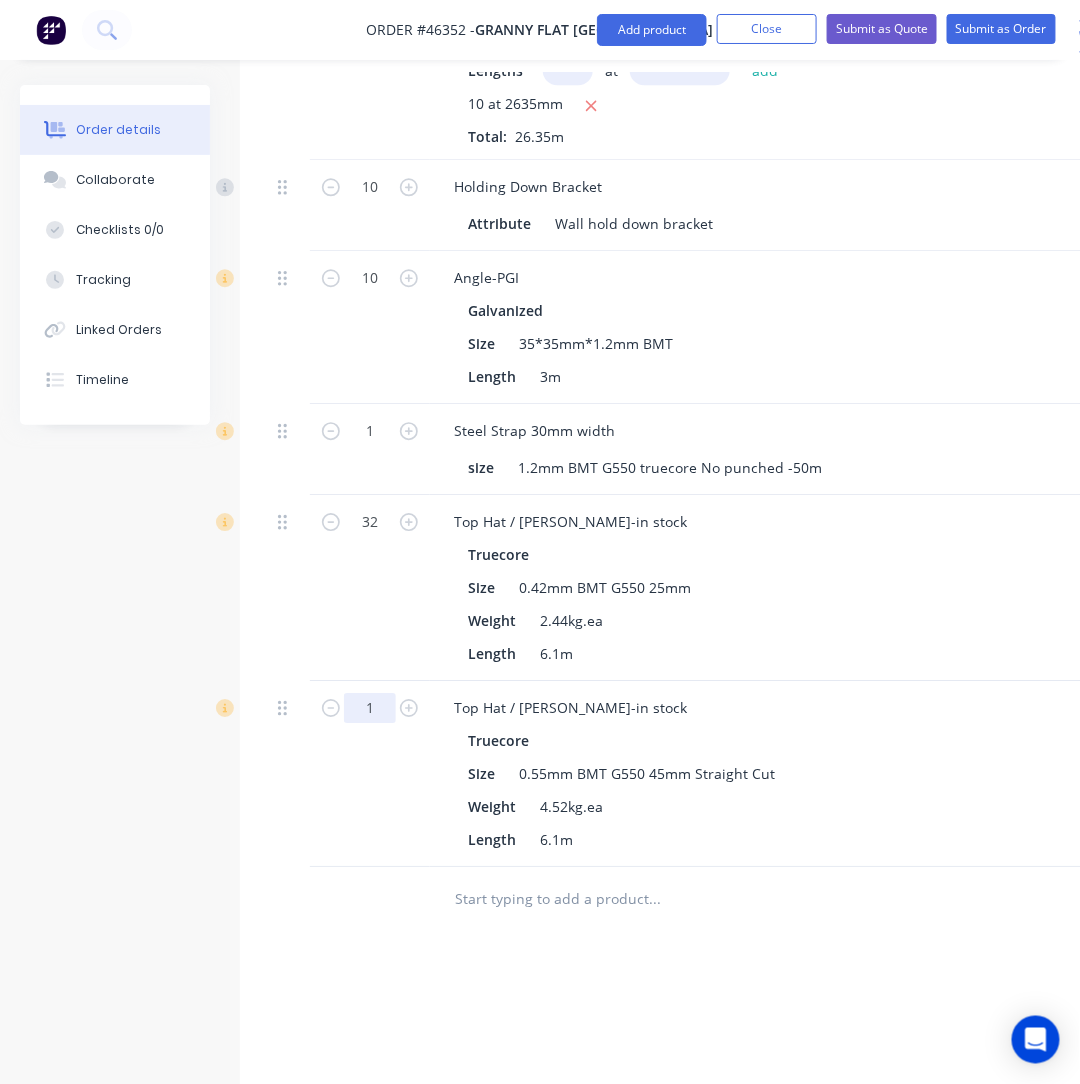 click on "1" at bounding box center (370, -272) 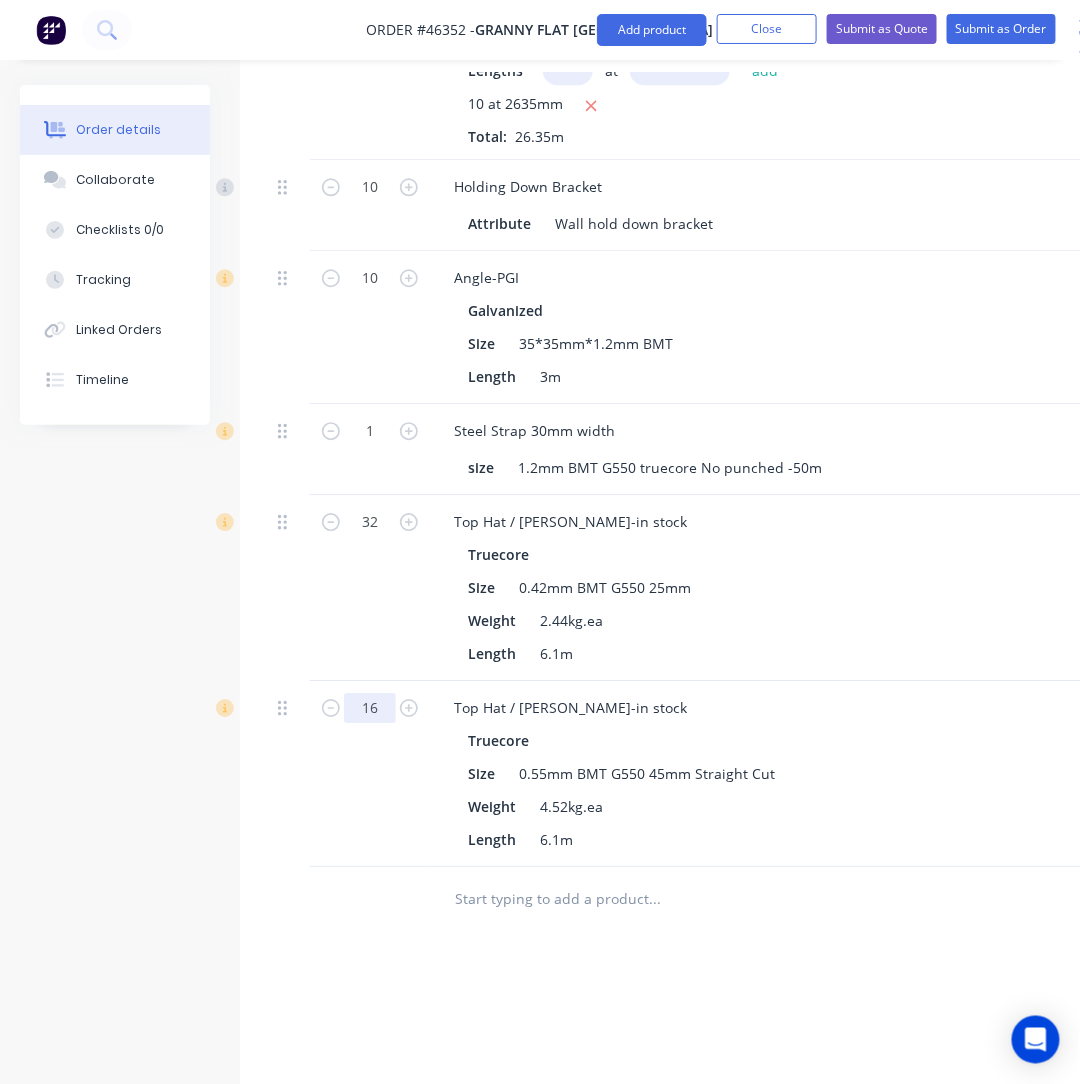 type on "16" 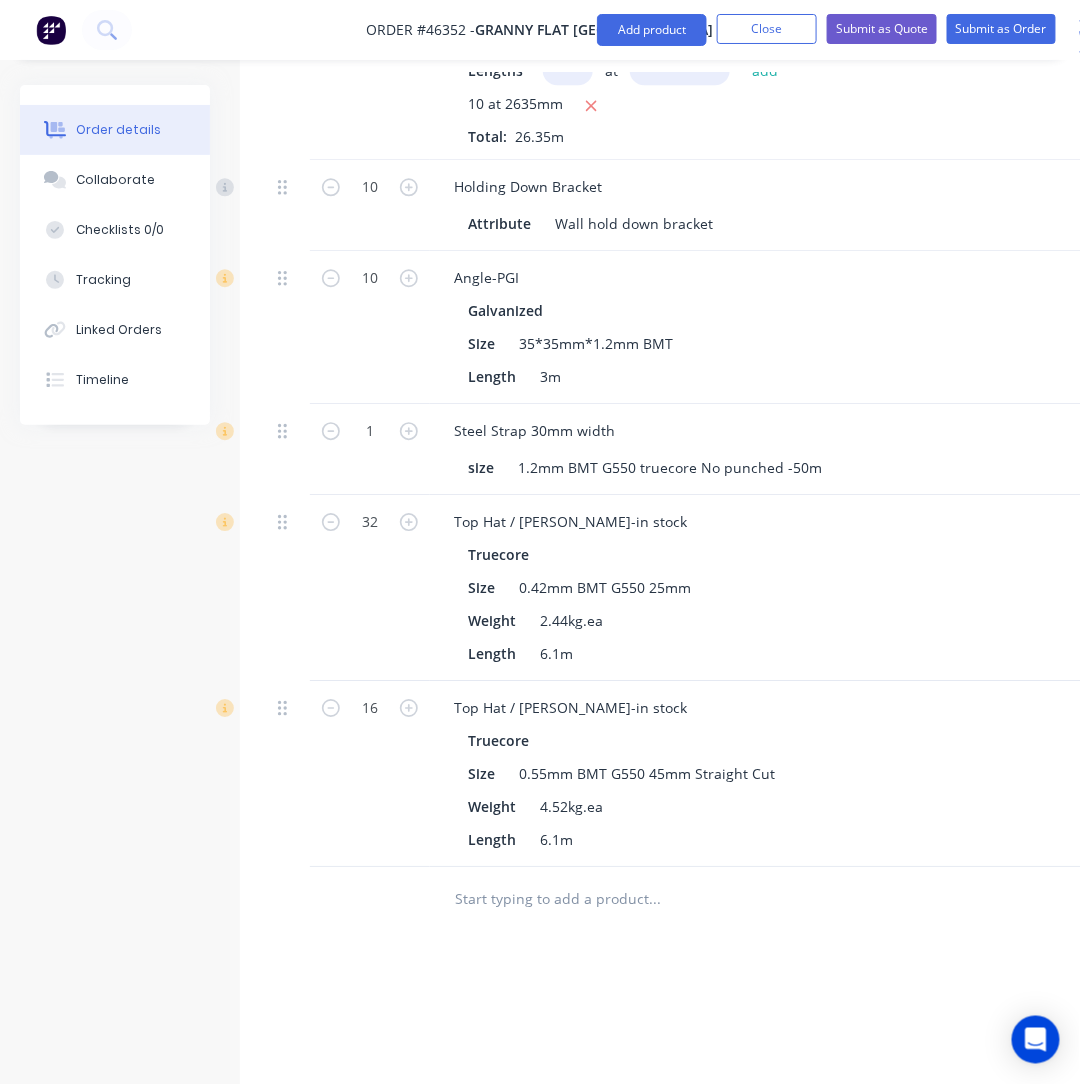 type on "$228.48" 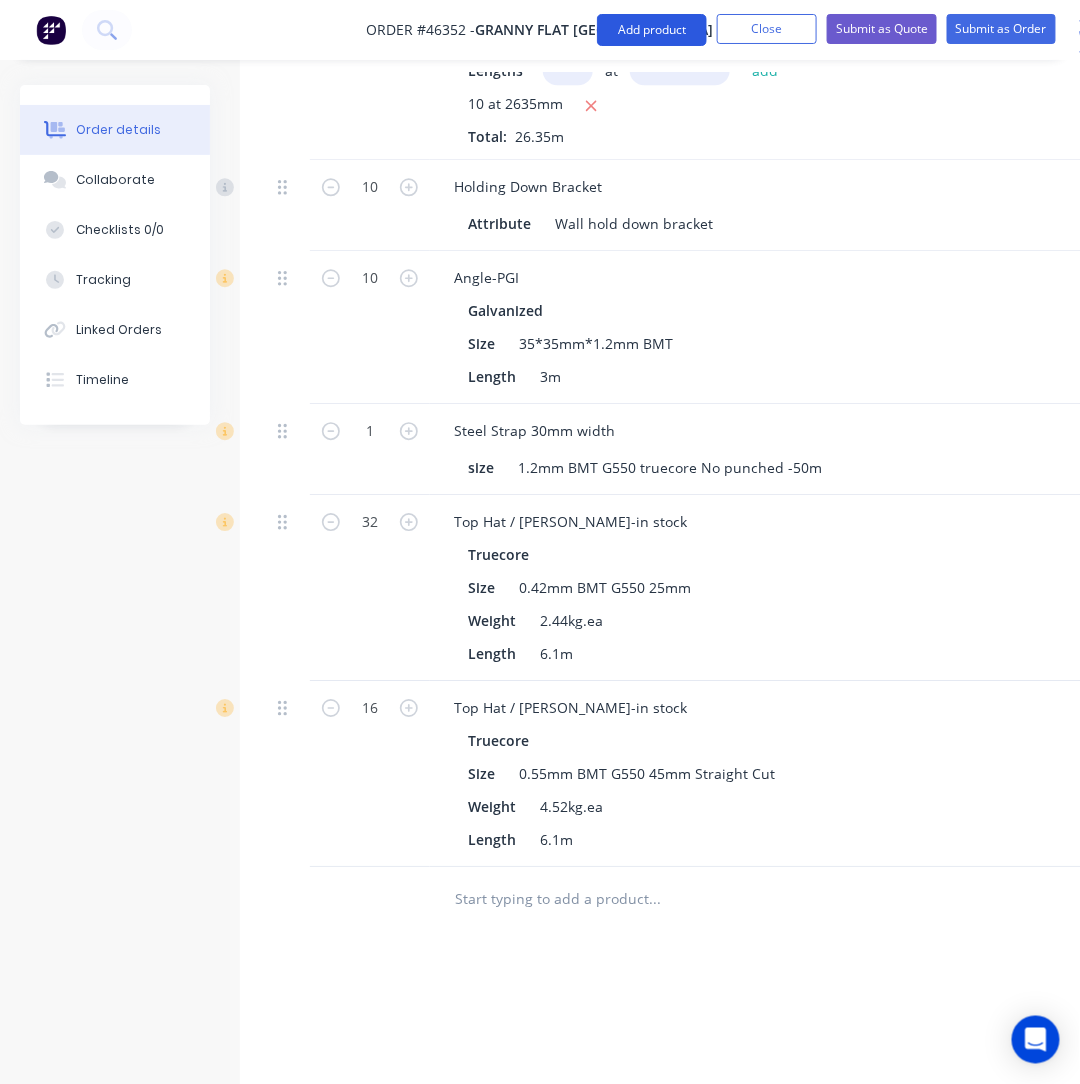 click on "Add product" at bounding box center [652, 30] 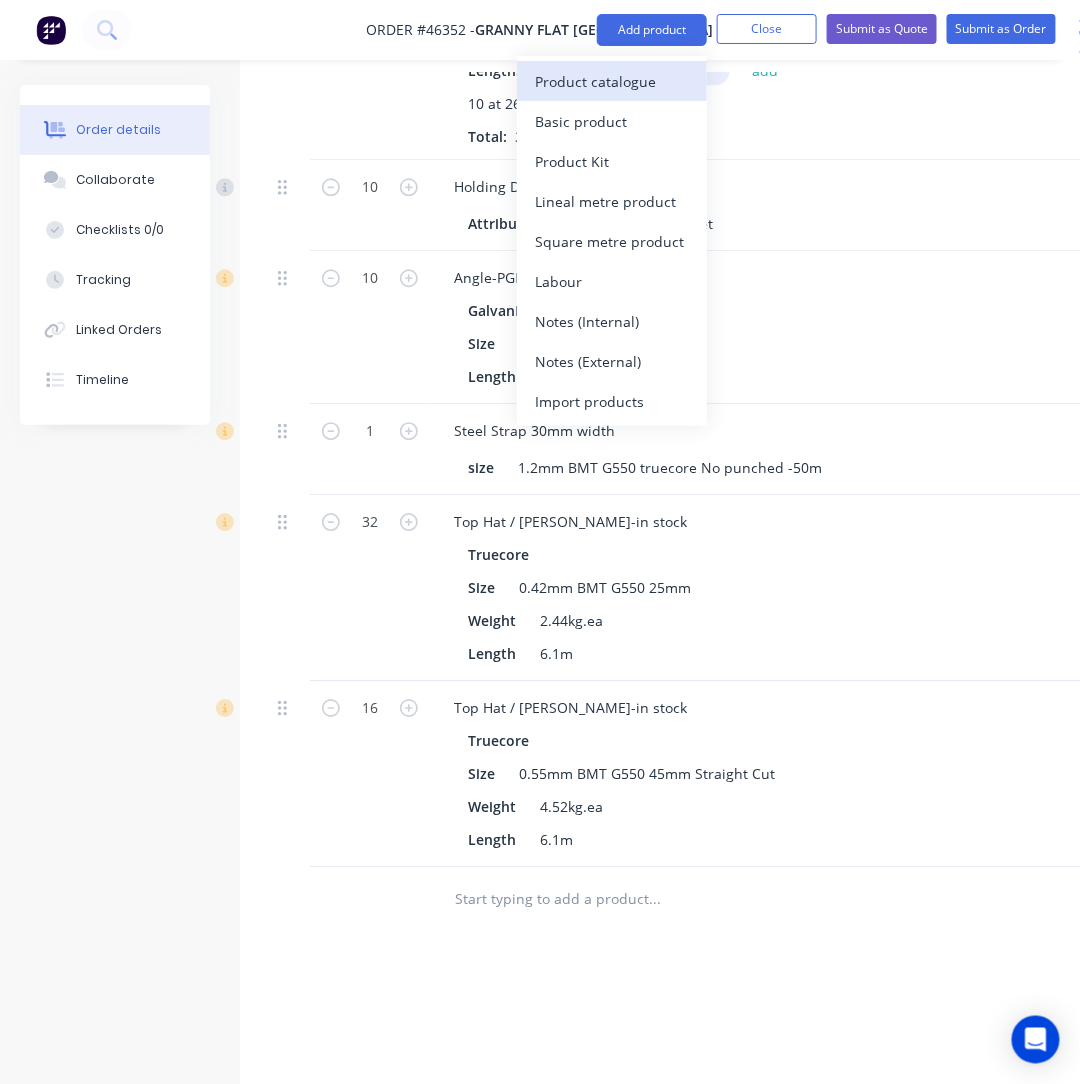 click on "Product catalogue" at bounding box center (612, 81) 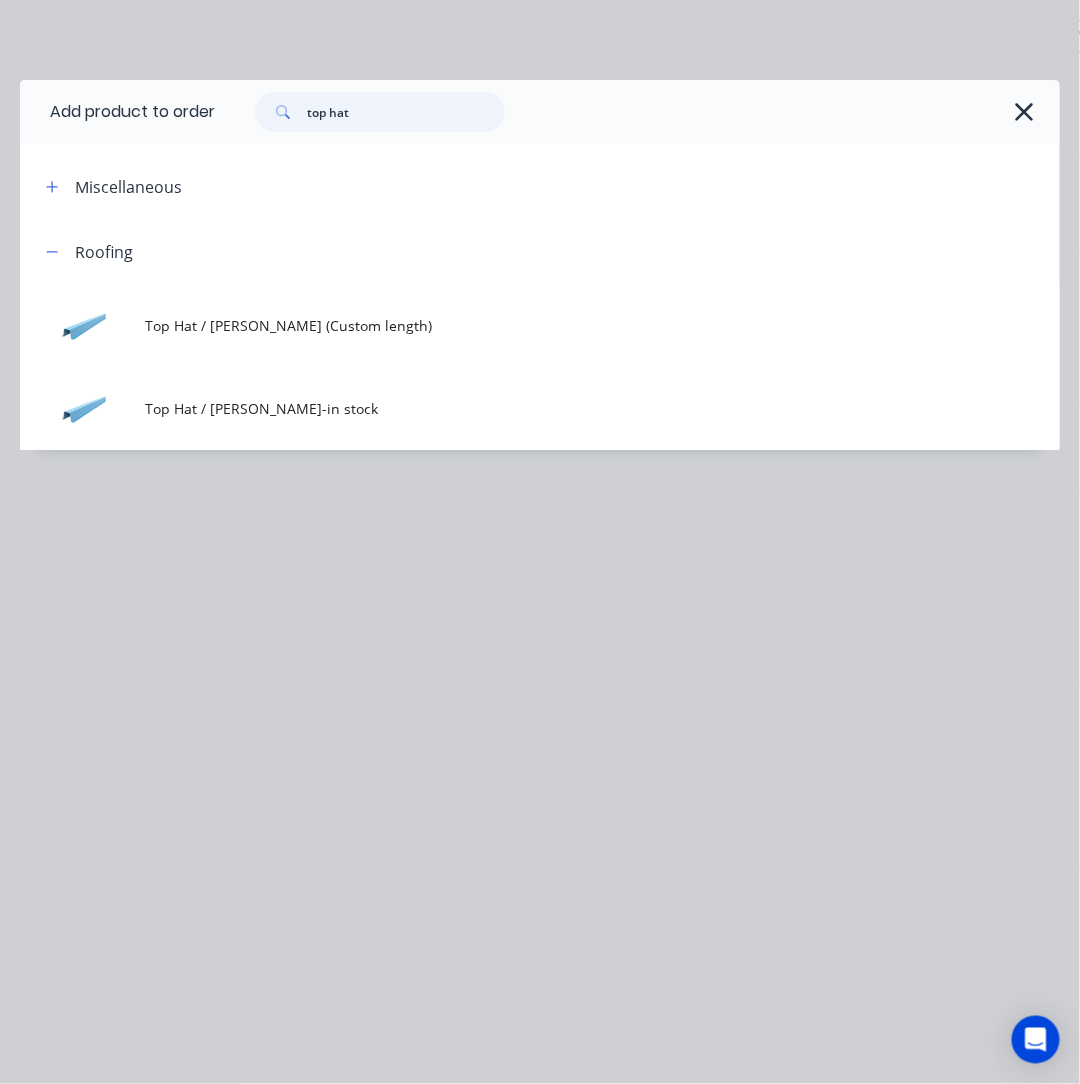 drag, startPoint x: 393, startPoint y: 114, endPoint x: 276, endPoint y: 106, distance: 117.273186 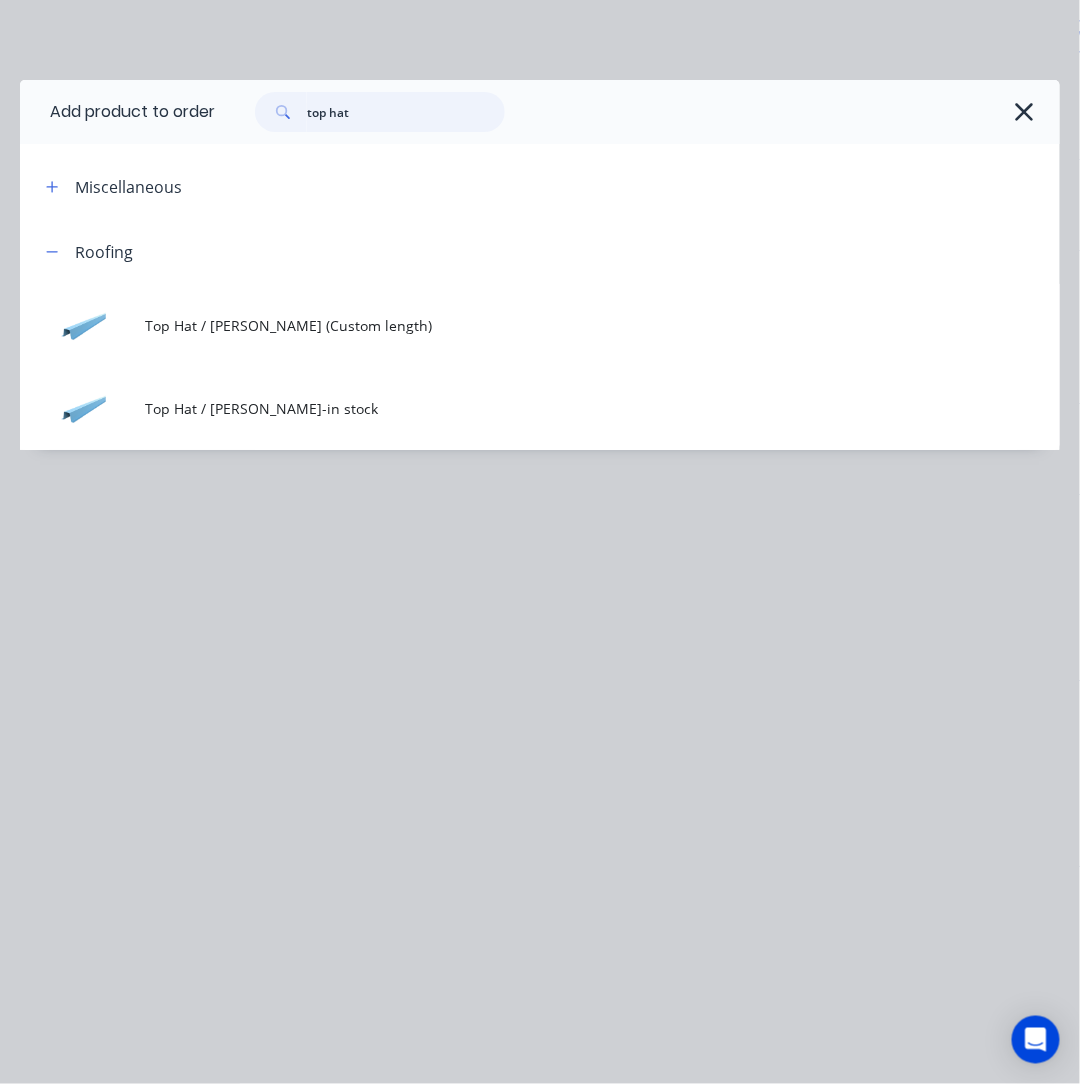 click on "top hat" at bounding box center (380, 112) 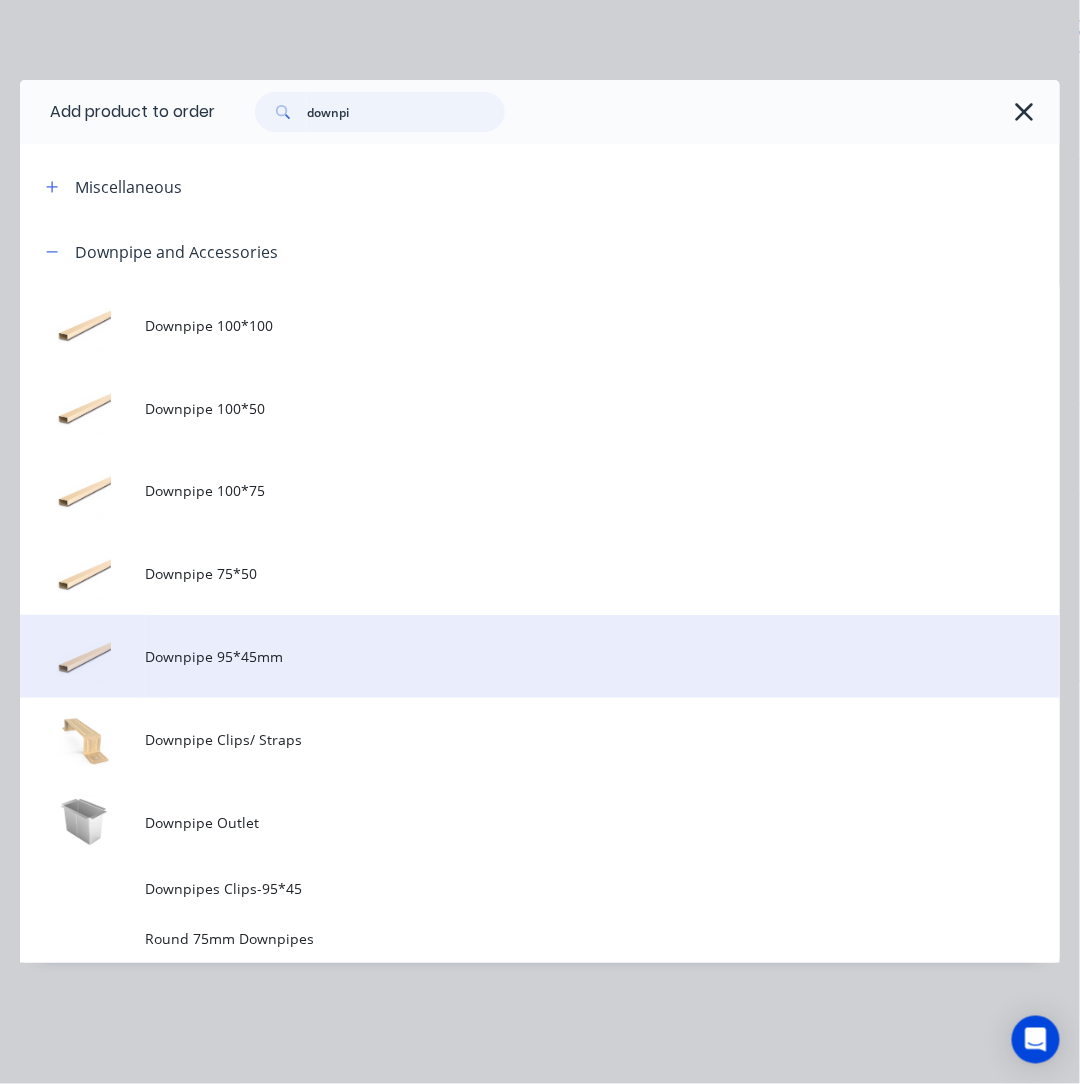 type on "downpi" 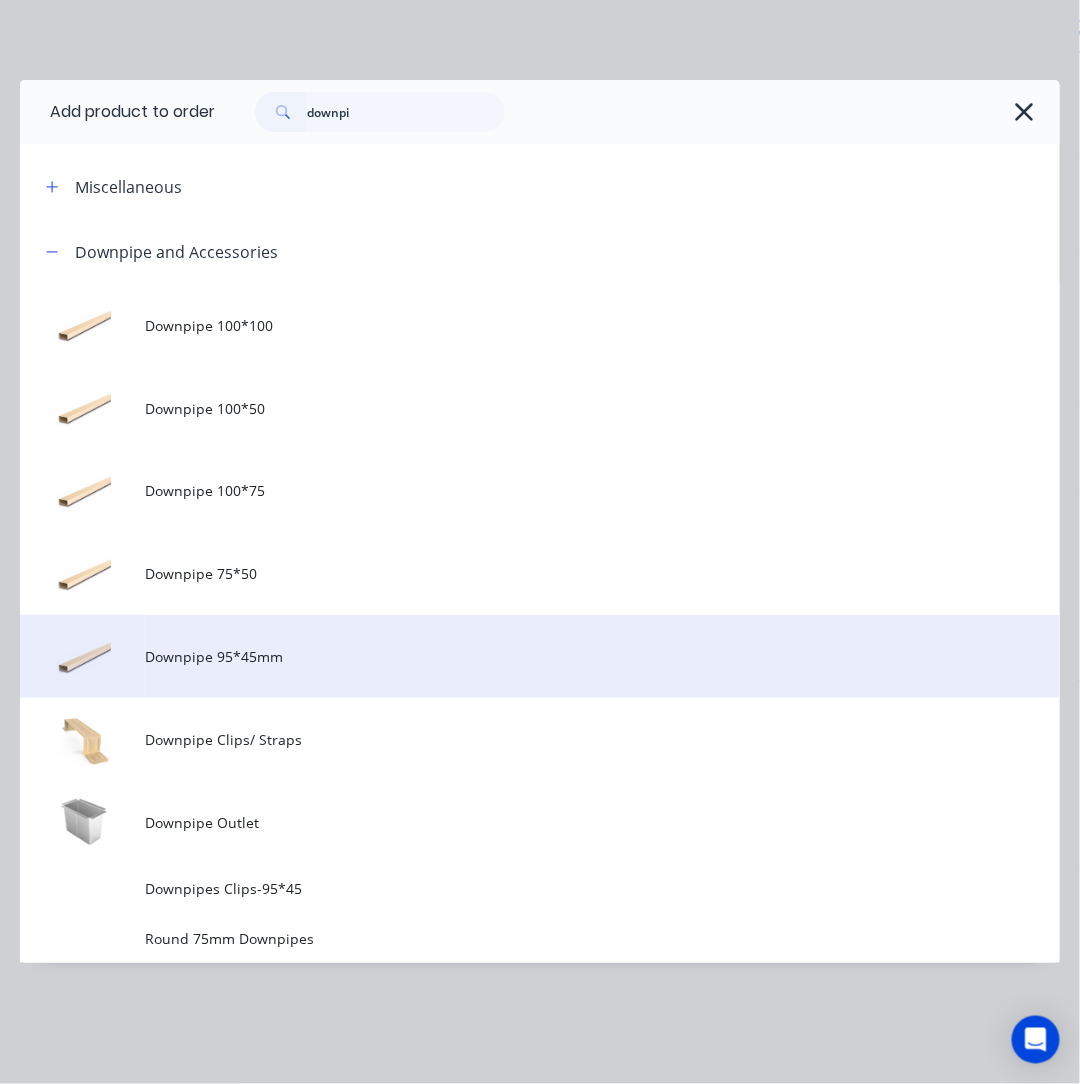 click on "Downpipe 95*45mm" at bounding box center [511, 656] 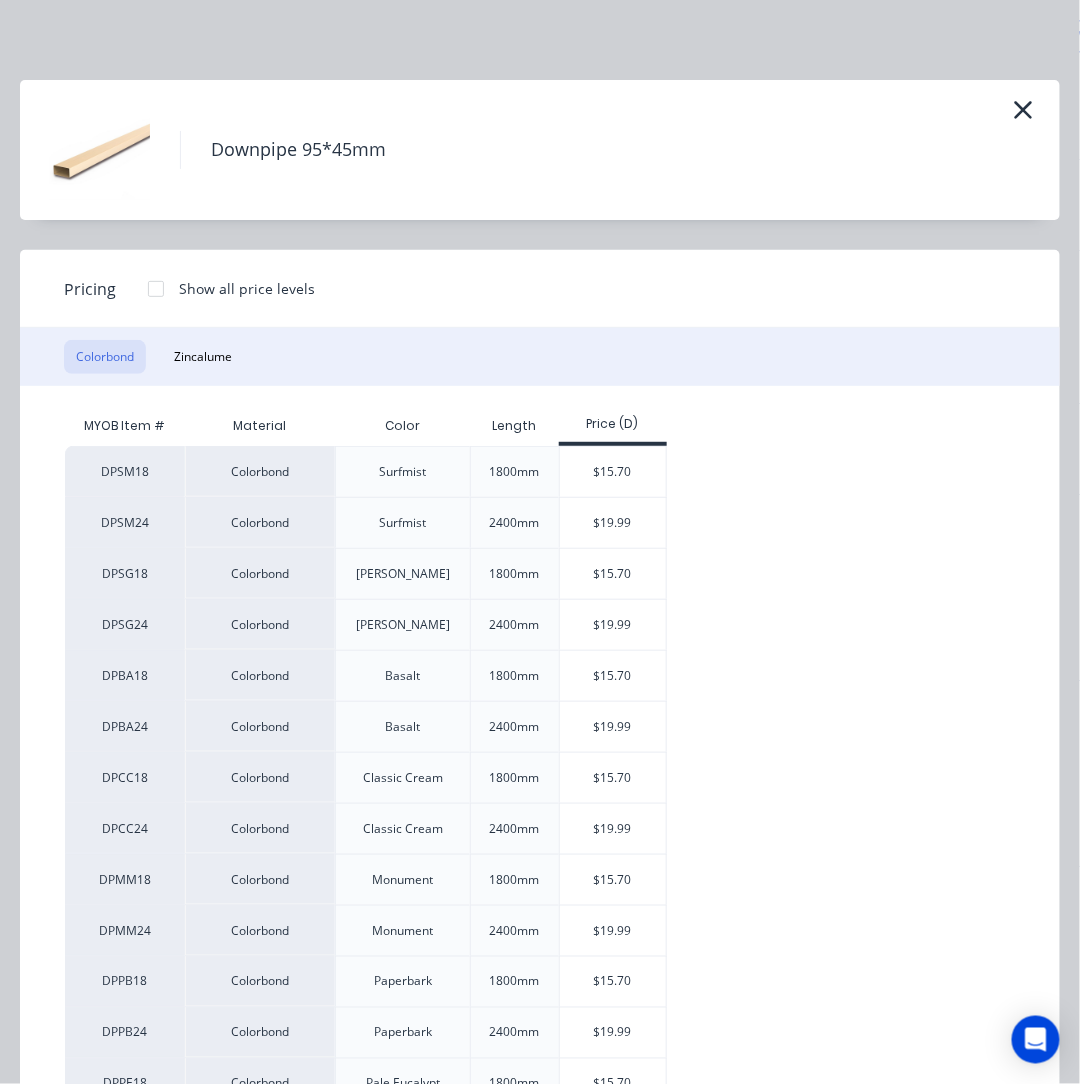 click on "DPSM18 Colorbond  Surfmist 1800mm $15.70 DPSM24 Colorbond  Surfmist 2400mm $19.99 DPSG18 Colorbond  Shale Grey 1800mm $15.70 DPSG24 Colorbond  Shale Grey 2400mm $19.99 DPBA18 Colorbond  Basalt 1800mm $15.70 DPBA24 Colorbond  Basalt 2400mm $19.99 DPCC18 Colorbond  Classic Cream 1800mm $15.70 DPCC24 Colorbond  Classic Cream 2400mm $19.99 DPMM18 Colorbond  Monument 1800mm $15.70 DPMM24 Colorbond  Monument 2400mm $19.99 DPPB18 Colorbond  Paperbark 1800mm $15.70 DPPB24 Colorbond  Paperbark 2400mm $19.99 DPPE18 Colorbond  Pale Eucalypt 1800mm $15.70 DPPE24 Colorbond  Pale Eucalypt 2400mm $19.99 DPWG18 Colorbond  Woodland Grey 1800mm $15.70 DPWG24 Colorbond  Woodland Grey 2400mm $19.99 DPMR18 Colorbond  Manor Red 1800mm $15.70 DPMR24 Colorbond  Manor Red 2400mm $19.99 DPDO18 Colorbond  Deep Ocean 1800mm $15.70 DPDO24 Colorbond  Deep Ocean 2400mm $19.99 DPCG18 Colorbond  Cottage Green 1800mm $15.70 DPCG24 Colorbond  Cottage Green 2400mm $19.99 DPIS18 Colorbond  Ironstone 1800mm $15.70 DPIS24 Colorbond  Ironstone Dune" at bounding box center (525, 1517) 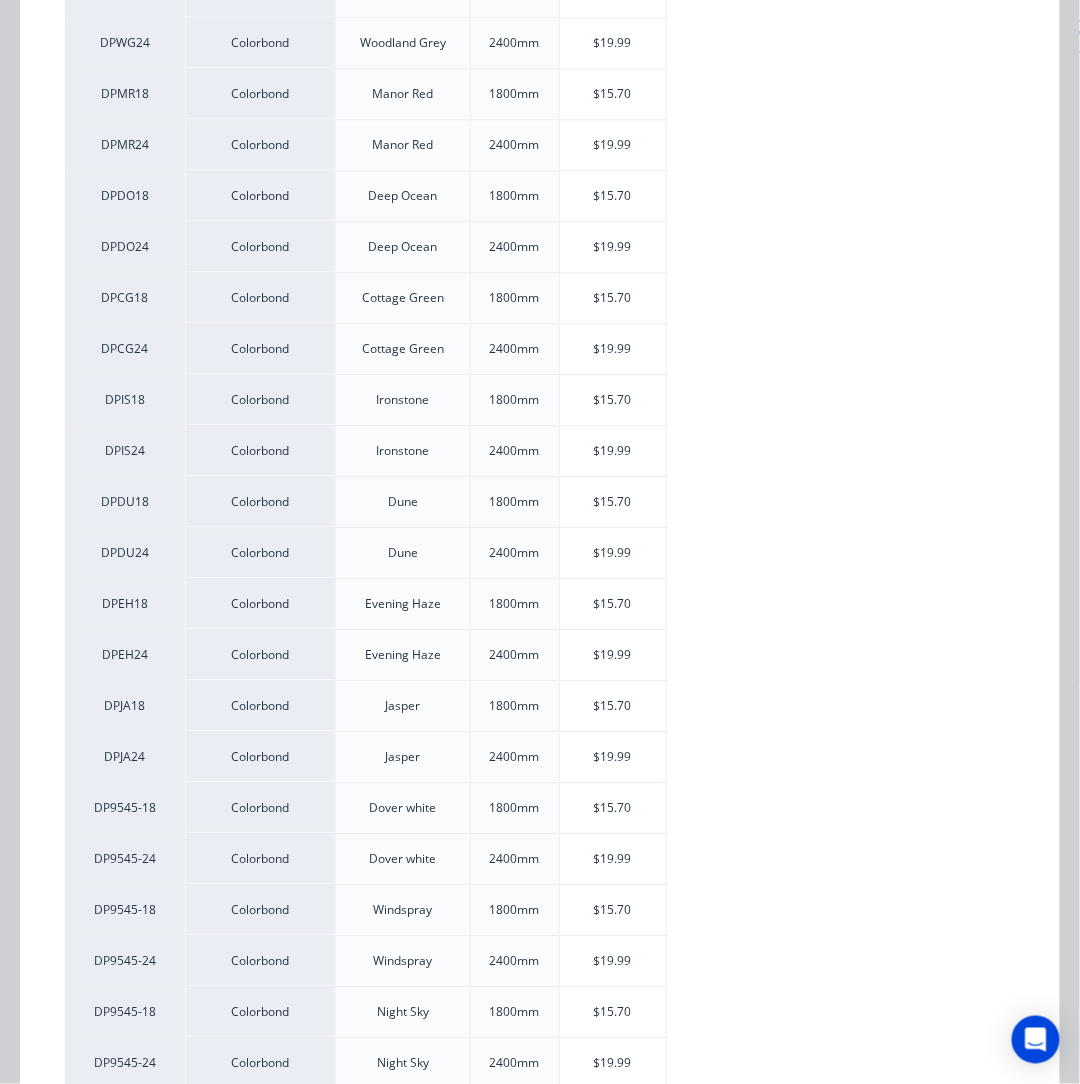 scroll, scrollTop: 1200, scrollLeft: 0, axis: vertical 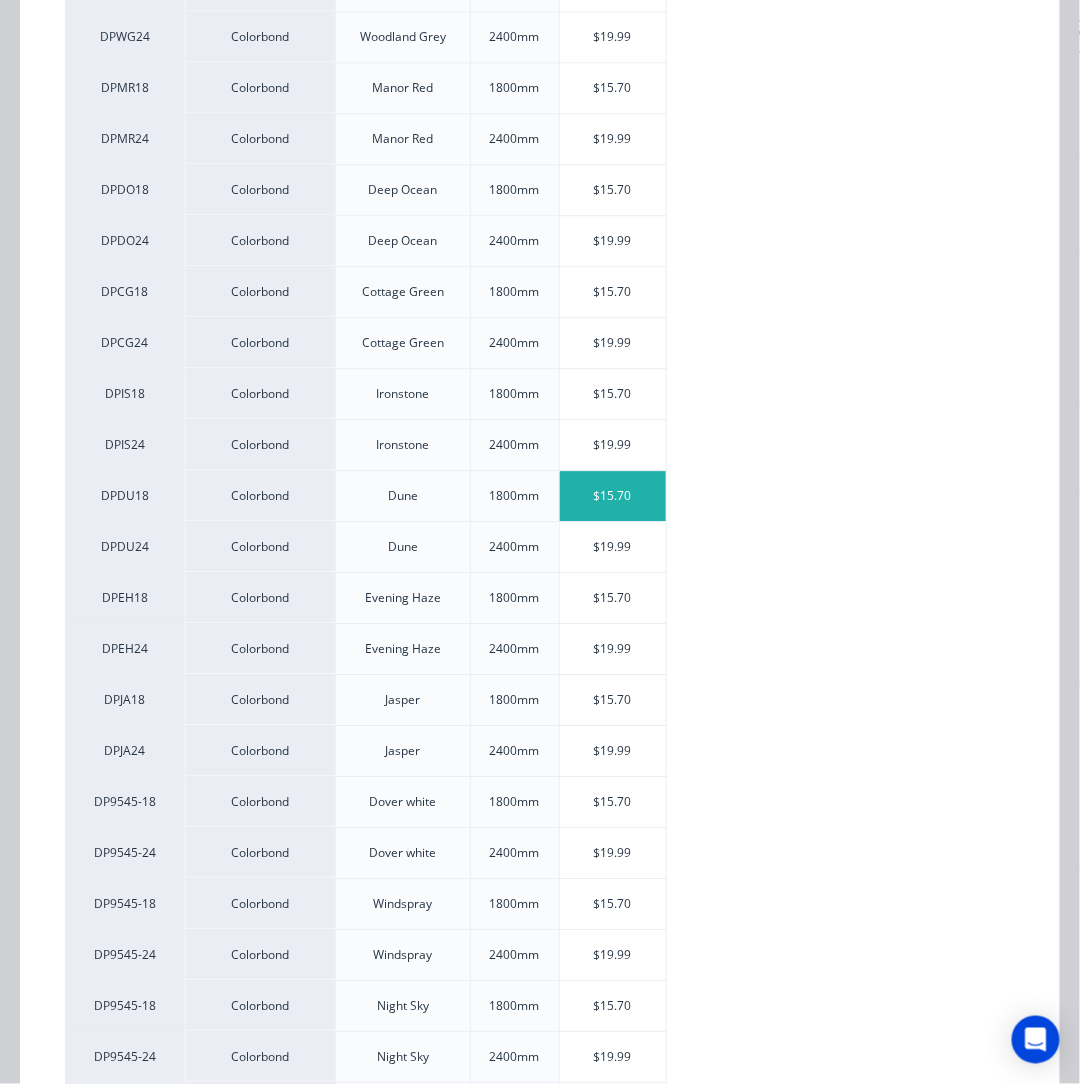 click on "$15.70" at bounding box center (613, 496) 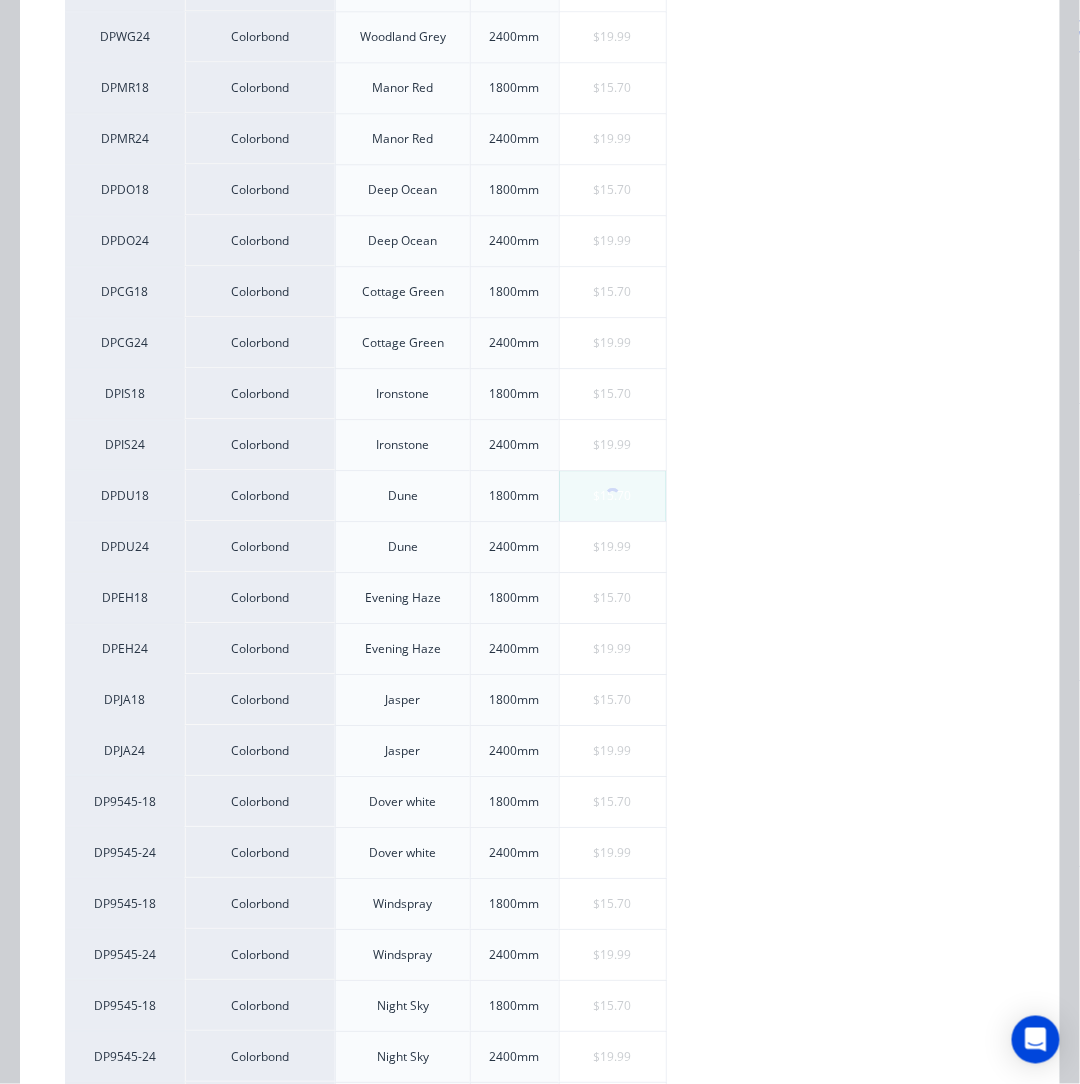 scroll, scrollTop: 0, scrollLeft: 0, axis: both 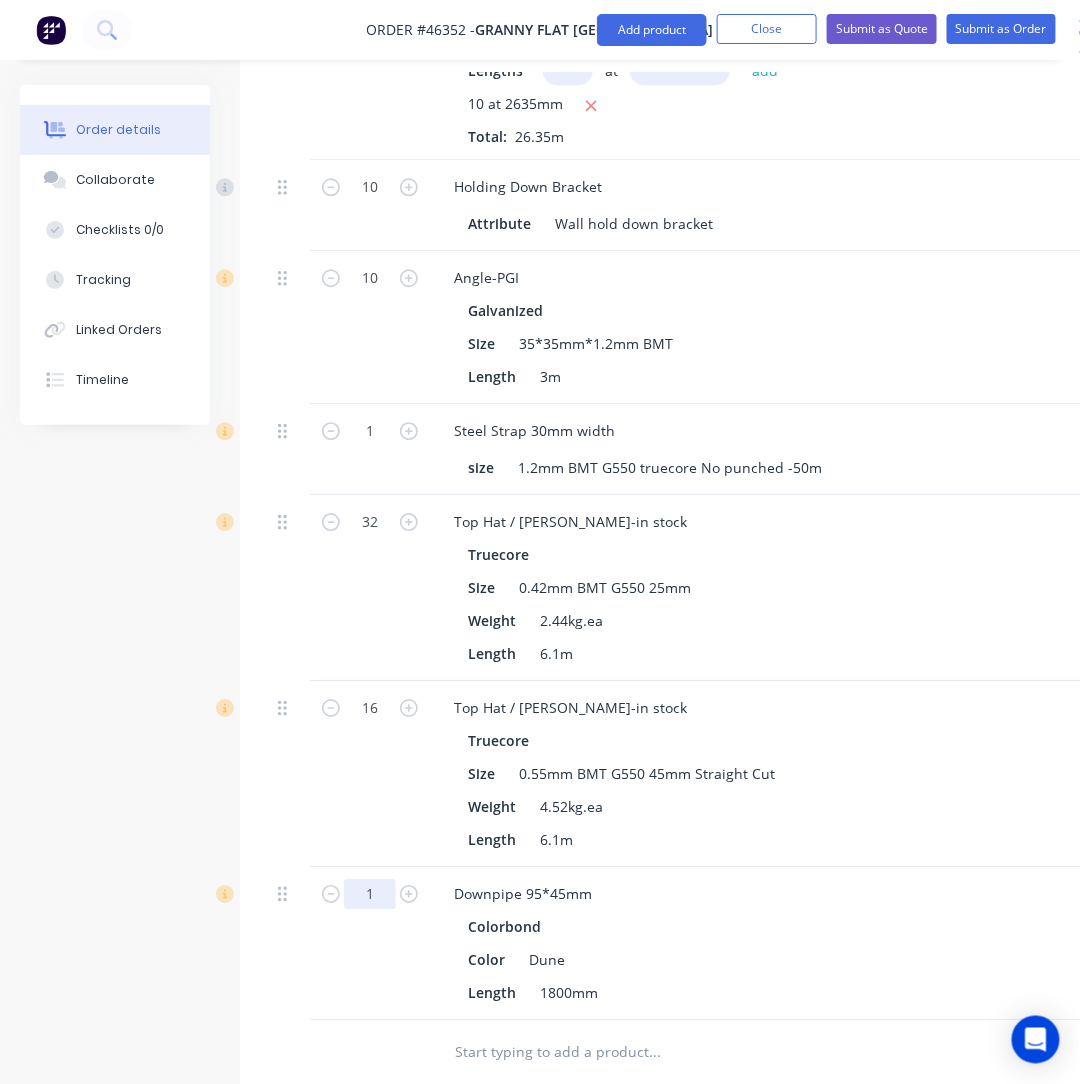 click on "1" at bounding box center (370, -272) 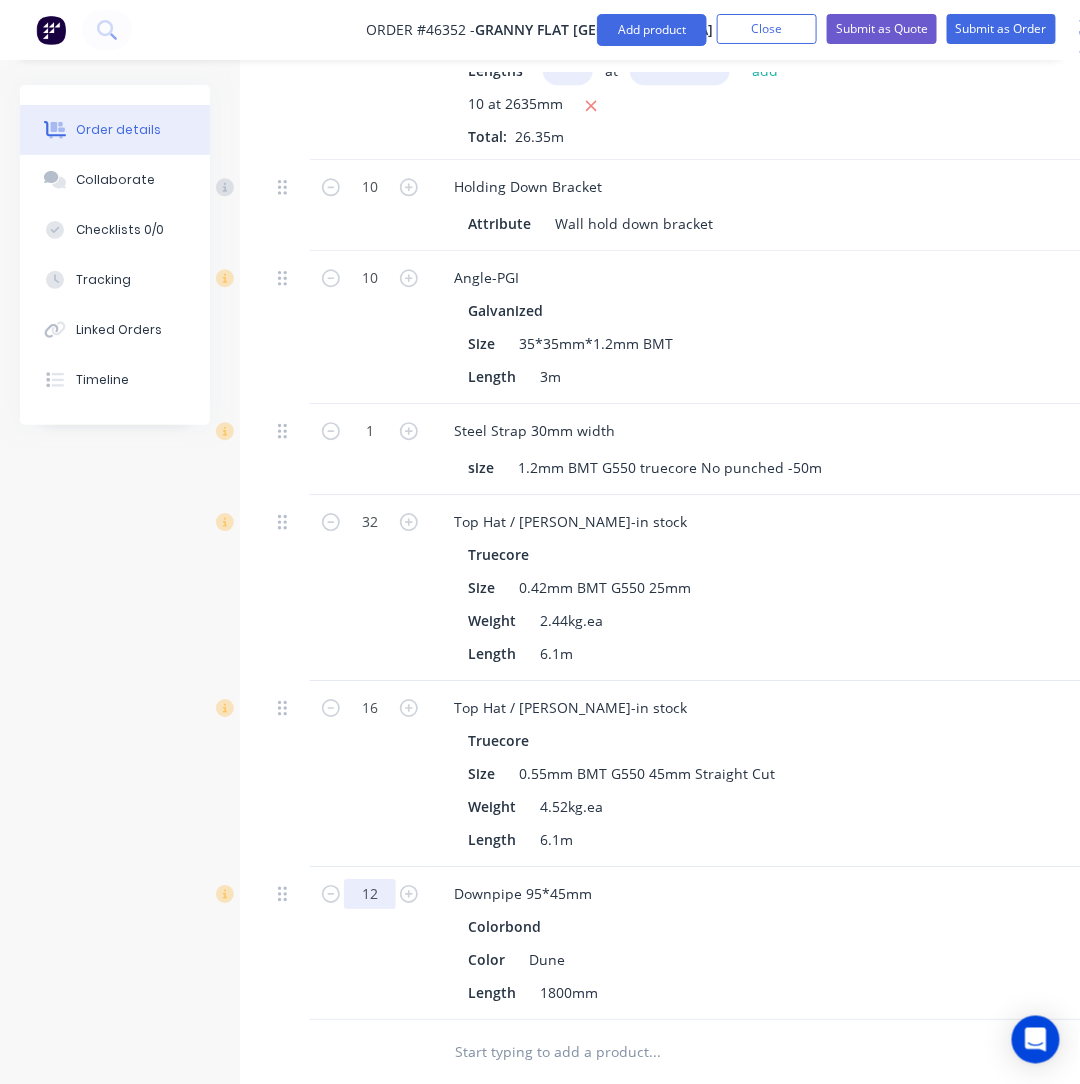 type on "12" 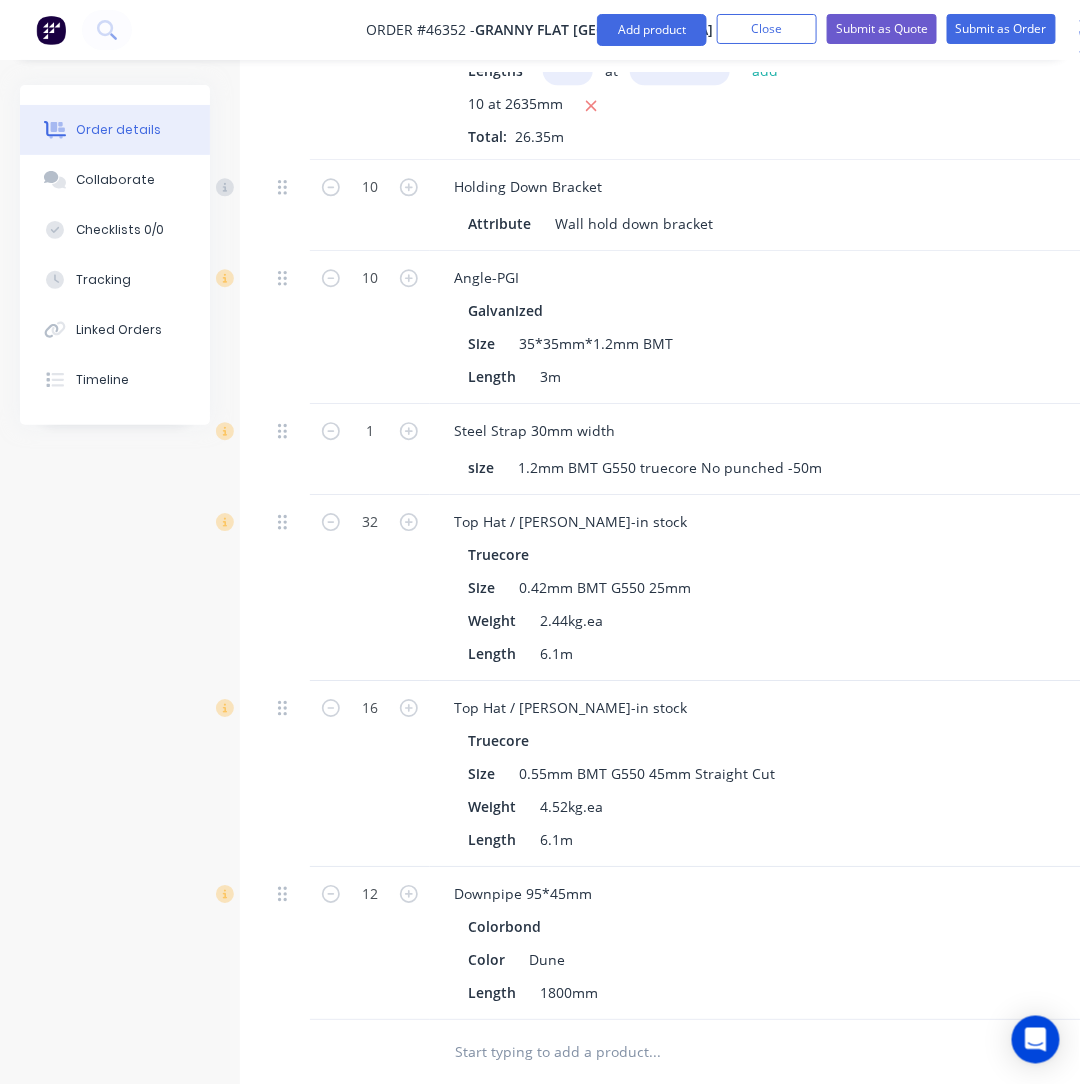 type on "$188.40" 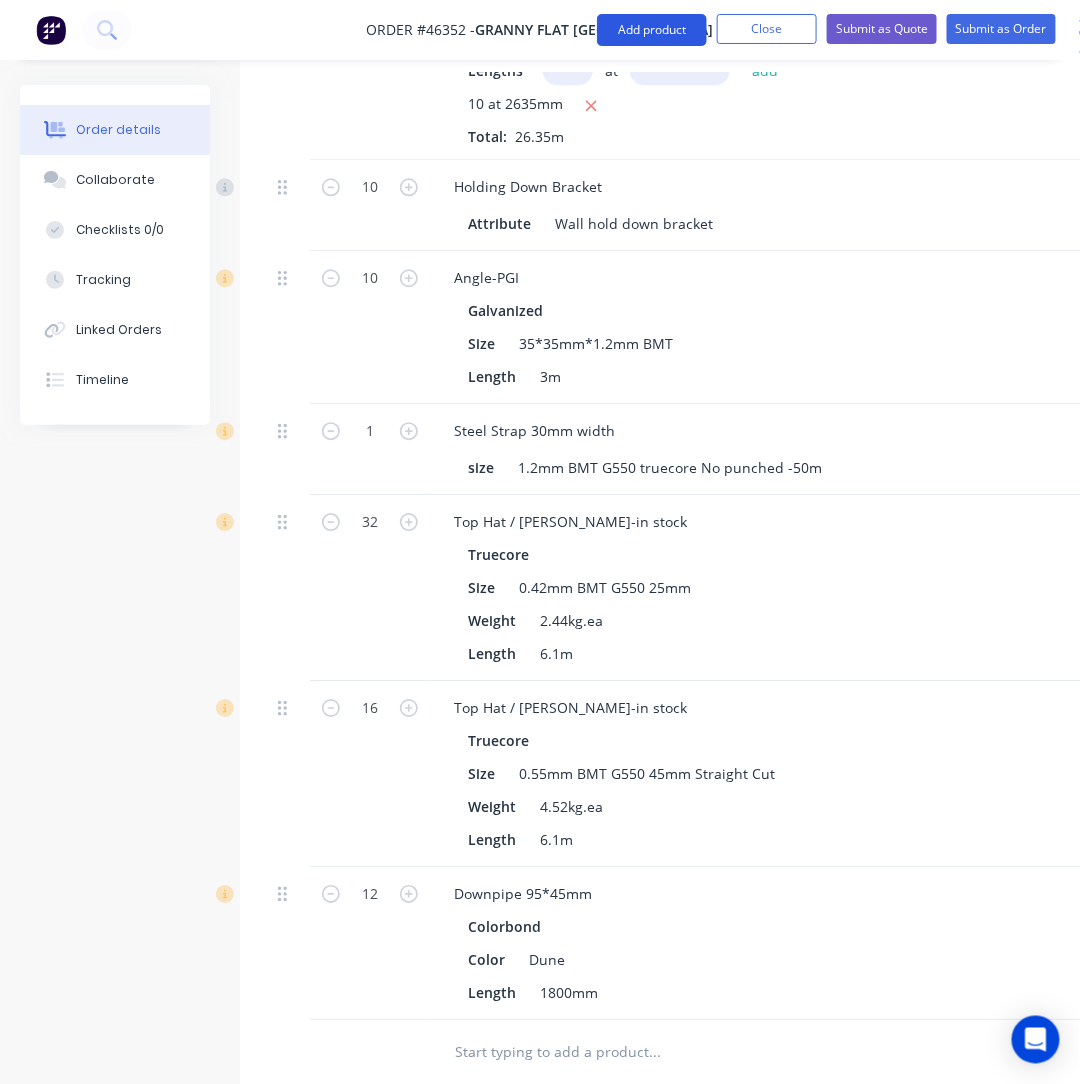 click on "Add product" at bounding box center [652, 30] 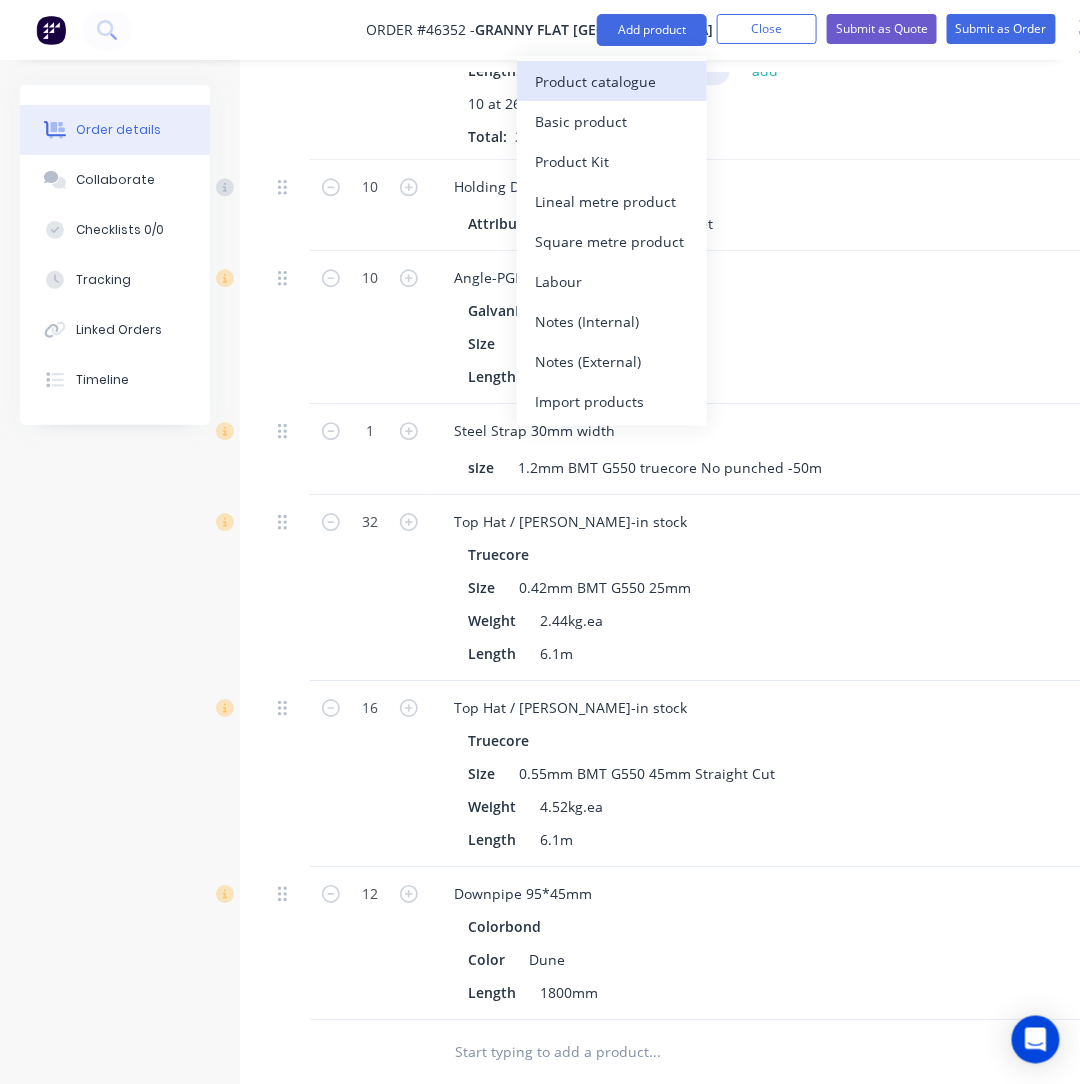 click on "Product catalogue" at bounding box center (612, 81) 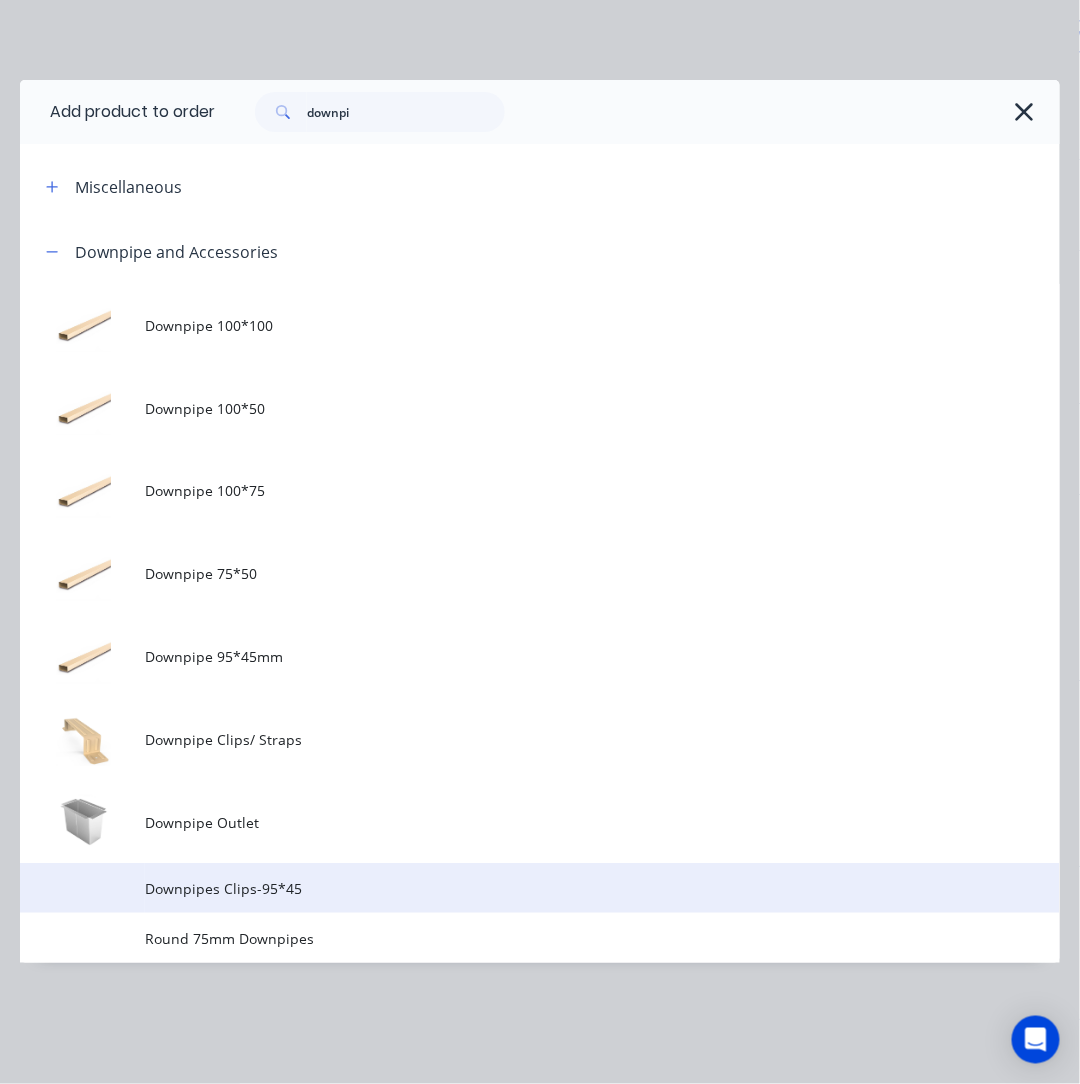 click on "Downpipes Clips-95*45" at bounding box center [511, 888] 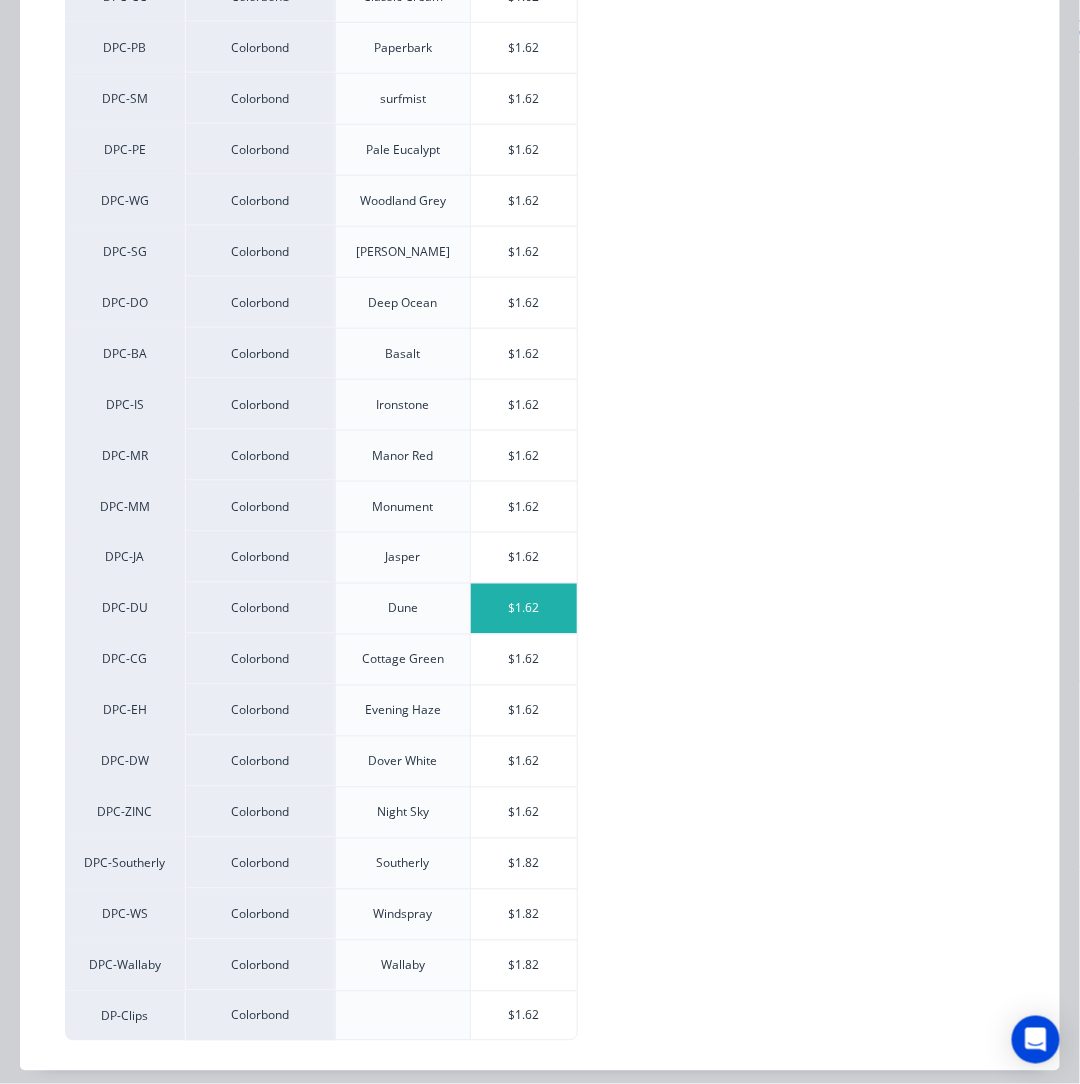 scroll, scrollTop: 417, scrollLeft: 0, axis: vertical 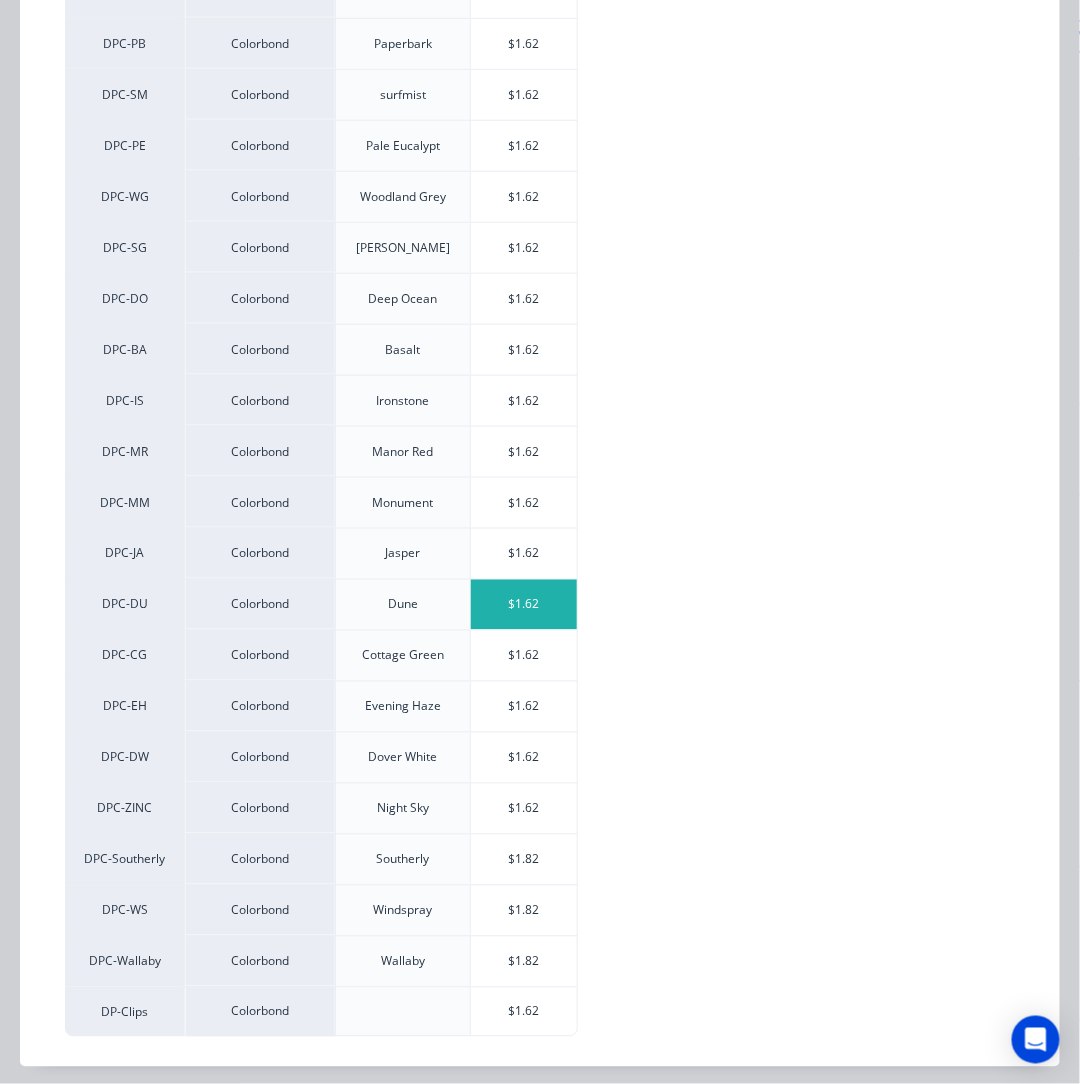 click on "$1.62" at bounding box center [524, 605] 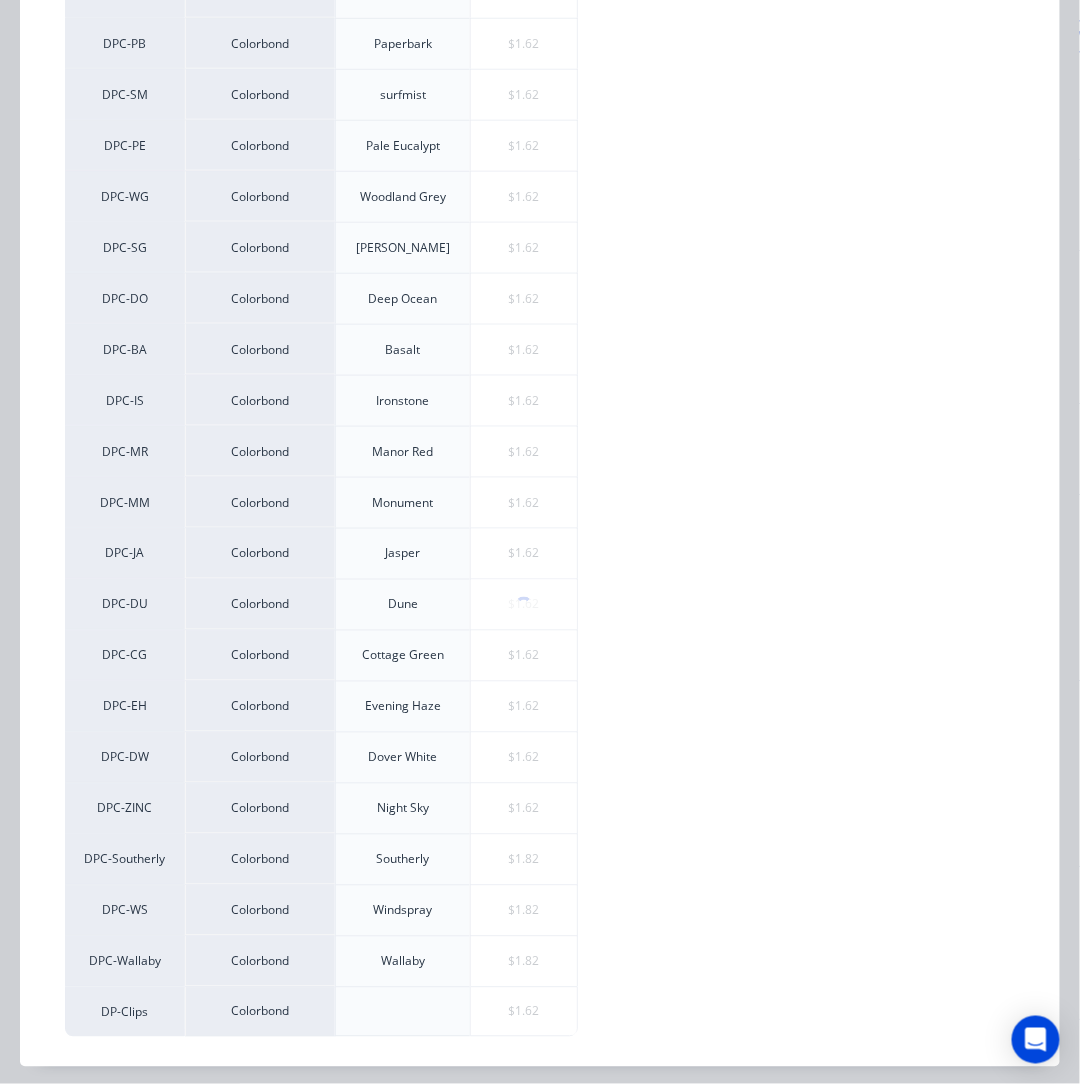 scroll, scrollTop: 0, scrollLeft: 0, axis: both 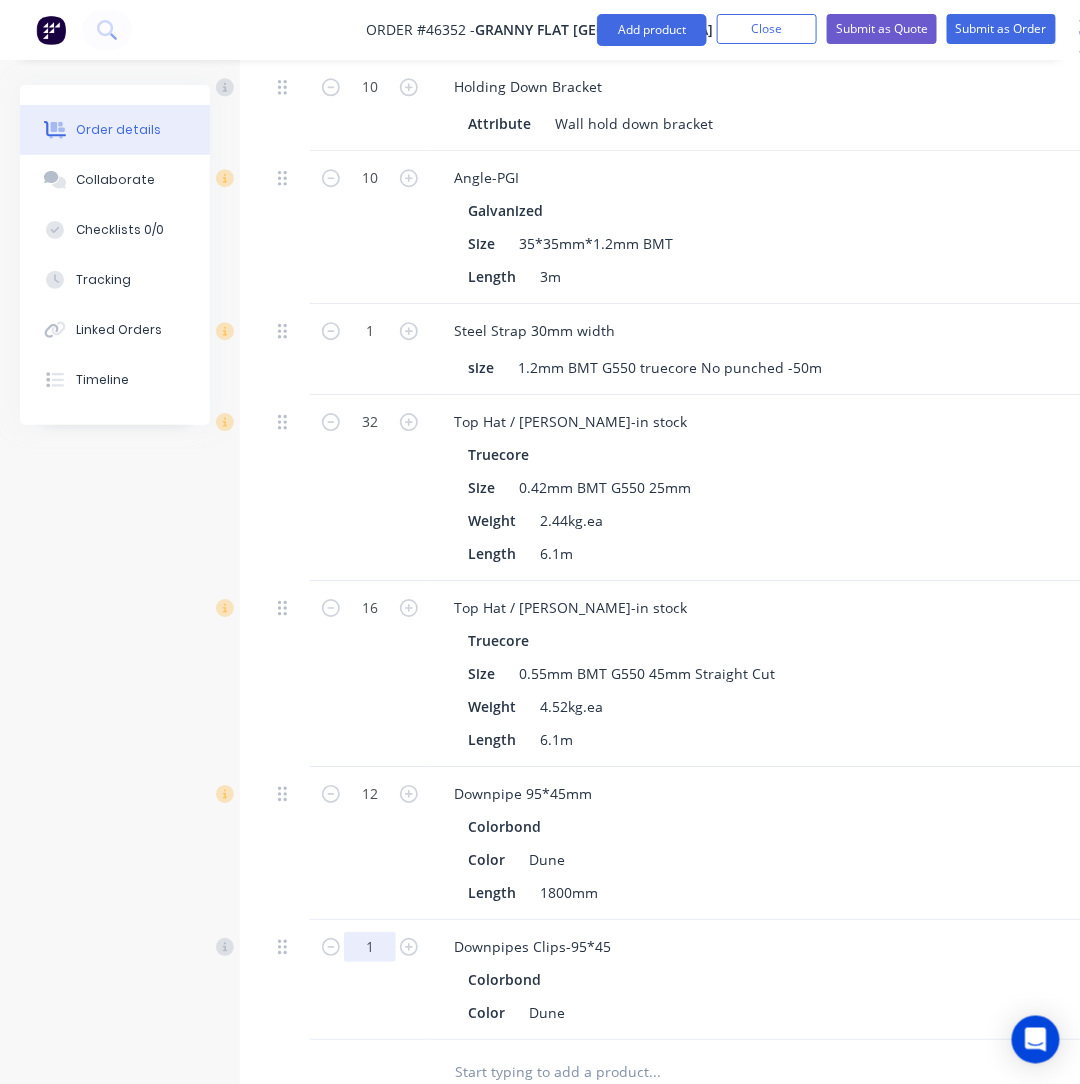 click on "1" at bounding box center [370, -372] 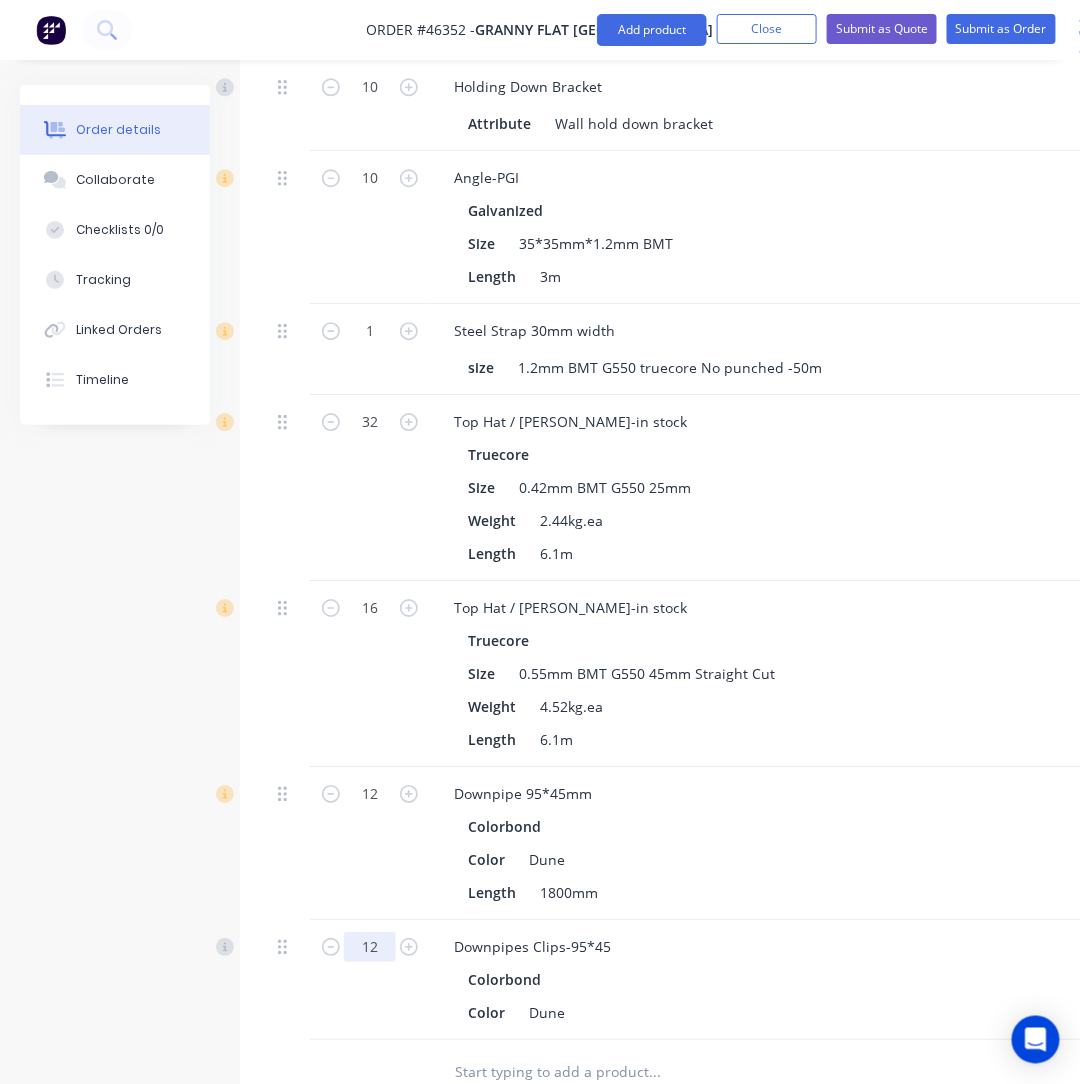 type on "12" 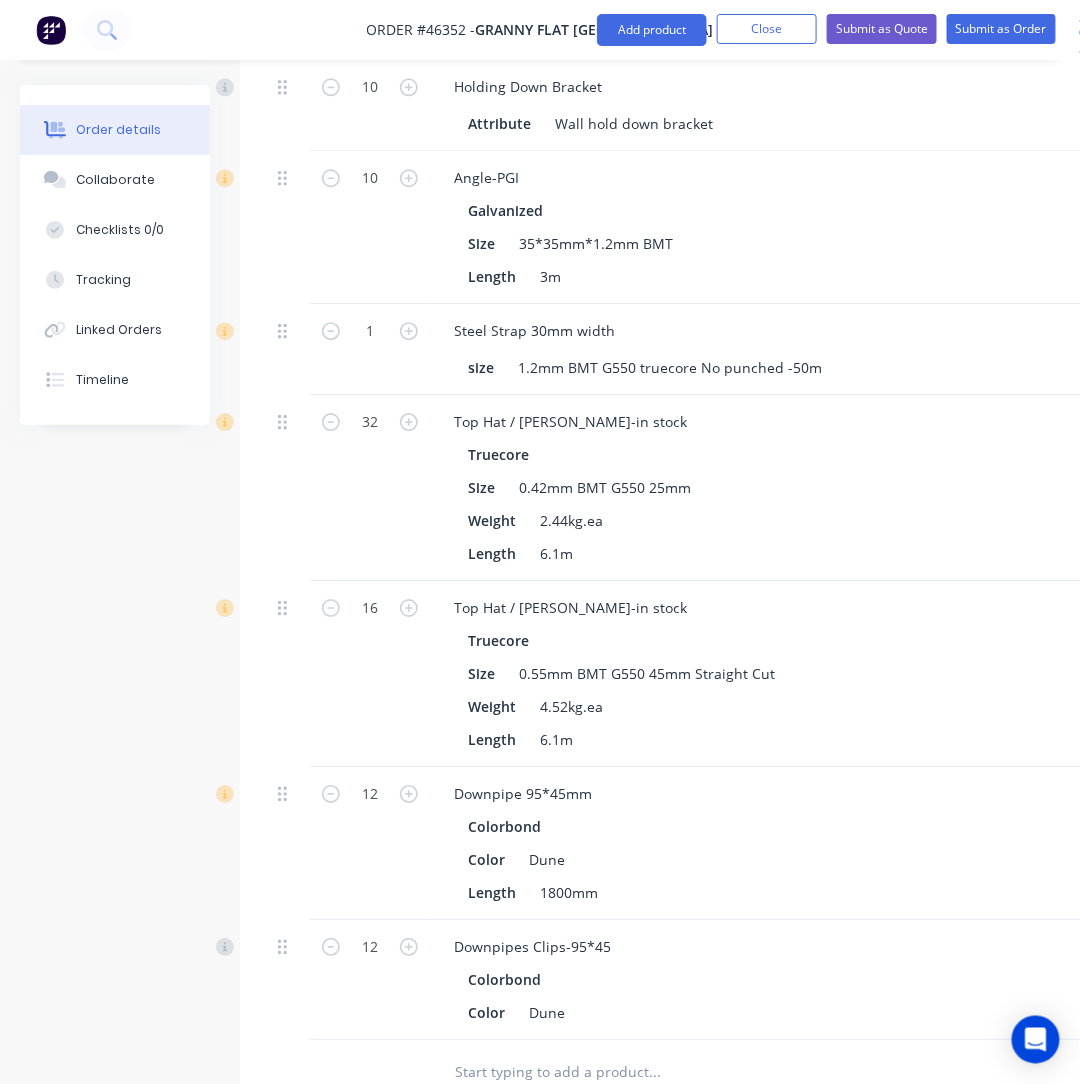 type on "$19.44" 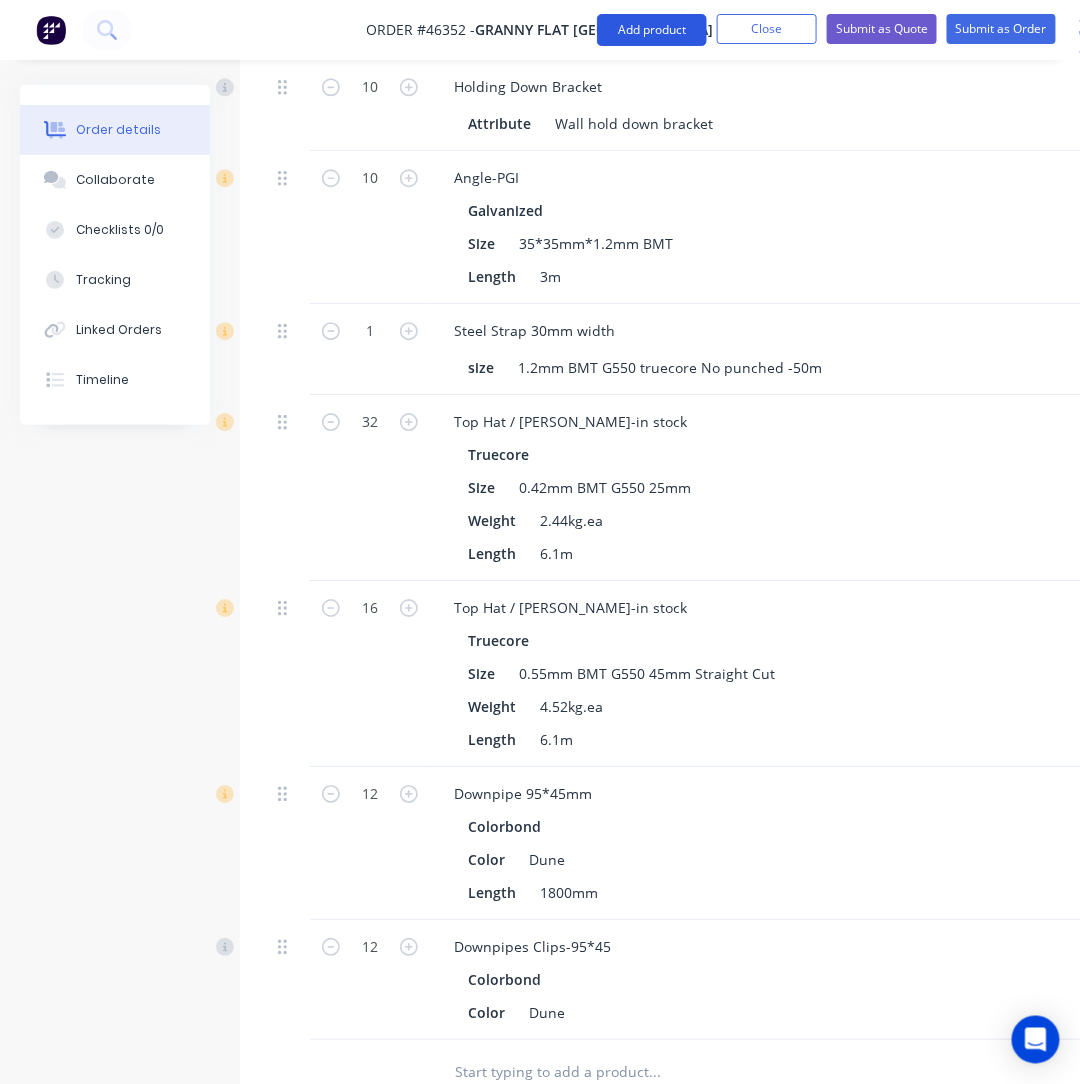 click on "Add product" at bounding box center (652, 30) 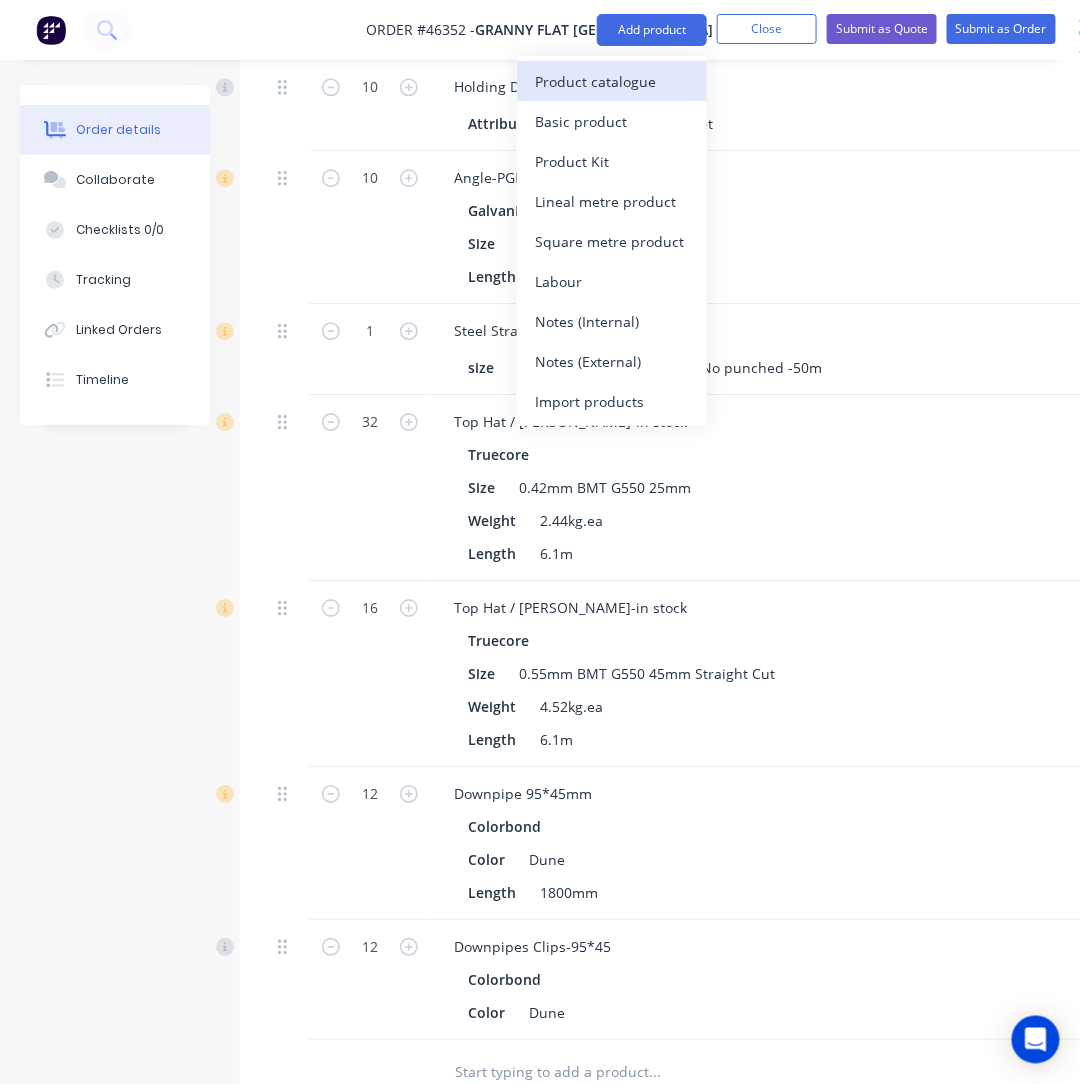 click on "Product catalogue" at bounding box center (612, 81) 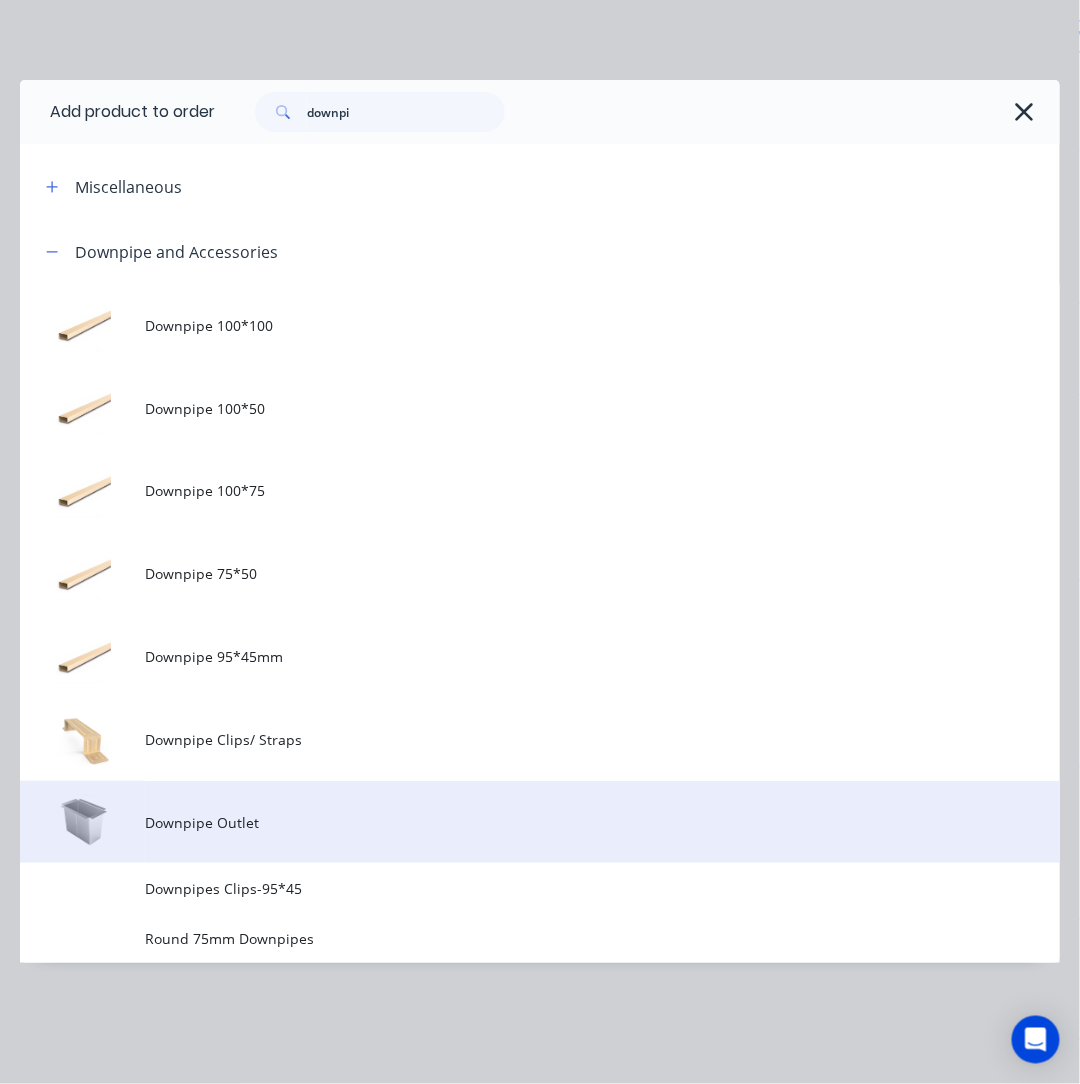 click on "Downpipe Outlet" at bounding box center [511, 822] 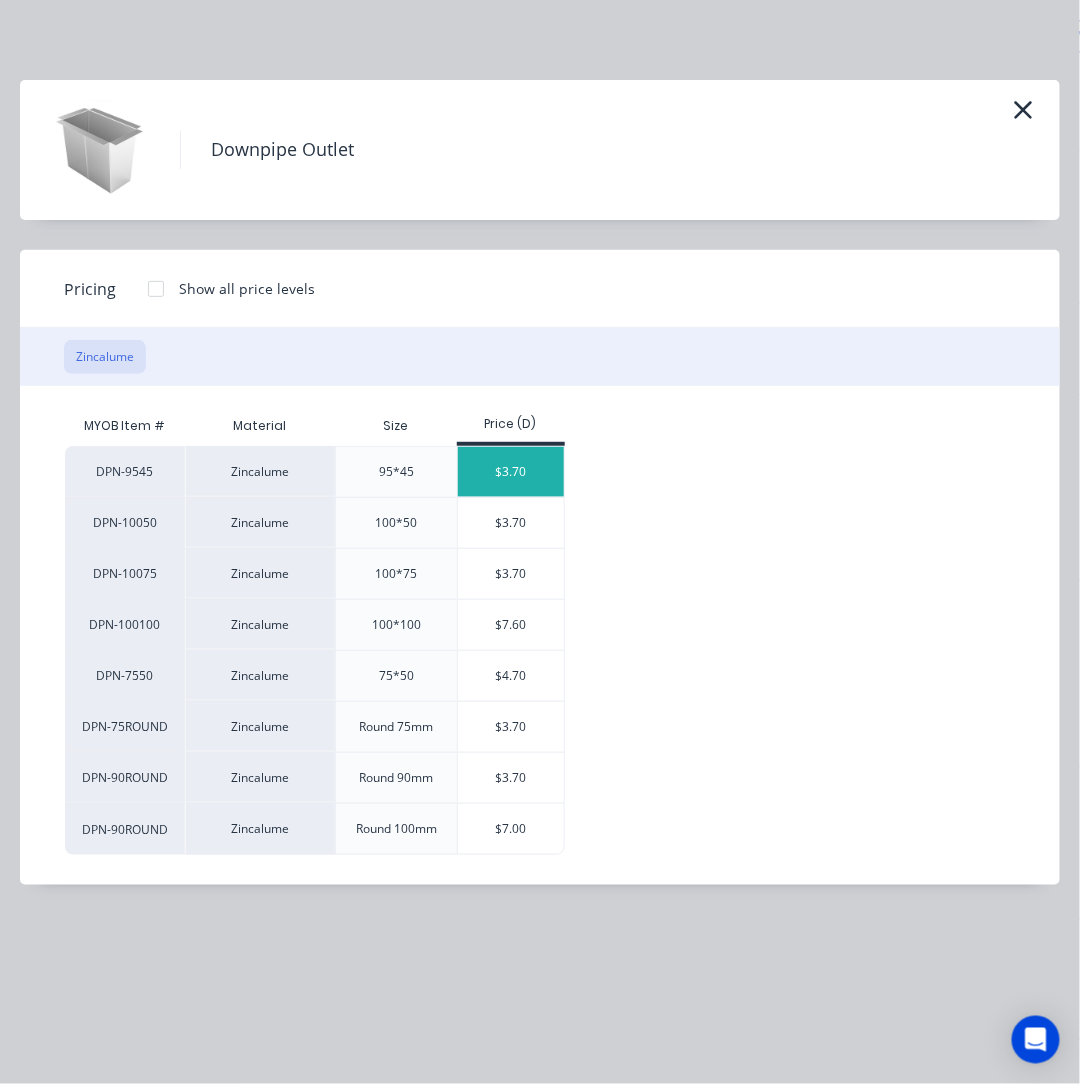click on "$3.70" at bounding box center (511, 472) 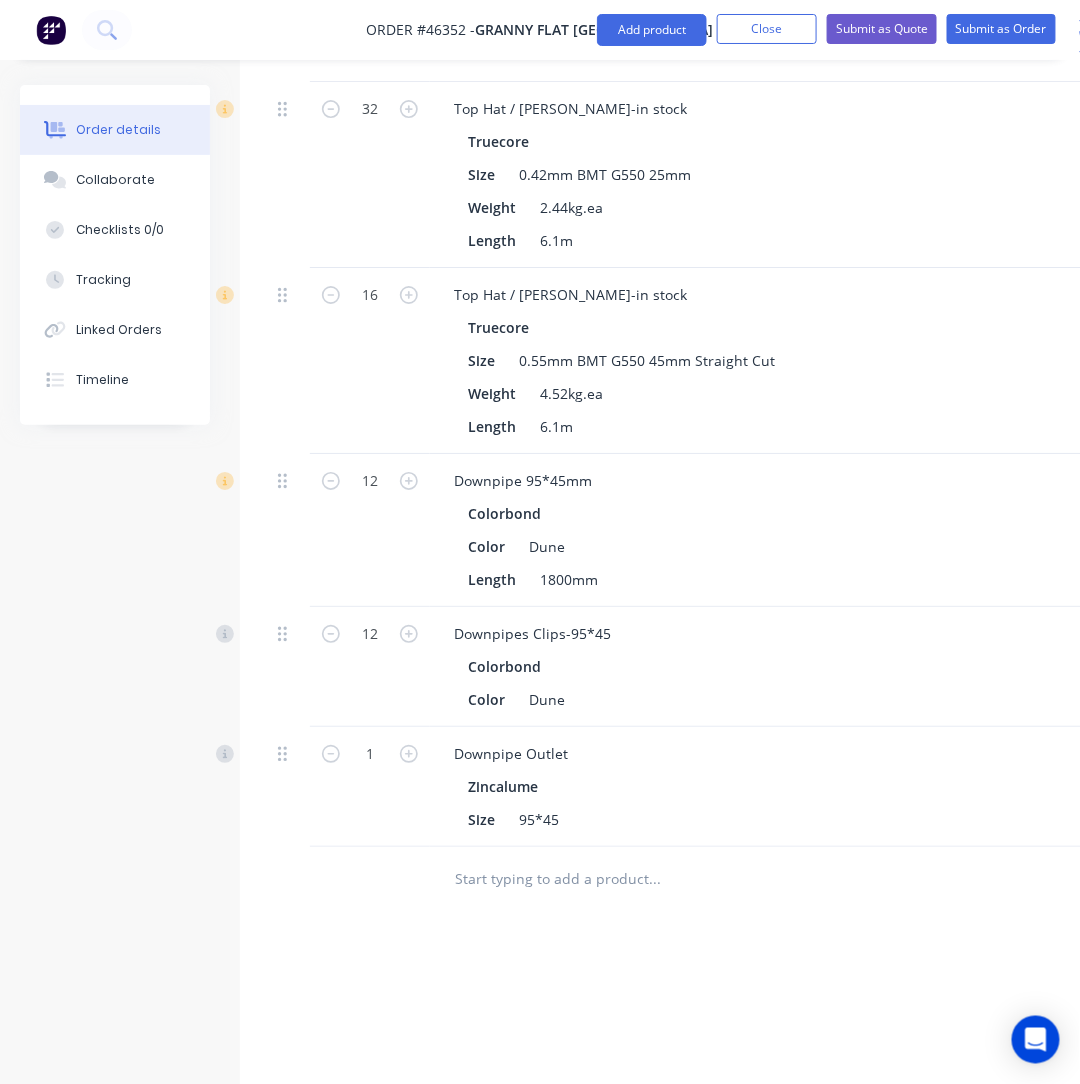 scroll, scrollTop: 1665, scrollLeft: 0, axis: vertical 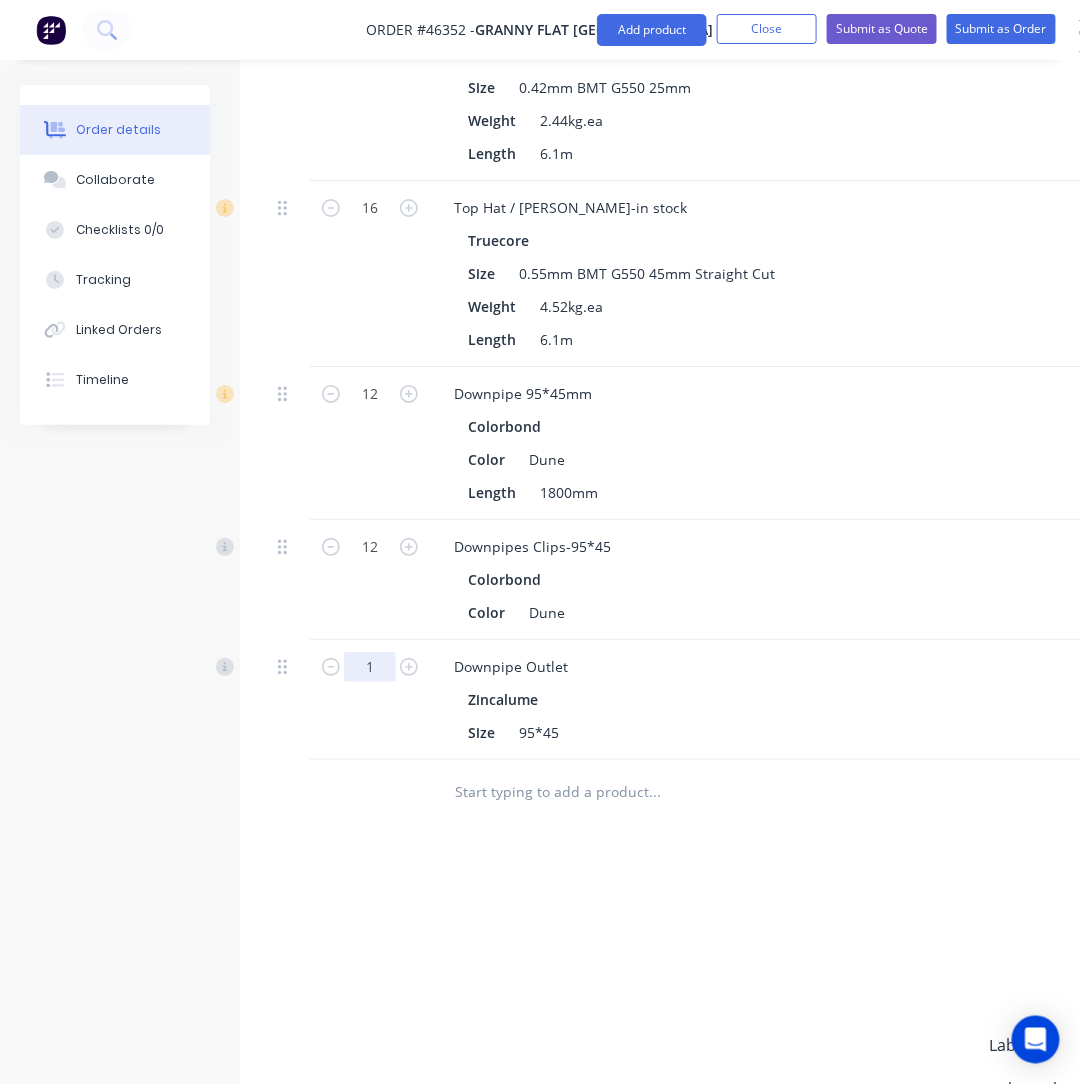 click on "1" at bounding box center [370, -772] 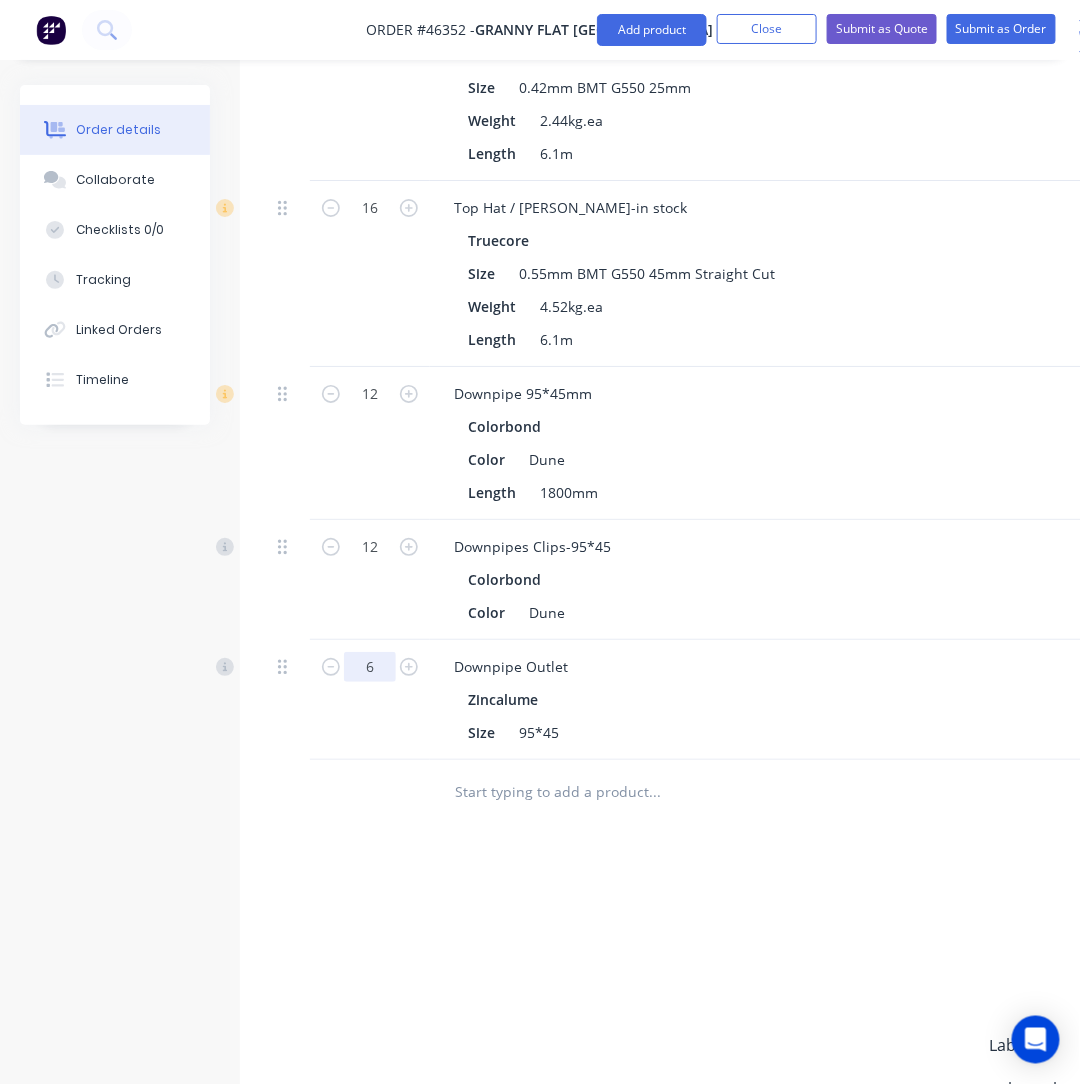 type on "6" 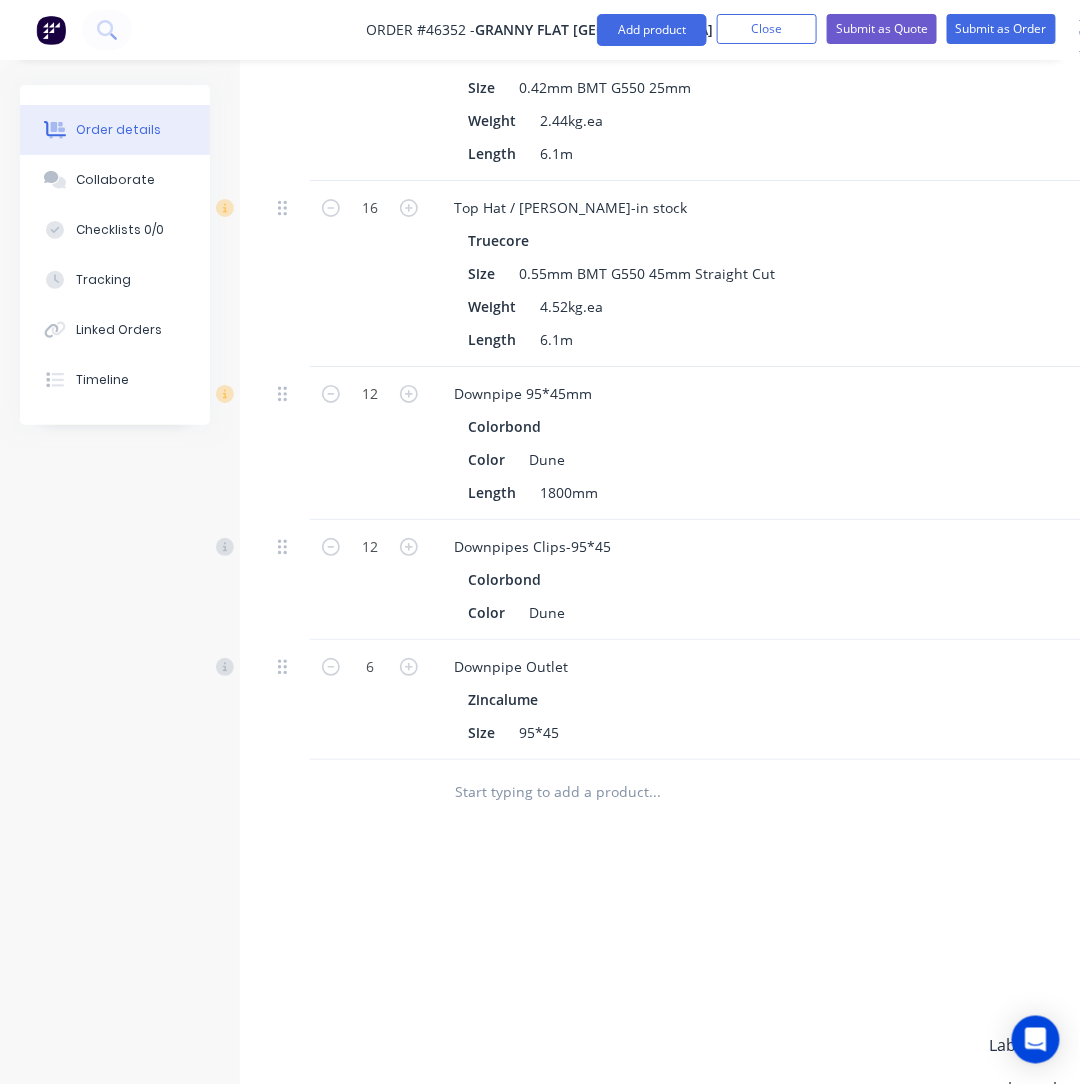 type on "$22.20" 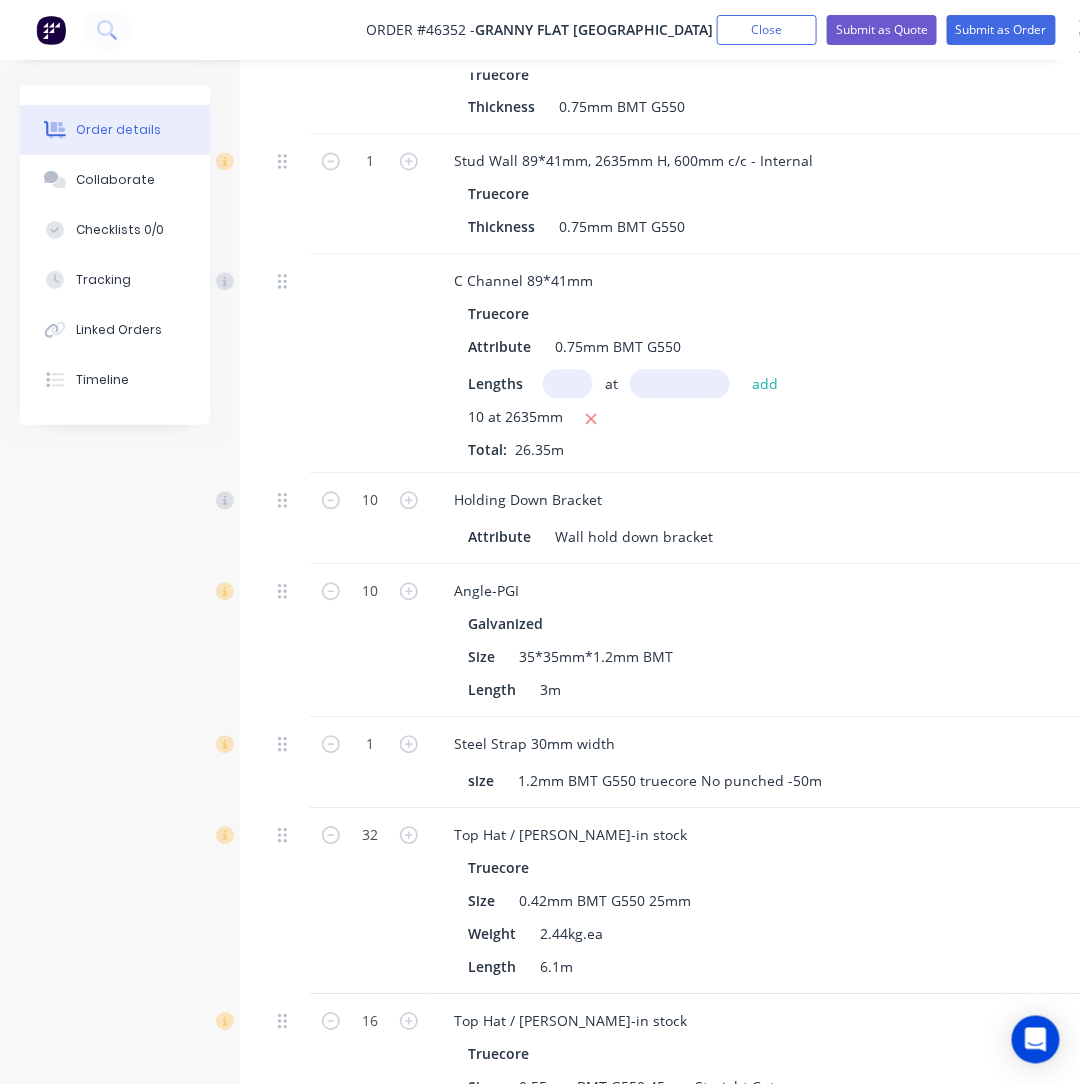 scroll, scrollTop: 1200, scrollLeft: 0, axis: vertical 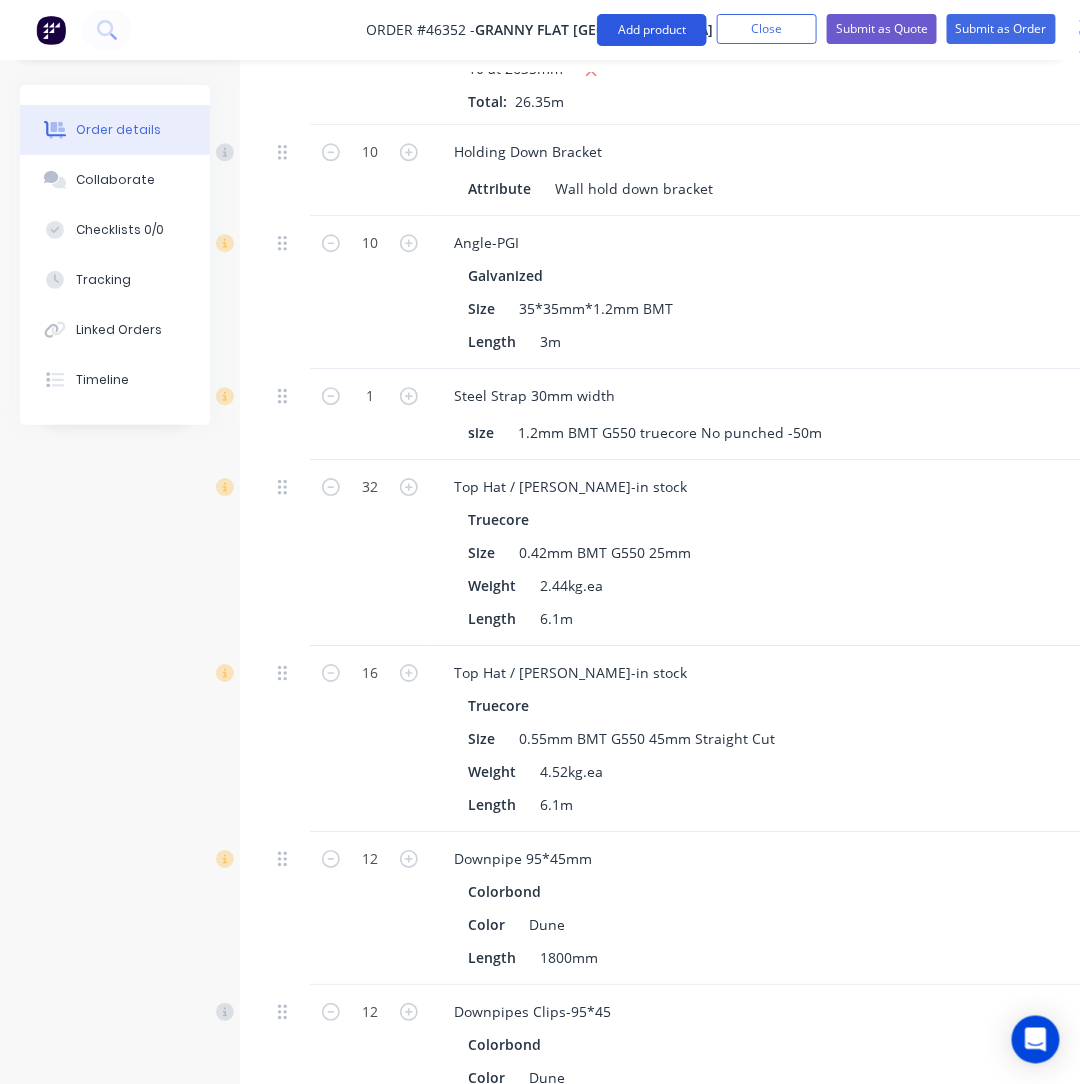 click on "Add product" at bounding box center (652, 30) 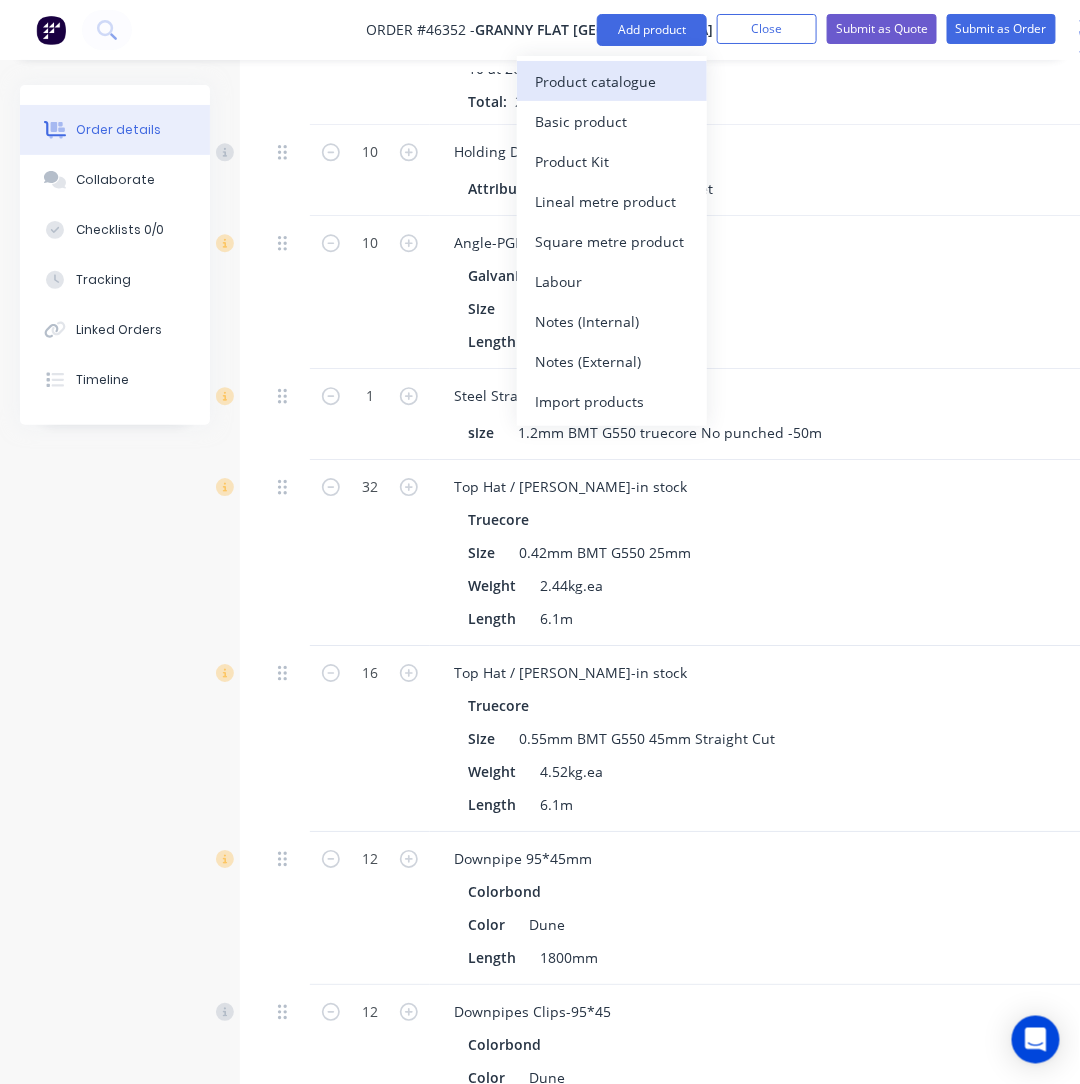 click on "Product catalogue" at bounding box center (612, 81) 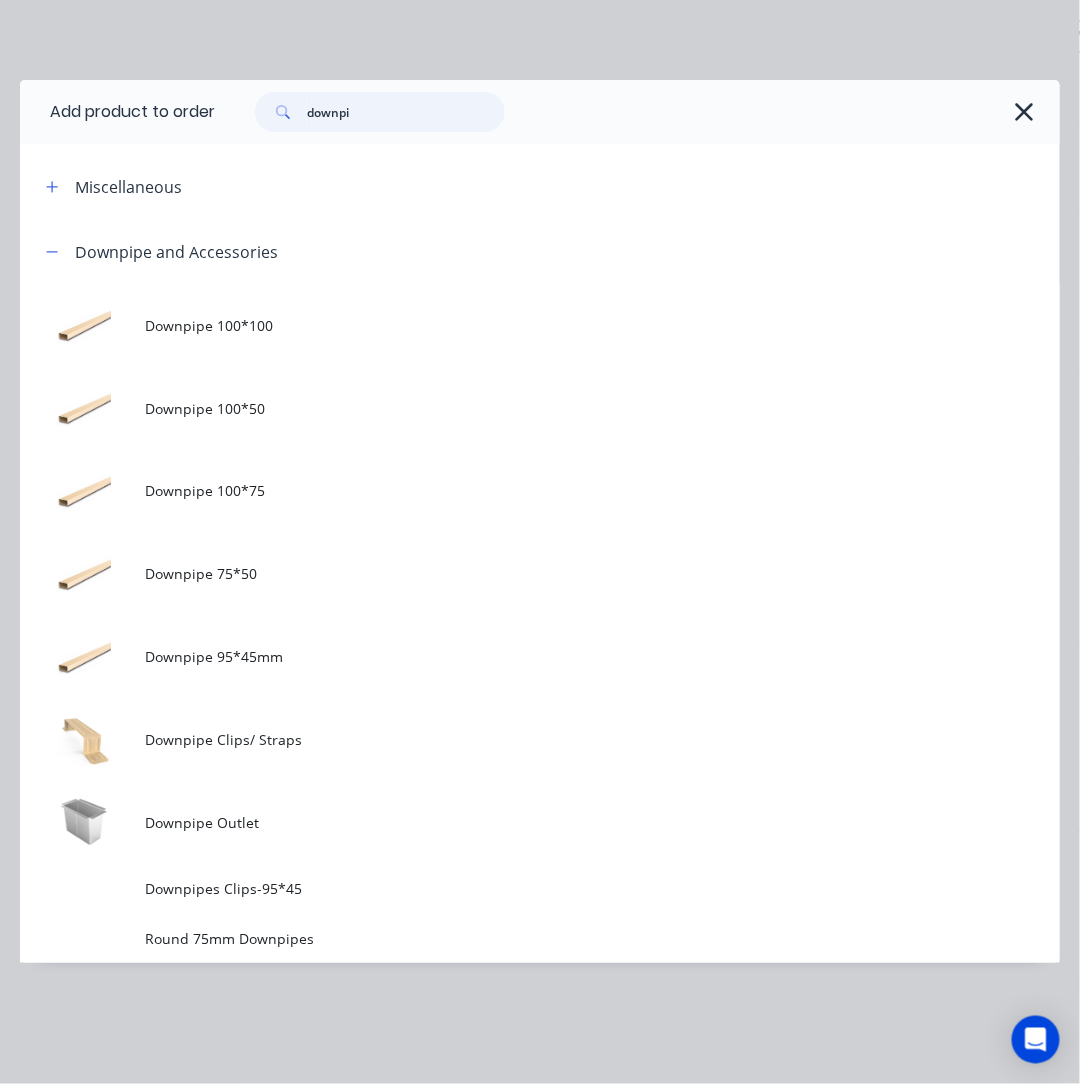 drag, startPoint x: 400, startPoint y: 116, endPoint x: 311, endPoint y: 109, distance: 89.27486 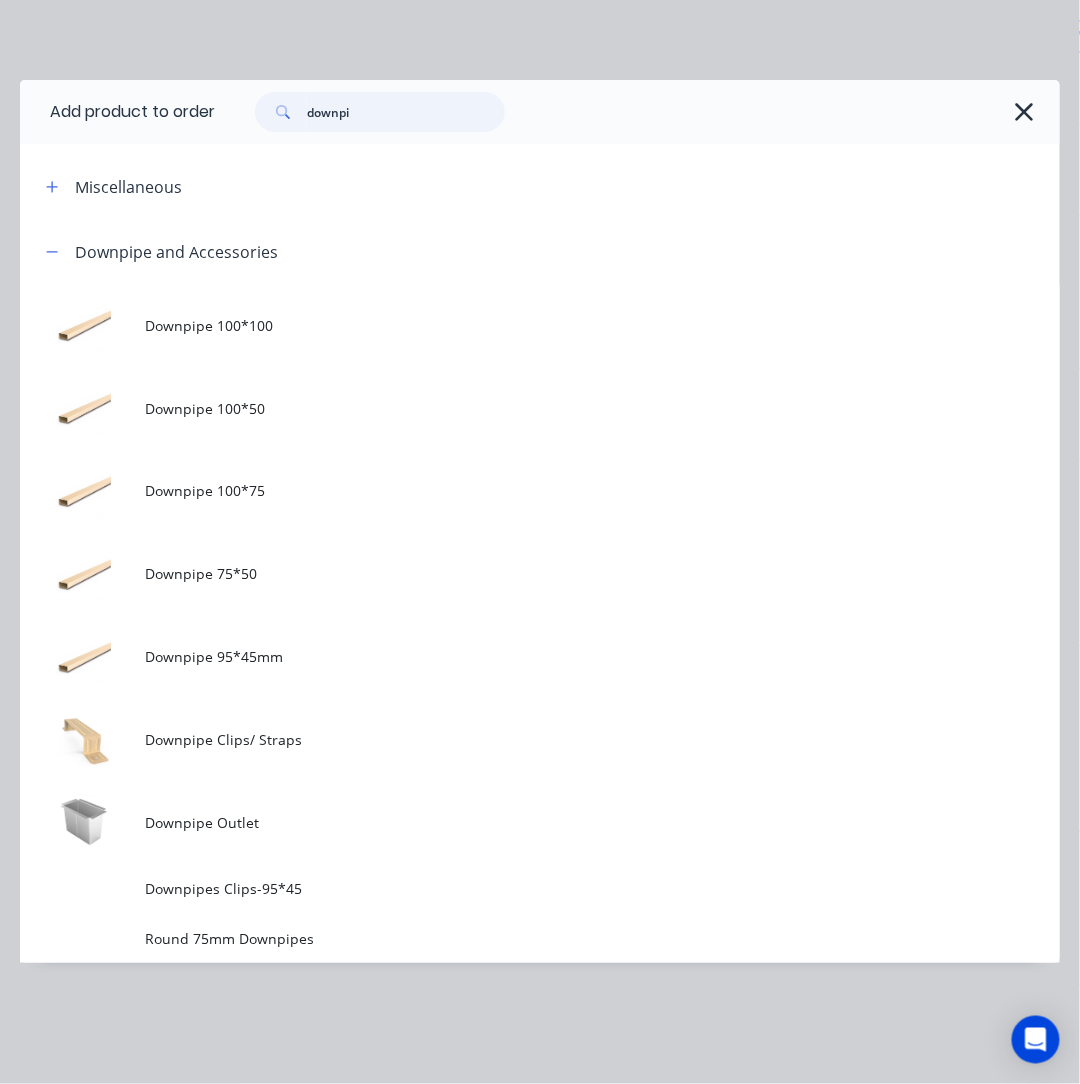 click on "downpi" at bounding box center [406, 112] 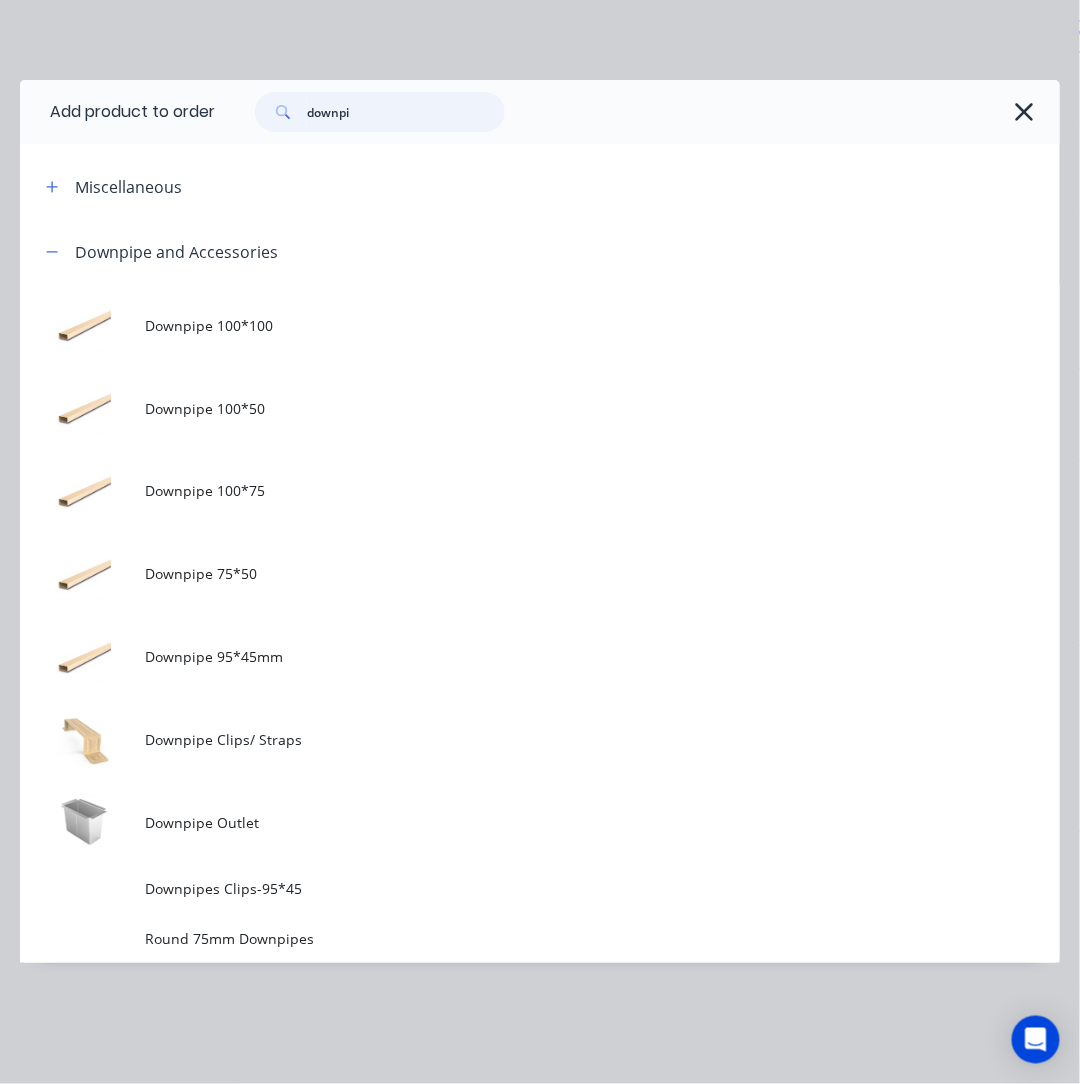 type on "d" 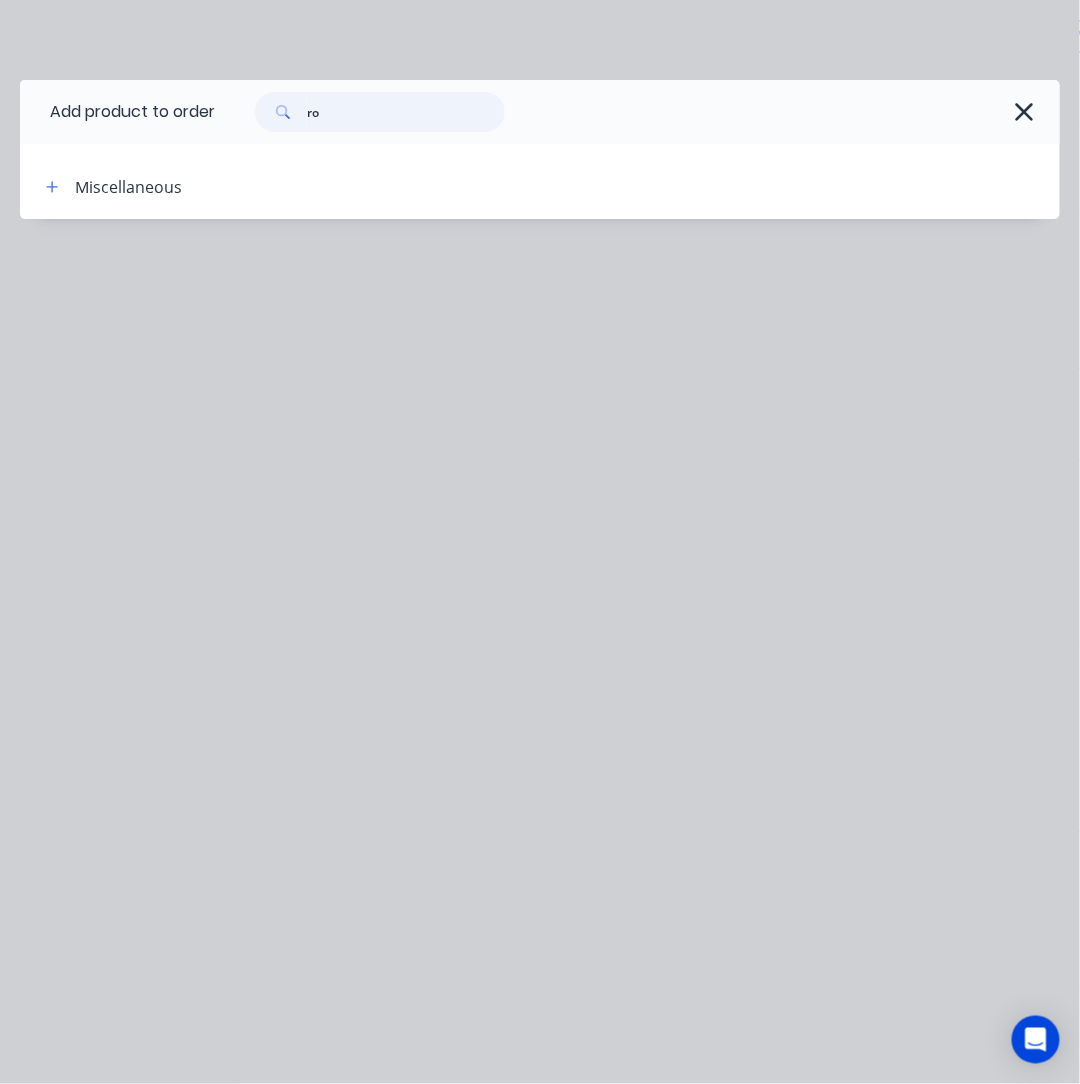type on "r" 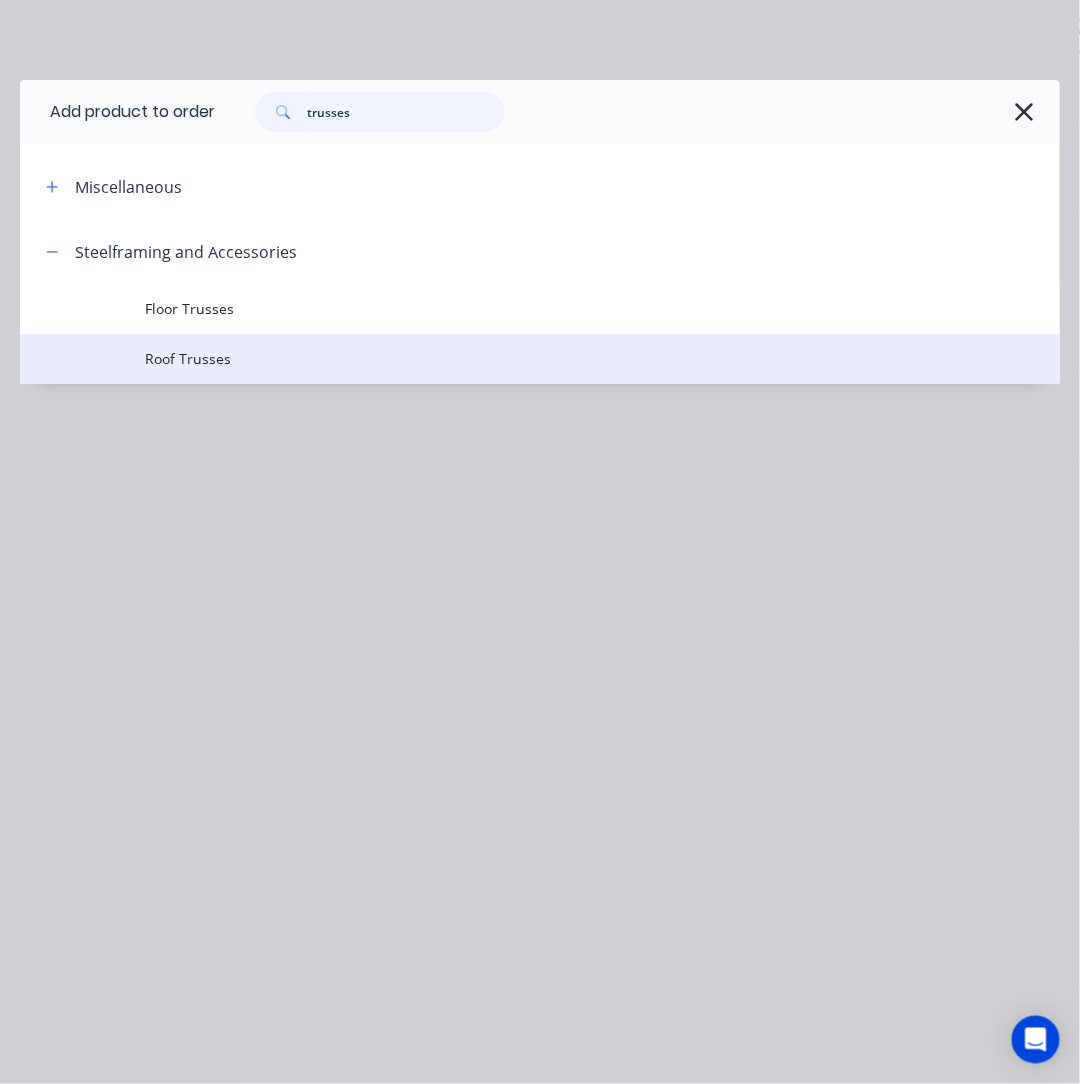 type on "trusses" 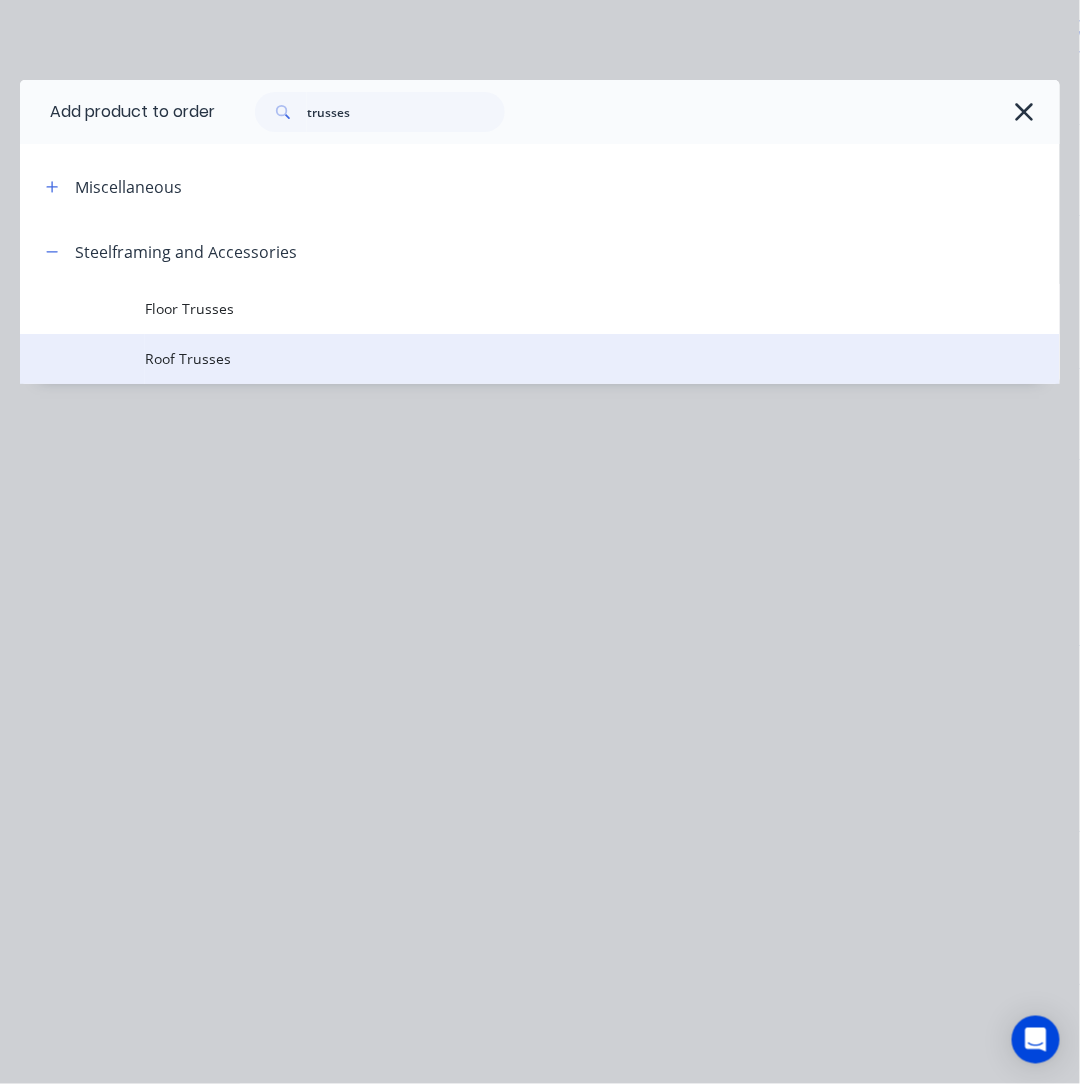 click on "Roof Trusses" at bounding box center [511, 358] 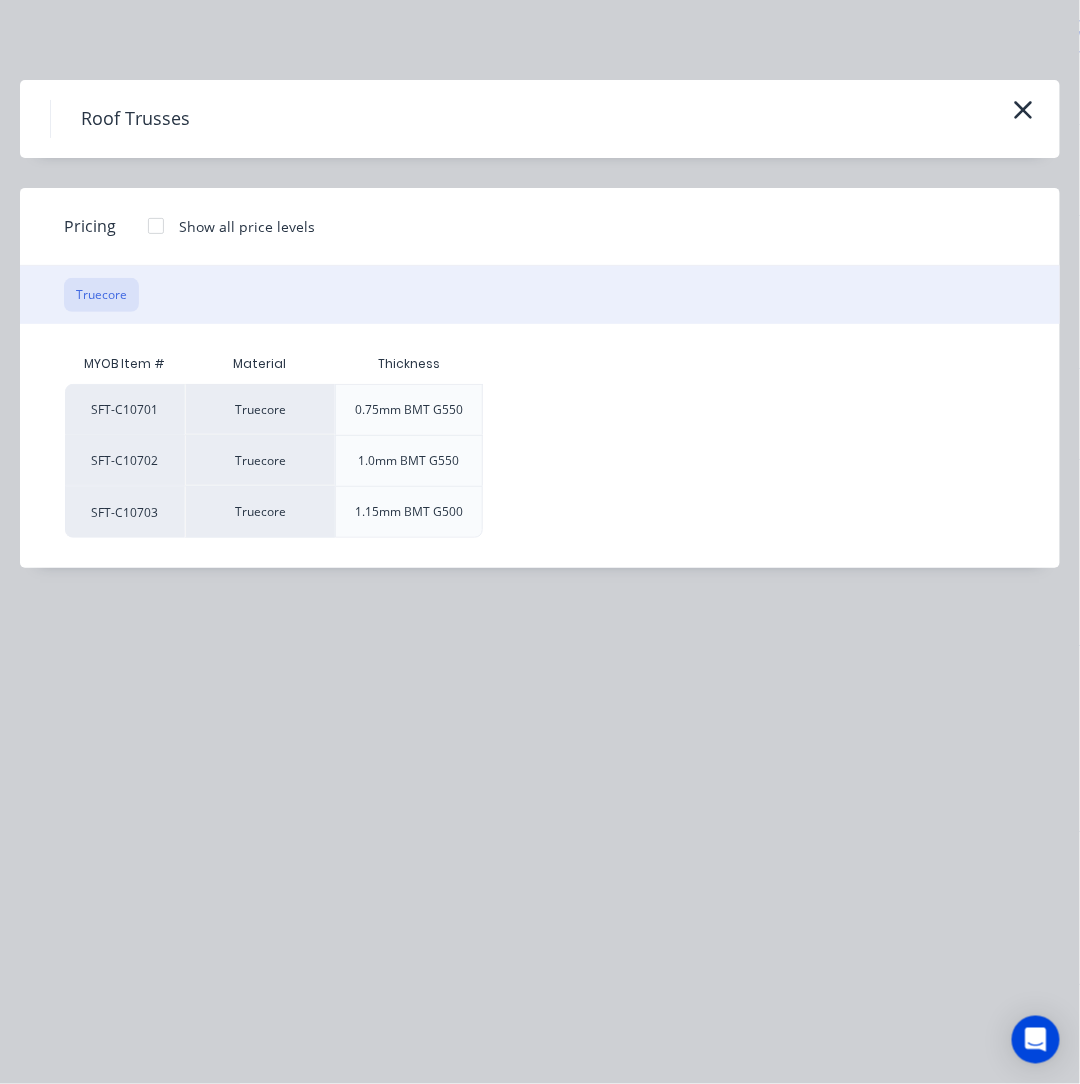 click at bounding box center [156, 226] 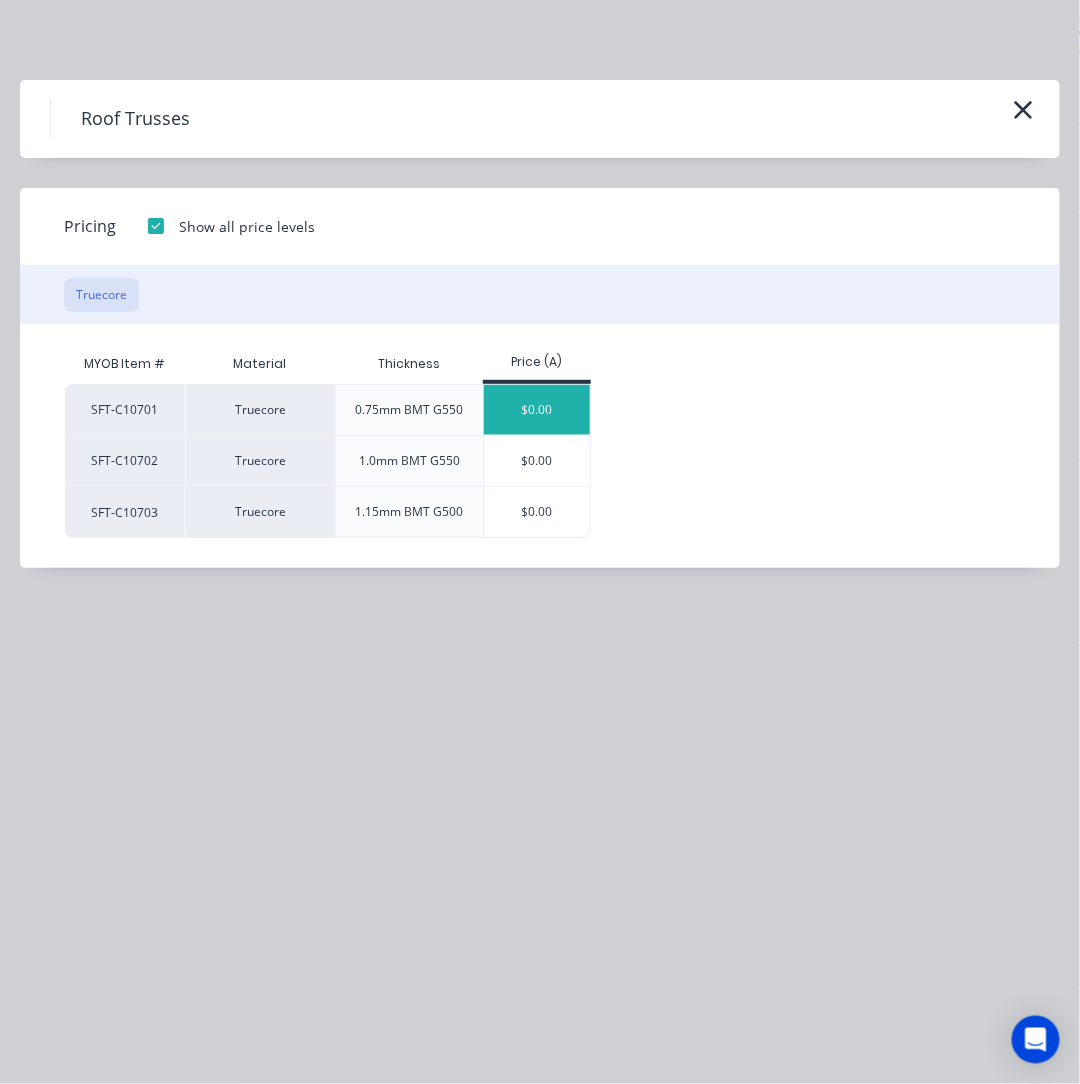 click on "$0.00" at bounding box center [537, 410] 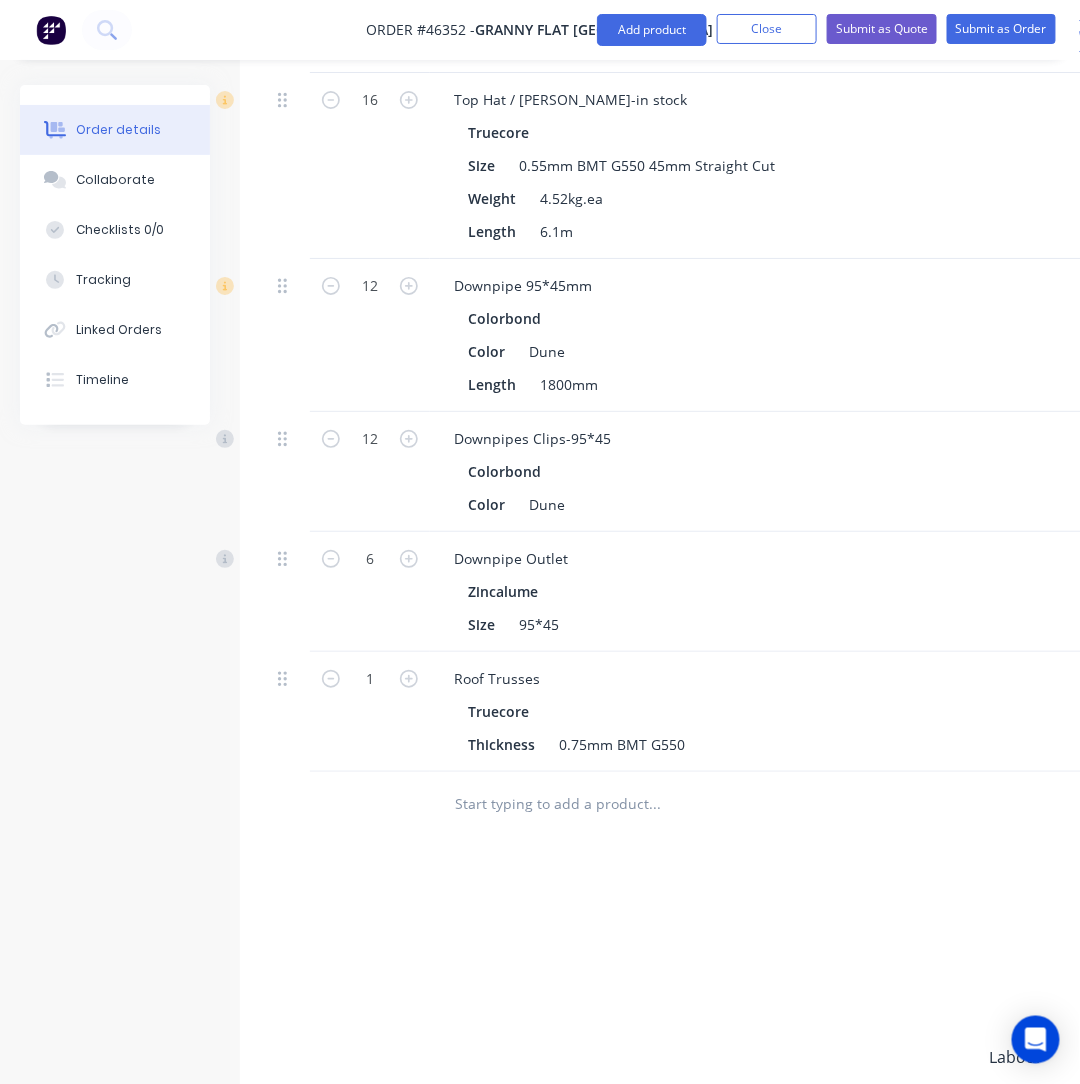 scroll, scrollTop: 1800, scrollLeft: 0, axis: vertical 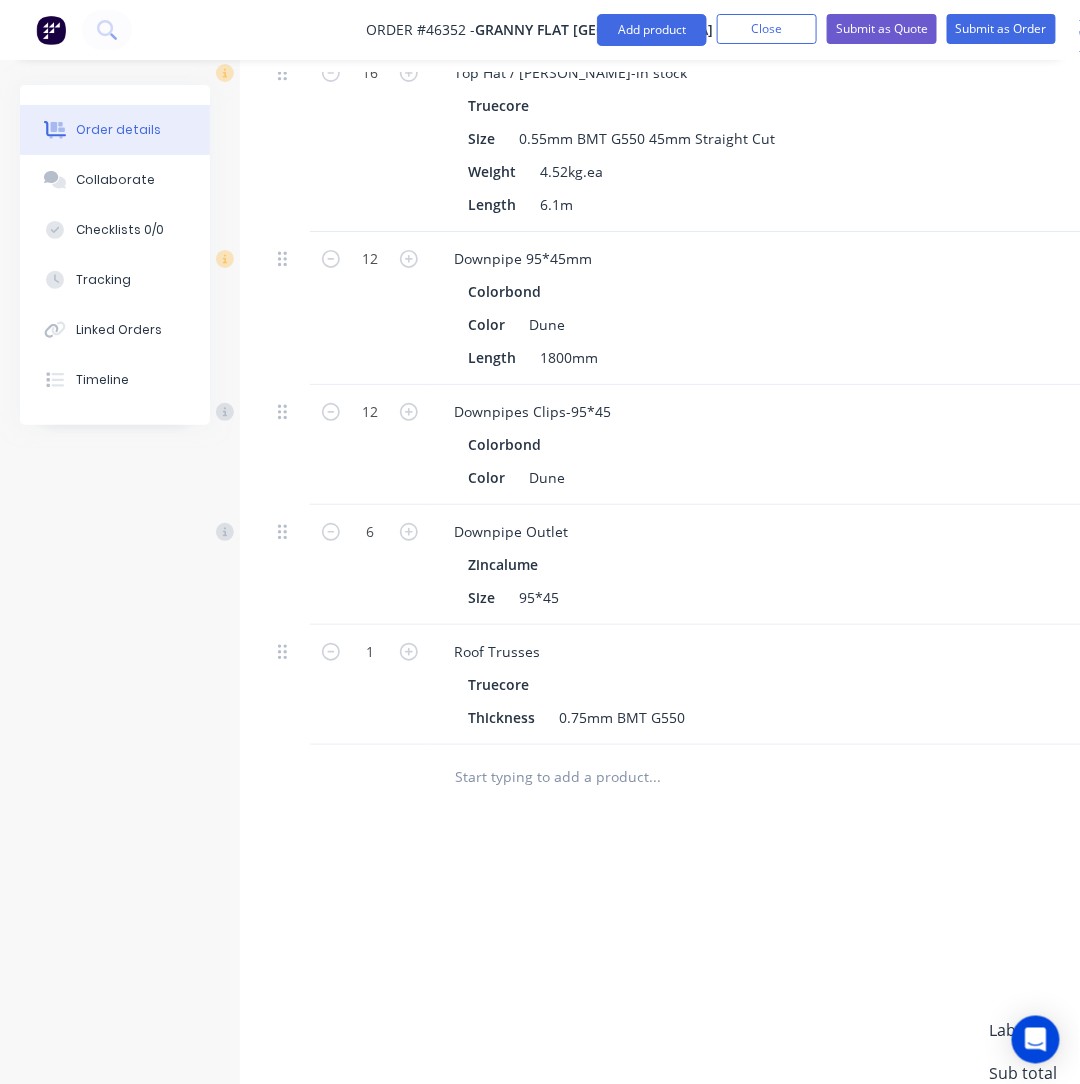 drag, startPoint x: 544, startPoint y: 1083, endPoint x: 746, endPoint y: 1095, distance: 202.35612 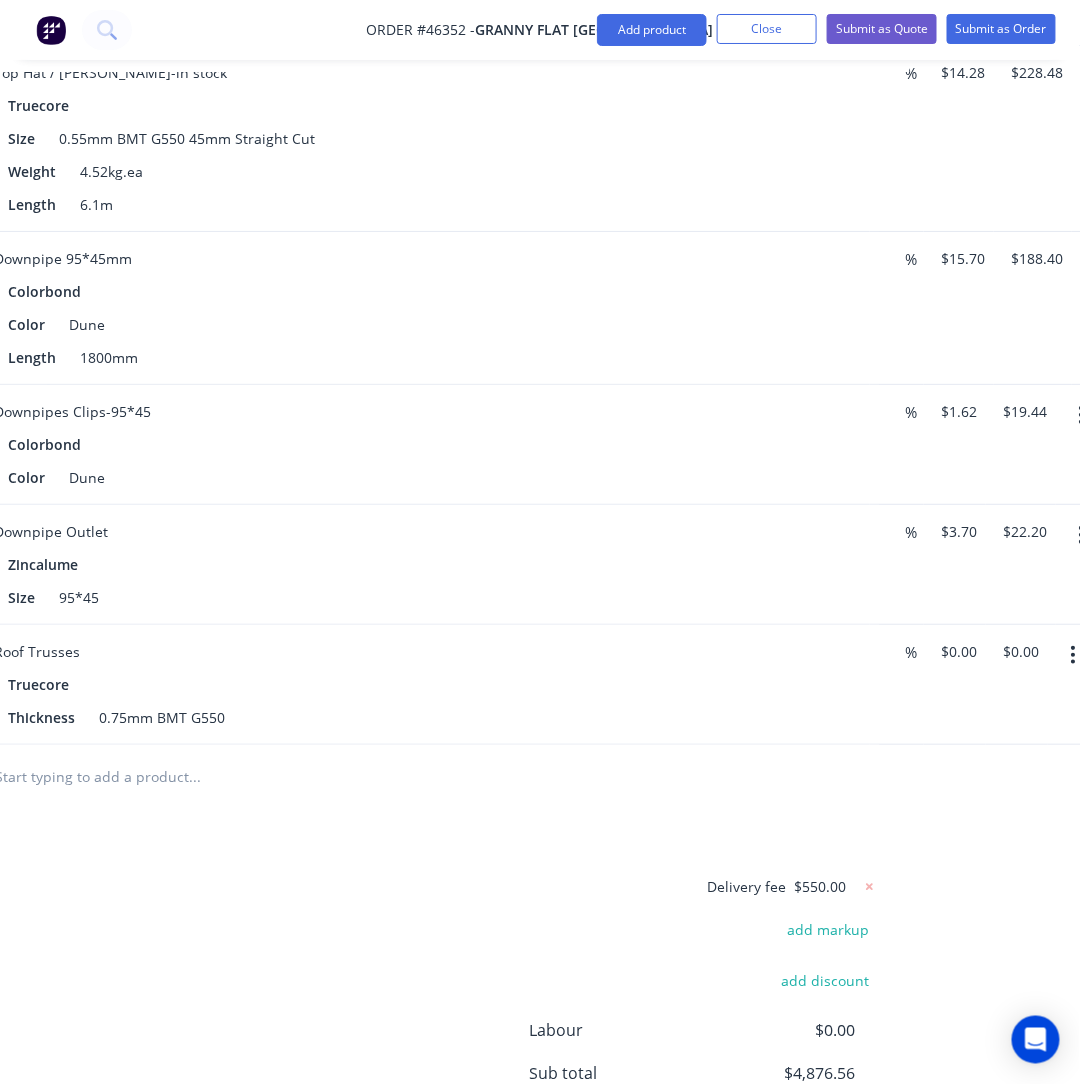 scroll, scrollTop: 1800, scrollLeft: 465, axis: both 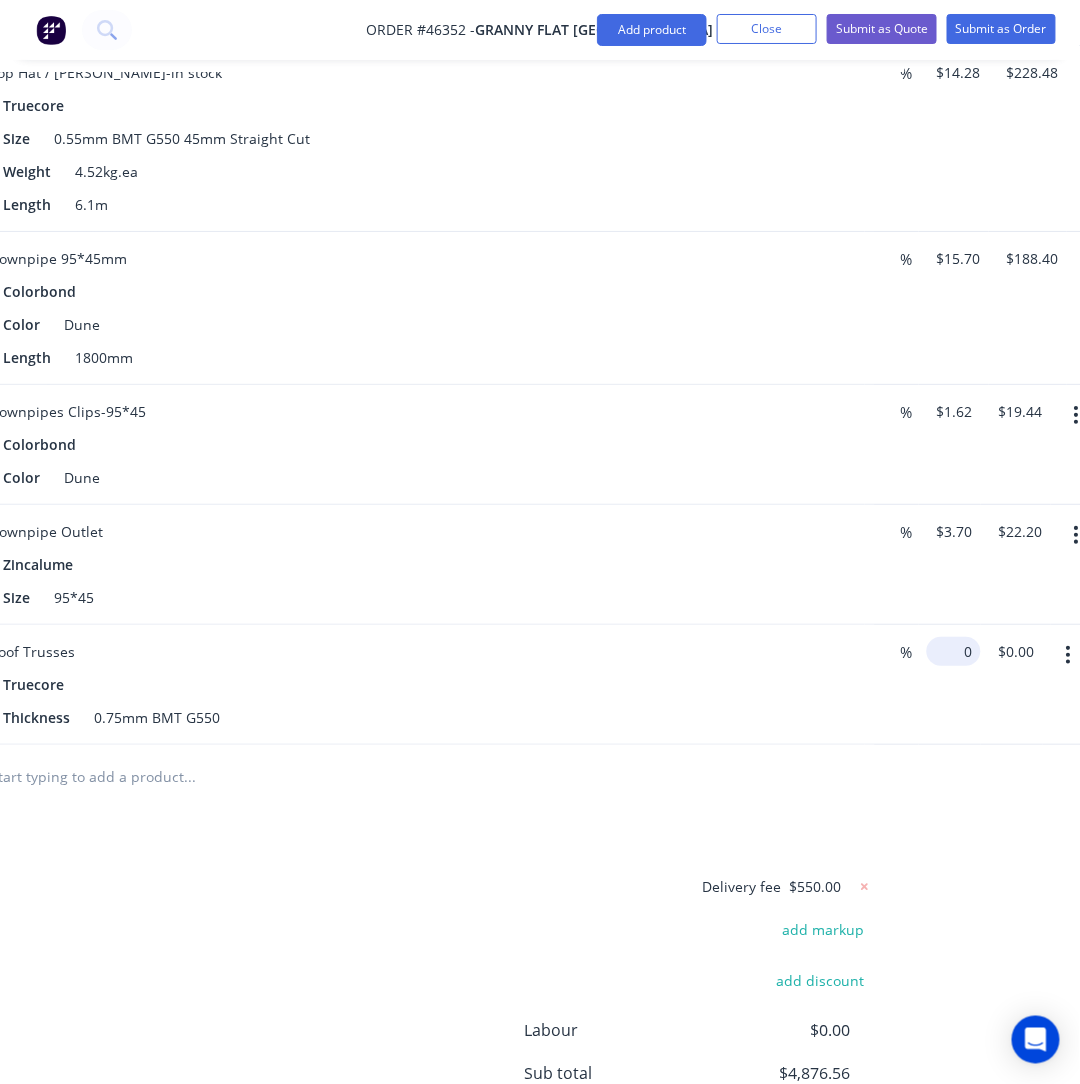 click on "1 Roof Trusses Truecore Thickness 0.75mm BMT G550 % 0 $0.00 $0.00 $0.00" at bounding box center (340, 685) 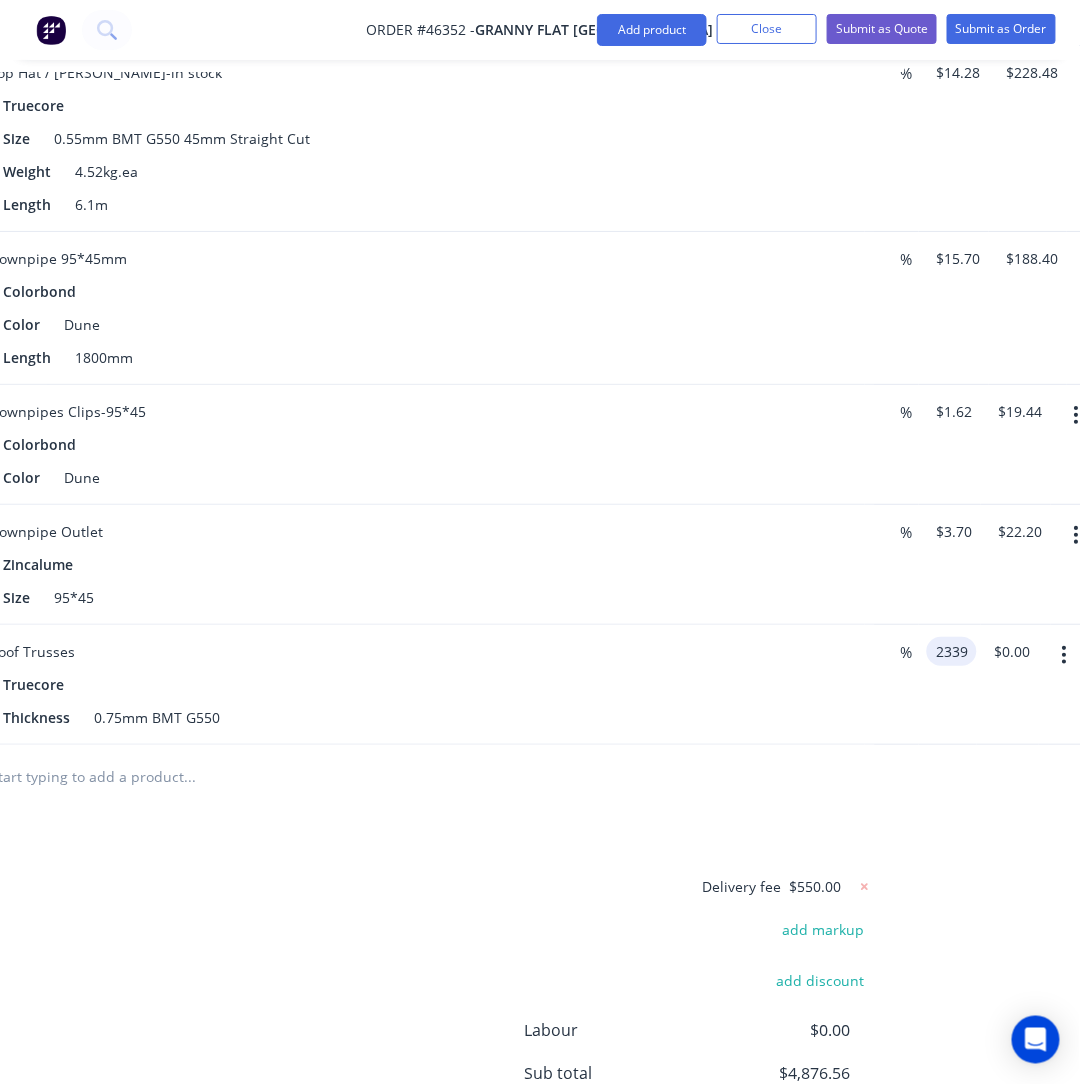 type on "$2,339.00" 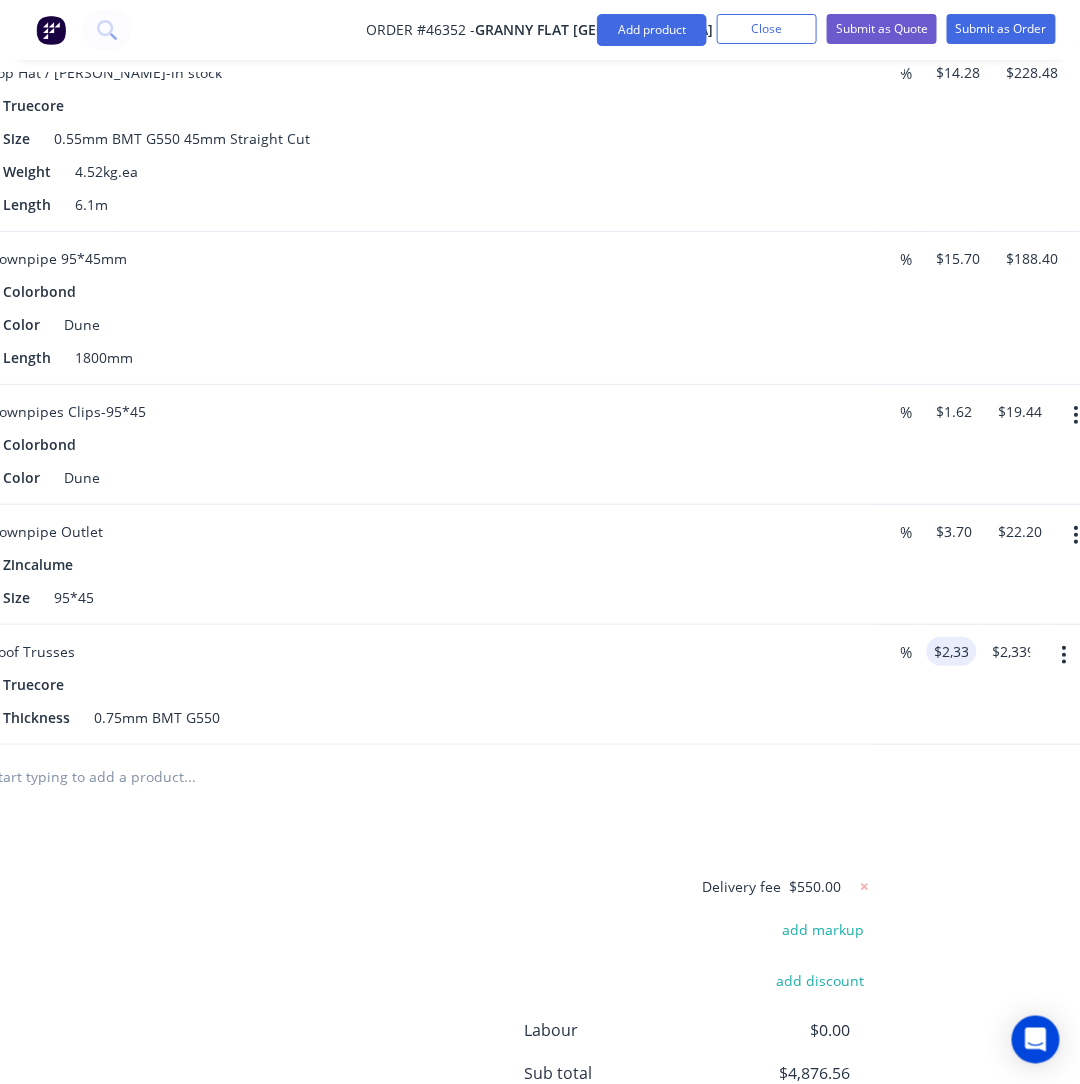 click on "Delivery fee $550.00 add markup add discount Labour $0.00 Sub total $4,876.56 Tax $487.65 Total $5,364.21" at bounding box center (340, 1040) 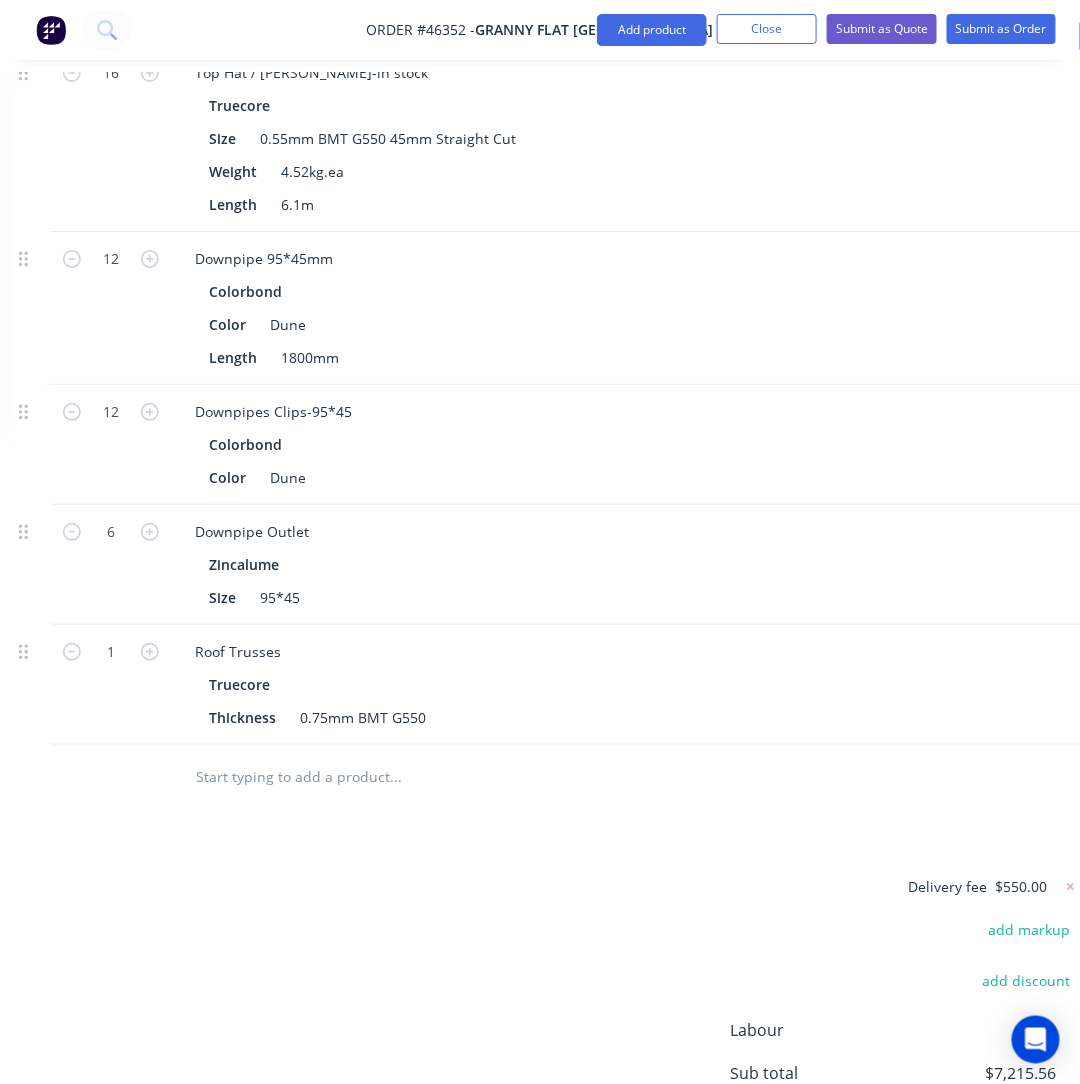 scroll, scrollTop: 1800, scrollLeft: 257, axis: both 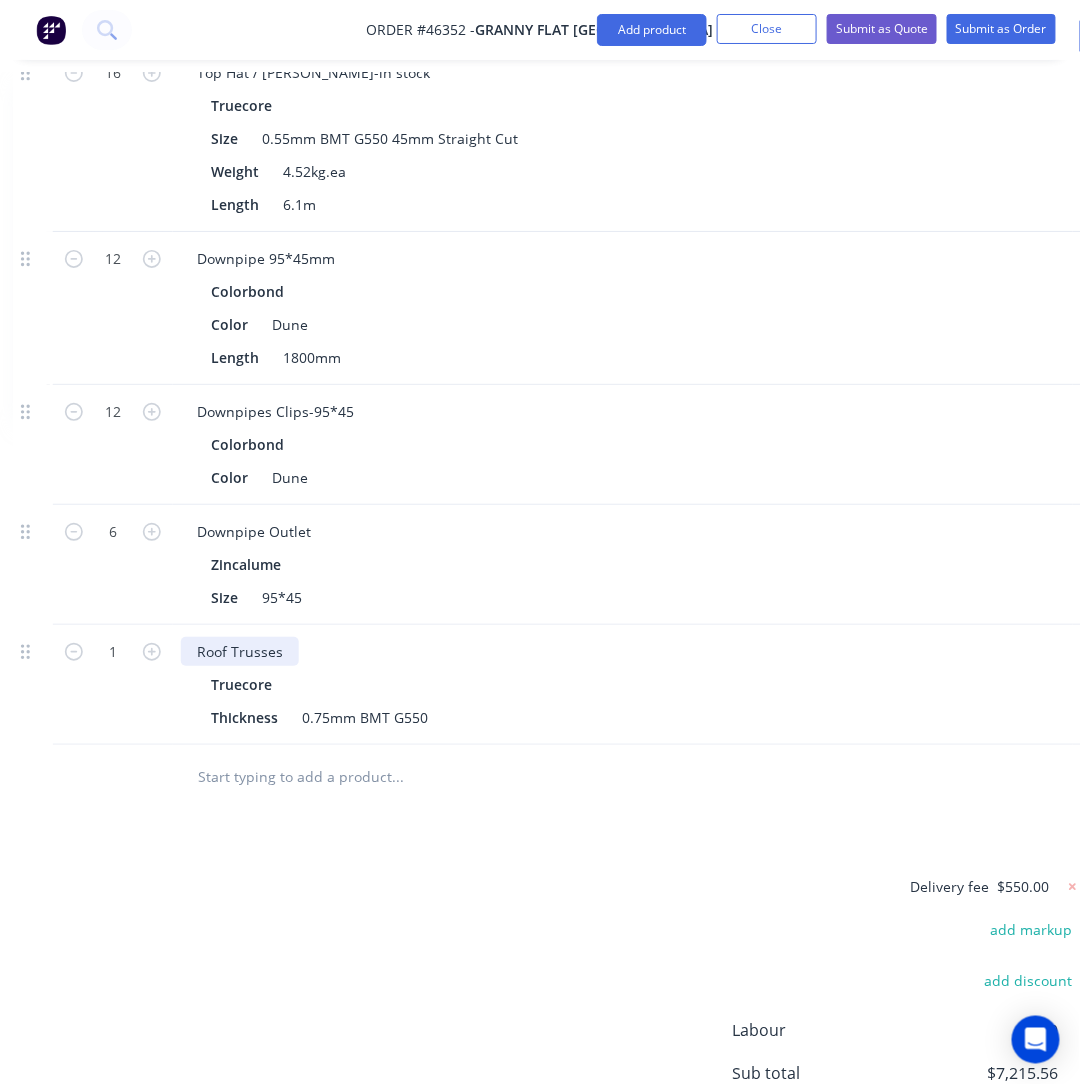 click on "Roof Trusses" at bounding box center [240, 651] 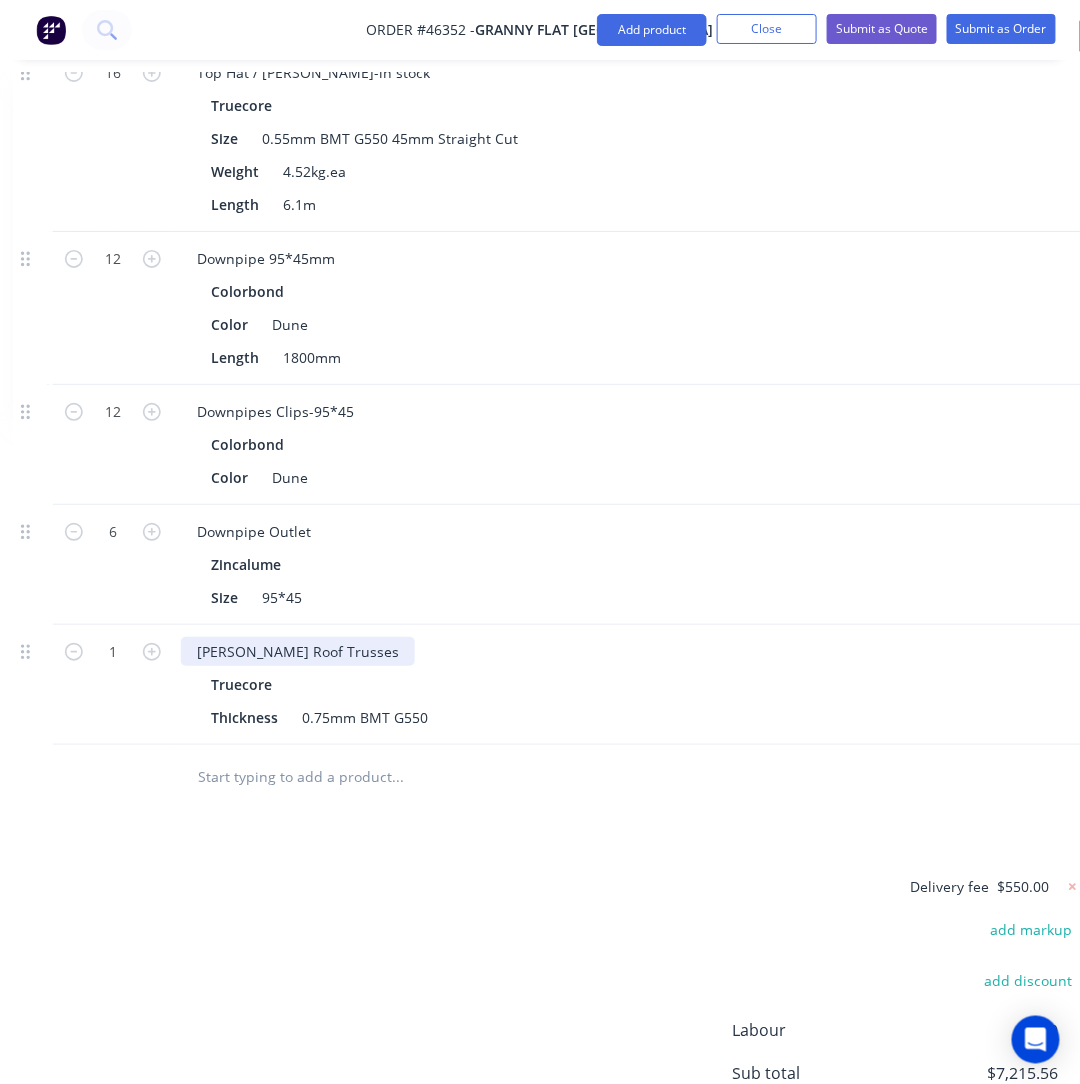 click on "Gable Roof Trusses" at bounding box center [298, 651] 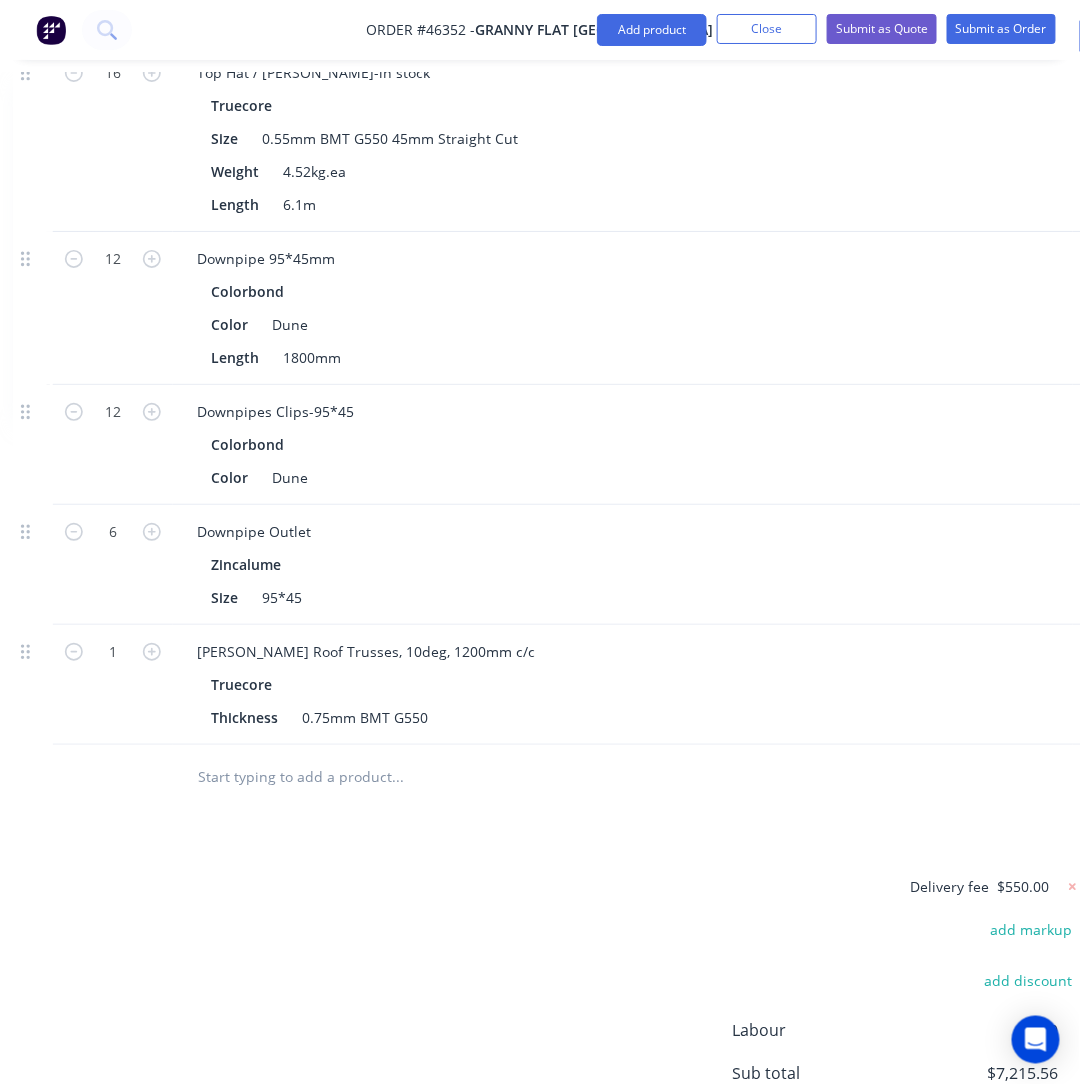 click on "Drawings Add drawing   Products Show / Hide columns Add product     Qty Discount Price Total 1 Stud Wall 89*41mm, 2635mm H, 400mm c/c Double studs every 1200mm - External Truecore Thickness 0.75mm BMT G550 % $2,636.00 $2,636.00 $2,636.00 $2,636.00   1 Stud Wall 89*41mm, 2635mm H, 600mm c/c - Internal Truecore Thickness 0.75mm BMT G550 % $686.00 $686.00 $686.00 $686.00   C Channel 89*41mm Truecore Attribute 0.75mm BMT G550 Lengths at add 10 at 2635mm Total: 26.35m % $4.00 $4.00 $105.40 $105.40   10 Holding Down Bracket Attribute Wall hold down bracket % $2.00 $2.00 $20.00 $20.00   10 Angle-PGI Galvanized  Size 35*35mm*1.2mm BMT Length 3m % $9.90 $9.90 $99.00 $99.00   1 Steel Strap 30mm width size 1.2mm BMT G550 truecore No punched -50m % $57.00 $57.00 $57.00 $57.00   32 Top Hat / Batten-in stock Truecore Size 0.42mm BMT G550 25mm Weight 2.44kg.ea Length 6.1m % $8.27 $8.27 $264.64 $264.64   16 Top Hat / Batten-in stock Truecore Size 0.55mm BMT G550 45mm Straight Cut Weight 4.52kg.ea Length 6.1m % $14.28 $14.28" at bounding box center [548, 59] 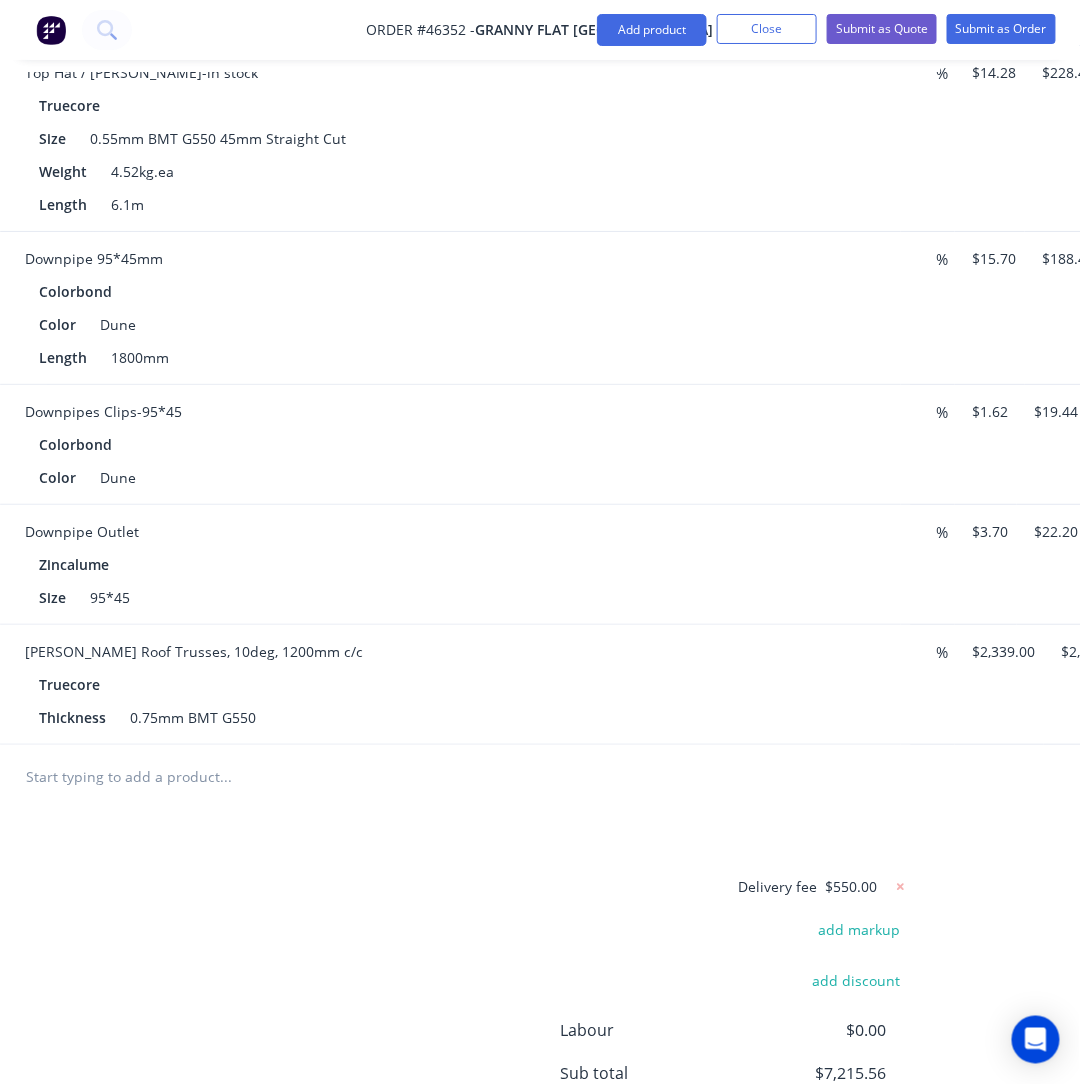 scroll, scrollTop: 1800, scrollLeft: 531, axis: both 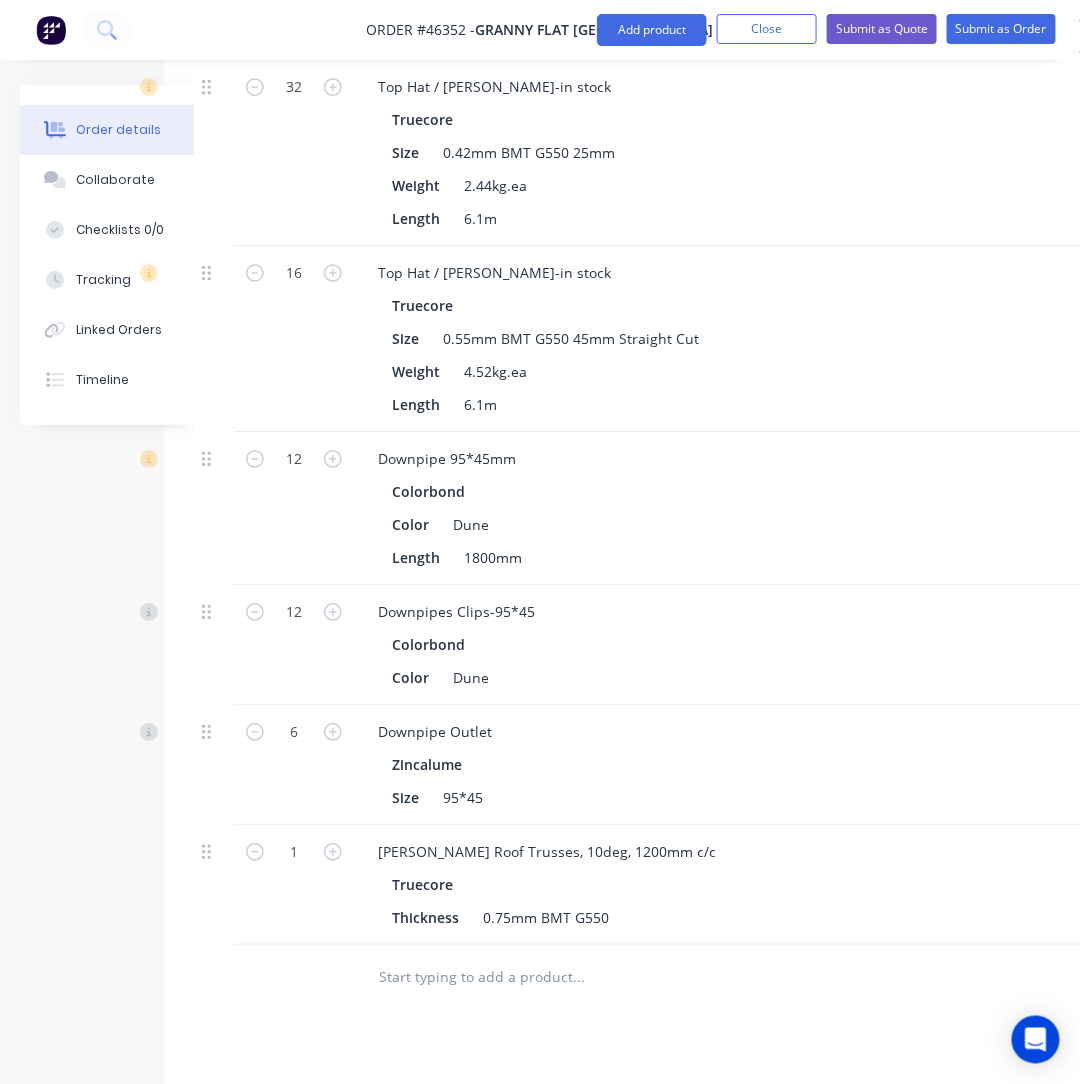 drag, startPoint x: 640, startPoint y: 34, endPoint x: 633, endPoint y: 50, distance: 17.464249 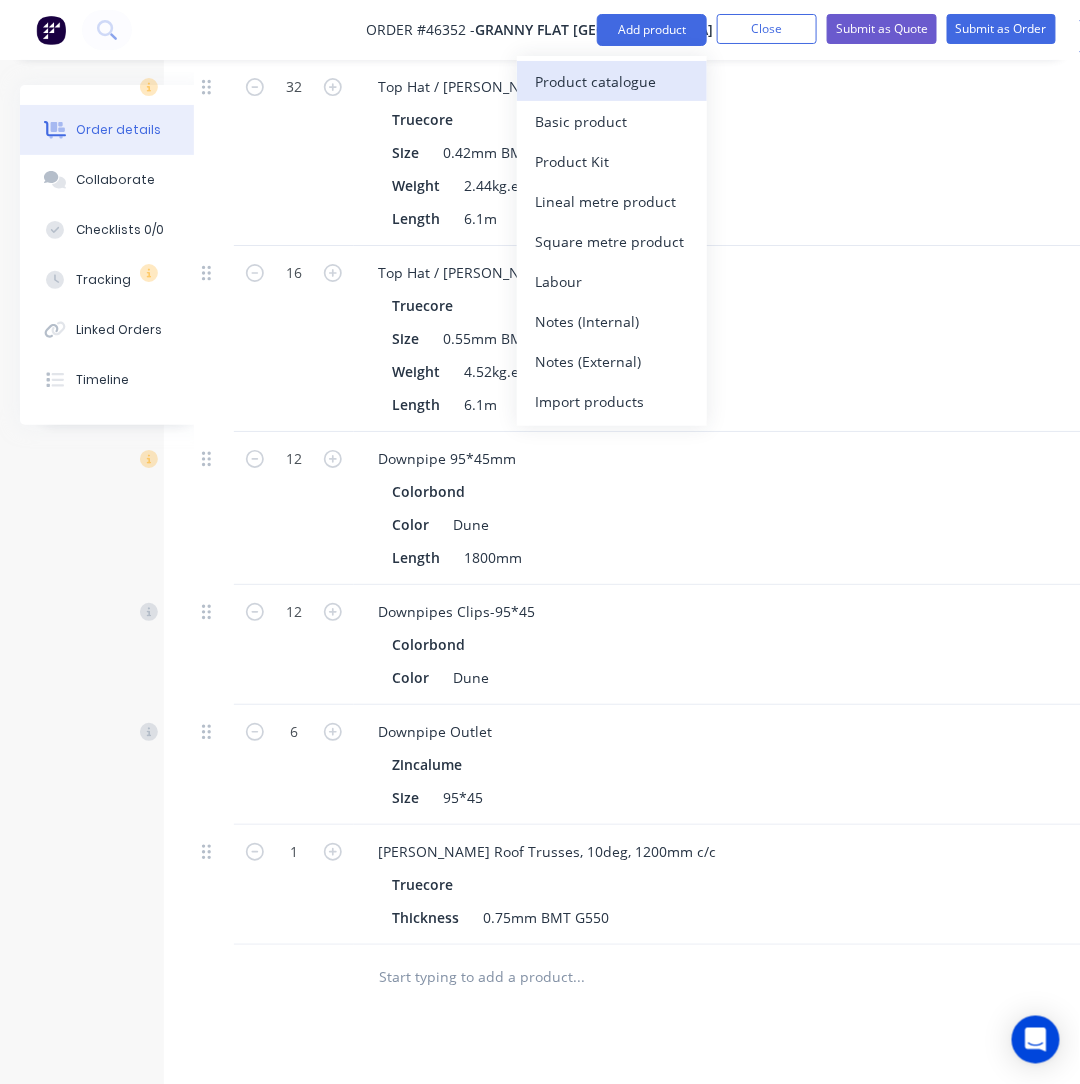click on "Product catalogue" at bounding box center (612, 81) 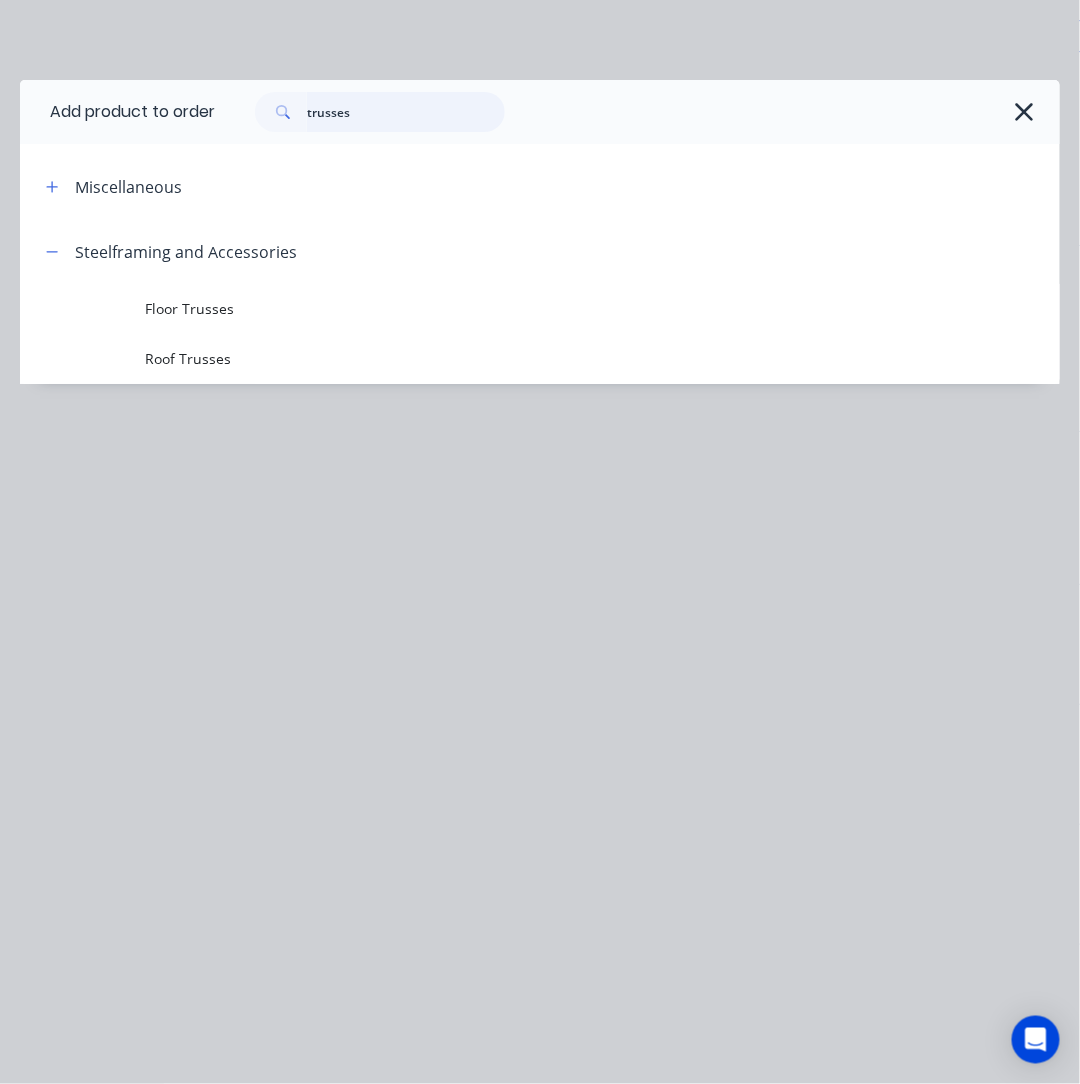 drag, startPoint x: 420, startPoint y: 117, endPoint x: 29, endPoint y: 93, distance: 391.73587 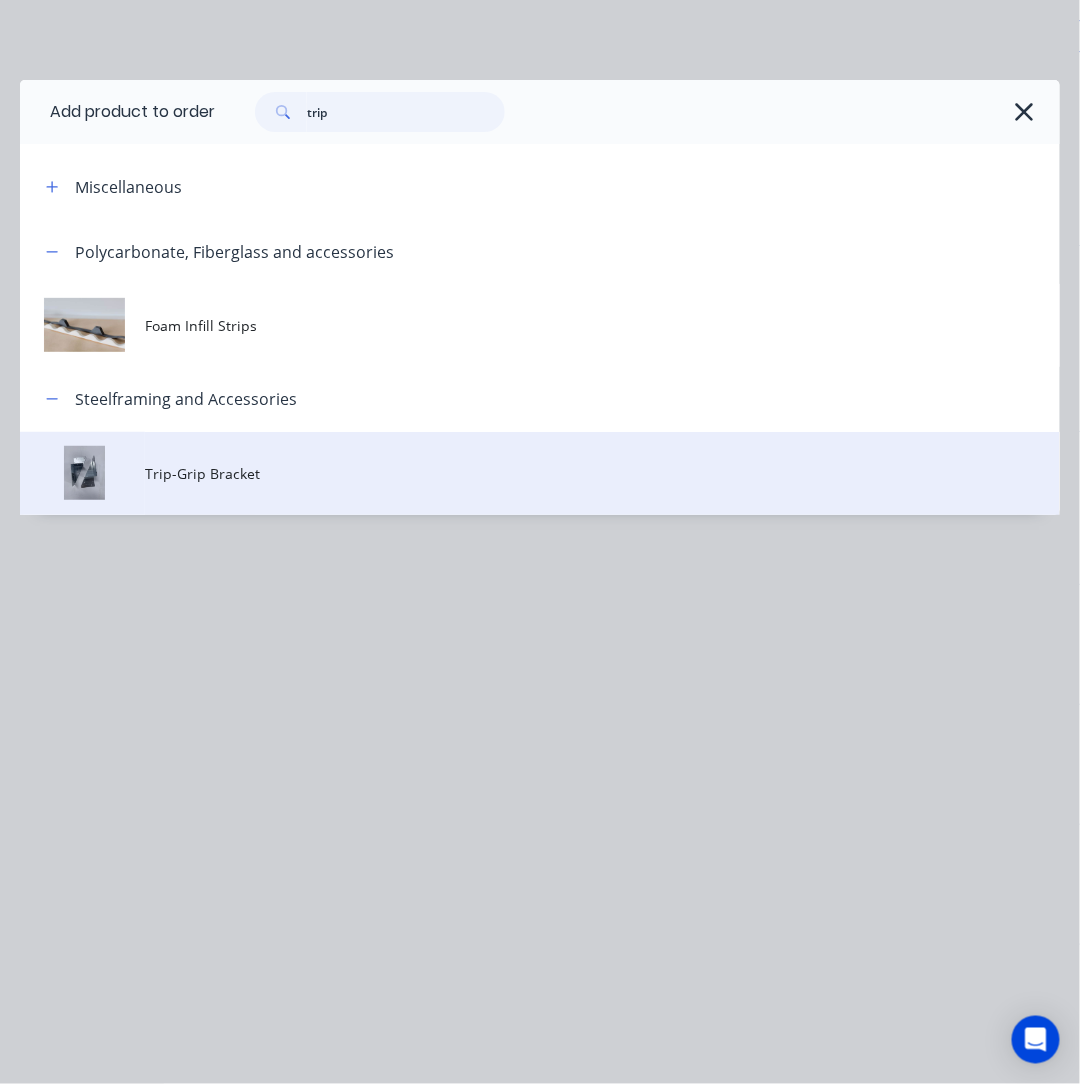 type on "trip" 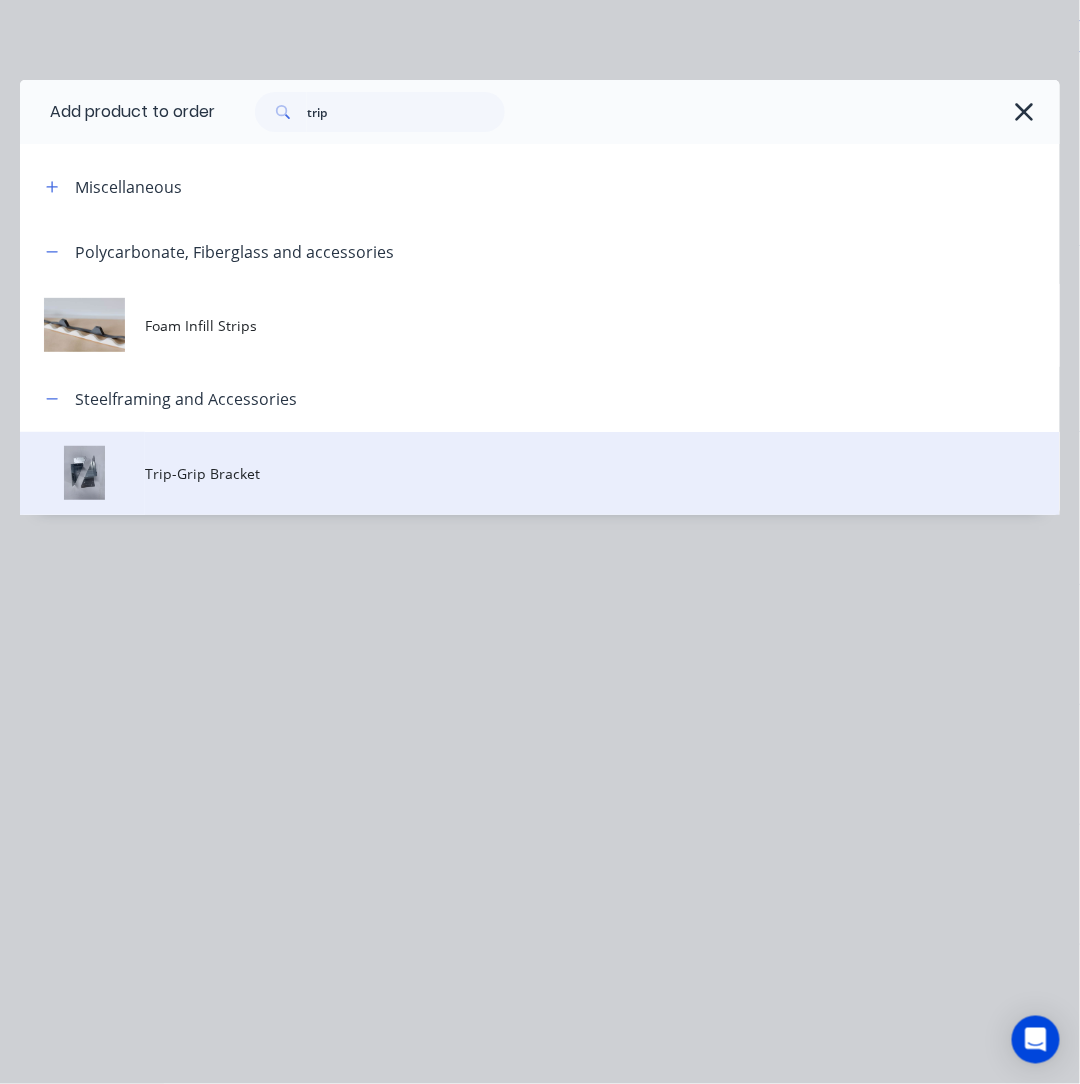 click on "Trip-Grip Bracket" at bounding box center [602, 473] 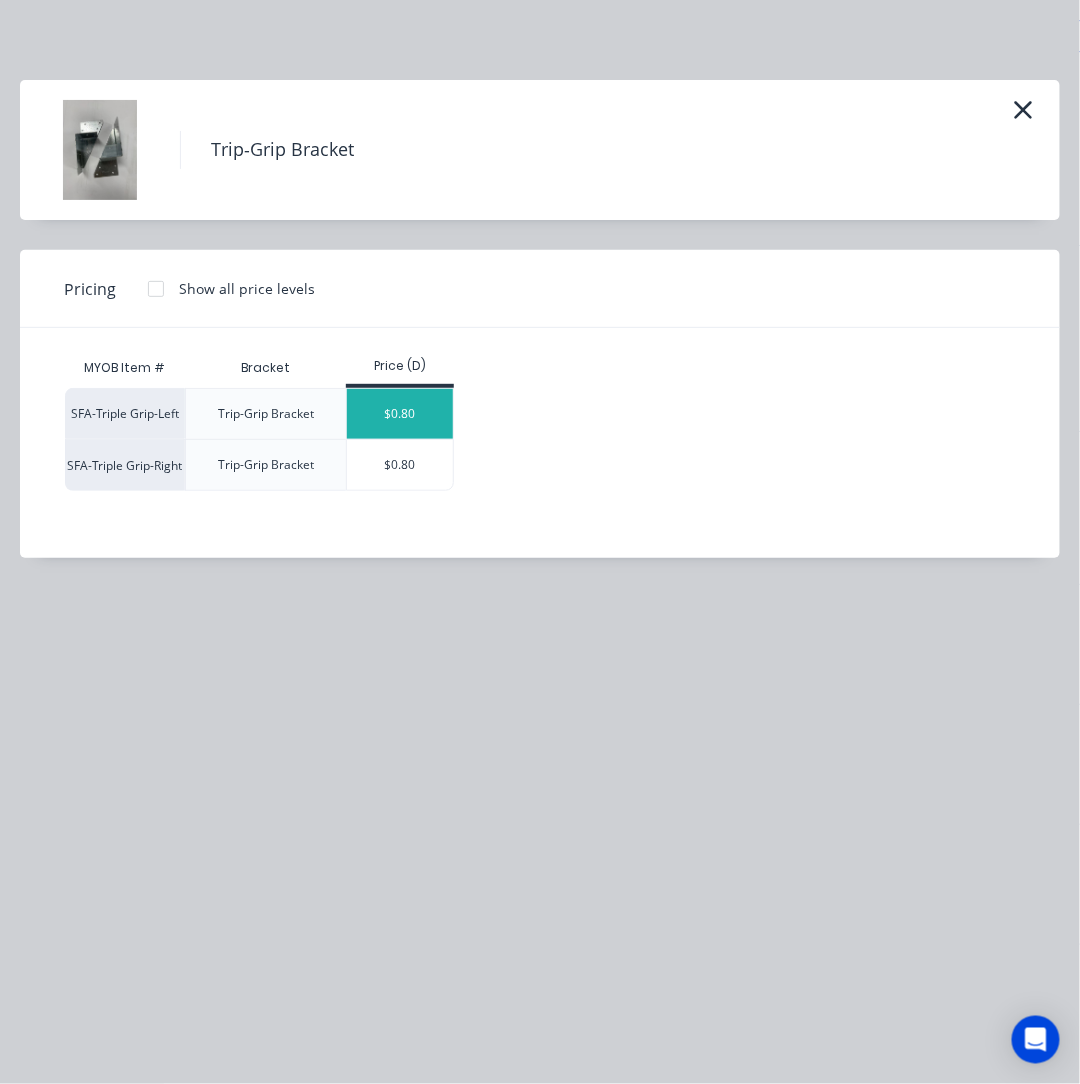 click on "$0.80" at bounding box center [400, 414] 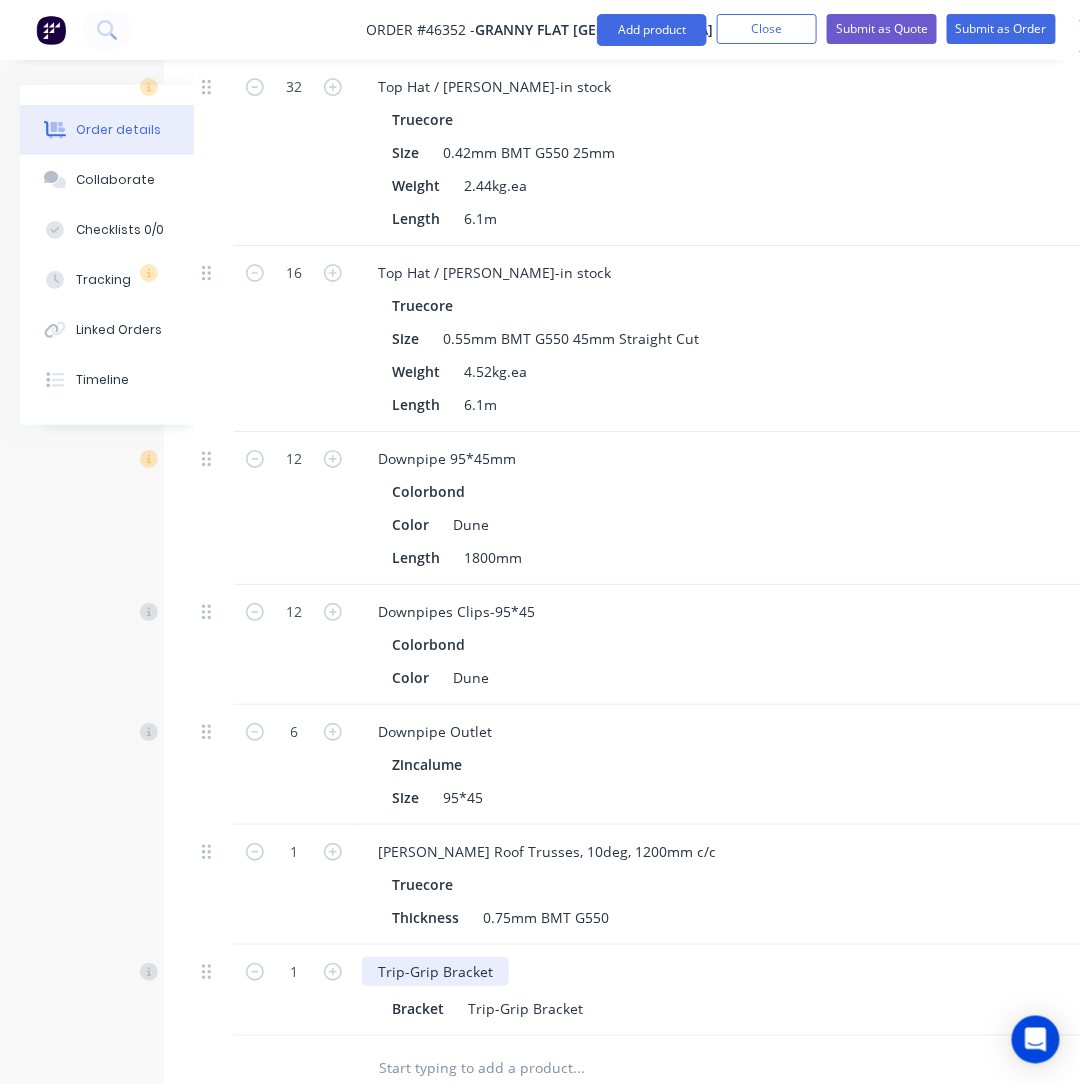 click on "Trip-Grip Bracket" at bounding box center [435, 971] 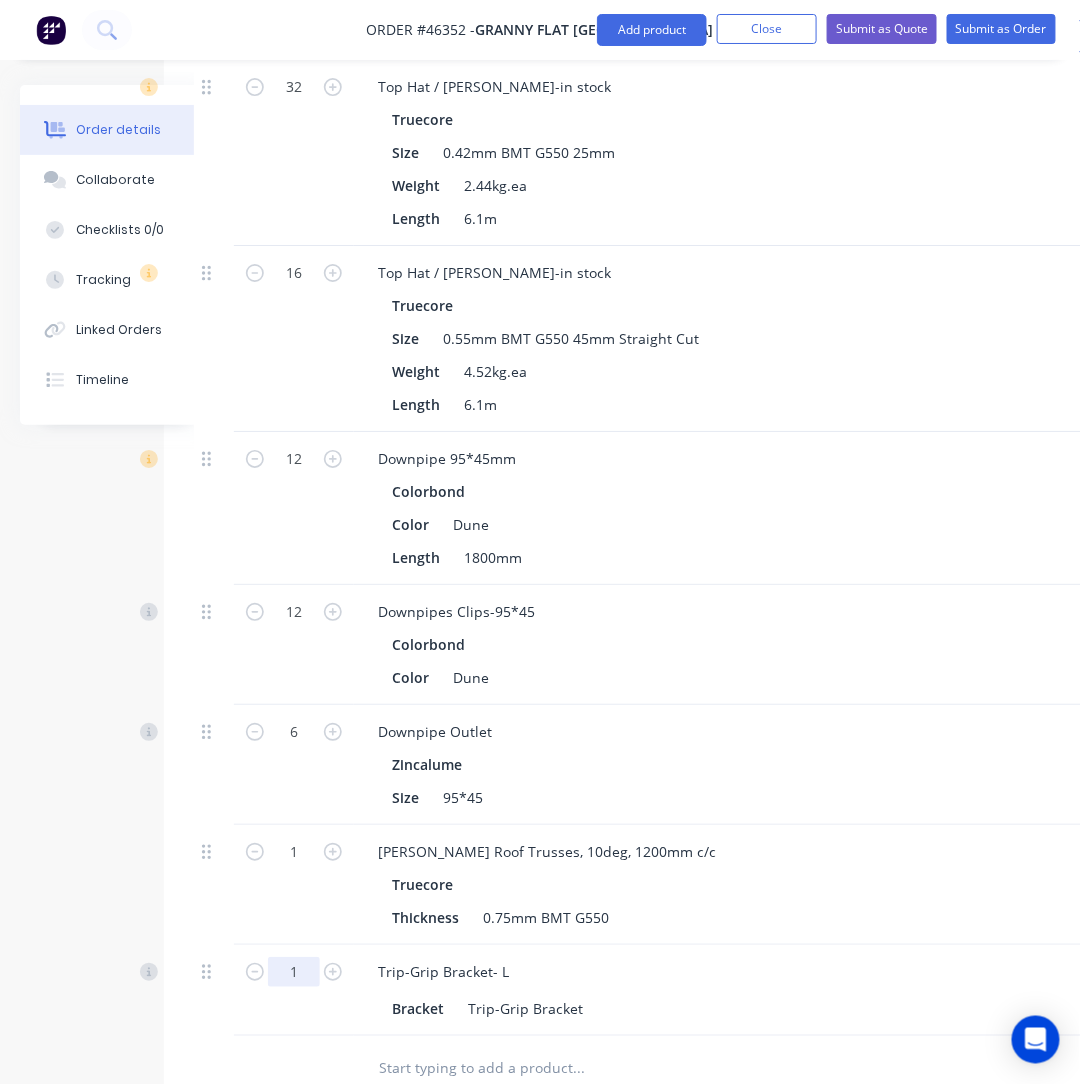 click on "1" at bounding box center (294, -707) 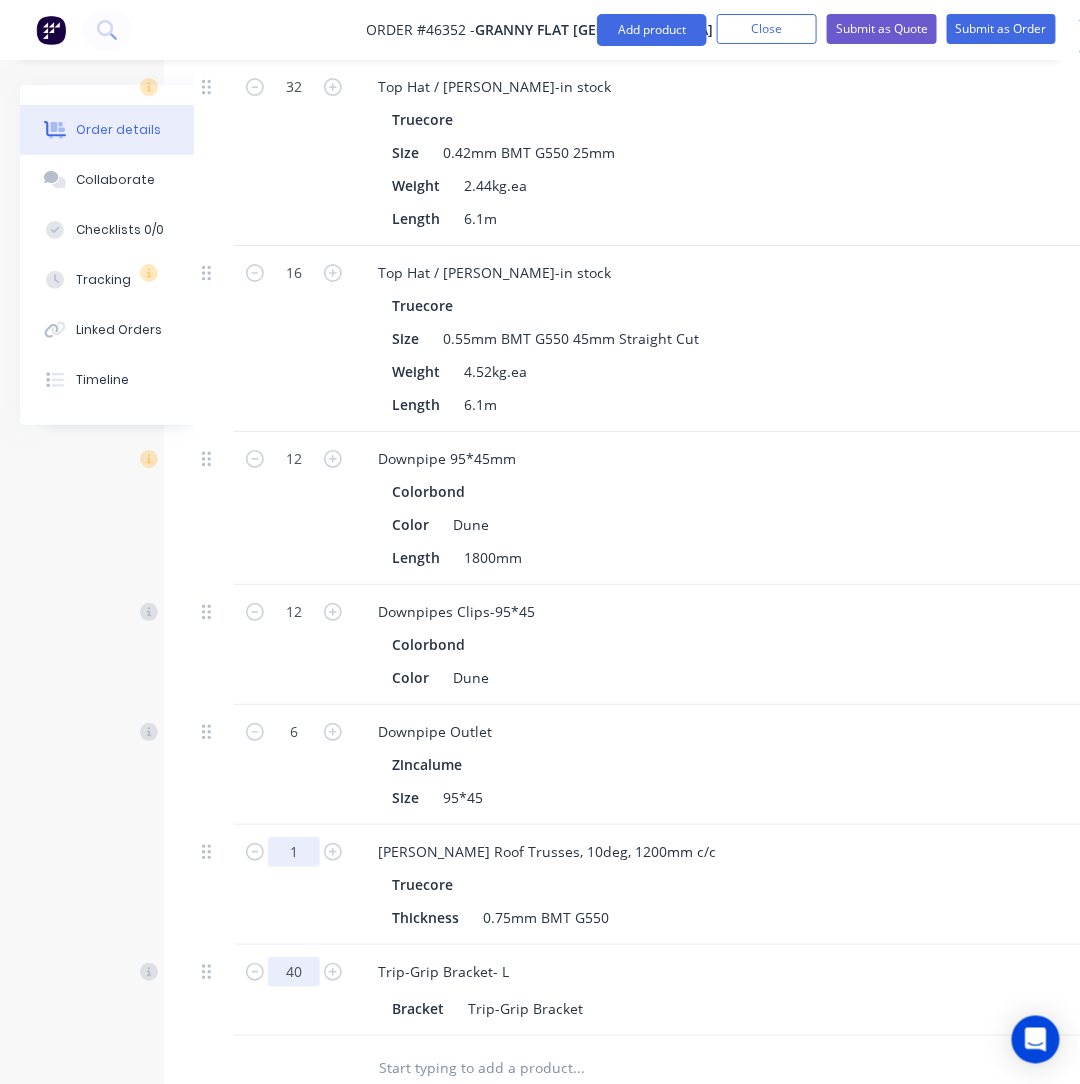 type on "40" 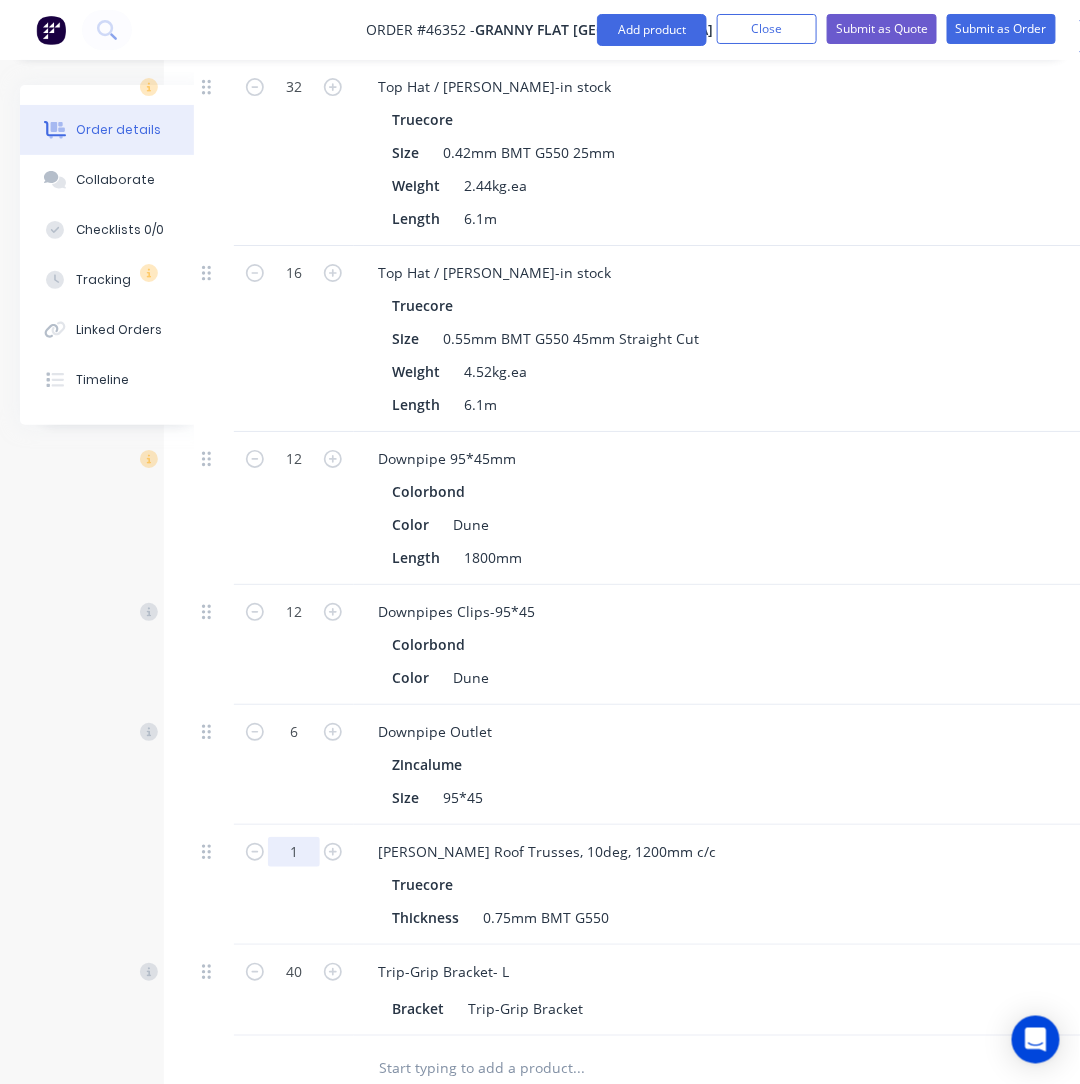 type on "$32.00" 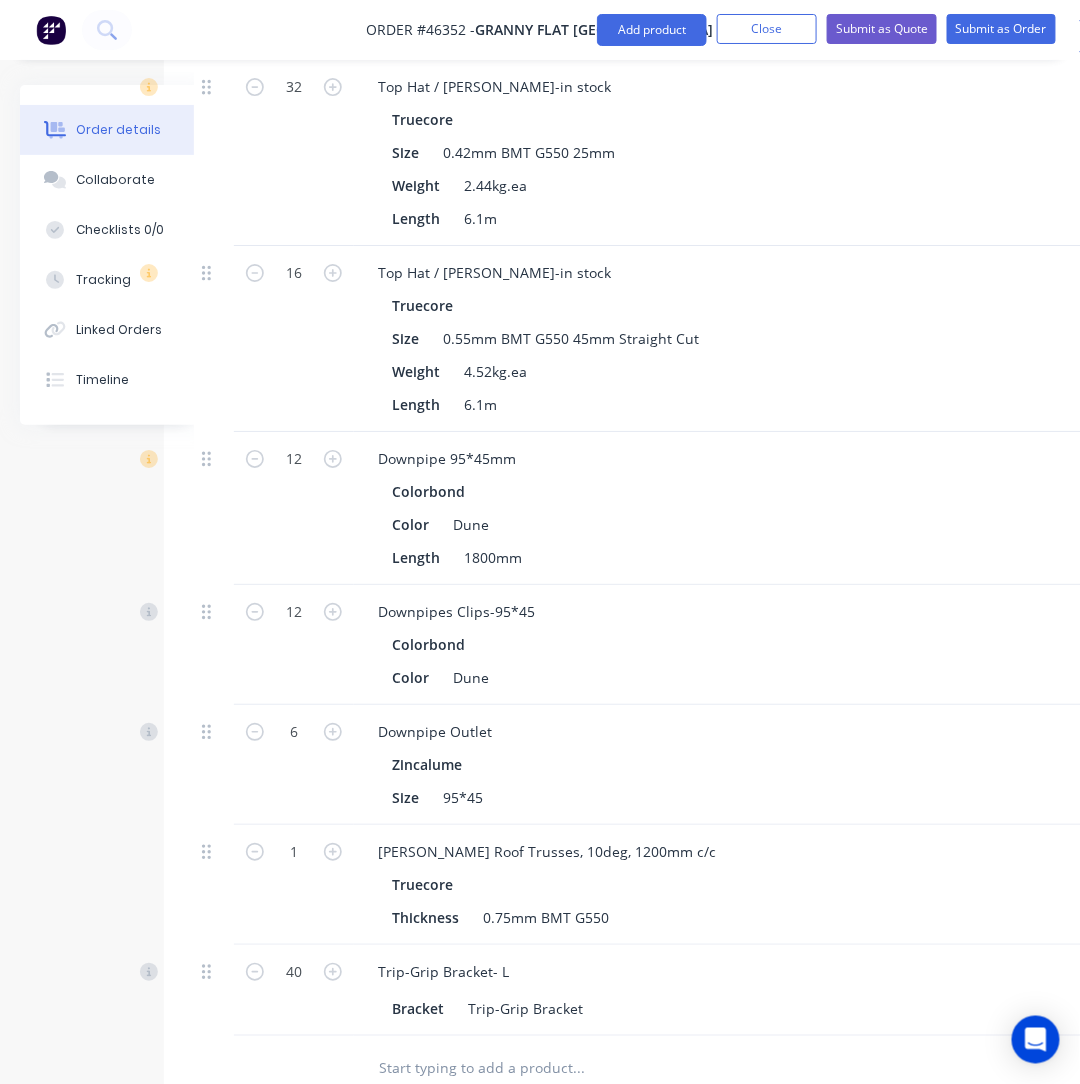 click at bounding box center [578, 1068] 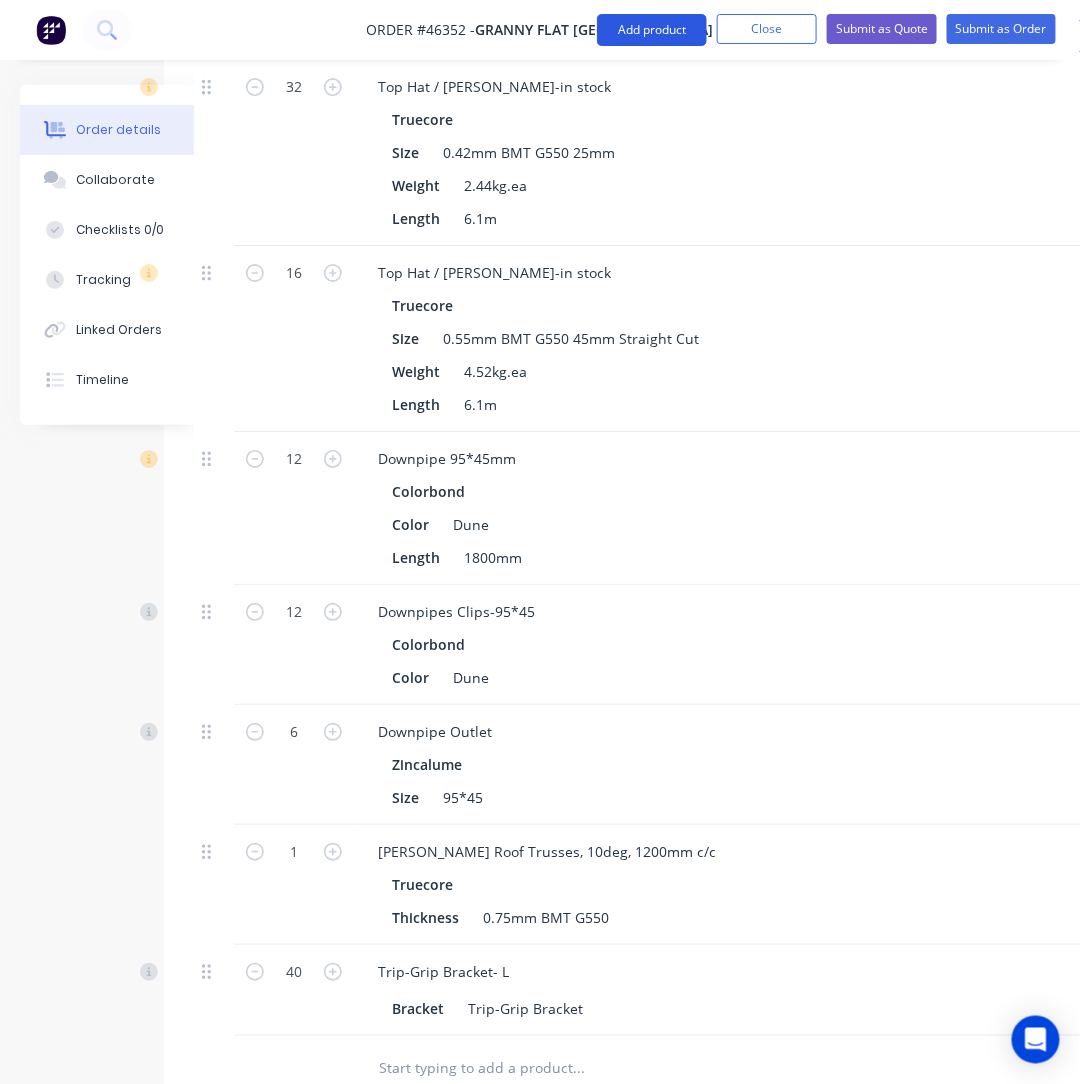 click on "Add product" at bounding box center [652, 30] 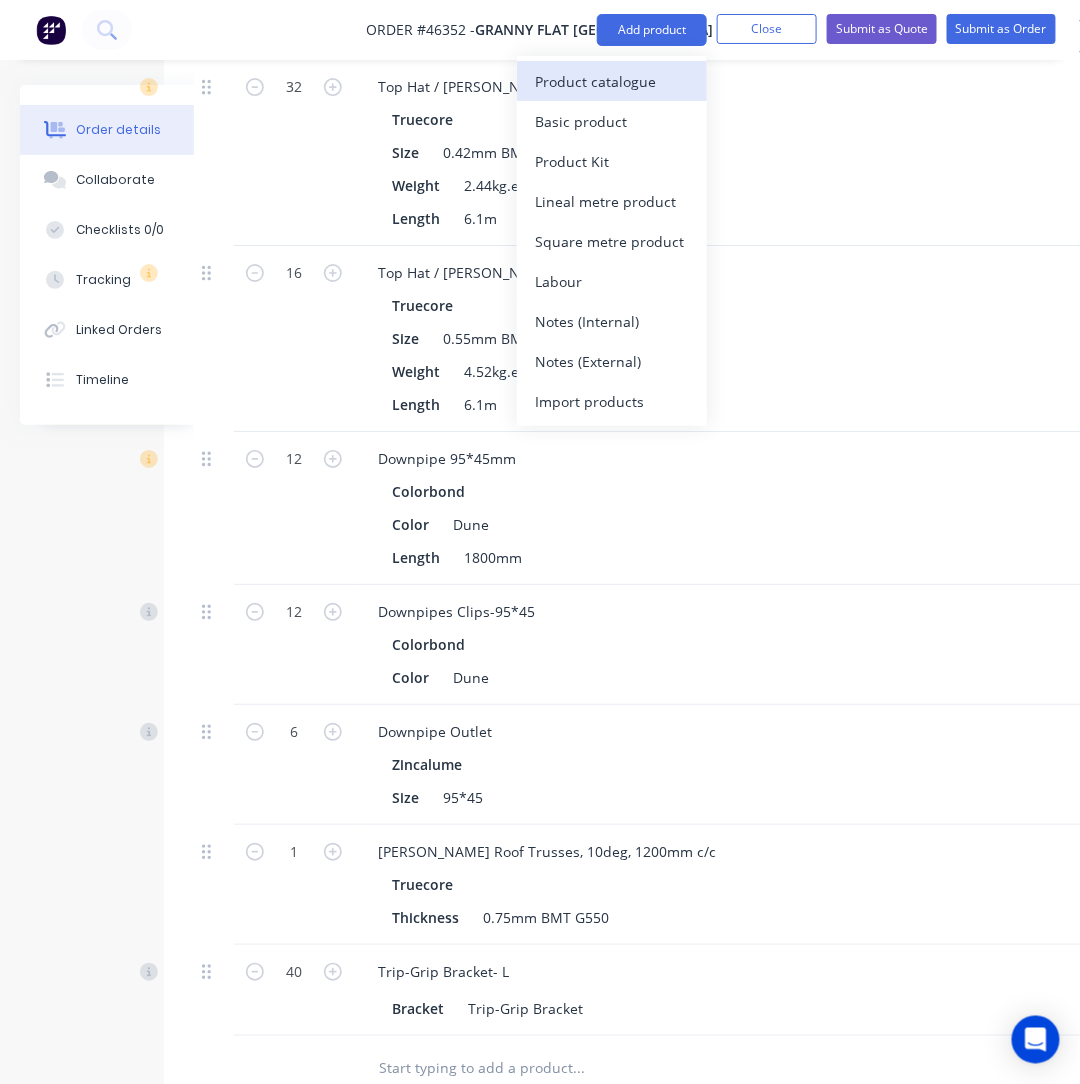 click on "Product catalogue" at bounding box center [612, 81] 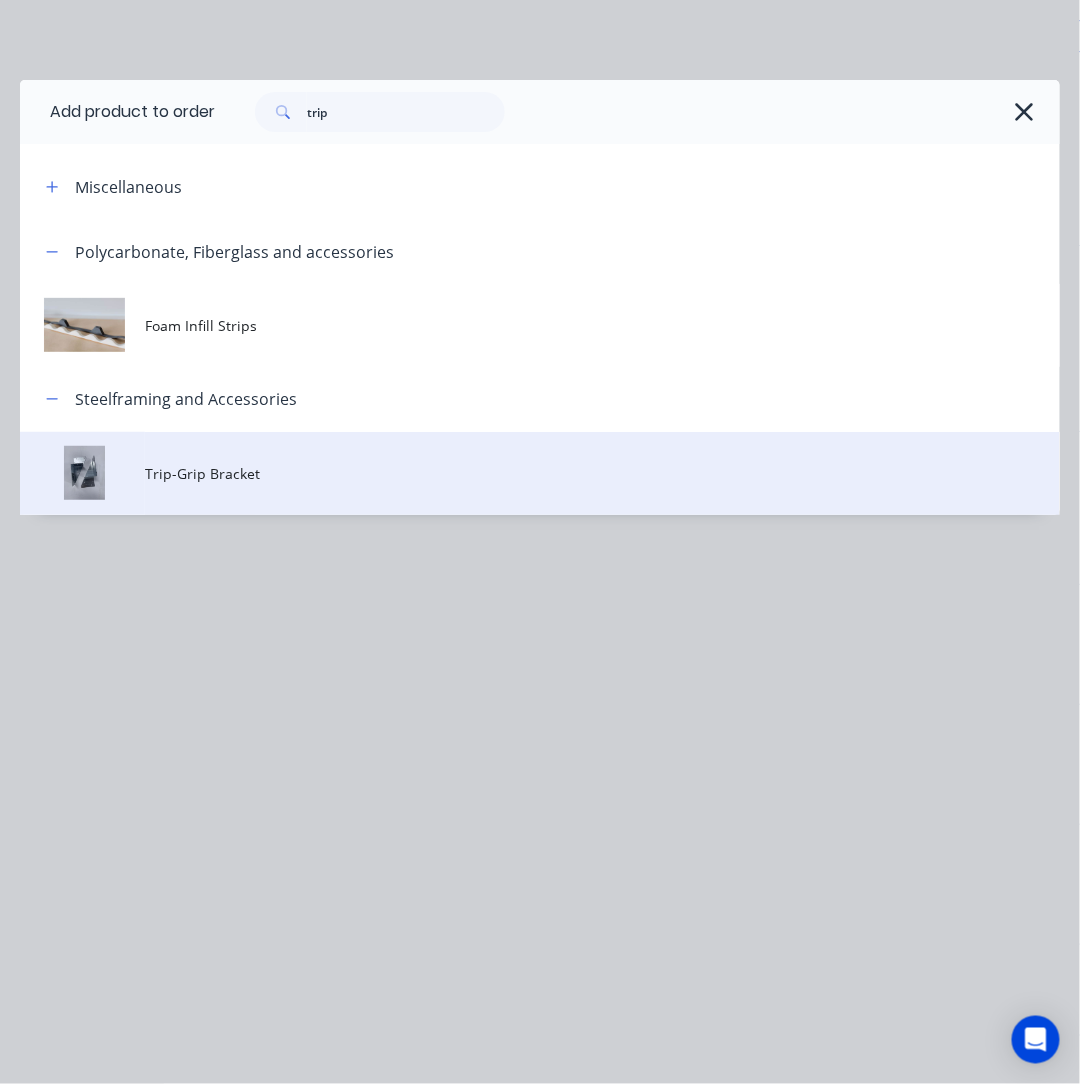 click on "Trip-Grip Bracket" at bounding box center [602, 473] 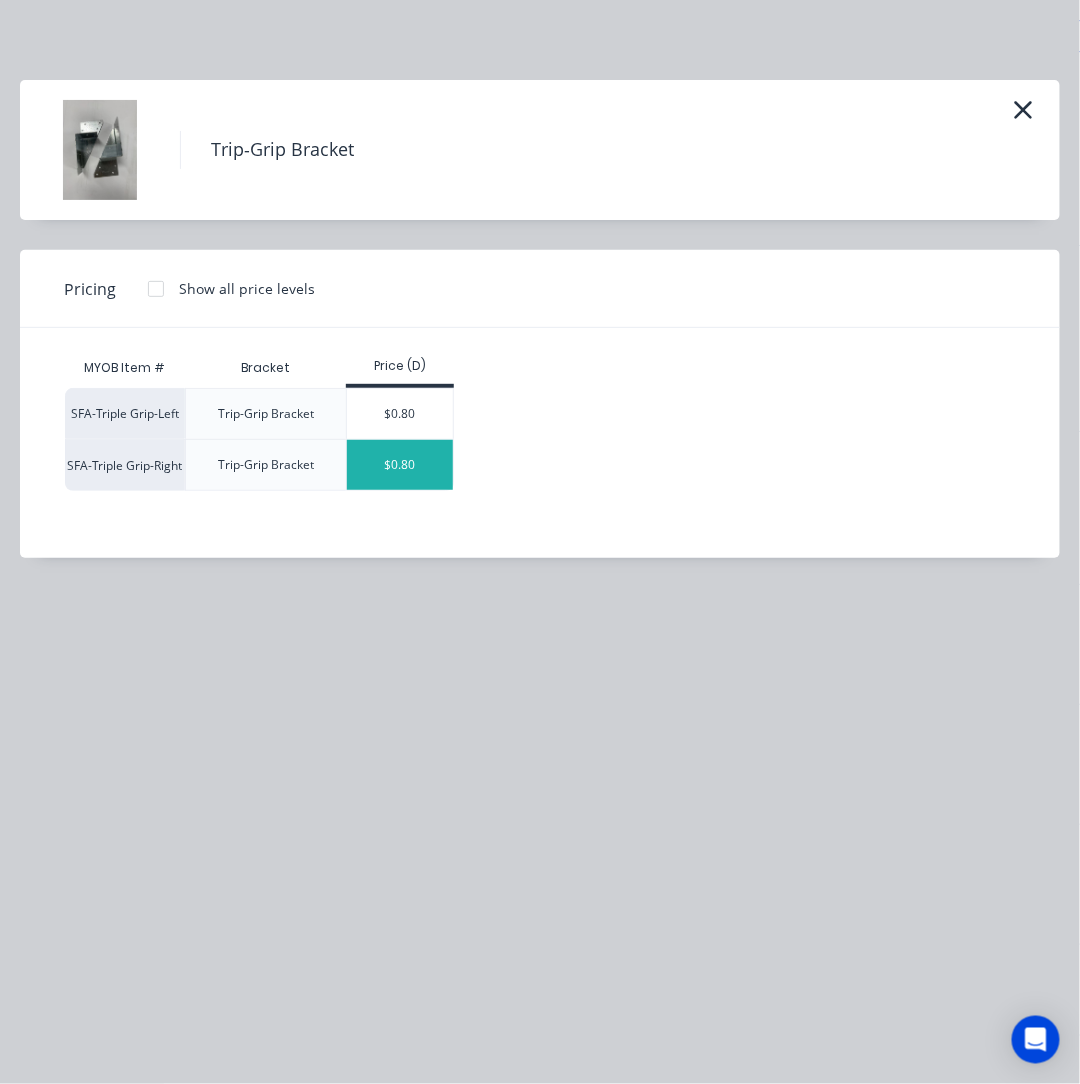 click on "$0.80" at bounding box center (400, 465) 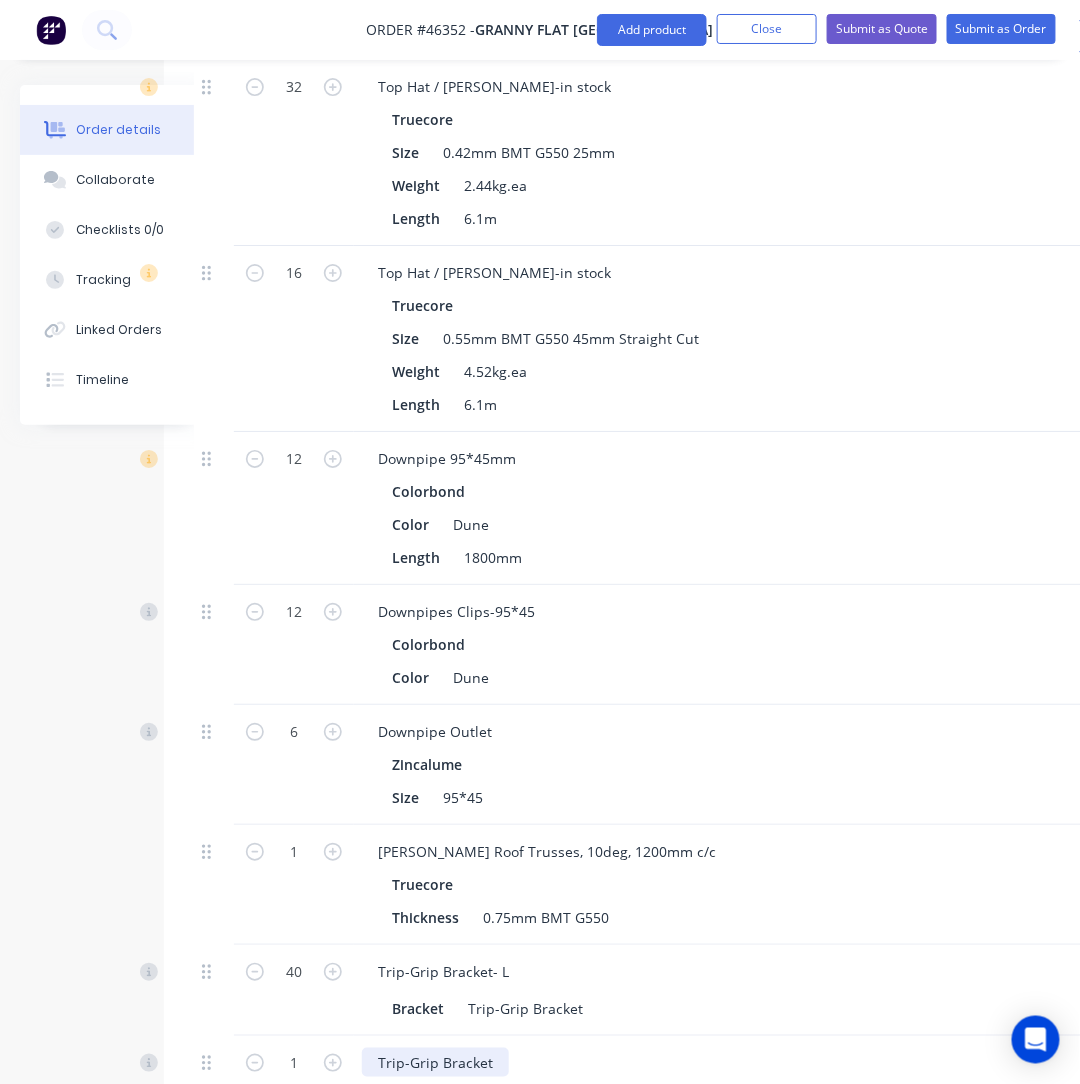 click on "Trip-Grip Bracket" at bounding box center (435, 1062) 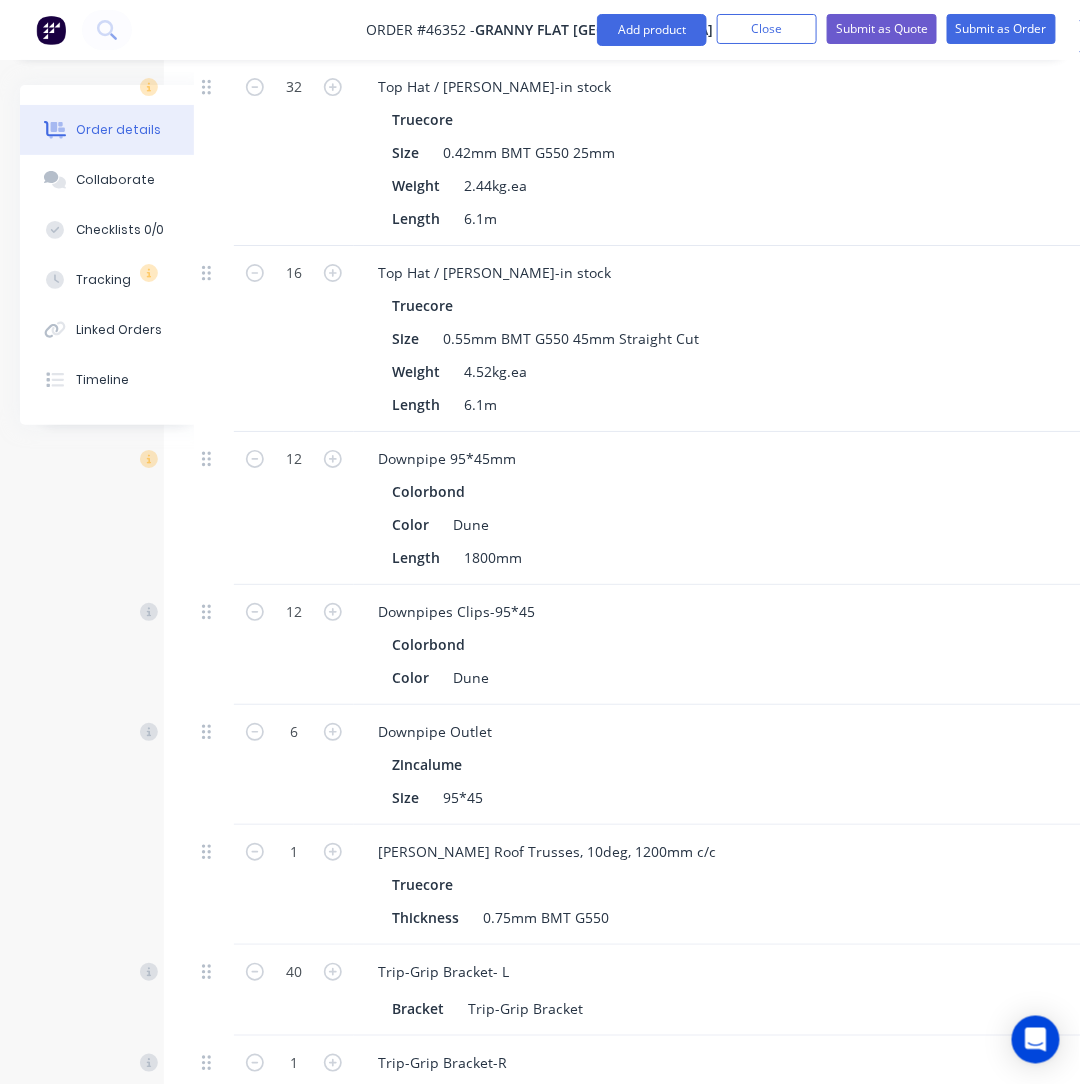 click on "1" at bounding box center (294, 1081) 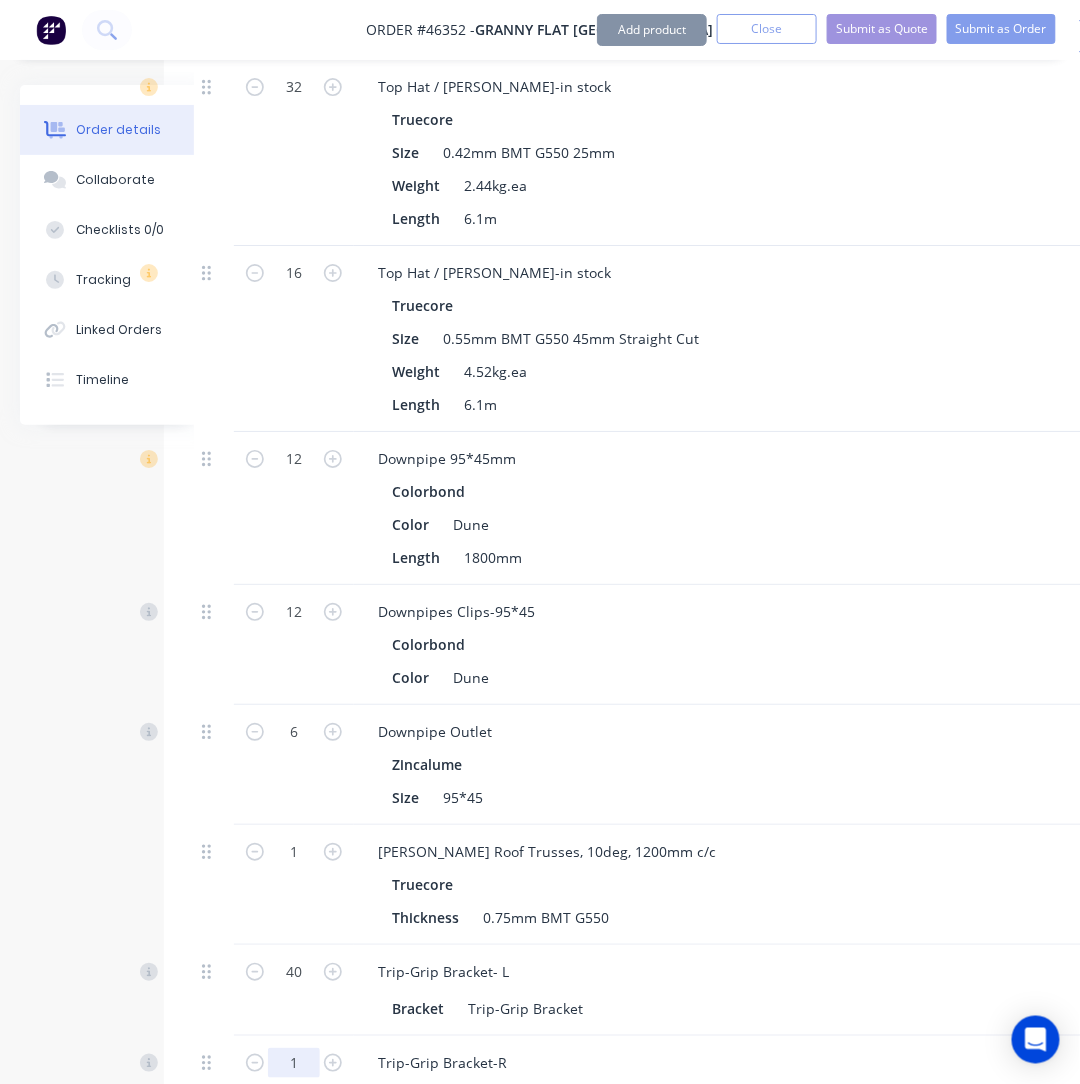 click on "1" at bounding box center [294, -707] 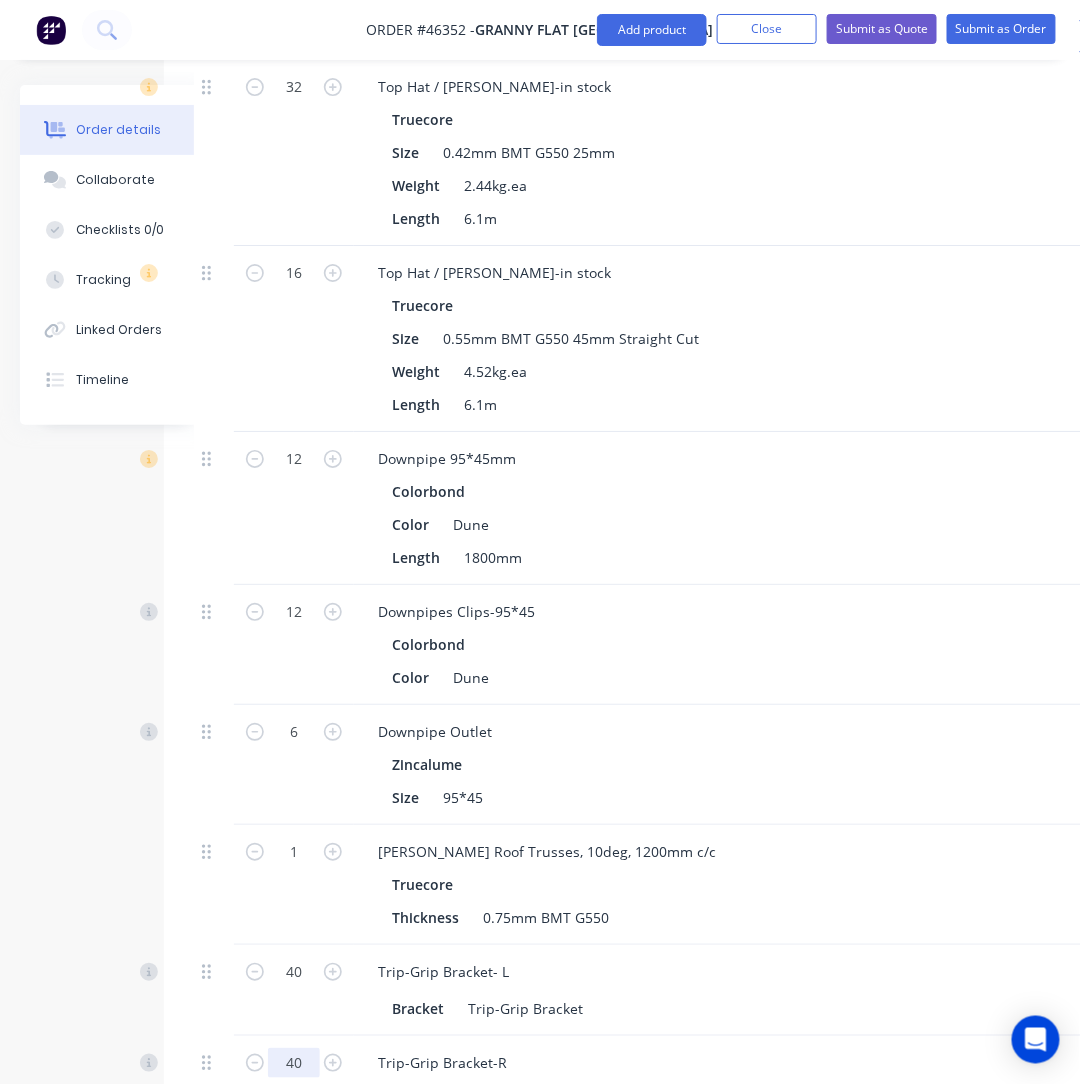 type on "40" 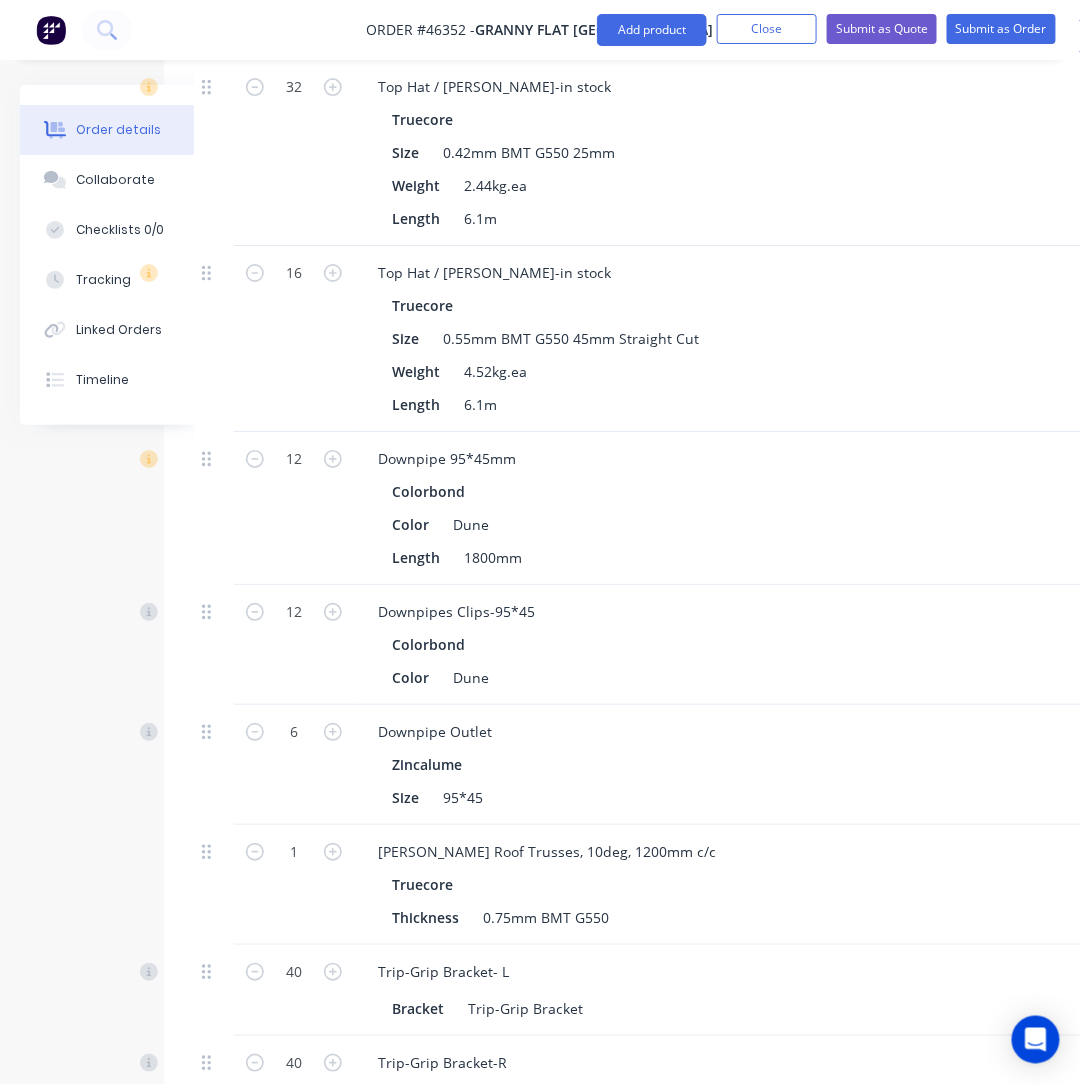 type on "$32.00" 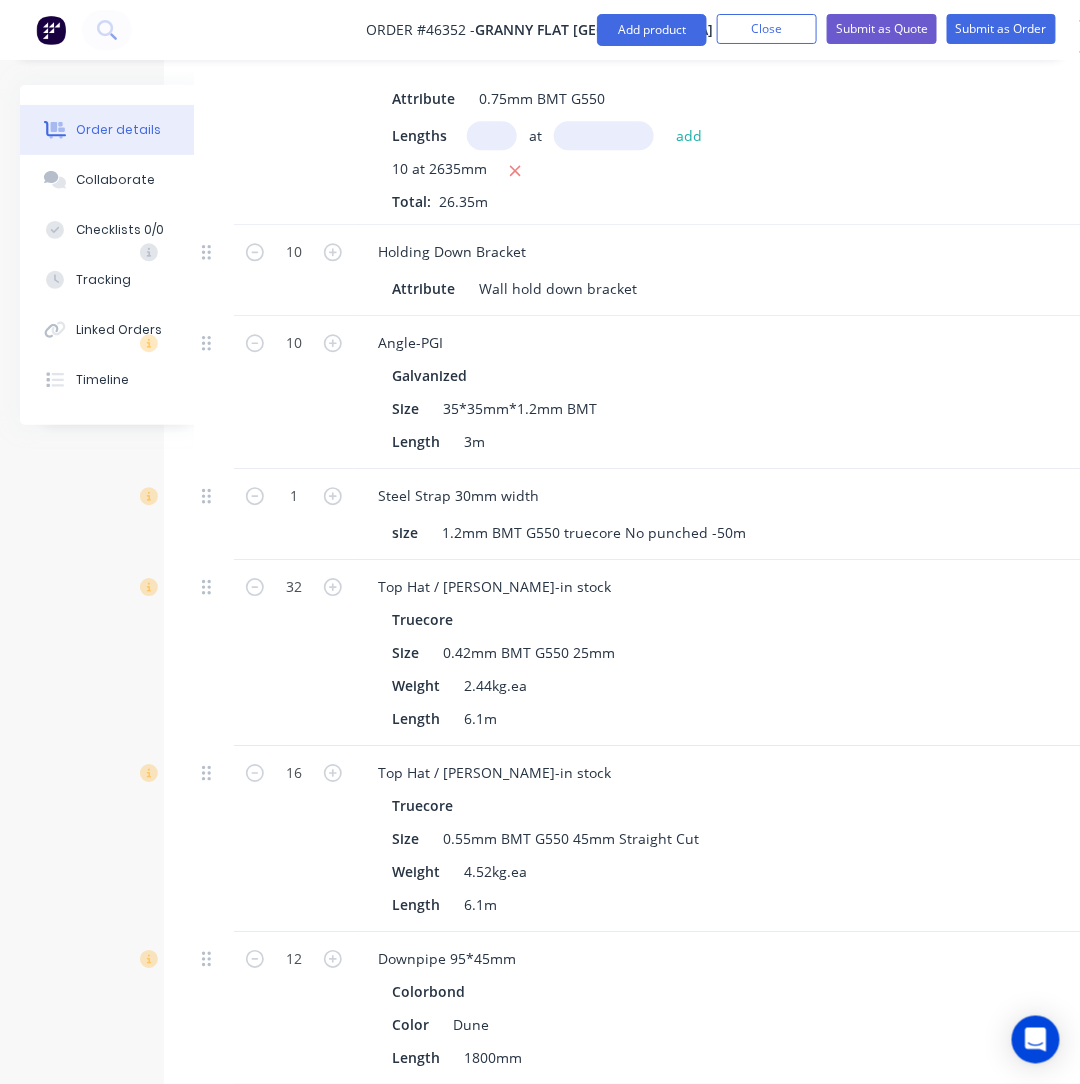 scroll, scrollTop: 1600, scrollLeft: 76, axis: both 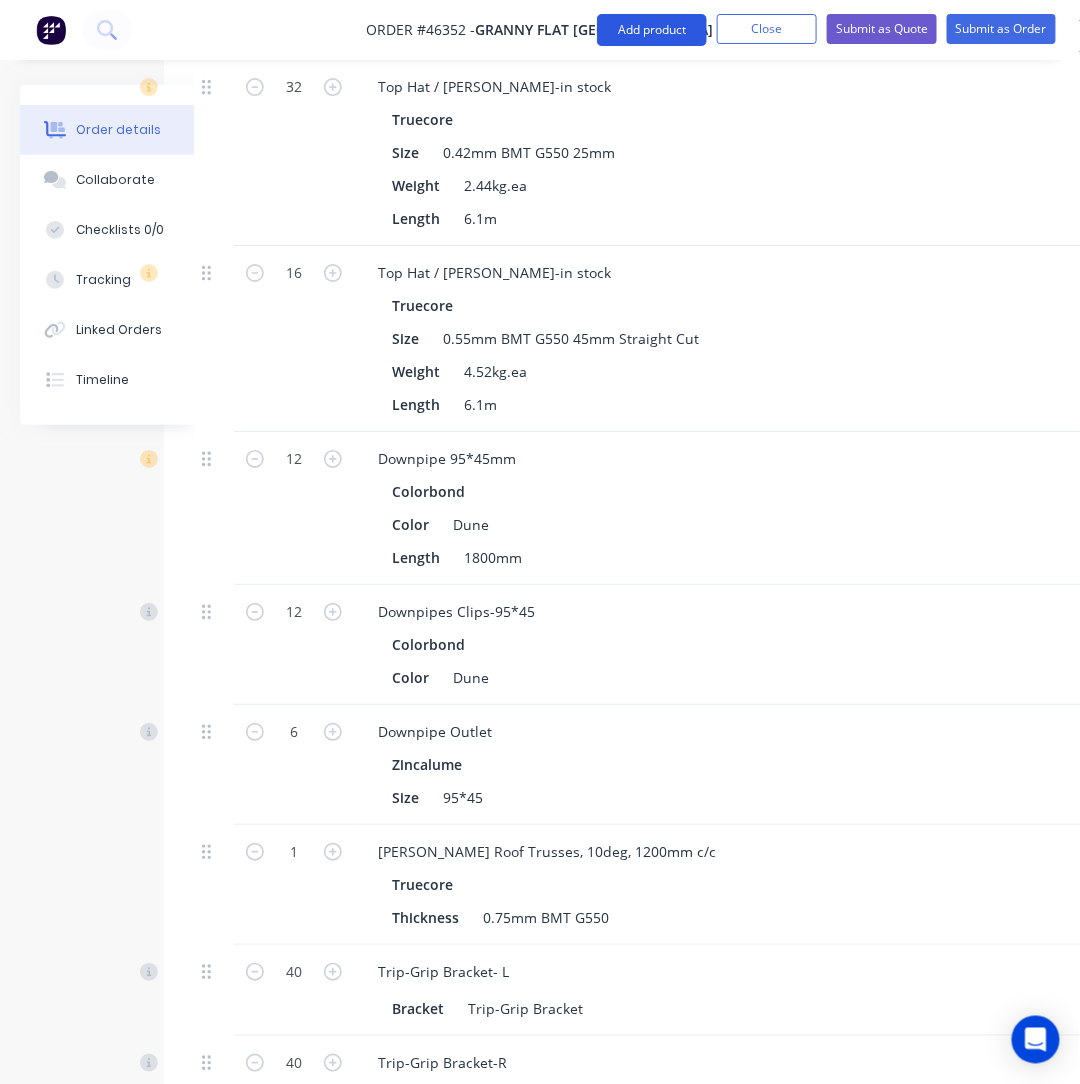 click on "Add product" at bounding box center (652, 30) 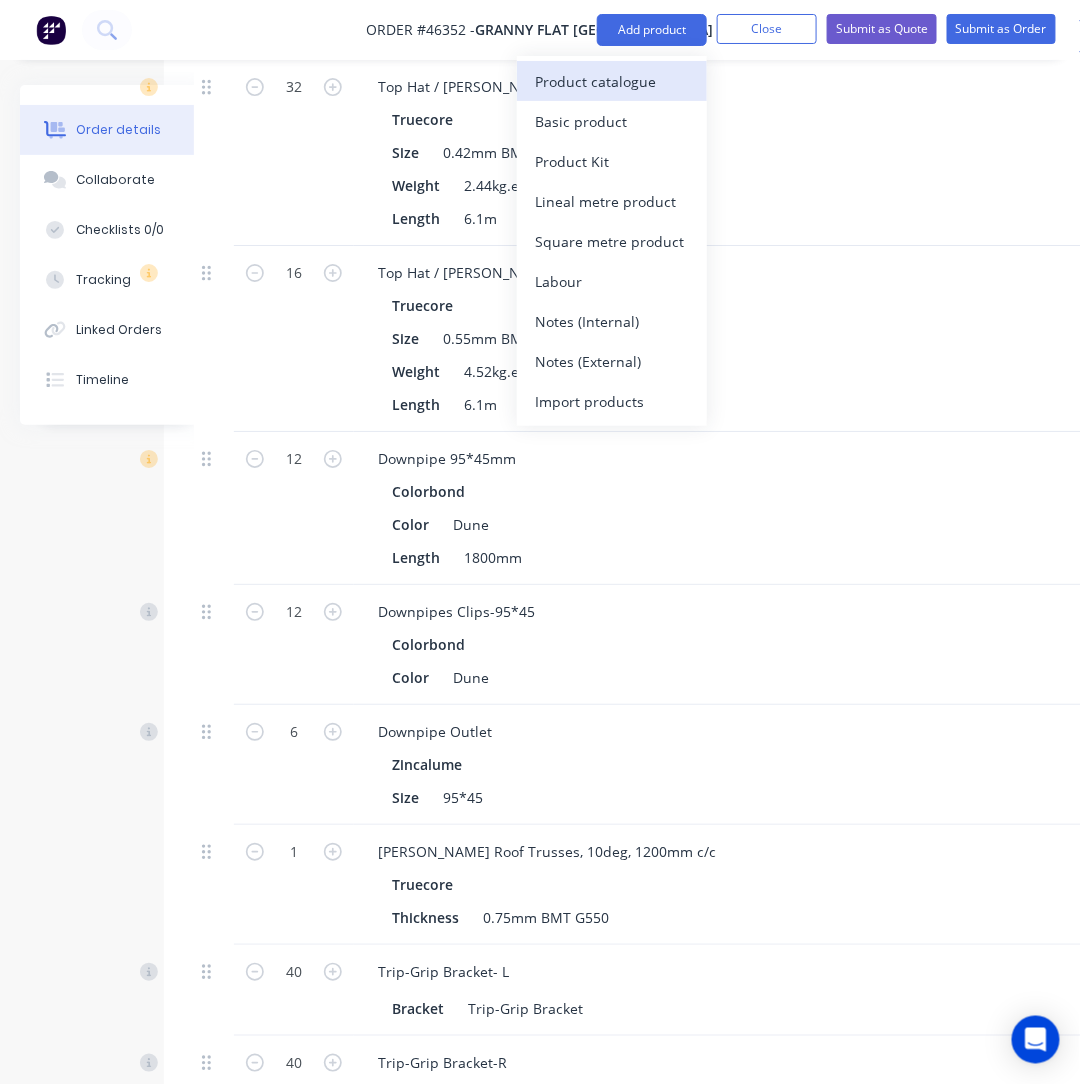 click on "Product catalogue" at bounding box center [612, 81] 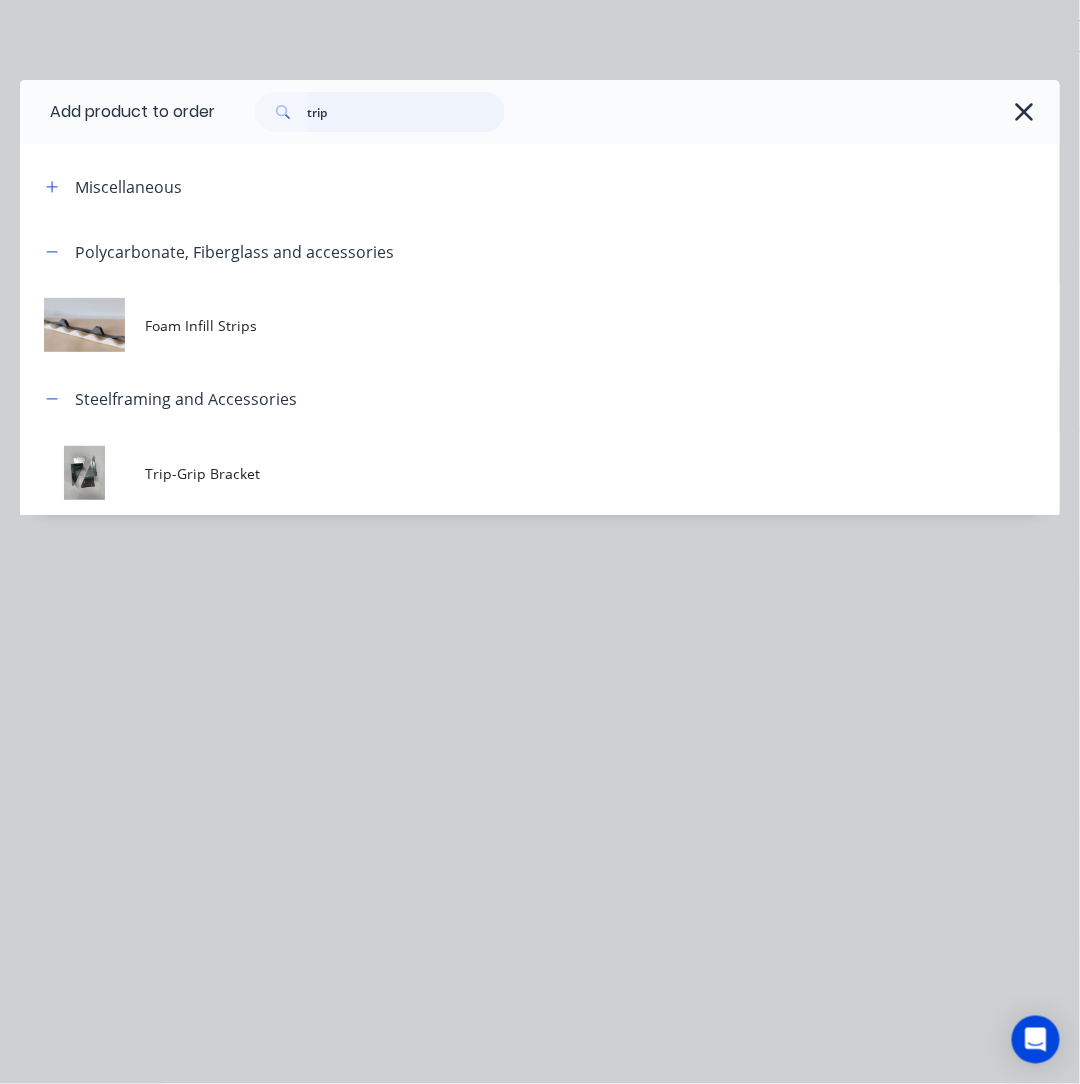 drag, startPoint x: 394, startPoint y: 113, endPoint x: 4, endPoint y: 83, distance: 391.15213 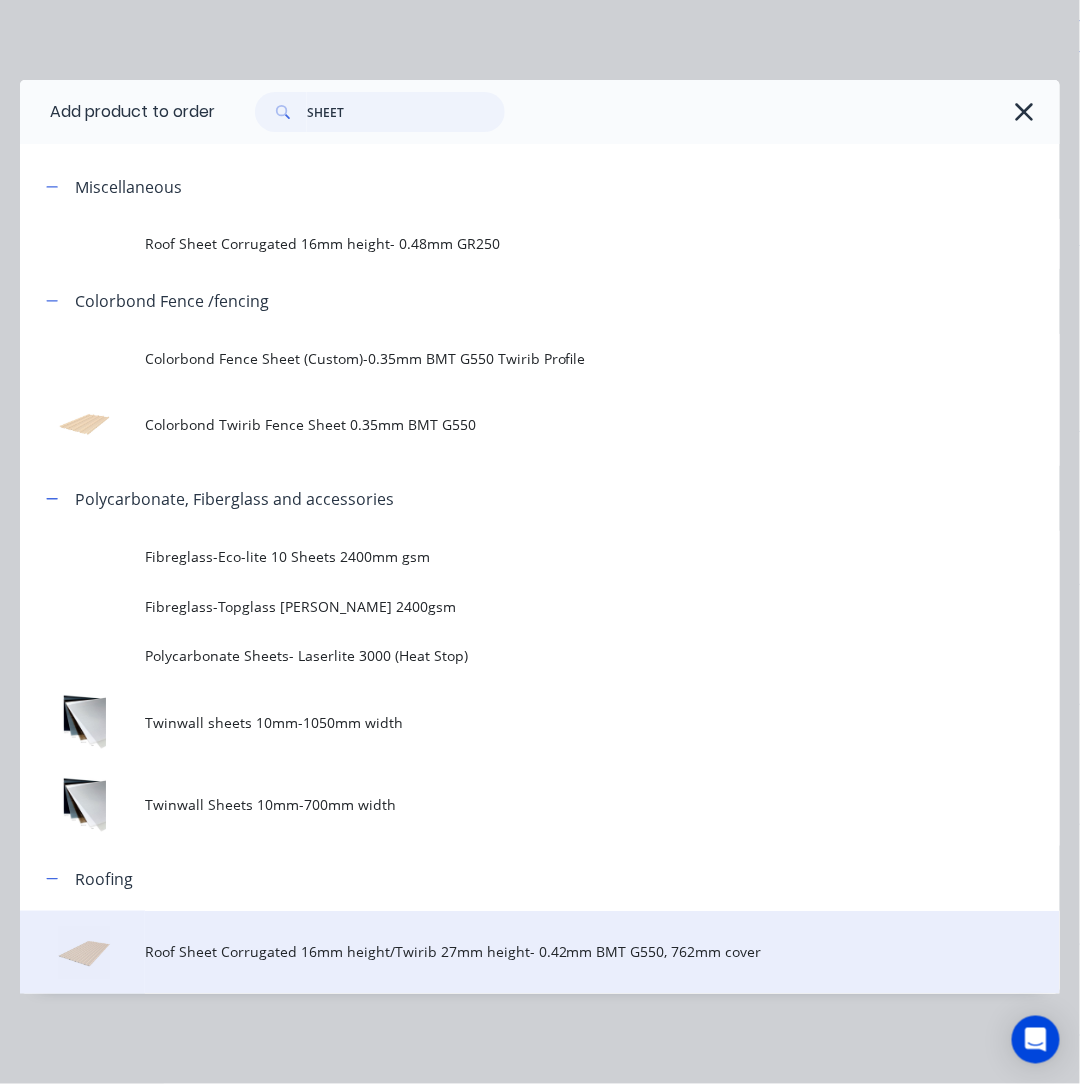 type on "SHEET" 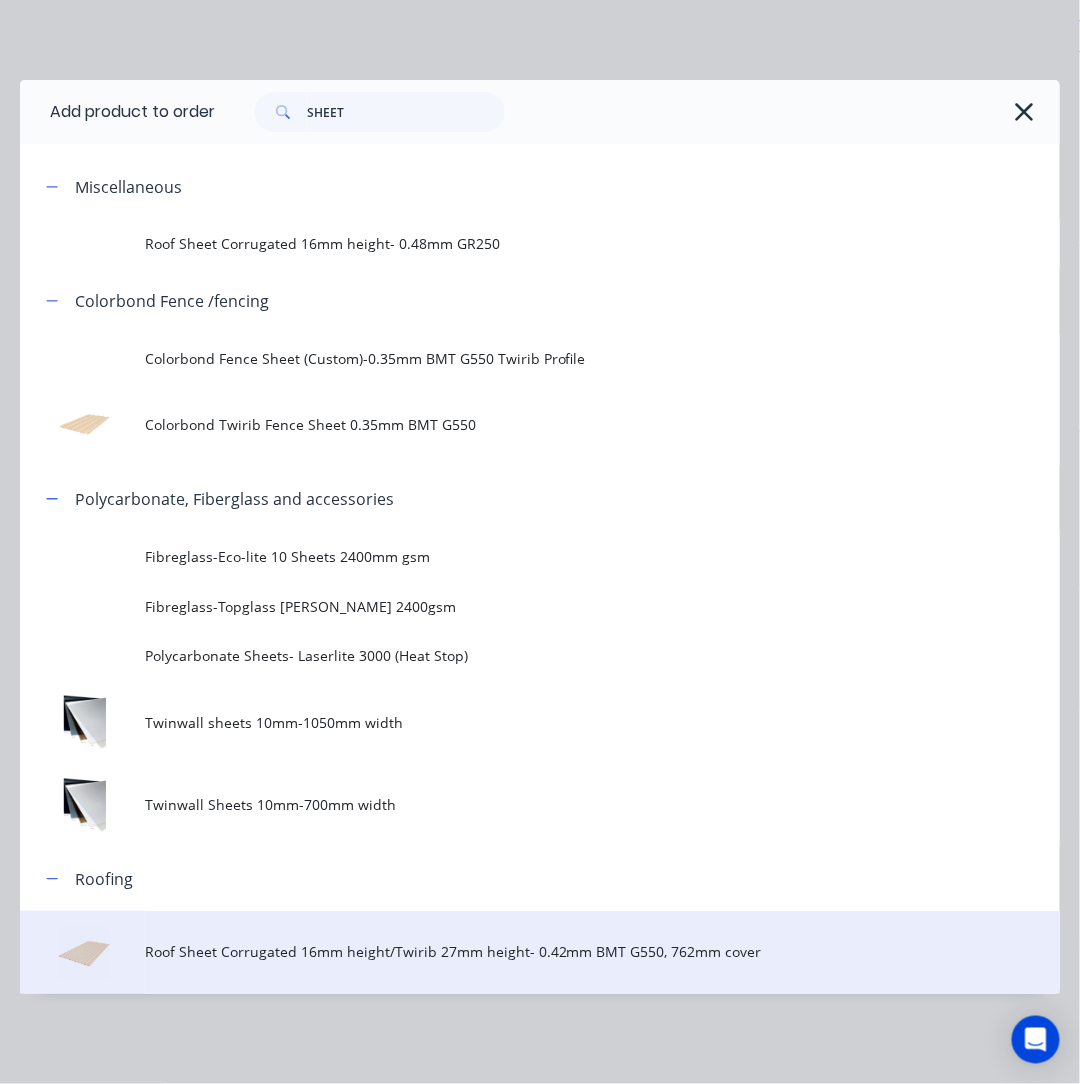 click on "Roof Sheet Corrugated 16mm height/Twirib 27mm height- 0.42mm BMT G550, 762mm cover" at bounding box center (511, 952) 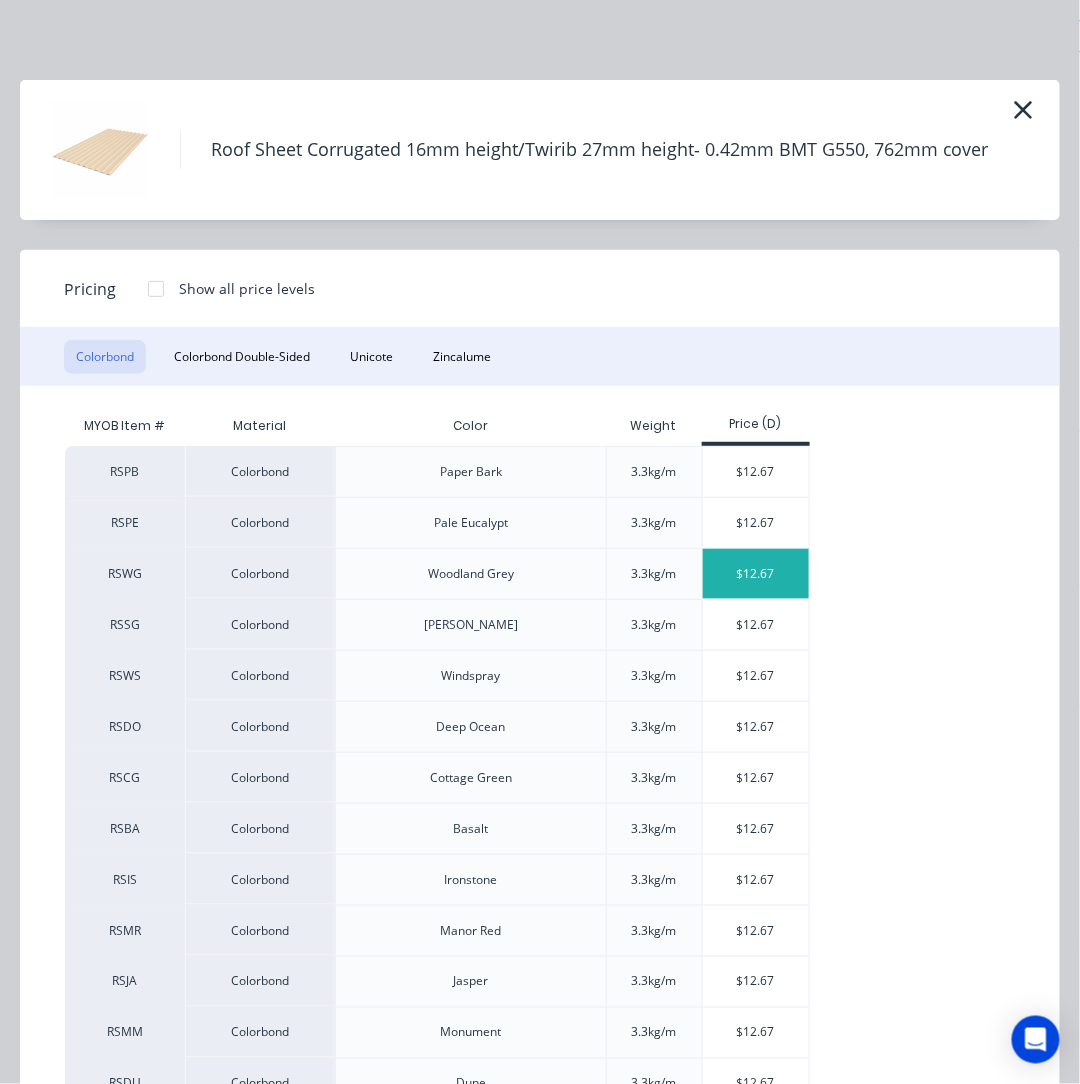 click on "$12.67" at bounding box center (756, 574) 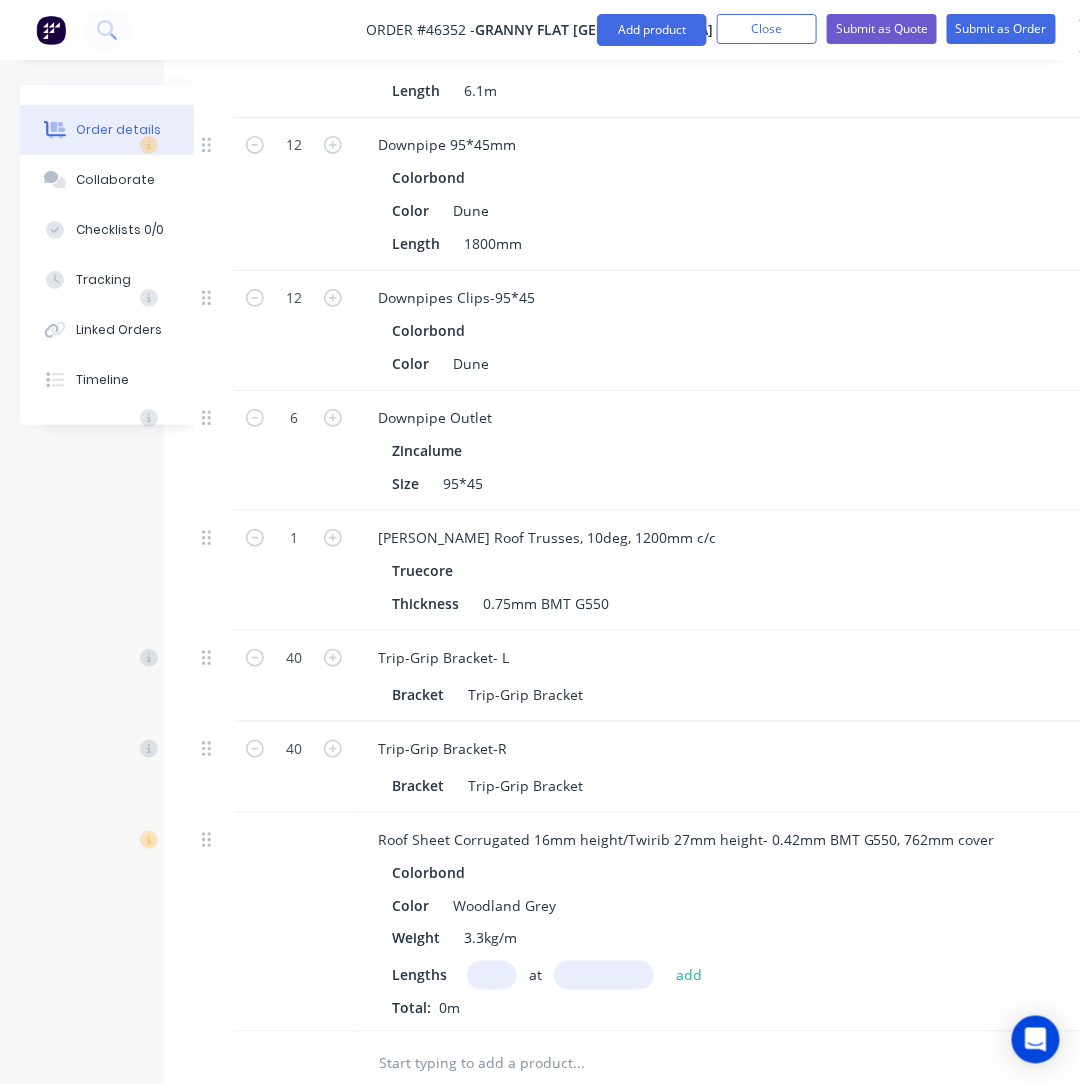 scroll, scrollTop: 2290, scrollLeft: 76, axis: both 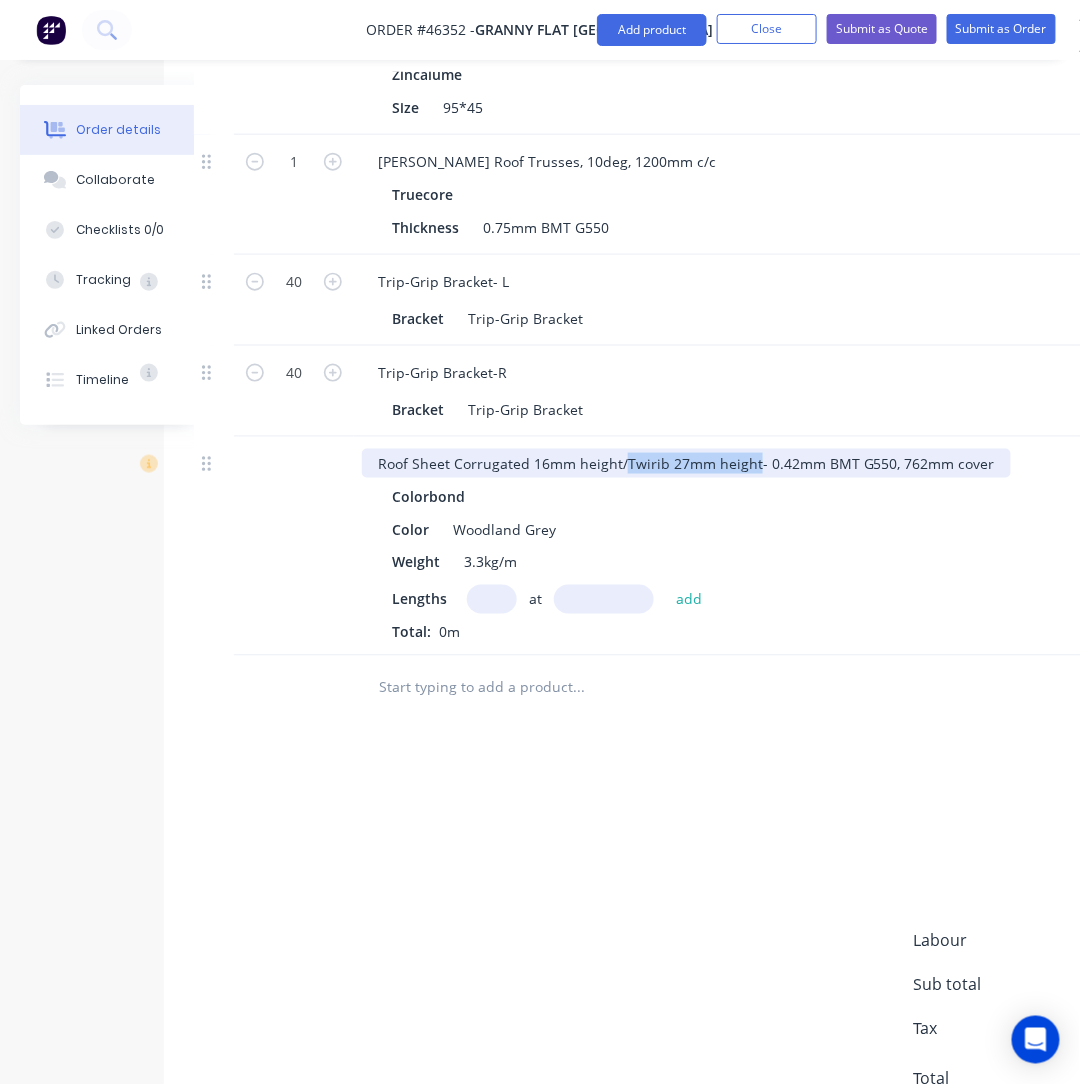 drag, startPoint x: 620, startPoint y: 368, endPoint x: 750, endPoint y: 386, distance: 131.24023 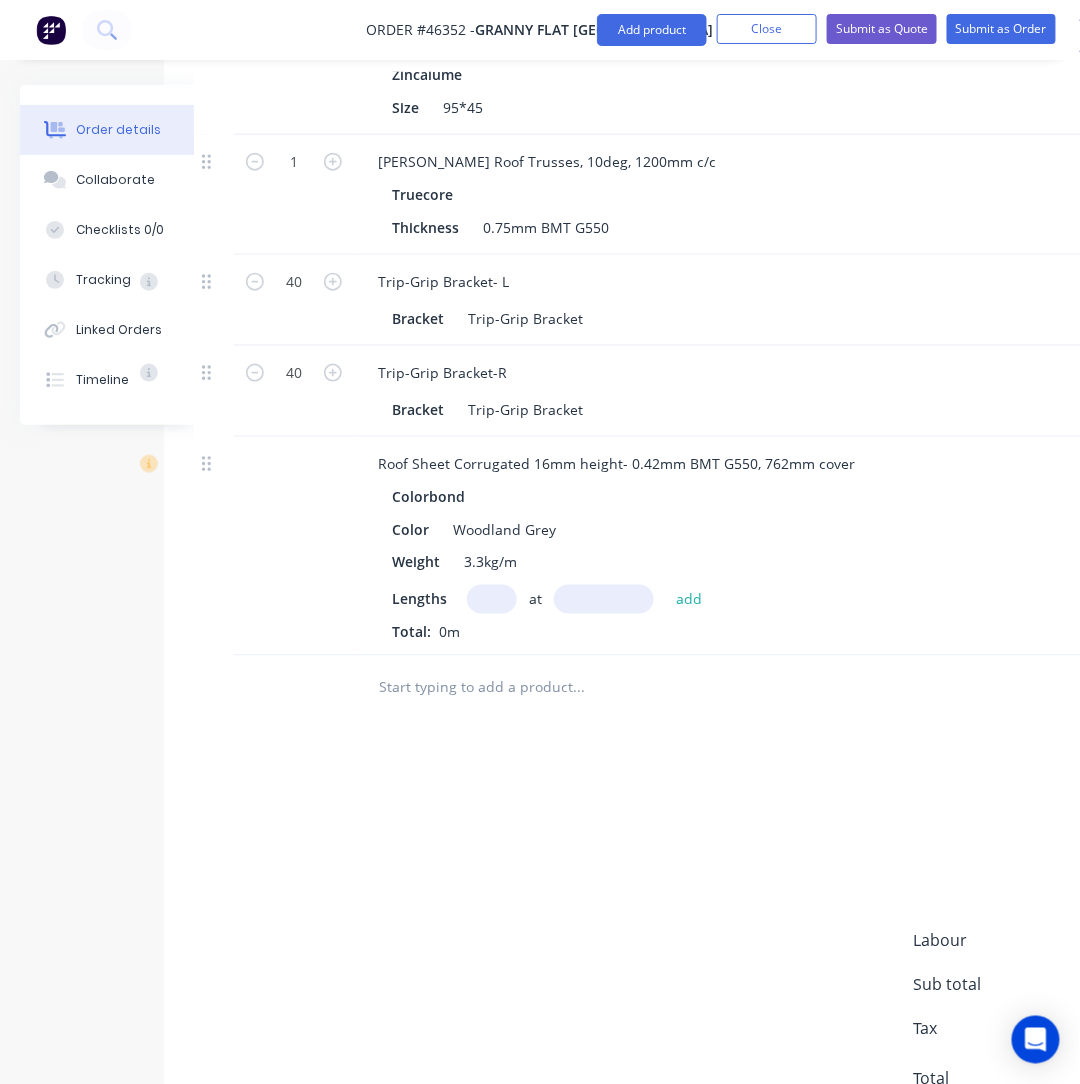 click at bounding box center [492, 599] 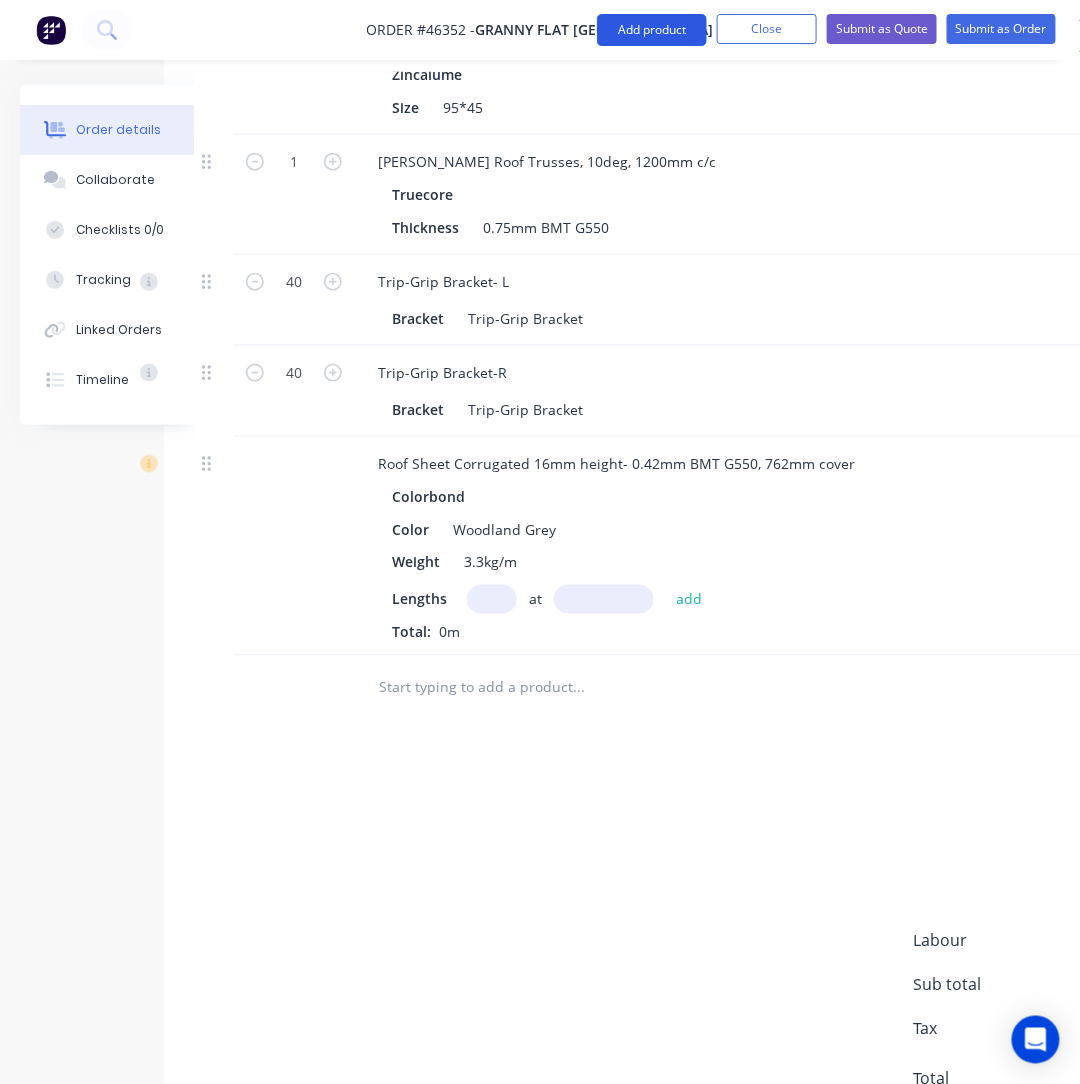 click on "Add product" at bounding box center (652, 30) 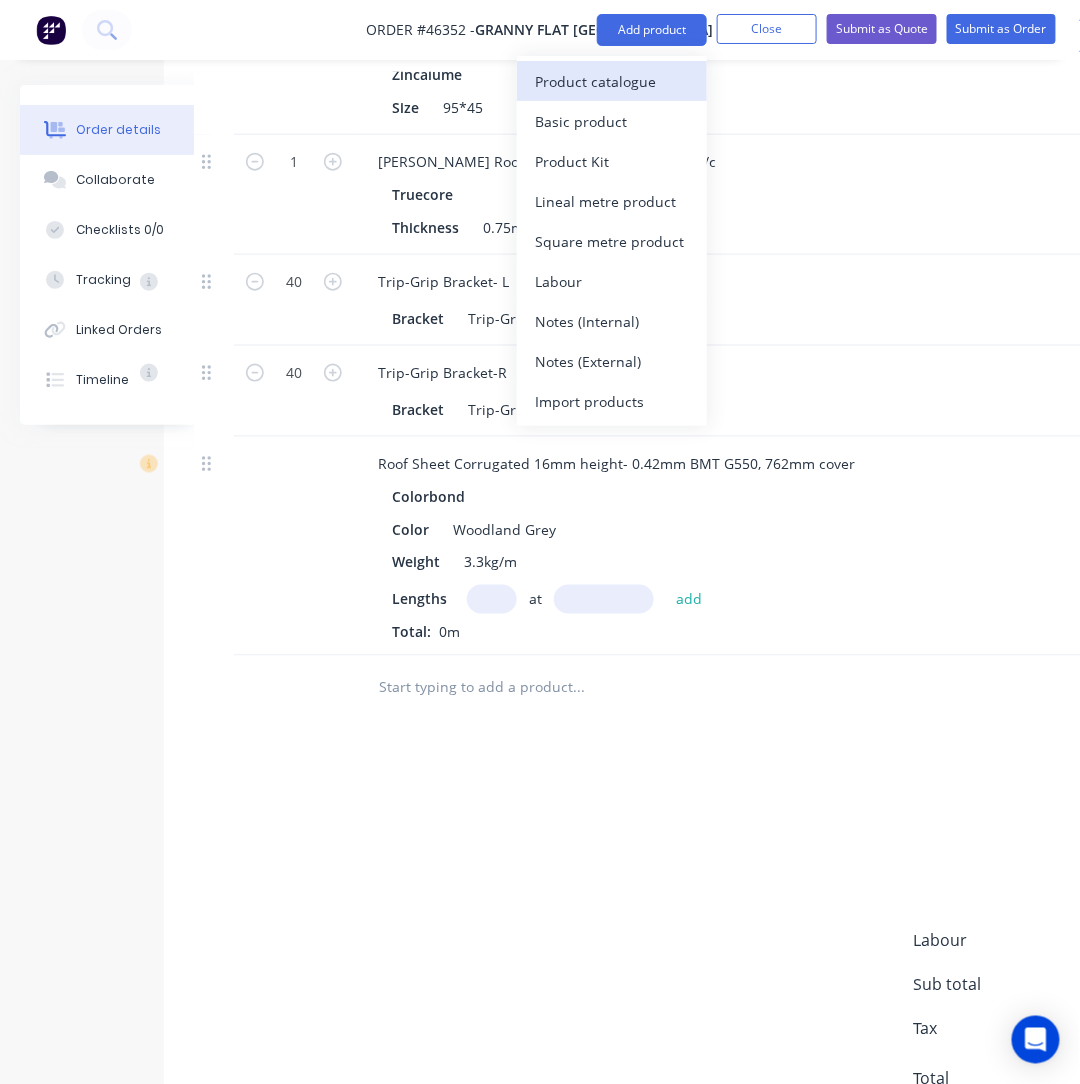 click on "Product catalogue" at bounding box center (612, 81) 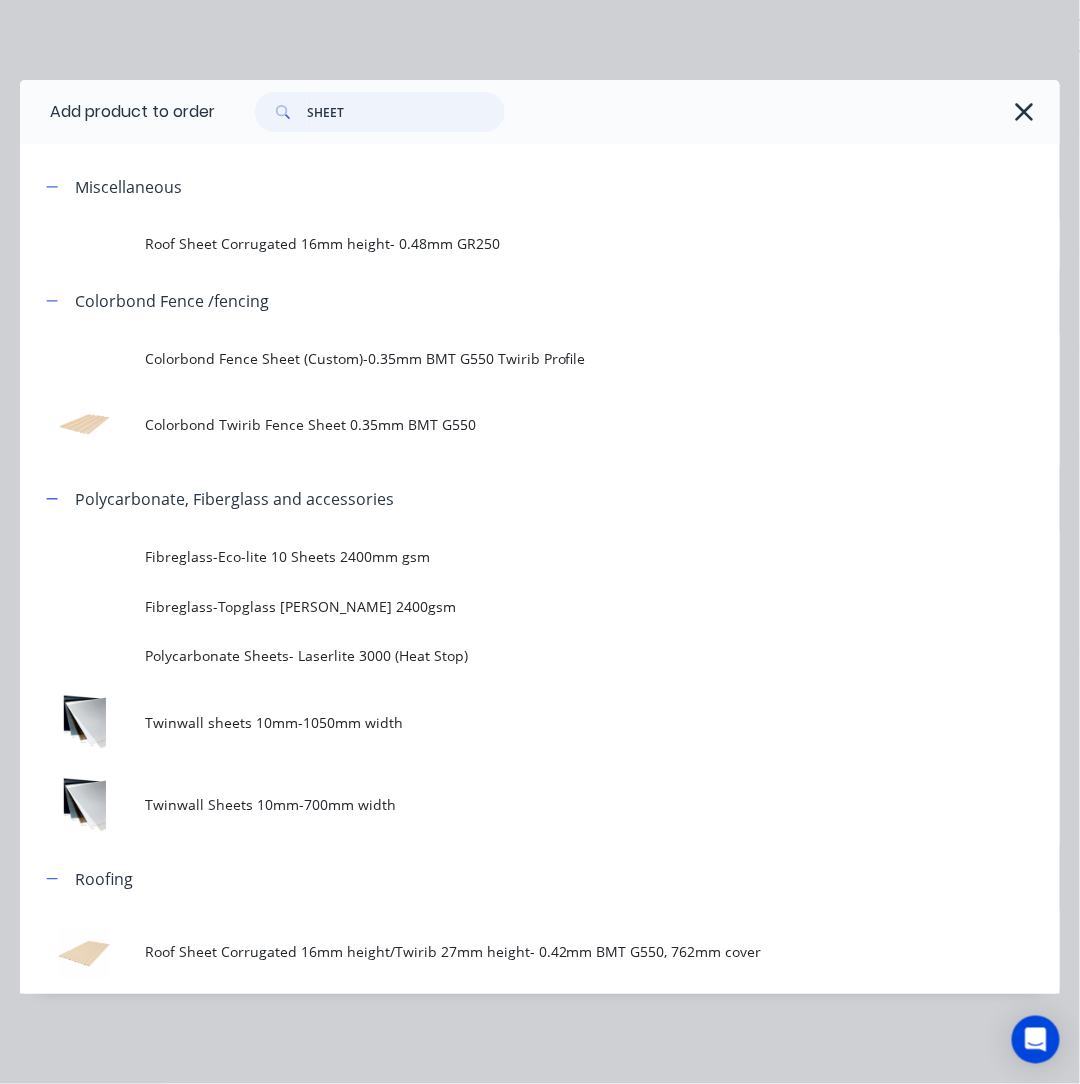 drag, startPoint x: 409, startPoint y: 123, endPoint x: 73, endPoint y: 98, distance: 336.92877 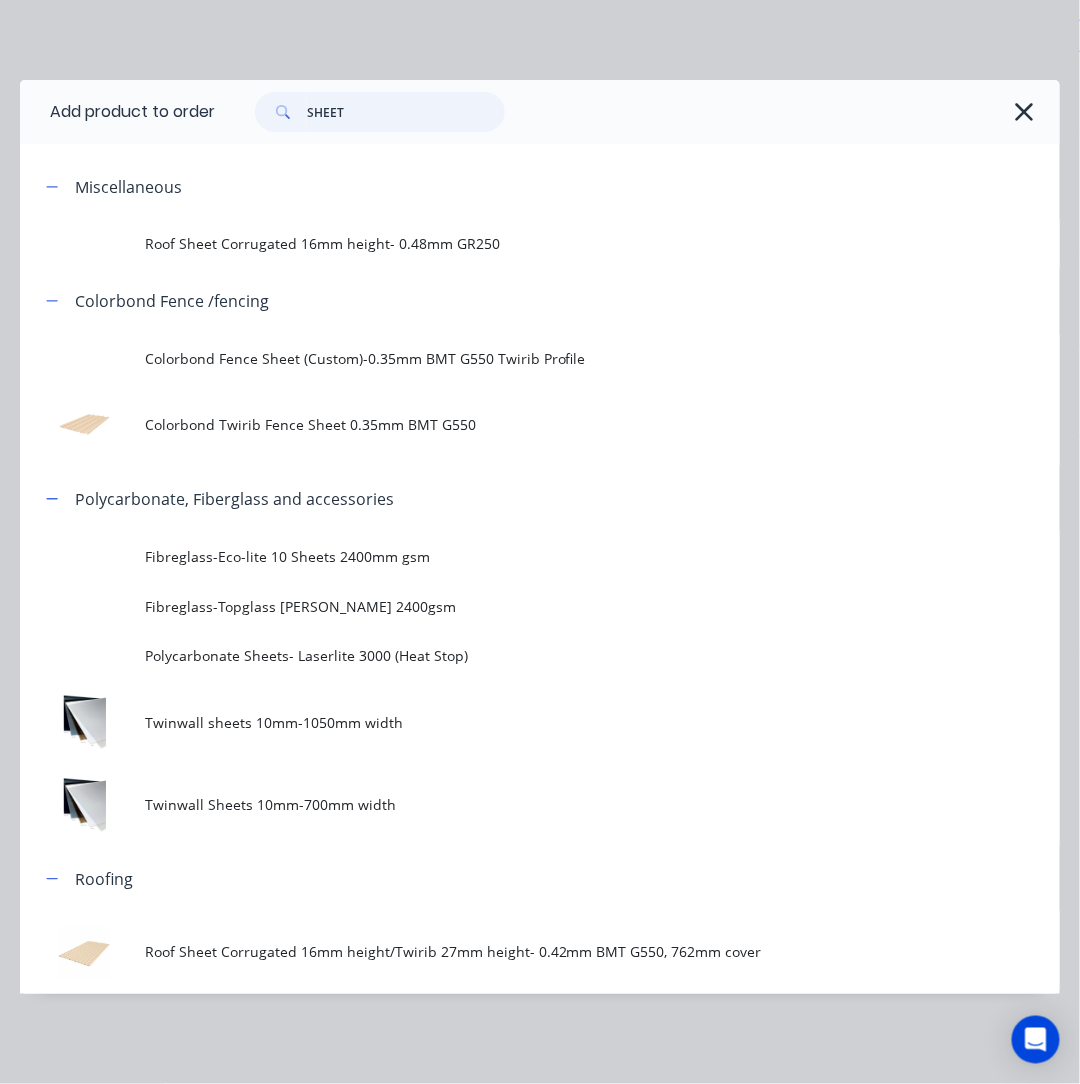 click on "Add product to order SHEET" at bounding box center (540, 112) 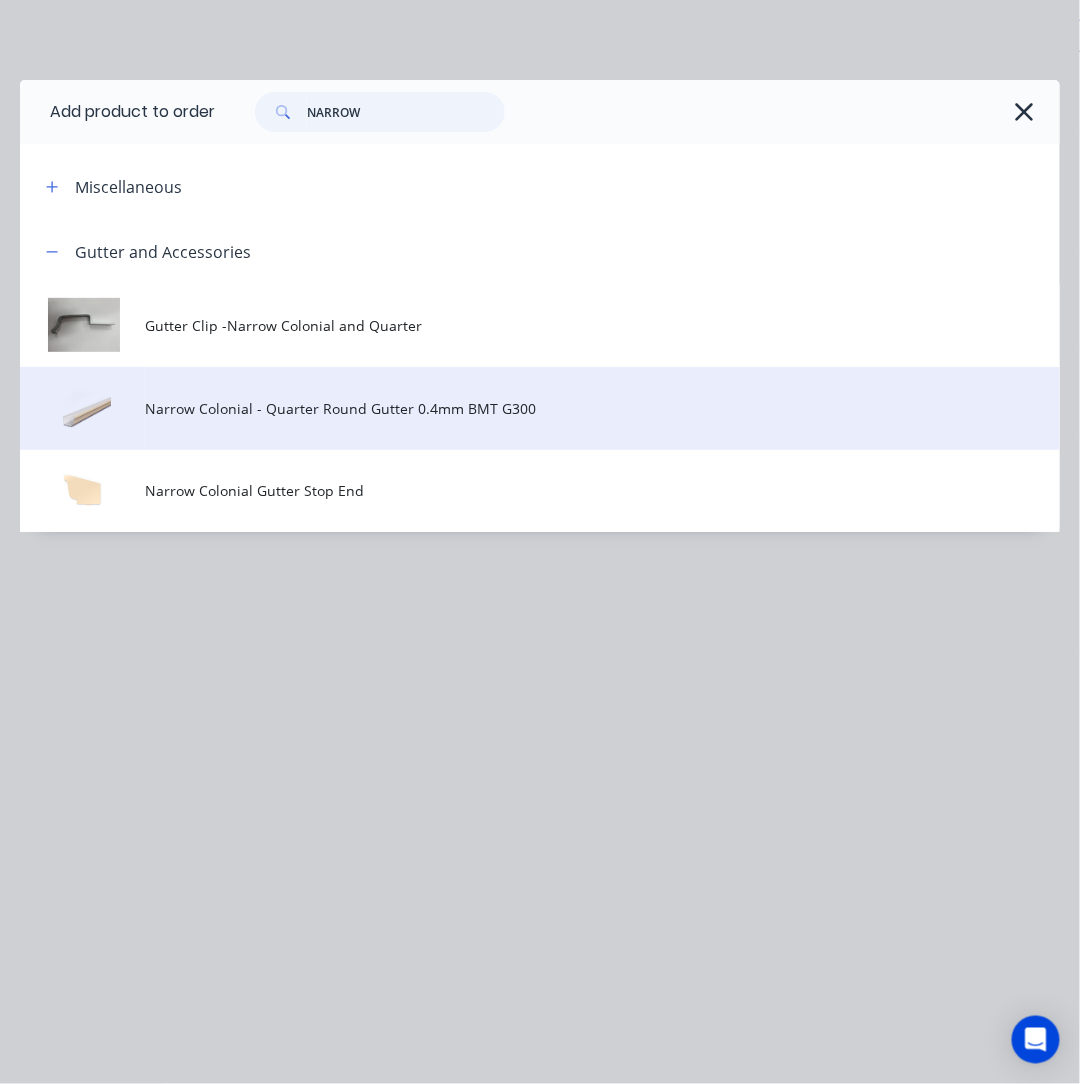 type on "NARROW" 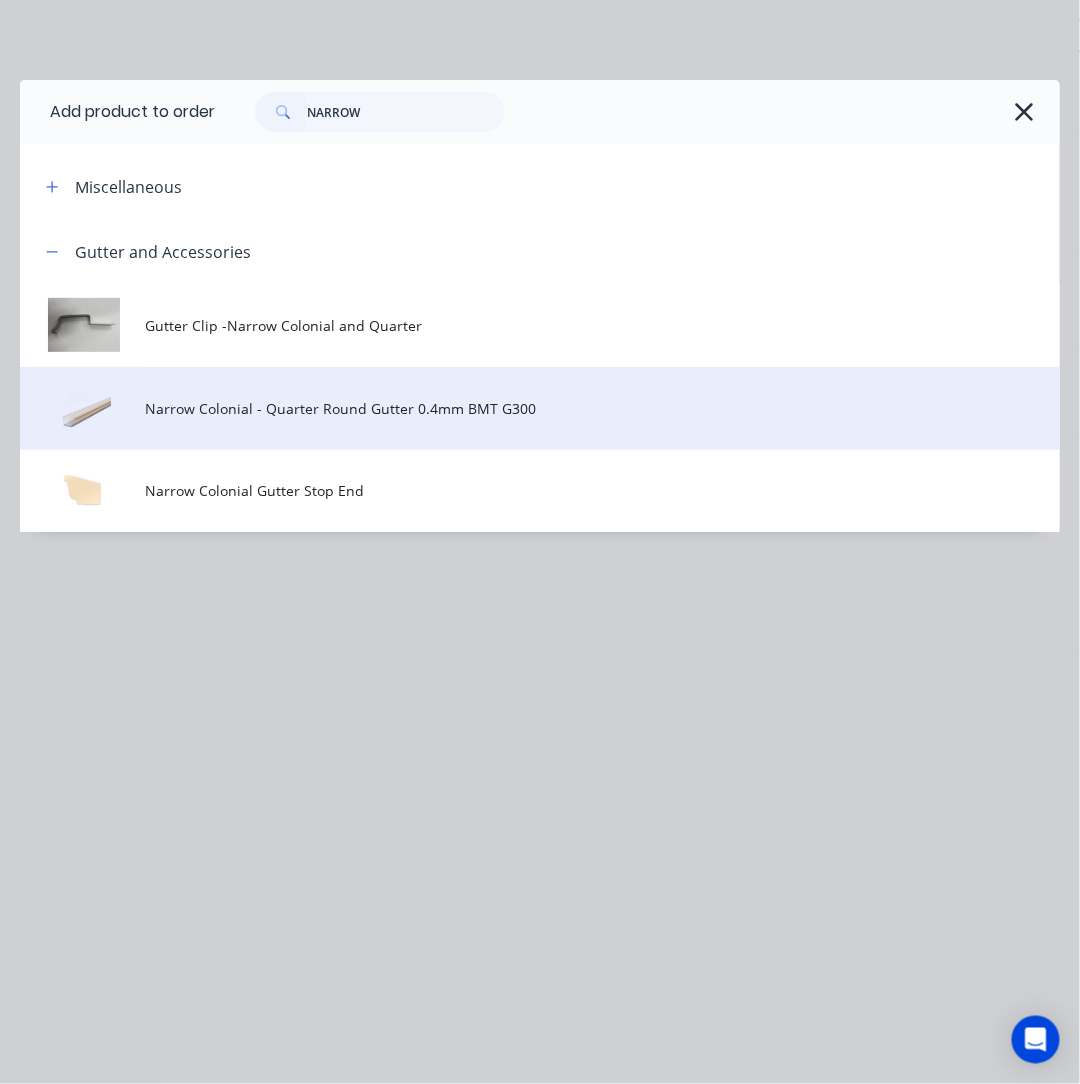 click on "Narrow Colonial - Quarter Round Gutter 0.4mm BMT G300" at bounding box center [602, 408] 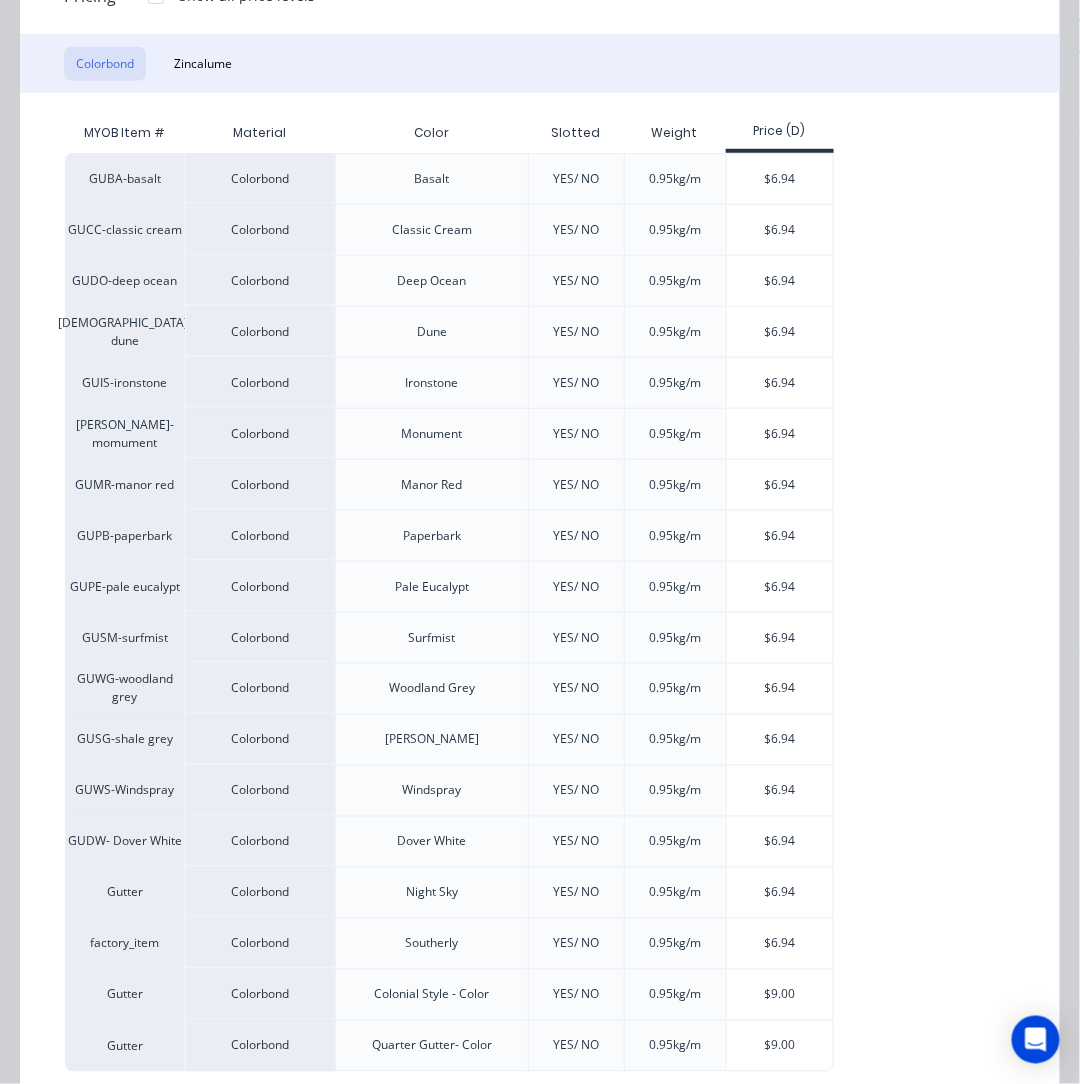 scroll, scrollTop: 300, scrollLeft: 0, axis: vertical 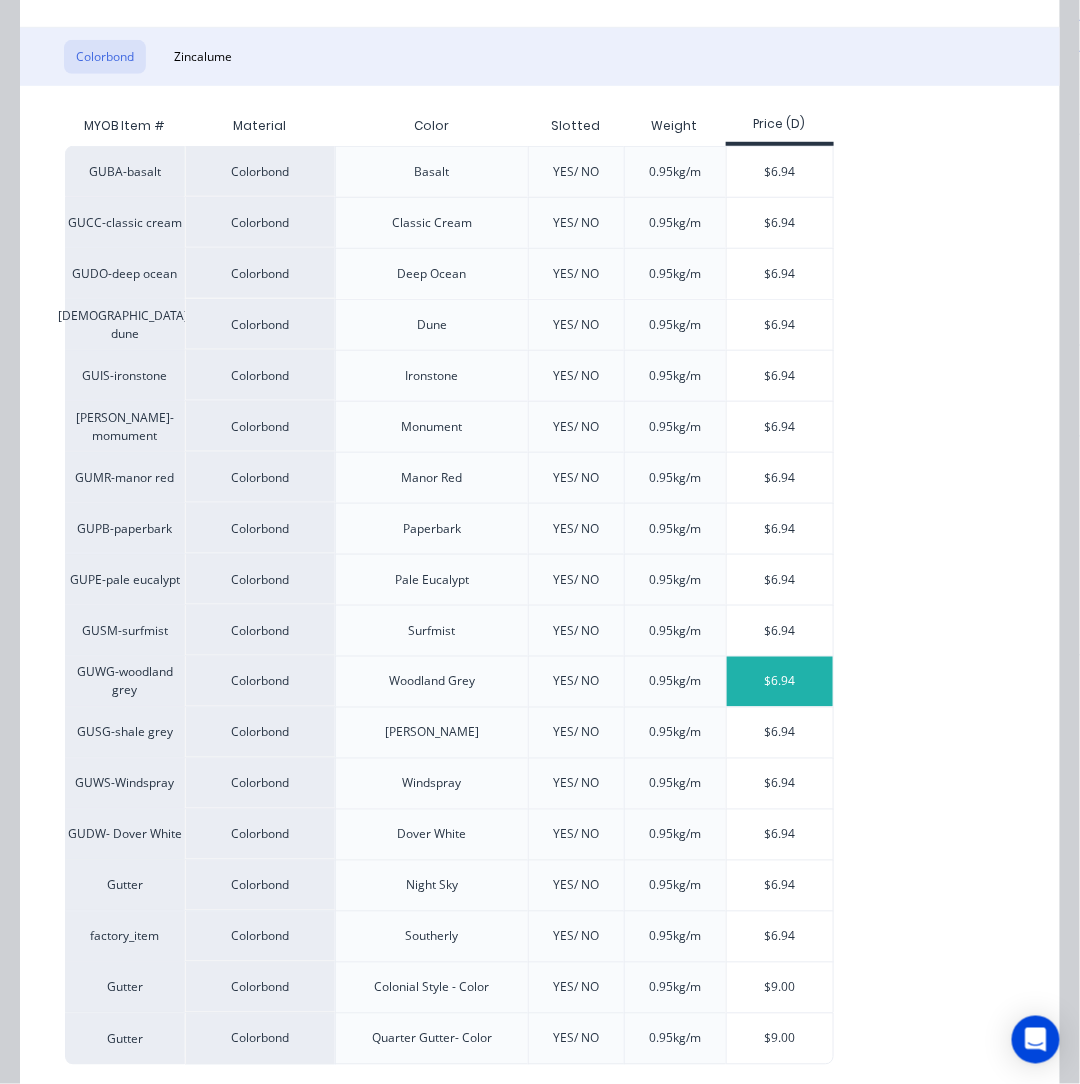 click on "$6.94" at bounding box center (780, 682) 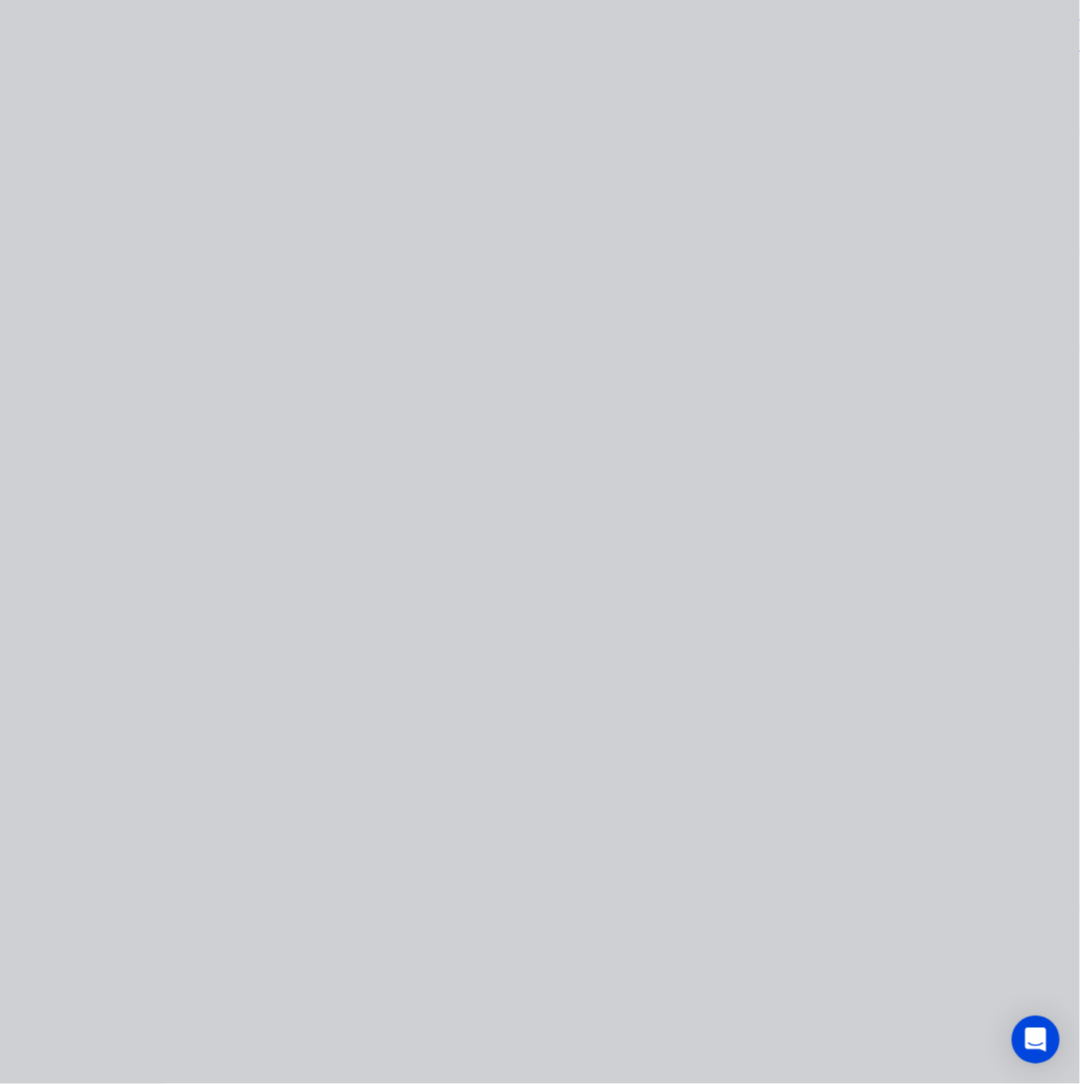 scroll, scrollTop: 0, scrollLeft: 0, axis: both 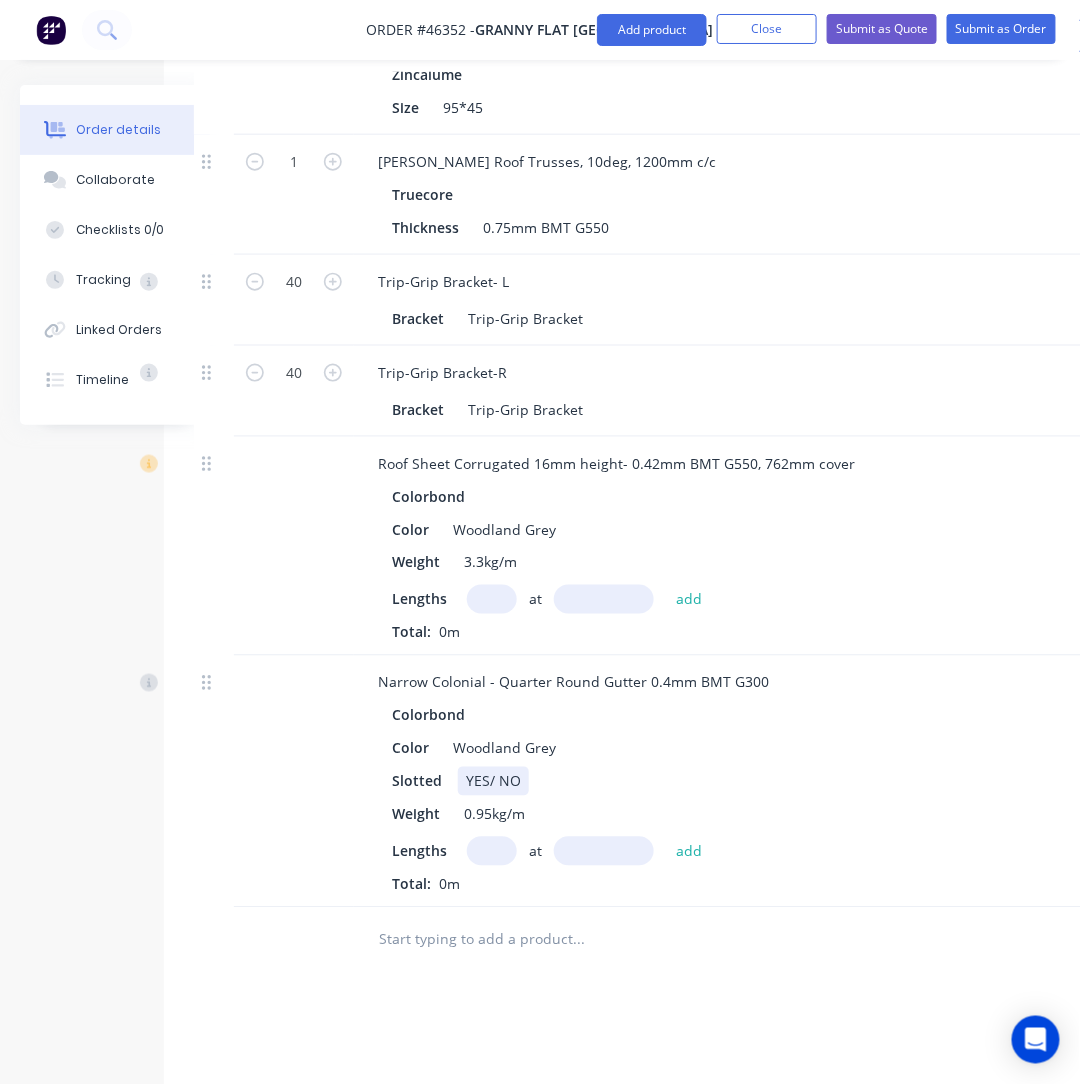 click on "YES/ NO" at bounding box center (493, 781) 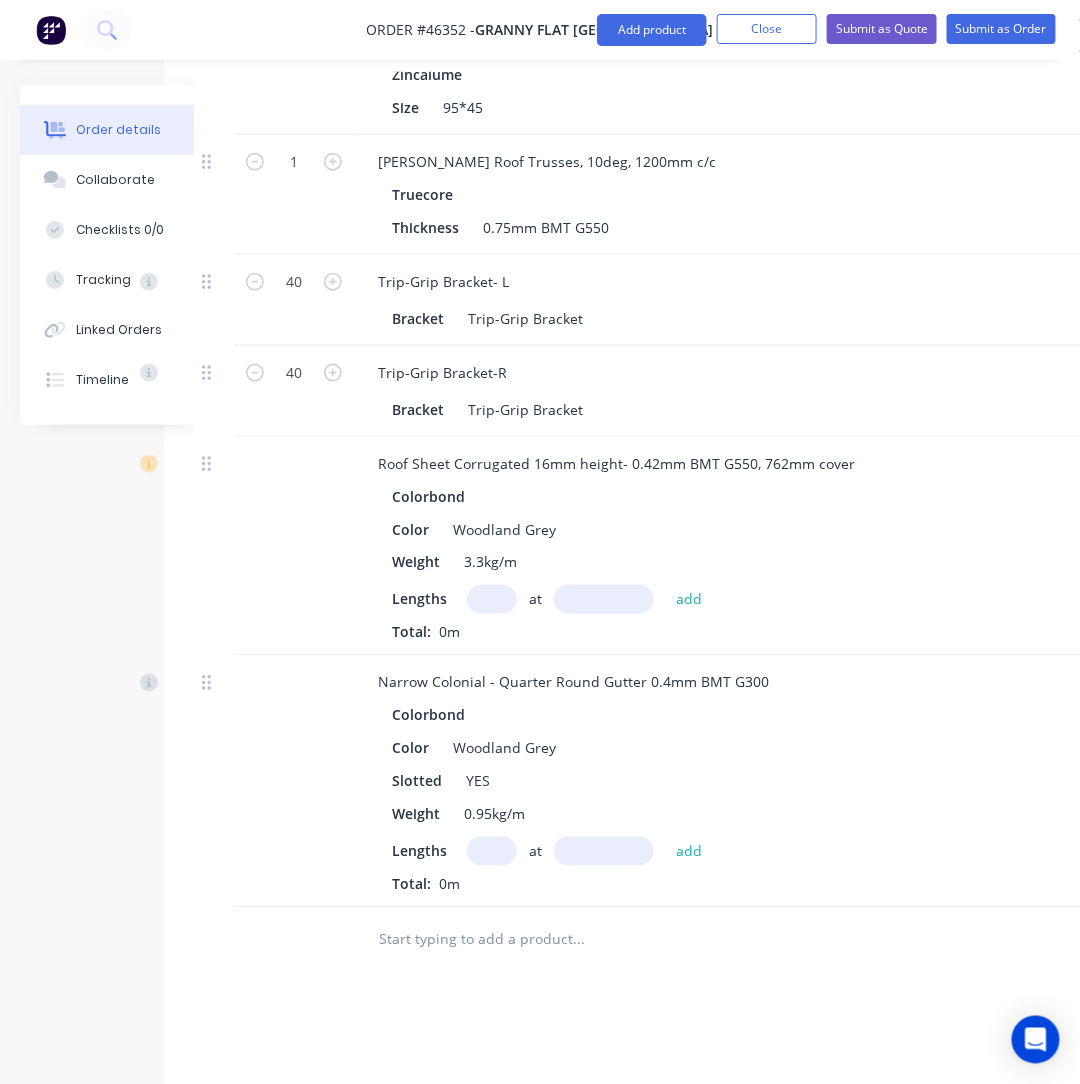 click on "Colorbond" at bounding box center (804, 715) 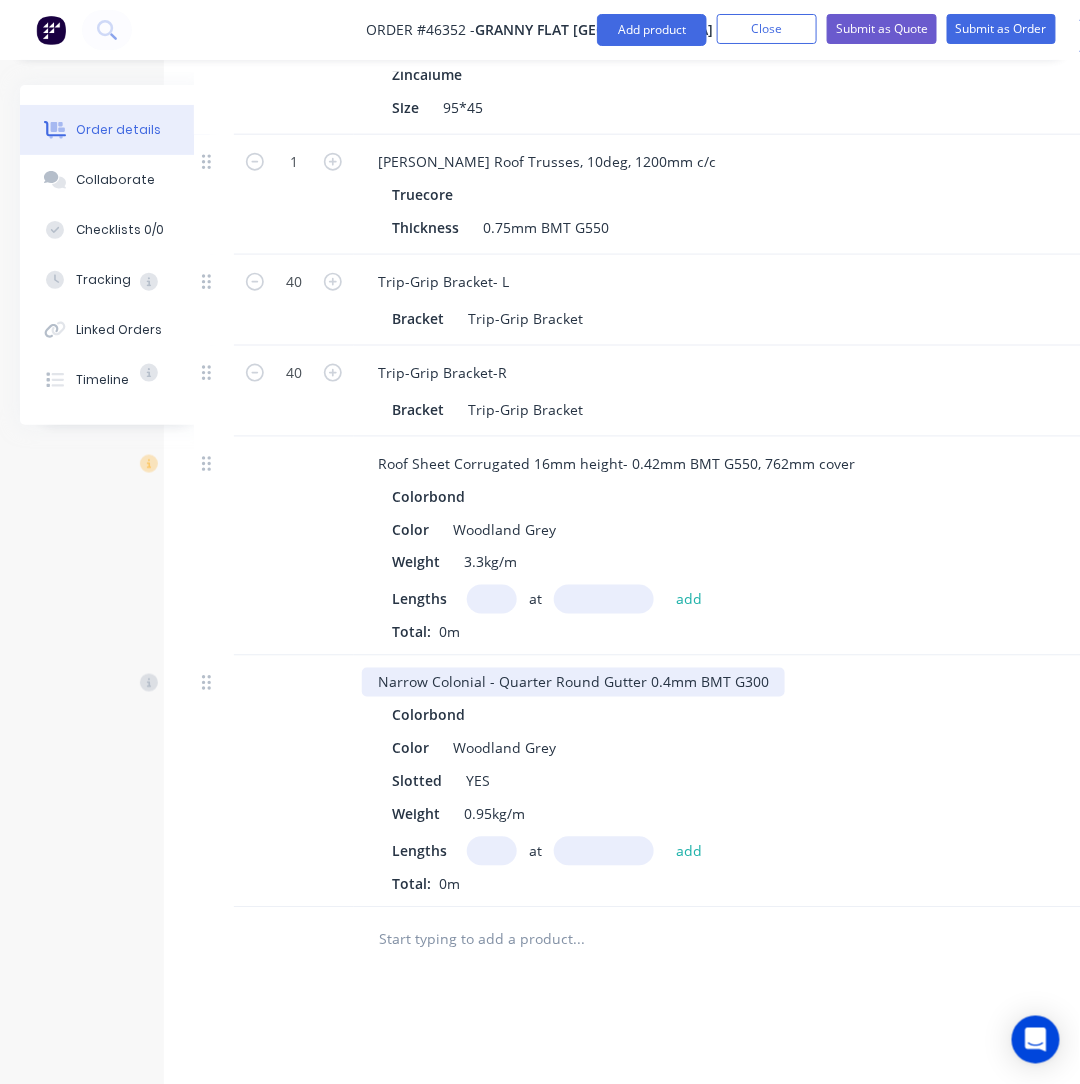 click on "Narrow Colonial - Quarter Round Gutter 0.4mm BMT G300" at bounding box center (573, 682) 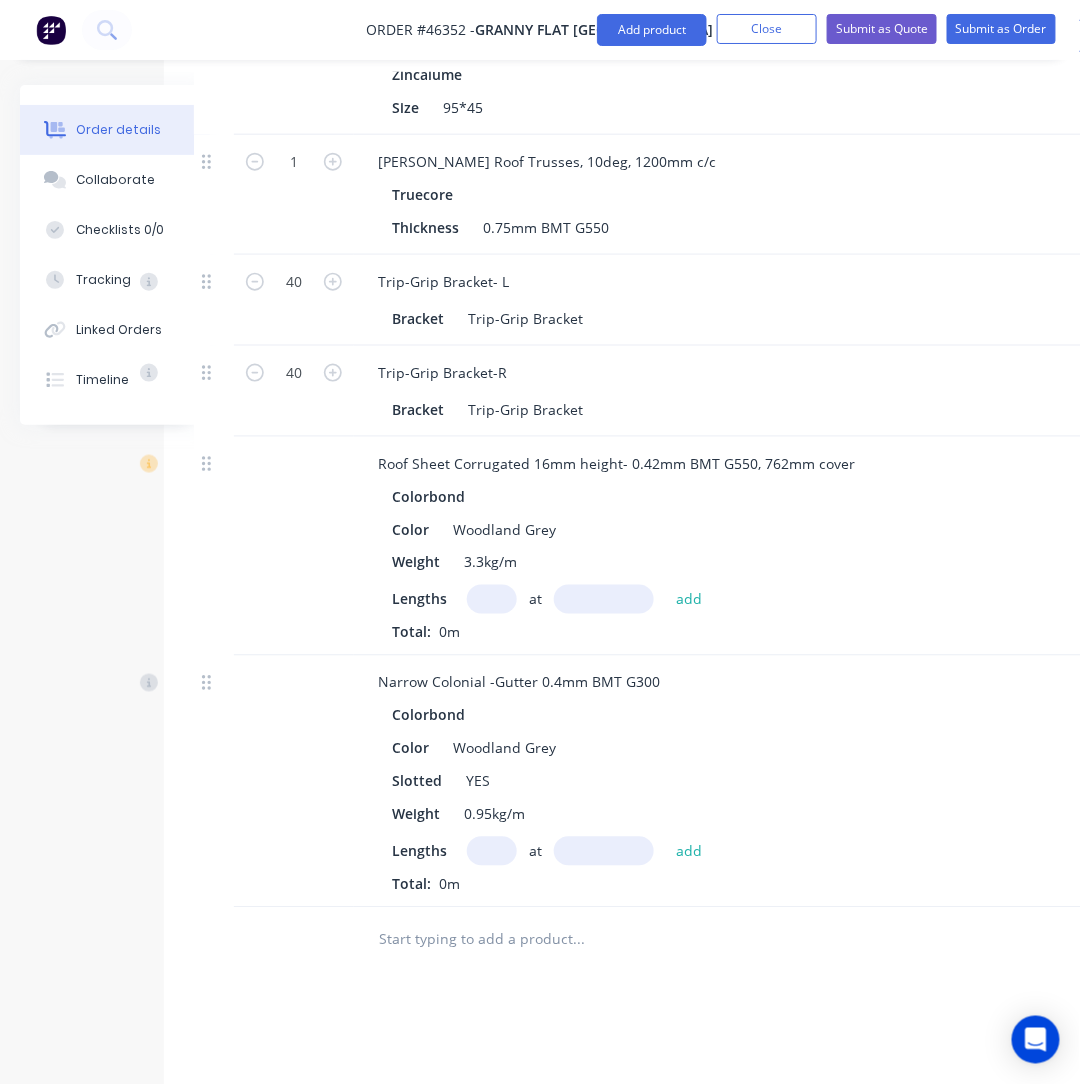 click at bounding box center [492, 851] 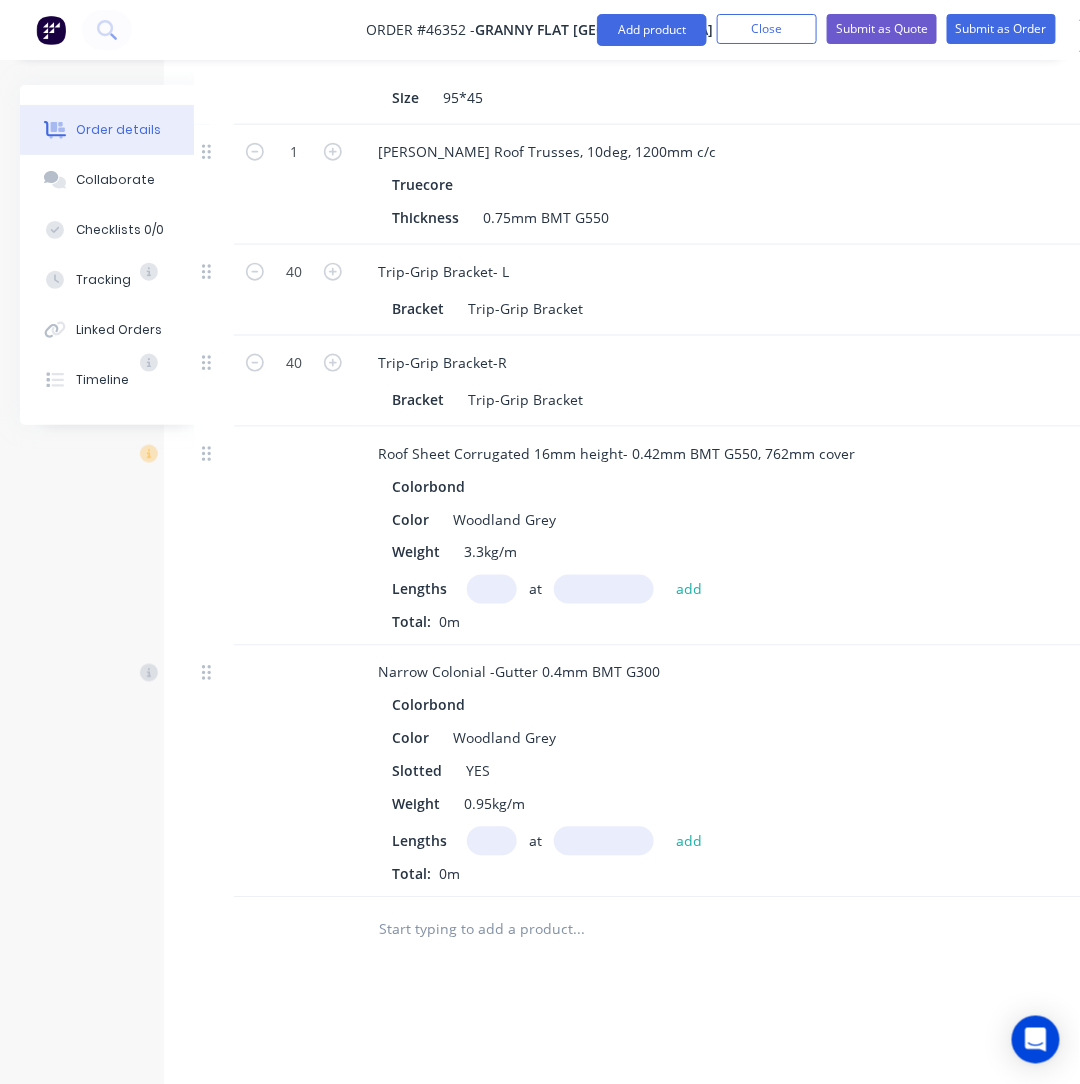 scroll, scrollTop: 2390, scrollLeft: 76, axis: both 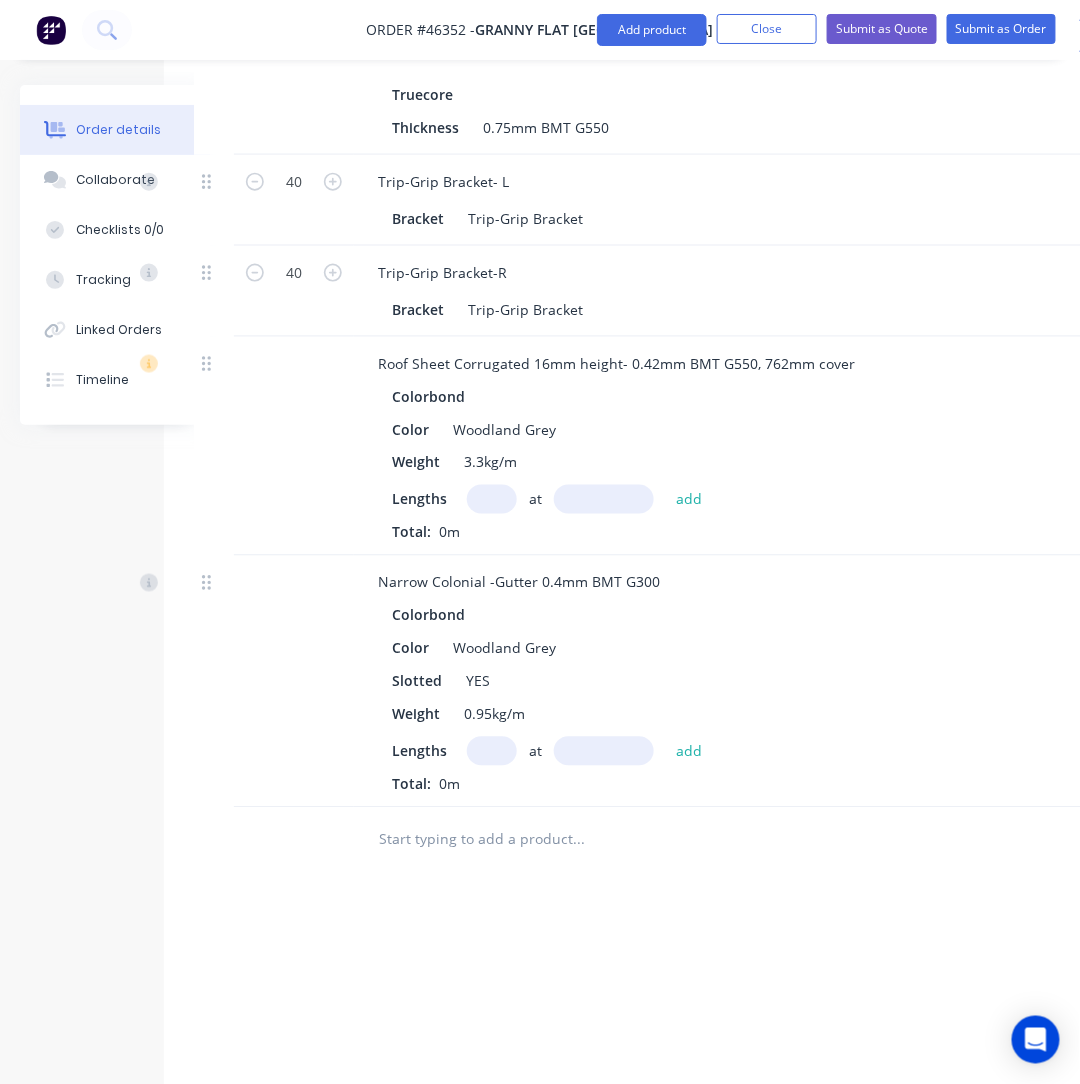 click at bounding box center (492, 499) 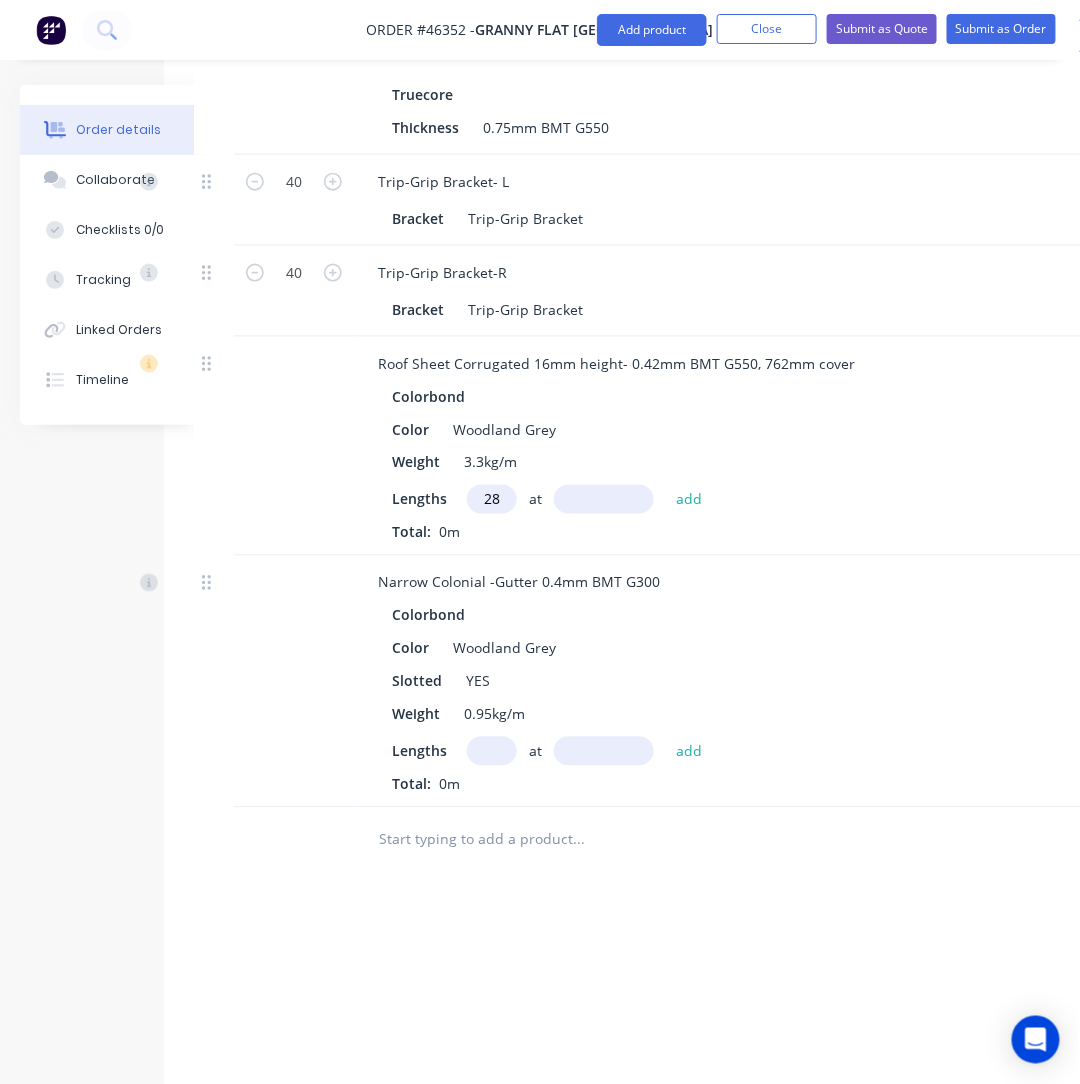 type on "28" 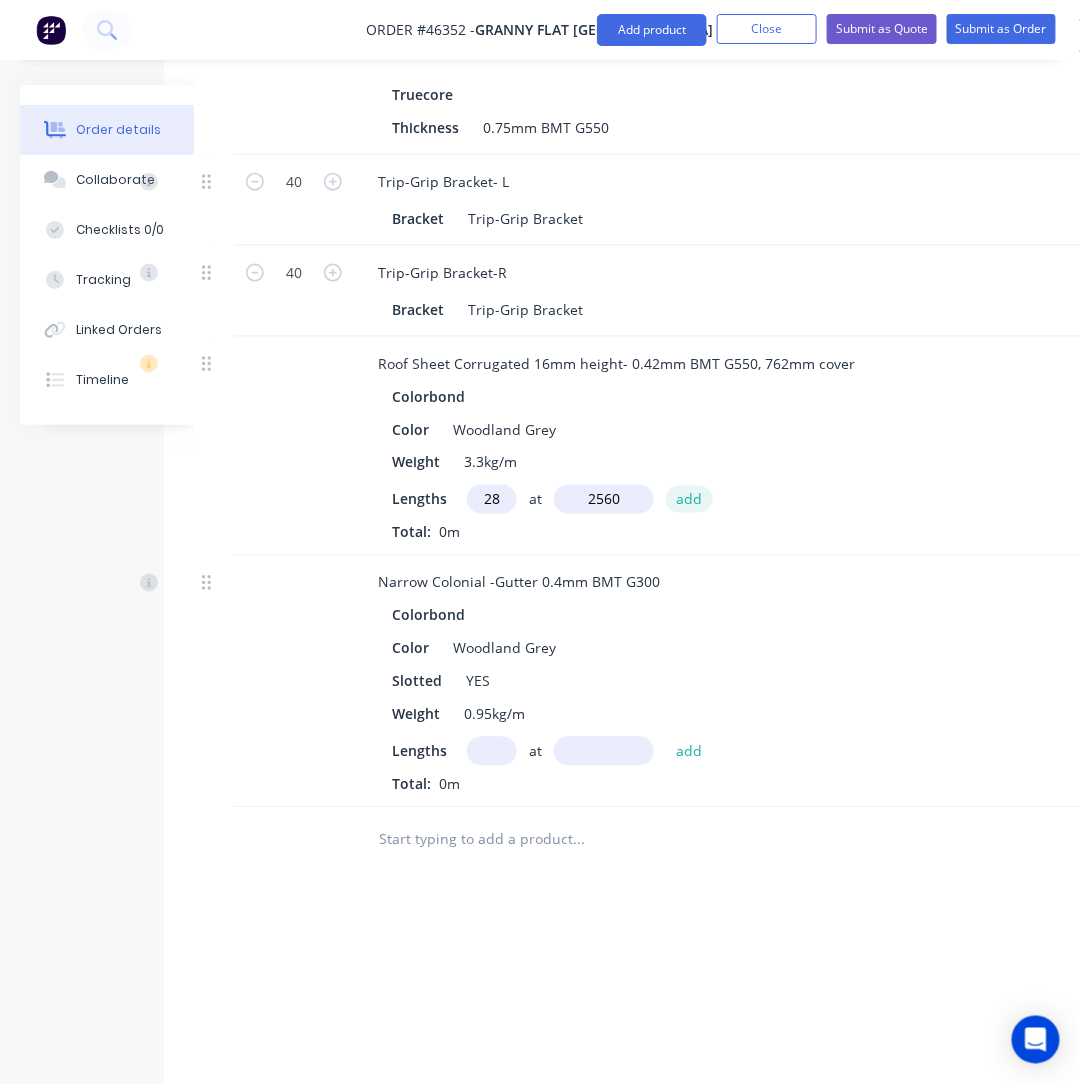 type on "2560mm" 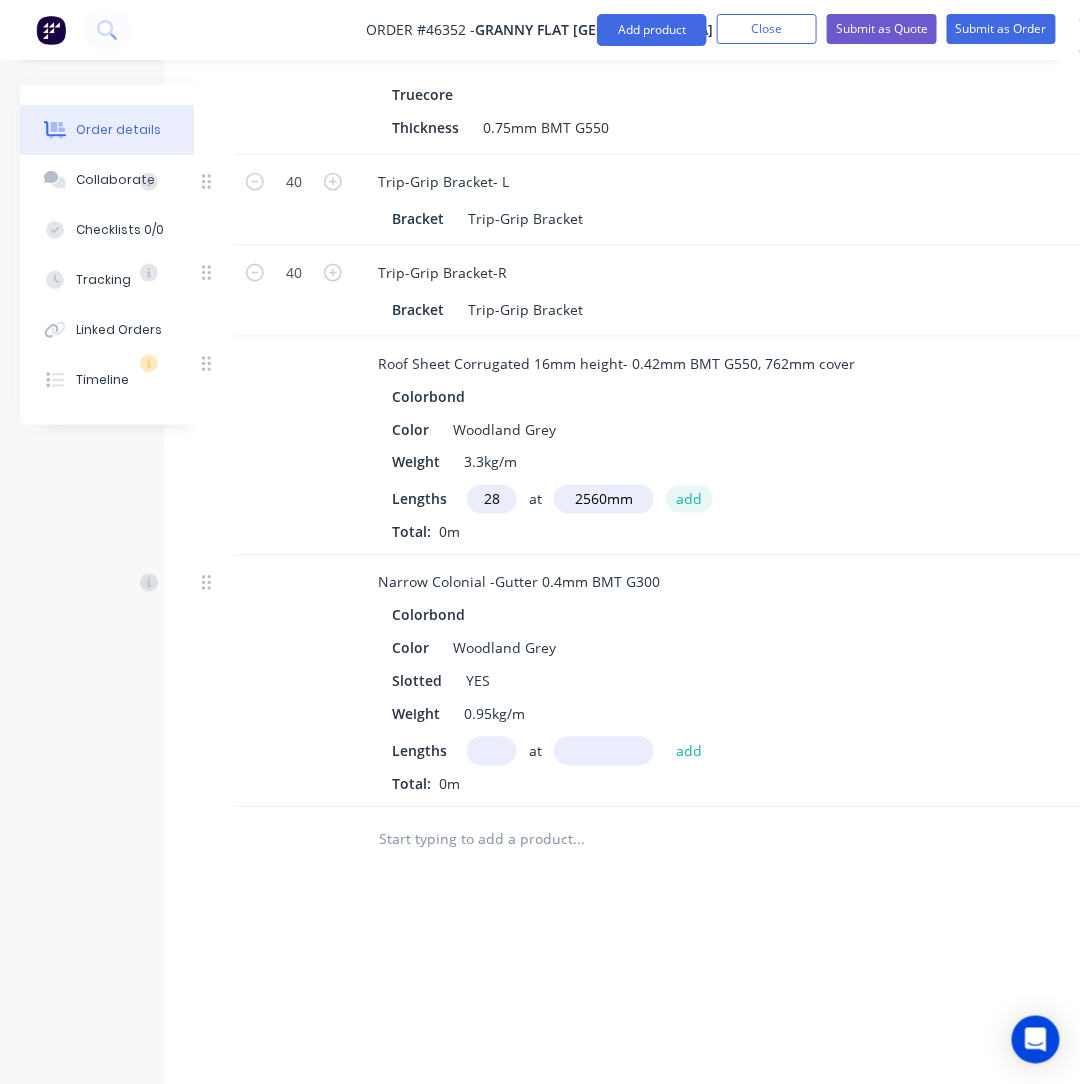 click on "add" at bounding box center (689, 499) 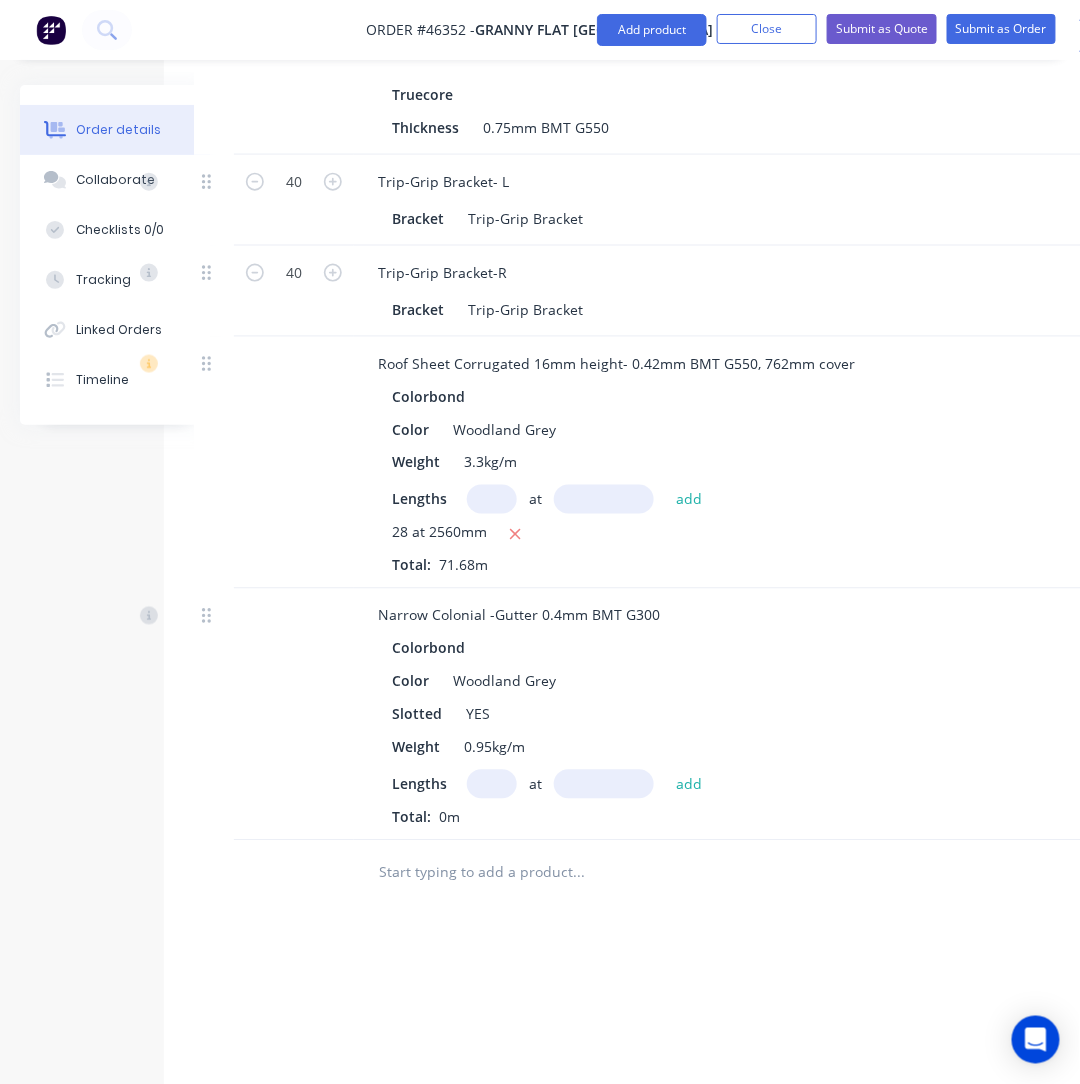 click at bounding box center [492, 784] 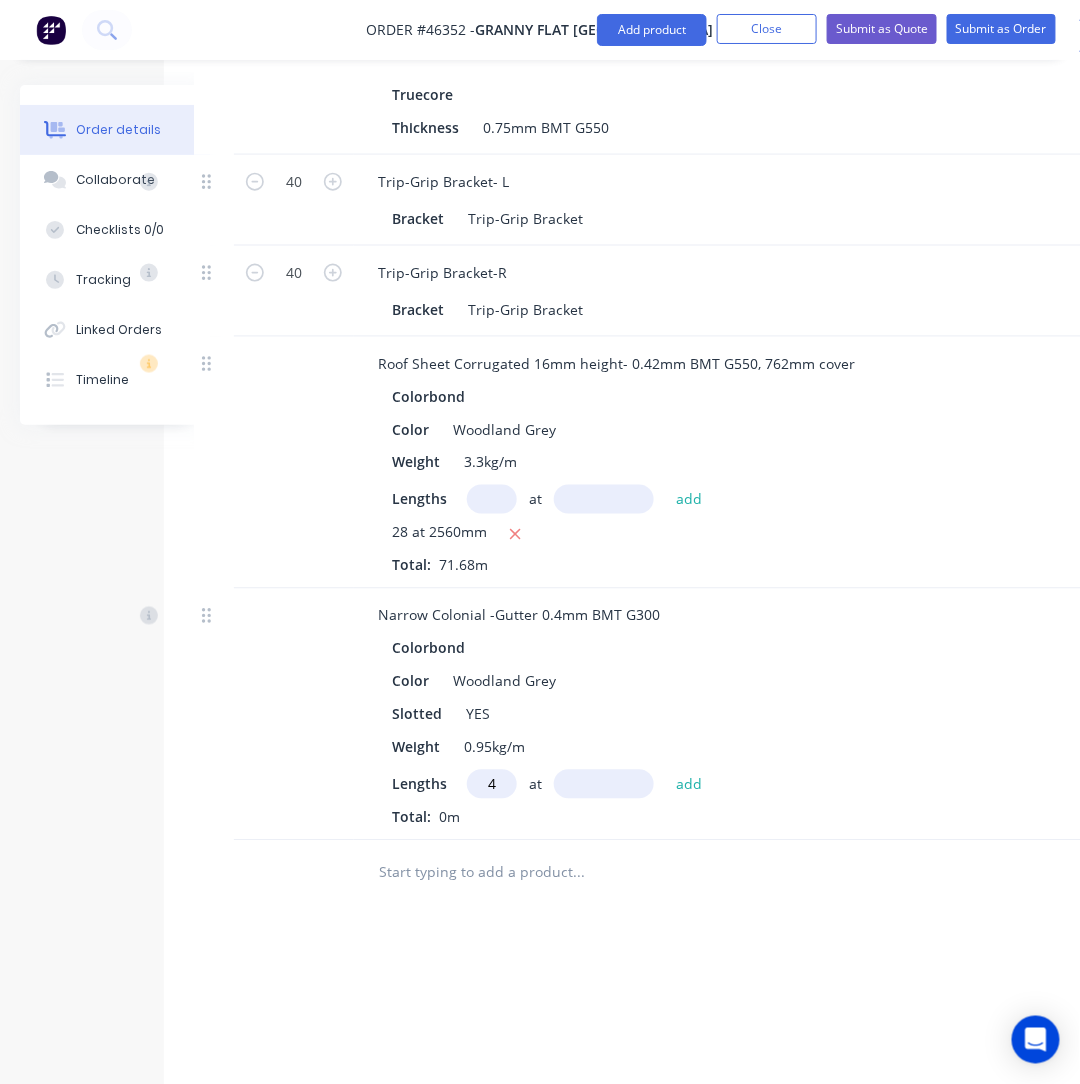 type on "4" 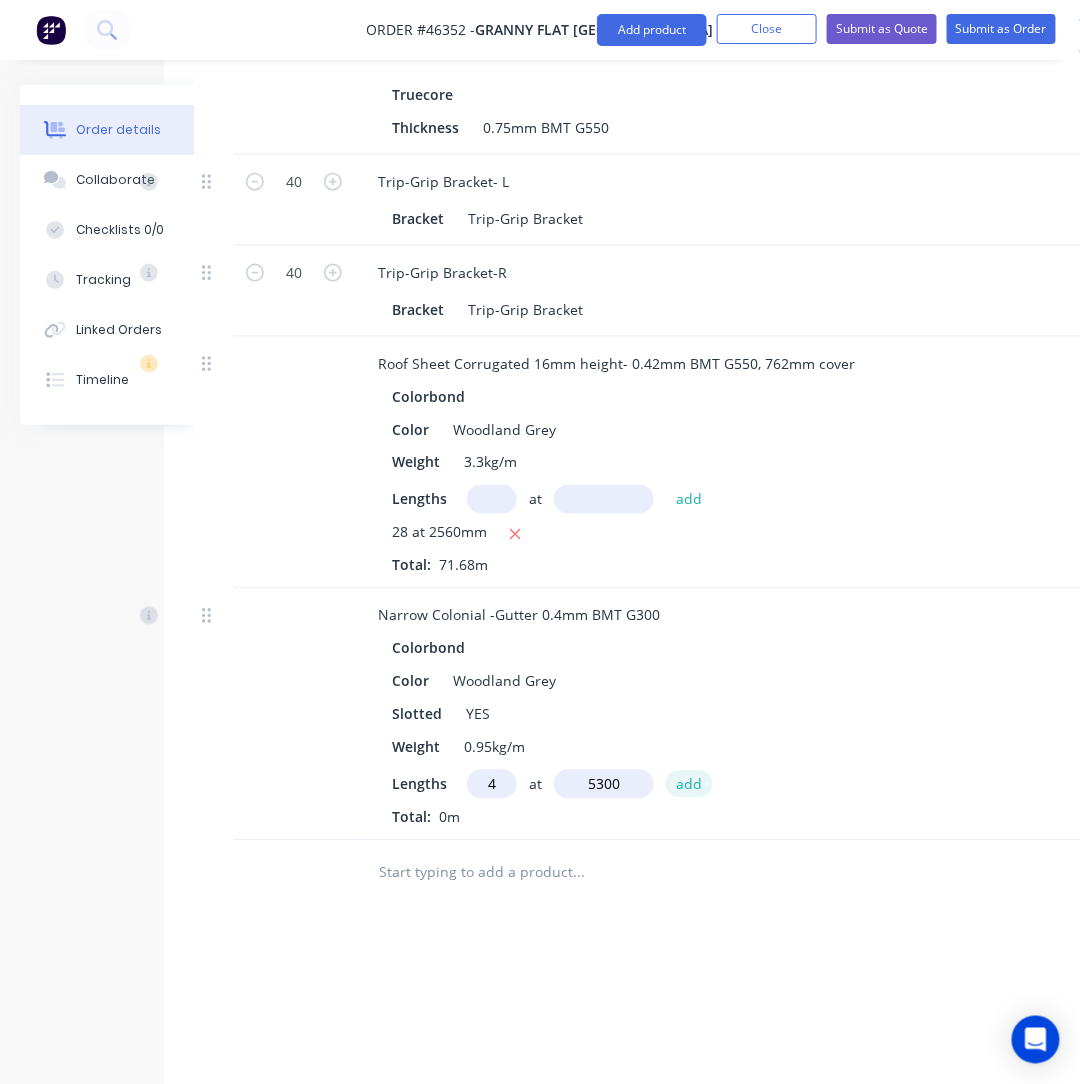 type on "5300mm" 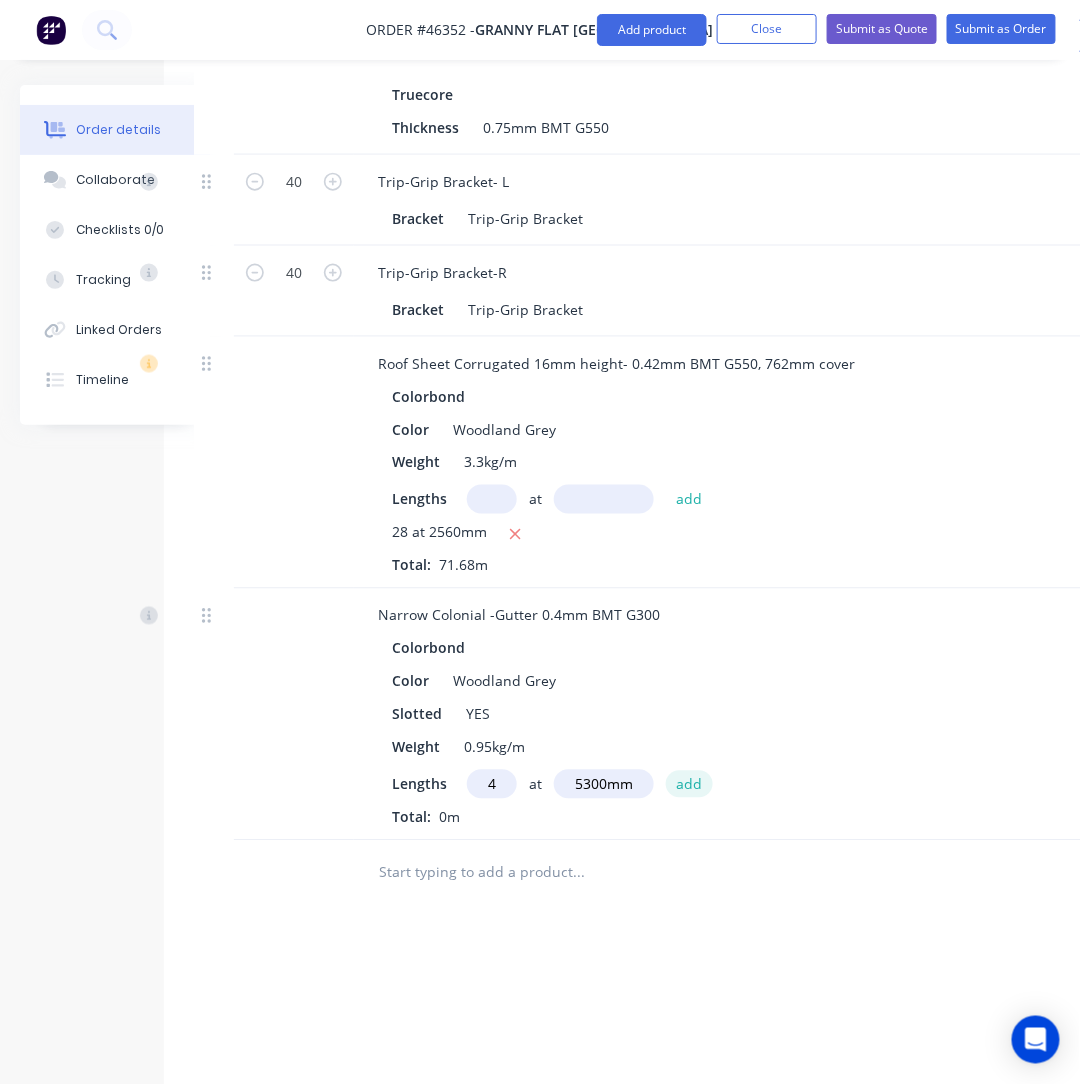 click on "add" at bounding box center (689, 784) 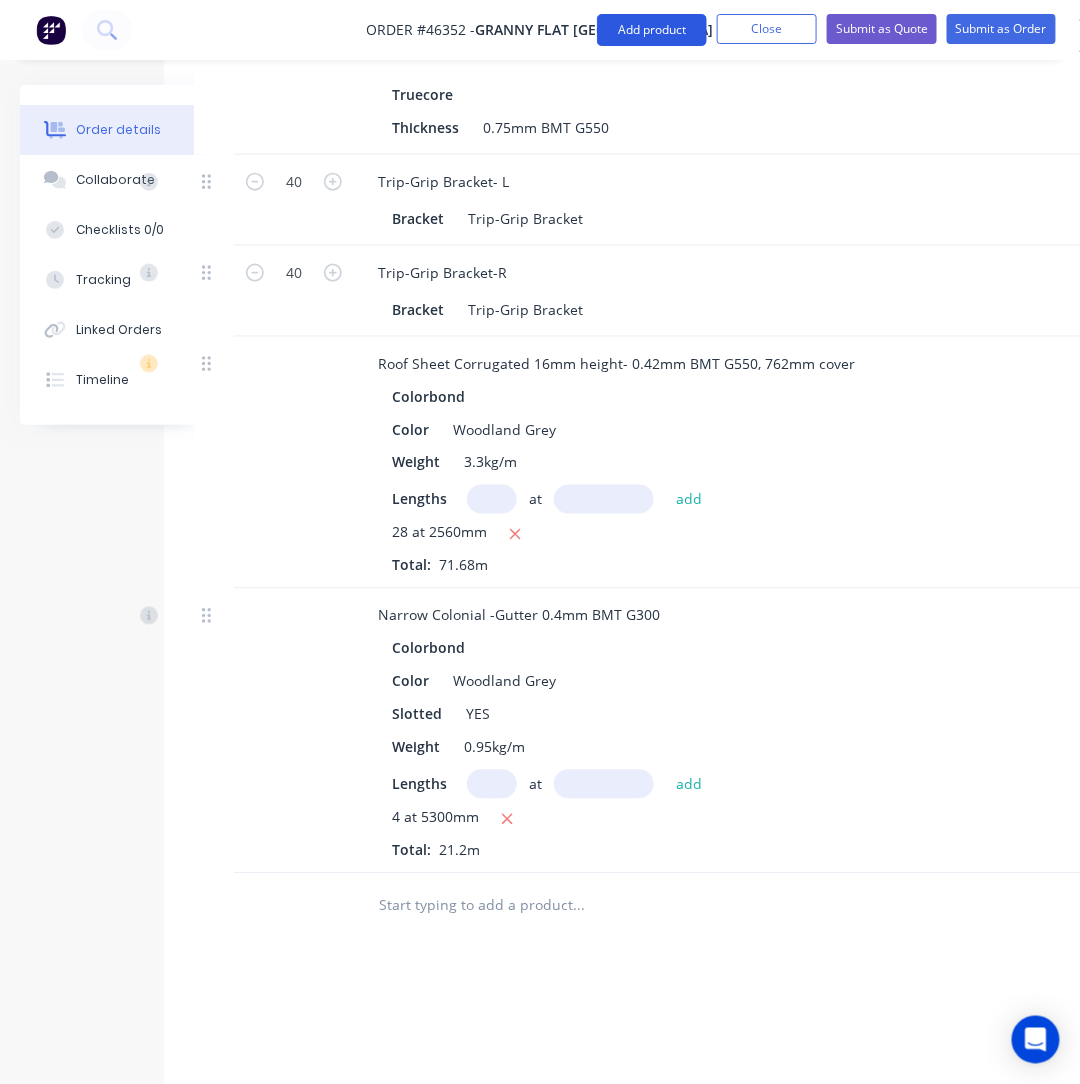 click on "Add product" at bounding box center [652, 30] 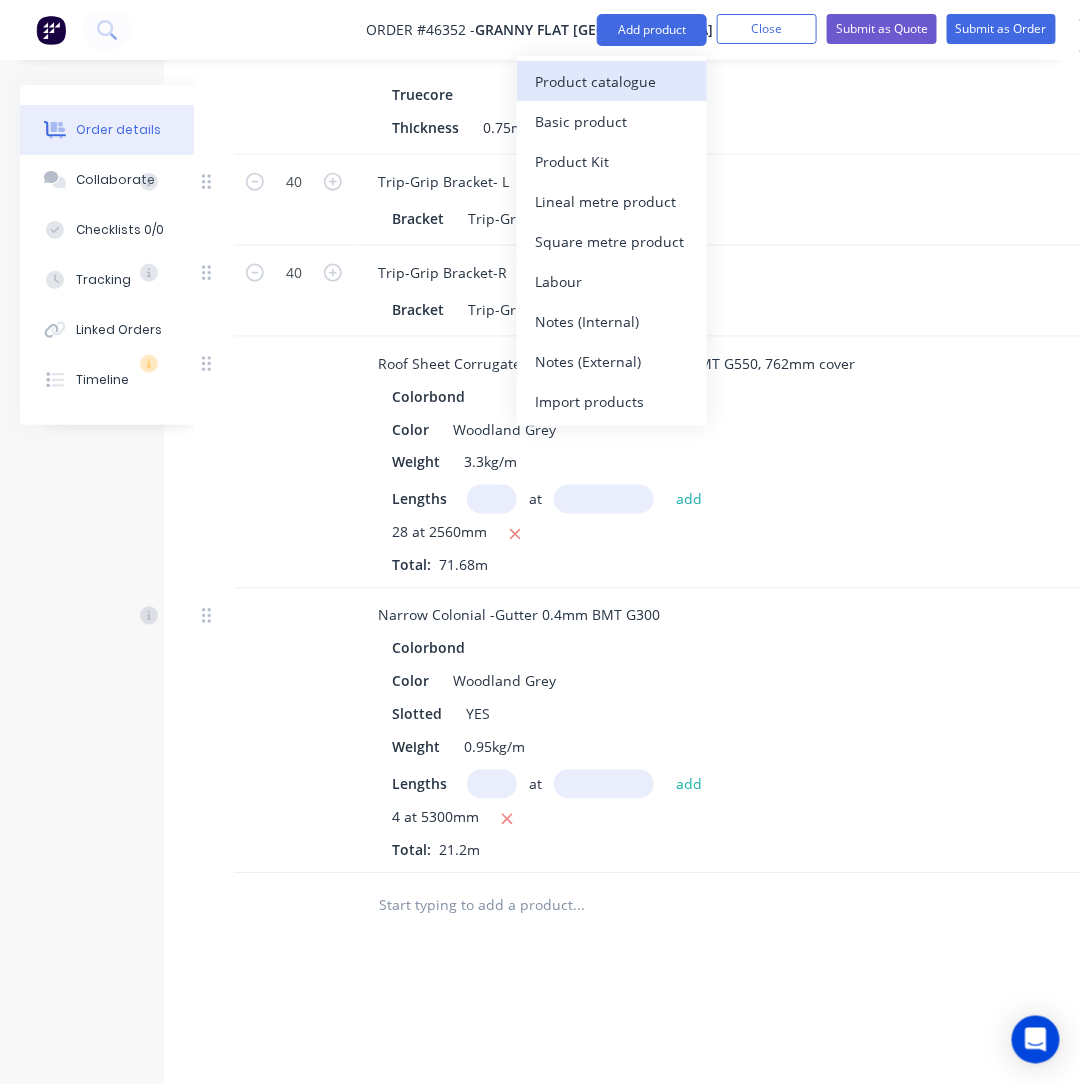 click on "Product catalogue" at bounding box center (612, 81) 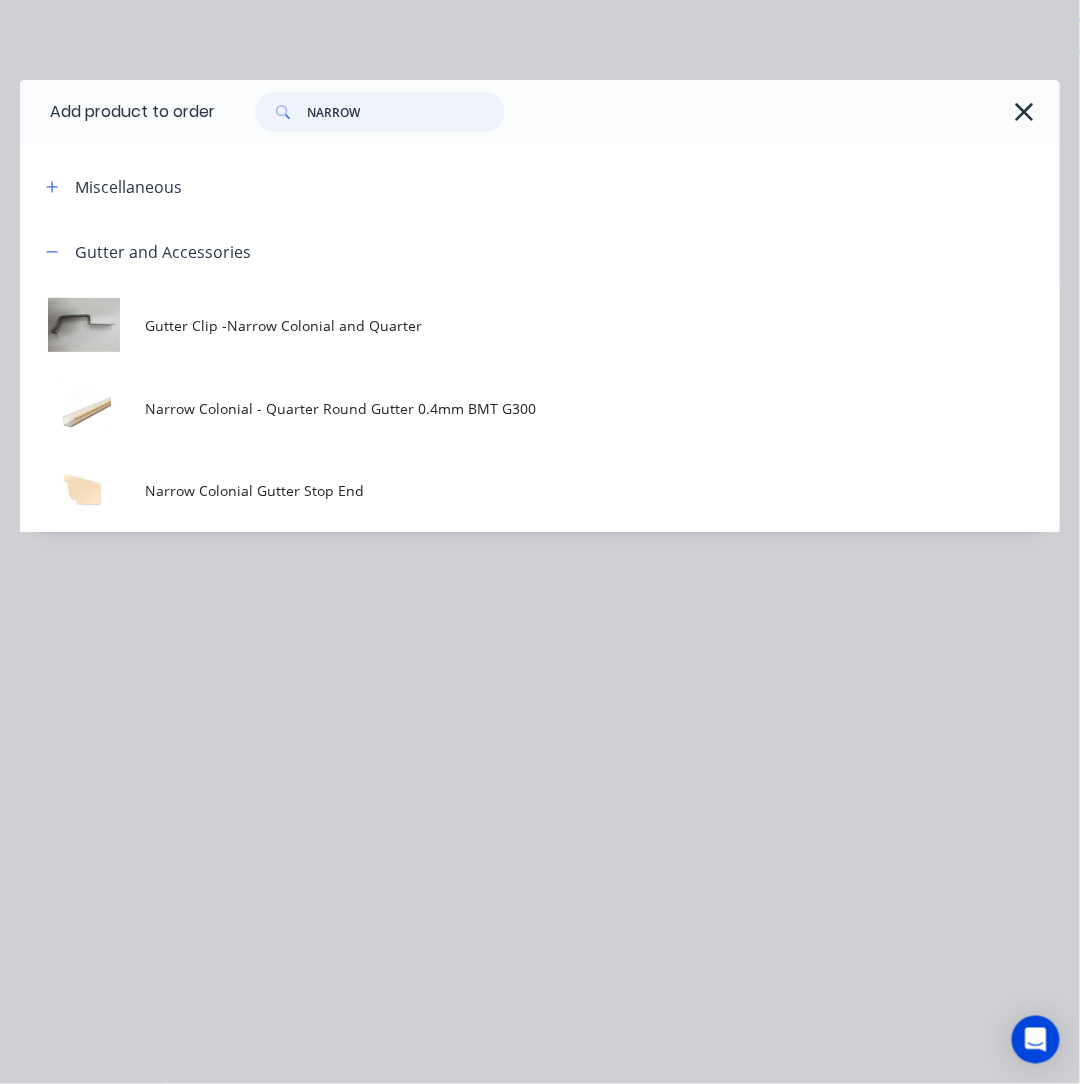 drag, startPoint x: 415, startPoint y: 104, endPoint x: 86, endPoint y: 80, distance: 329.8742 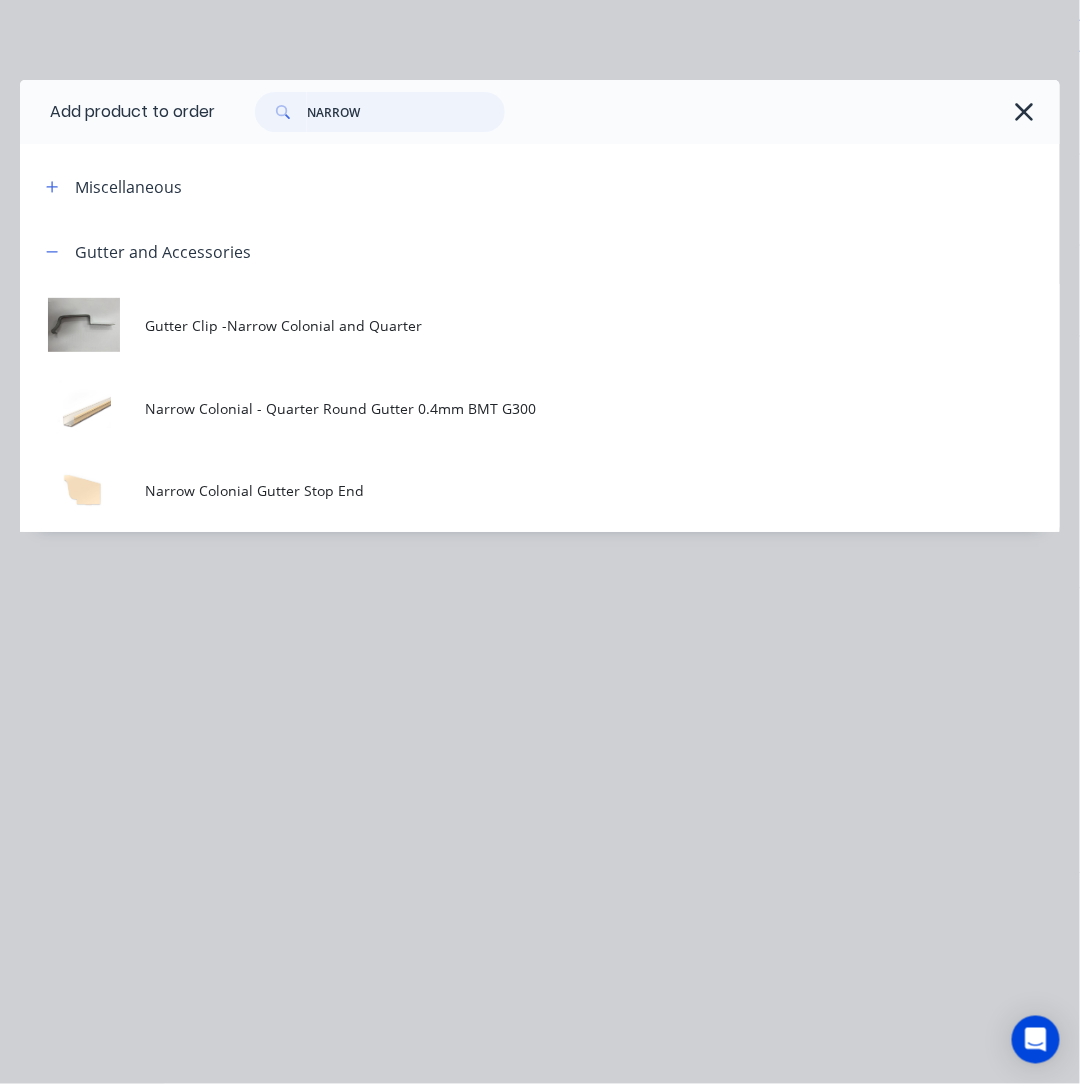 click on "Add product to order NARROW" at bounding box center [540, 112] 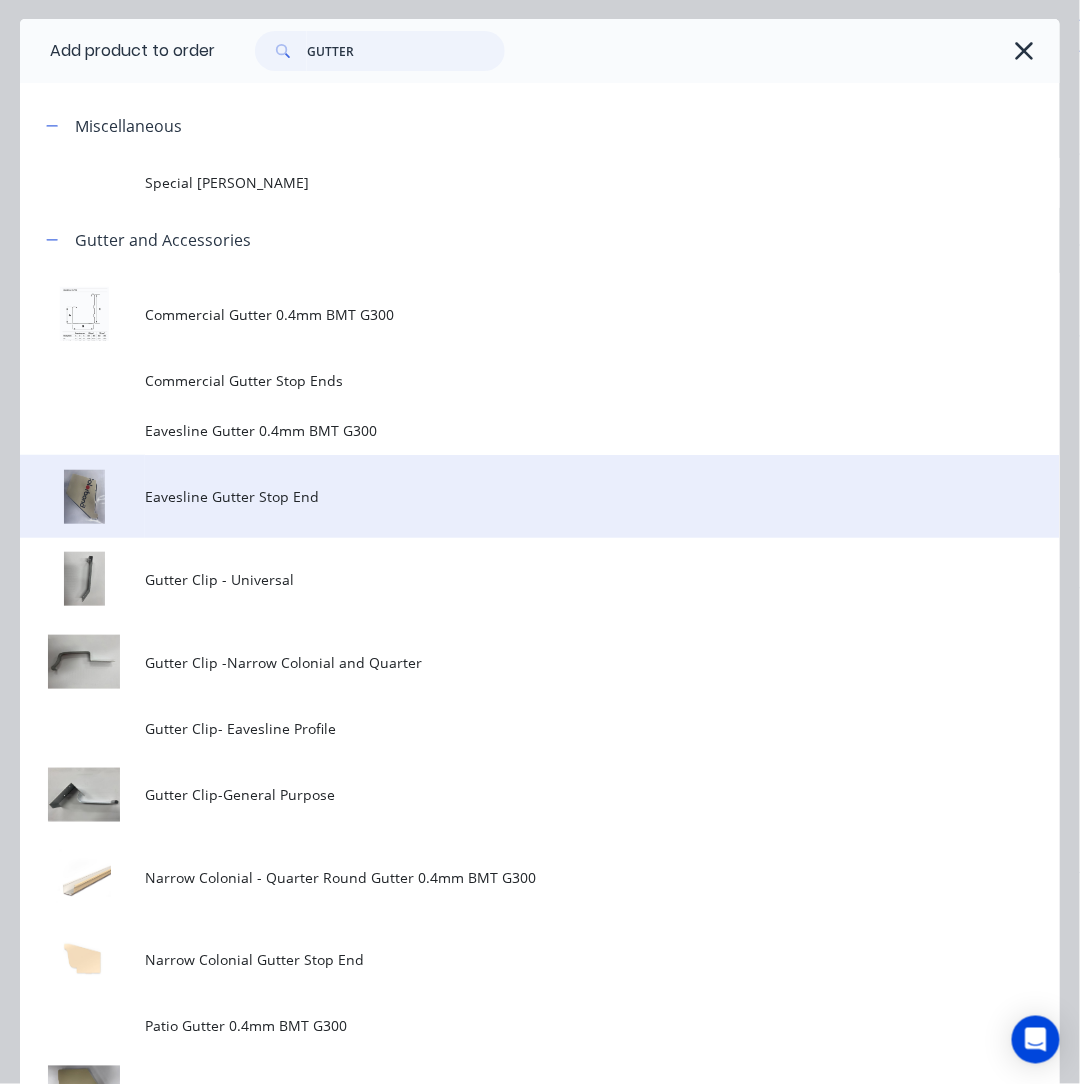 scroll, scrollTop: 100, scrollLeft: 0, axis: vertical 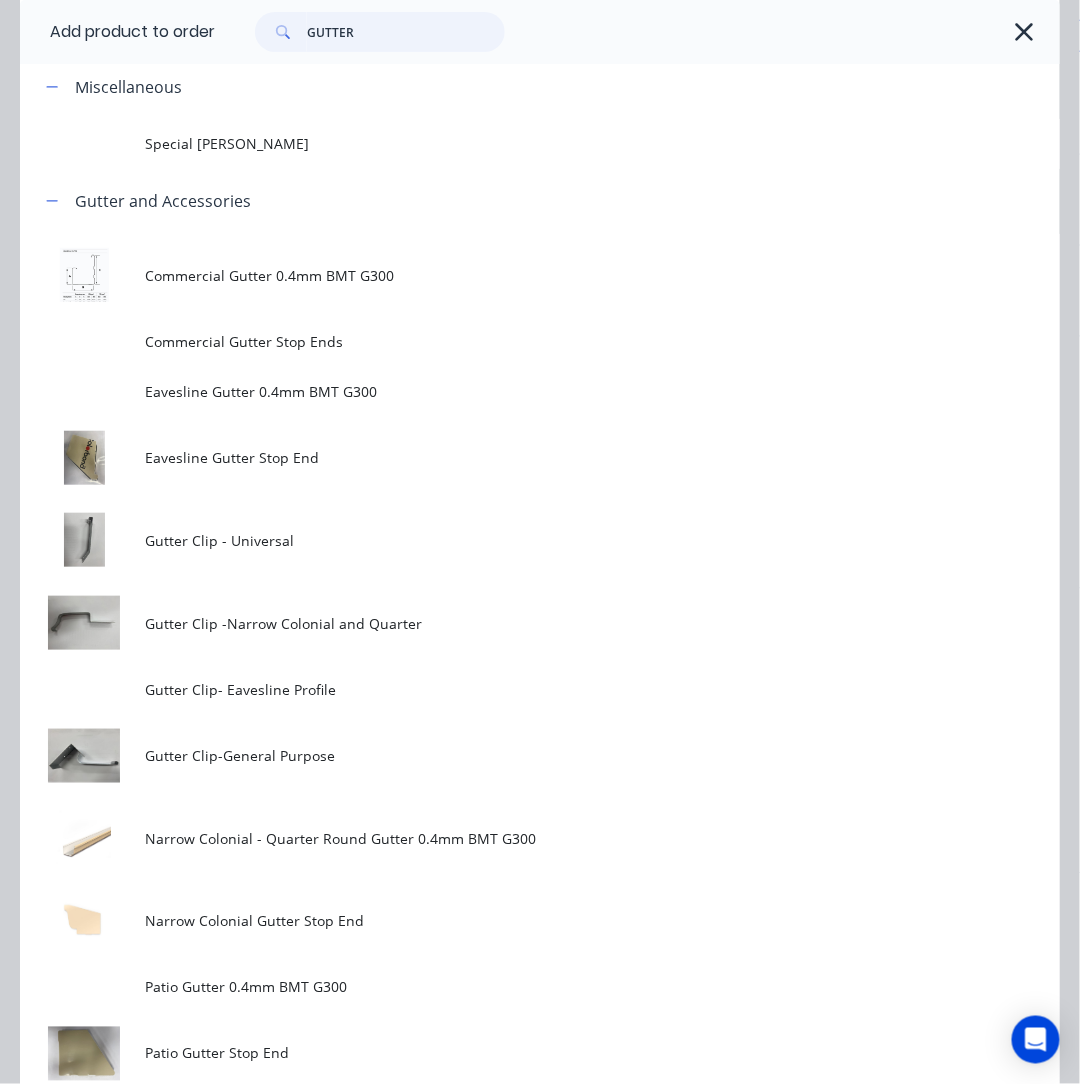 type on "GUTTER" 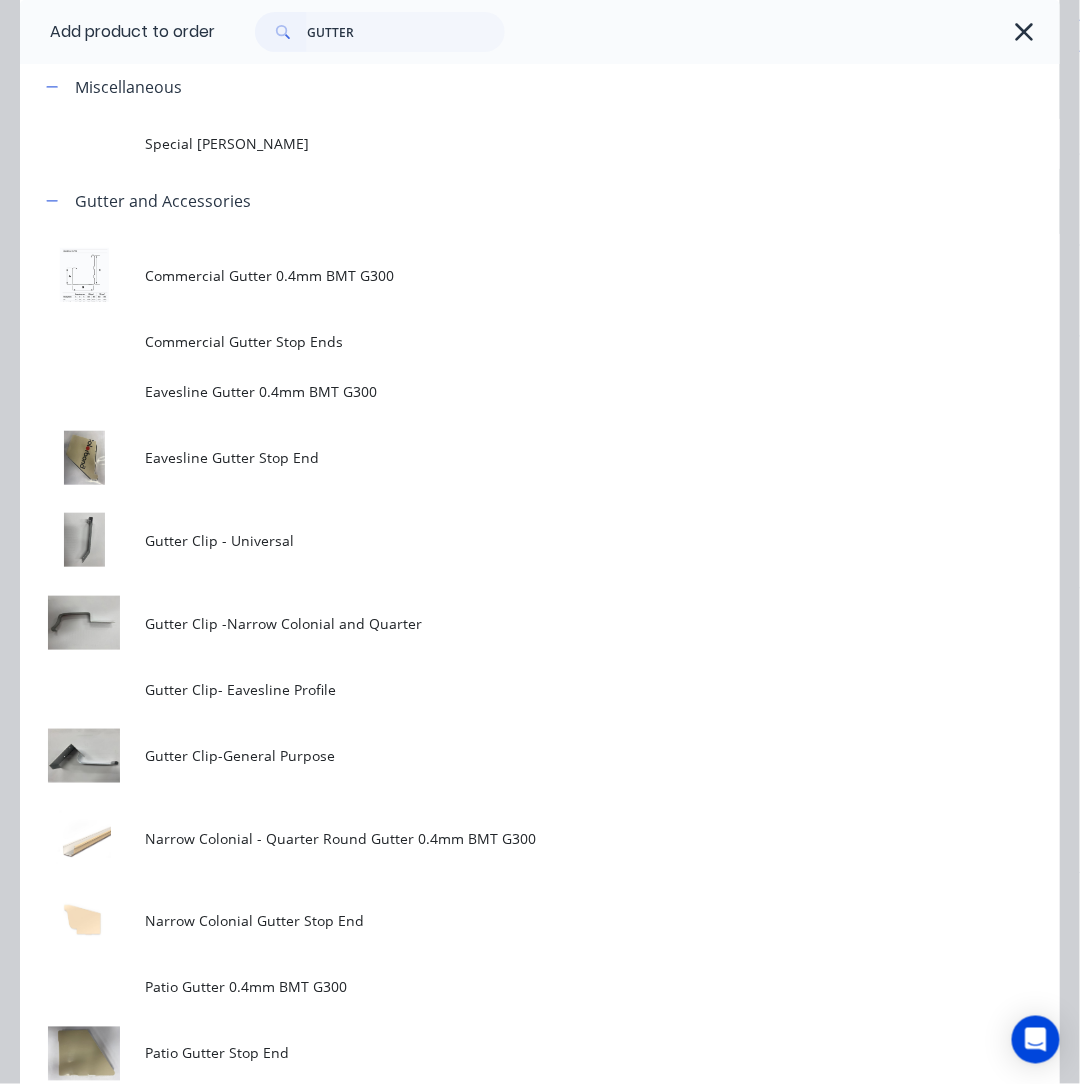 click on "Gutter Clip -Narrow Colonial and Quarter" at bounding box center (511, 623) 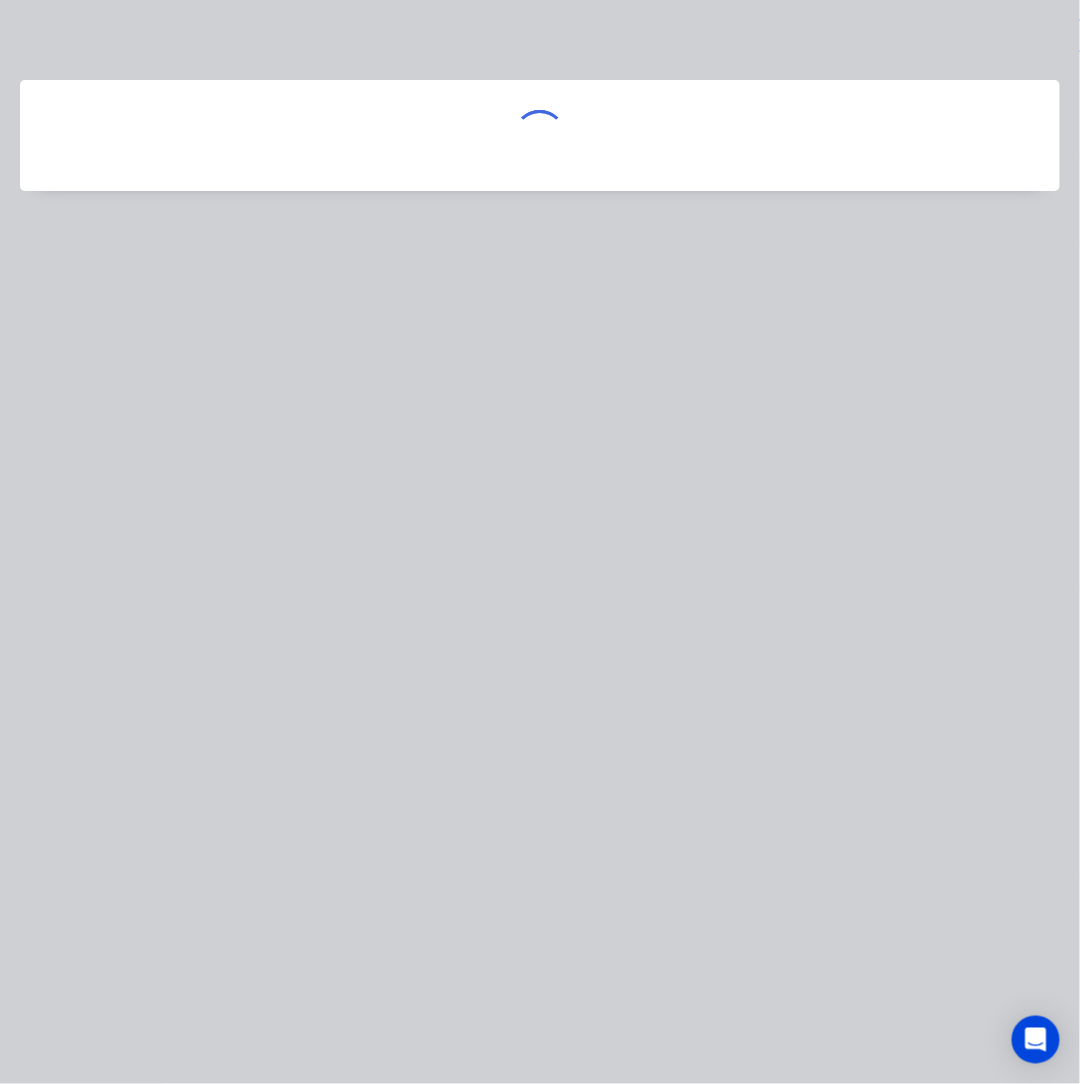 scroll, scrollTop: 0, scrollLeft: 0, axis: both 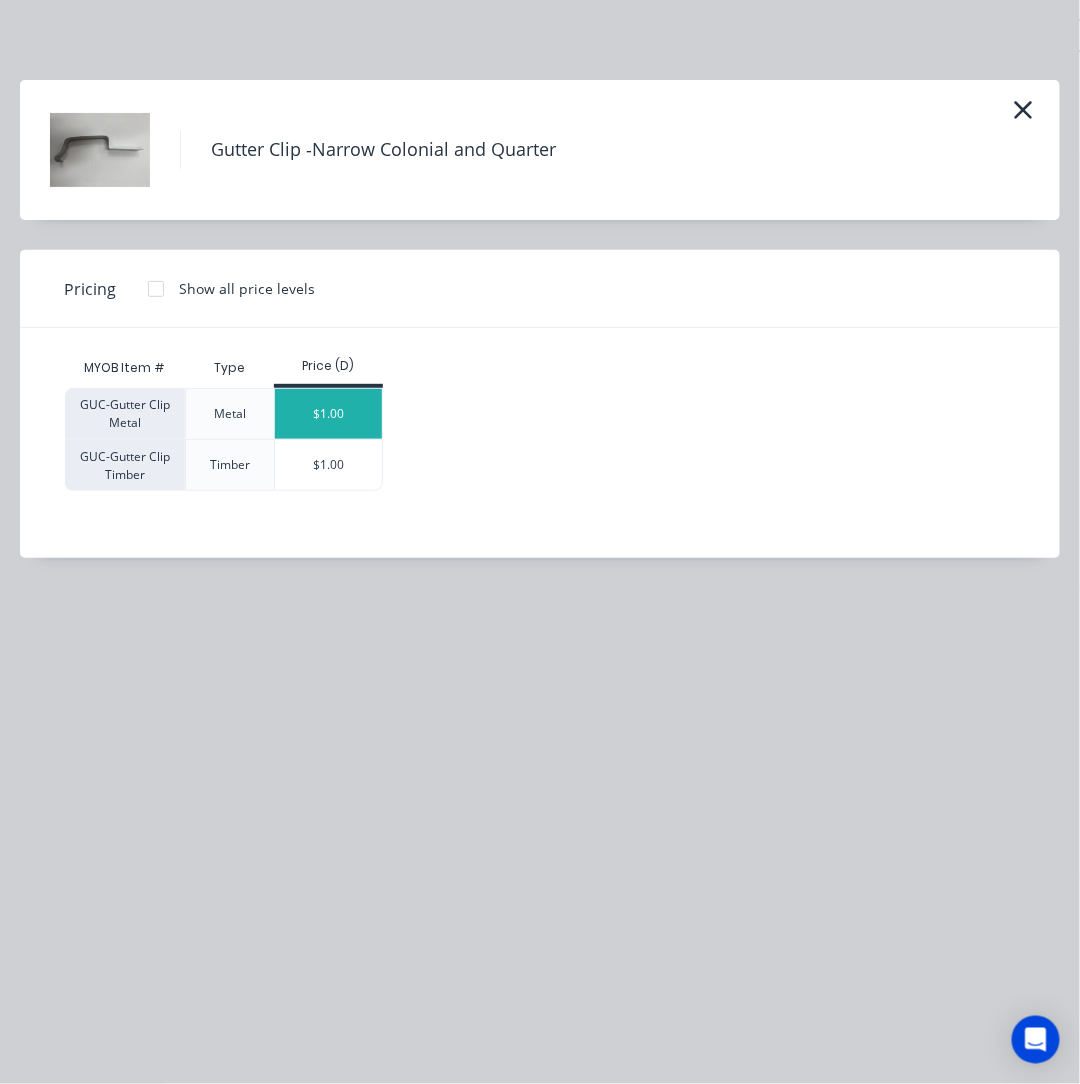 click on "$1.00" at bounding box center (328, 414) 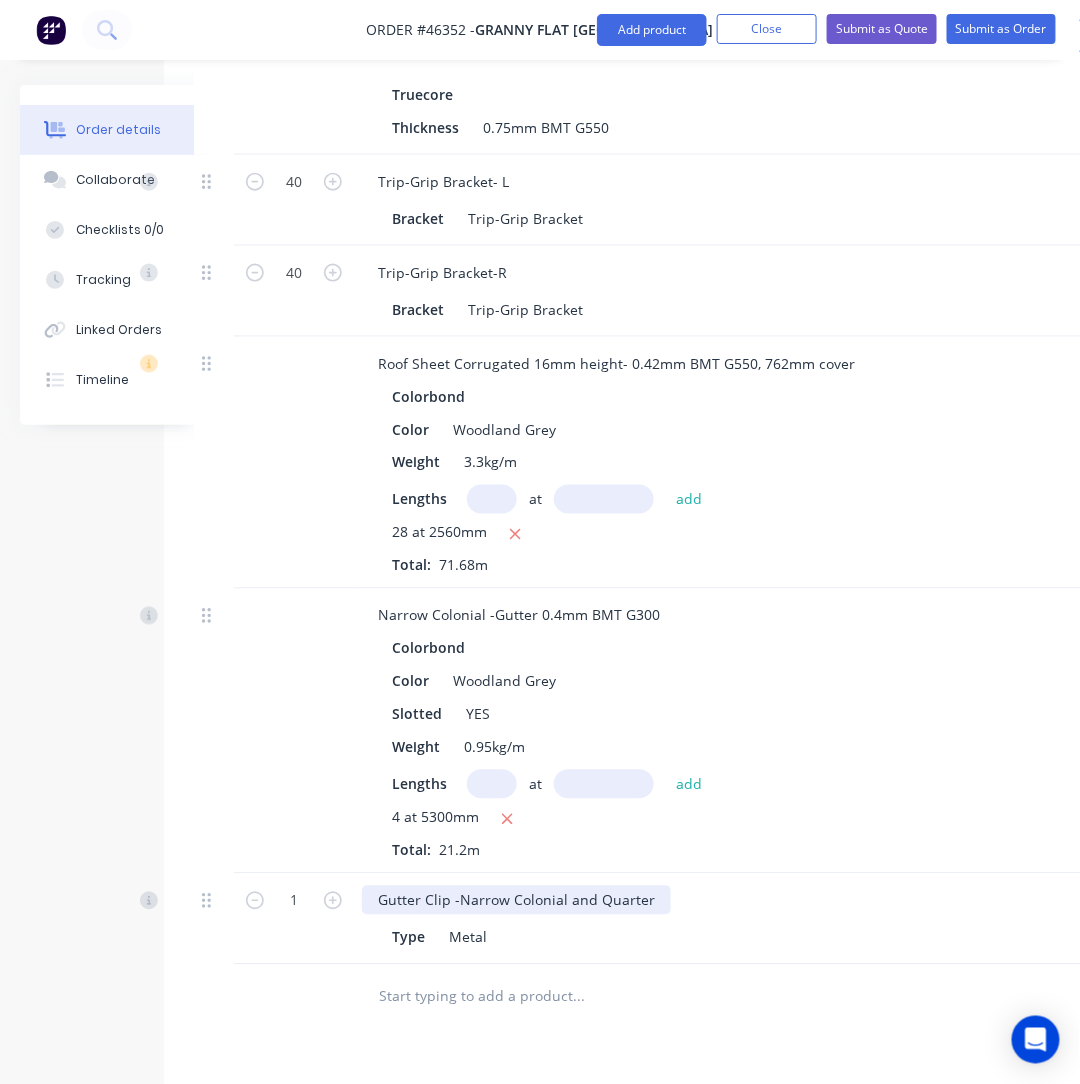 click on "Gutter Clip -Narrow Colonial and Quarter" at bounding box center (516, 900) 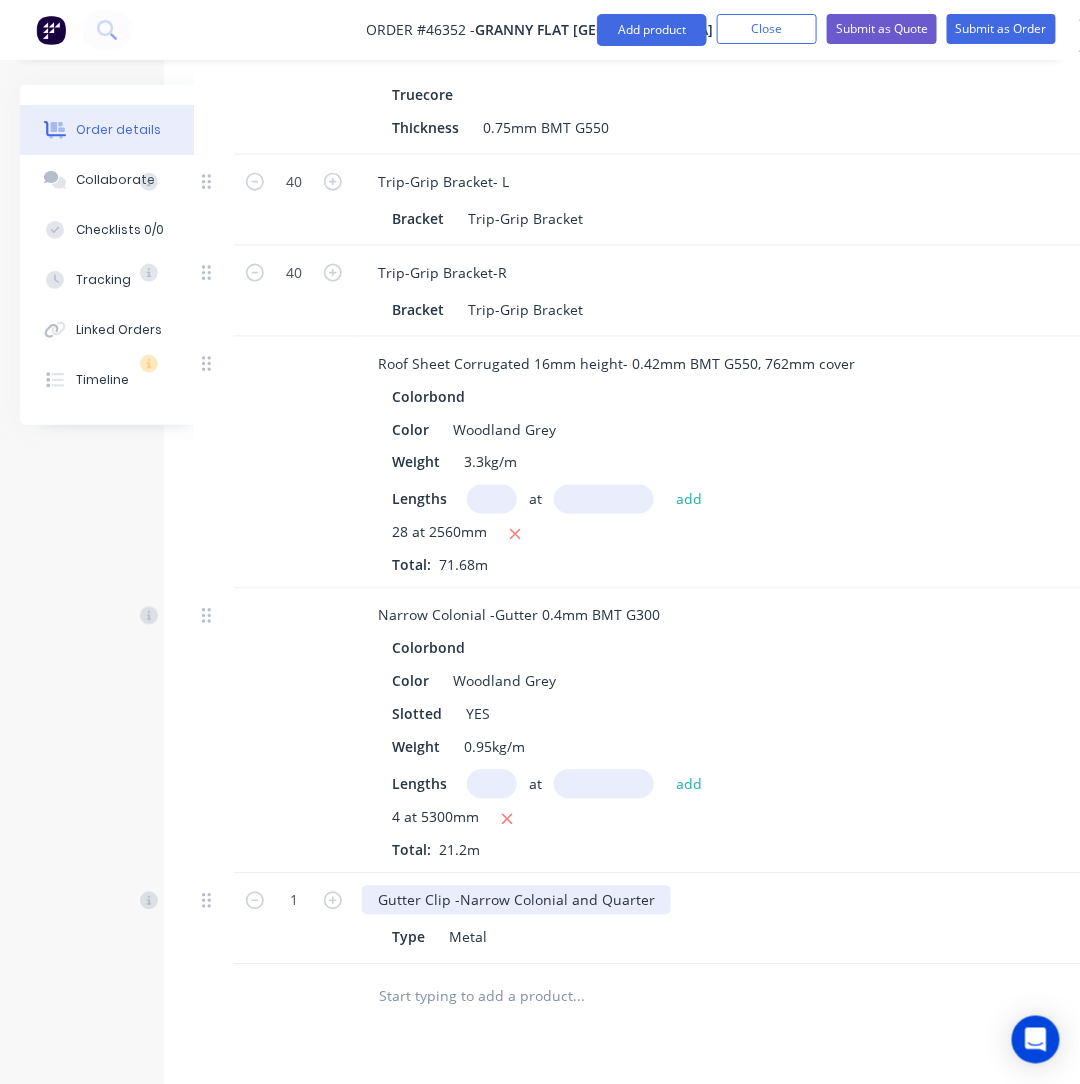 type 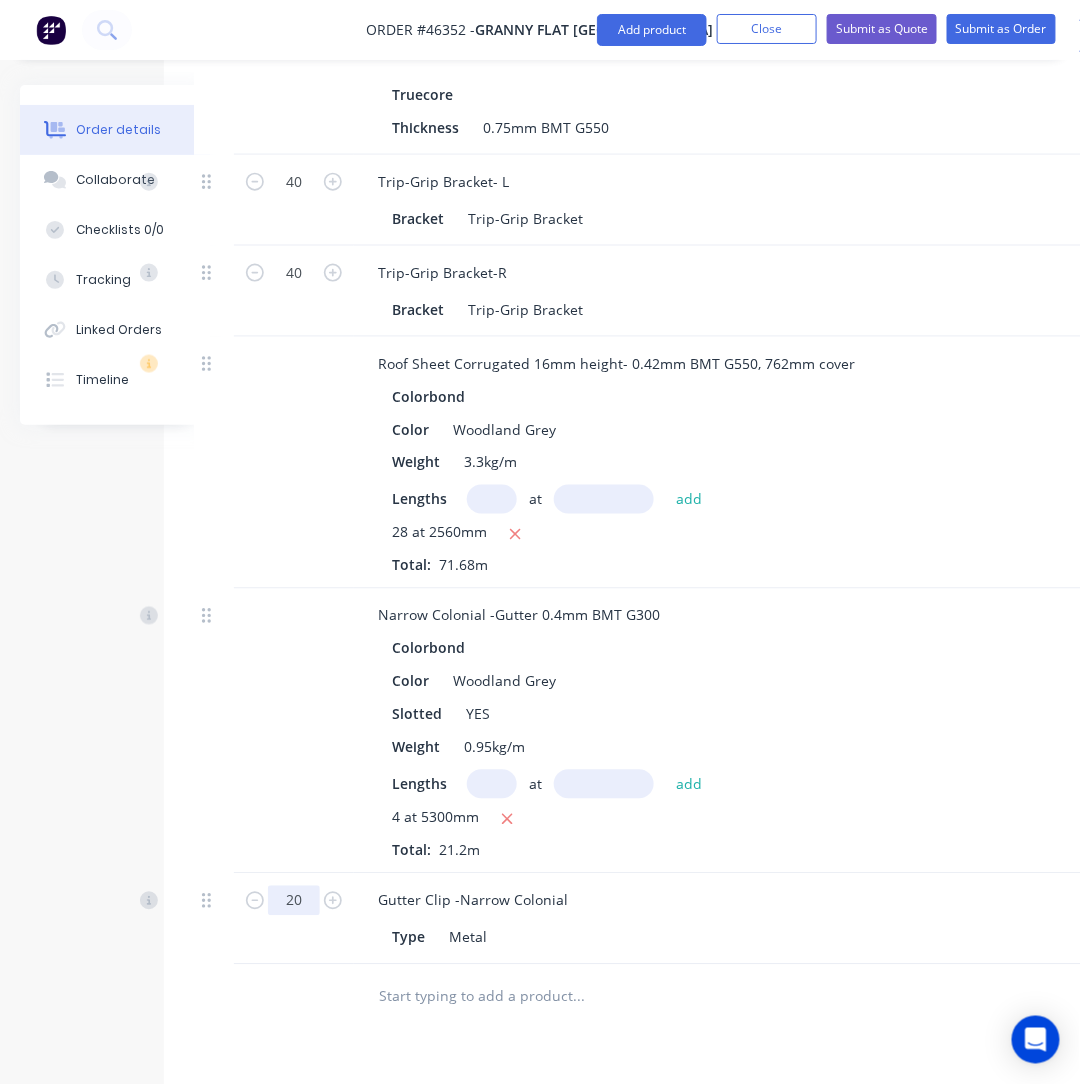 type on "20" 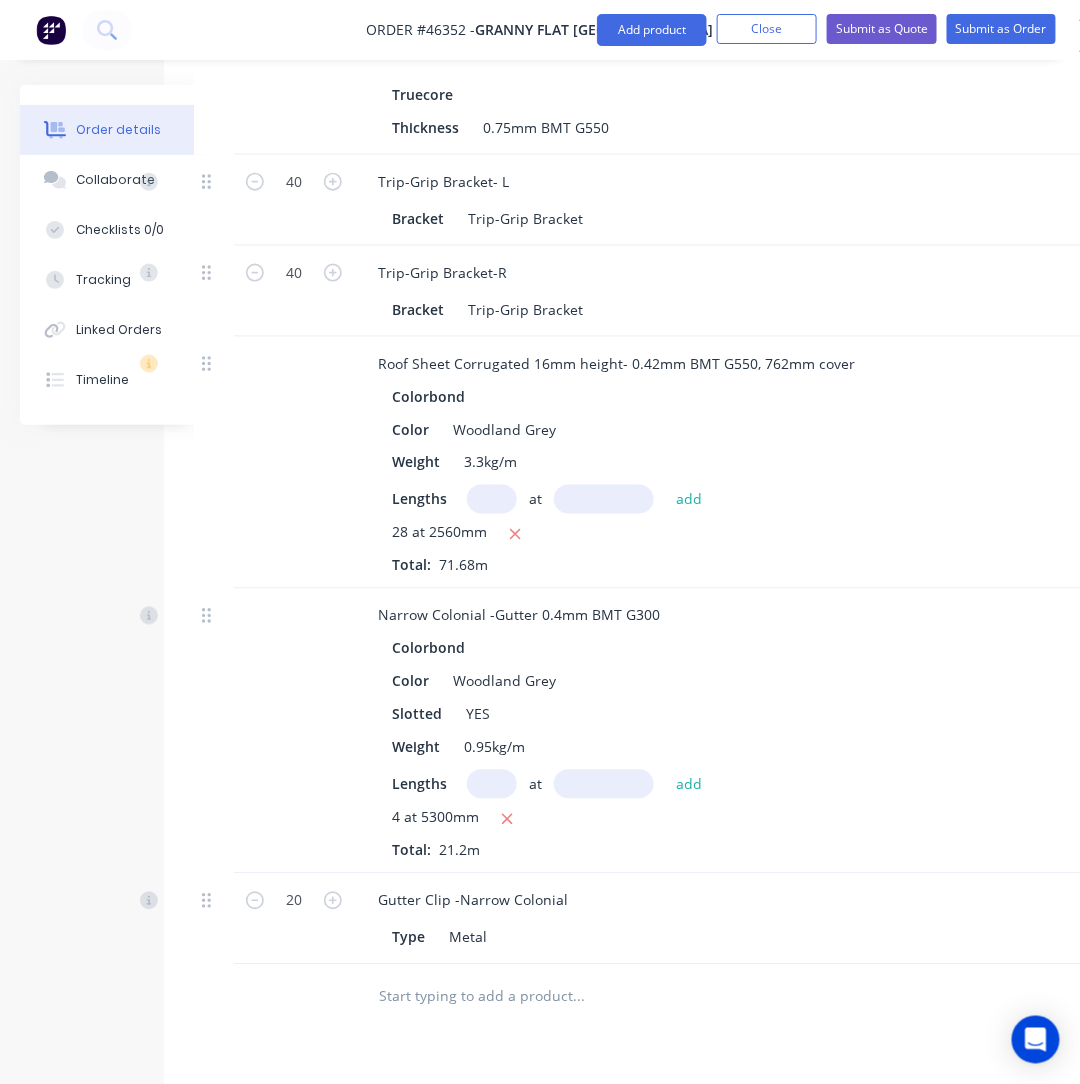 type on "$20.00" 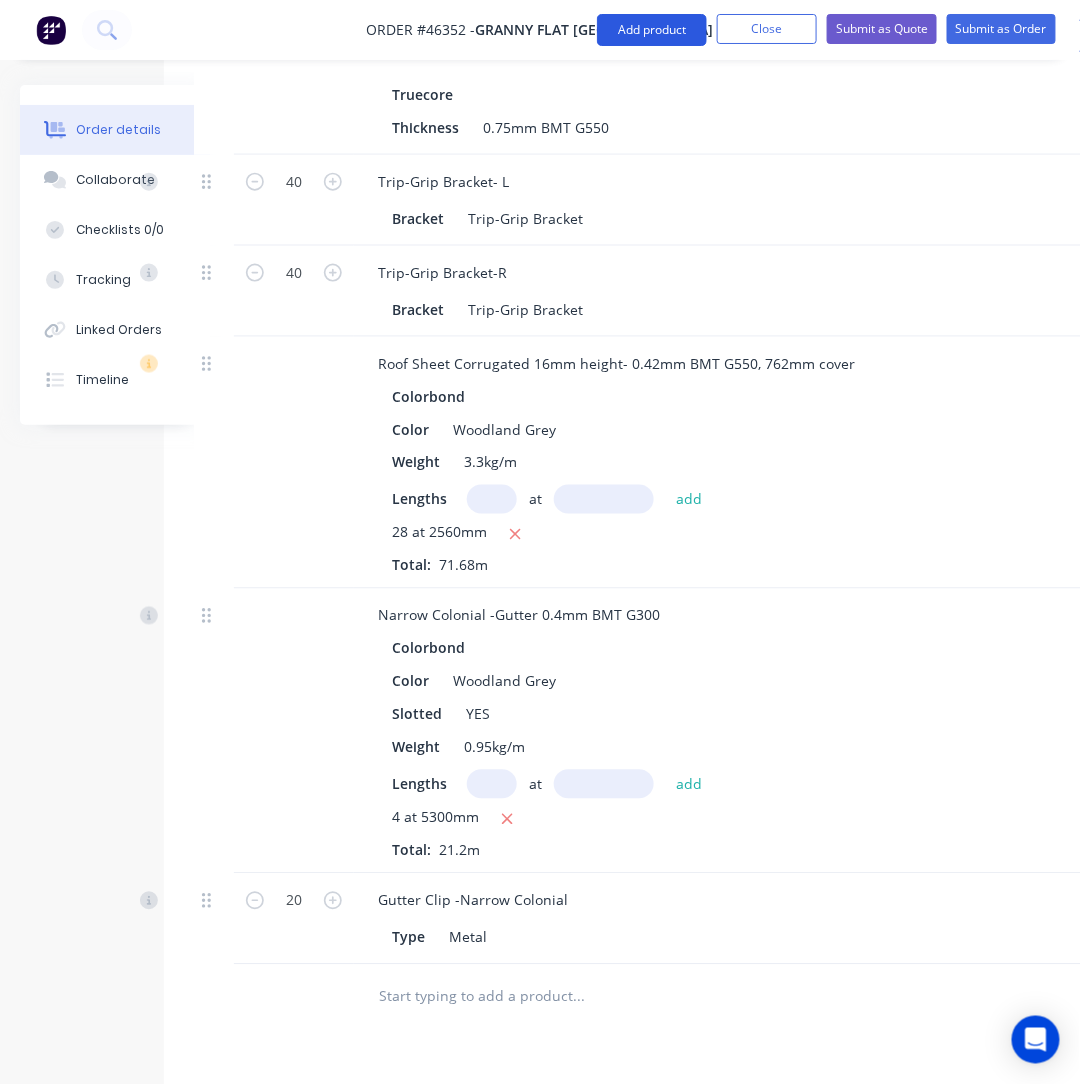 click on "Add product" at bounding box center (652, 30) 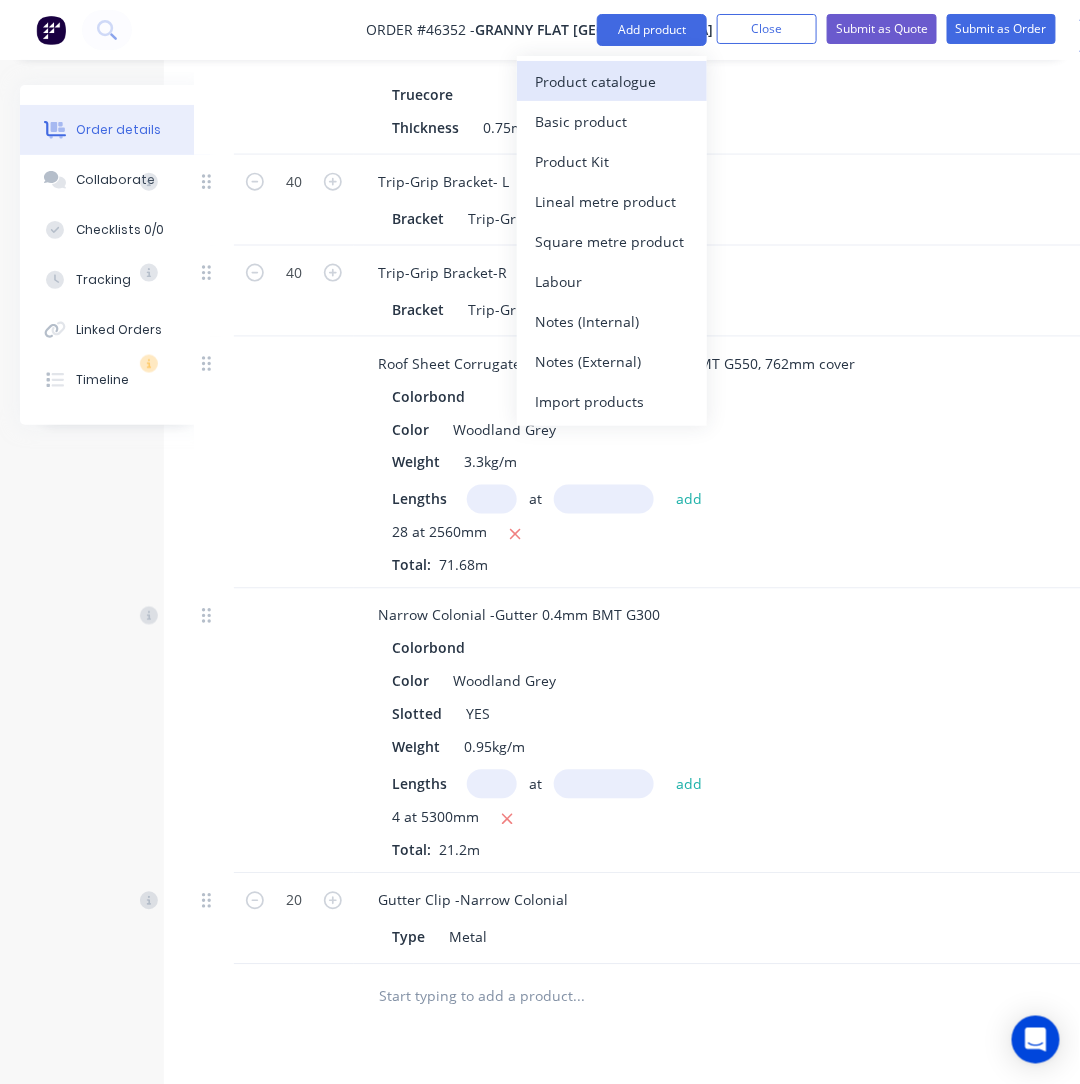 click on "Product catalogue" at bounding box center [612, 81] 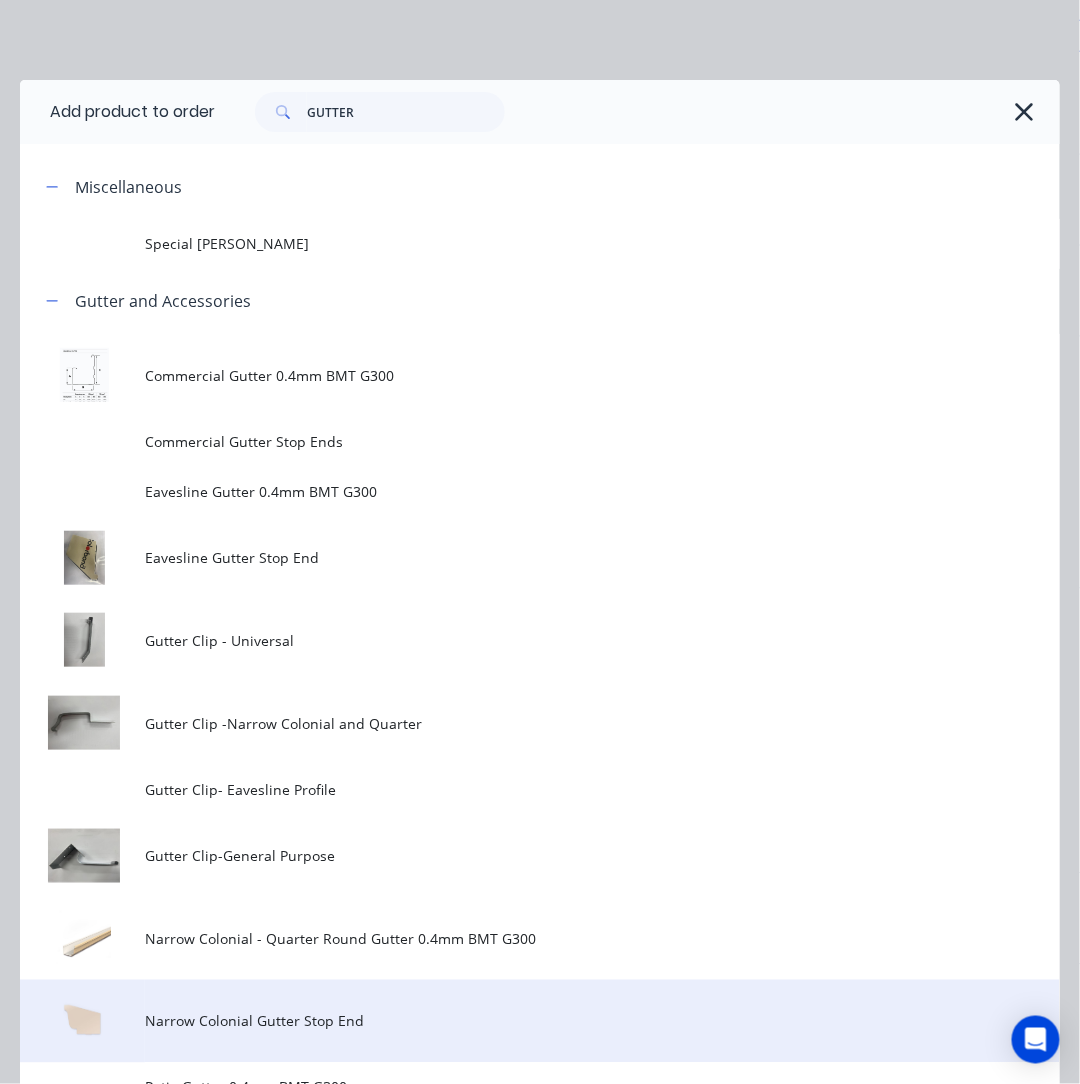 click on "Narrow Colonial Gutter Stop End" at bounding box center (511, 1021) 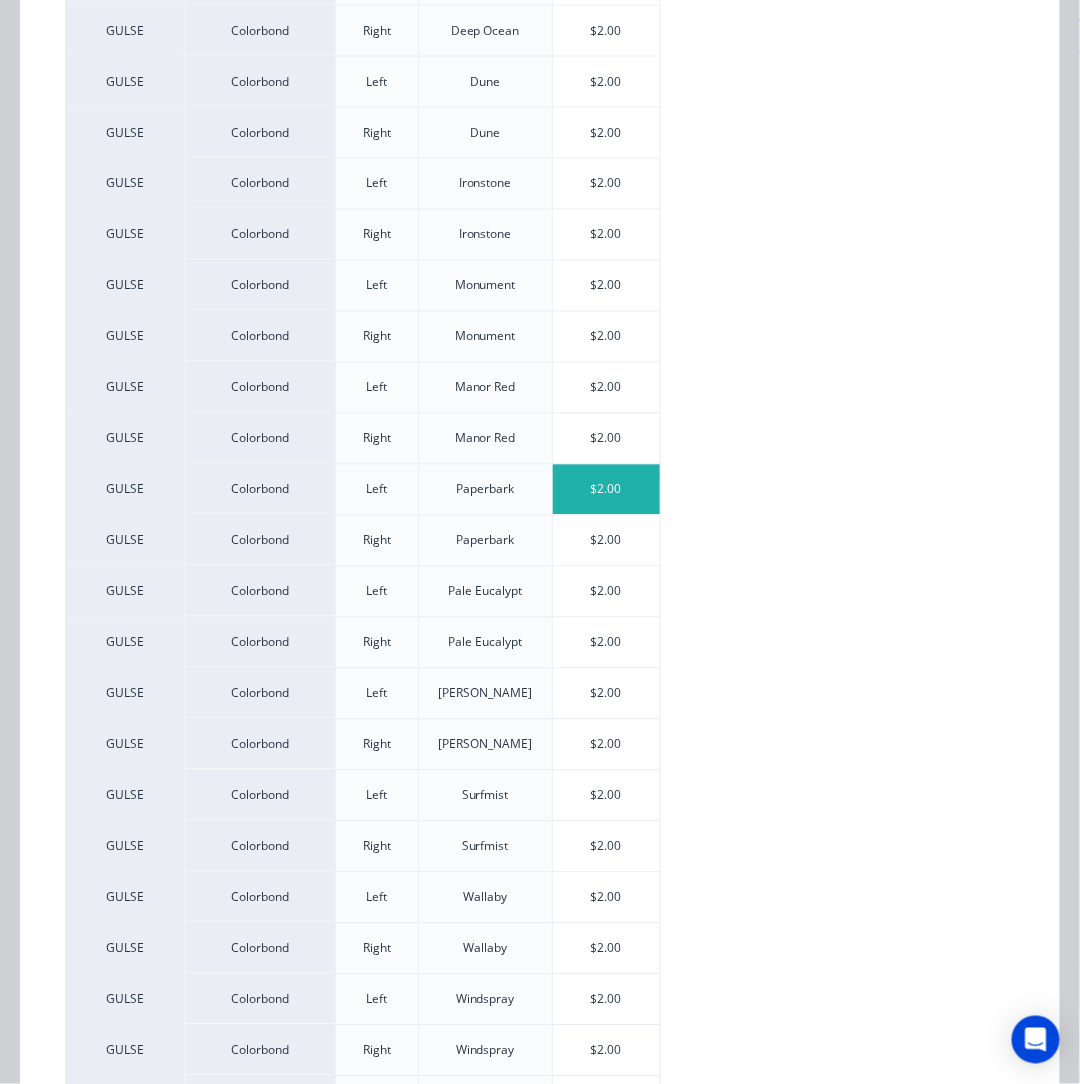 scroll, scrollTop: 1000, scrollLeft: 0, axis: vertical 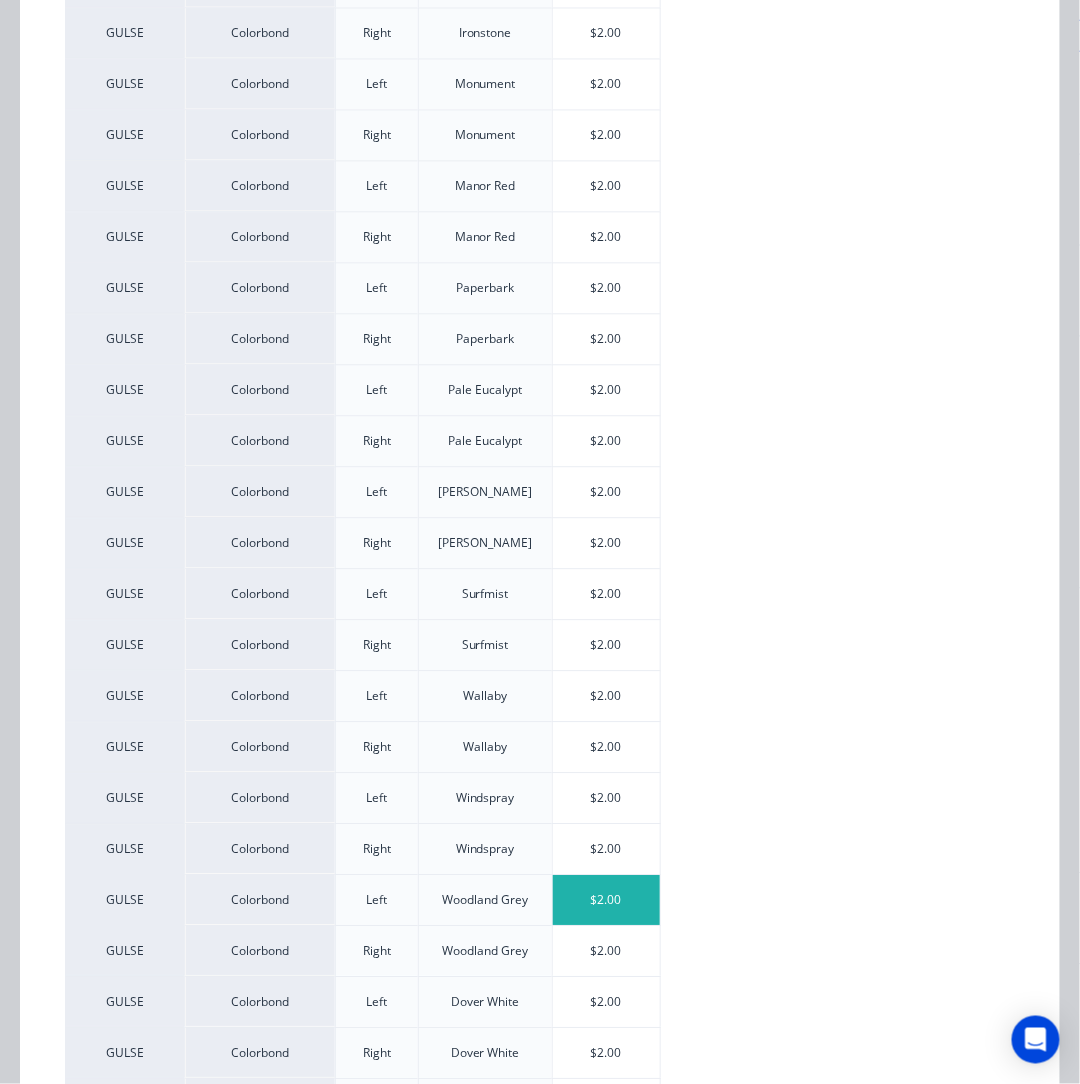 click on "$2.00" at bounding box center [606, 900] 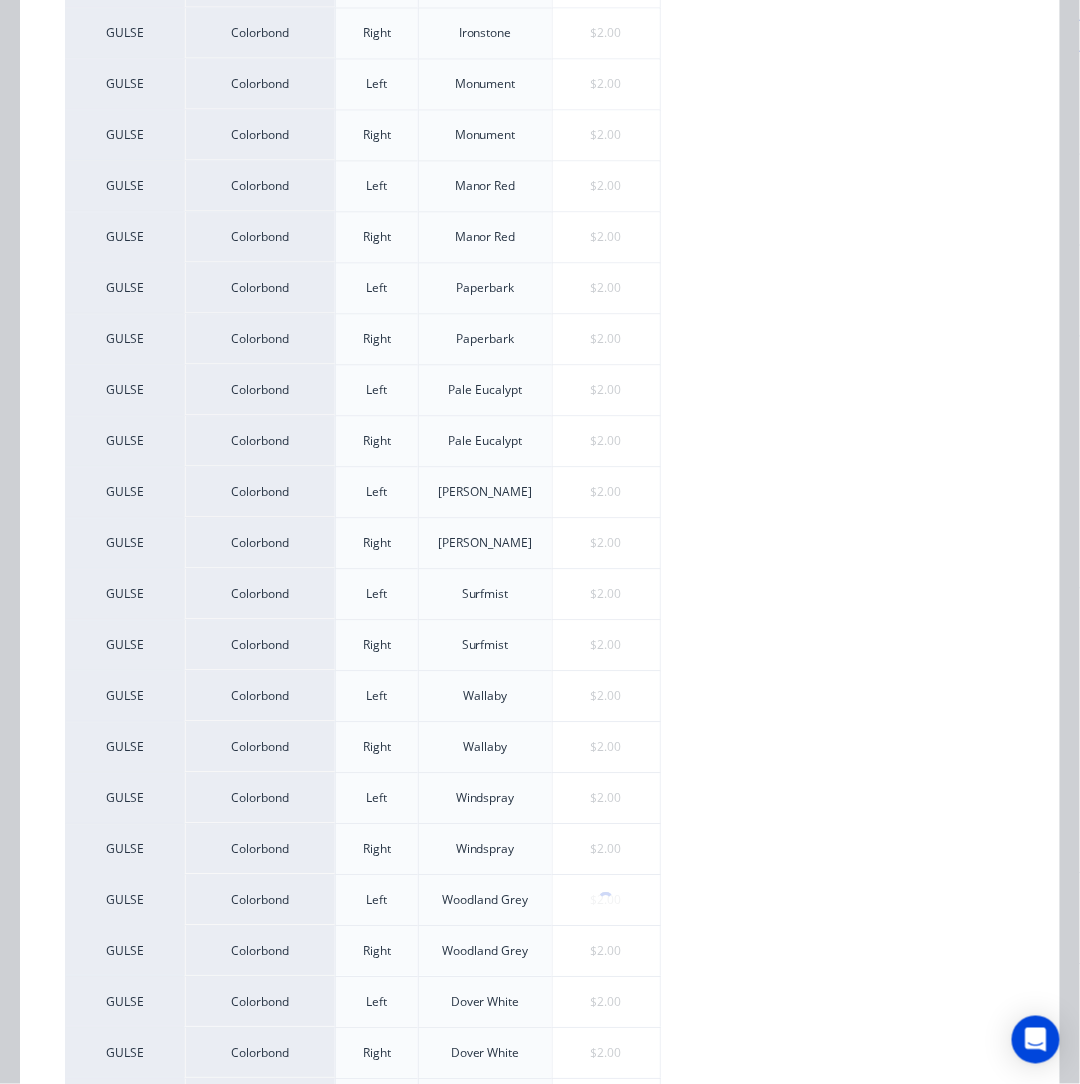 scroll, scrollTop: 0, scrollLeft: 0, axis: both 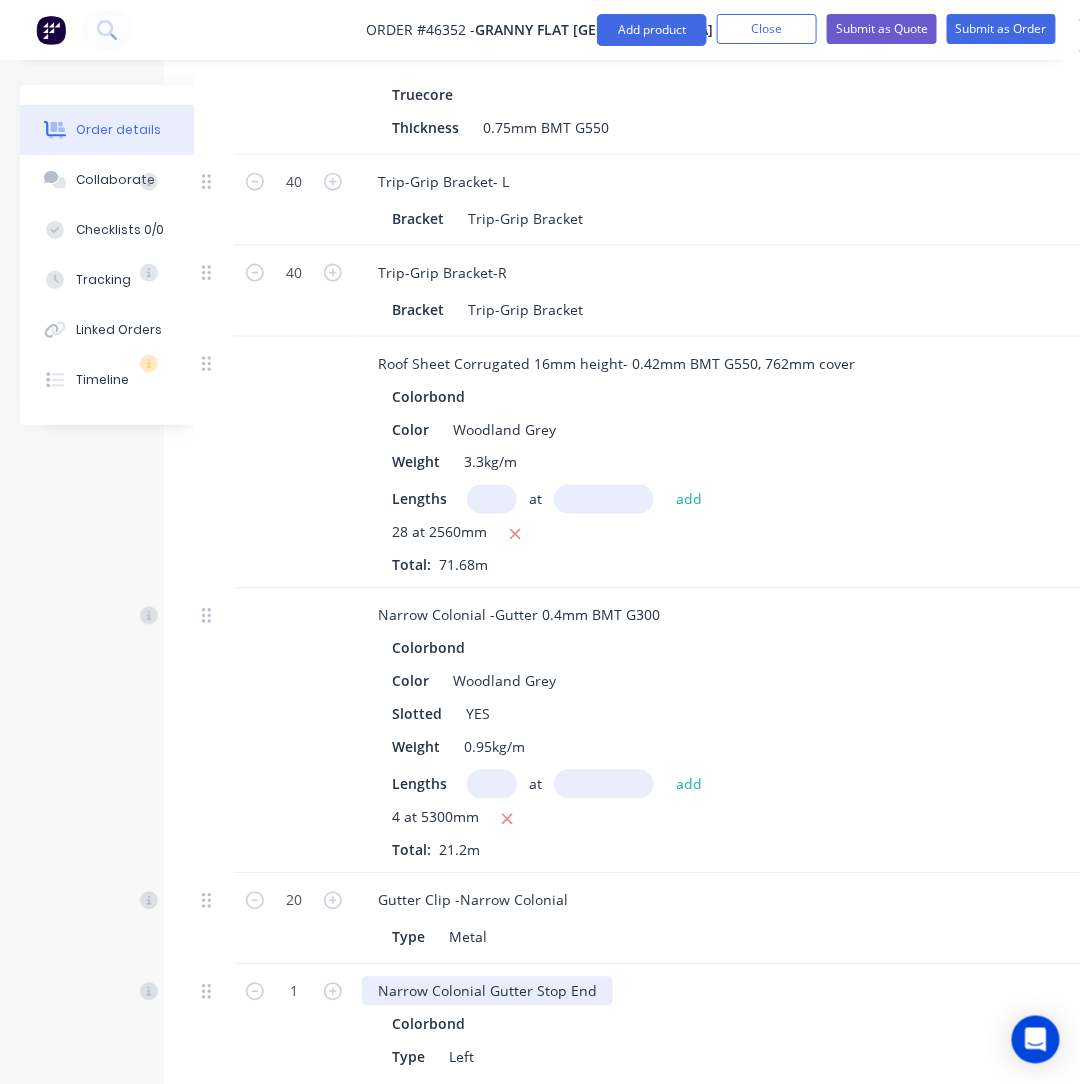 click on "Narrow Colonial Gutter Stop End" at bounding box center (487, 991) 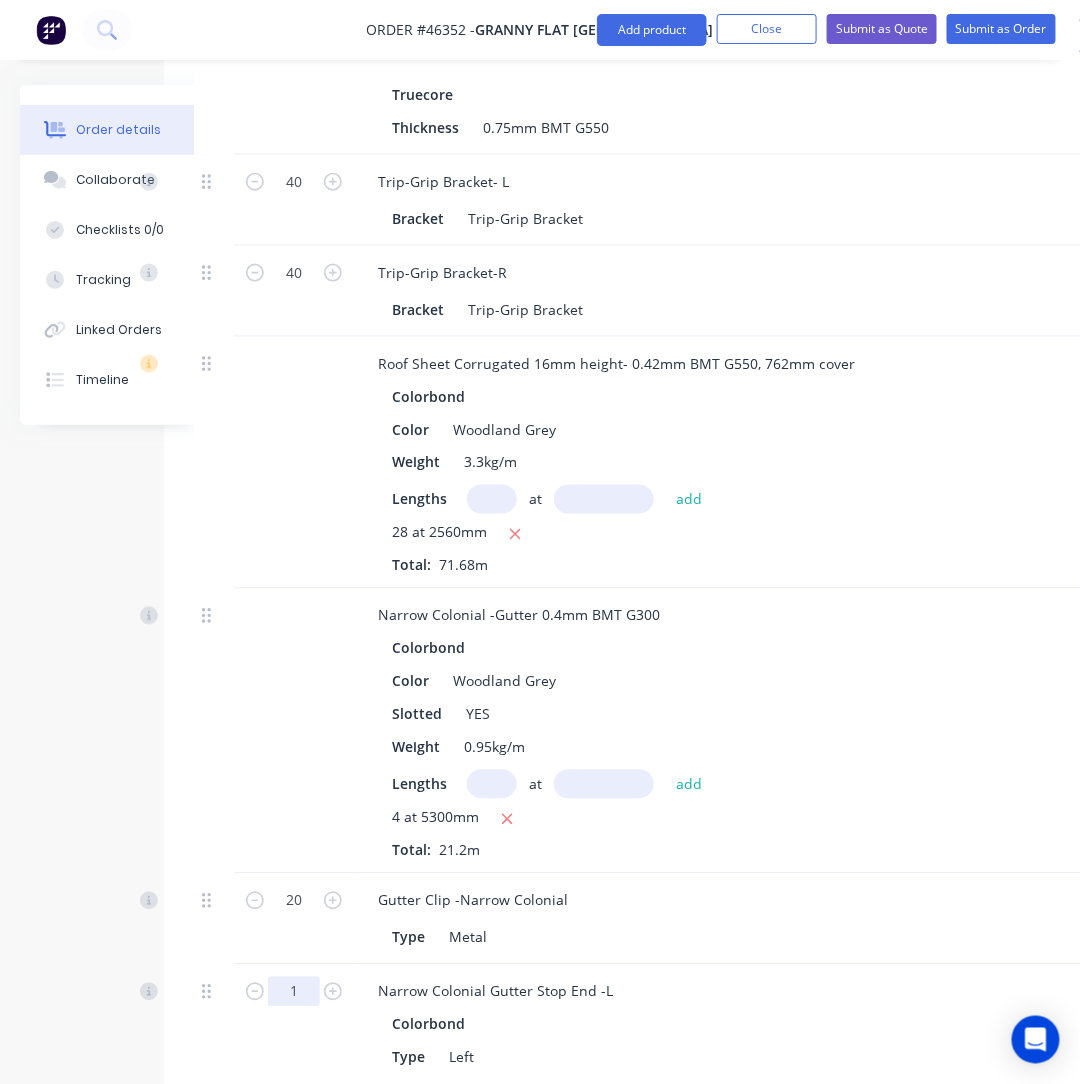 click on "1" at bounding box center (294, -1497) 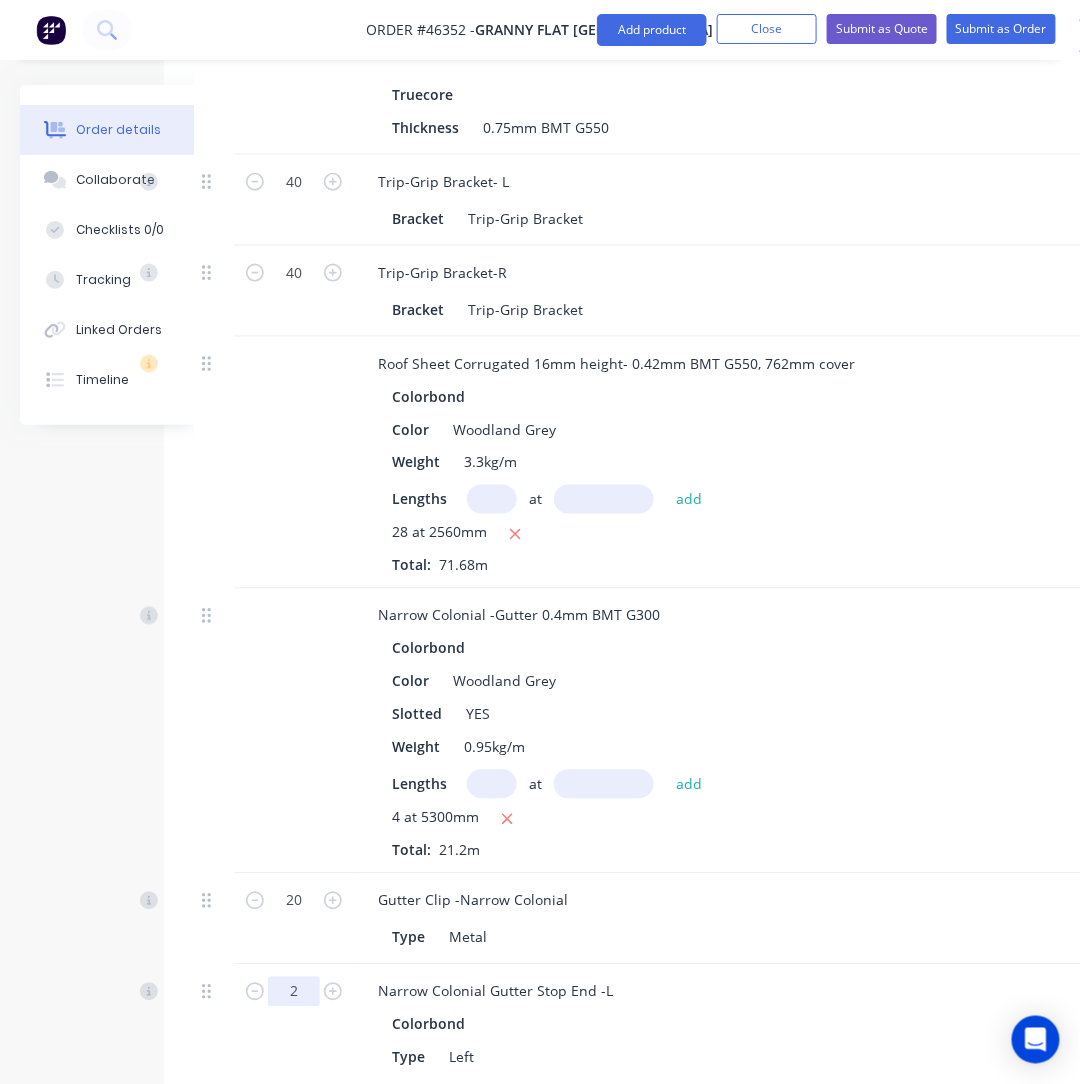 type on "2" 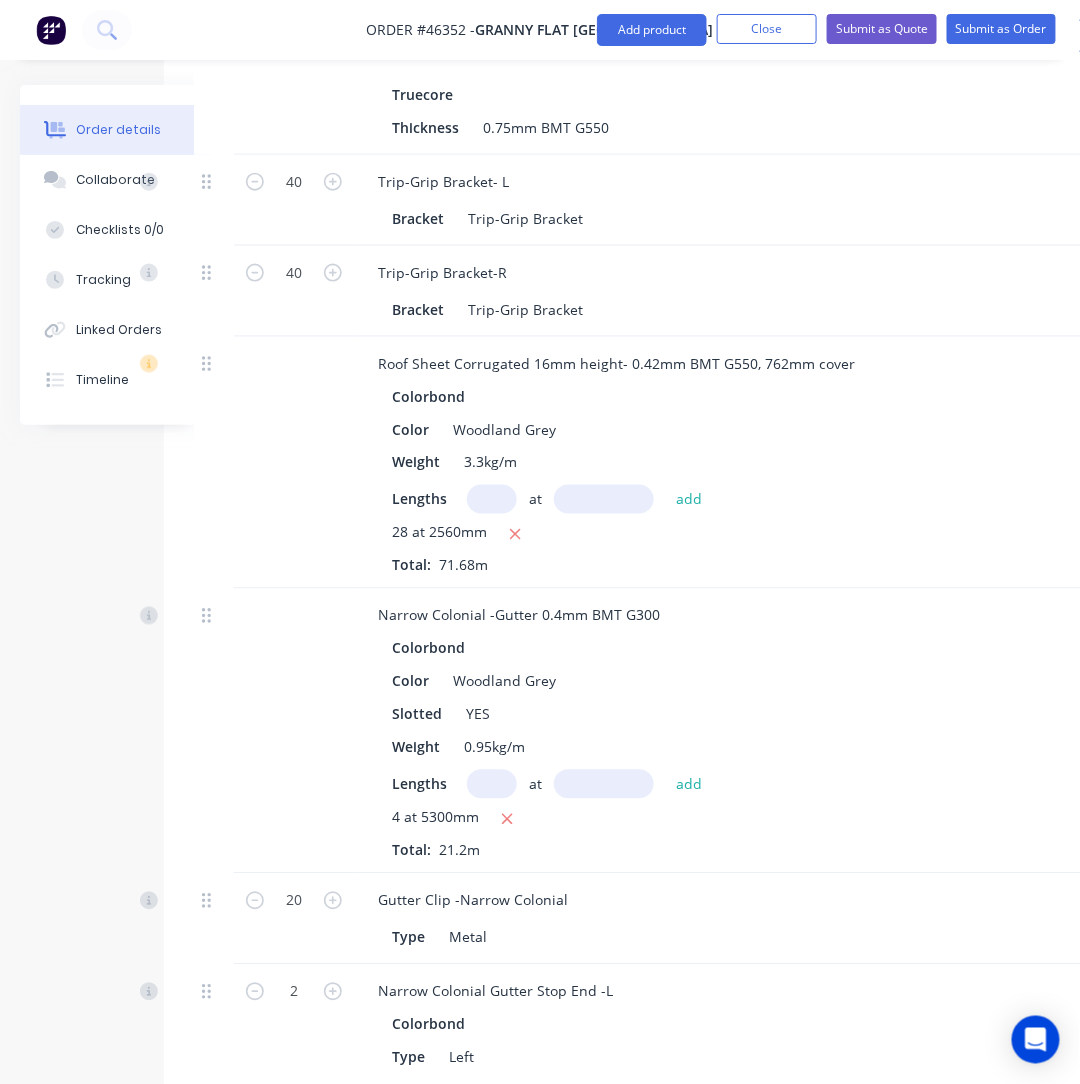 type on "$4.00" 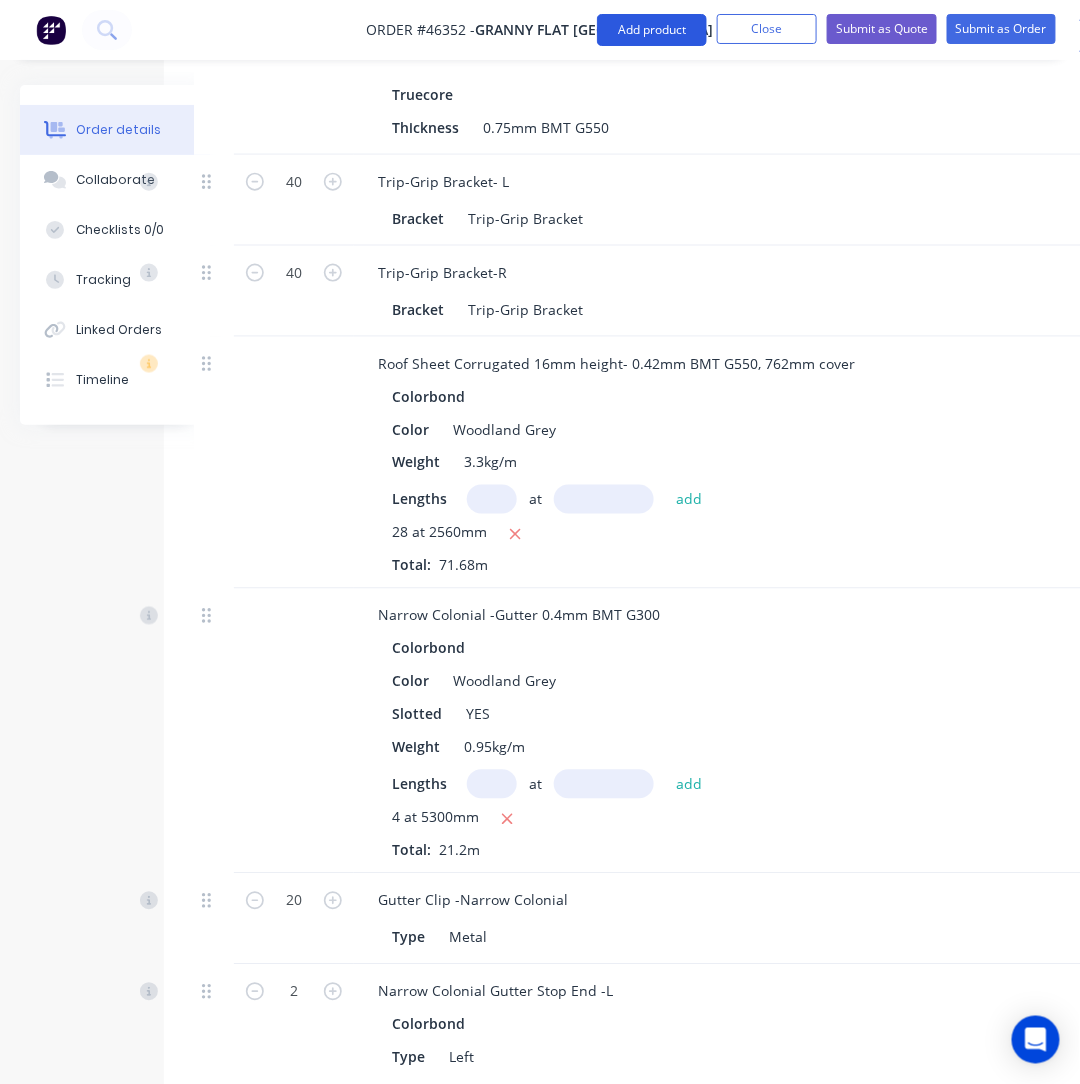 click on "Add product" at bounding box center (652, 30) 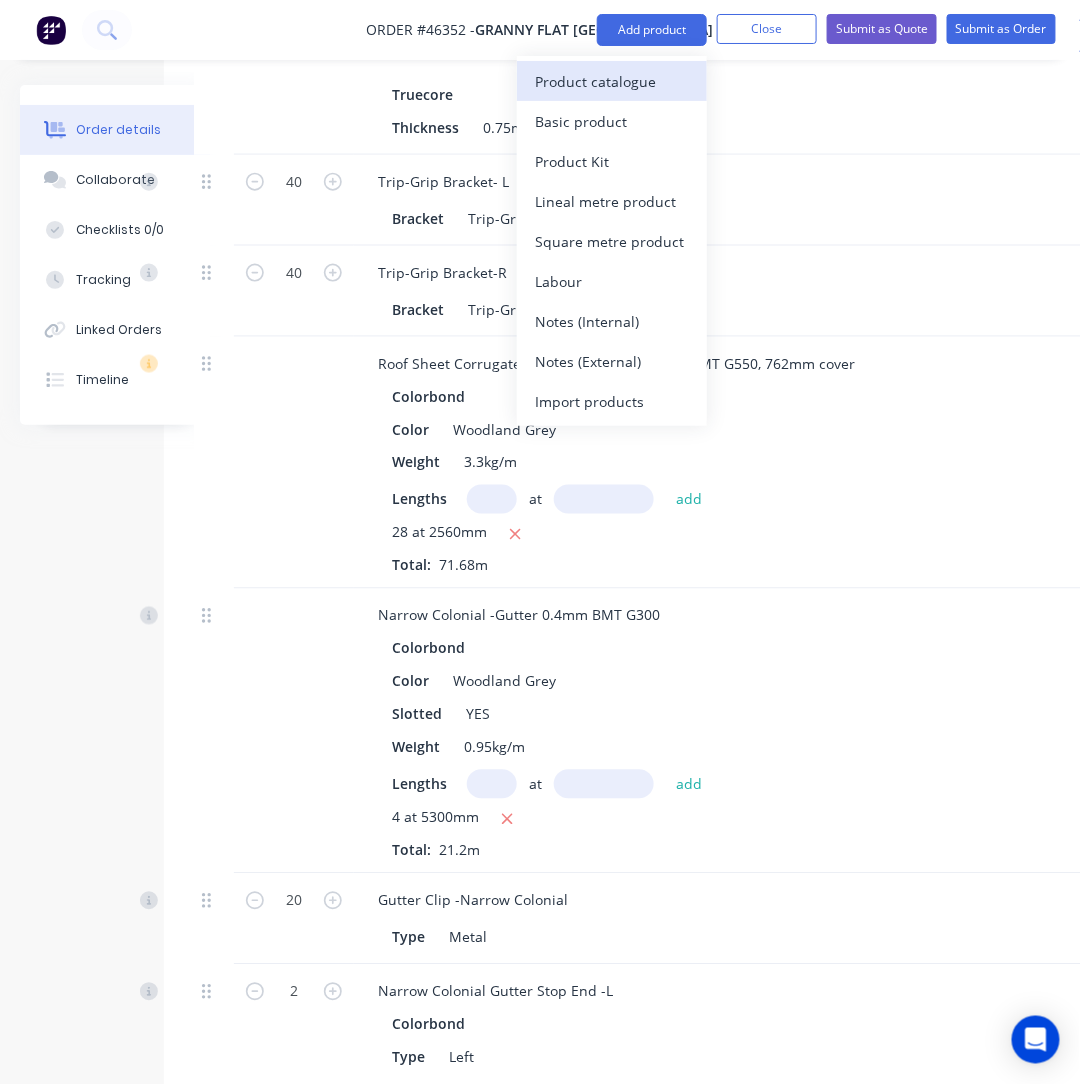 click on "Product catalogue" at bounding box center [612, 81] 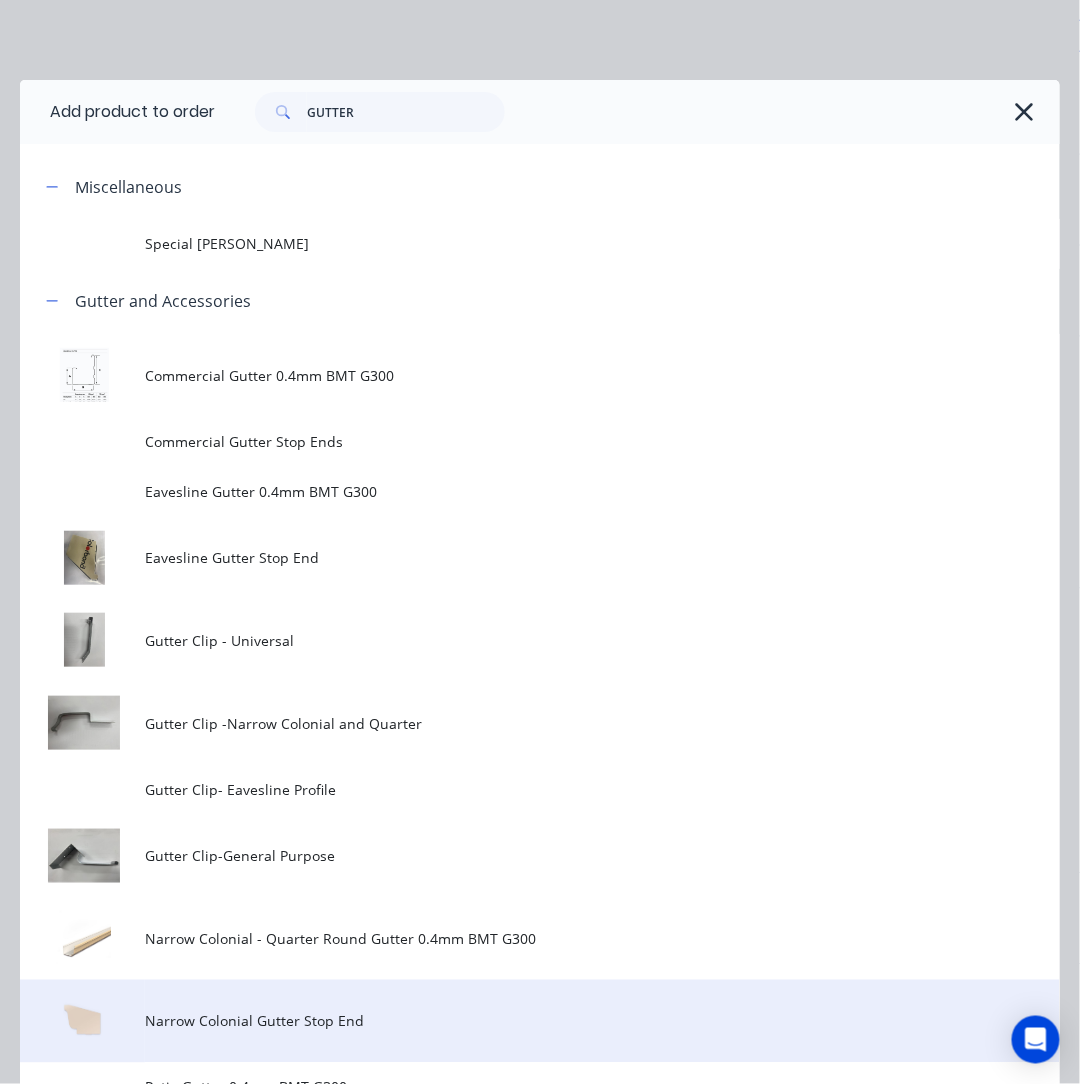 click on "Narrow Colonial Gutter Stop End" at bounding box center (511, 1021) 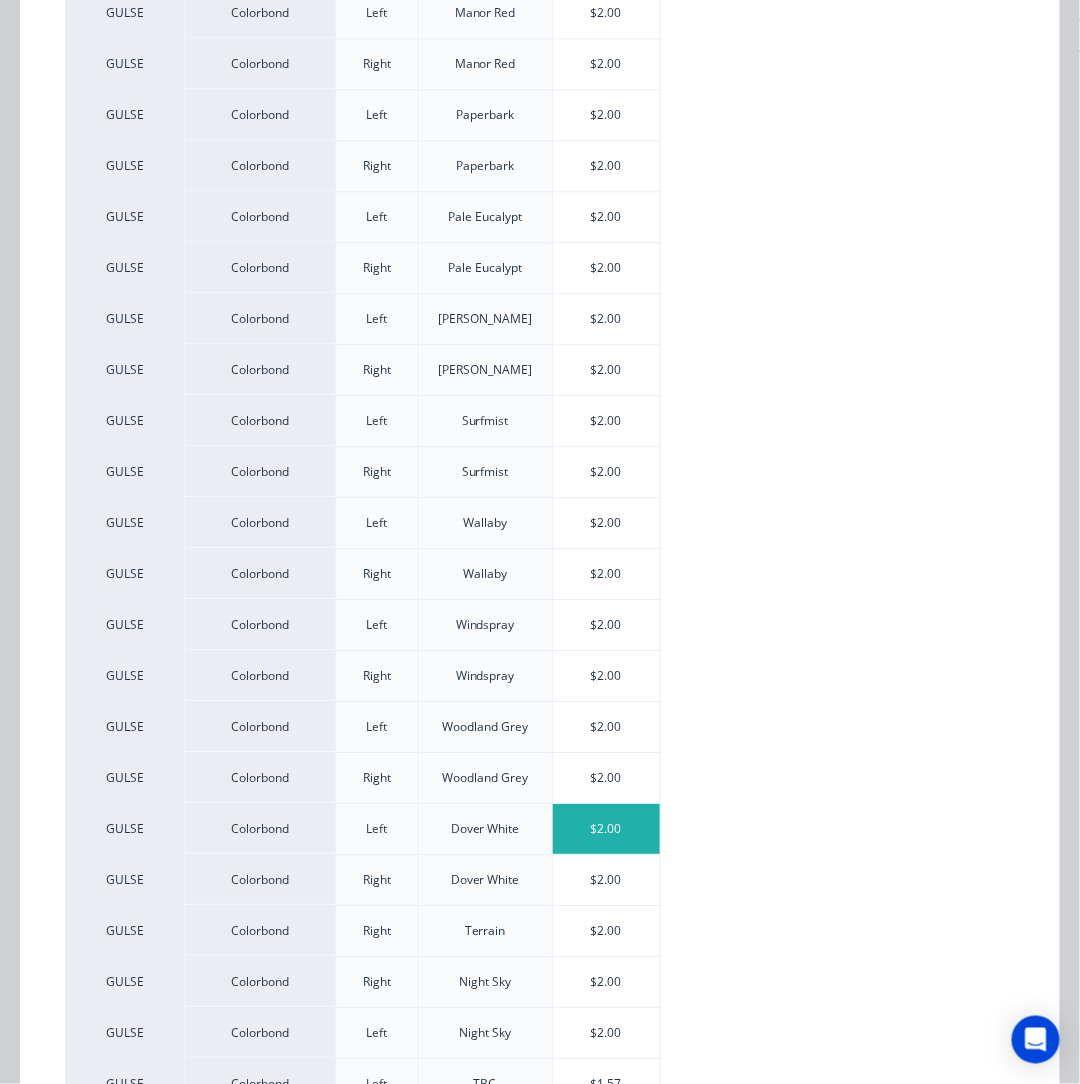 scroll, scrollTop: 1290, scrollLeft: 0, axis: vertical 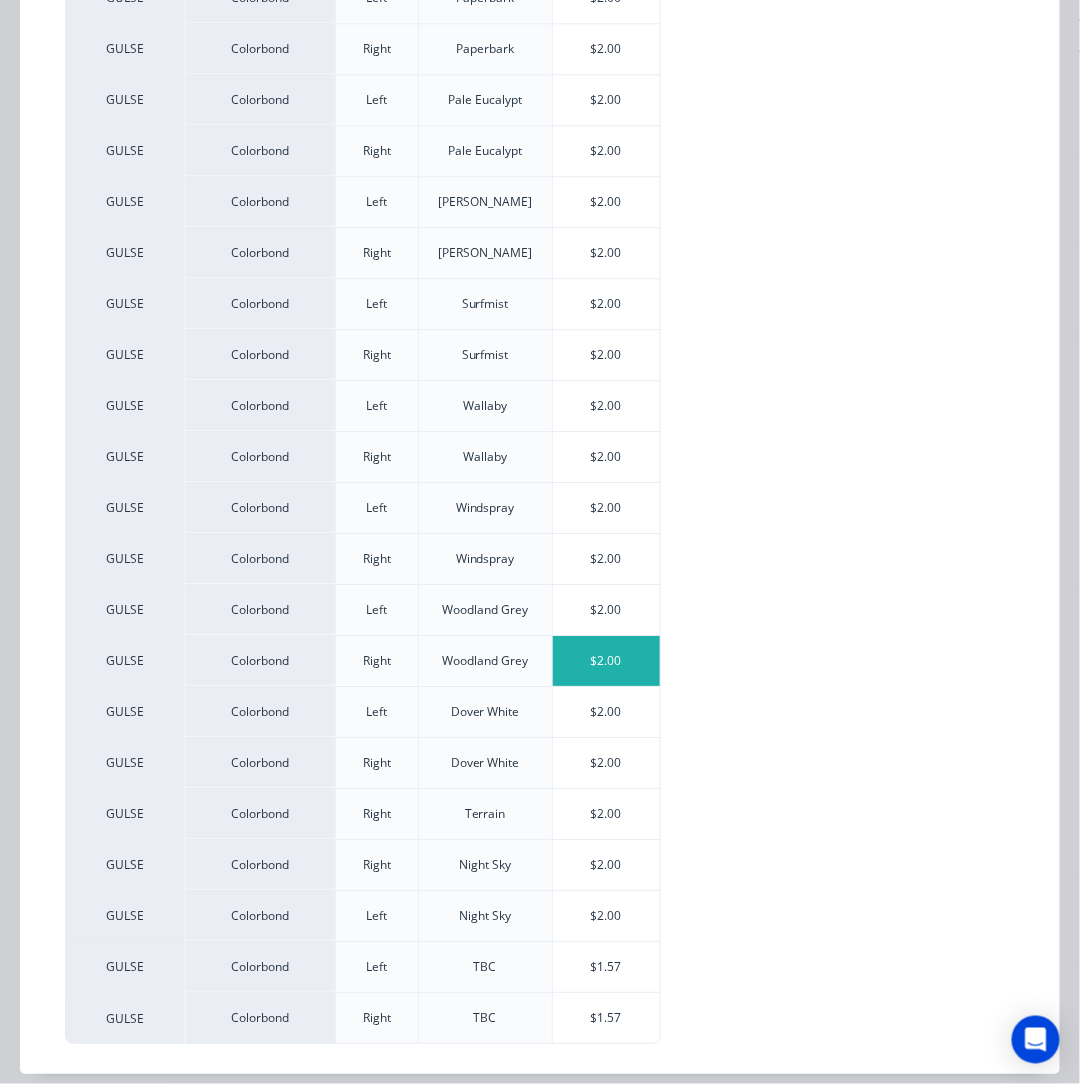 click on "$2.00" at bounding box center (606, 661) 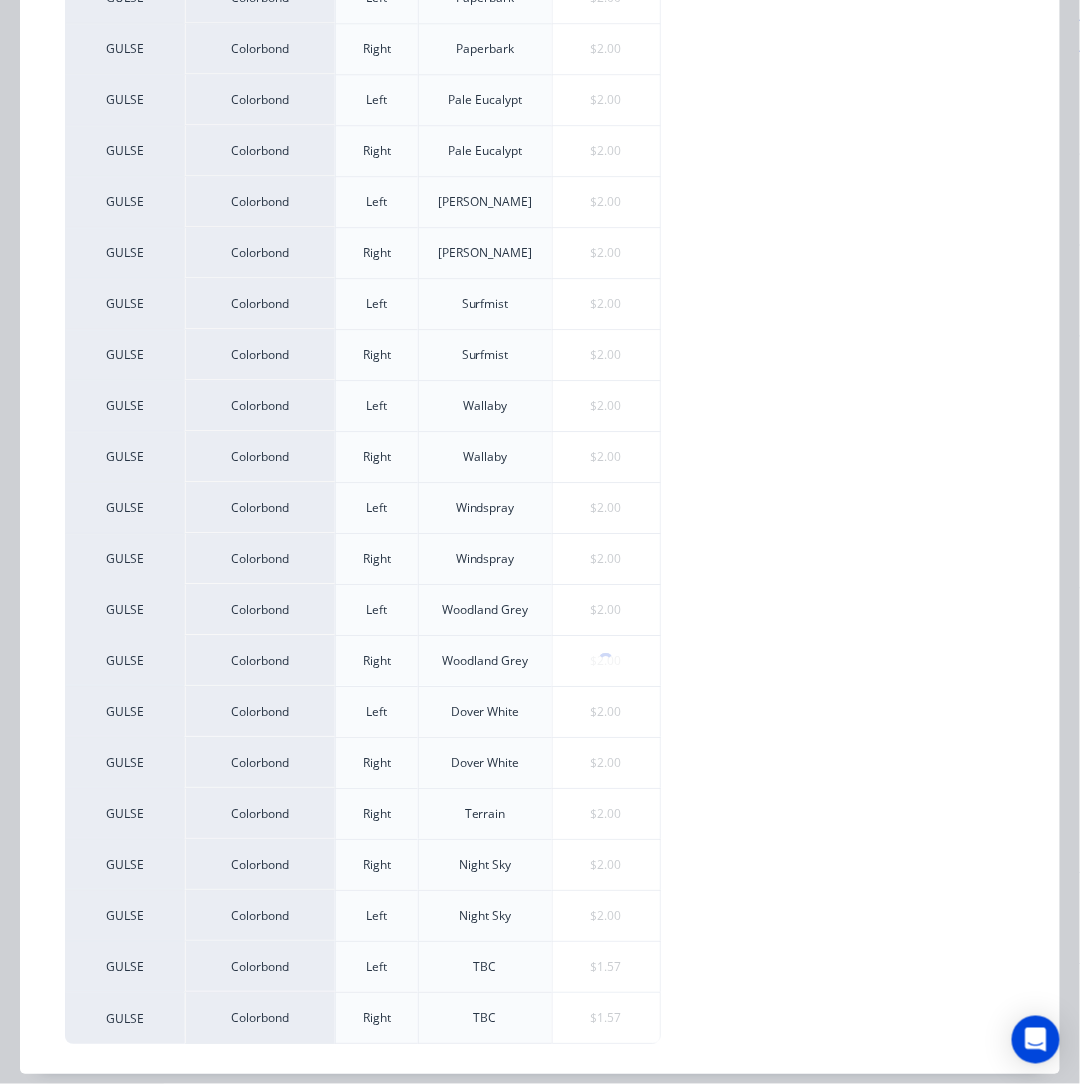 scroll, scrollTop: 0, scrollLeft: 0, axis: both 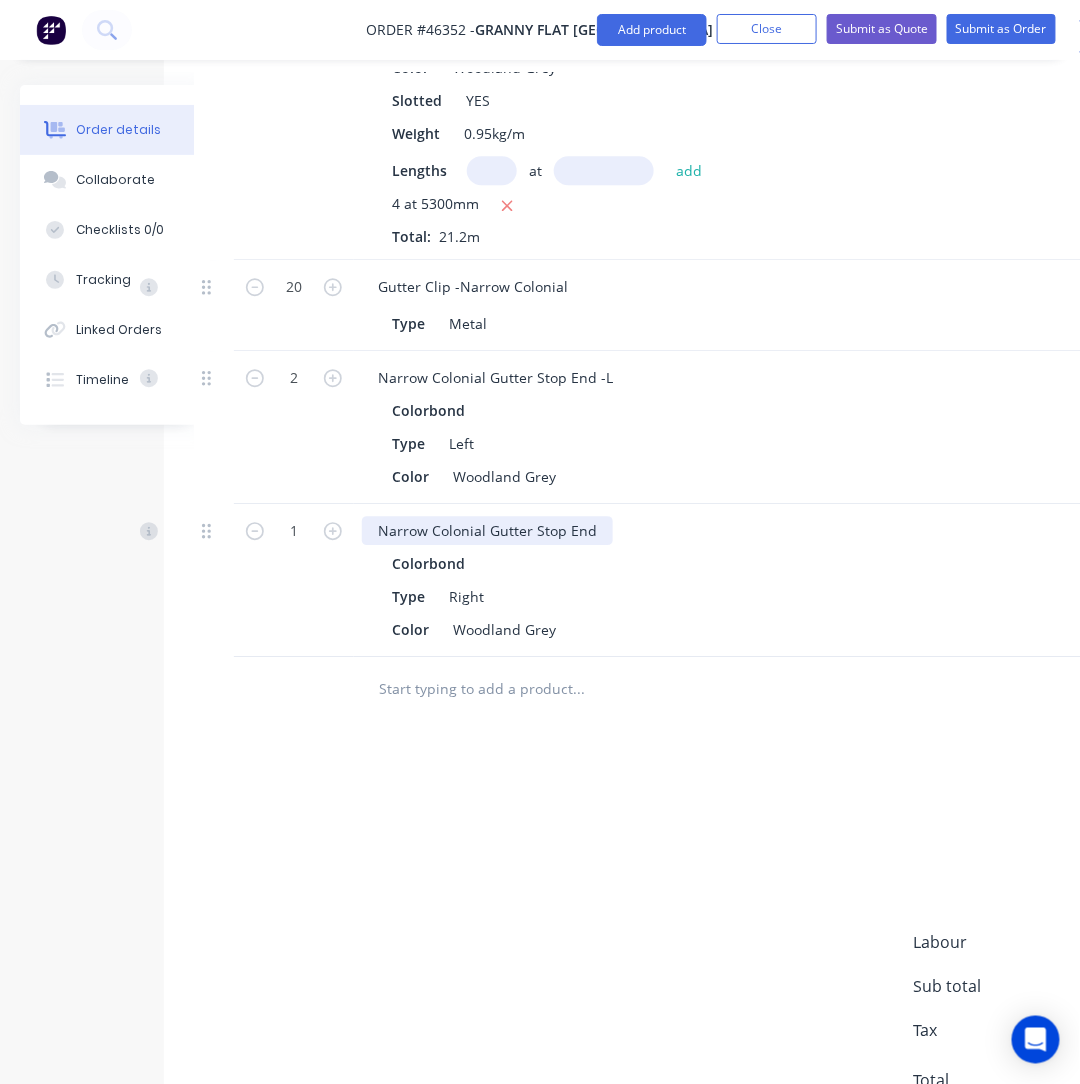 click on "Narrow Colonial Gutter Stop End" at bounding box center [487, 530] 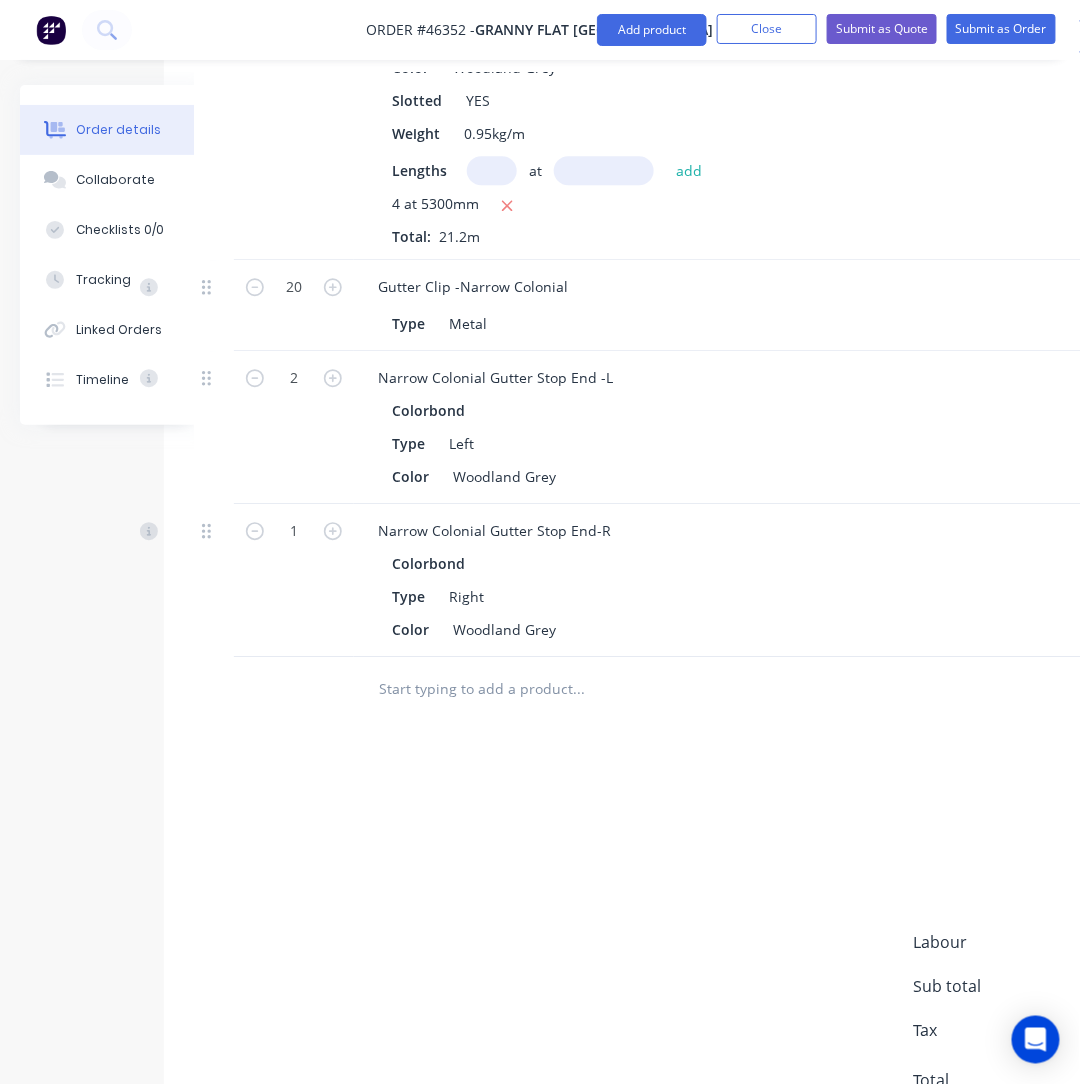 drag, startPoint x: 417, startPoint y: 789, endPoint x: 390, endPoint y: 641, distance: 150.44267 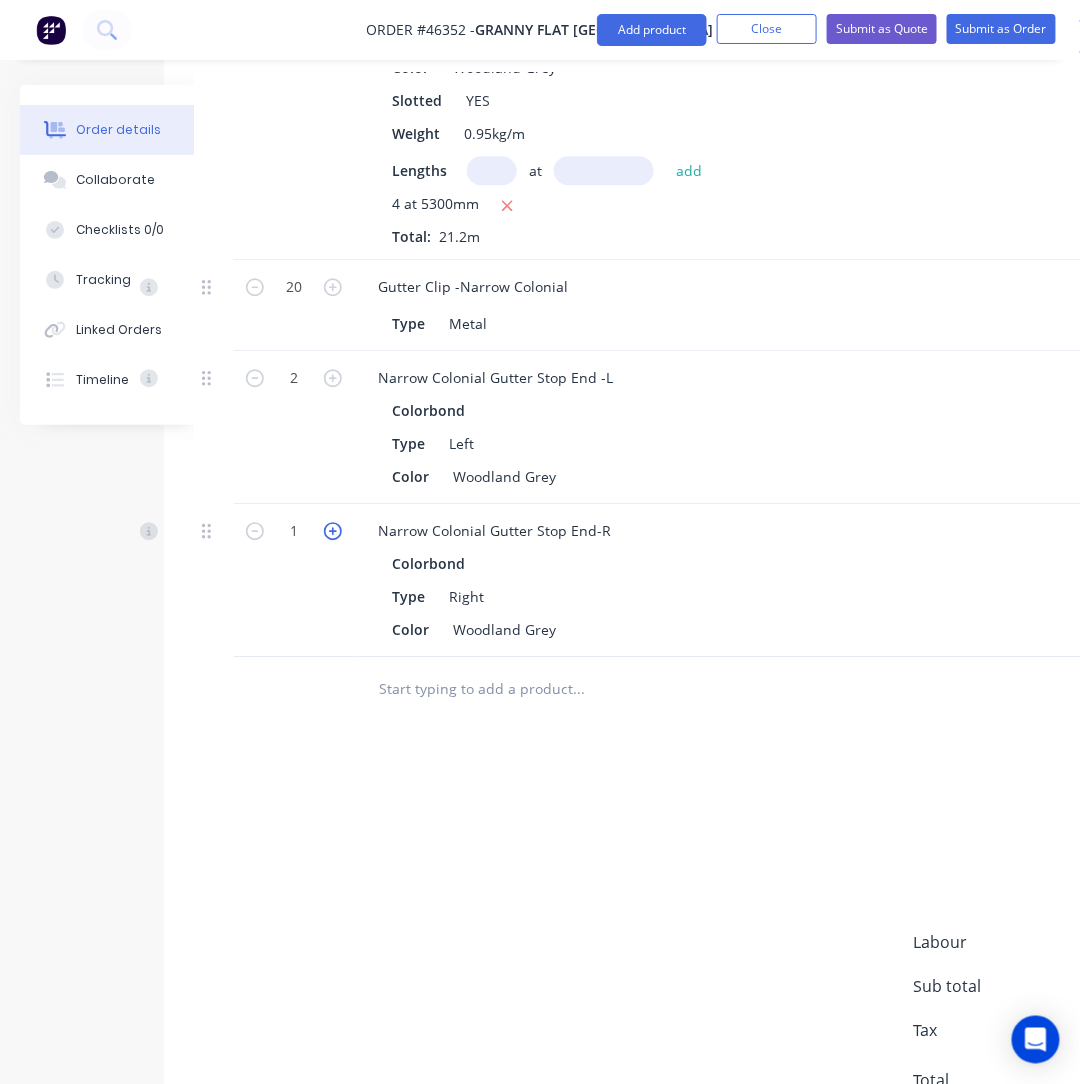 click 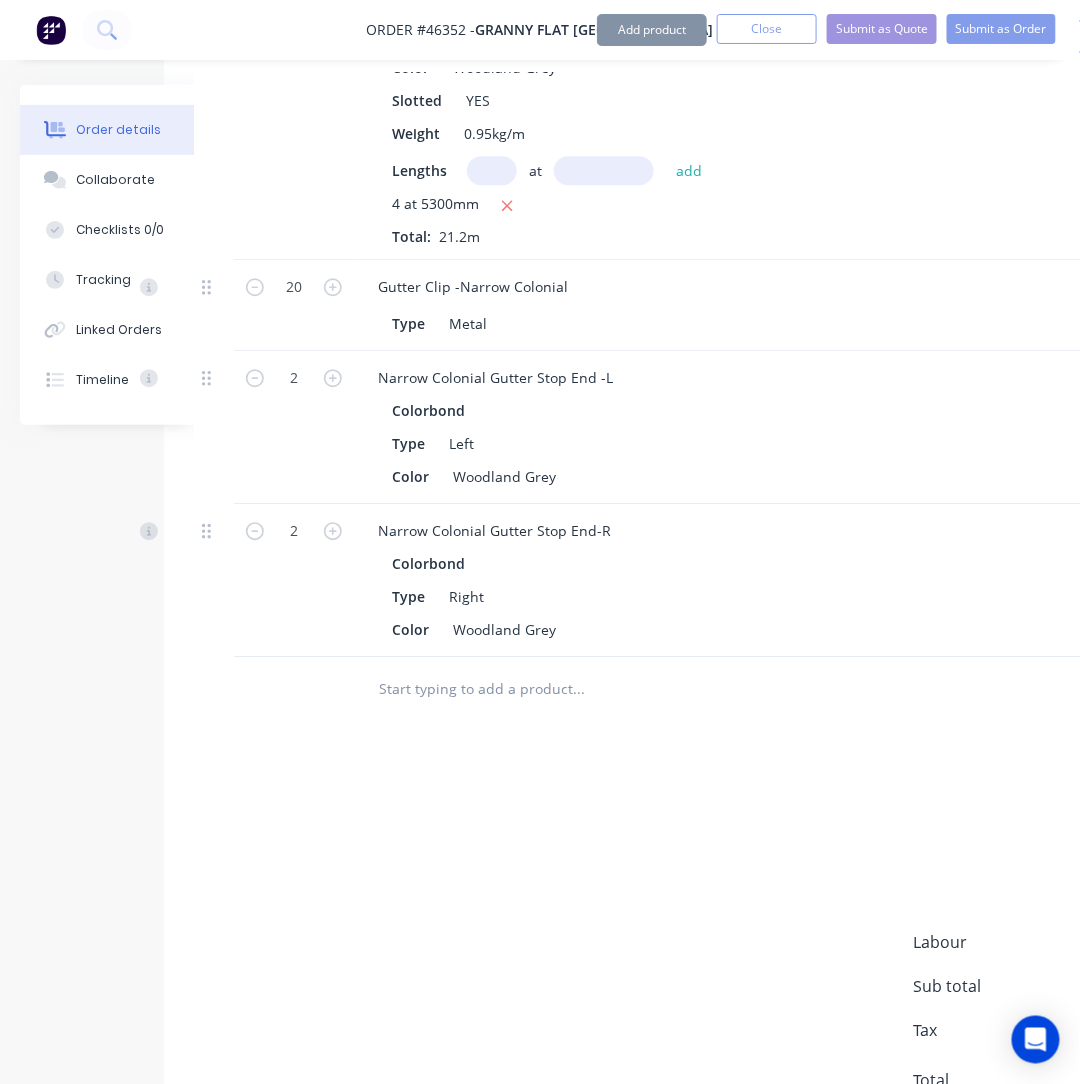 click on "Delivery fee $550.00 add markup add discount Labour $0.00 Sub total $8,362.88 Tax $836.28 Total $9,199.16" at bounding box center (729, 952) 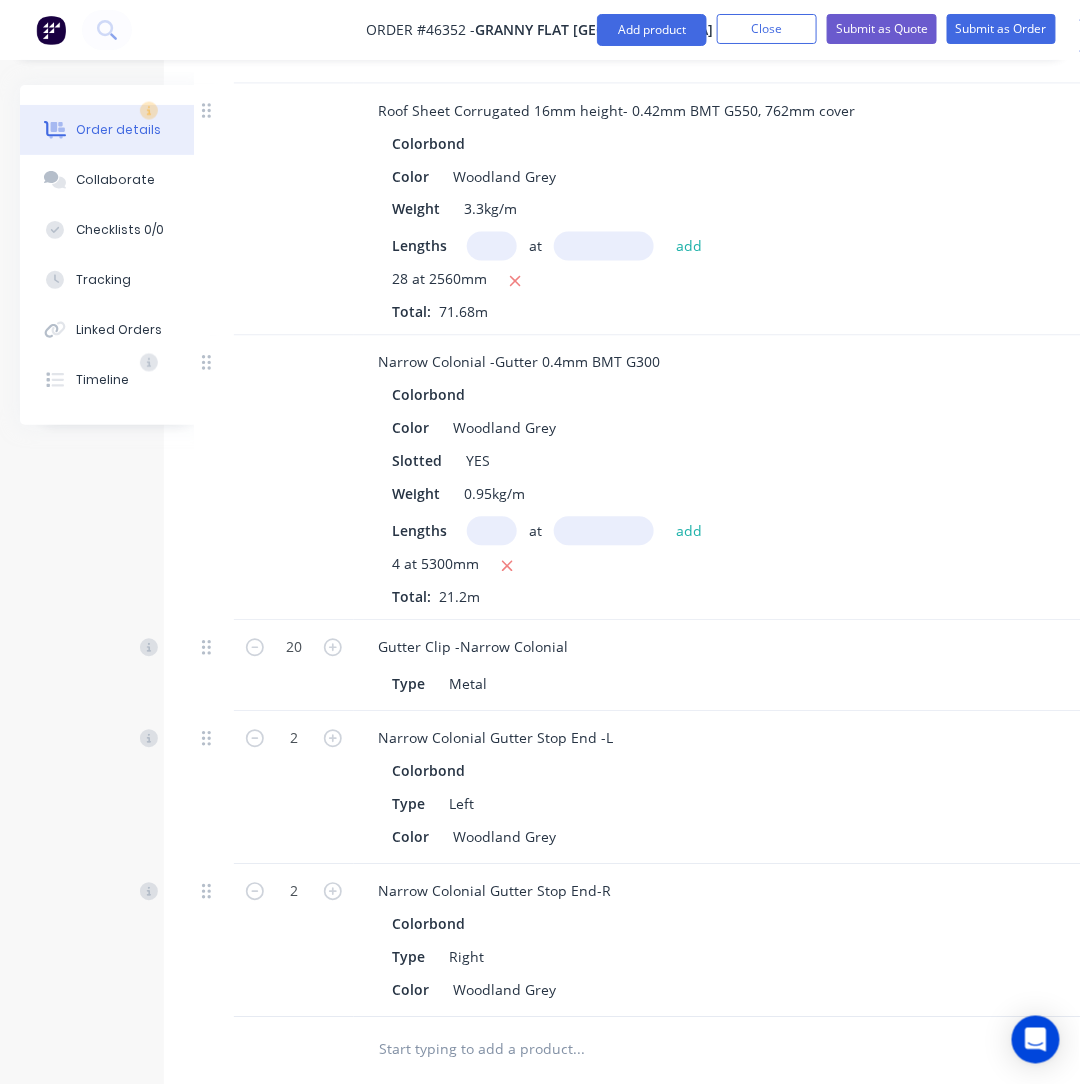 scroll, scrollTop: 2604, scrollLeft: 76, axis: both 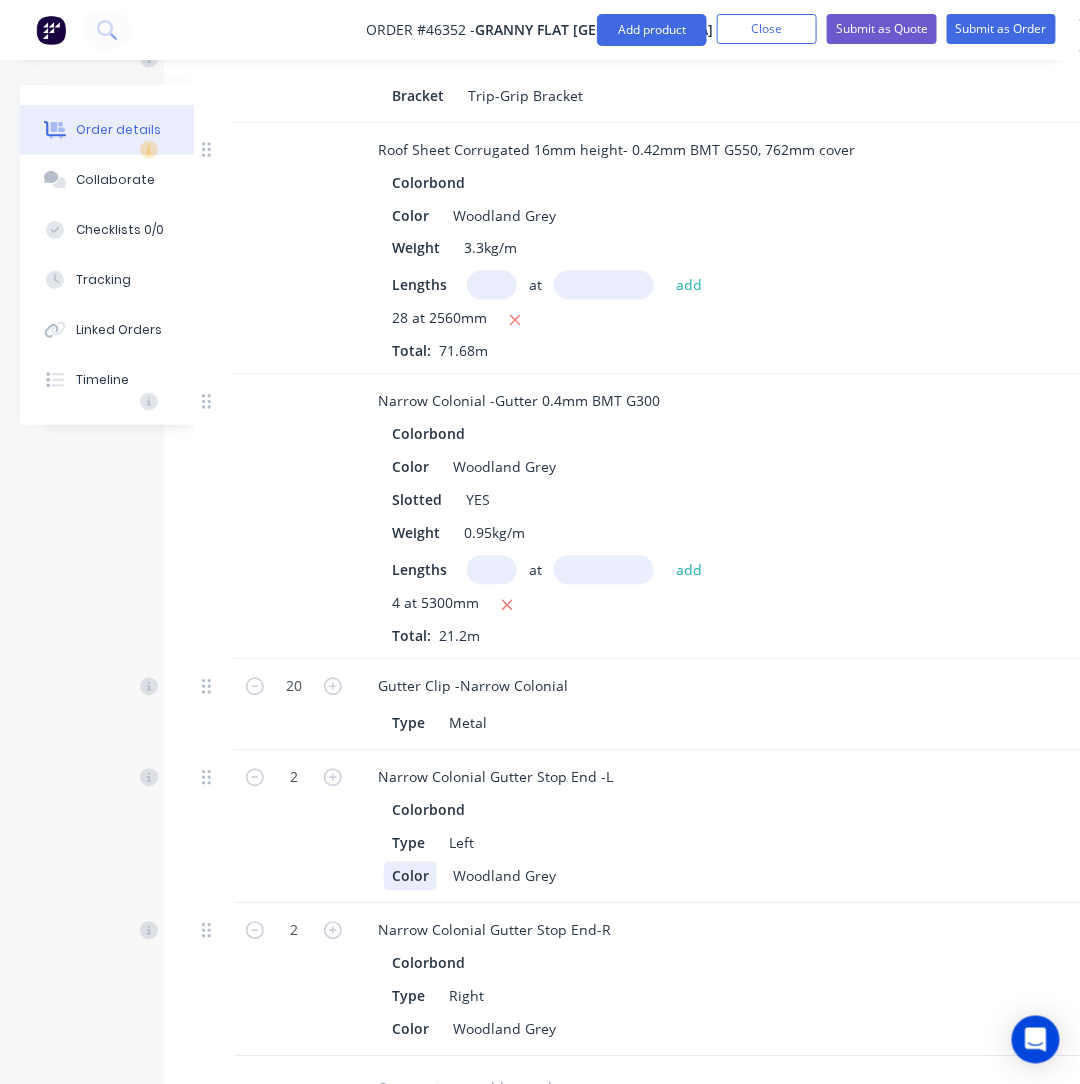 click on "Color" at bounding box center [410, 876] 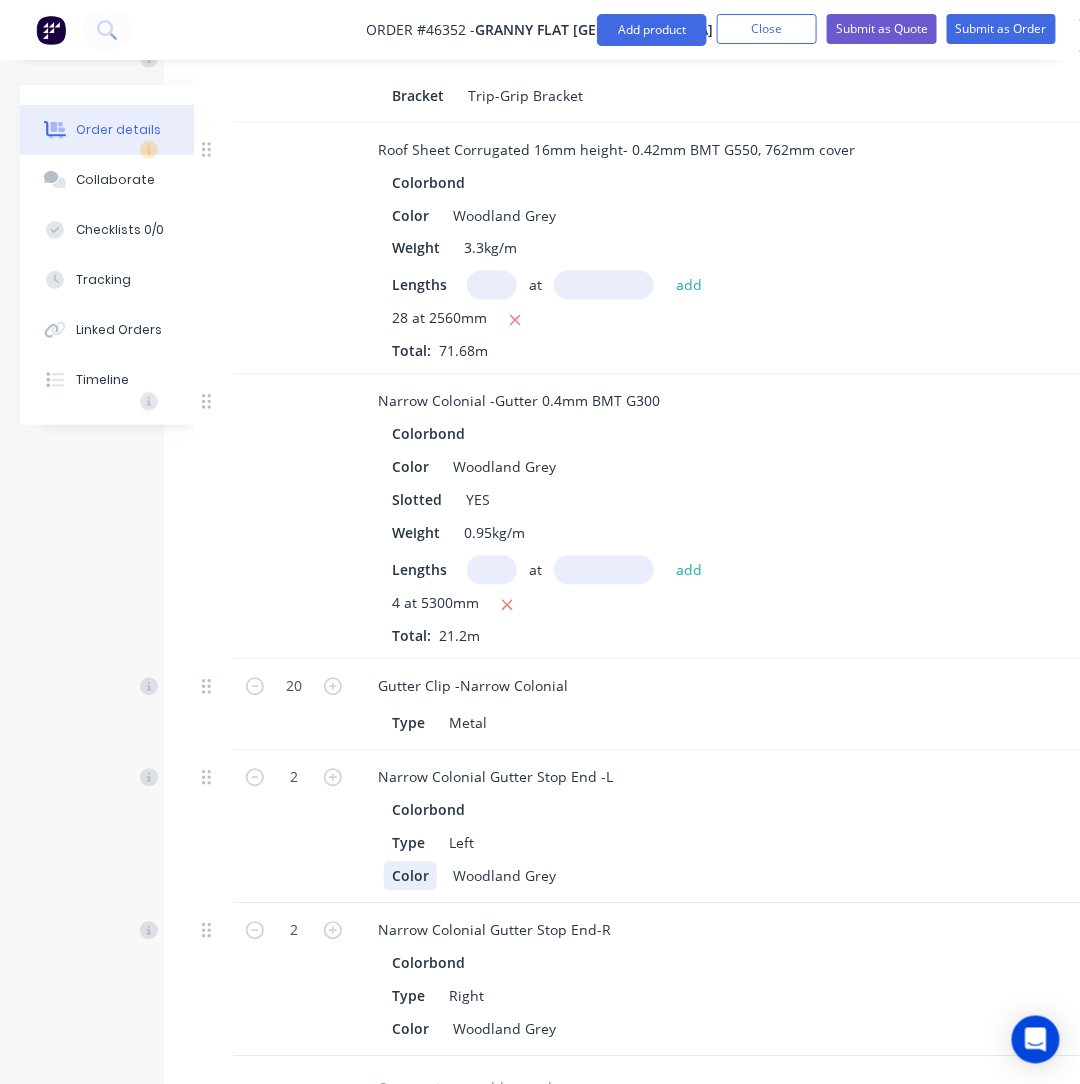 click on "Color" at bounding box center (410, 876) 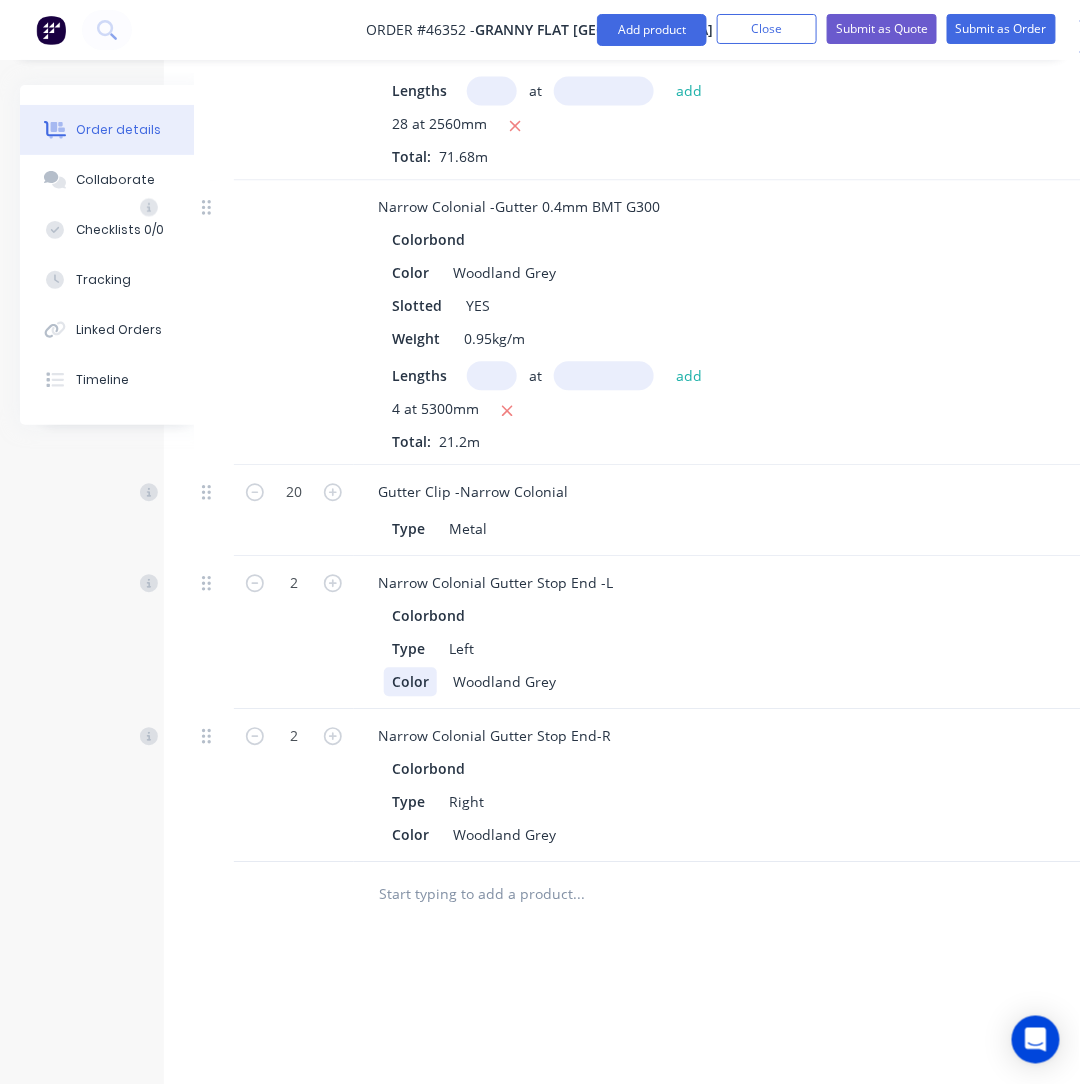 scroll, scrollTop: 3004, scrollLeft: 76, axis: both 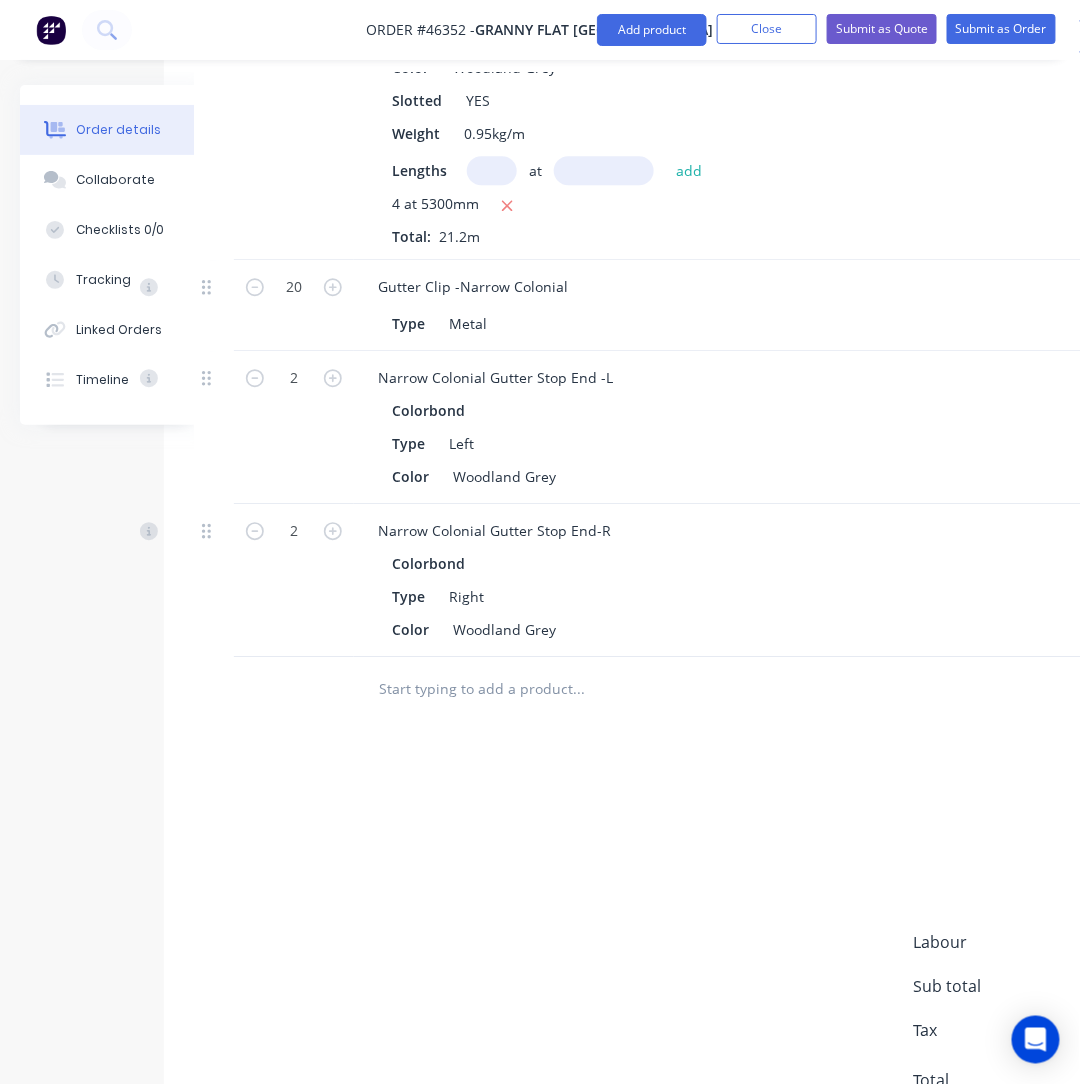click at bounding box center [578, 689] 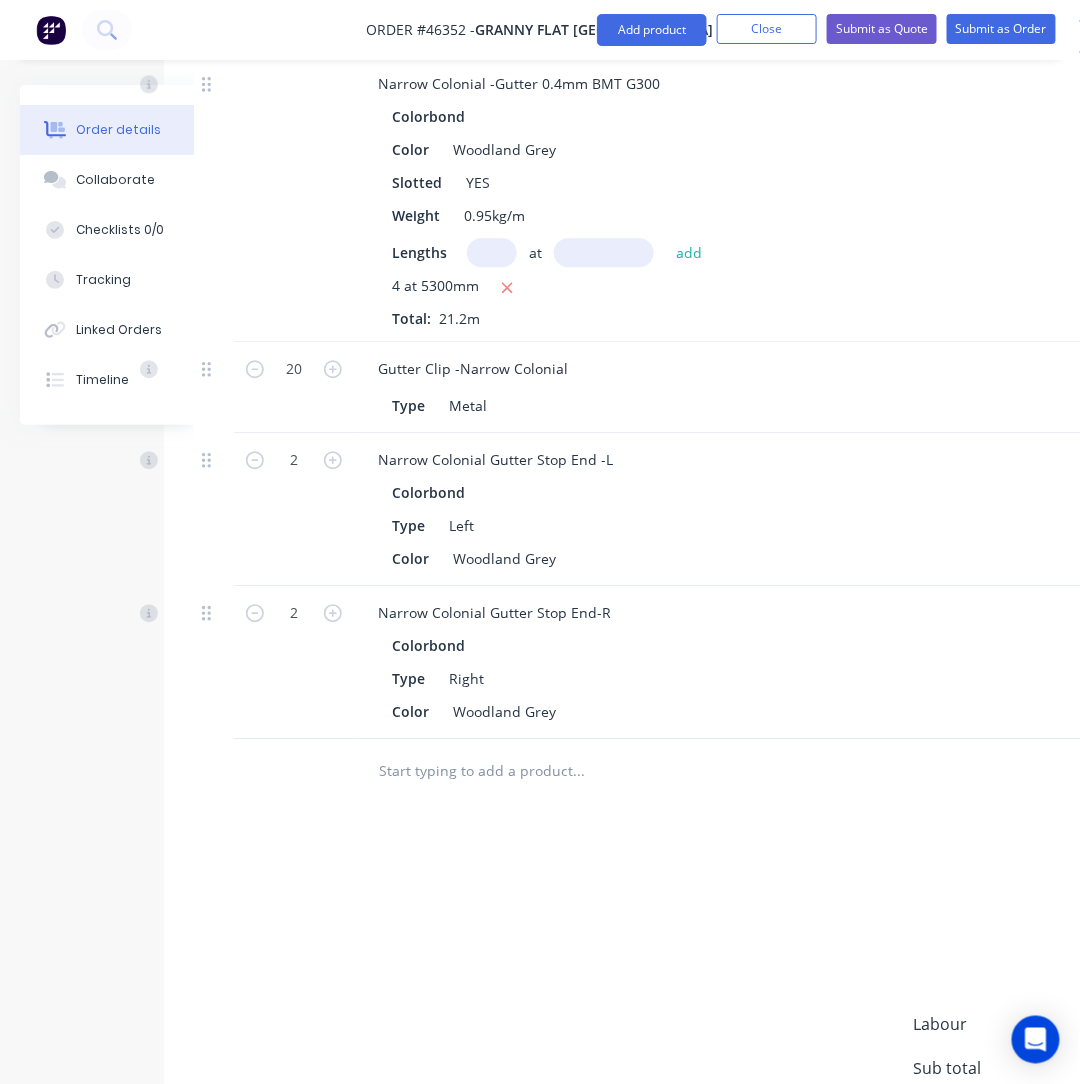 scroll, scrollTop: 2804, scrollLeft: 76, axis: both 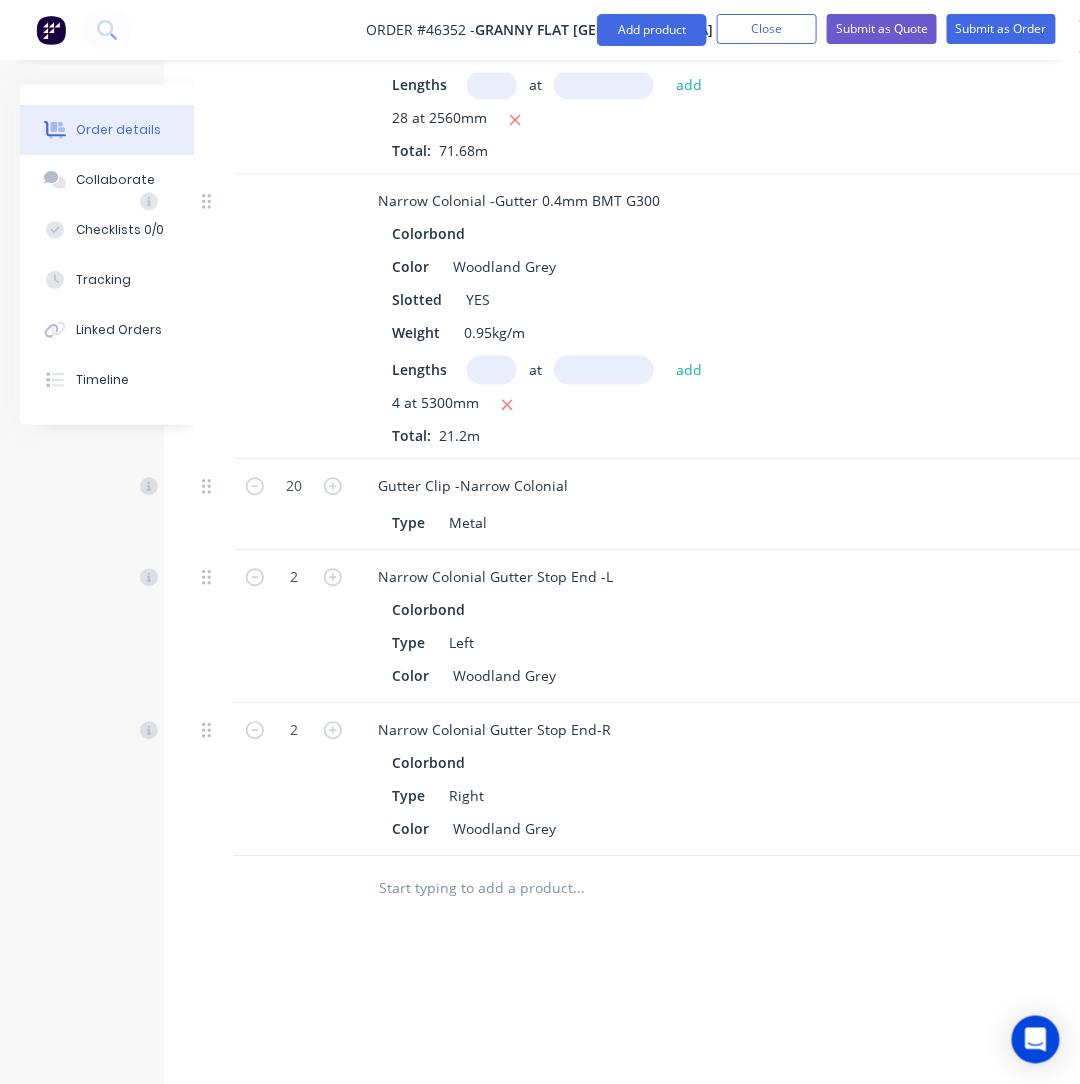 click on "Order #46352 -  Granny Flat WA Add product     Close Submit as Quote Submit as Order" at bounding box center [540, 30] 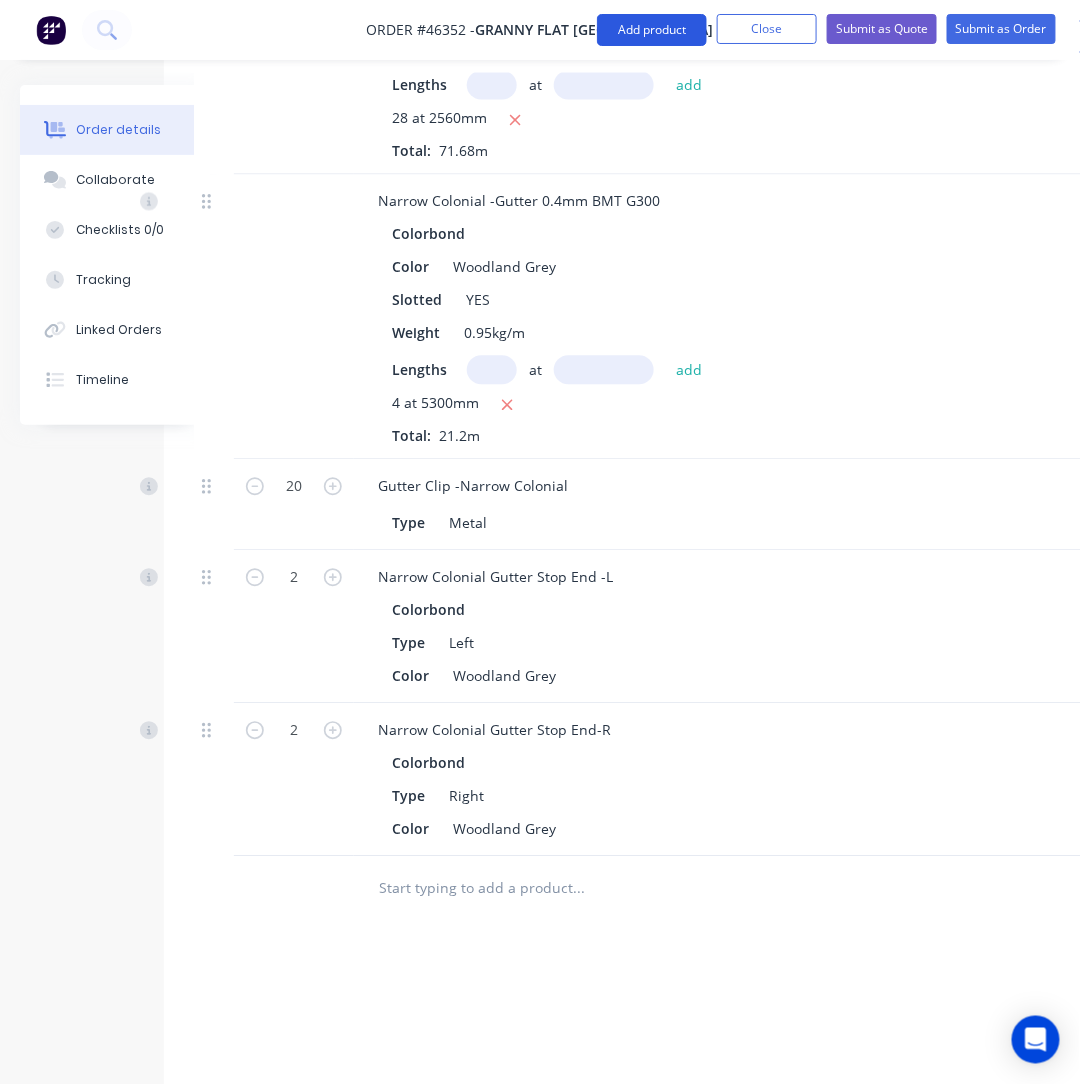 click on "Add product" at bounding box center [652, 30] 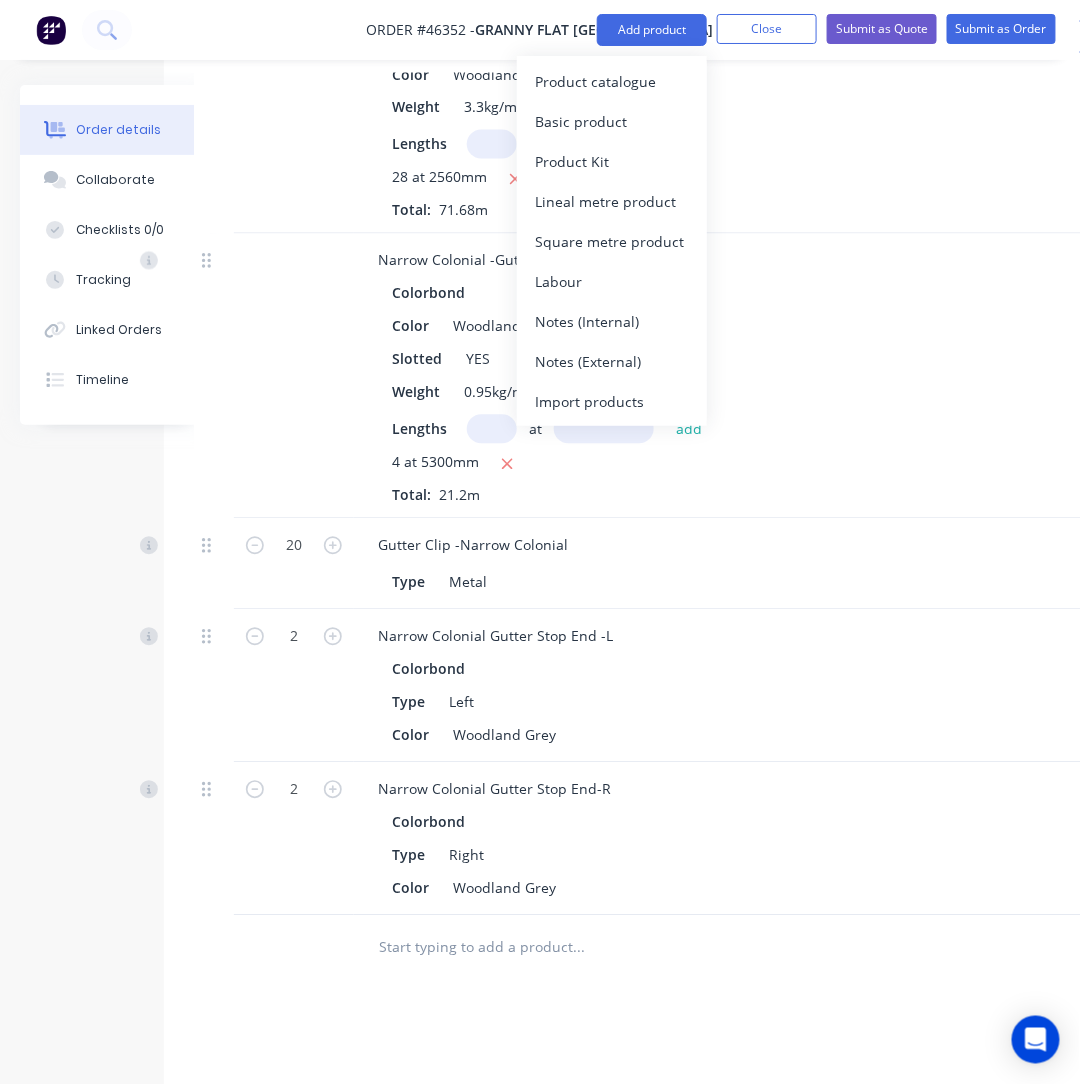 scroll, scrollTop: 2704, scrollLeft: 76, axis: both 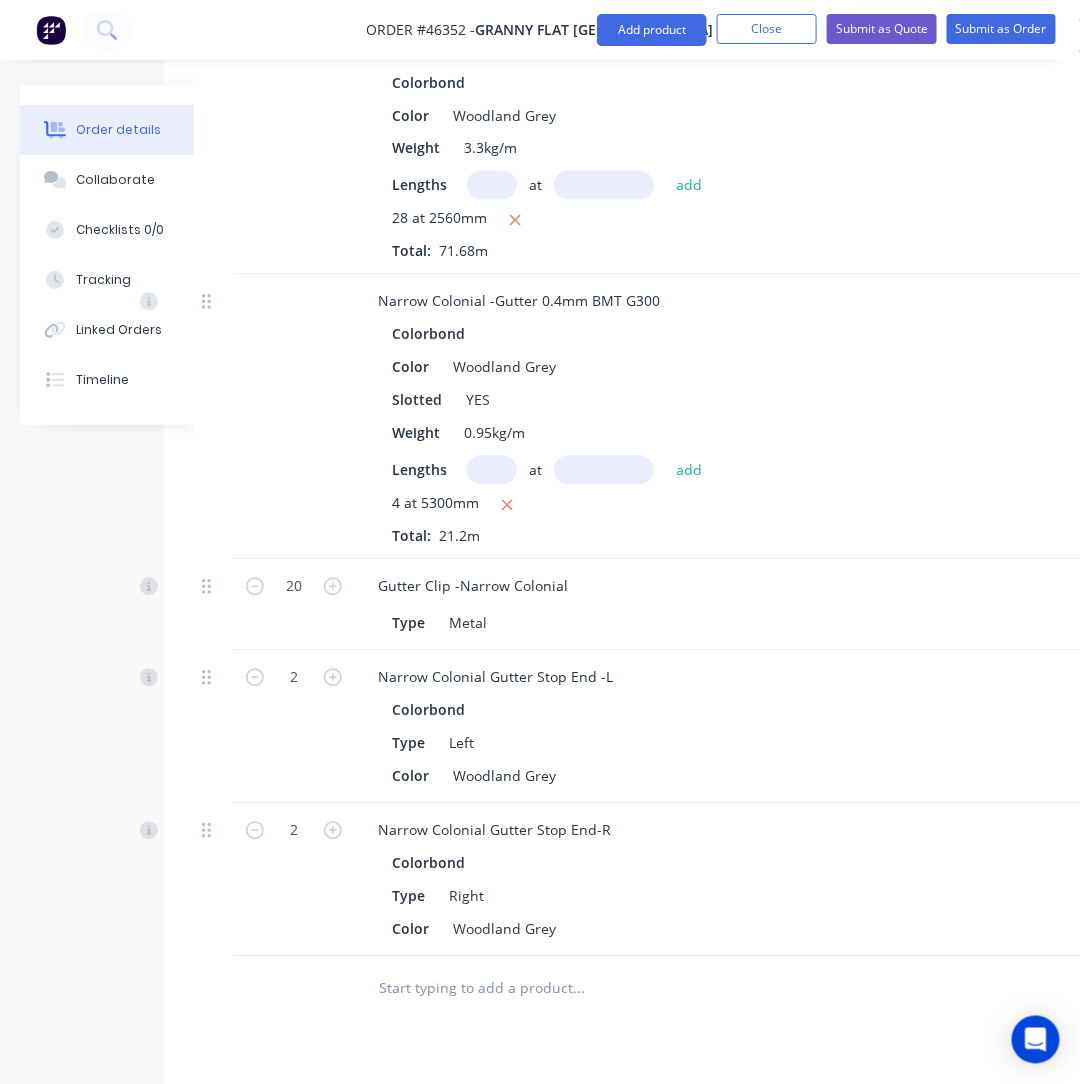 click on "Drawings Add drawing   Products Show / Hide columns Add product     Qty Discount Price Total 1 Stud Wall 89*41mm, 2635mm H, 400mm c/c Double studs every 1200mm - External Truecore Thickness 0.75mm BMT G550 % $2,636.00 $2,636.00 $2,636.00 $2,636.00   1 Stud Wall 89*41mm, 2635mm H, 600mm c/c - Internal Truecore Thickness 0.75mm BMT G550 % $686.00 $686.00 $686.00 $686.00   C Channel 89*41mm Truecore Attribute 0.75mm BMT G550 Lengths at add 10 at 2635mm Total: 26.35m % $4.00 $4.00 $105.40 $105.40   10 Holding Down Bracket Attribute Wall hold down bracket % $2.00 $2.00 $20.00 $20.00   10 Angle-PGI Galvanized  Size 35*35mm*1.2mm BMT Length 3m % $9.90 $9.90 $99.00 $99.00   1 Steel Strap 30mm width size 1.2mm BMT G550 truecore No punched -50m % $57.00 $57.00 $57.00 $57.00   32 Top Hat / Batten-in stock Truecore Size 0.42mm BMT G550 25mm Weight 2.44kg.ea Length 6.1m % $8.27 $8.27 $264.64 $264.64   16 Top Hat / Batten-in stock Truecore Size 0.55mm BMT G550 45mm Straight Cut Weight 4.52kg.ea Length 6.1m % $14.28 $14.28" at bounding box center [729, -287] 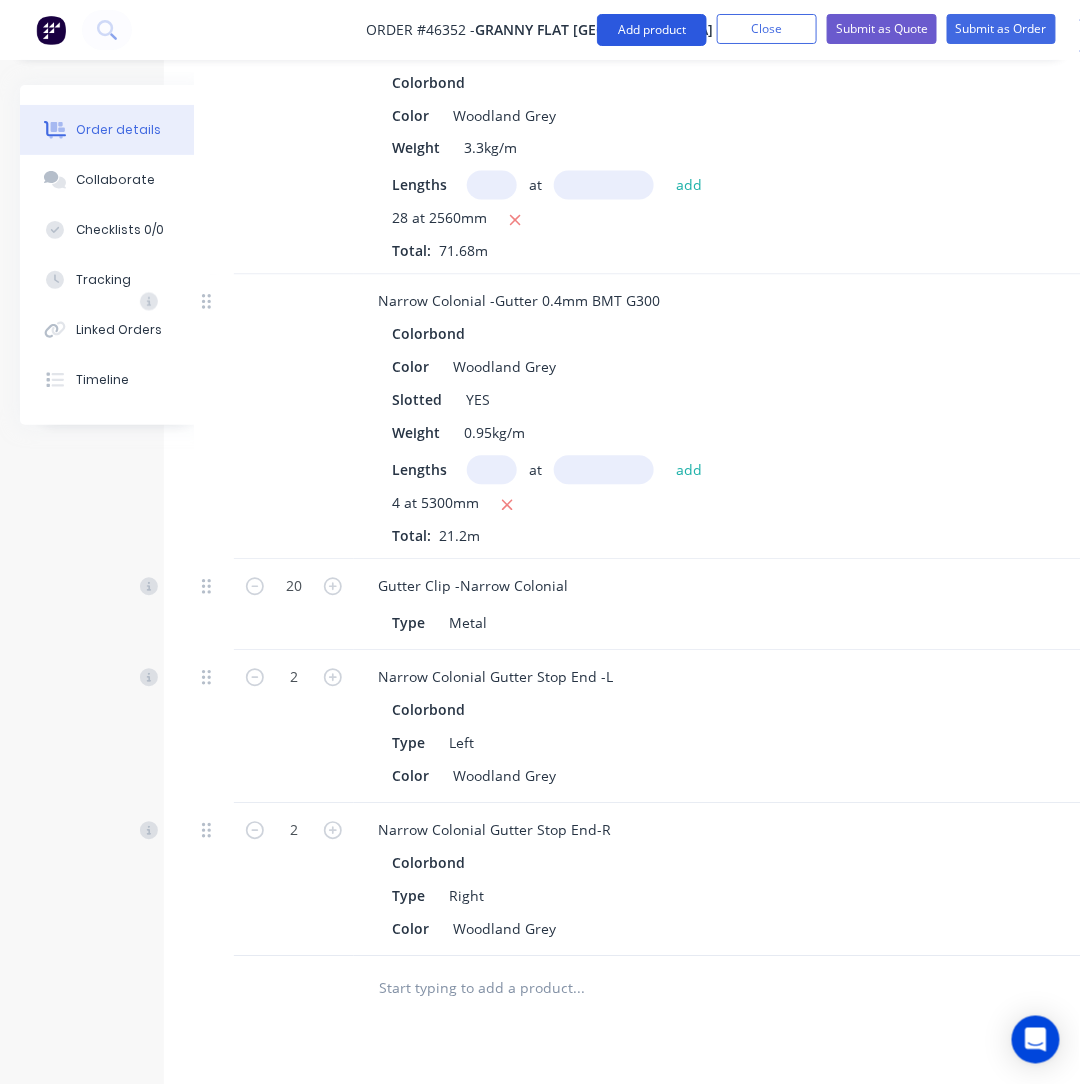 click on "Add product" at bounding box center (652, 30) 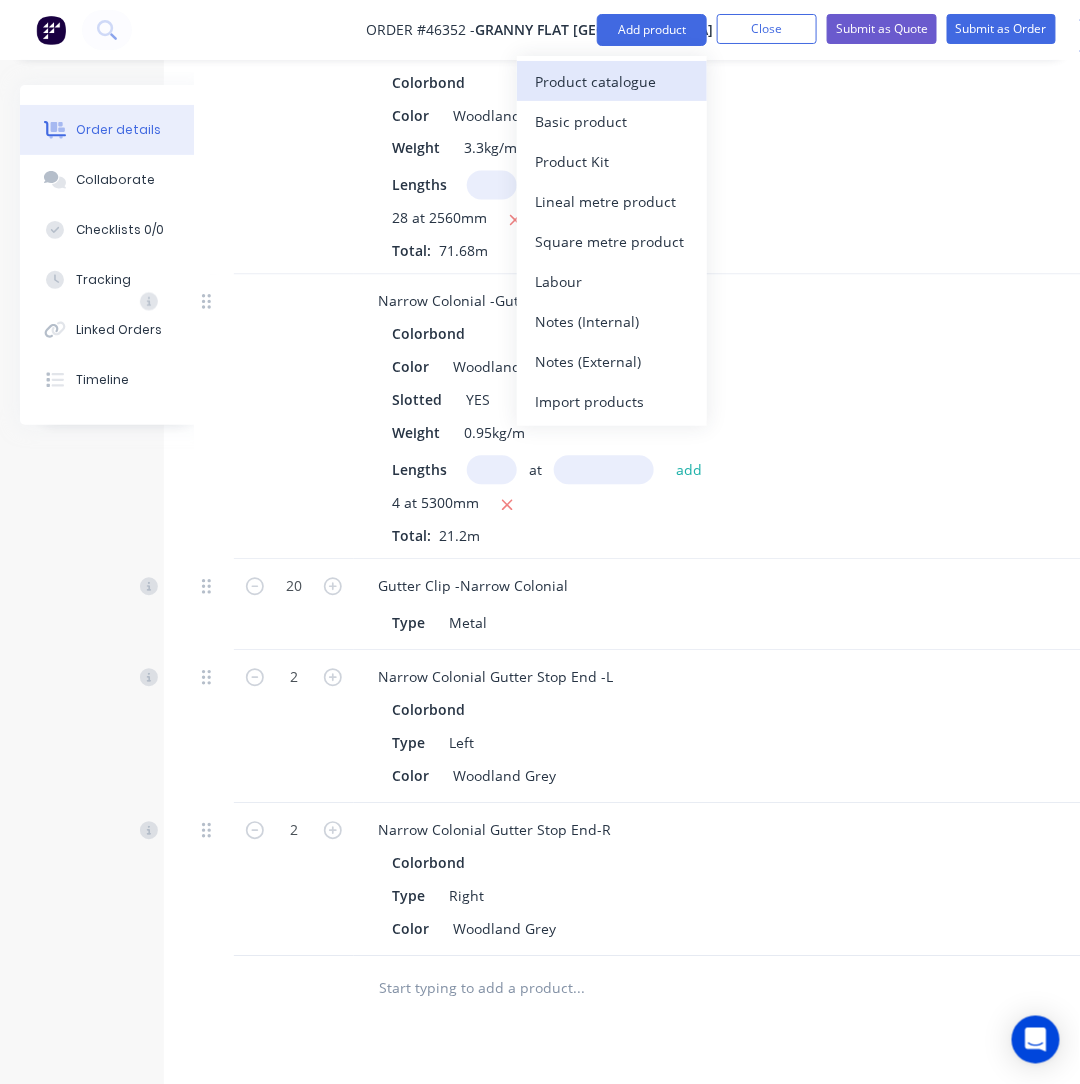 click on "Product catalogue" at bounding box center (612, 81) 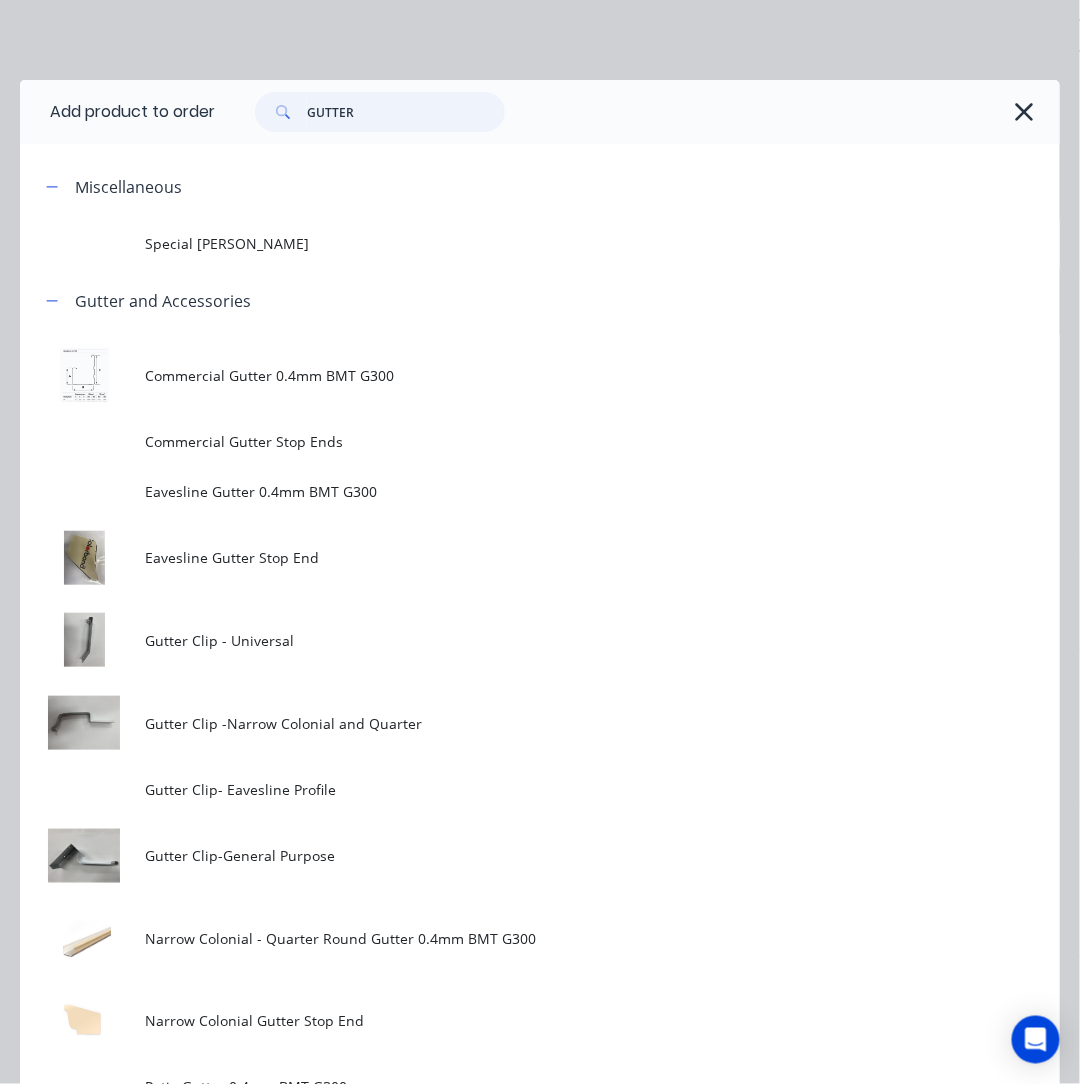 drag, startPoint x: 394, startPoint y: 110, endPoint x: 9, endPoint y: 101, distance: 385.1052 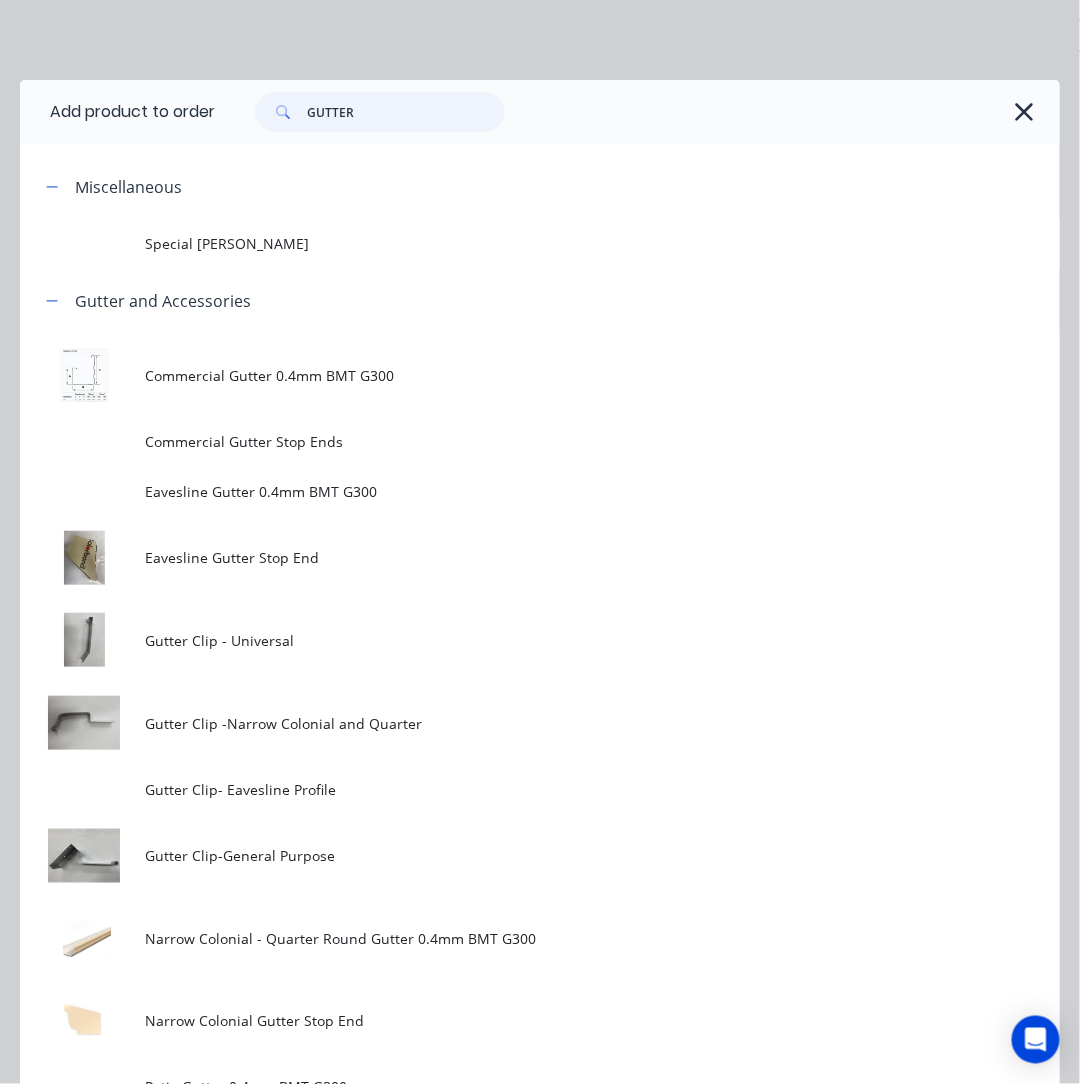 click on "Add product to order GUTTER Miscellaneous Special Patio Gutter Gutter and Accessories Commercial Gutter 0.4mm BMT G300 Commercial Gutter Stop Ends Eavesline Gutter 0.4mm BMT G300 Eavesline Gutter Stop End Gutter Clip - Universal Gutter Clip -Narrow Colonial and Quarter Gutter Clip- Eavesline Profile Gutter Clip-General Purpose Narrow Colonial - Quarter Round Gutter 0.4mm BMT G300 Narrow Colonial Gutter Stop End Patio Gutter 0.4mm BMT G300 Patio Gutter Stop End Quarter Round Gutter- Stop end Roofing Flat Valley Gutter-0.4mm BMT G300 Roofing Accessories Box Gutter Bracket -Adjustable Selleys Gutter and Roof Silicone- Color" at bounding box center [540, 542] 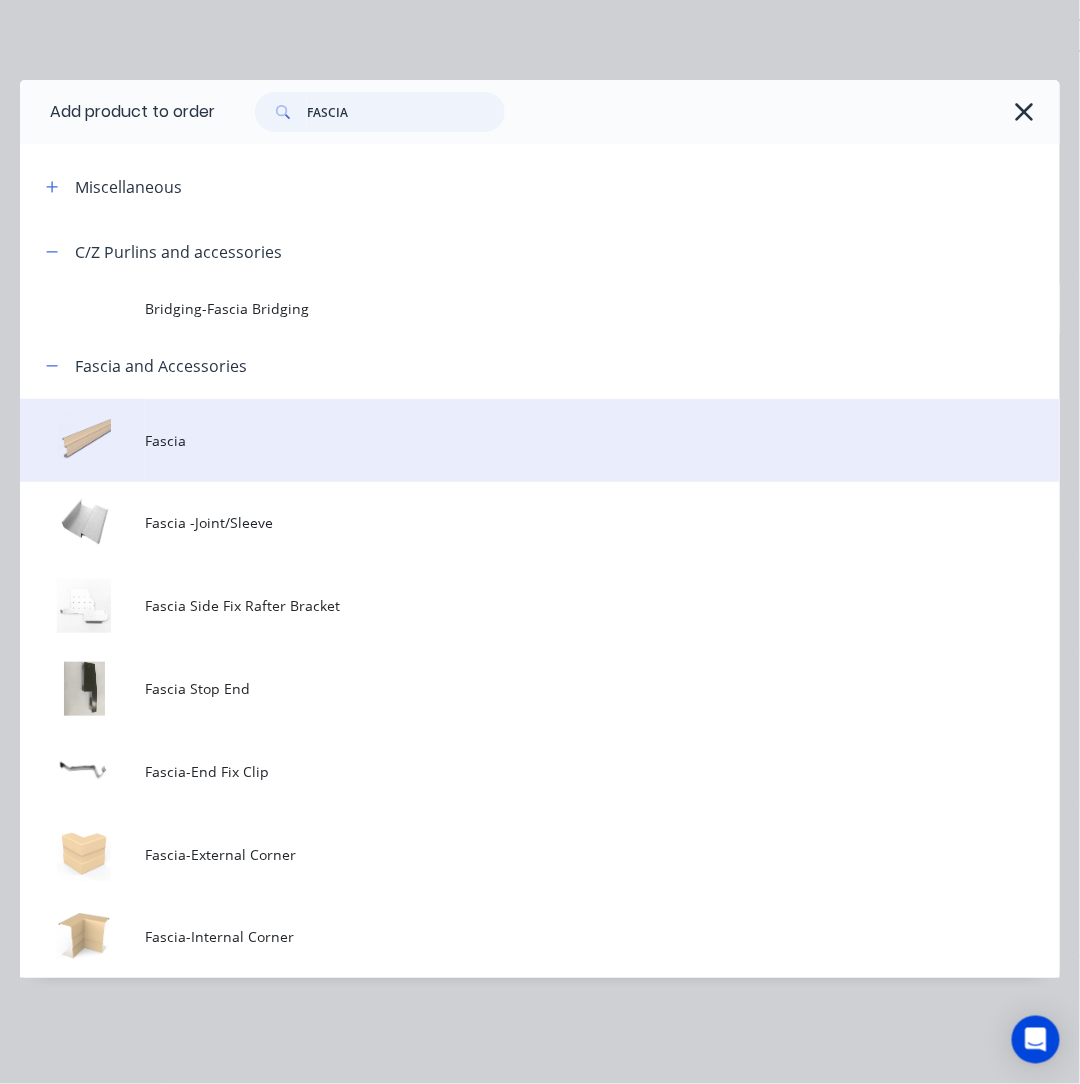 type on "FASCIA" 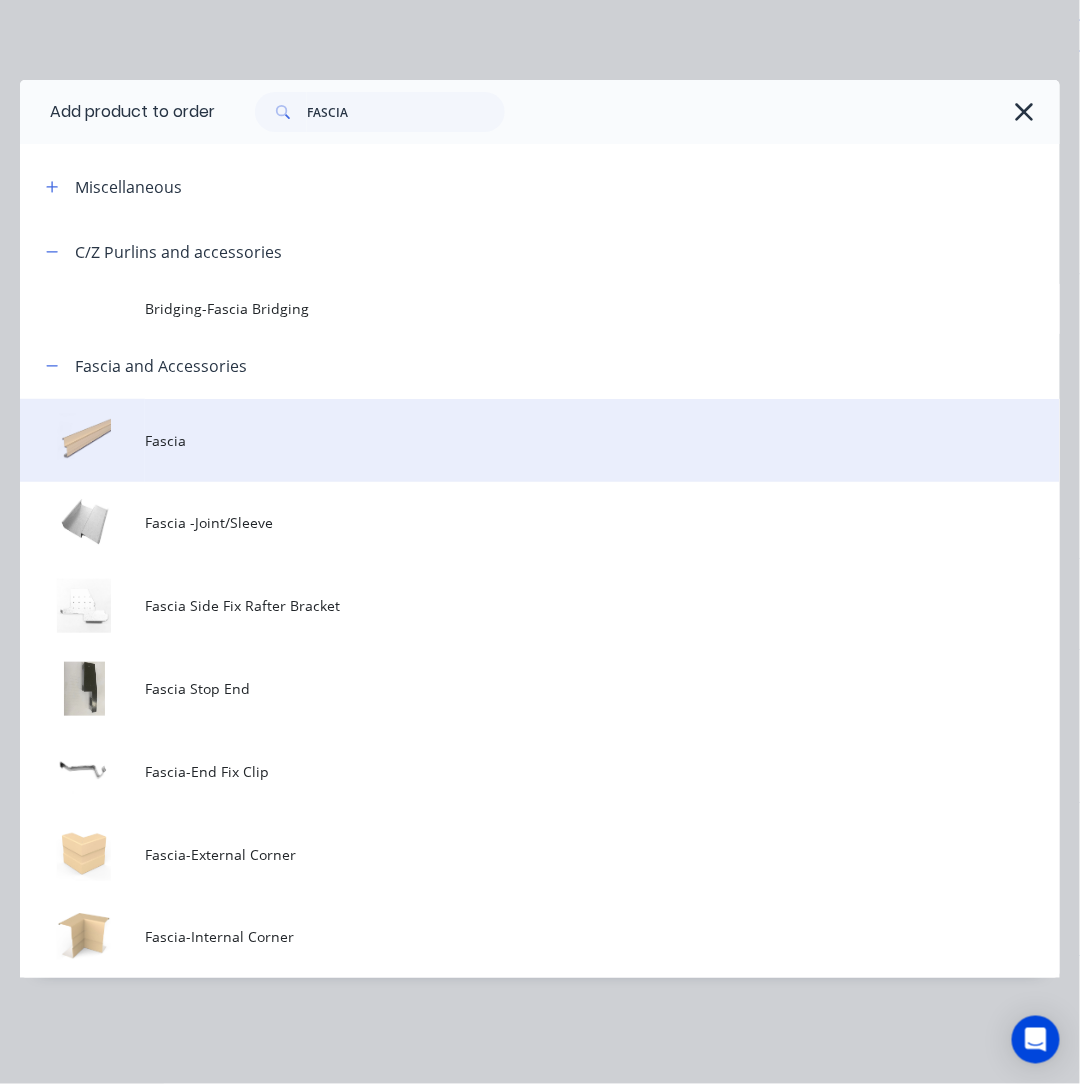 click on "Fascia" at bounding box center (511, 440) 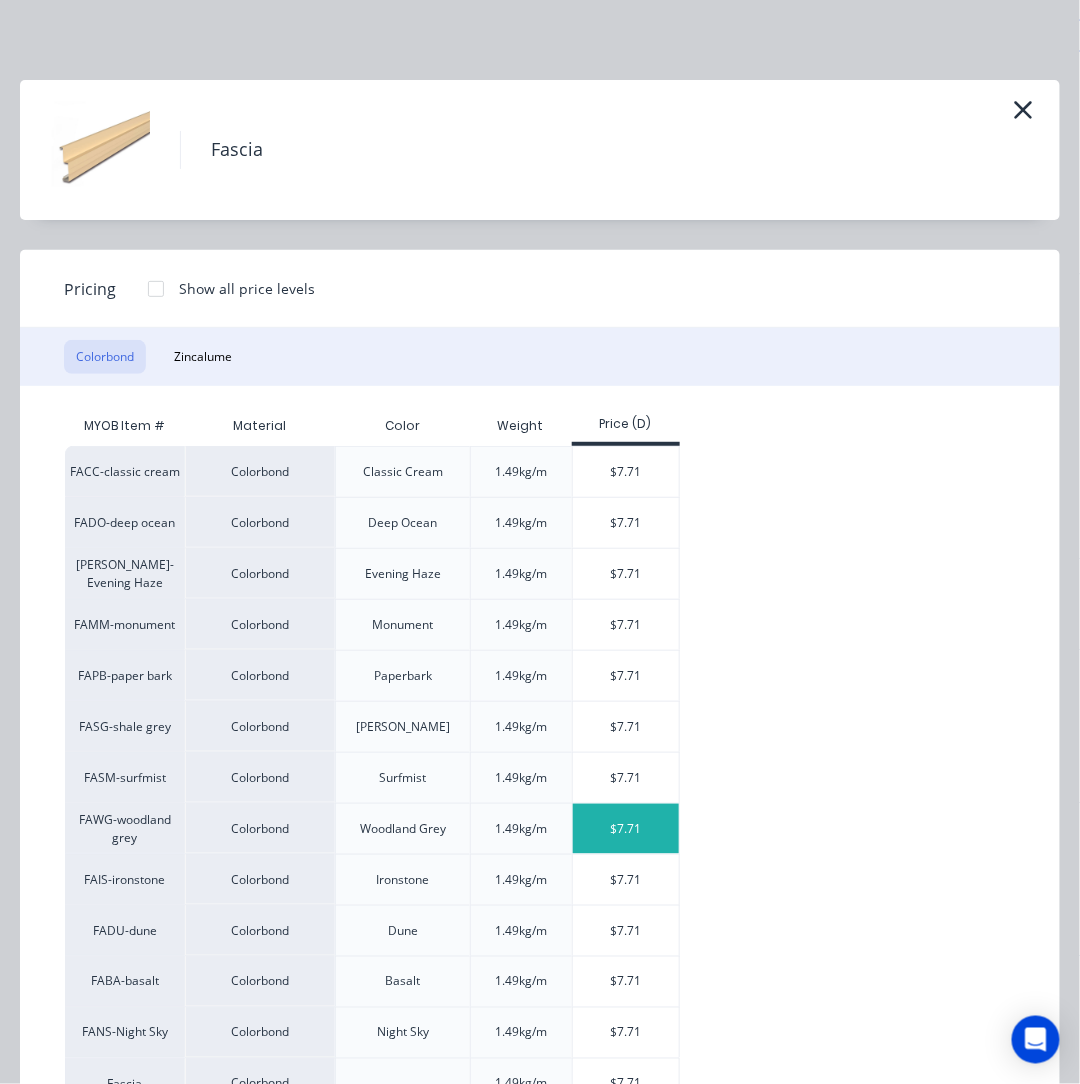 click on "$7.71" at bounding box center (626, 829) 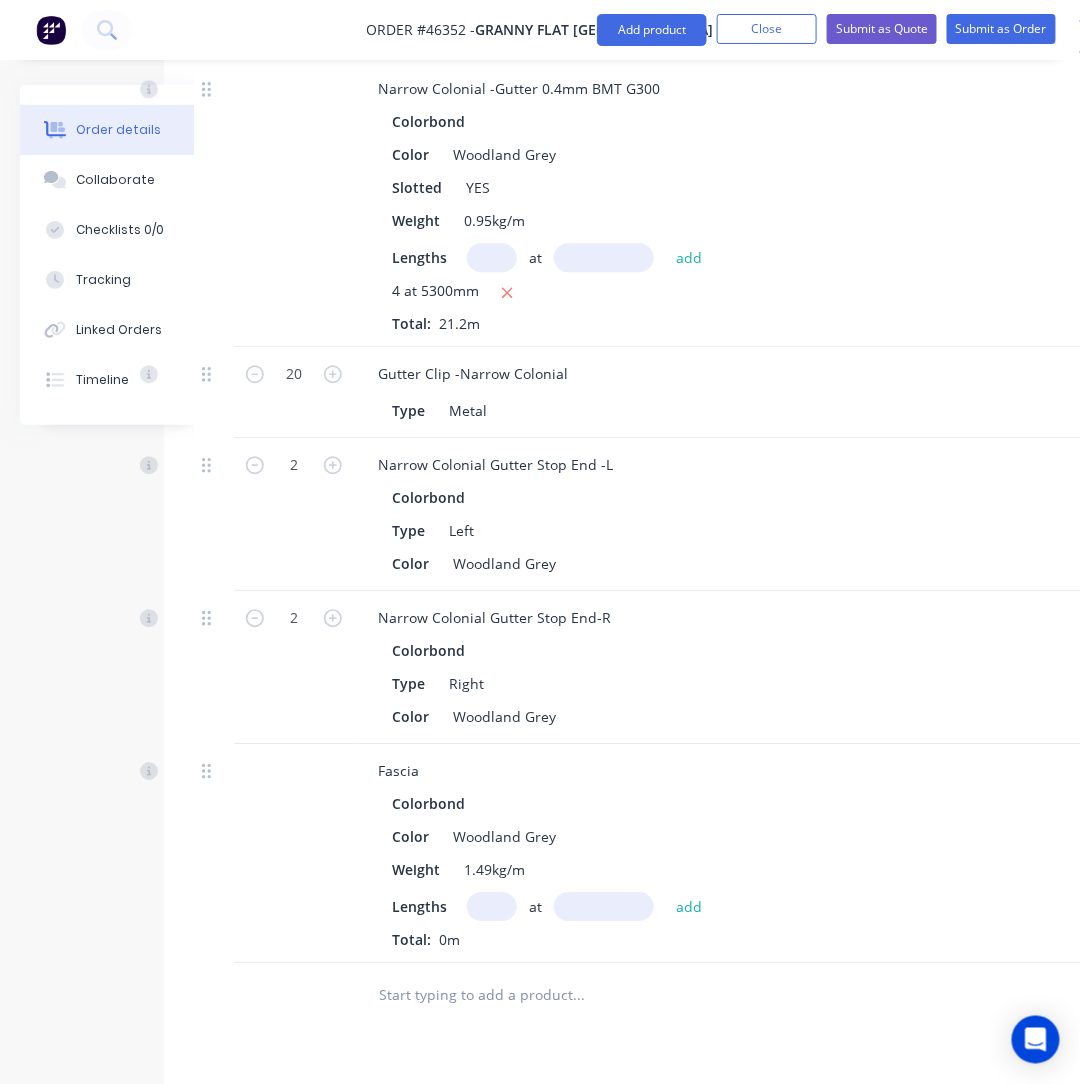 scroll, scrollTop: 2904, scrollLeft: 76, axis: both 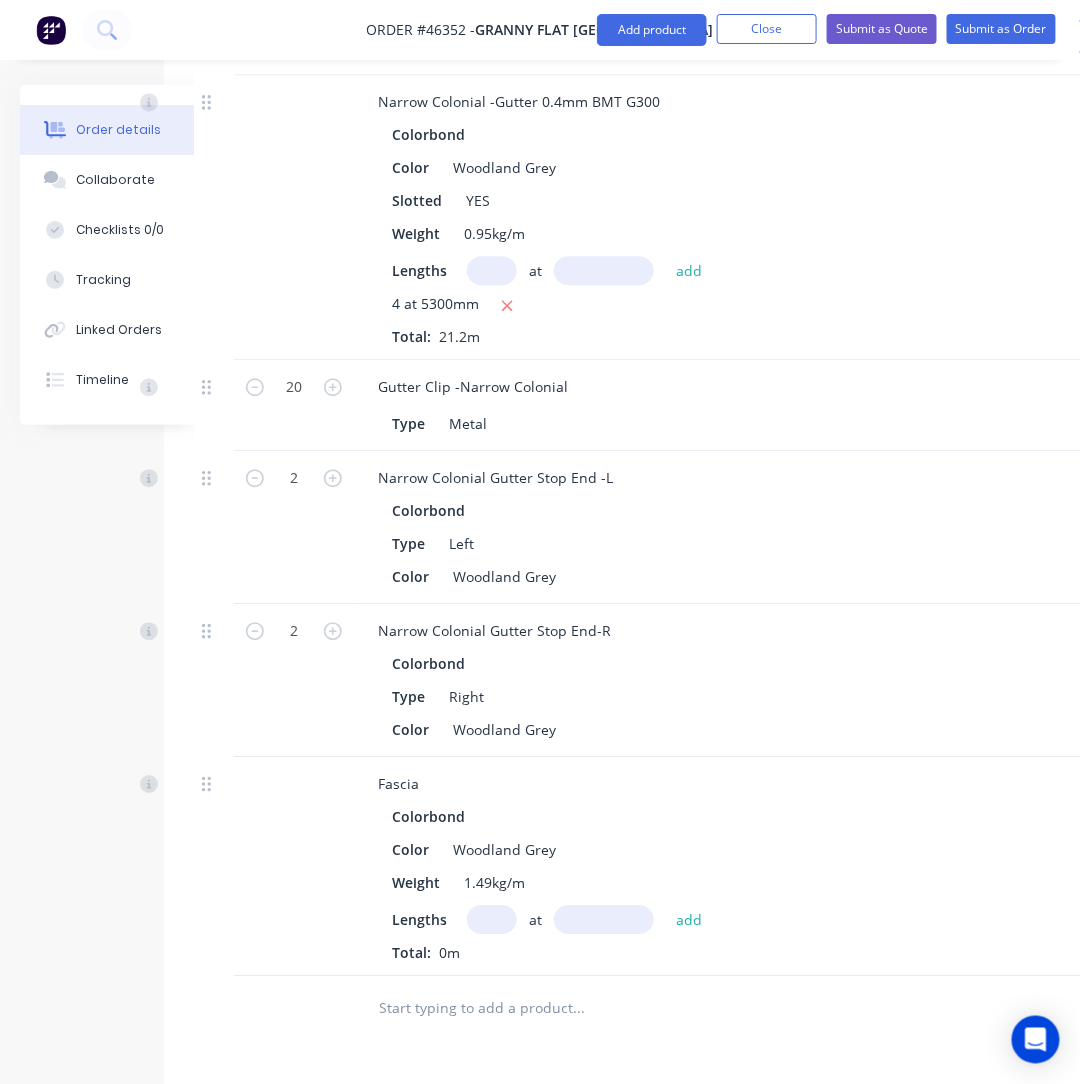 click at bounding box center (492, 919) 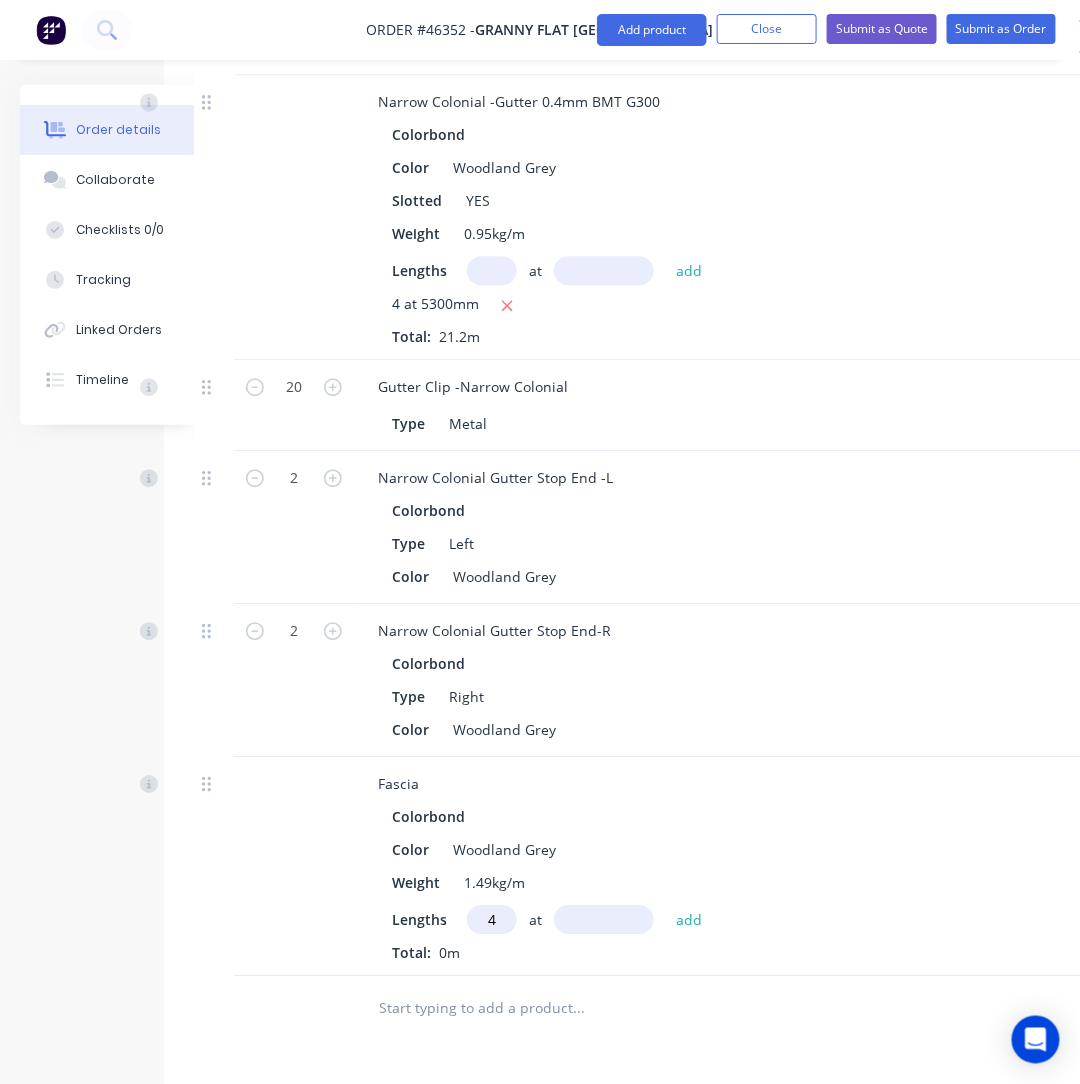 type on "4" 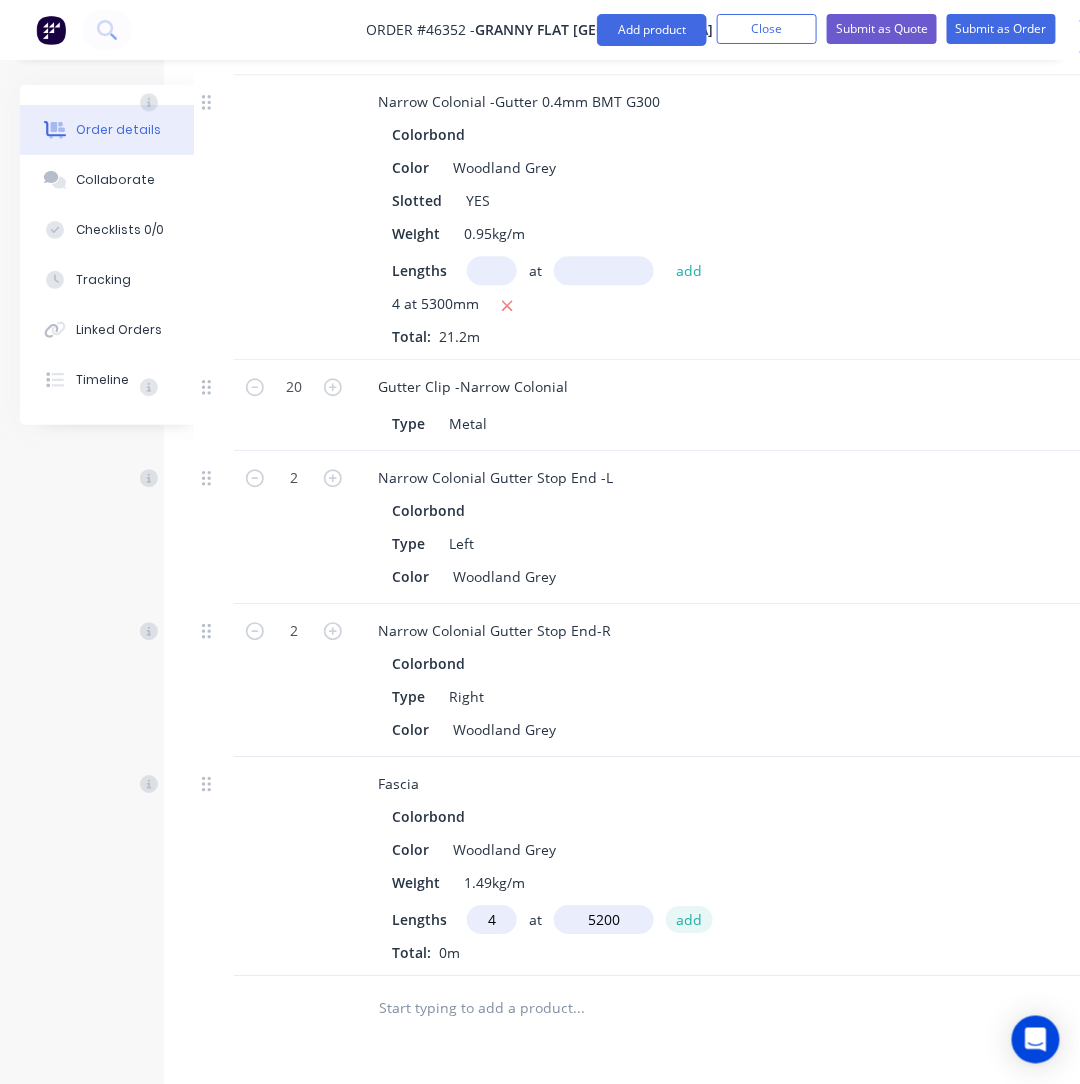 type on "5200mm" 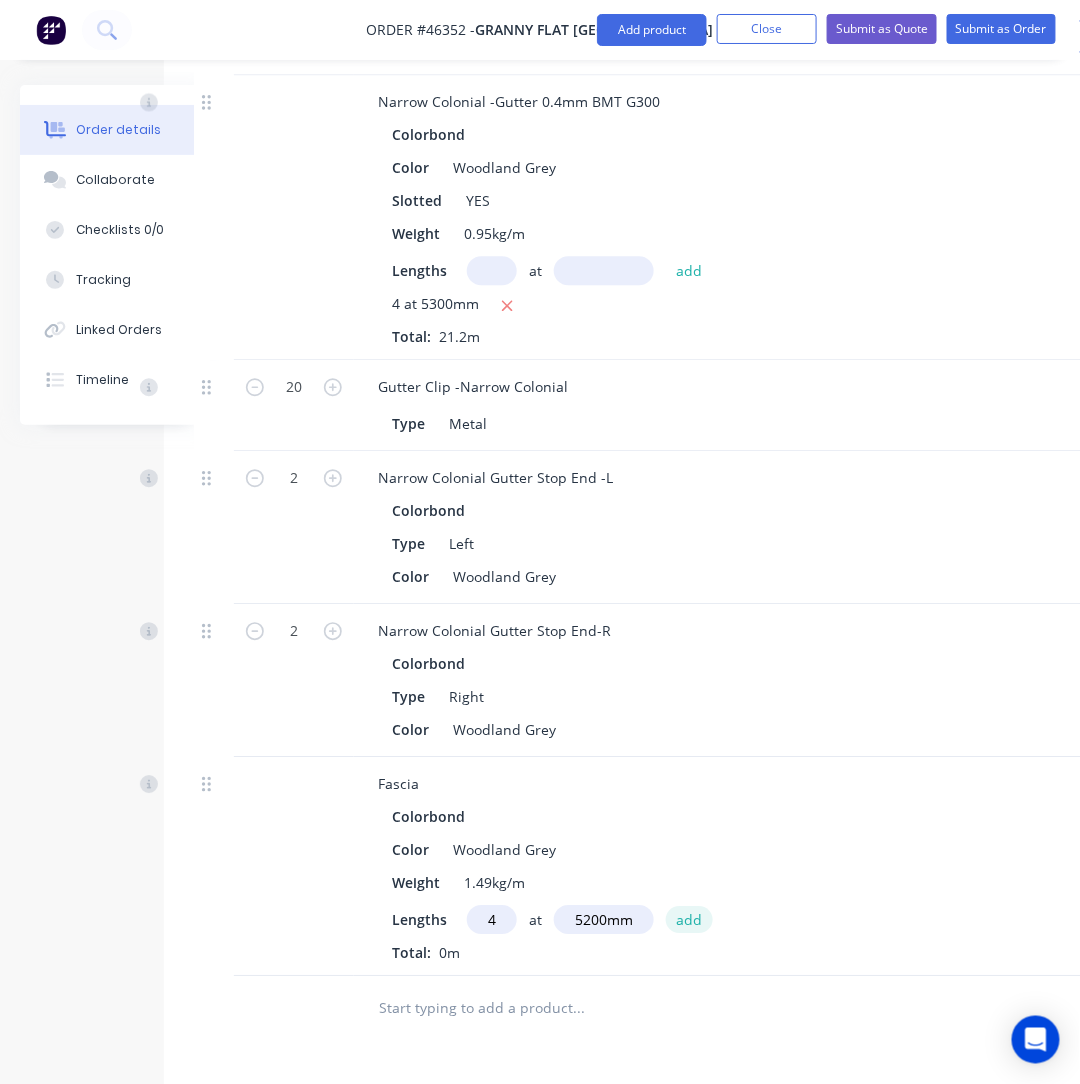 click on "add" at bounding box center (689, 919) 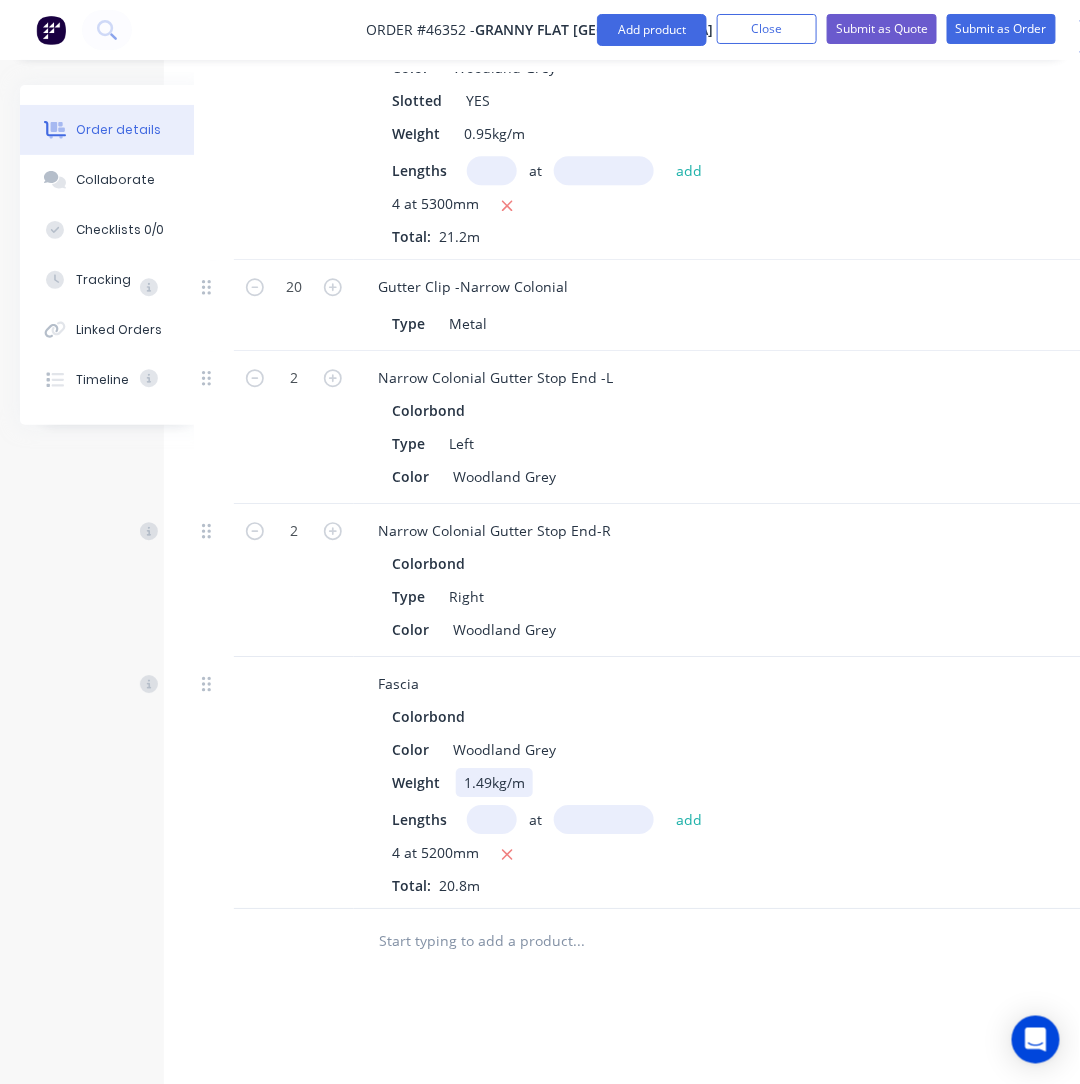 scroll, scrollTop: 3104, scrollLeft: 76, axis: both 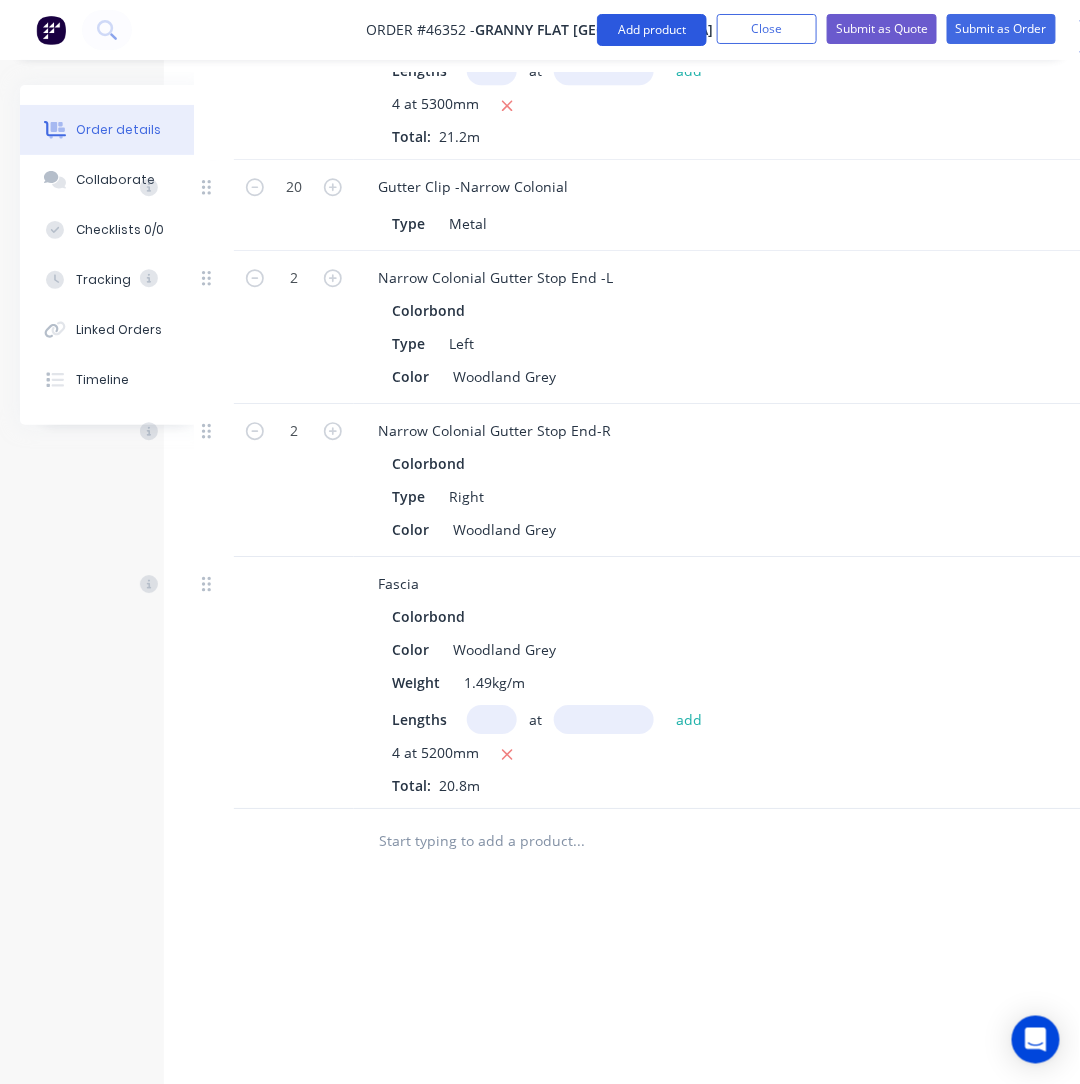 click on "Add product" at bounding box center [652, 30] 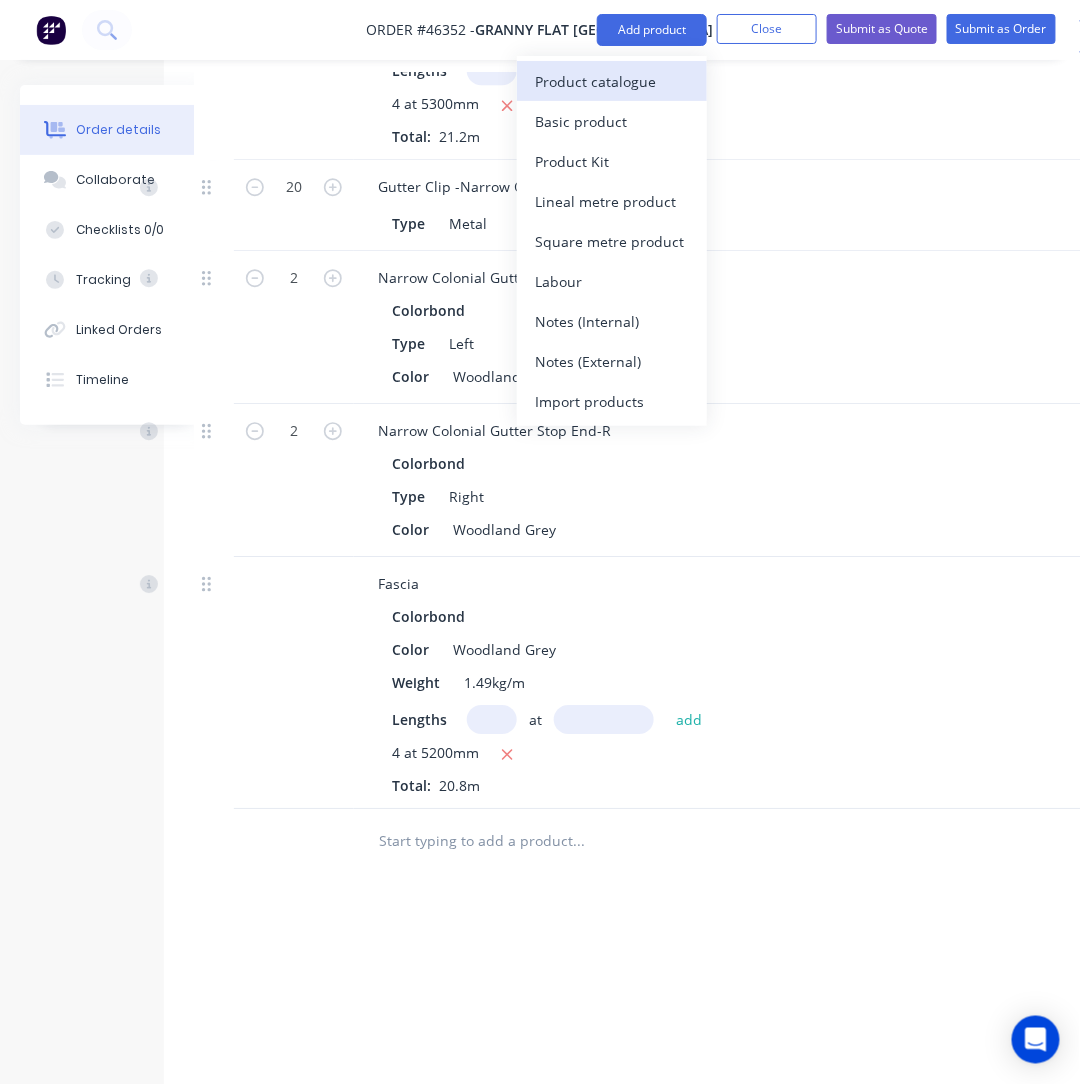 click on "Product catalogue" at bounding box center (612, 81) 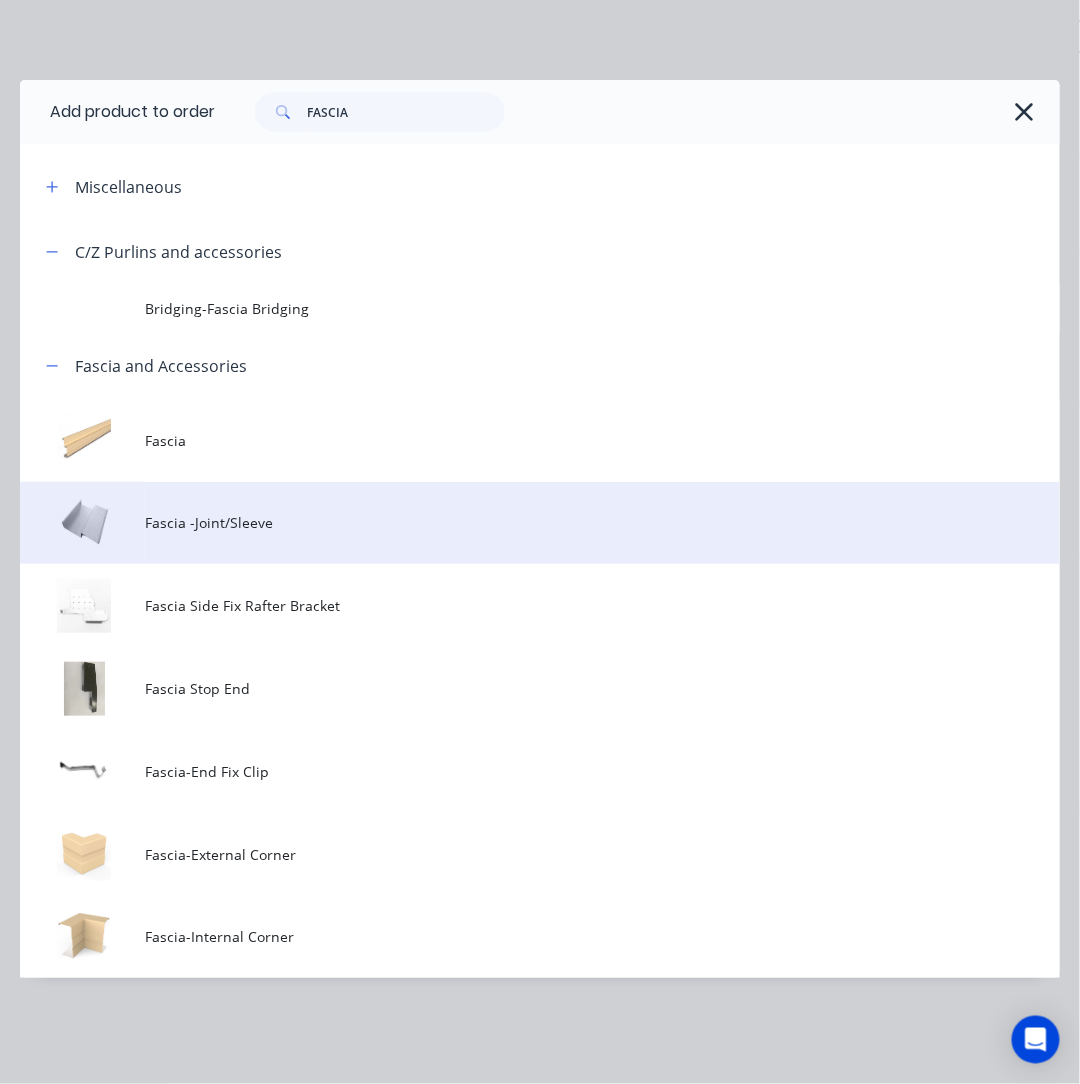 click on "Fascia -Joint/Sleeve" at bounding box center (602, 523) 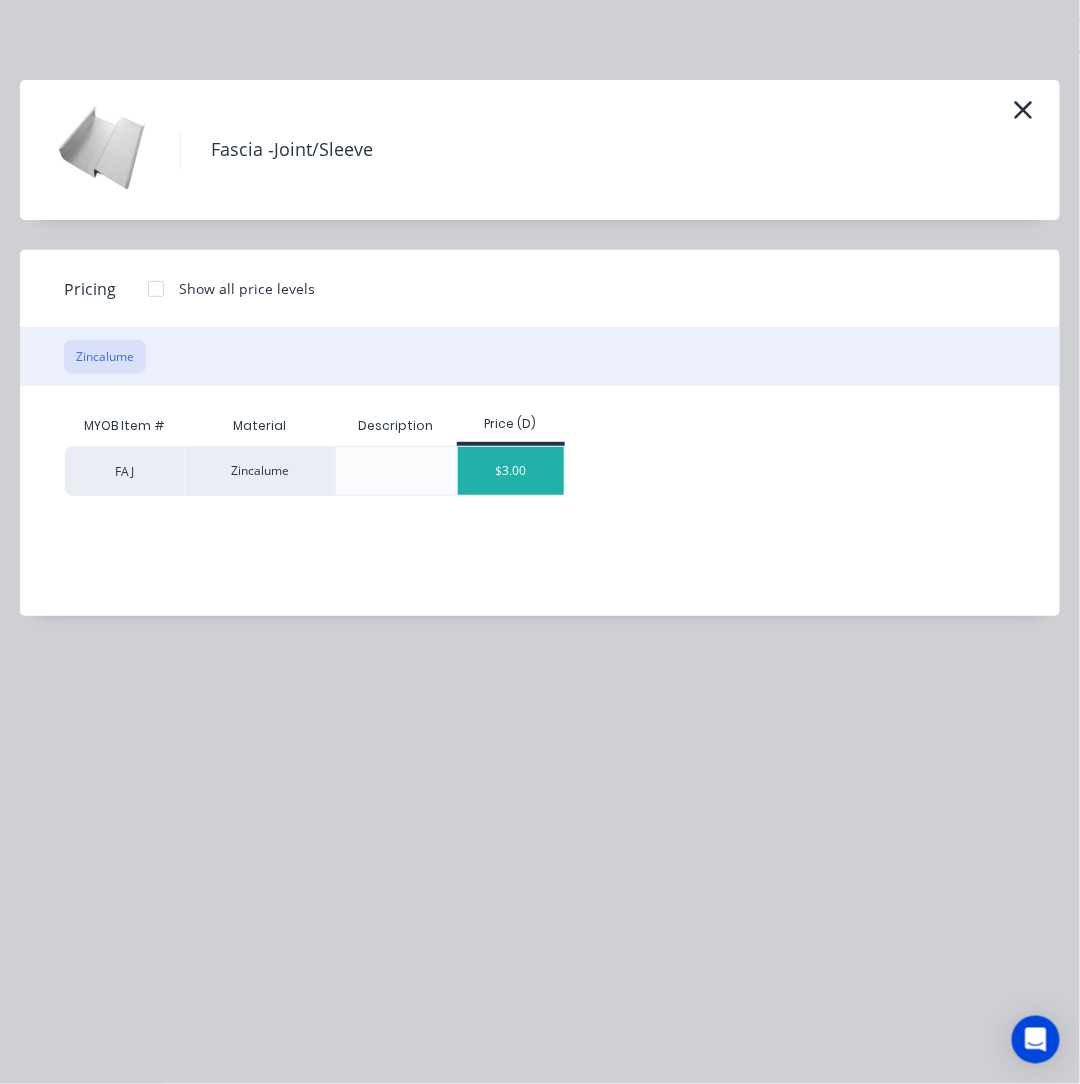 click on "$3.00" at bounding box center [511, 471] 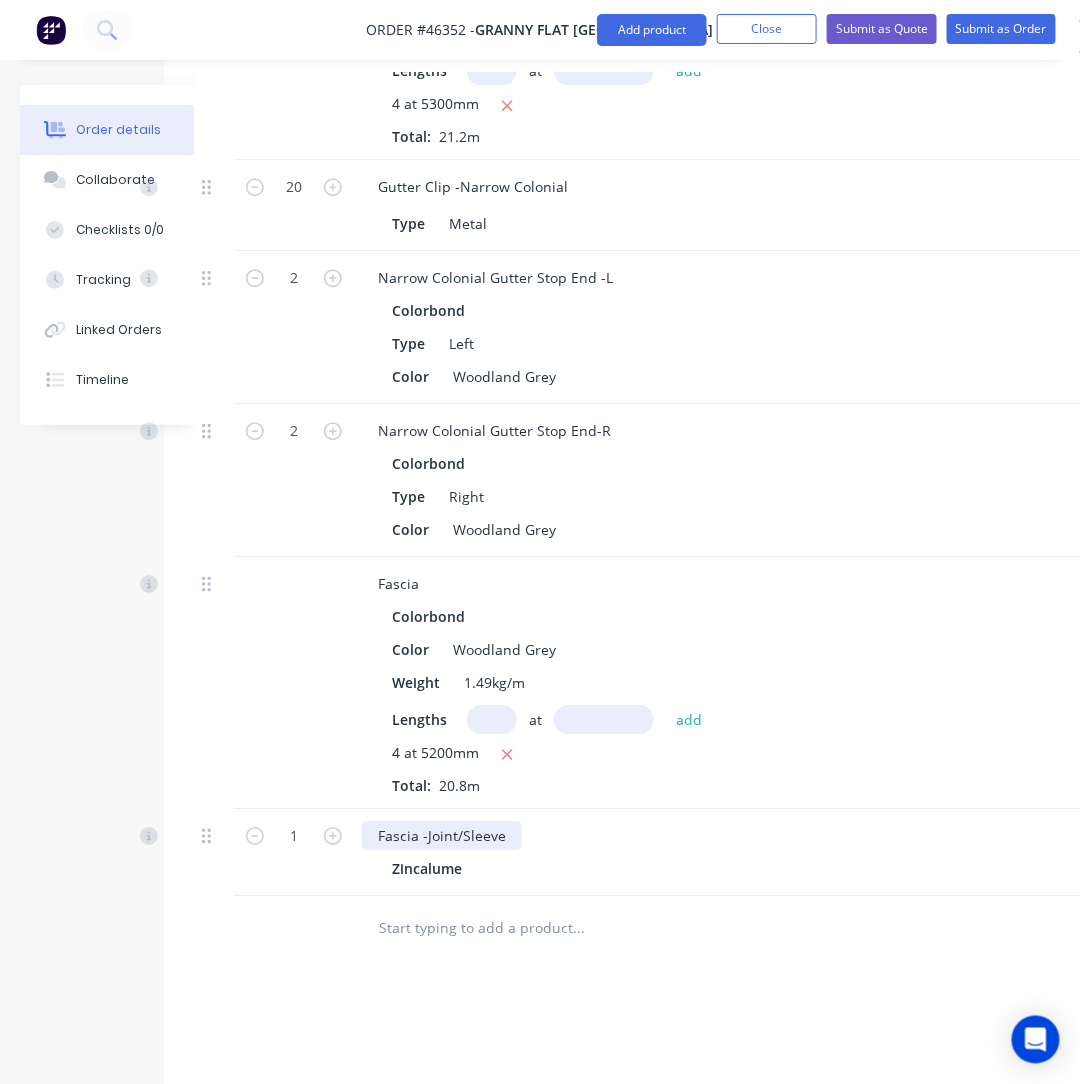 scroll, scrollTop: 3304, scrollLeft: 76, axis: both 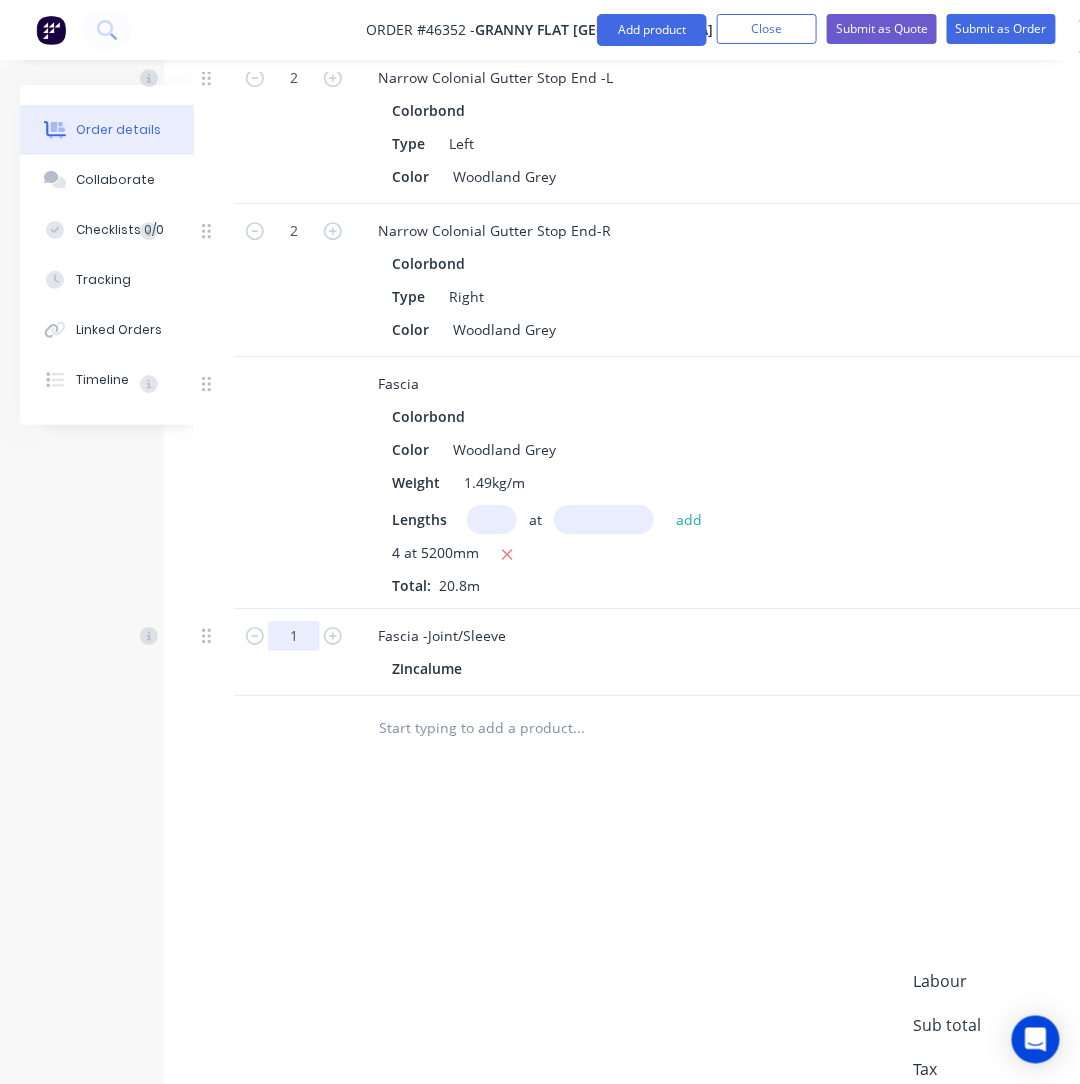 click on "1" at bounding box center [294, -2411] 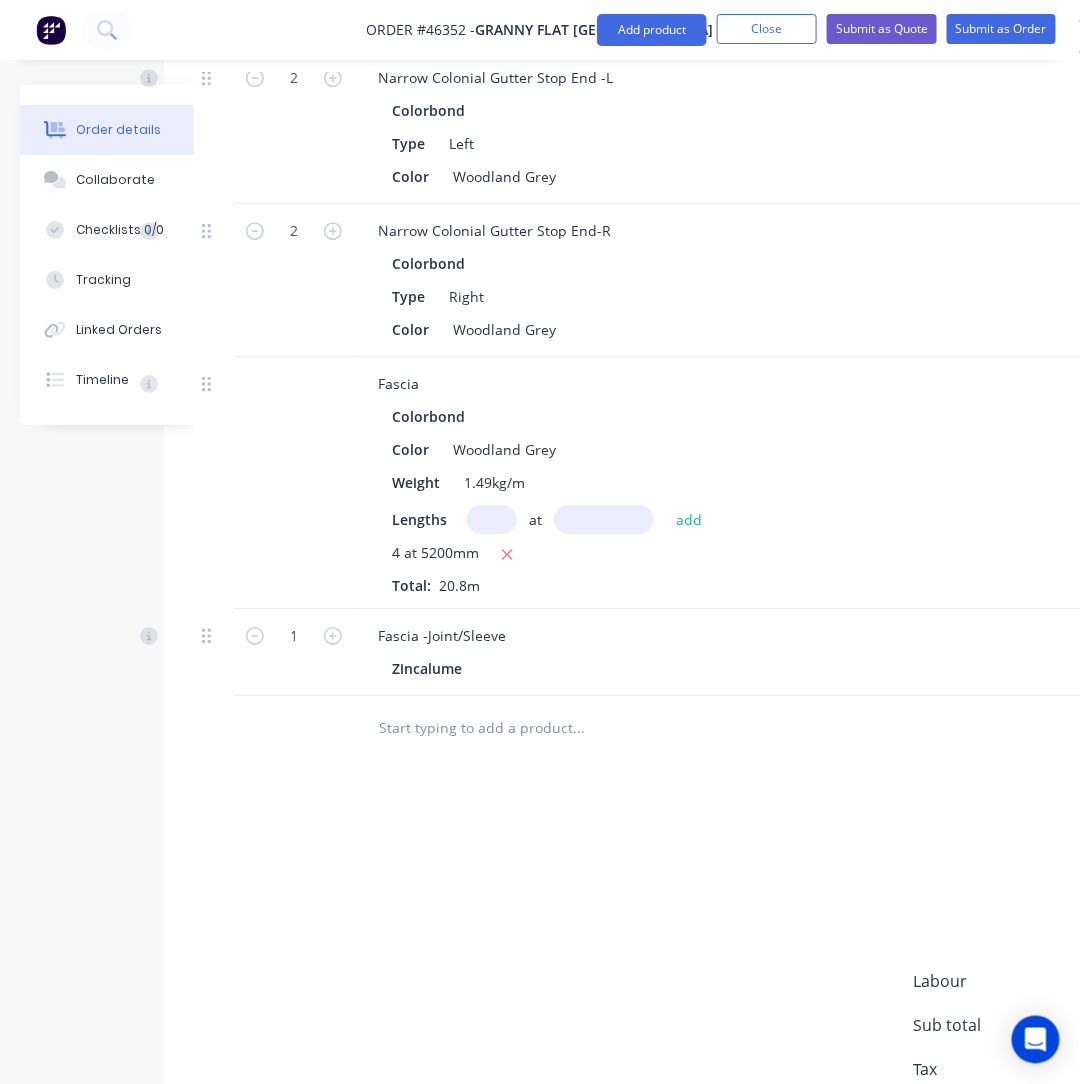 click at bounding box center (333, 633) 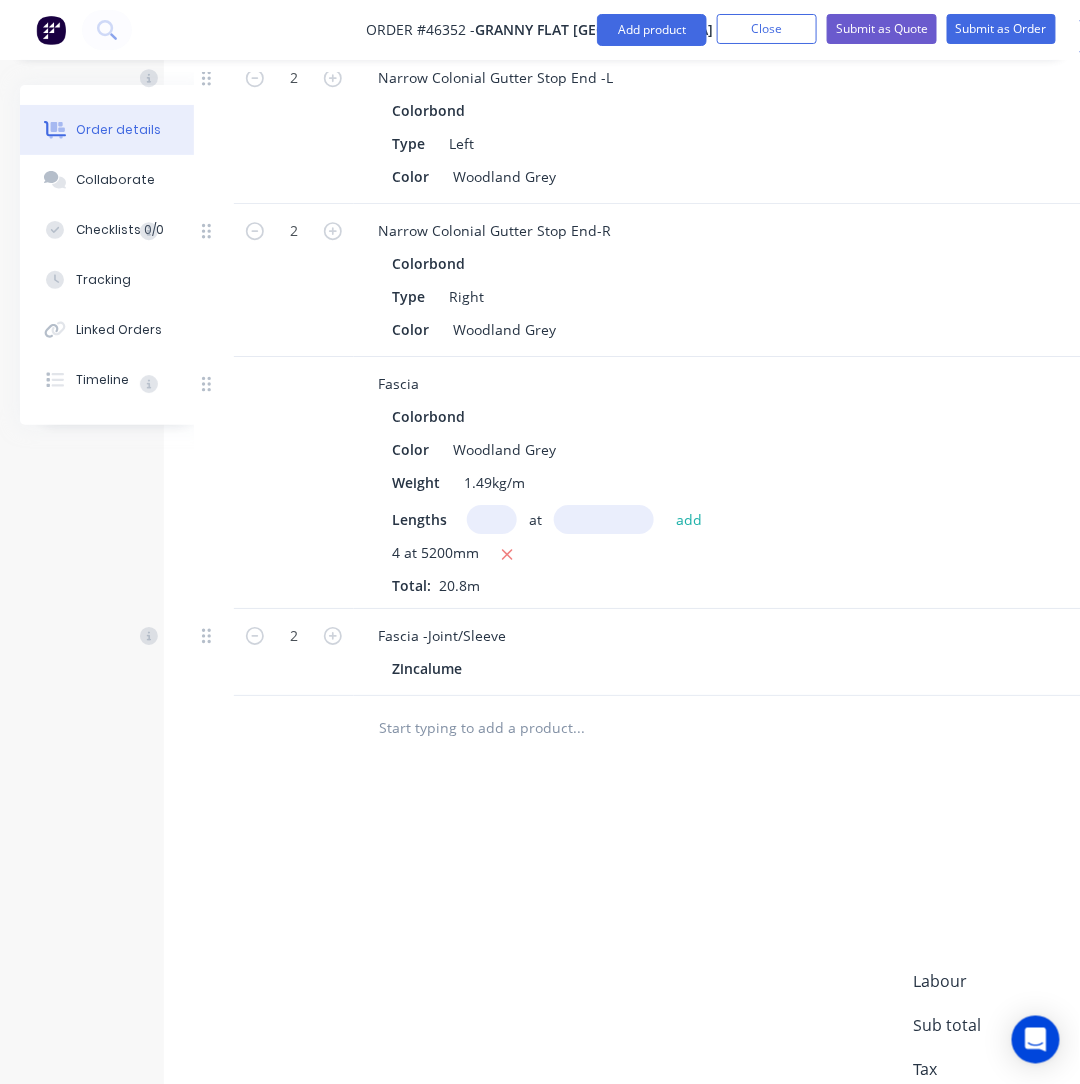 click at bounding box center [294, 728] 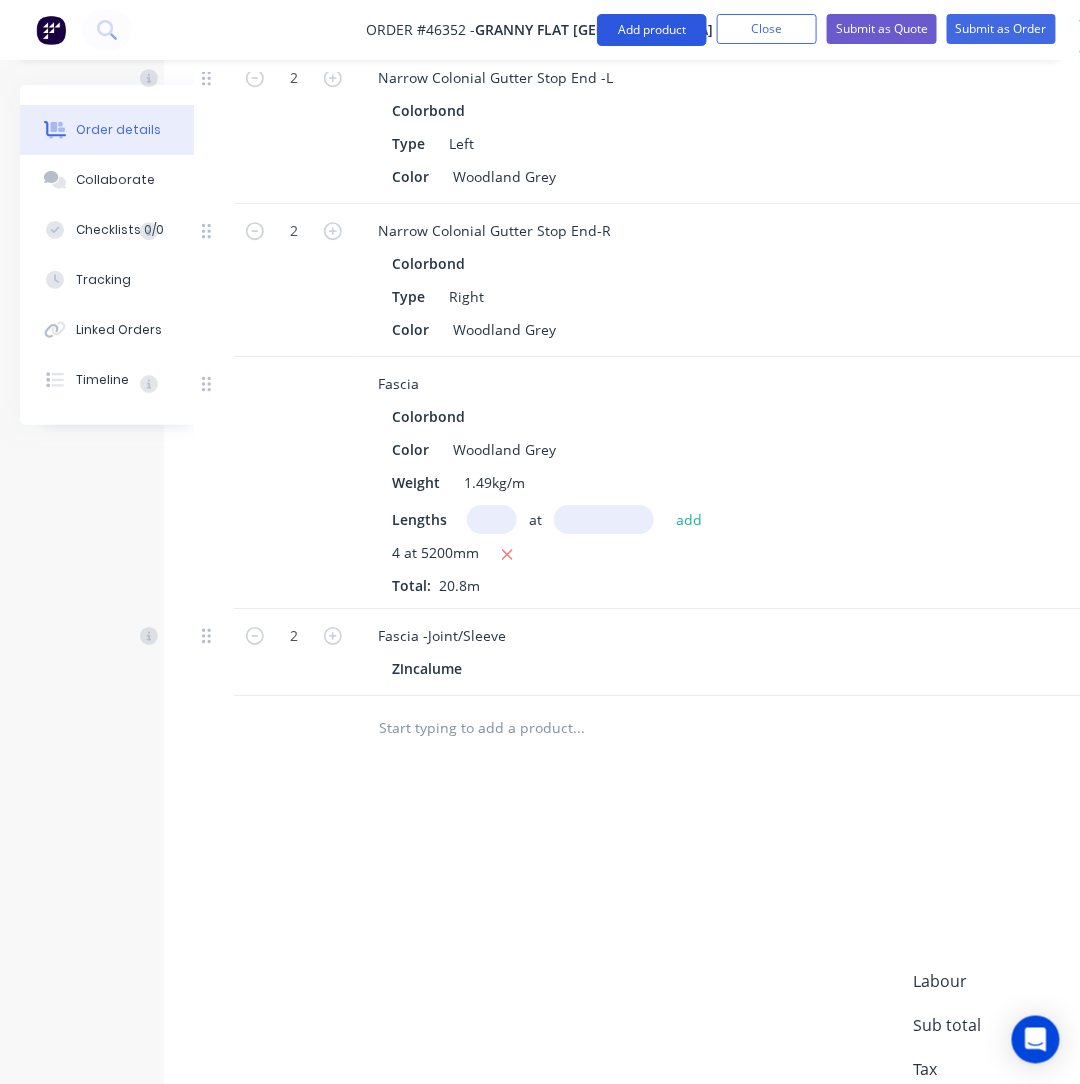 click on "Add product" at bounding box center [652, 30] 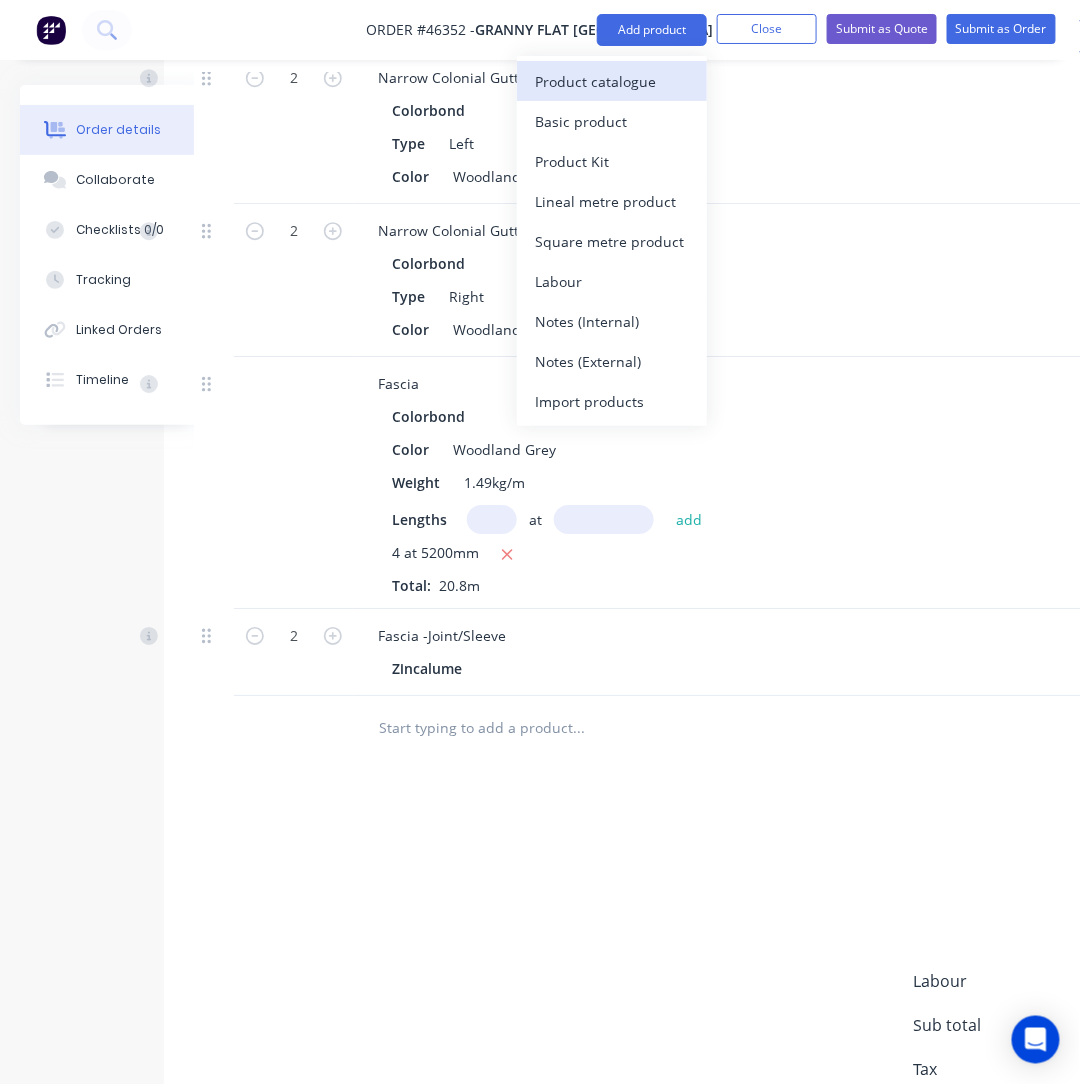 click on "Product catalogue" at bounding box center (612, 81) 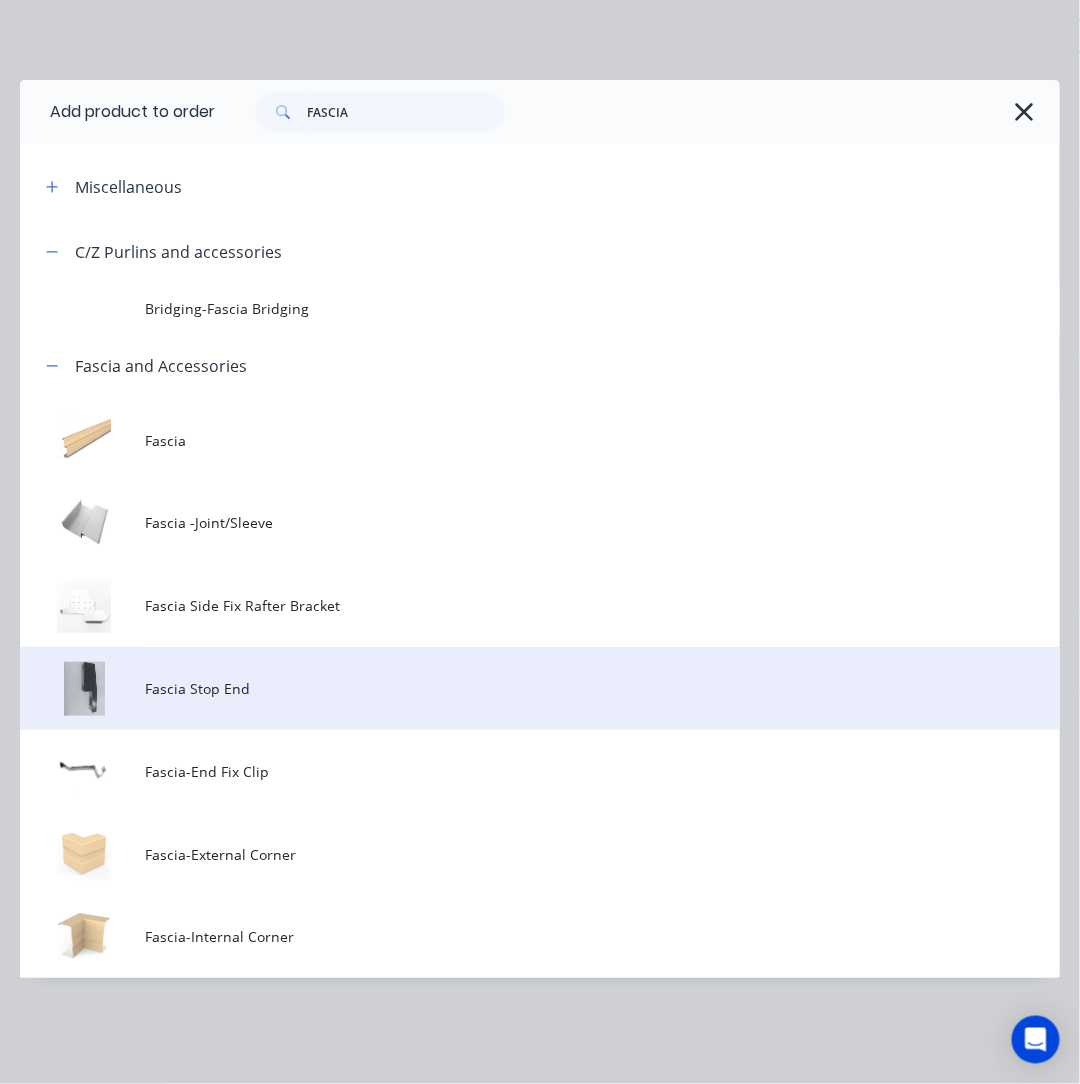 click on "Fascia Stop End" at bounding box center [511, 688] 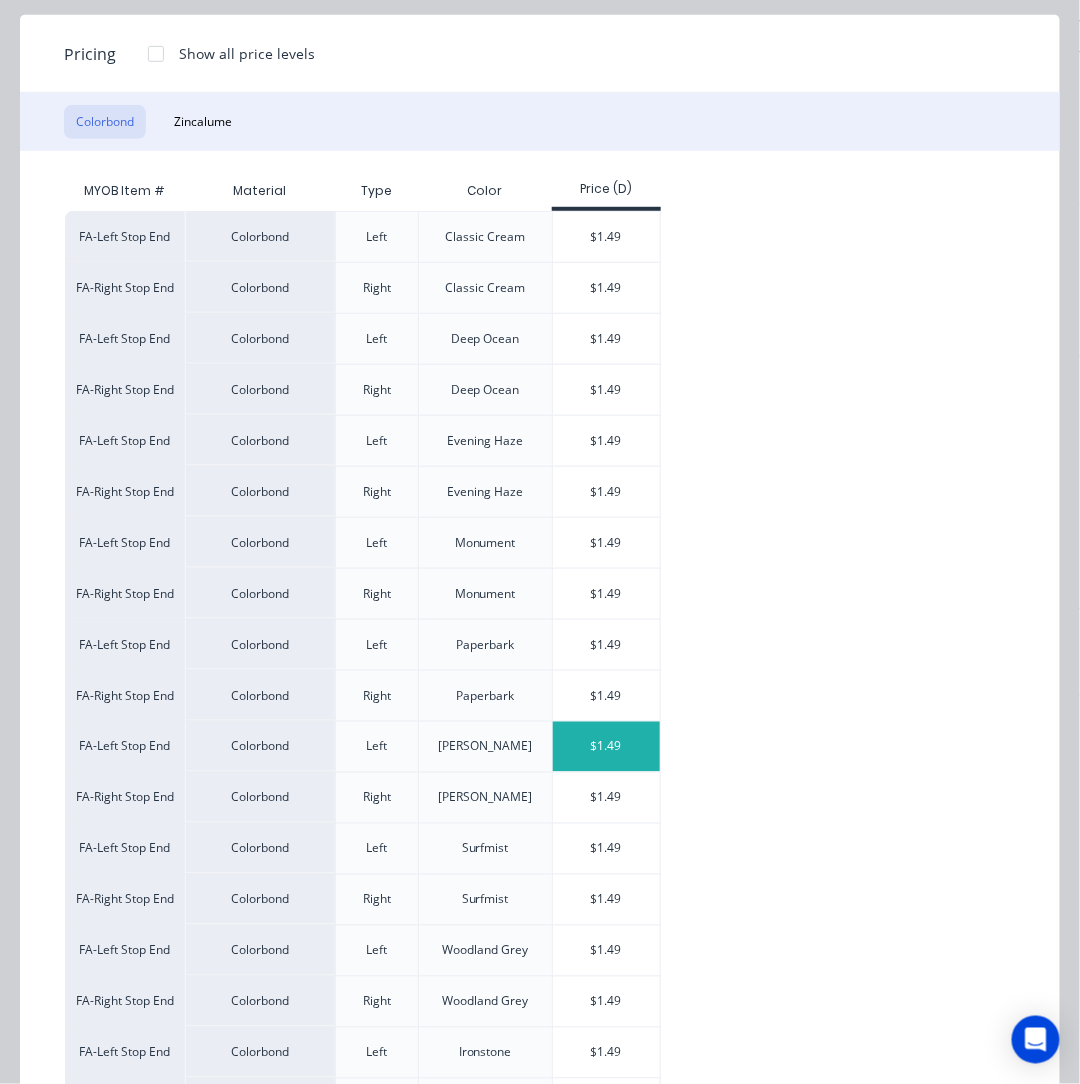 scroll, scrollTop: 535, scrollLeft: 0, axis: vertical 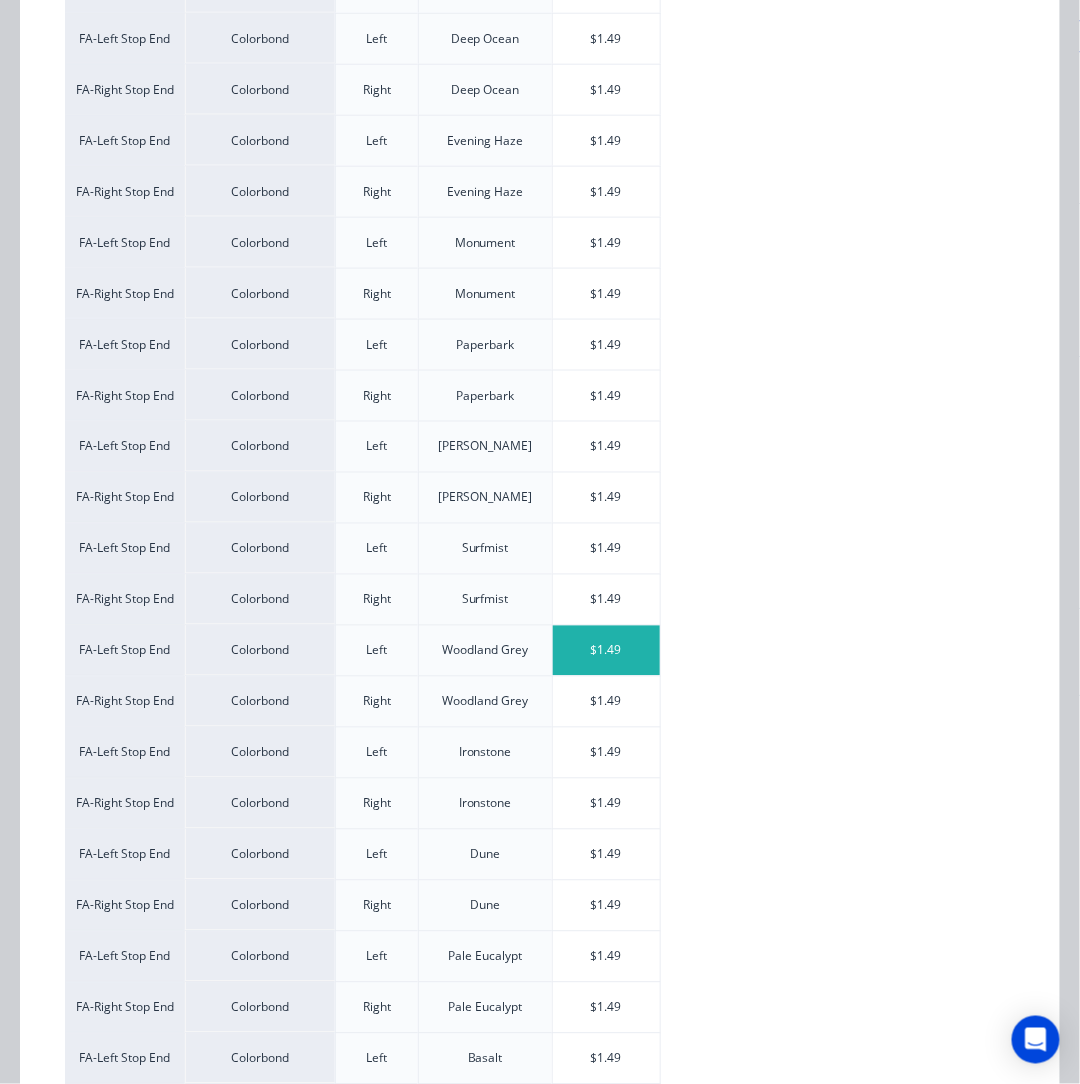 click on "$1.49" at bounding box center [606, 651] 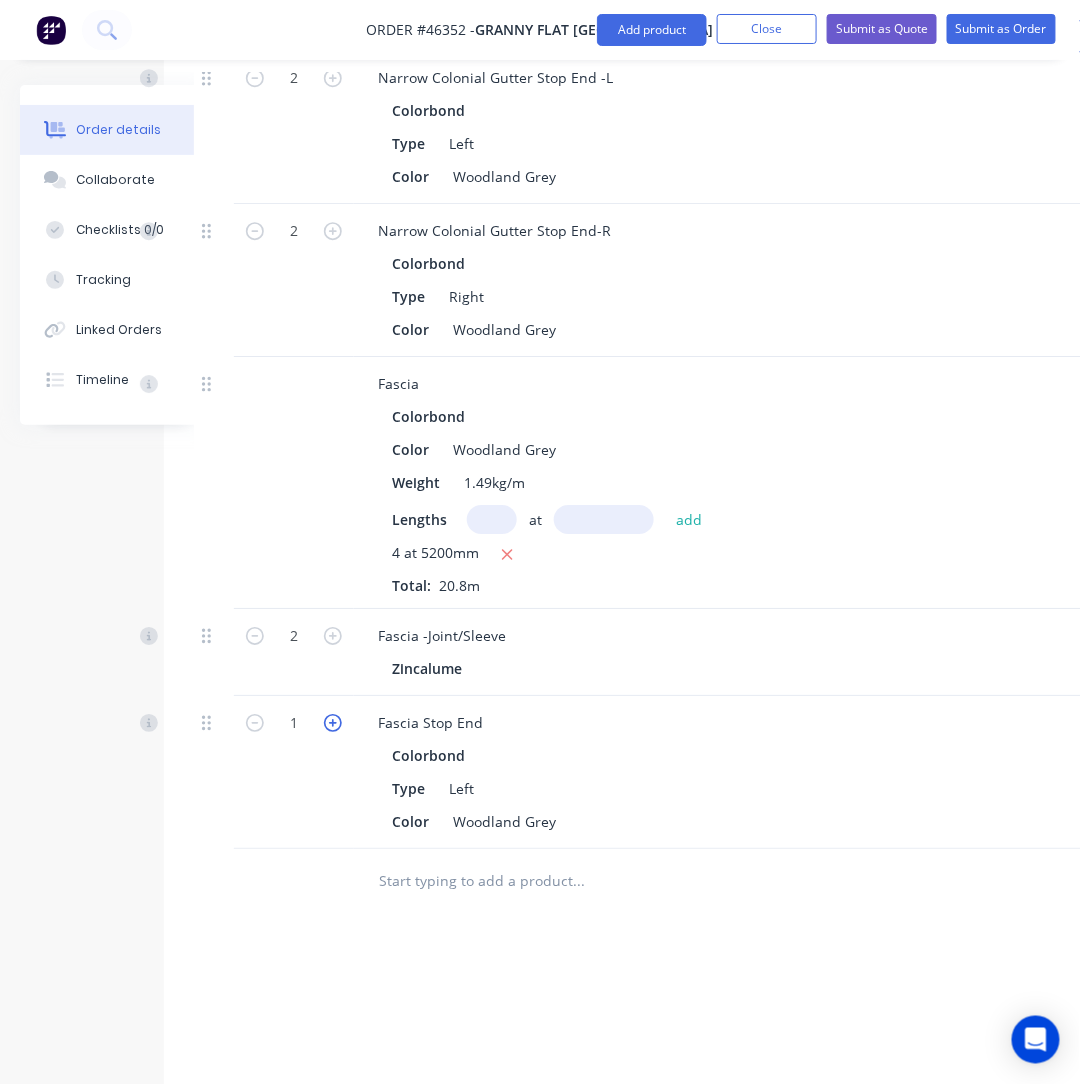 click 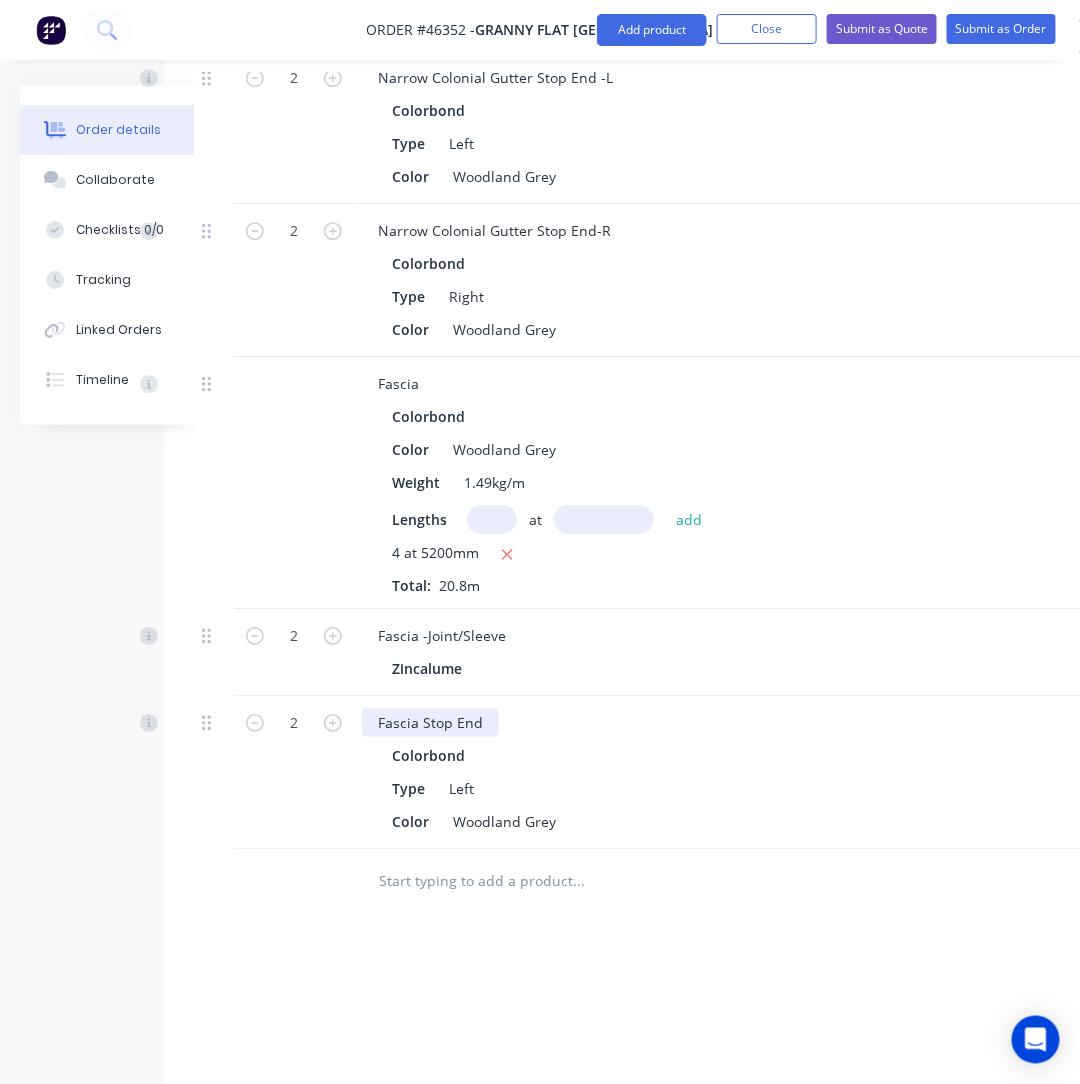 click on "Fascia Stop End" at bounding box center (430, 722) 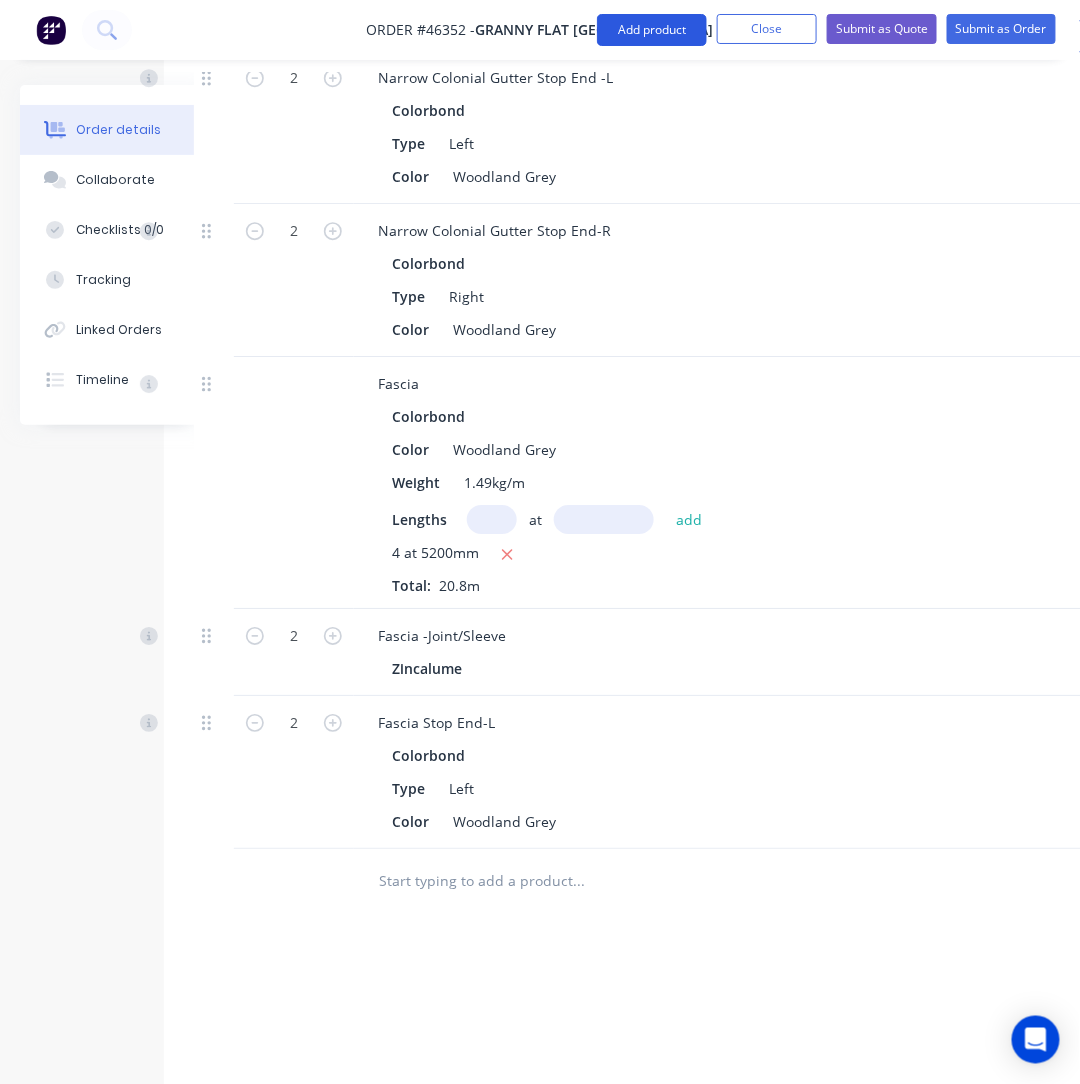 click on "Add product" at bounding box center (652, 30) 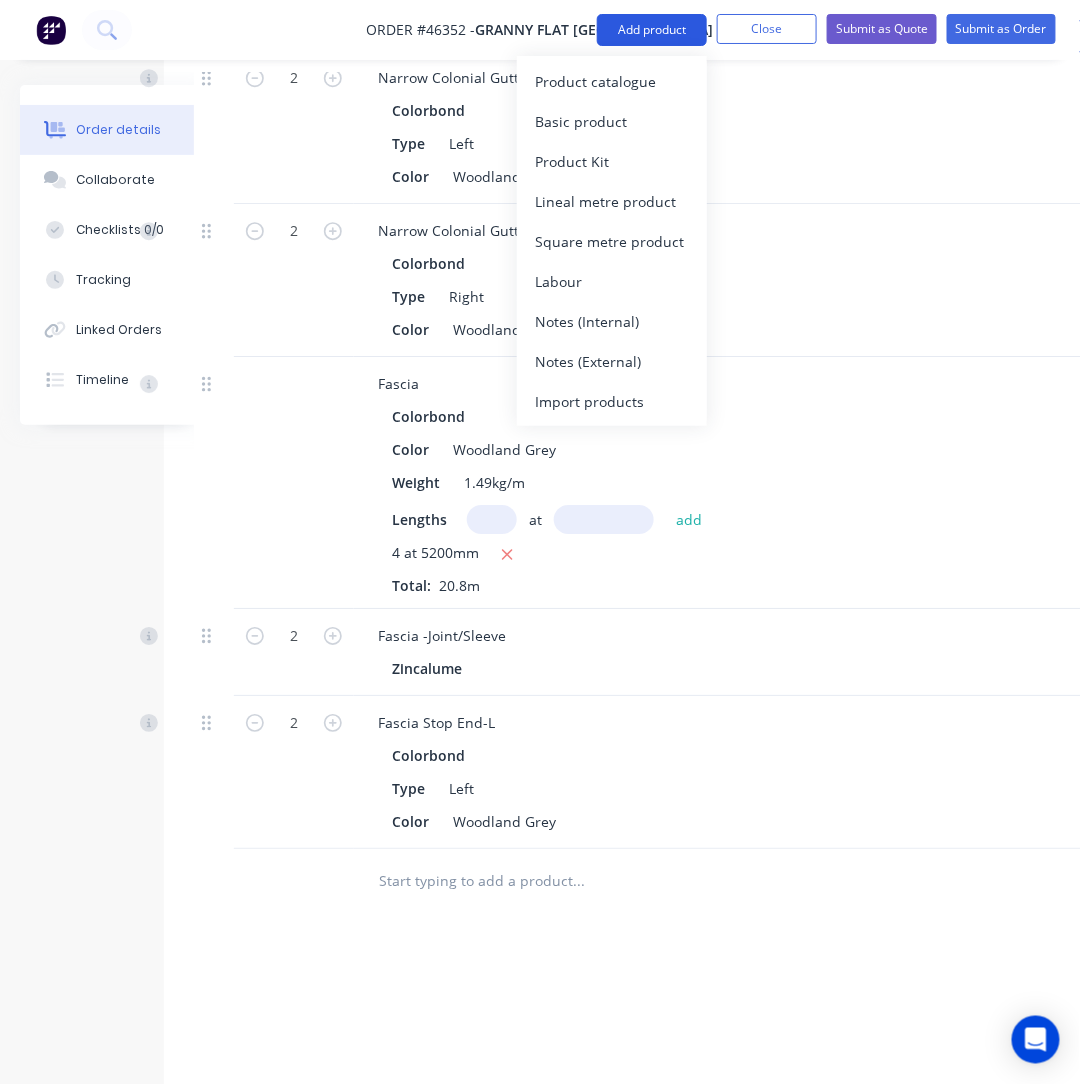 click on "Add product" at bounding box center (652, 30) 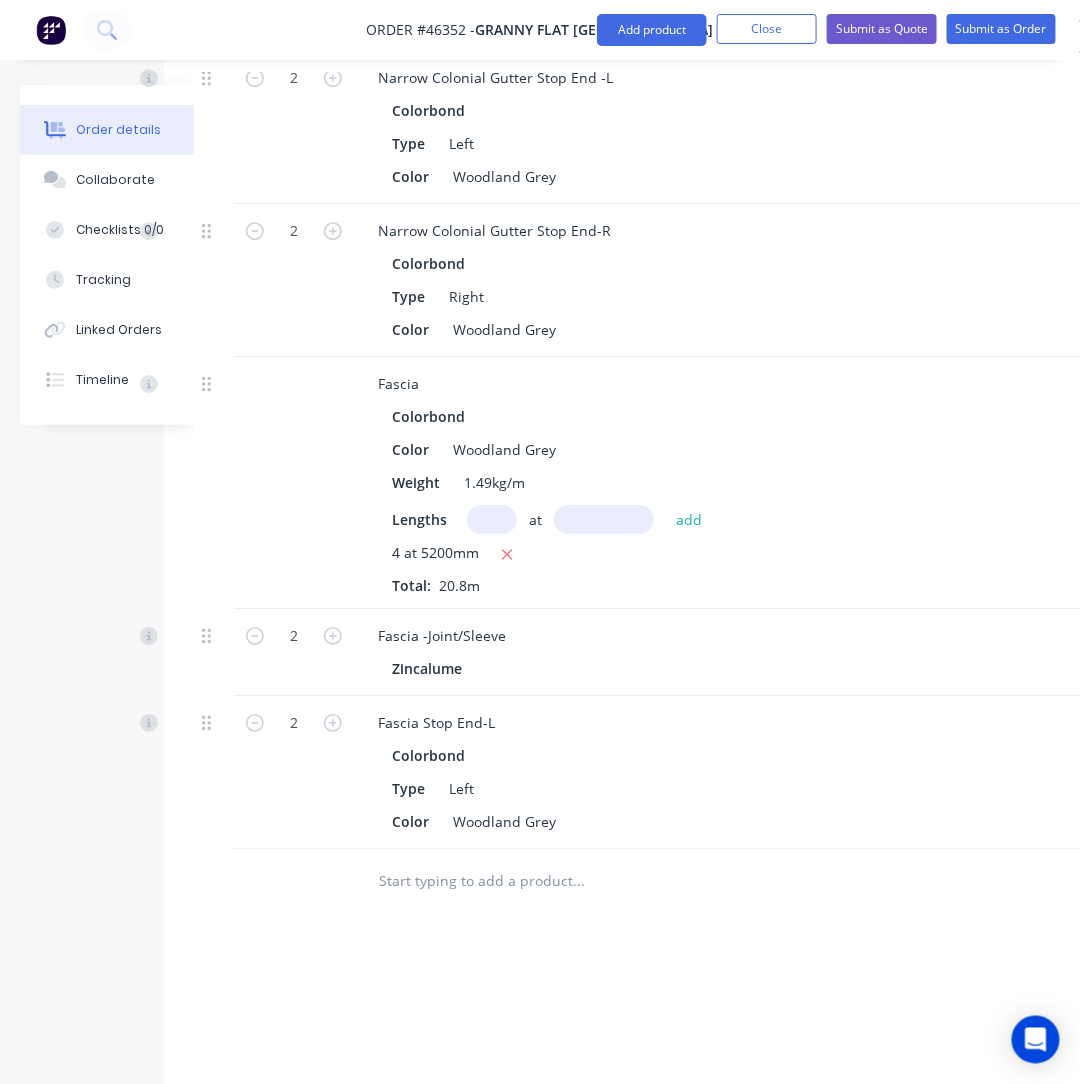 click on "Order #46352 -  Granny Flat WA Add product     Close Submit as Quote Submit as Order" at bounding box center (540, 30) 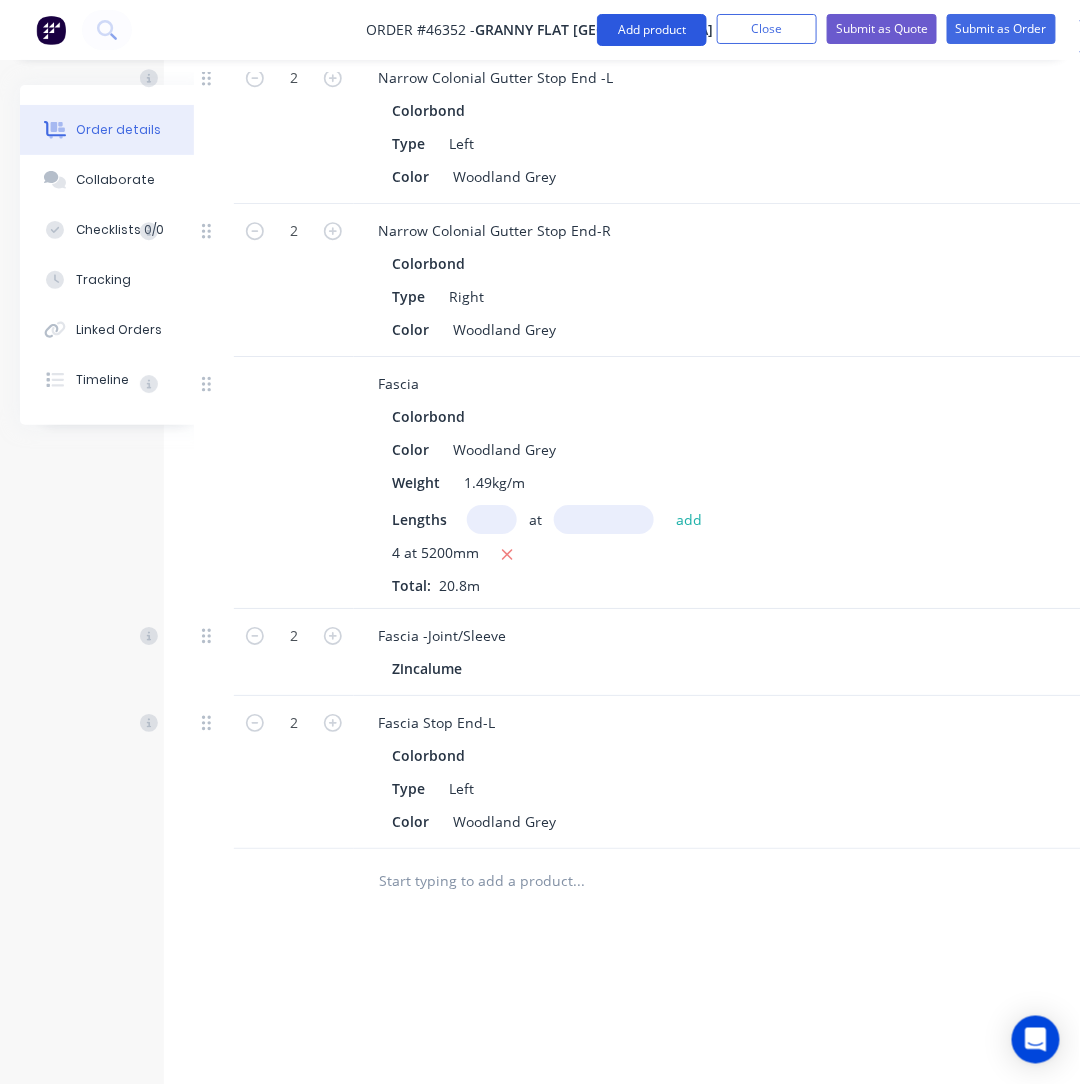 click on "Add product" at bounding box center [652, 30] 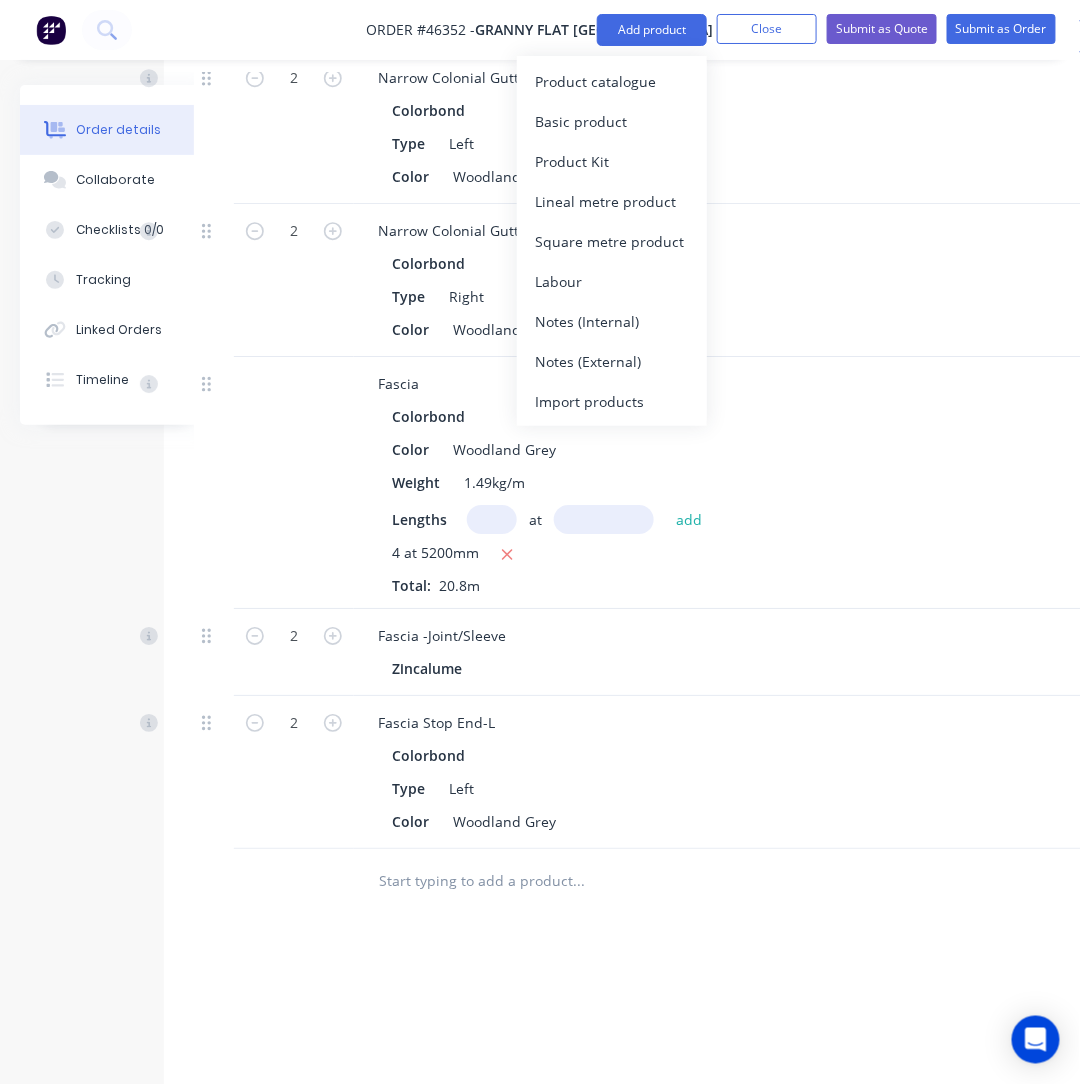 click on "Product catalogue   Basic product   Product Kit   Lineal metre product   Square metre product   Labour   Notes (Internal)   Notes (External)   Import products" at bounding box center (612, 241) 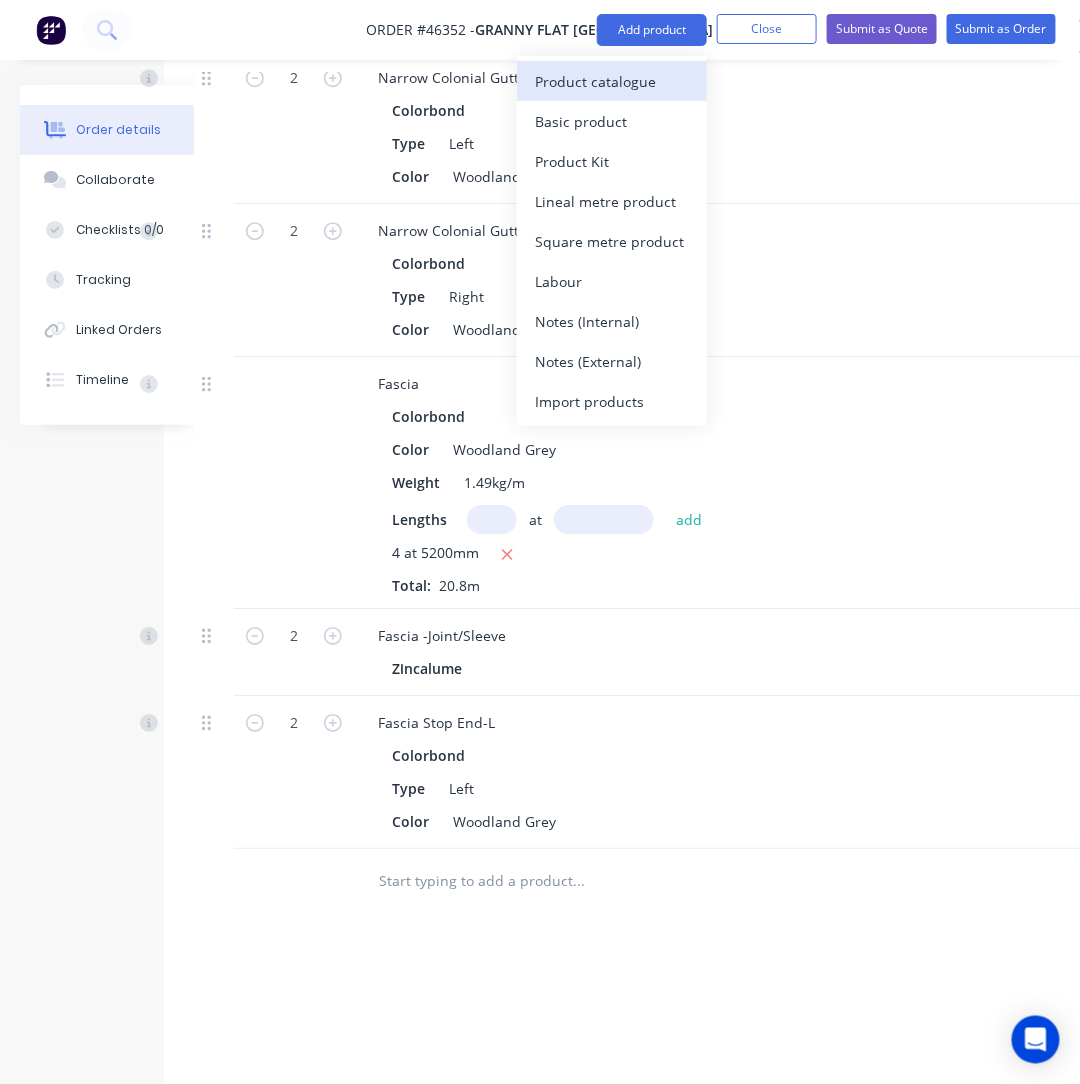 click on "Product catalogue" at bounding box center (612, 81) 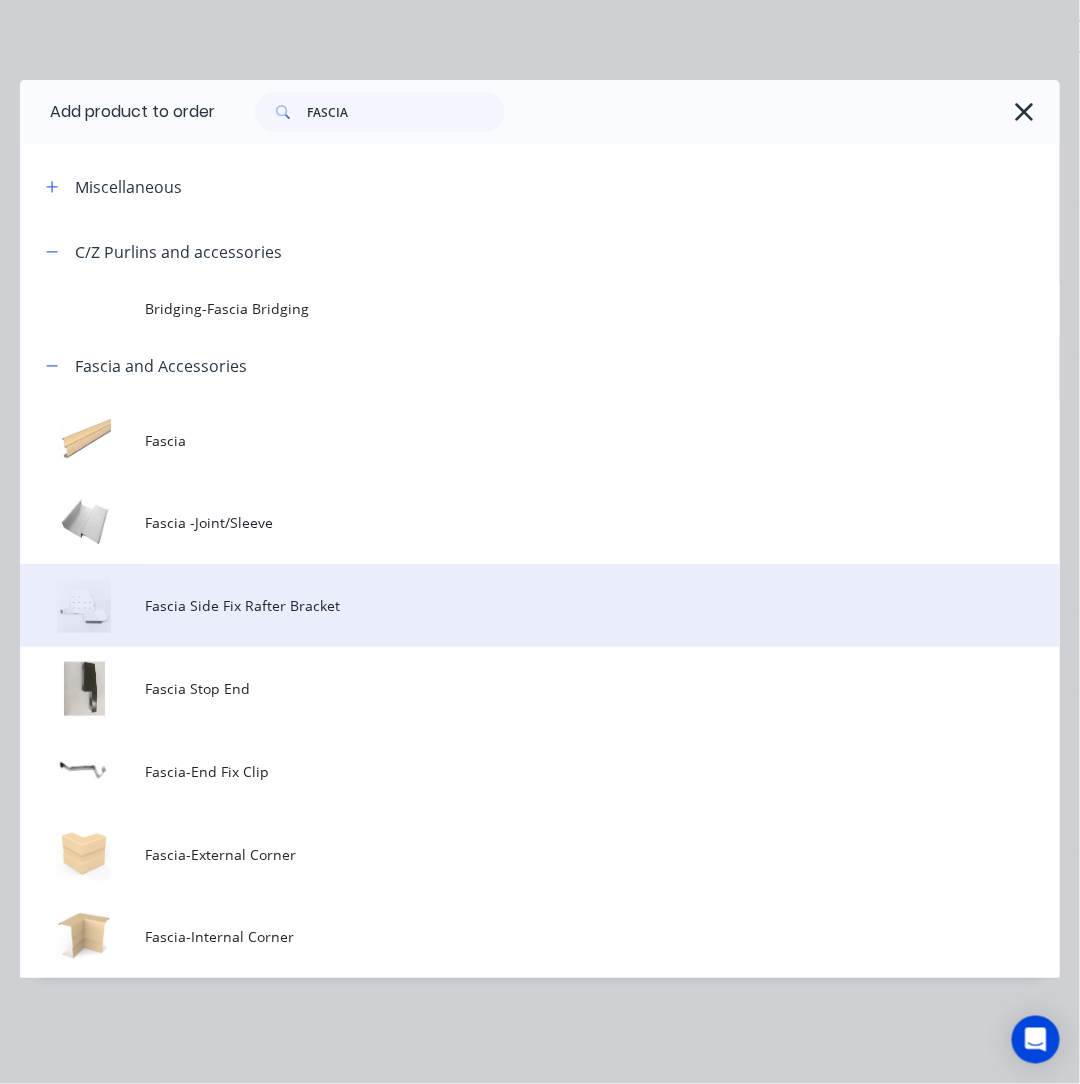 click on "Fascia Side Fix Rafter Bracket" at bounding box center [511, 605] 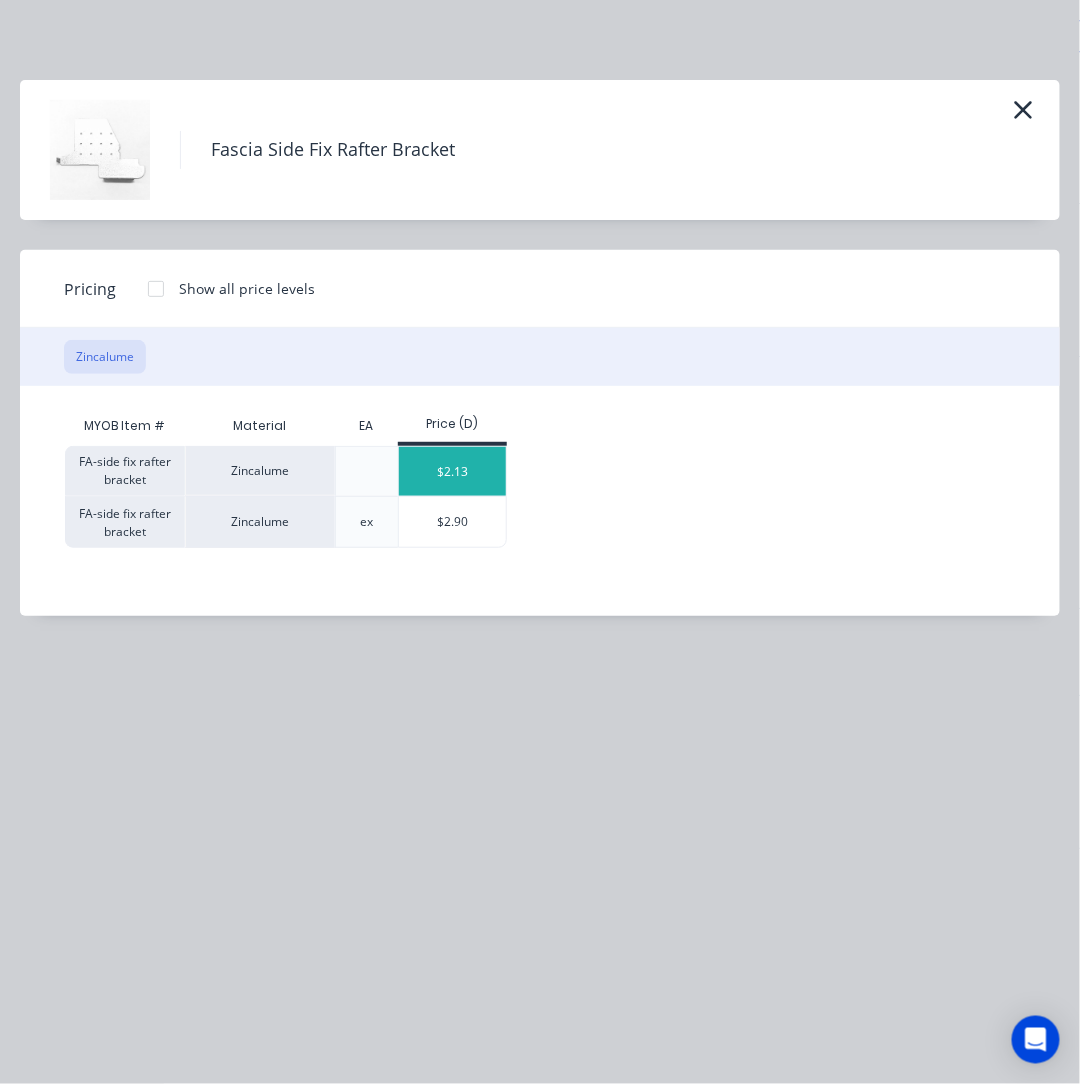 click on "$2.13" at bounding box center (452, 471) 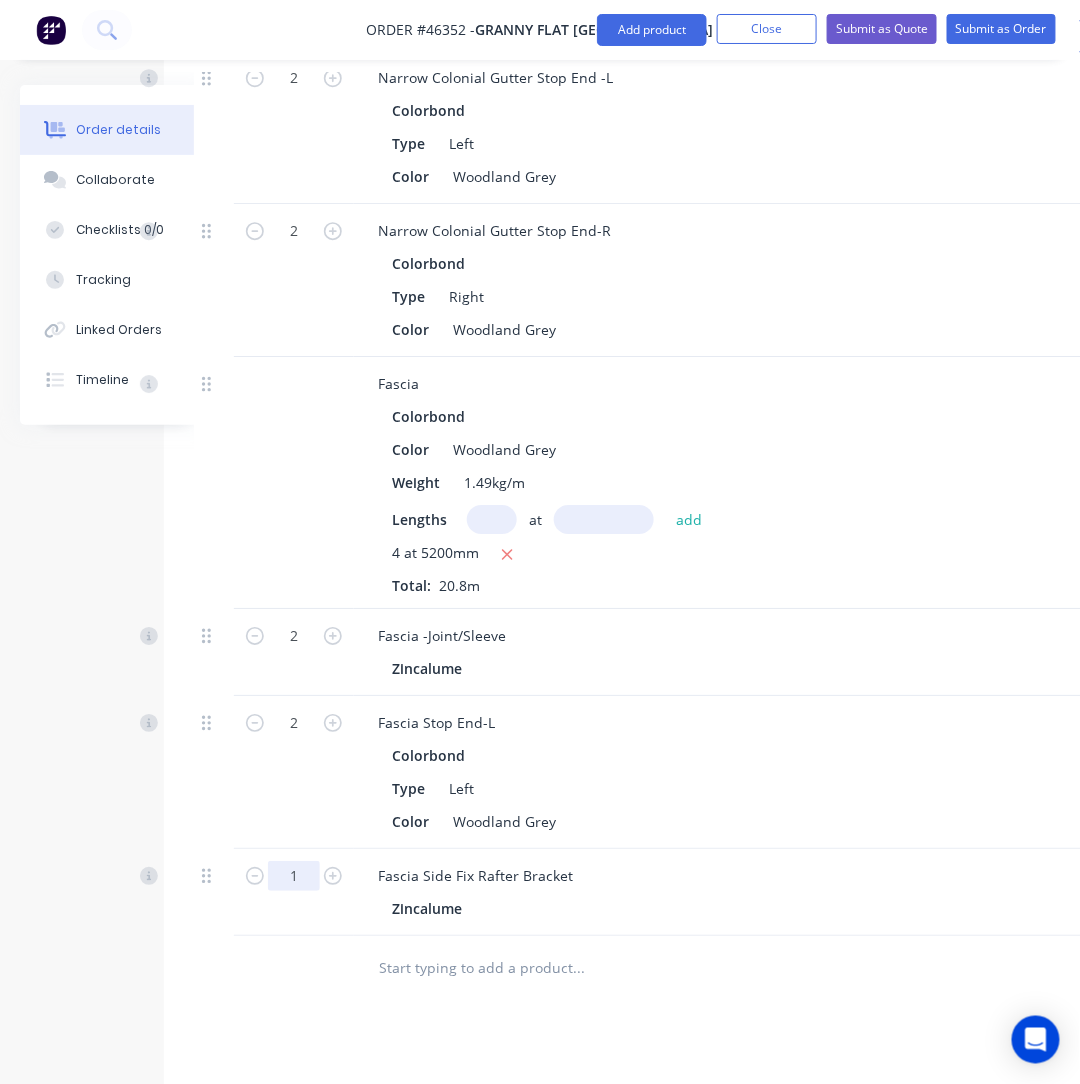 click on "1" at bounding box center [294, -2411] 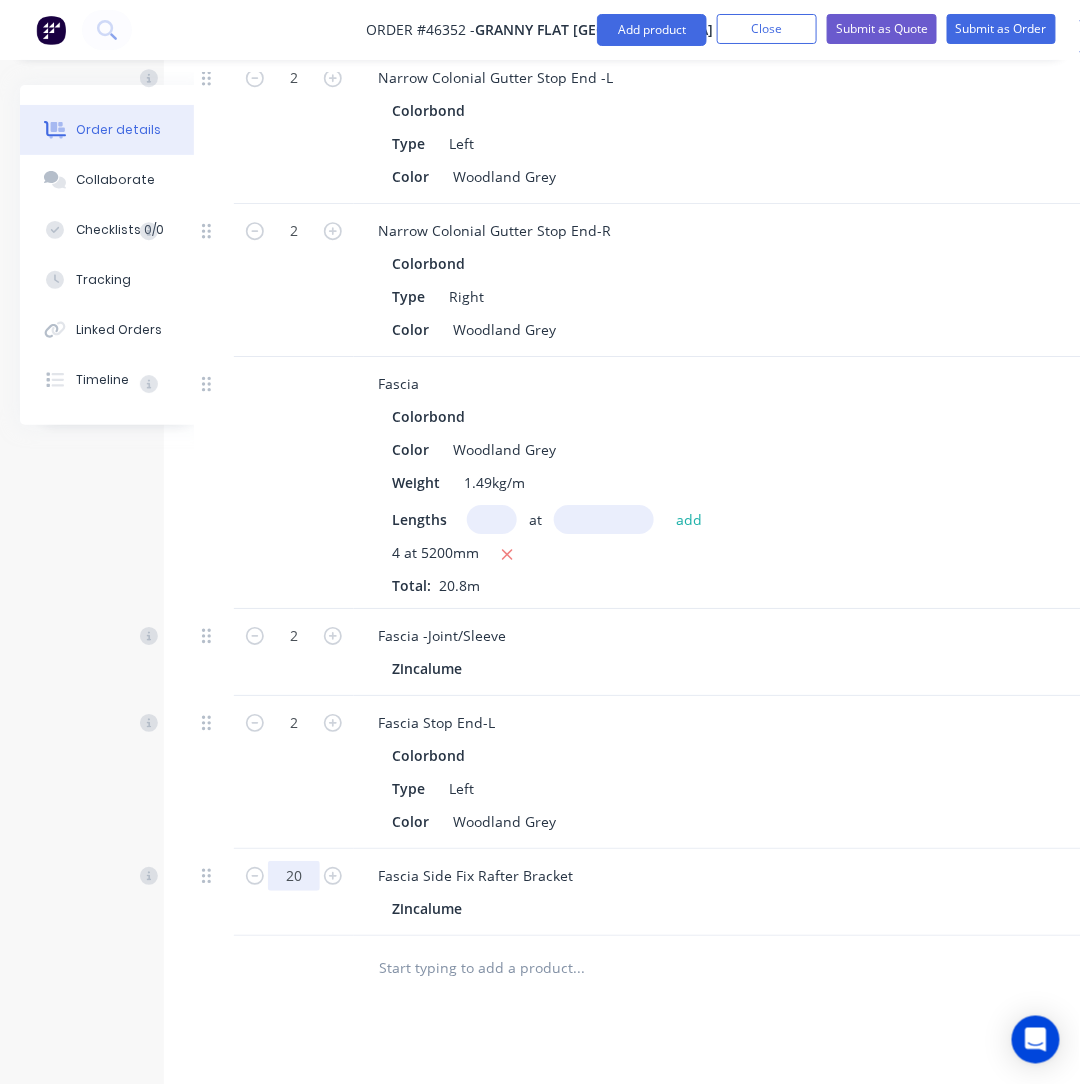 type on "20" 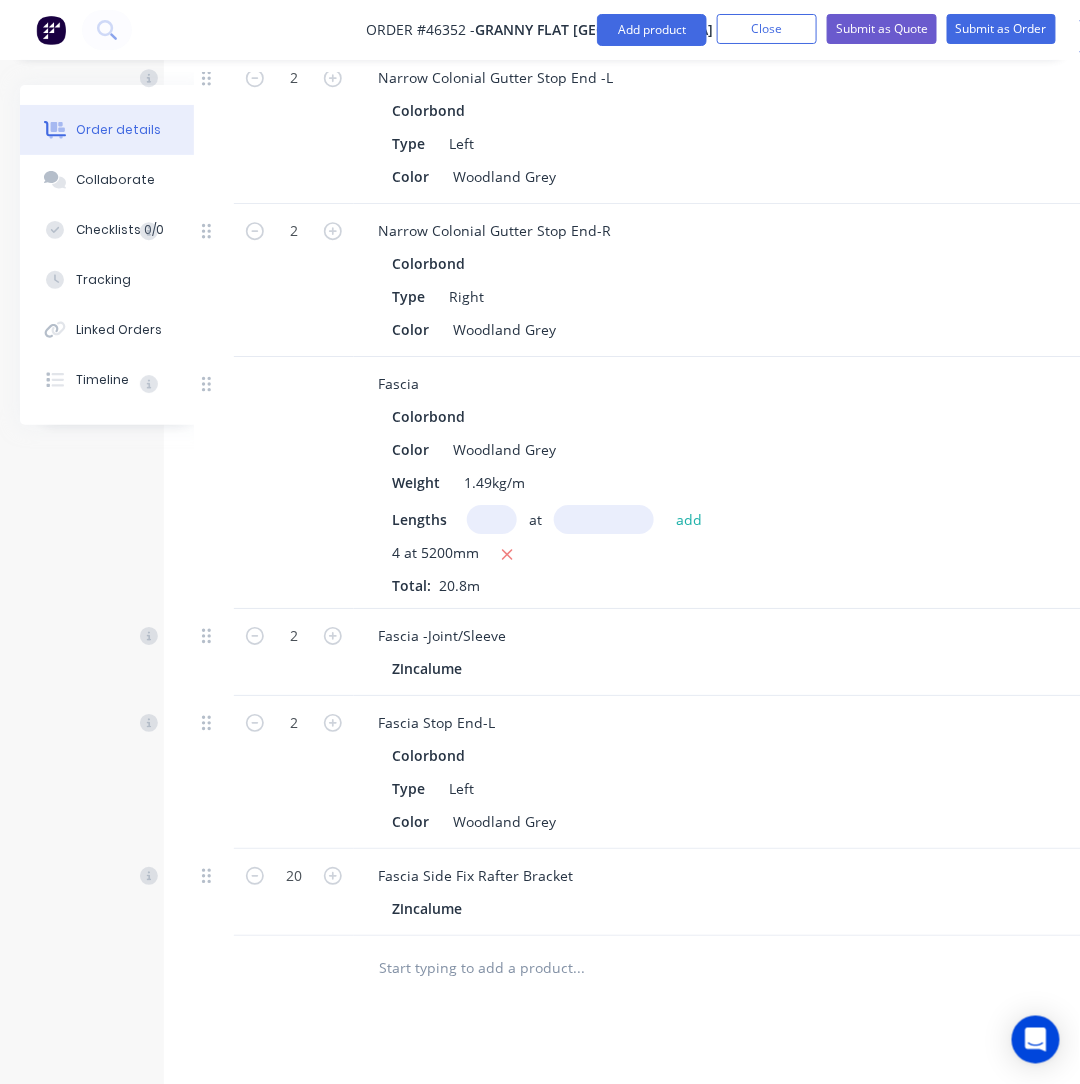 type on "$42.60" 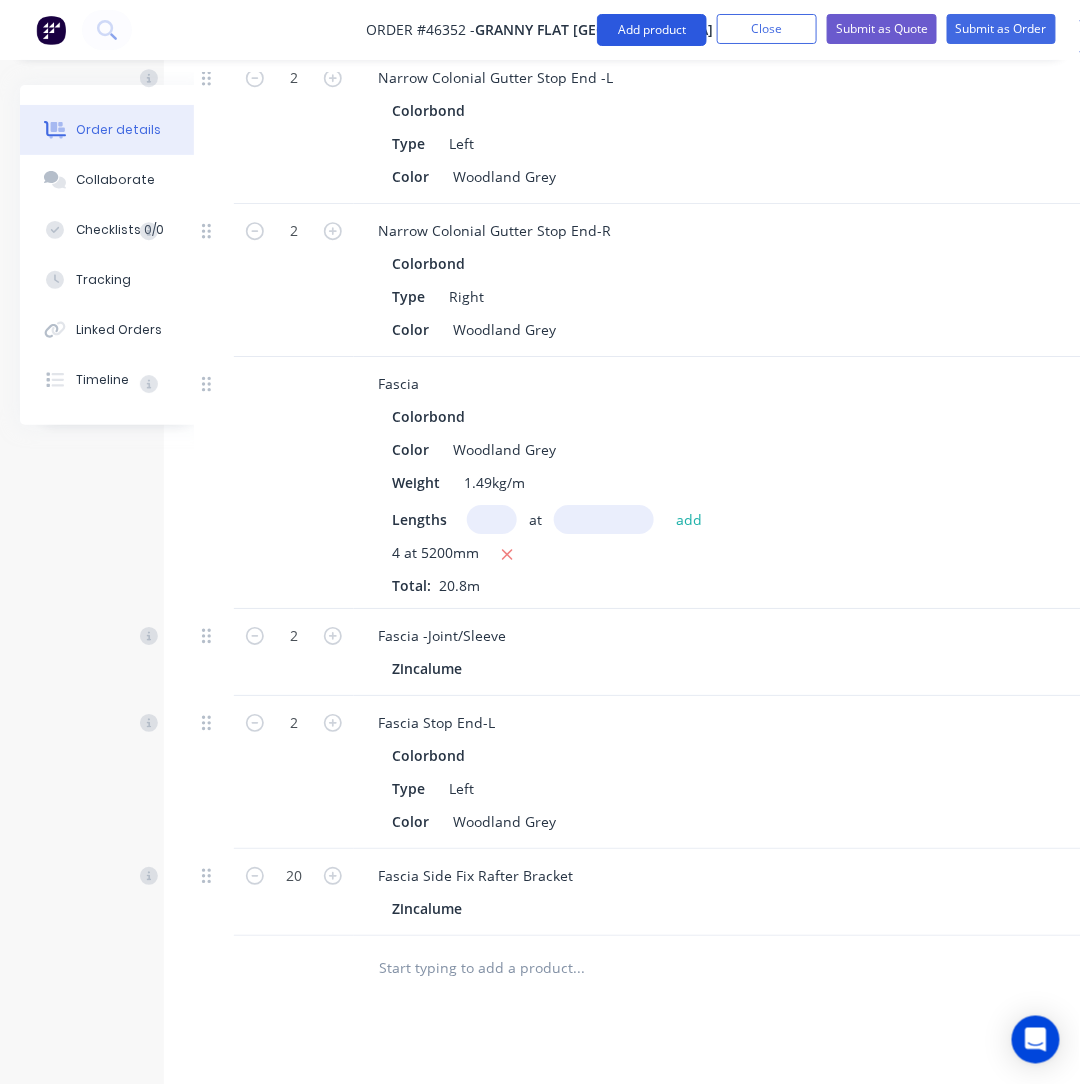 click on "Add product" at bounding box center (652, 30) 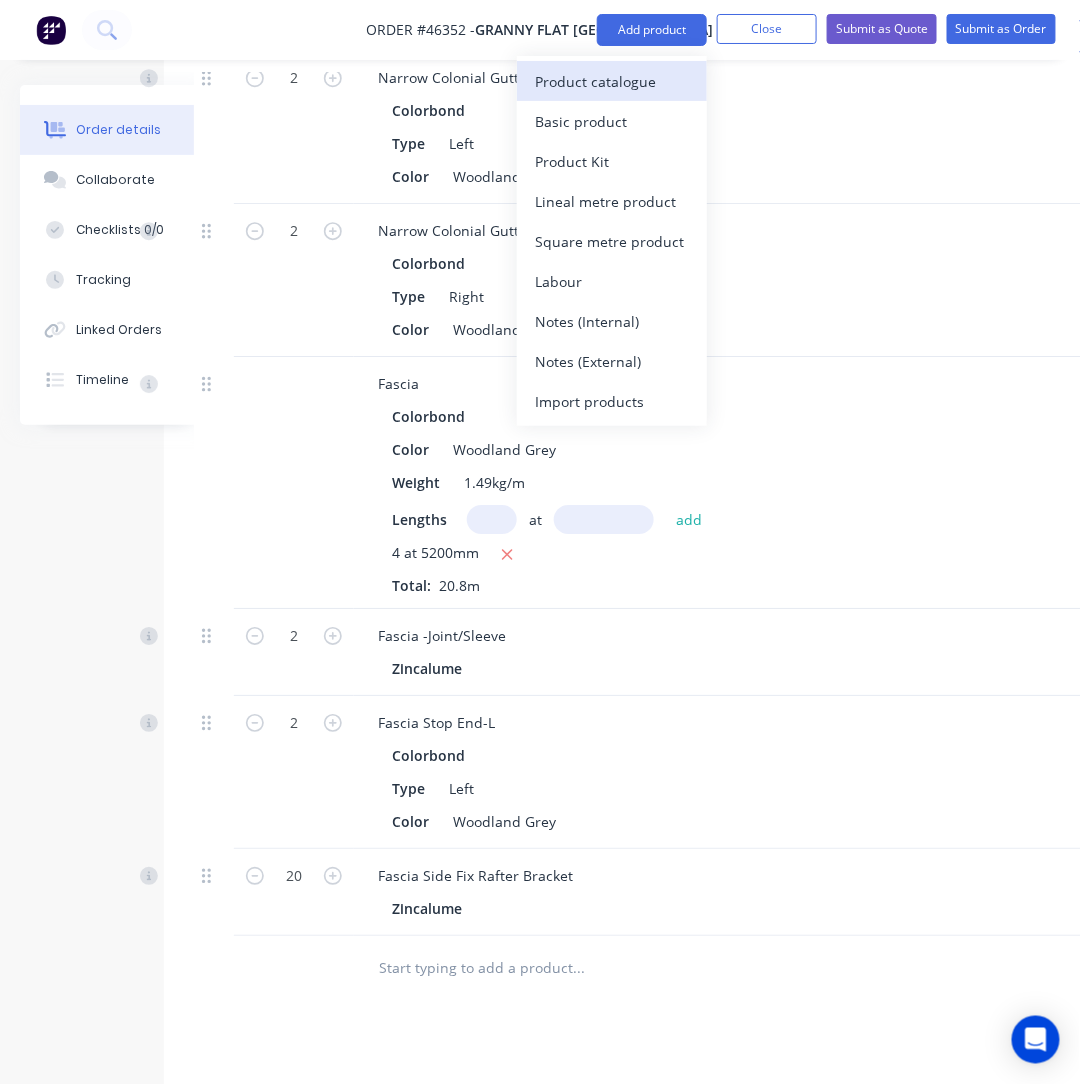 click on "Product catalogue" at bounding box center [612, 81] 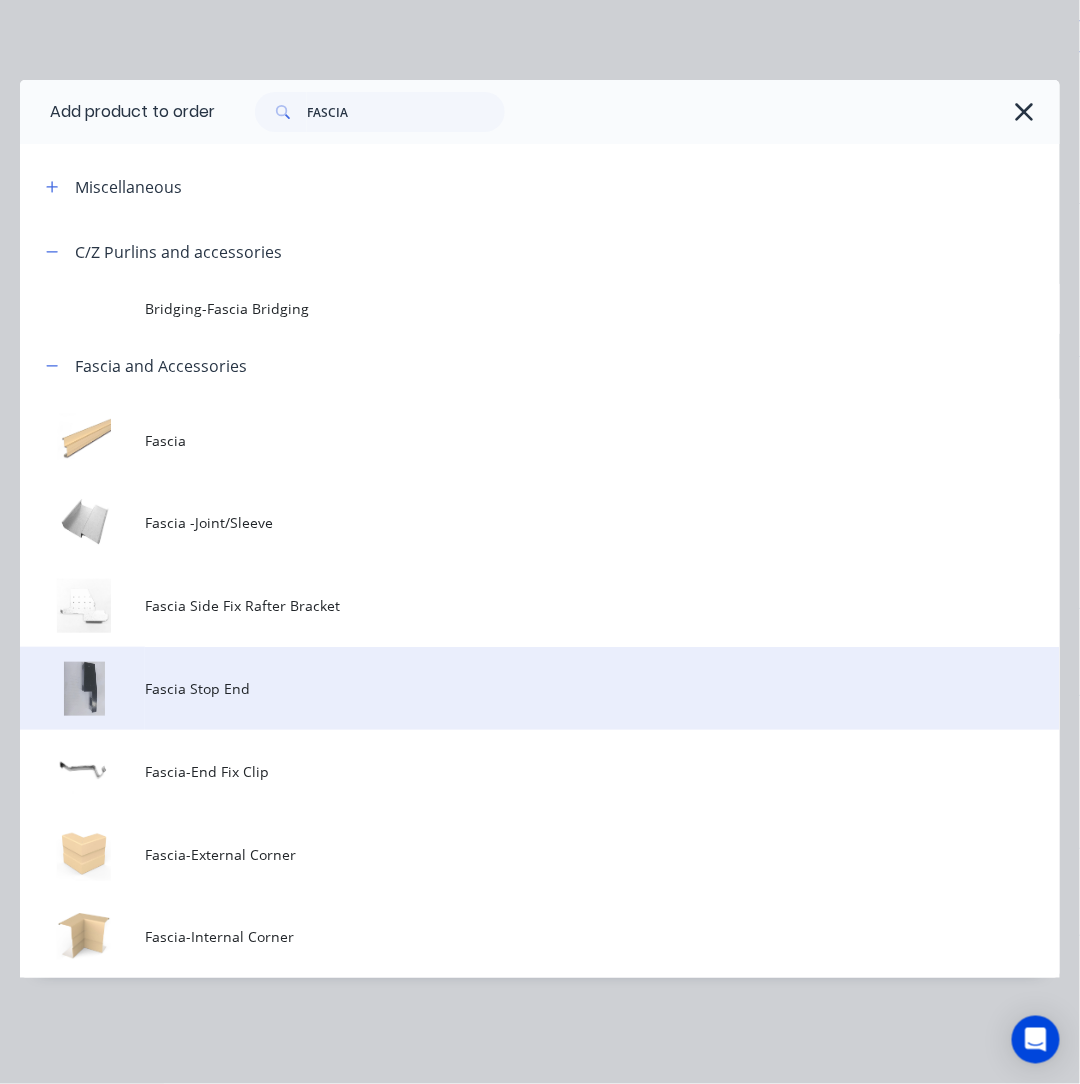 click on "Fascia Stop End" at bounding box center [511, 688] 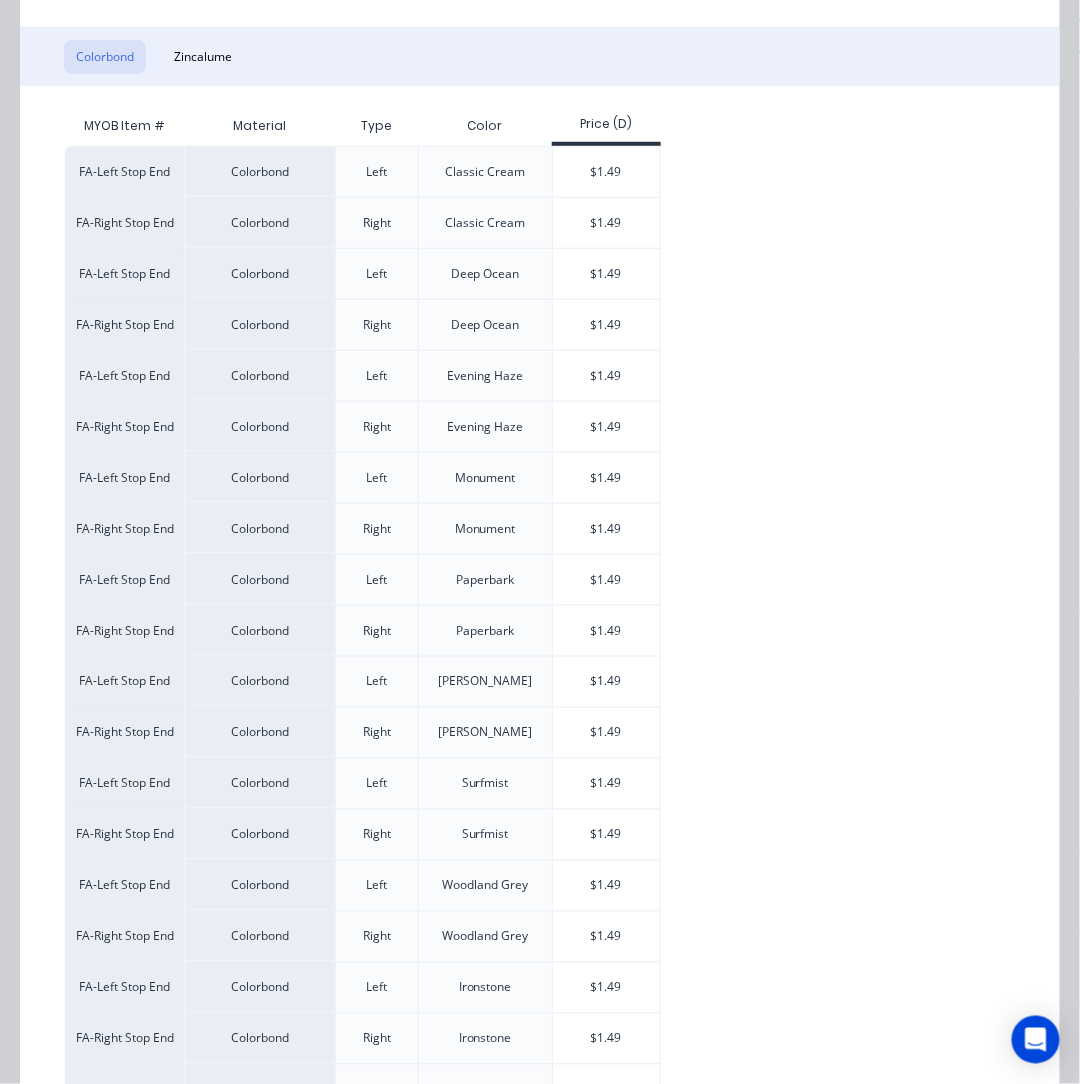 scroll, scrollTop: 500, scrollLeft: 0, axis: vertical 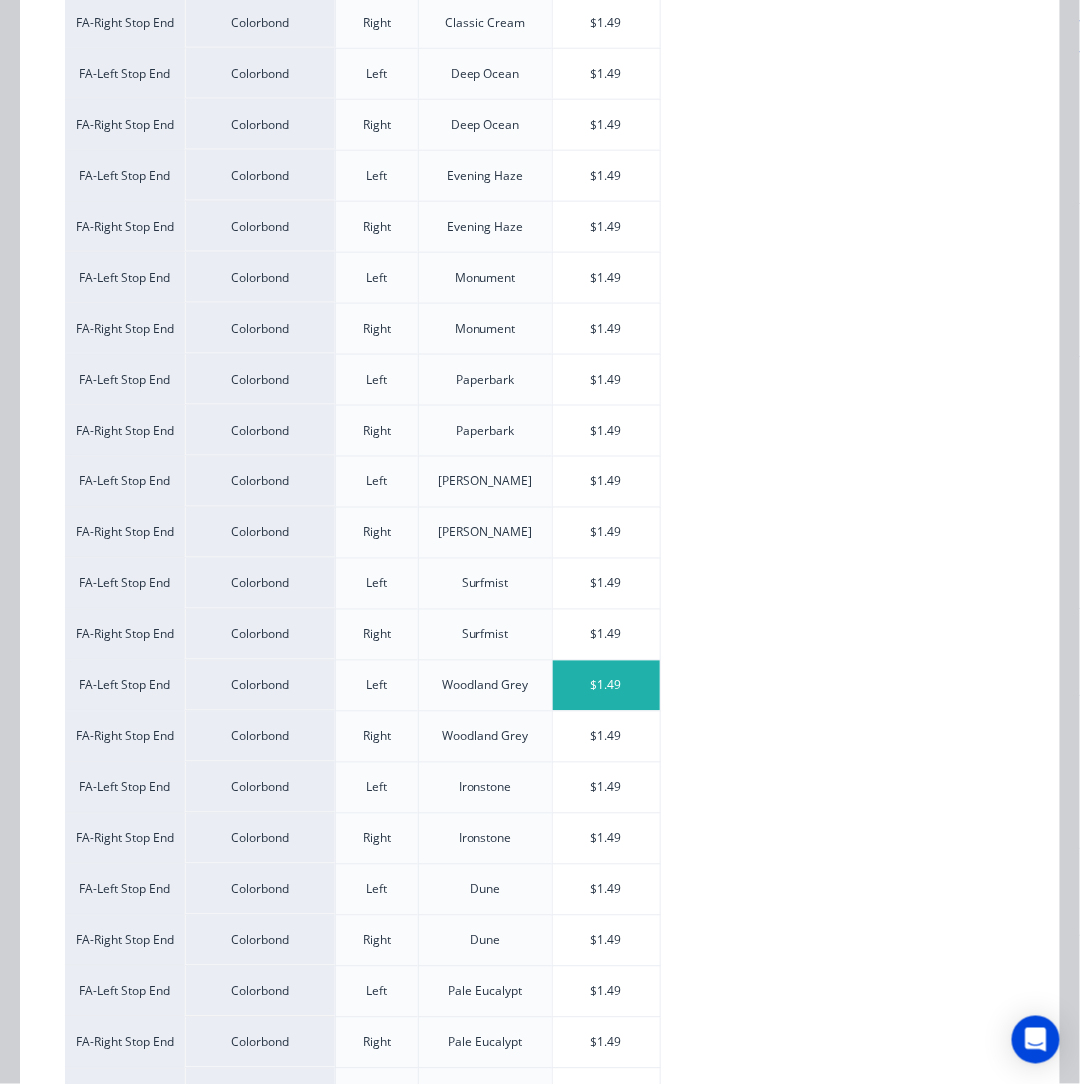 click on "$1.49" at bounding box center [606, 686] 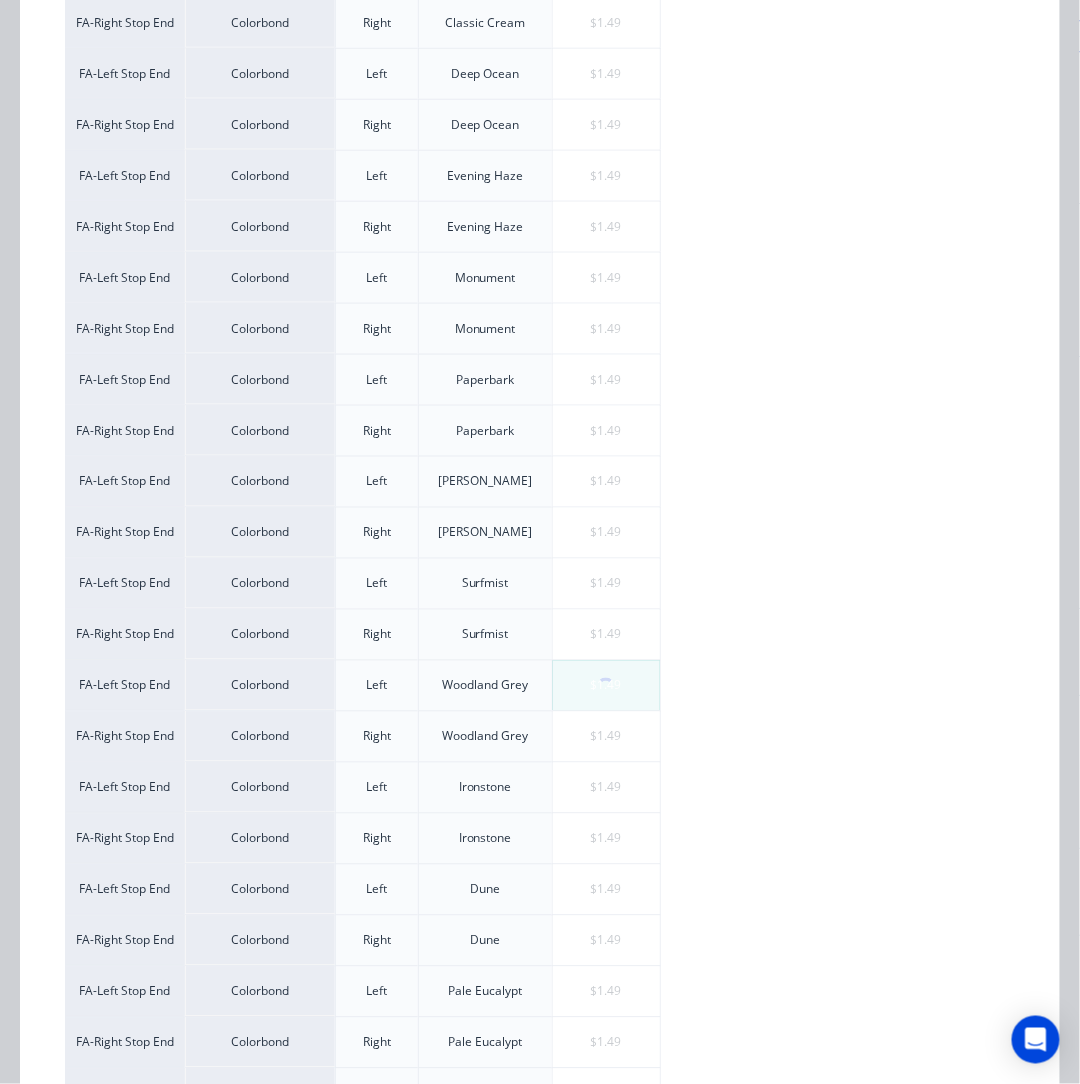 scroll, scrollTop: 0, scrollLeft: 0, axis: both 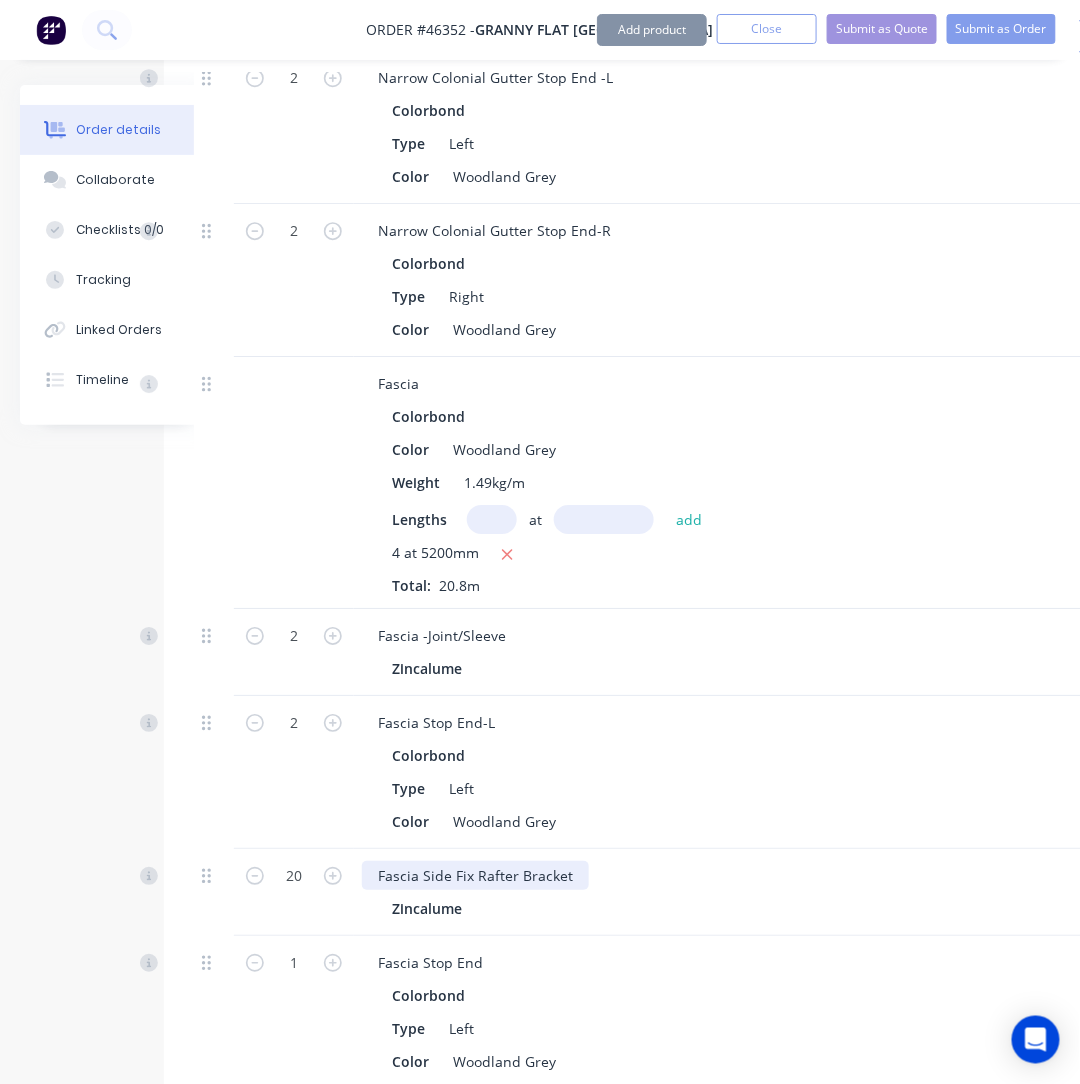 click on "Fascia Side Fix Rafter Bracket" at bounding box center [475, 875] 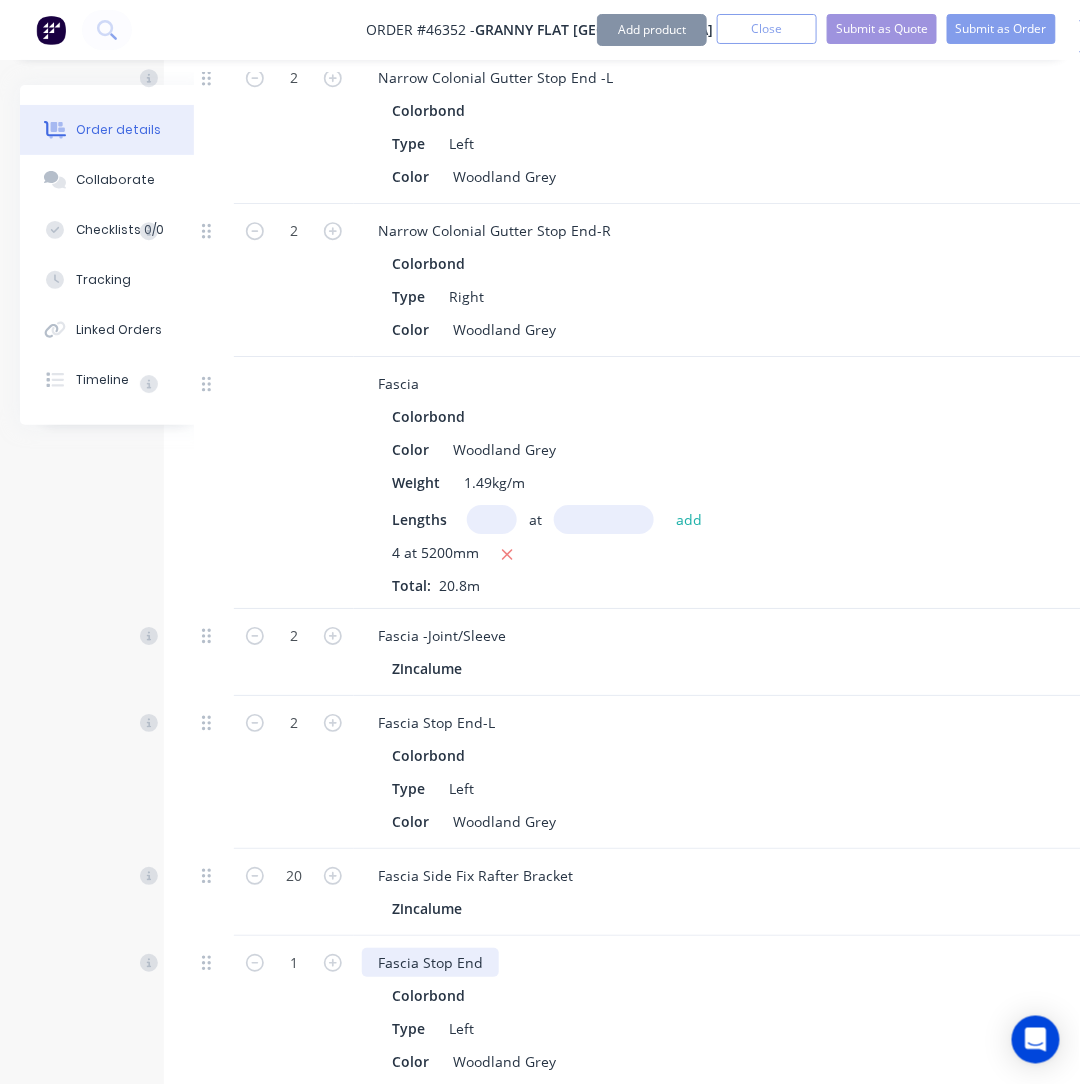 click on "Fascia Stop End" at bounding box center [430, 962] 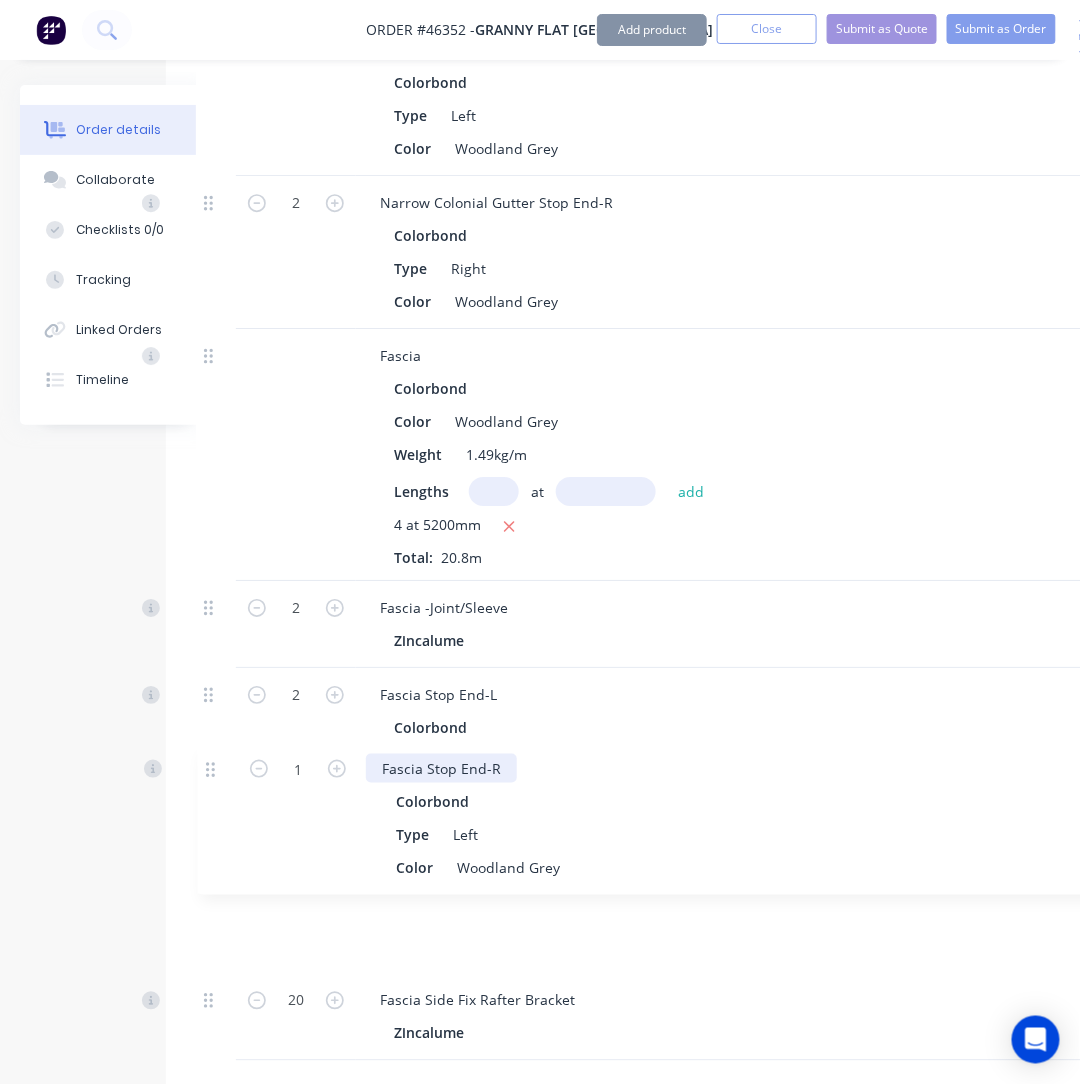 scroll, scrollTop: 3340, scrollLeft: 74, axis: both 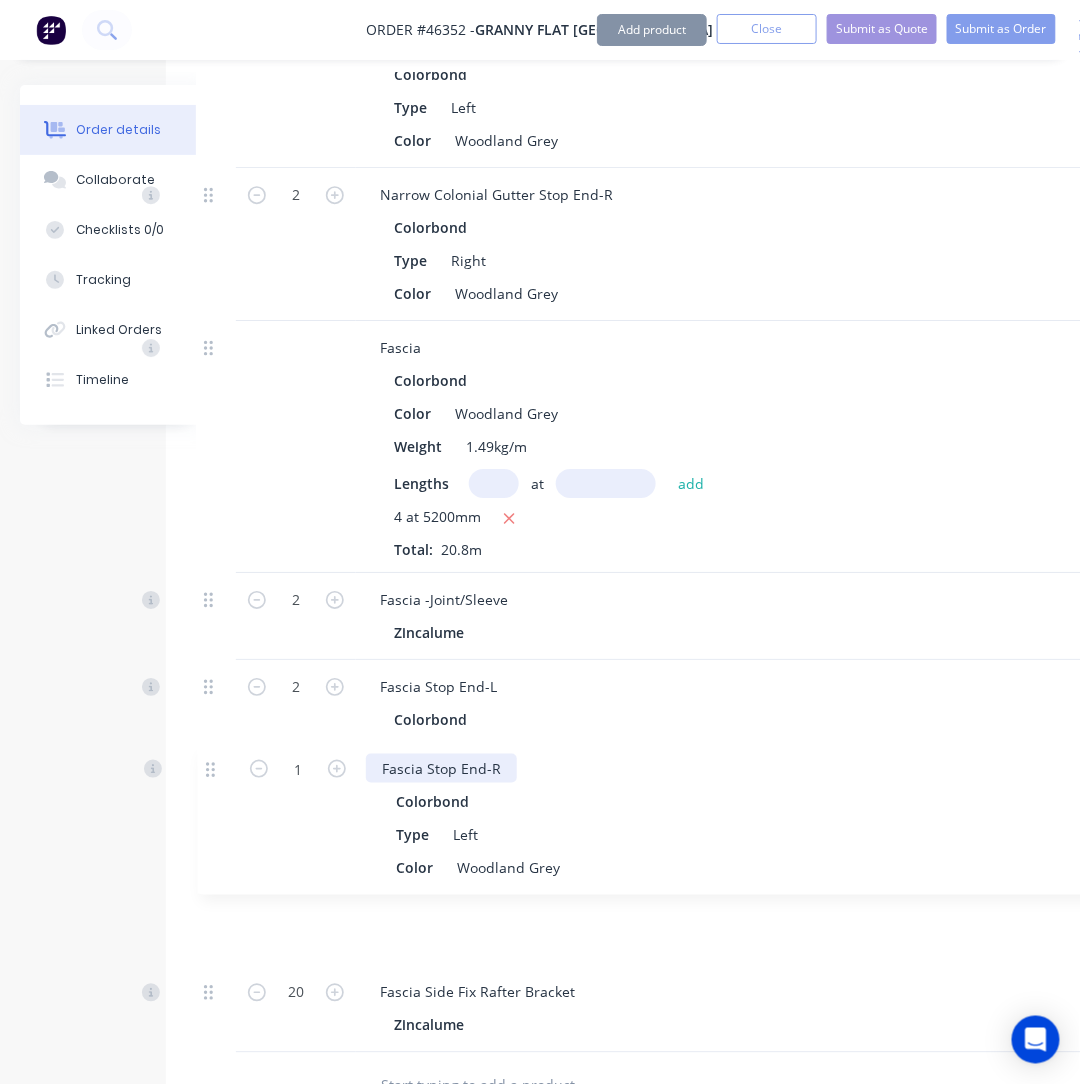 drag, startPoint x: 205, startPoint y: 873, endPoint x: 209, endPoint y: 736, distance: 137.05838 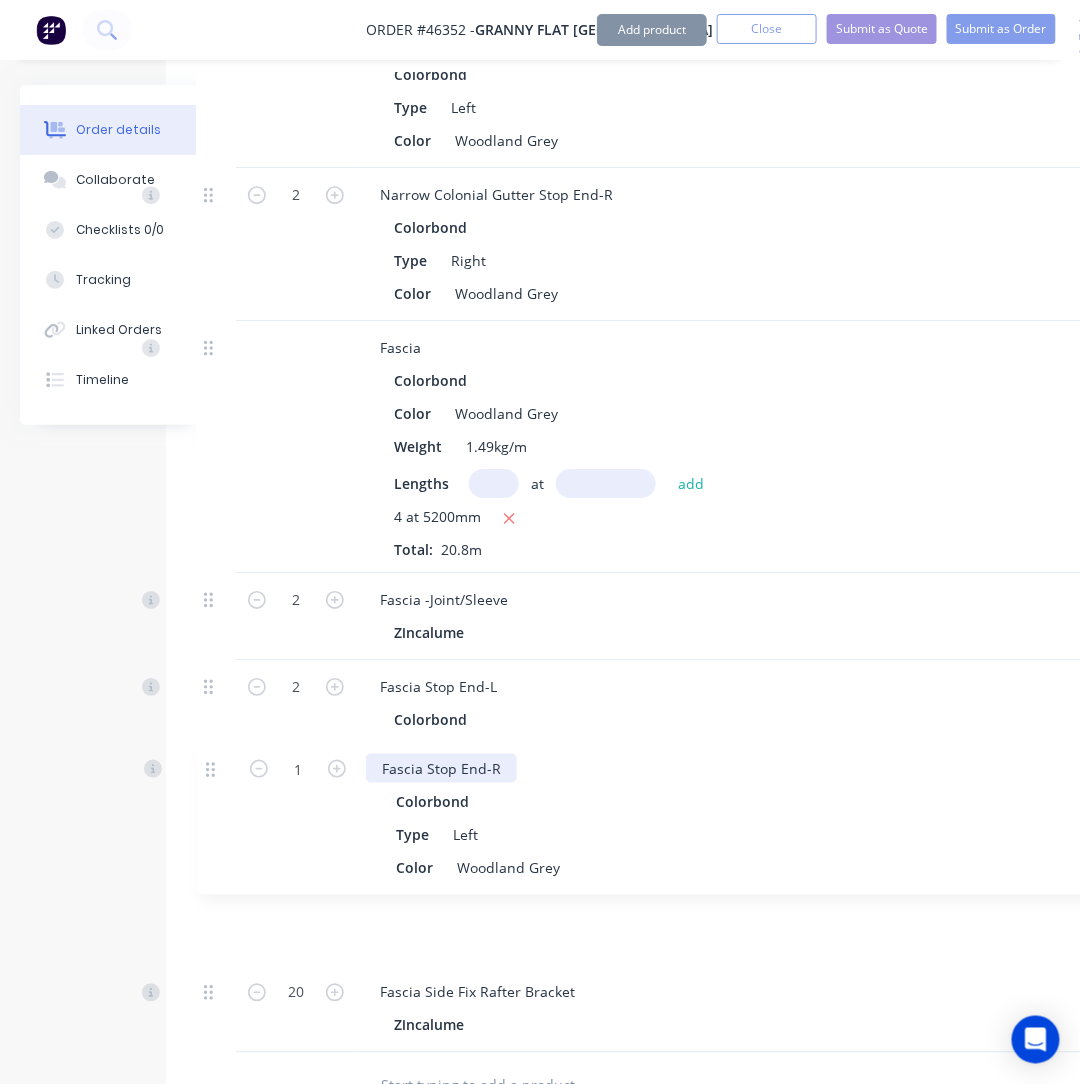 click on "1 Stud Wall 89*41mm, 2635mm H, 400mm c/c Double studs every 1200mm - External Truecore Thickness 0.75mm BMT G550 % $2,636.00 $2,636.00 $2,636.00 $2,636.00   1 Stud Wall 89*41mm, 2635mm H, 600mm c/c - Internal Truecore Thickness 0.75mm BMT G550 % $686.00 $686.00 $686.00 $686.00   C Channel 89*41mm Truecore Attribute 0.75mm BMT G550 Lengths at add 10 at 2635mm Total: 26.35m % $4.00 $4.00 $105.40 $105.40   10 Holding Down Bracket Attribute Wall hold down bracket % $2.00 $2.00 $20.00 $20.00   10 Angle-PGI Galvanized  Size 35*35mm*1.2mm BMT Length 3m % $9.90 $9.90 $99.00 $99.00   1 Steel Strap 30mm width size 1.2mm BMT G550 truecore No punched -50m % $57.00 $57.00 $57.00 $57.00   32 Top Hat / Batten-in stock Truecore Size 0.42mm BMT G550 25mm Weight 2.44kg.ea Length 6.1m % $8.27 $8.27 $264.64 $264.64   16 Top Hat / Batten-in stock Truecore Size 0.55mm BMT G550 45mm Straight Cut Weight 4.52kg.ea Length 6.1m % $14.28 $14.28 $228.48 $228.48   12 Downpipe 95*45mm Colorbond  Color Dune Length 1800mm % $15.70 $15.70   %" at bounding box center (731, -711) 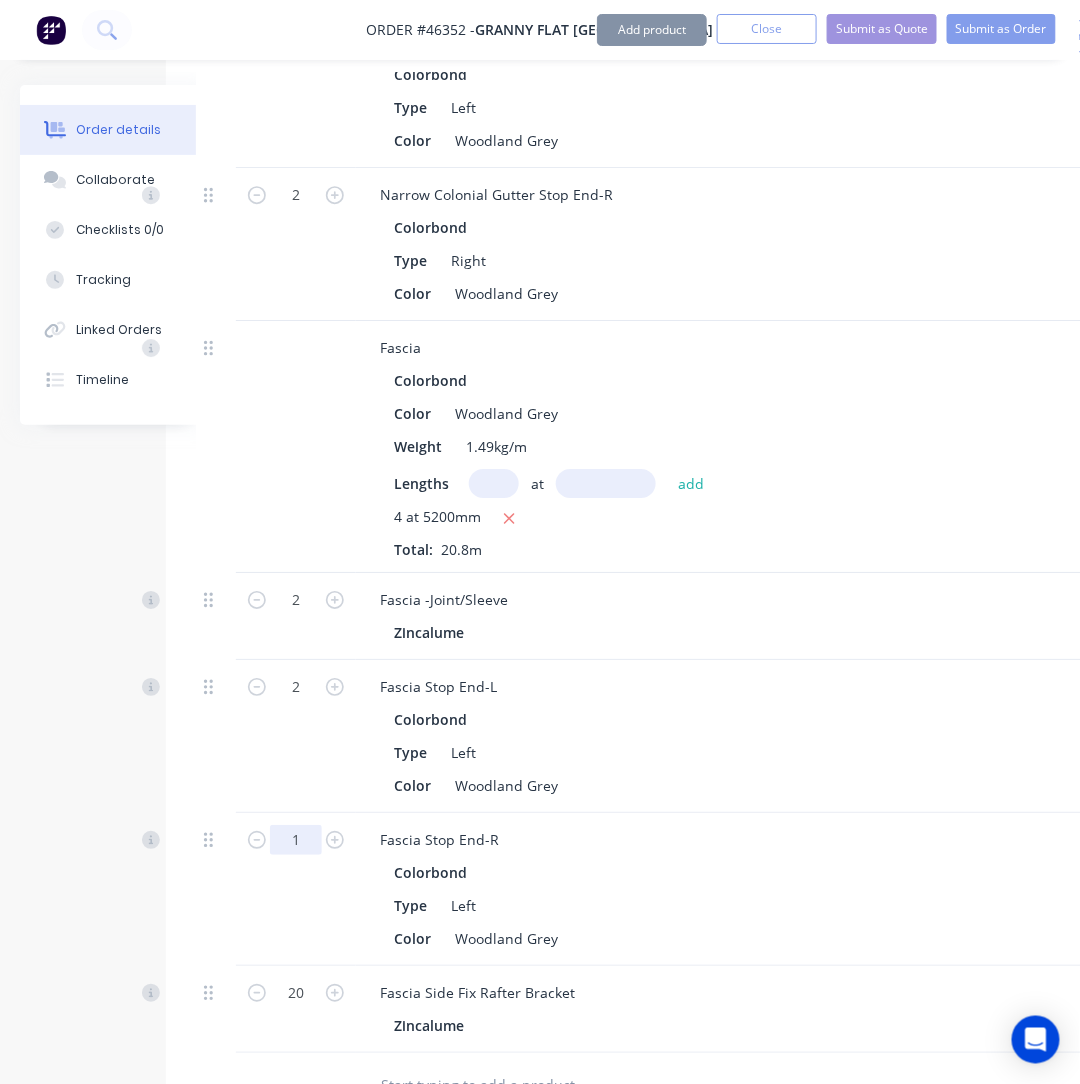 click on "1" at bounding box center (296, -2447) 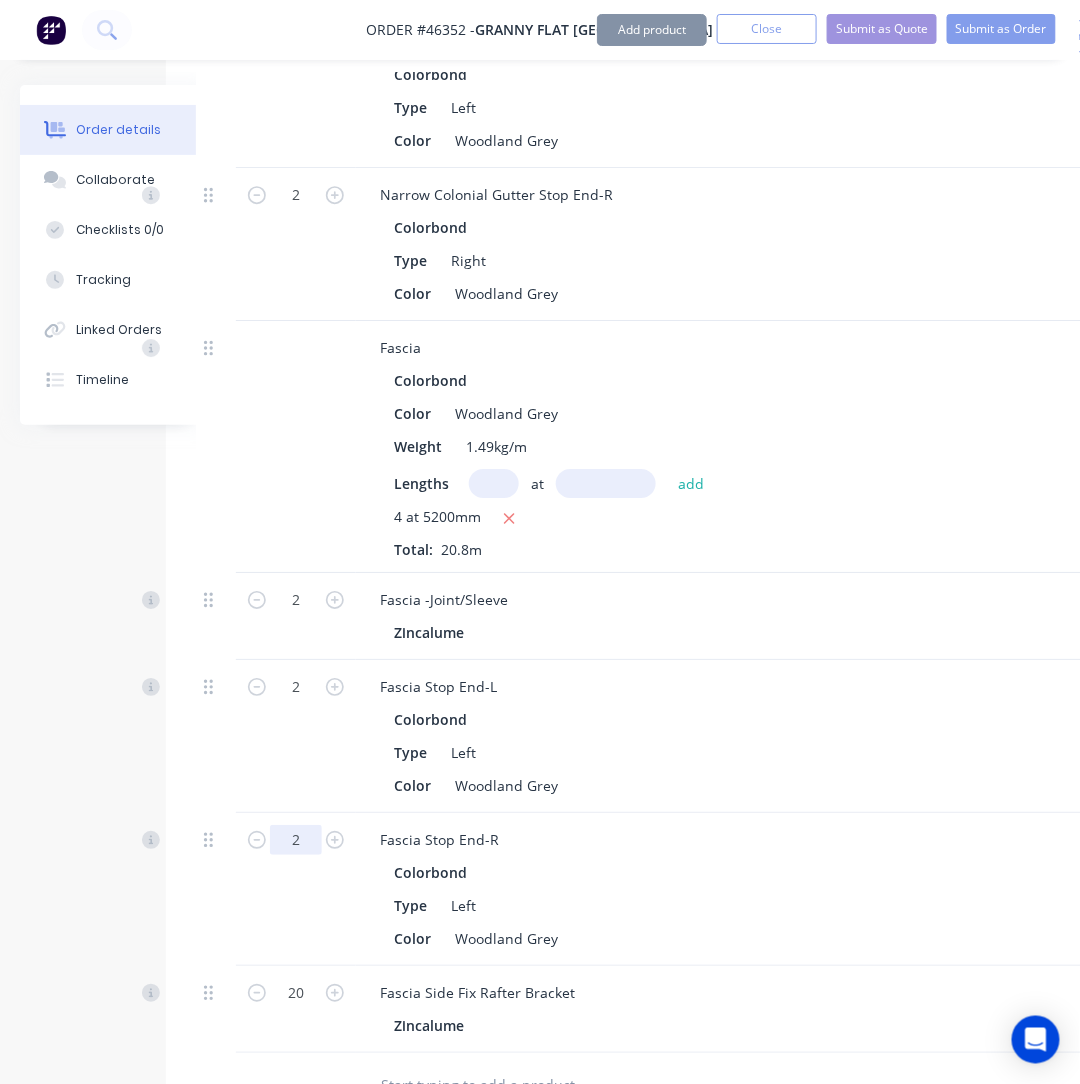 type on "2" 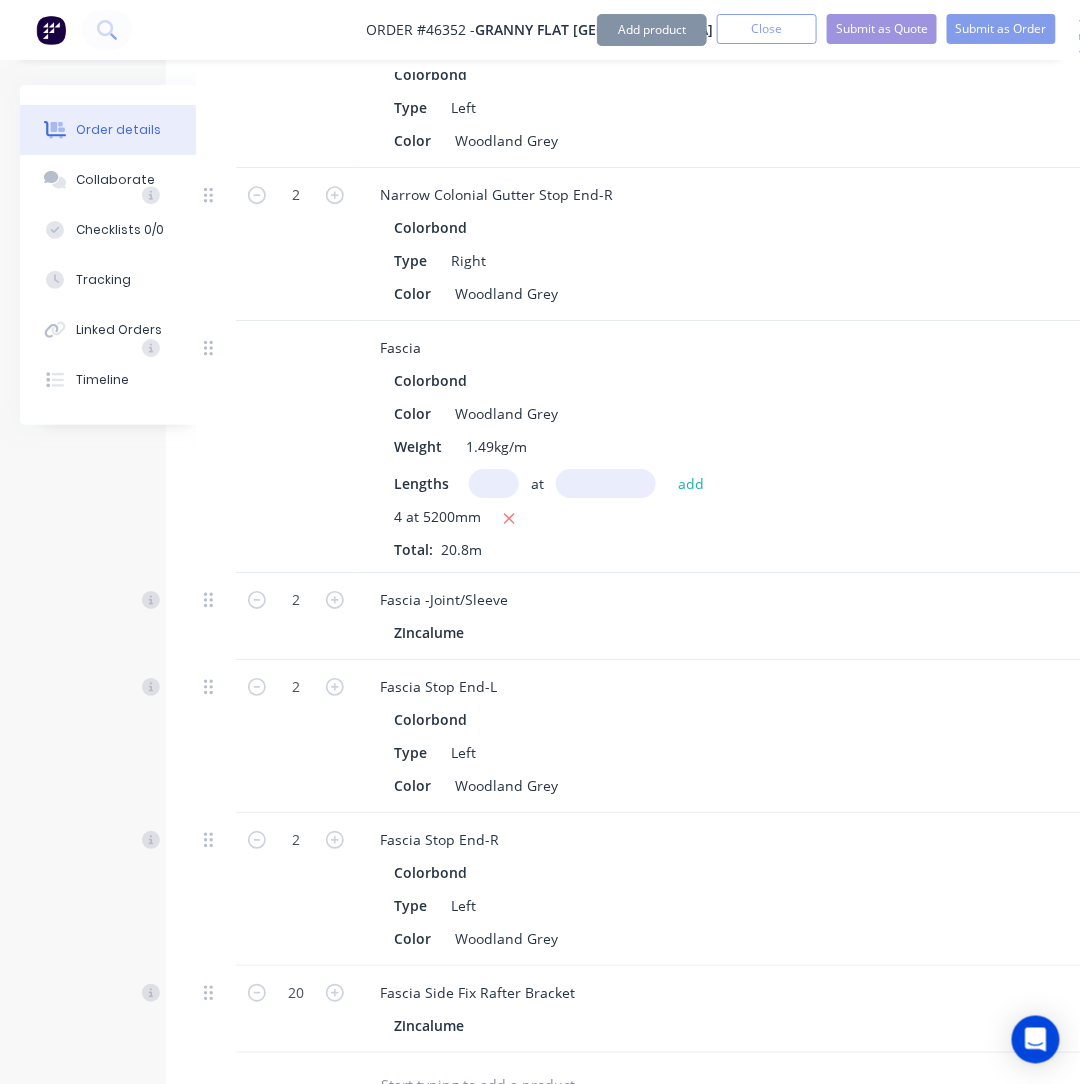 type on "$2.98" 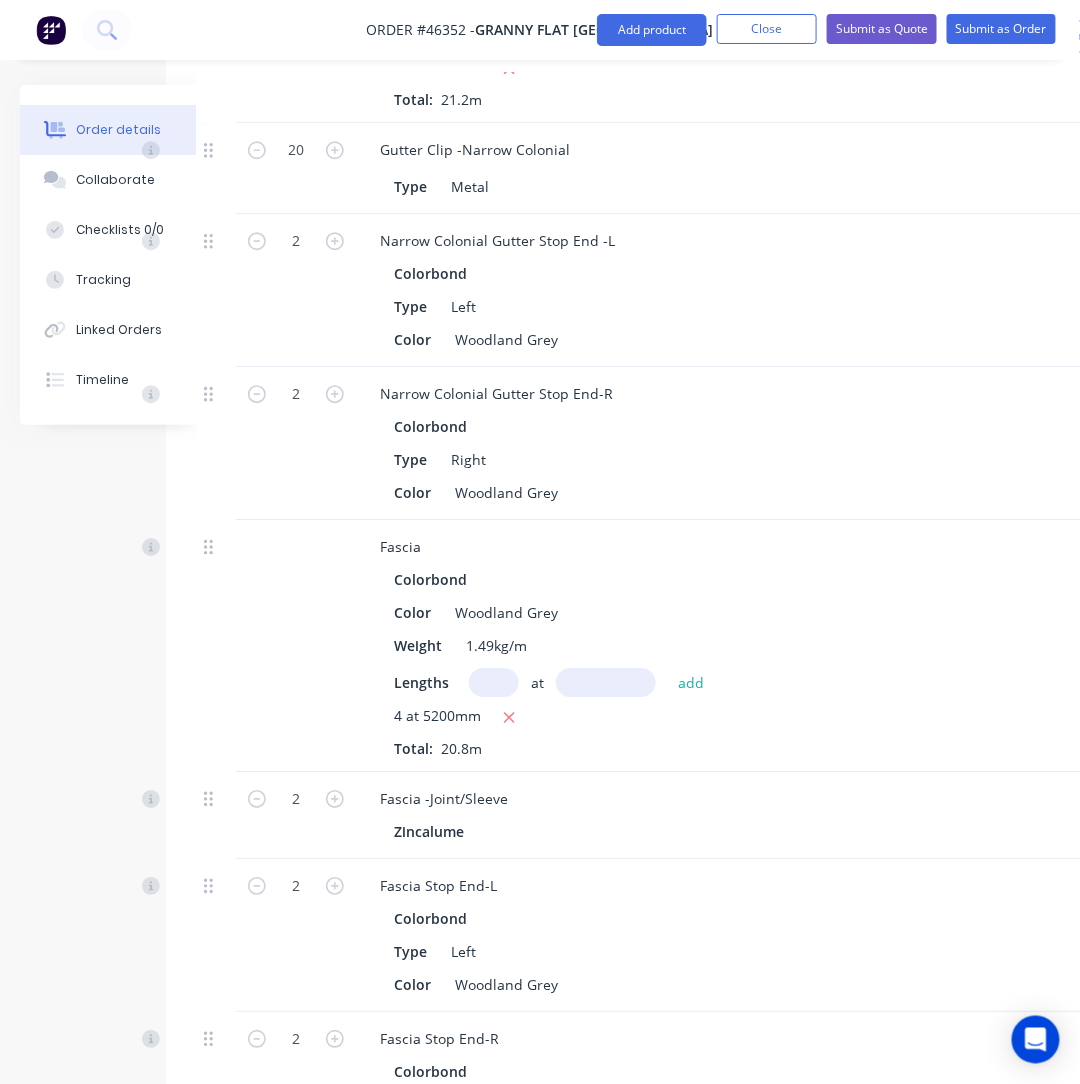 scroll, scrollTop: 3240, scrollLeft: 74, axis: both 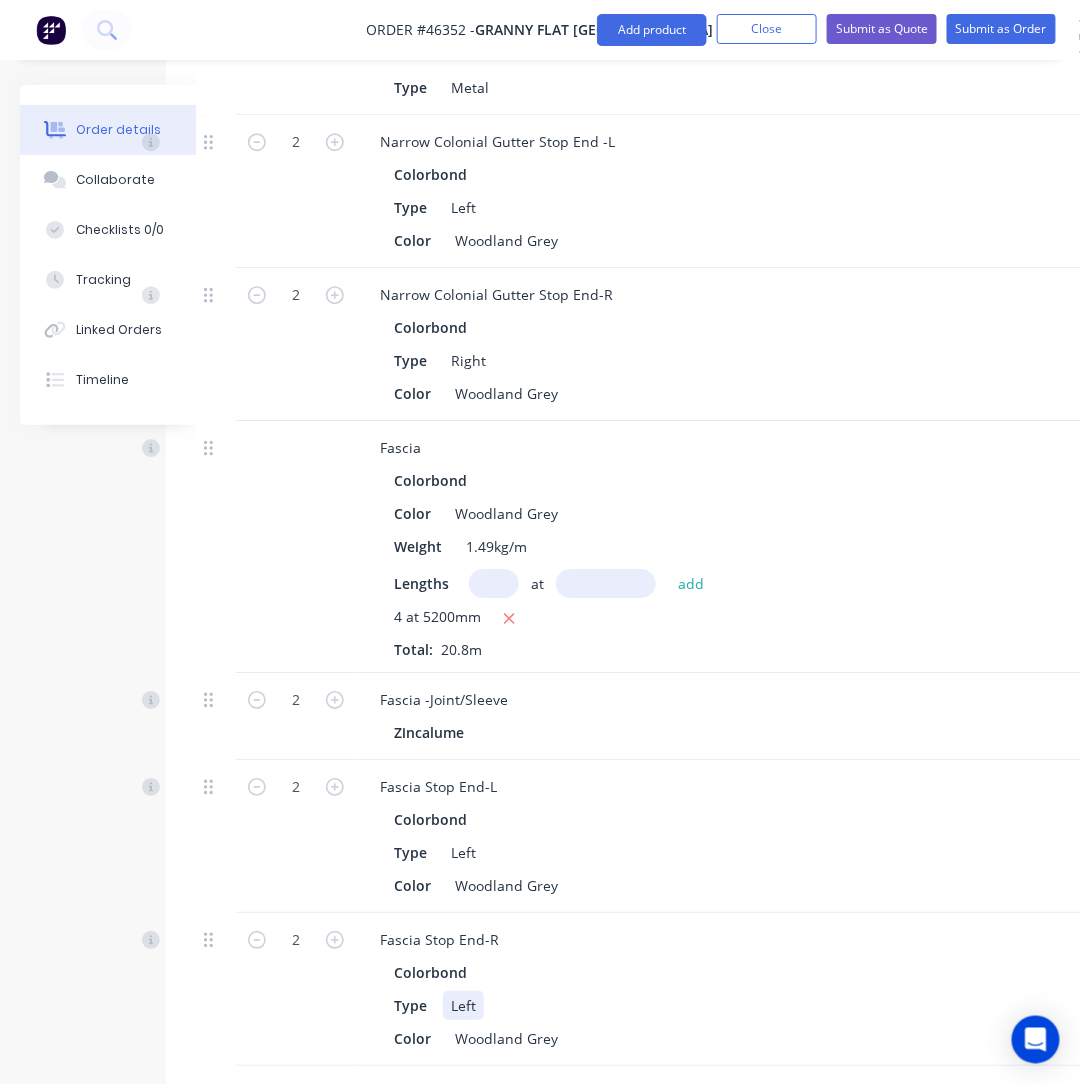 click on "Left" at bounding box center [463, 1005] 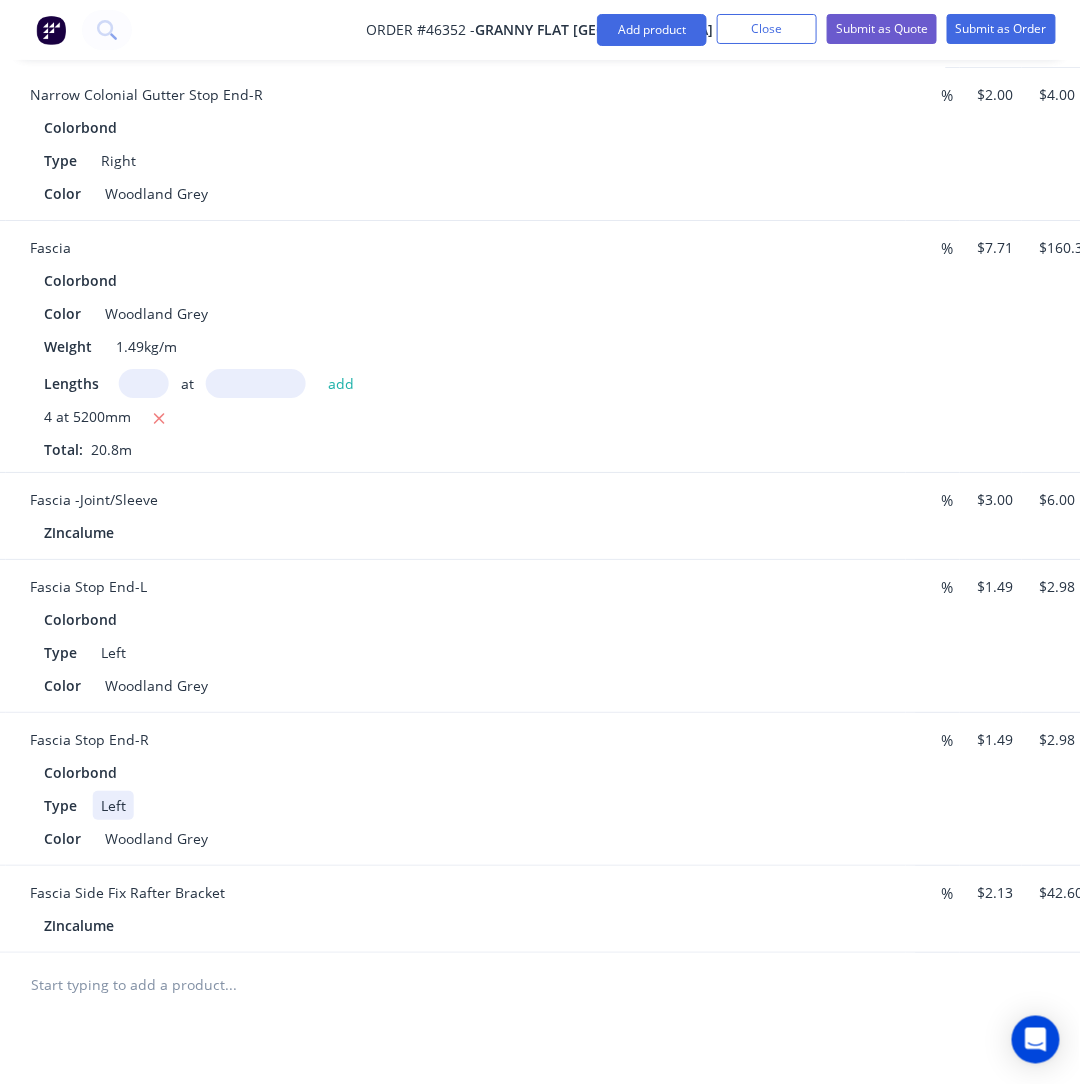 scroll, scrollTop: 3440, scrollLeft: 431, axis: both 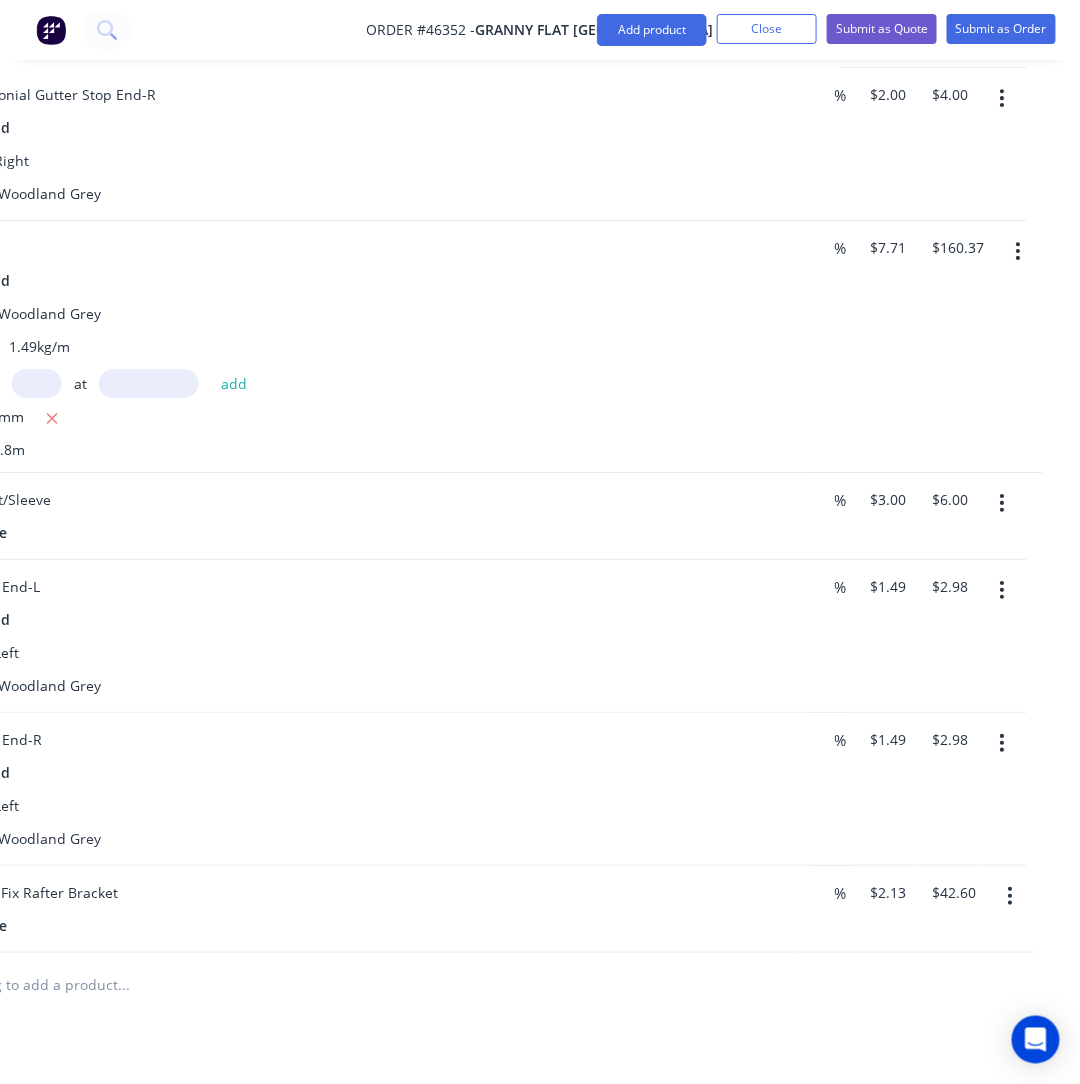 click at bounding box center (1002, 743) 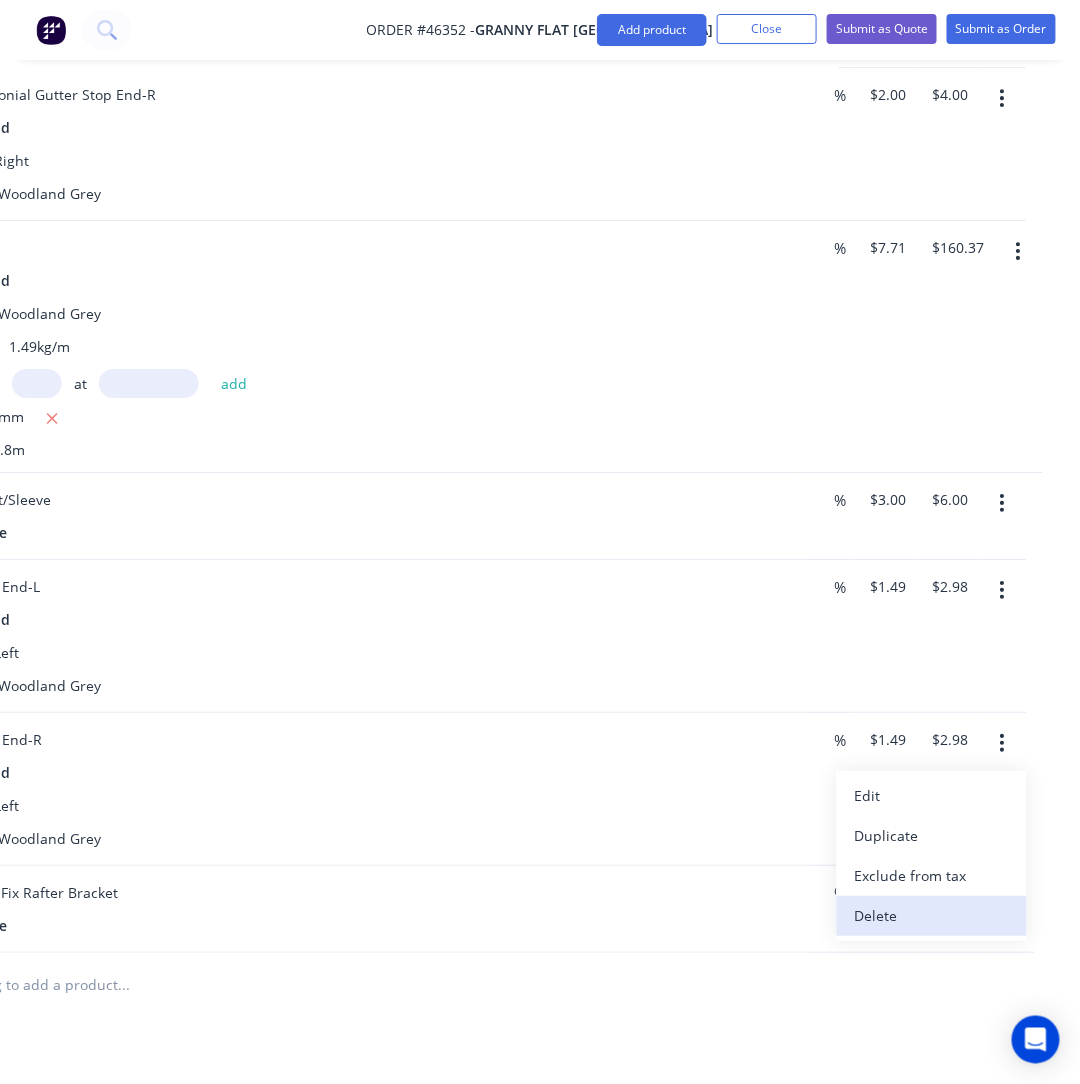 click on "Delete" at bounding box center [932, 916] 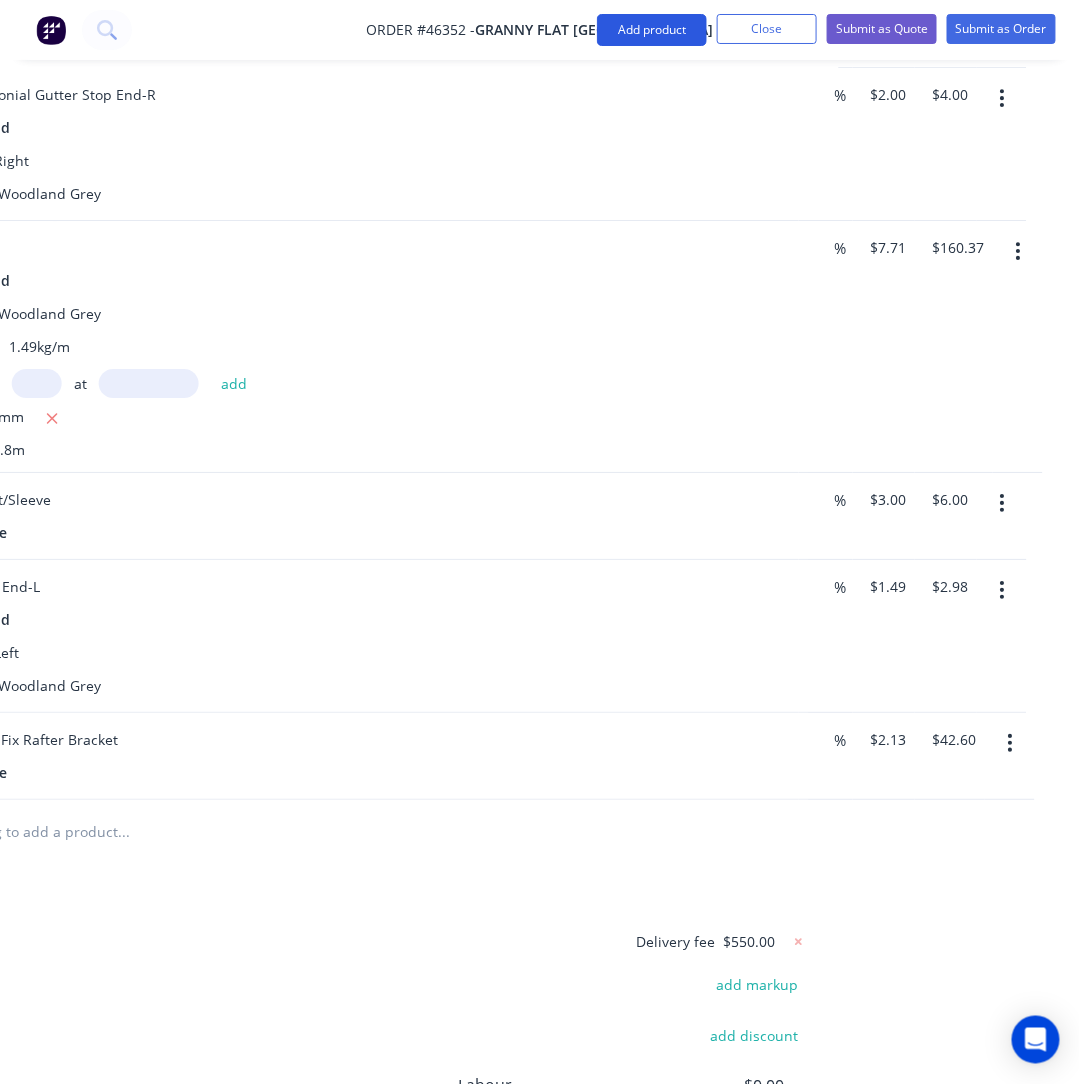 click on "Add product" at bounding box center (652, 30) 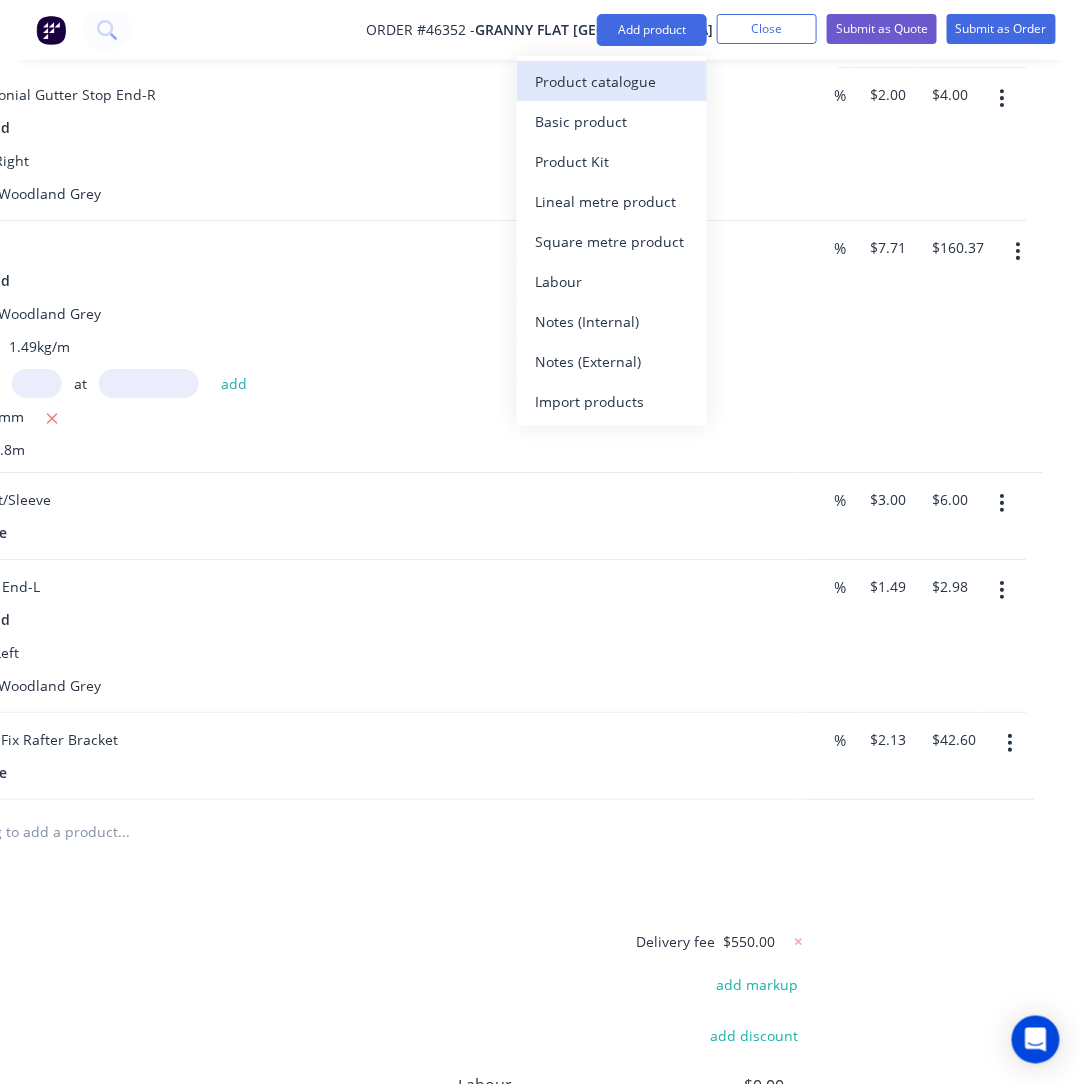 click on "Product catalogue" at bounding box center (612, 81) 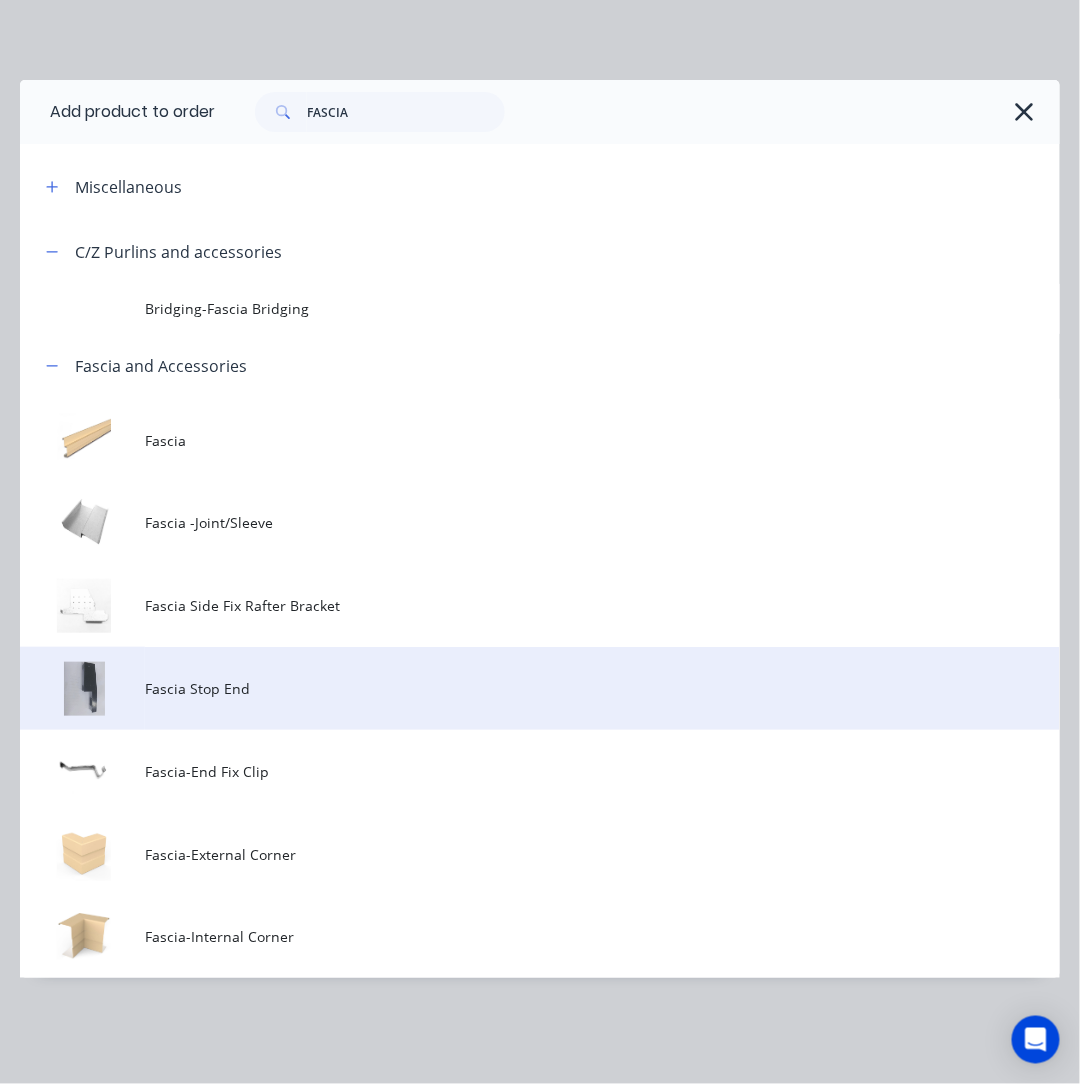 click on "Fascia Stop End" at bounding box center (602, 688) 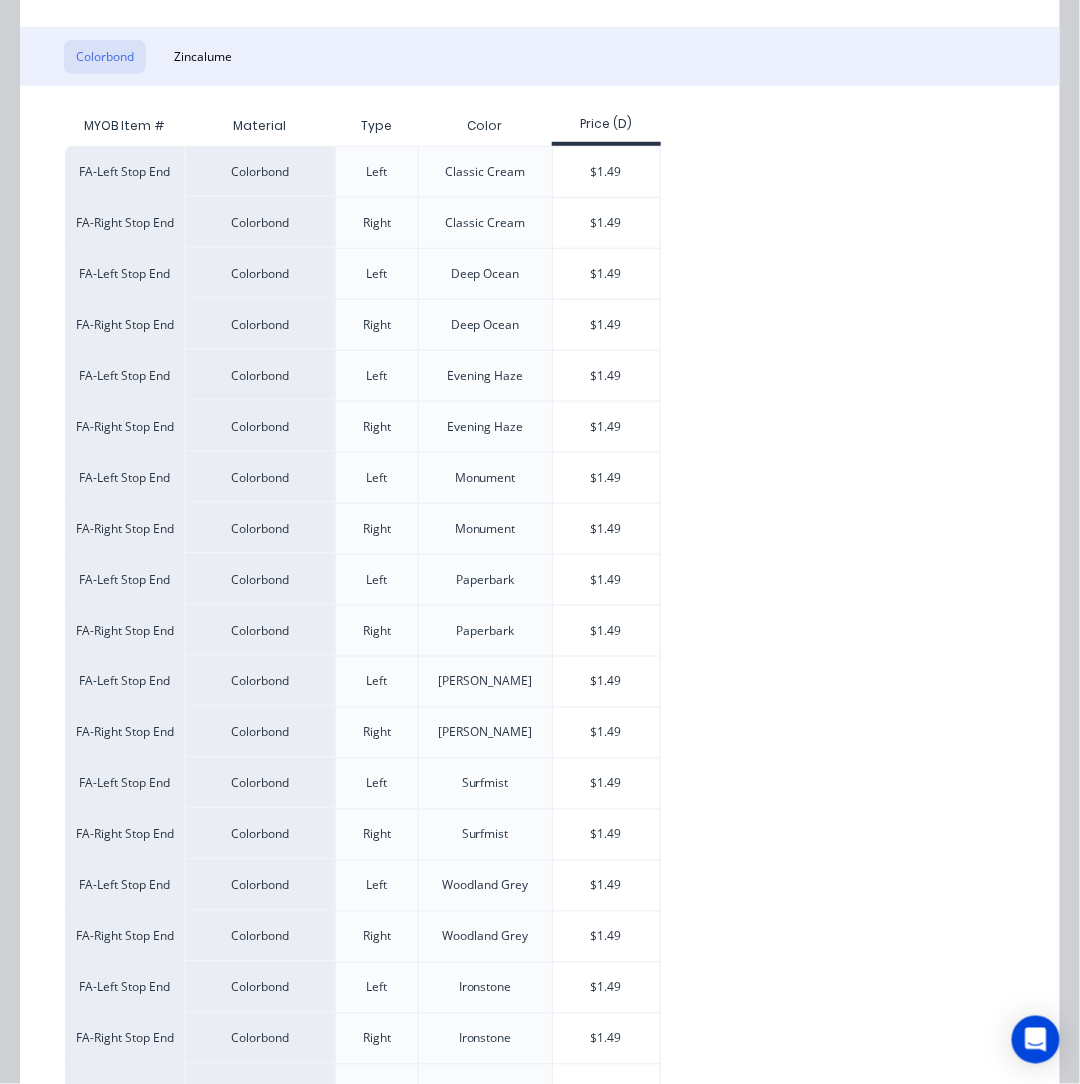 scroll, scrollTop: 500, scrollLeft: 0, axis: vertical 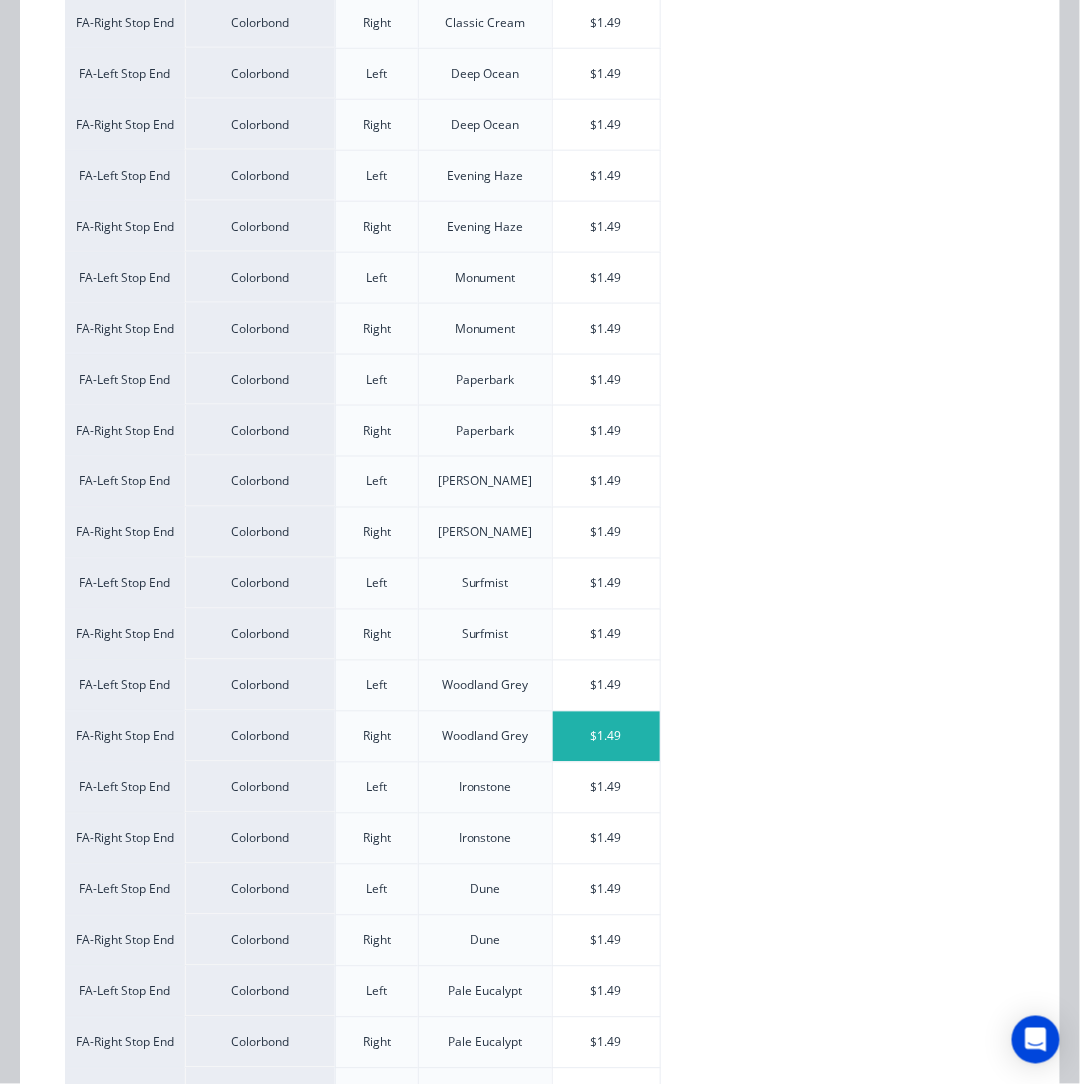 click on "$1.49" at bounding box center (606, 737) 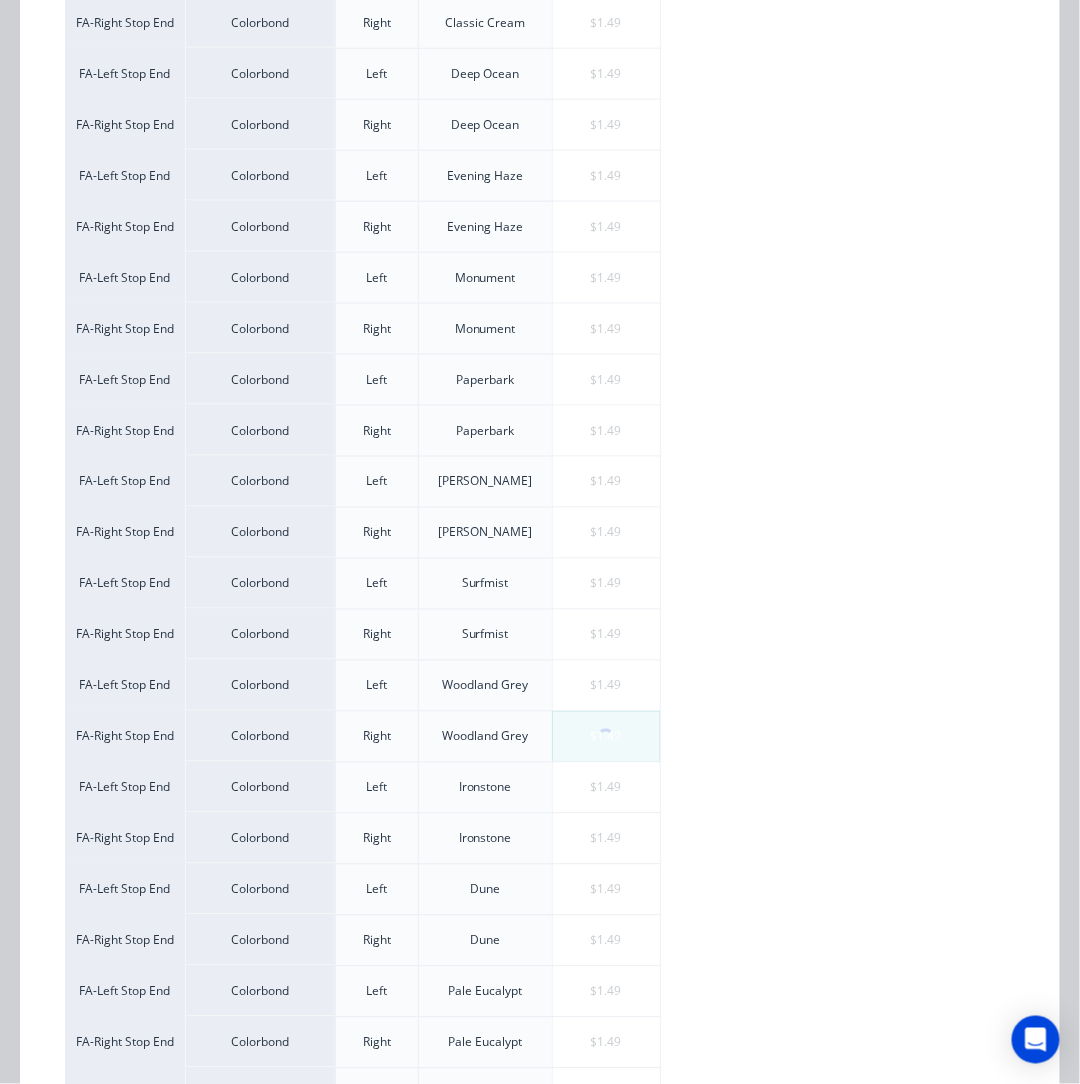 scroll, scrollTop: 0, scrollLeft: 0, axis: both 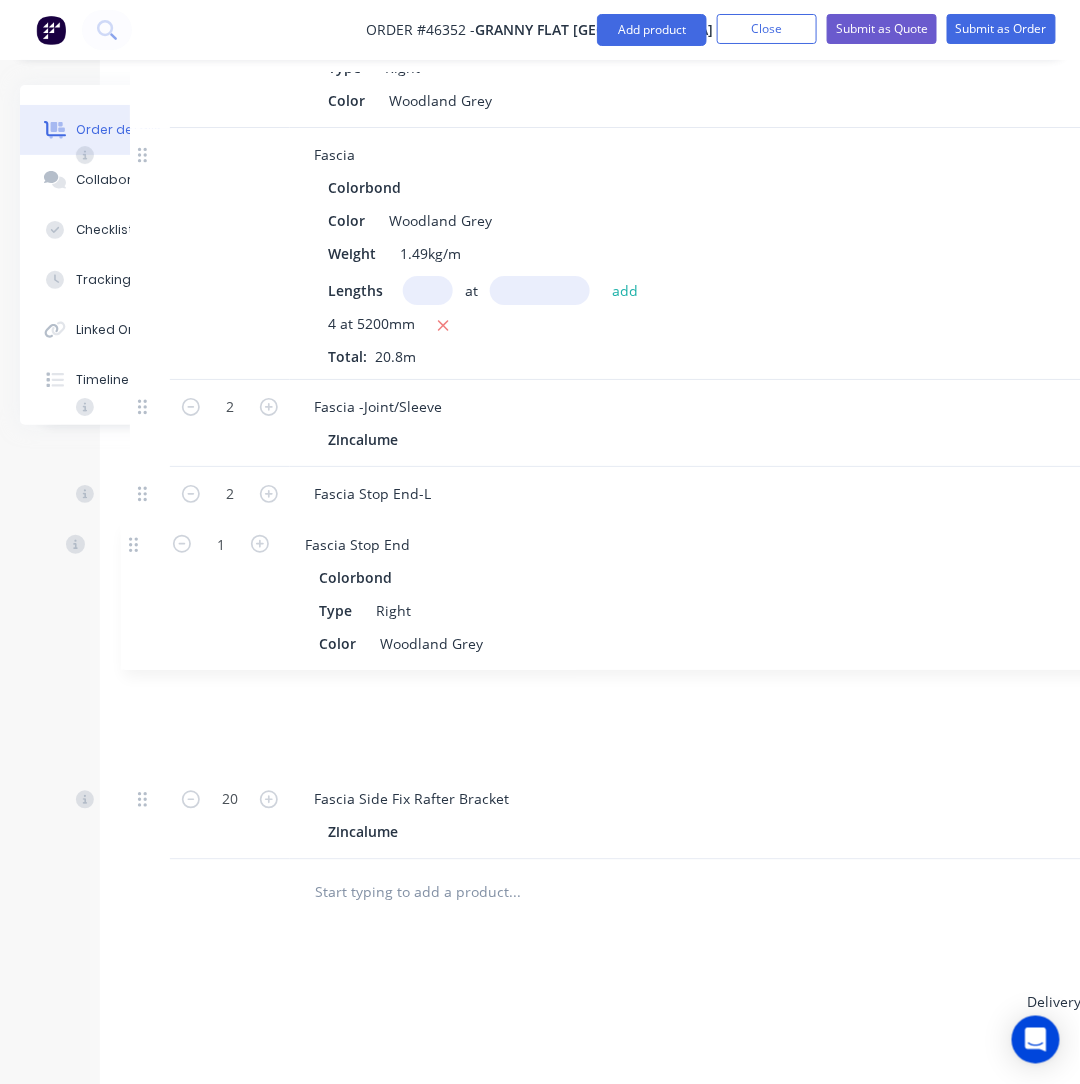 drag, startPoint x: 148, startPoint y: 637, endPoint x: 138, endPoint y: 533, distance: 104.47966 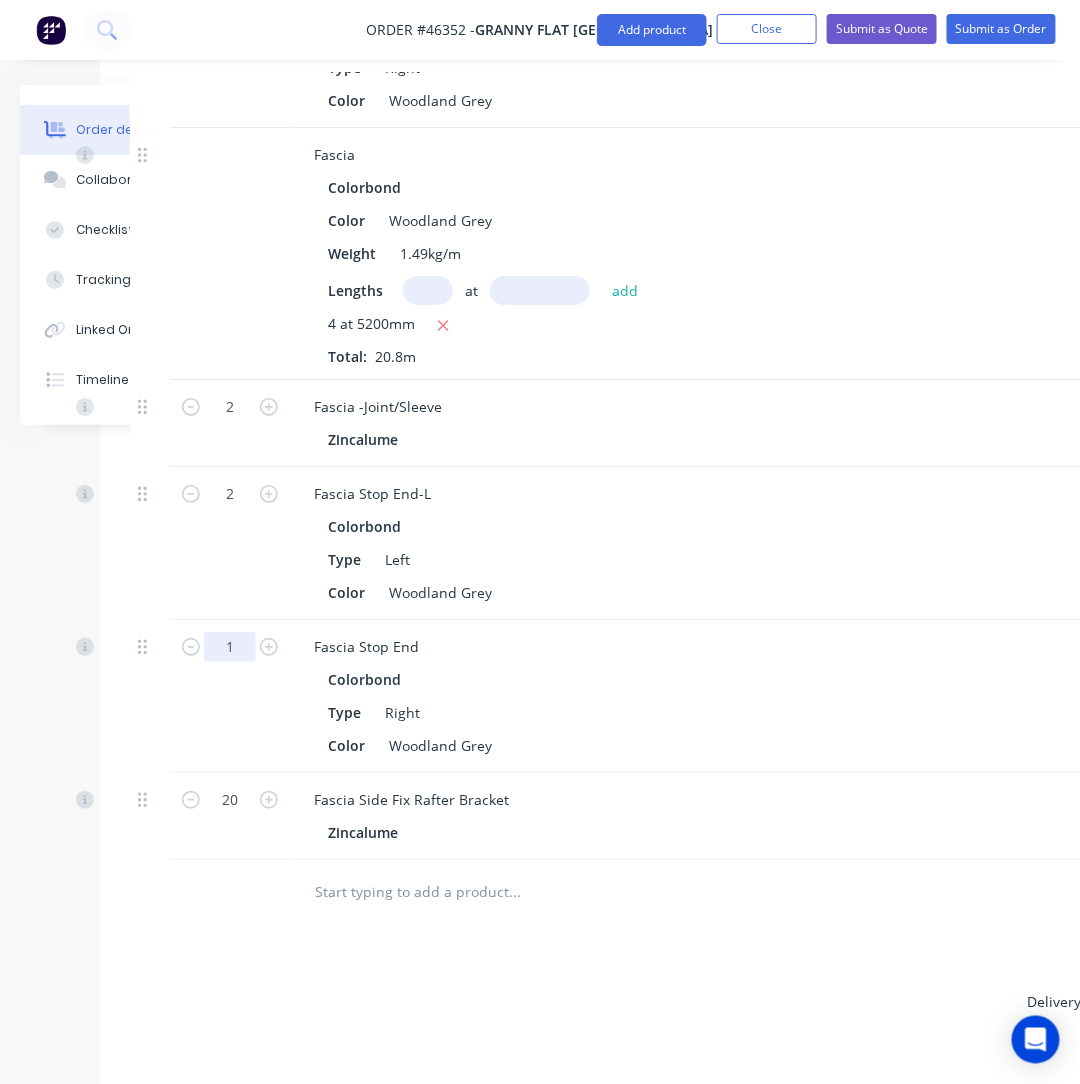 click on "1" at bounding box center [230, -2640] 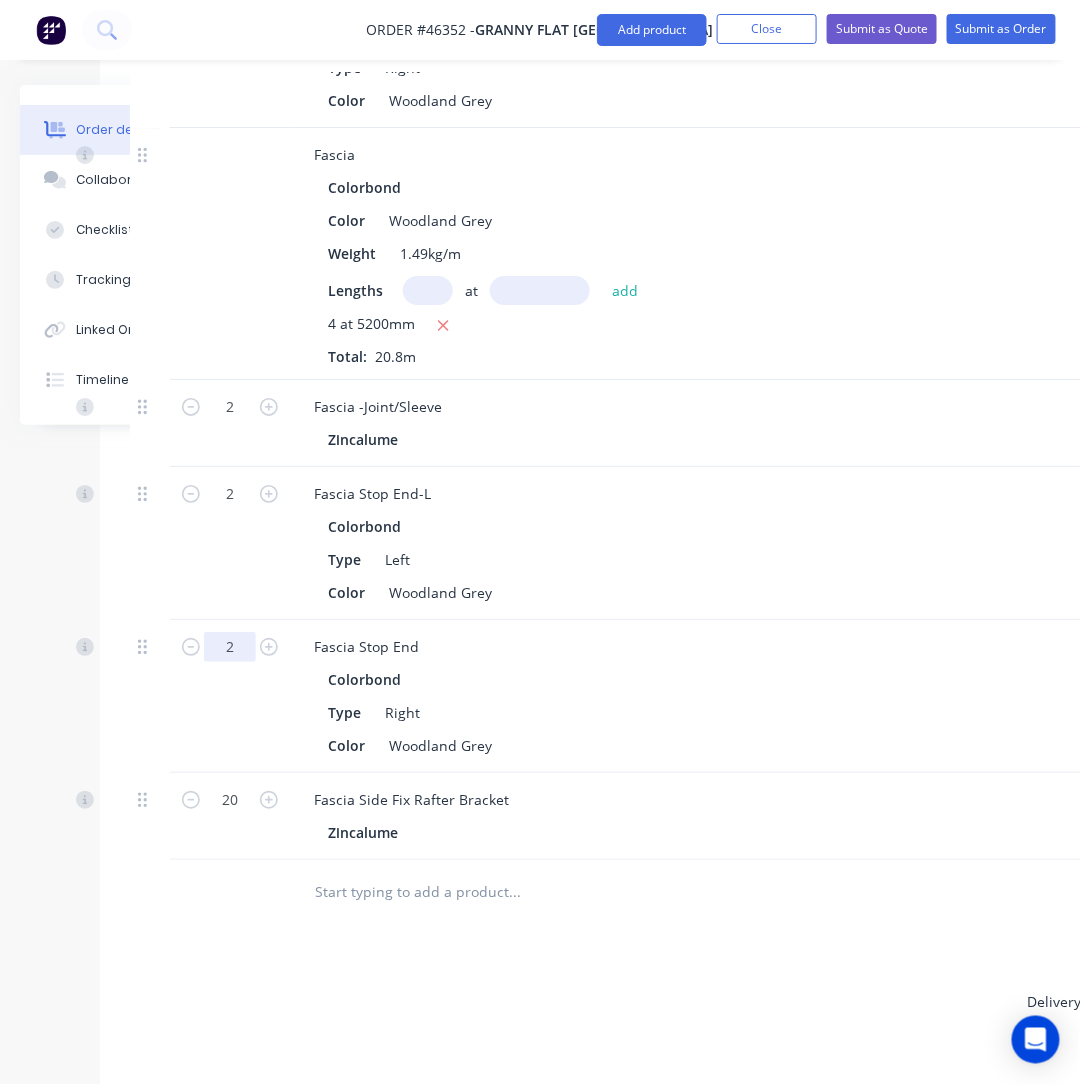 type on "2" 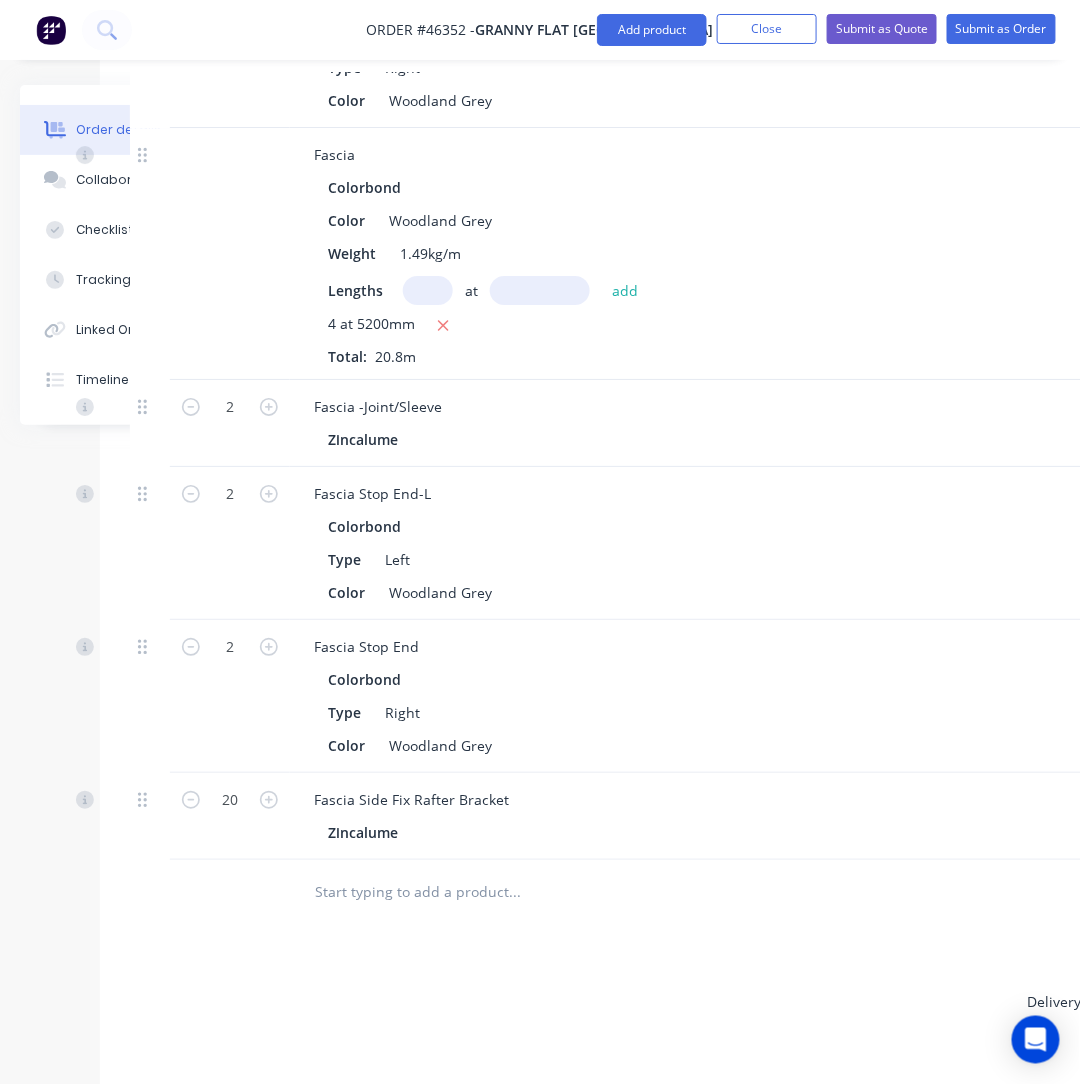 type on "$2.98" 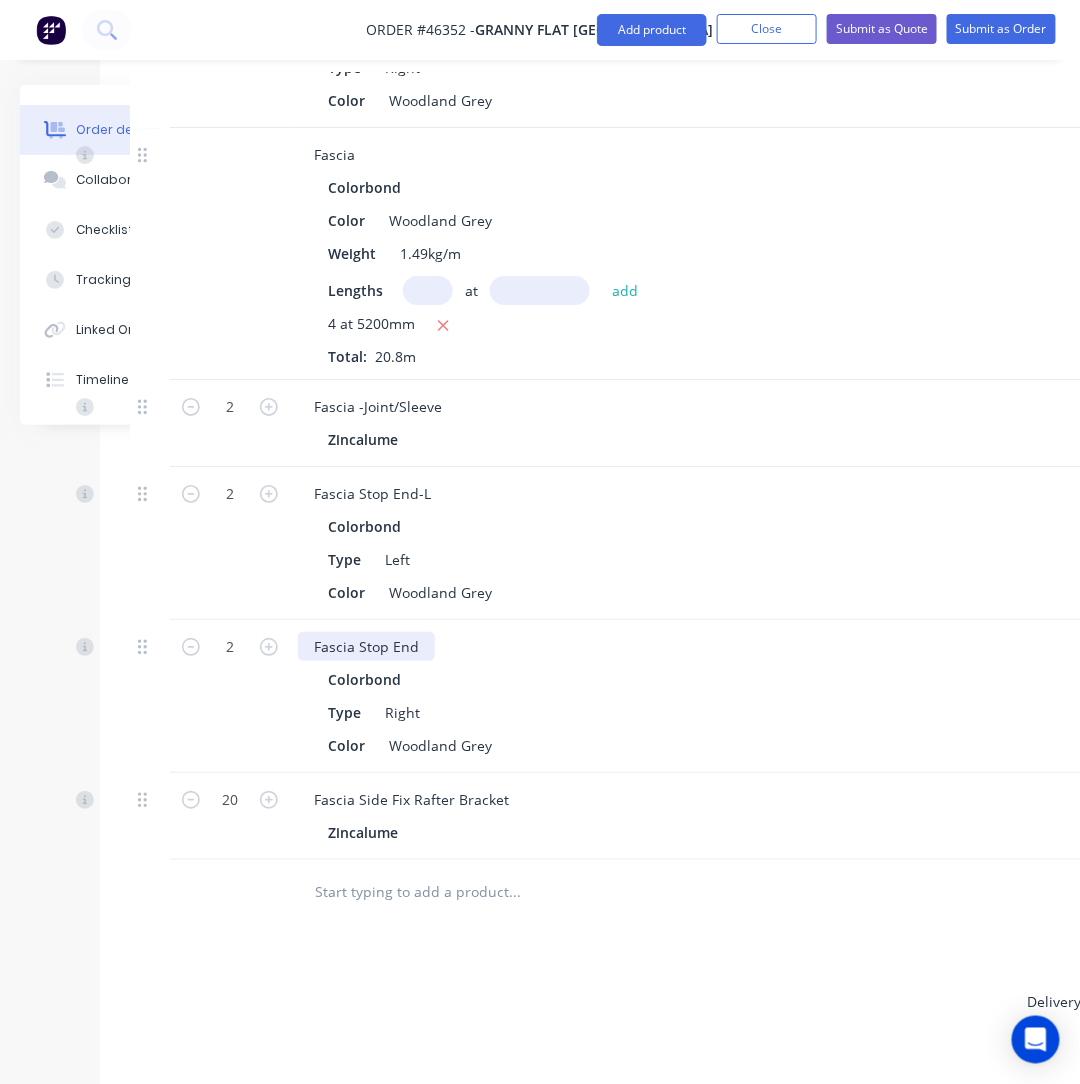 click on "Fascia Stop End" at bounding box center [366, 646] 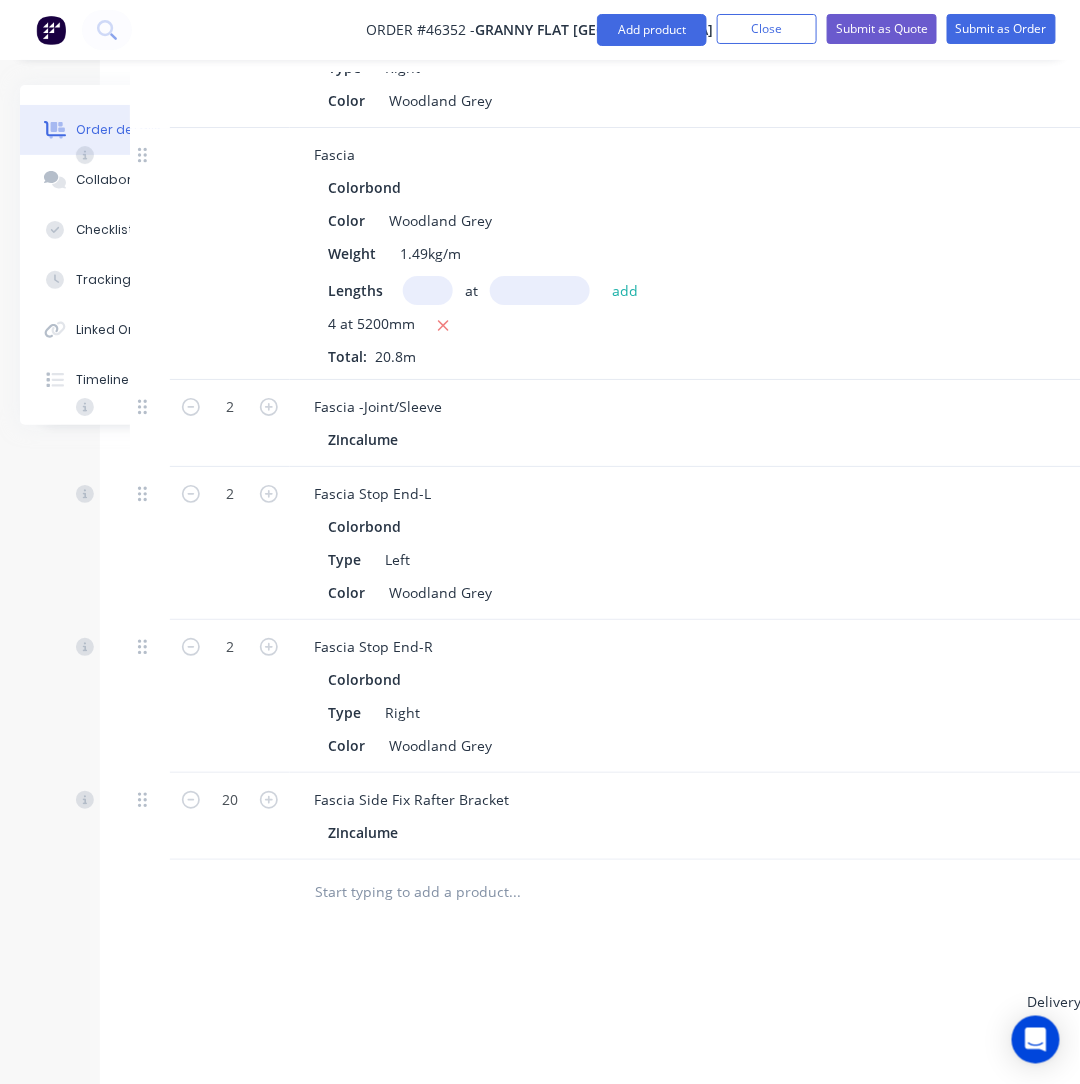 click on "Drawings Add drawing   Products Show / Hide columns Add product     Qty Discount Price Total 1 Stud Wall 89*41mm, 2635mm H, 400mm c/c Double studs every 1200mm - External Truecore Thickness 0.75mm BMT G550 % $2,636.00 $2,636.00 $2,636.00 $2,636.00   1 Stud Wall 89*41mm, 2635mm H, 600mm c/c - Internal Truecore Thickness 0.75mm BMT G550 % $686.00 $686.00 $686.00 $686.00   C Channel 89*41mm Truecore Attribute 0.75mm BMT G550 Lengths at add 10 at 2635mm Total: 26.35m % $4.00 $4.00 $105.40 $105.40   10 Holding Down Bracket Attribute Wall hold down bracket % $2.00 $2.00 $20.00 $20.00   10 Angle-PGI Galvanized  Size 35*35mm*1.2mm BMT Length 3m % $9.90 $9.90 $99.00 $99.00   1 Steel Strap 30mm width size 1.2mm BMT G550 truecore No punched -50m % $57.00 $57.00 $57.00 $57.00   32 Top Hat / Batten-in stock Truecore Size 0.42mm BMT G550 25mm Weight 2.44kg.ea Length 6.1m % $8.27 $8.27 $264.64 $264.64   16 Top Hat / Batten-in stock Truecore Size 0.55mm BMT G550 45mm Straight Cut Weight 4.52kg.ea Length 6.1m % $14.28 $14.28" at bounding box center [665, -750] 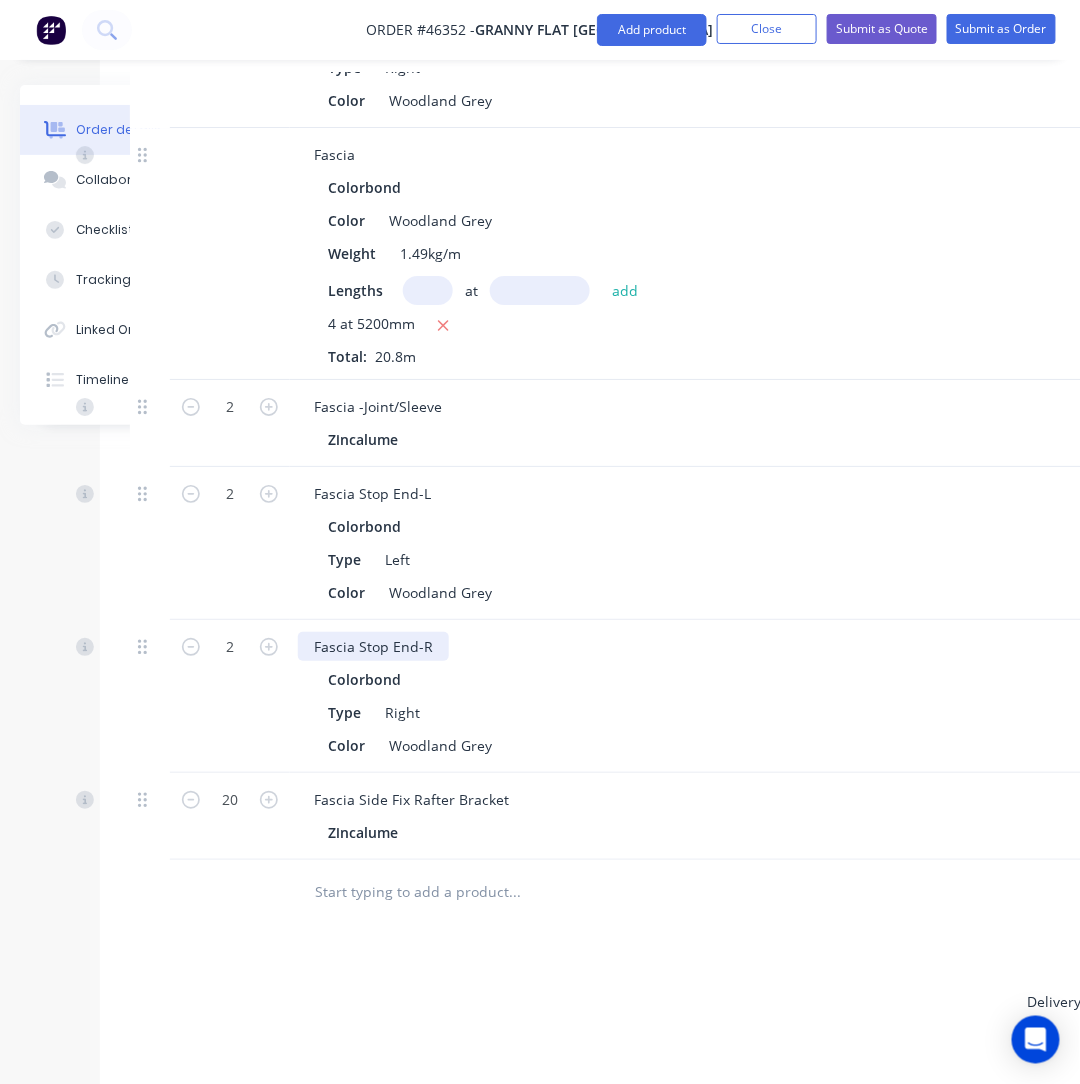 click on "Fascia Stop End-R" at bounding box center (373, 646) 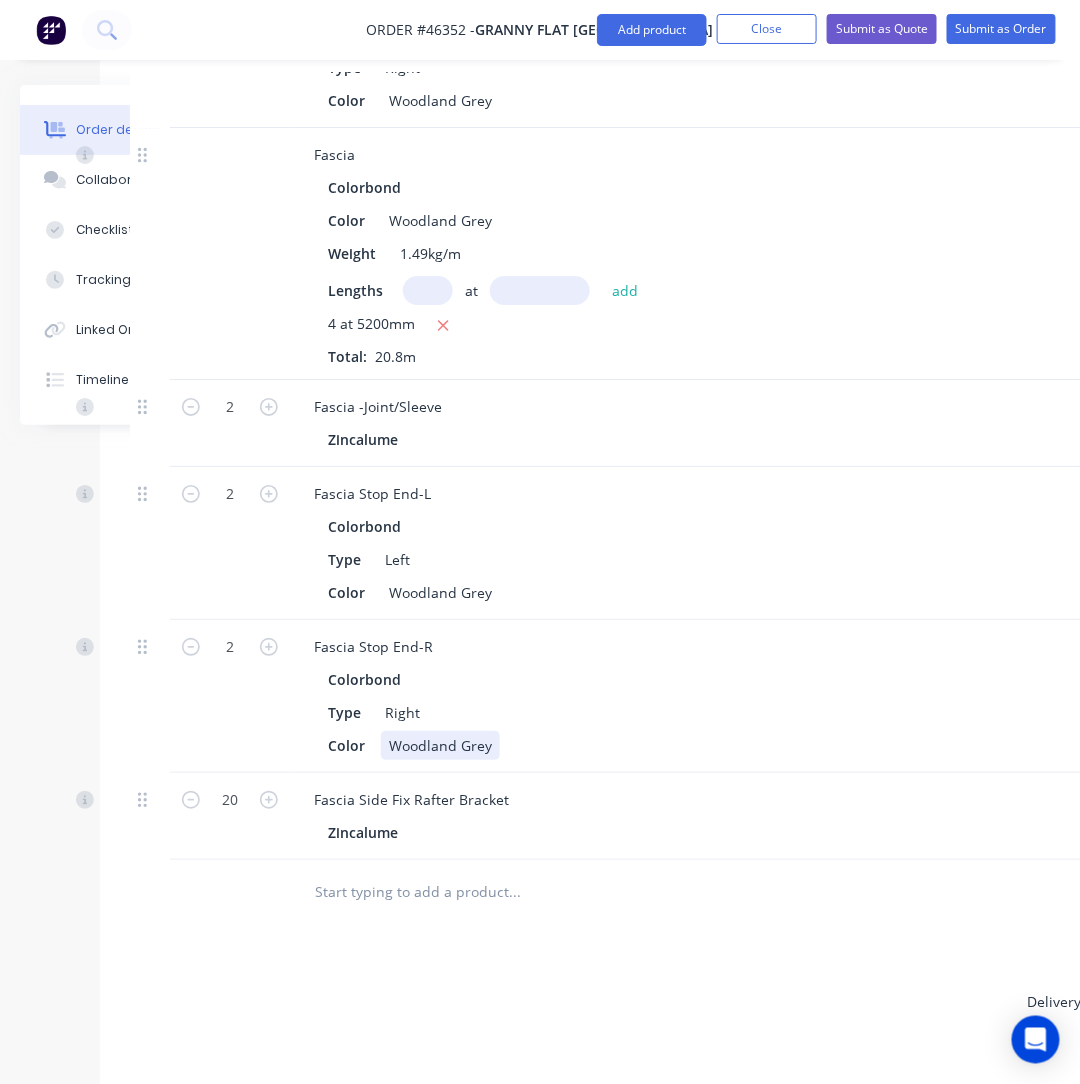 click on "Woodland Grey" at bounding box center (440, 745) 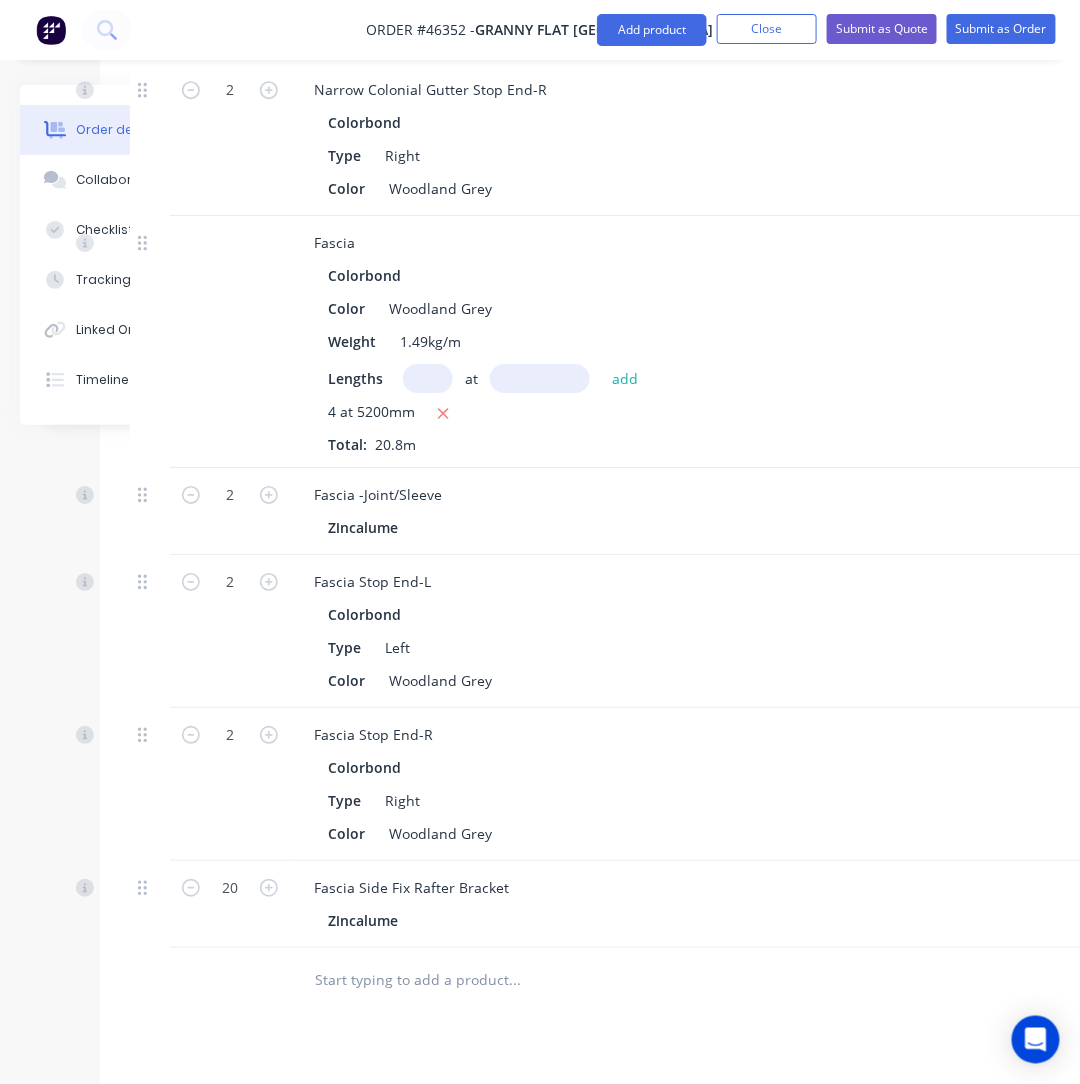 scroll, scrollTop: 3333, scrollLeft: 140, axis: both 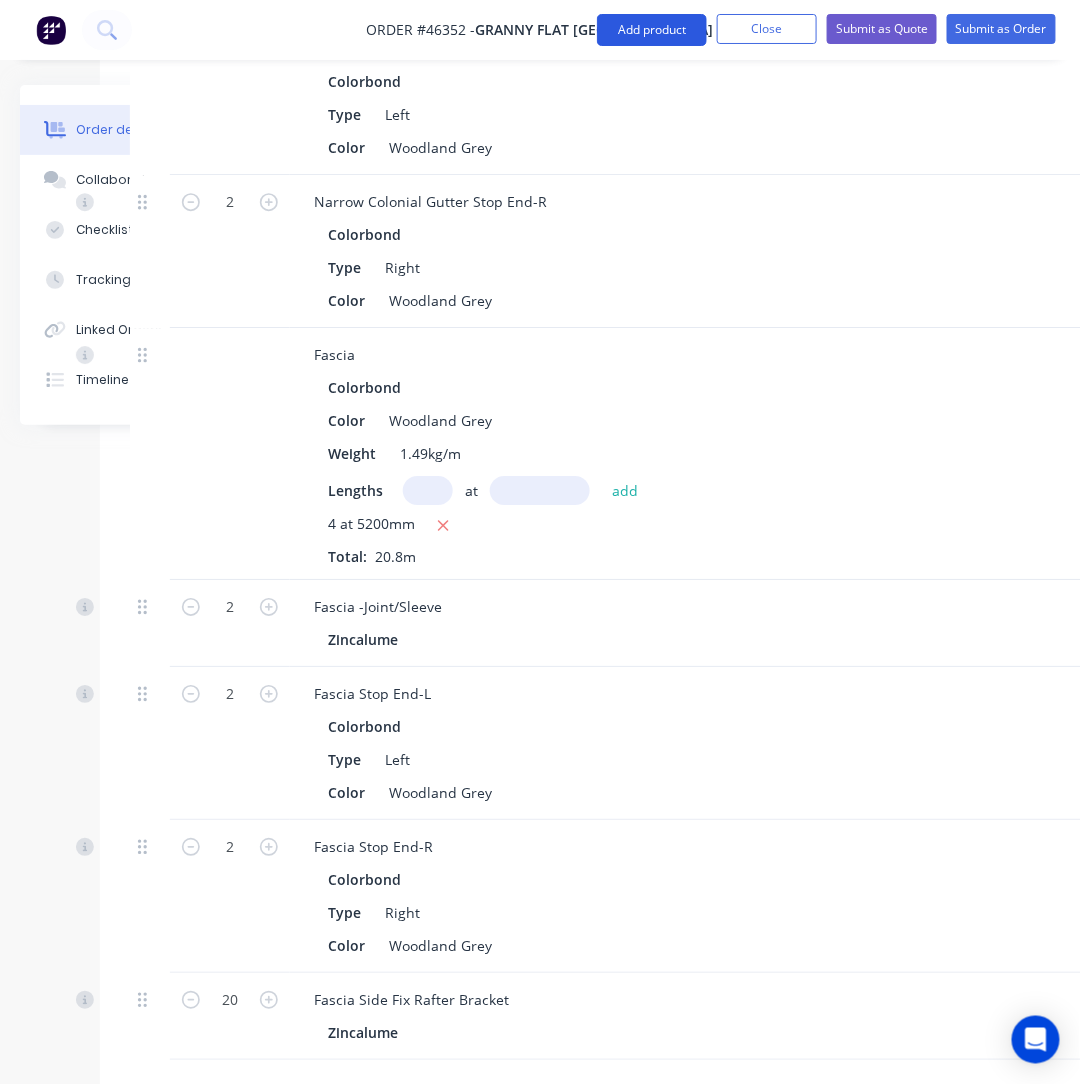 click on "Add product" at bounding box center [652, 30] 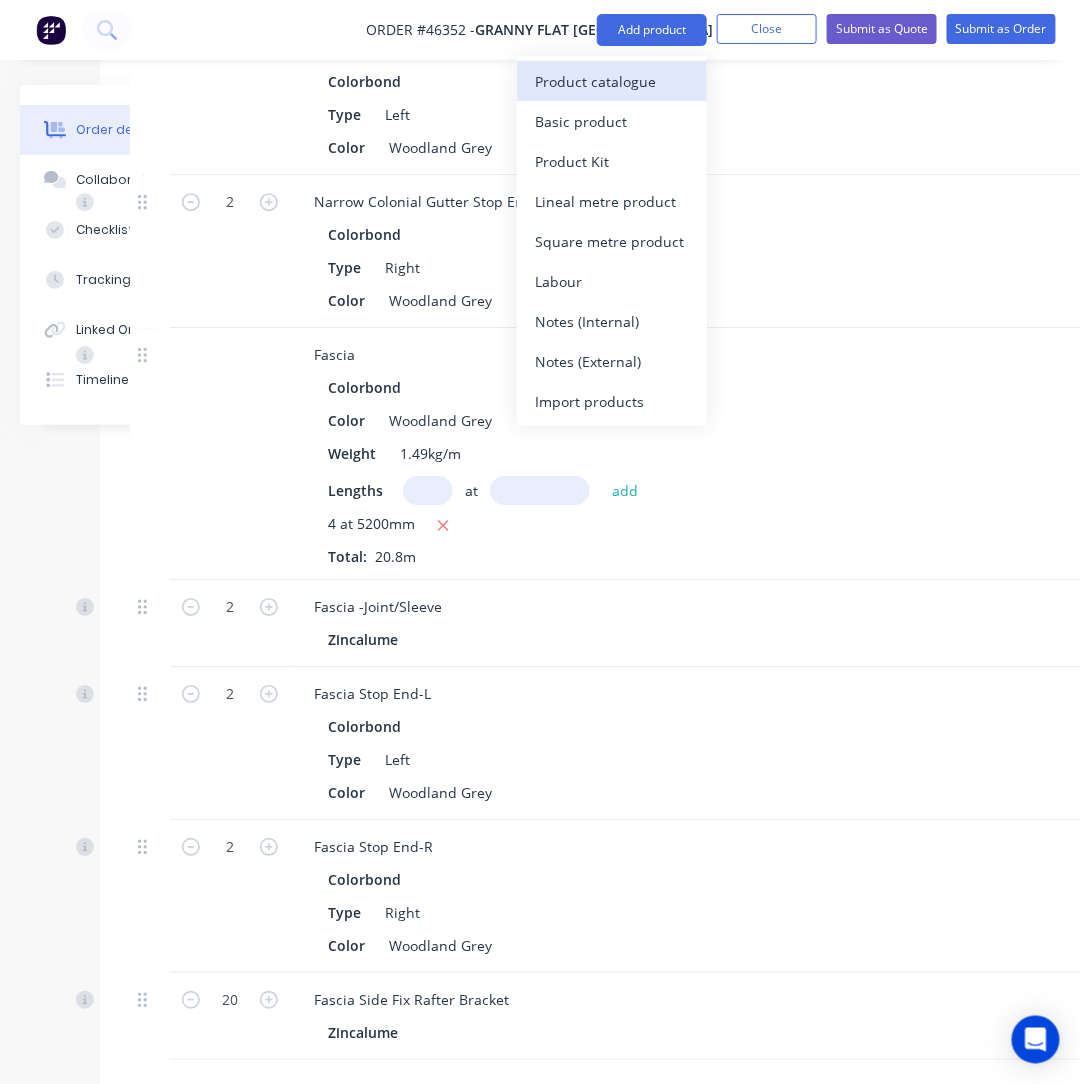 click on "Product catalogue" at bounding box center [612, 81] 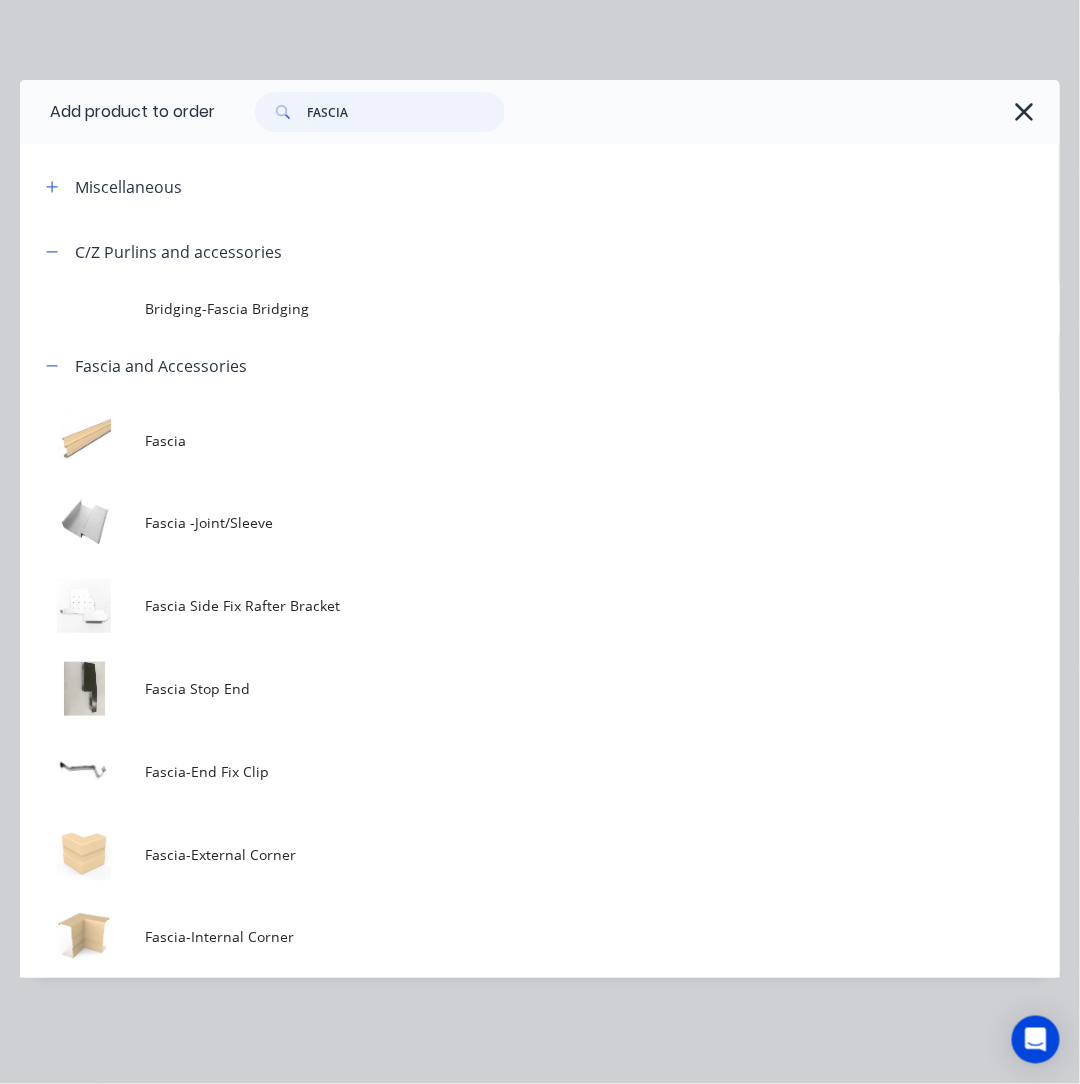 drag, startPoint x: 397, startPoint y: 118, endPoint x: 248, endPoint y: 93, distance: 151.08276 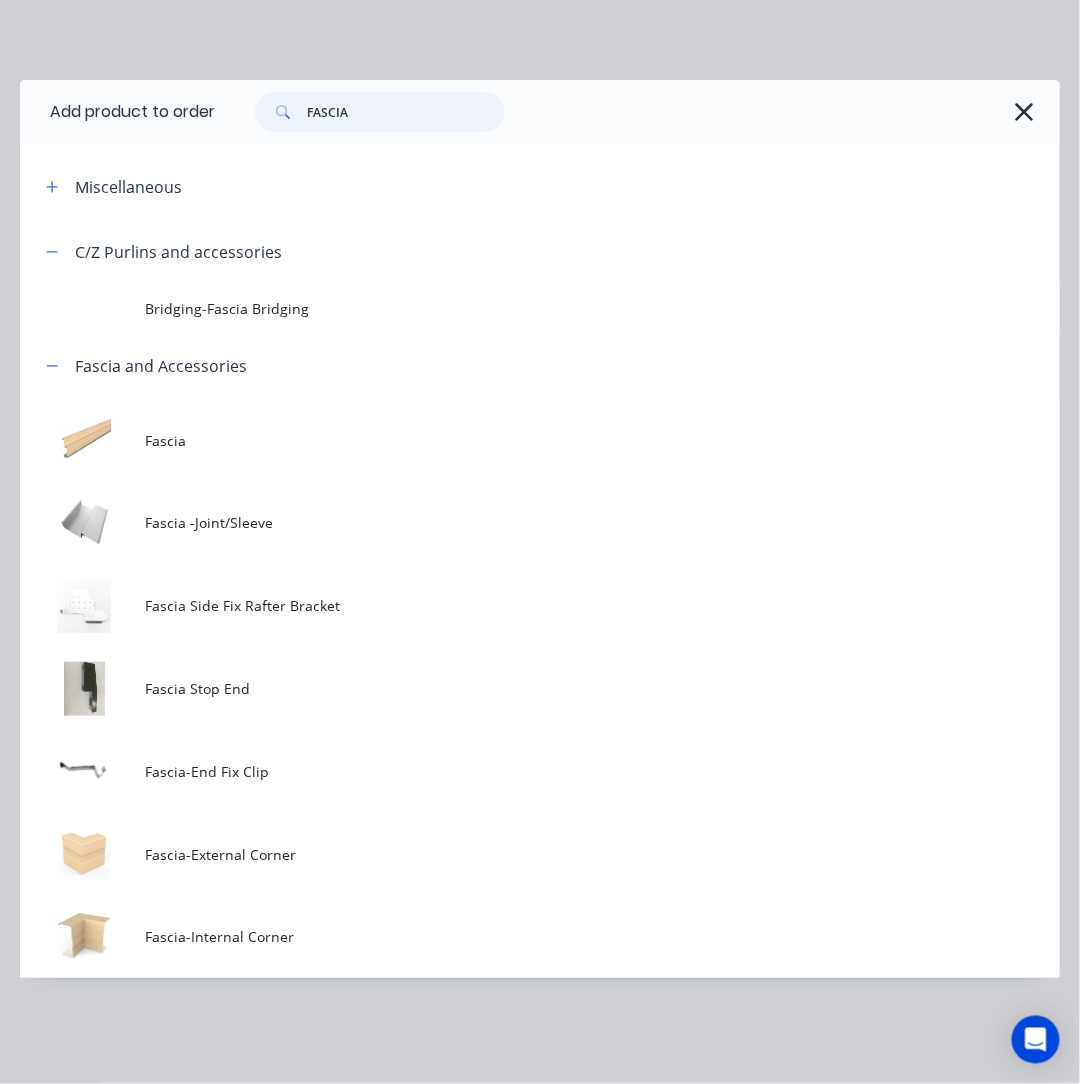 click on "FASCIA" at bounding box center [370, 112] 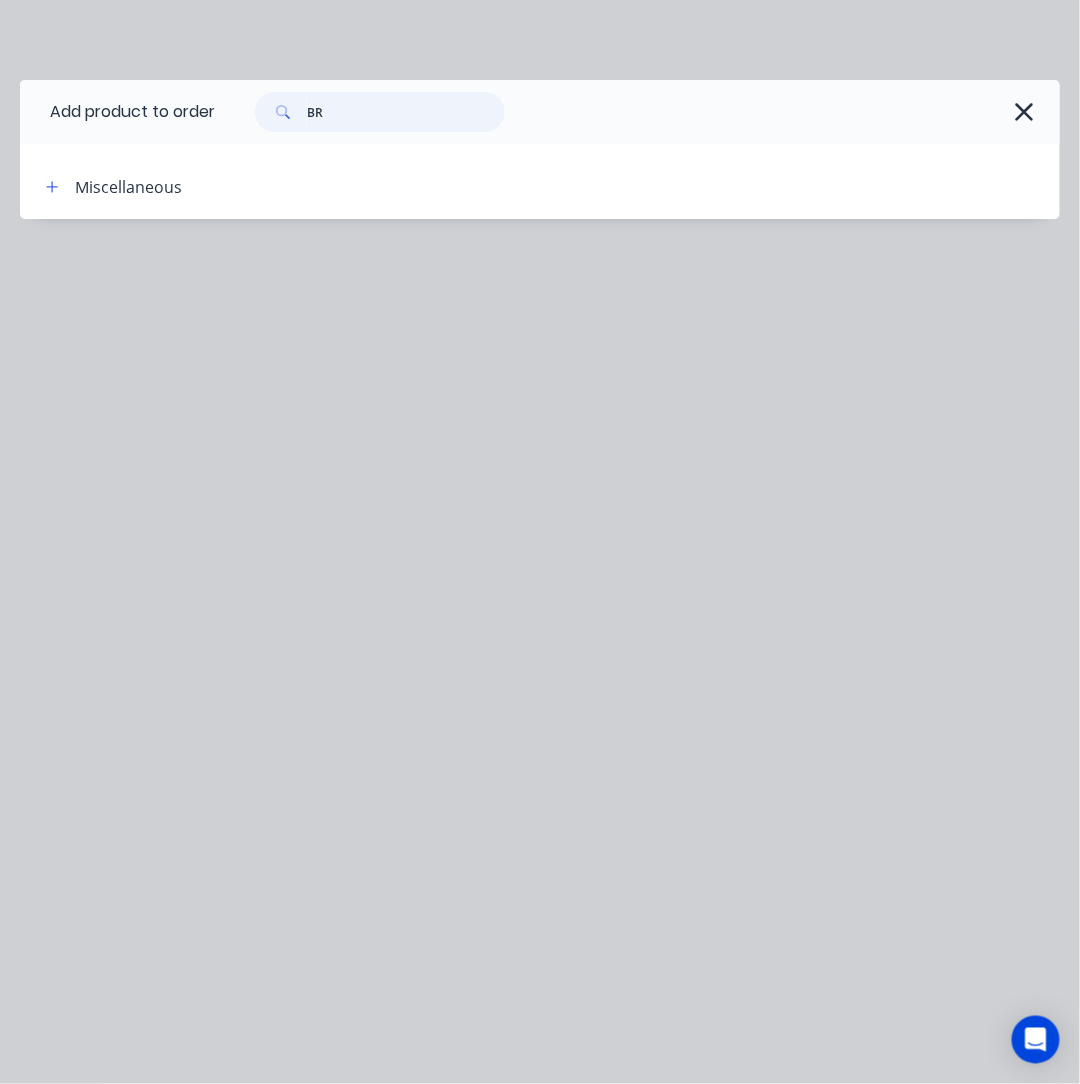 type on "B" 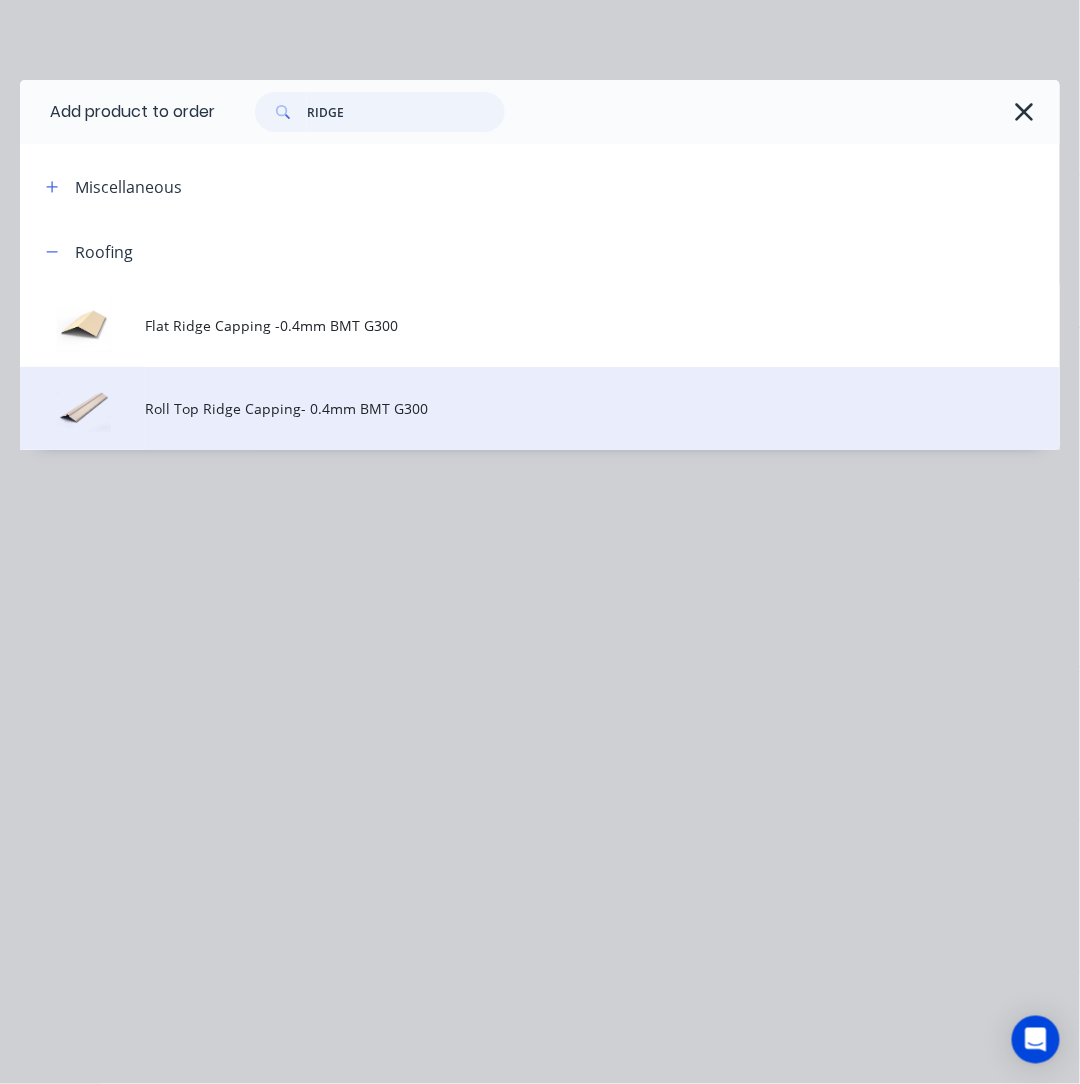 type on "RIDGE" 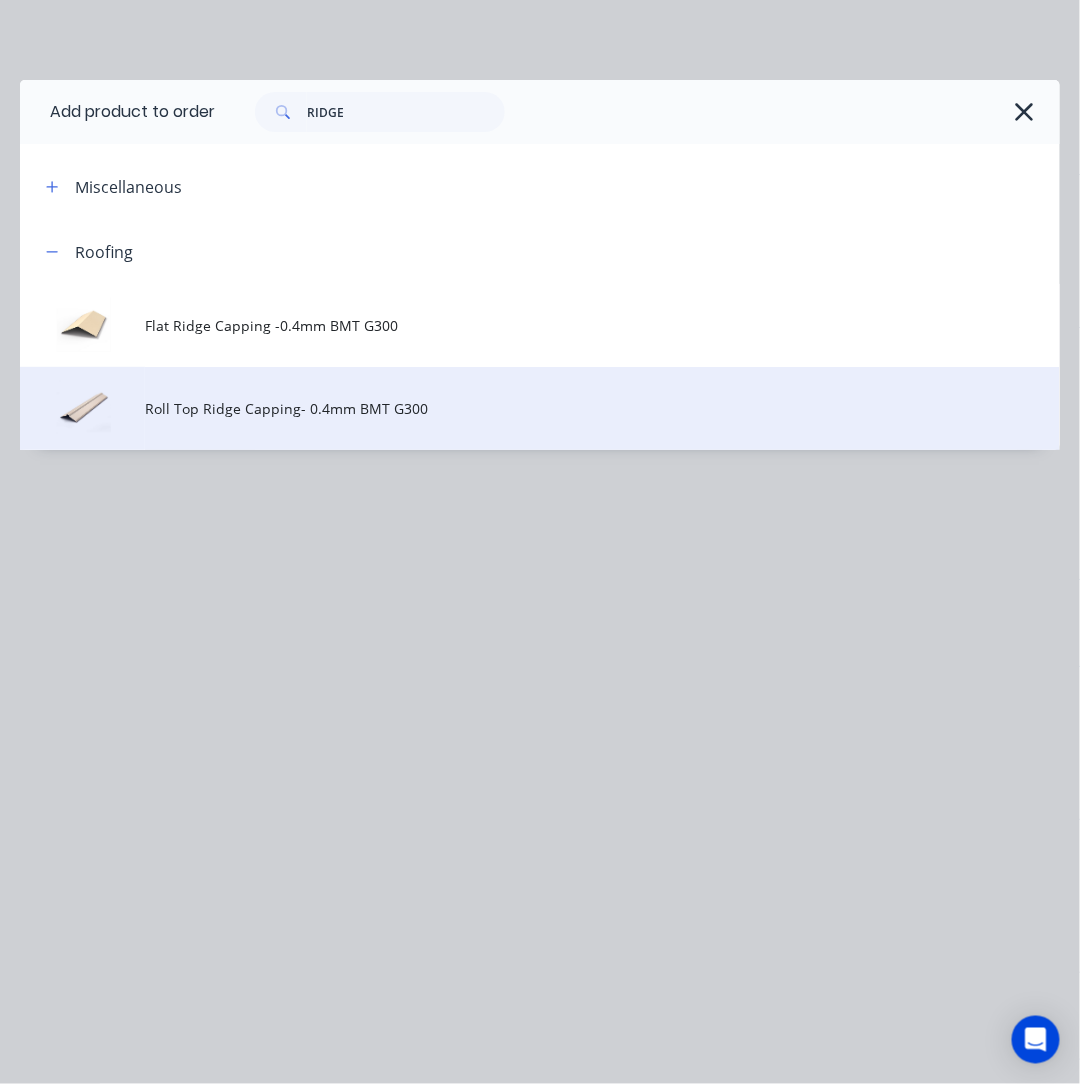 click on "Roll Top Ridge Capping- 0.4mm BMT G300" at bounding box center [511, 408] 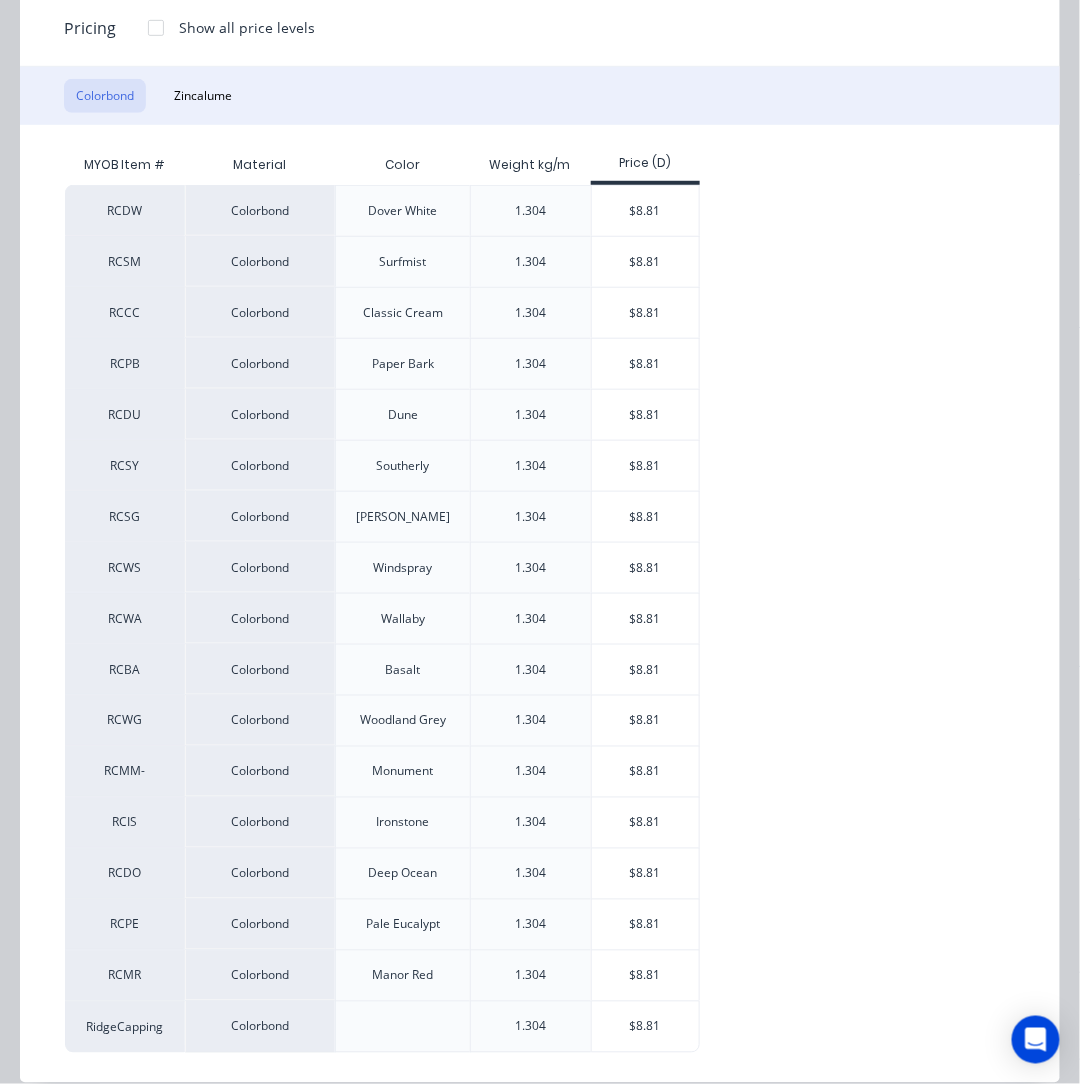 scroll, scrollTop: 278, scrollLeft: 0, axis: vertical 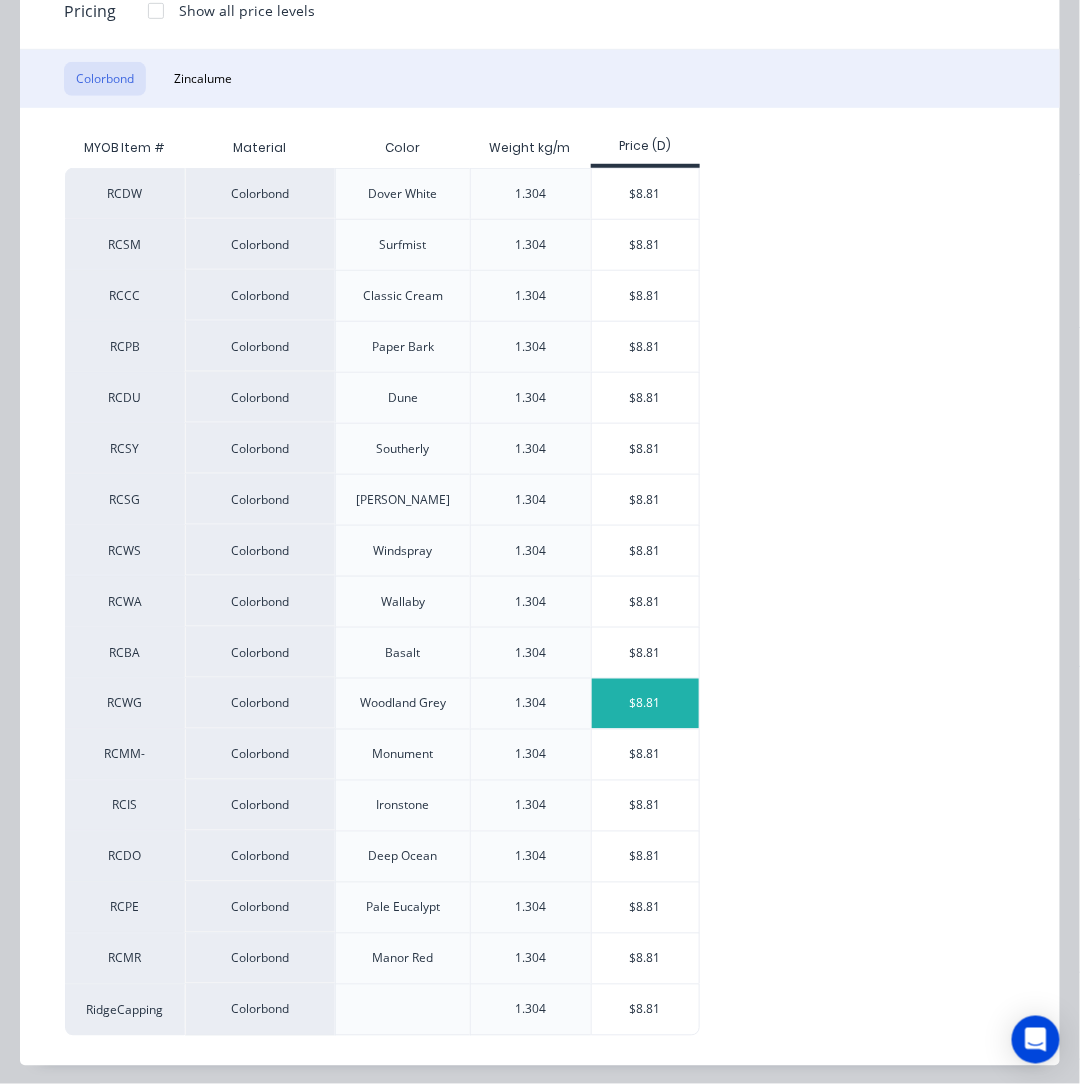 click on "$8.81" at bounding box center (645, 704) 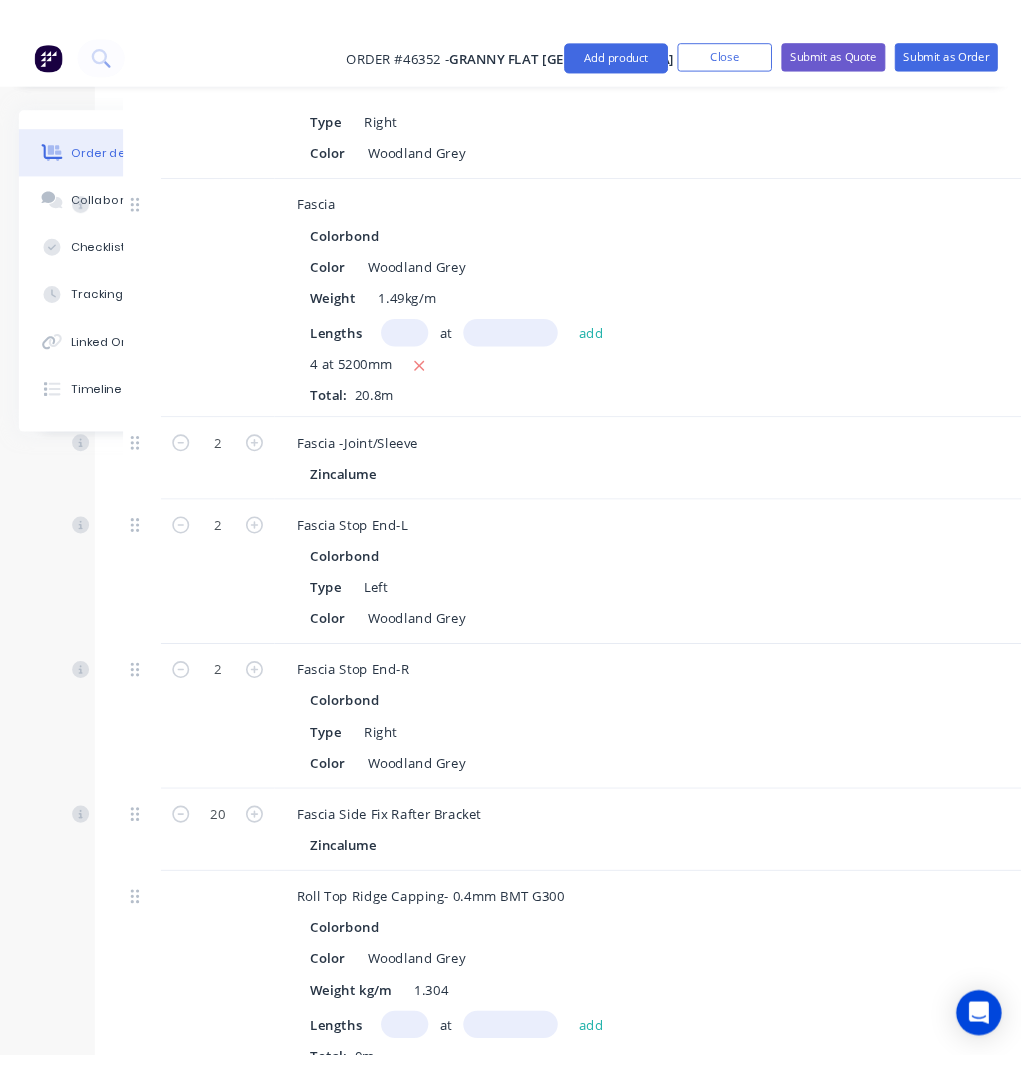 scroll, scrollTop: 3933, scrollLeft: 140, axis: both 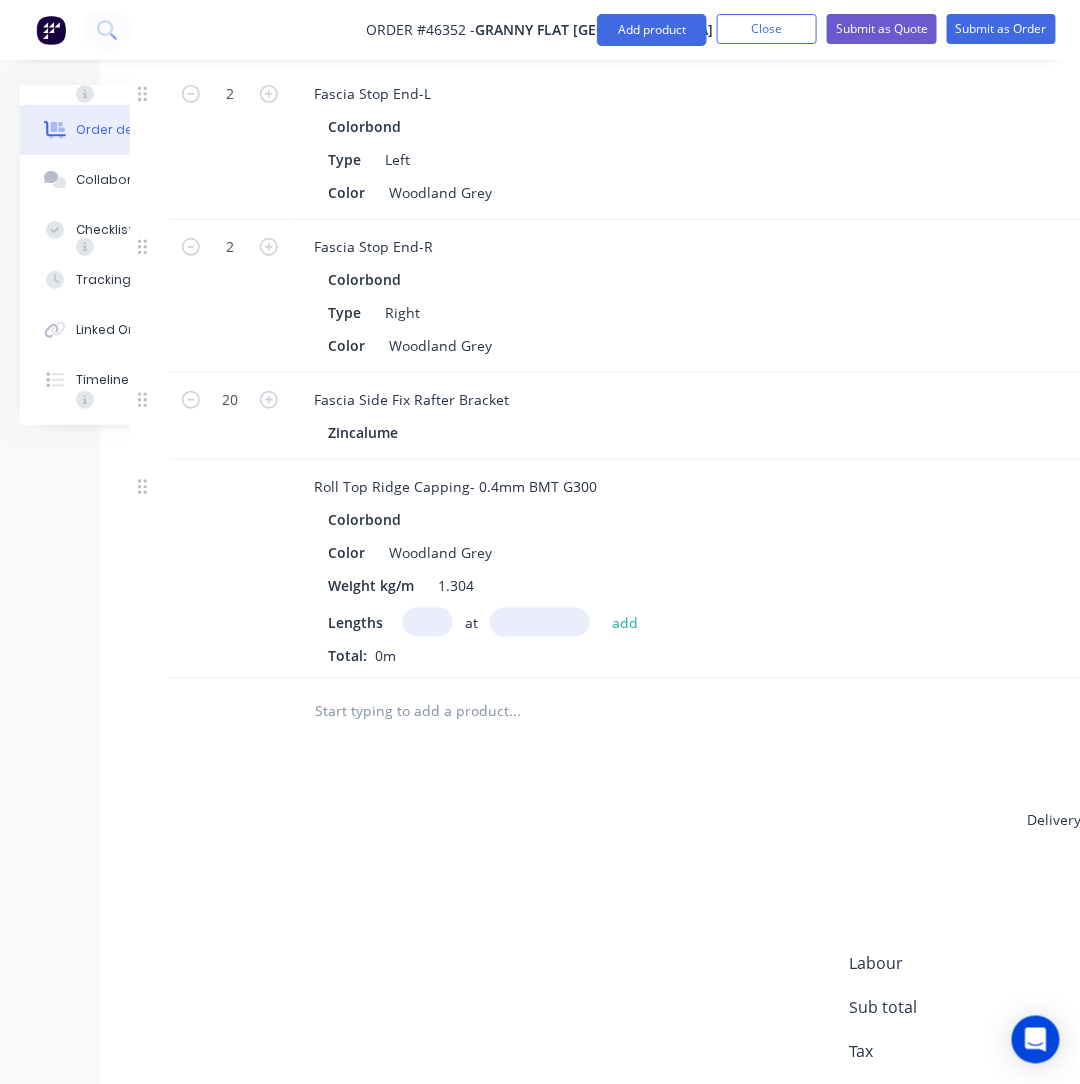 click at bounding box center [428, 622] 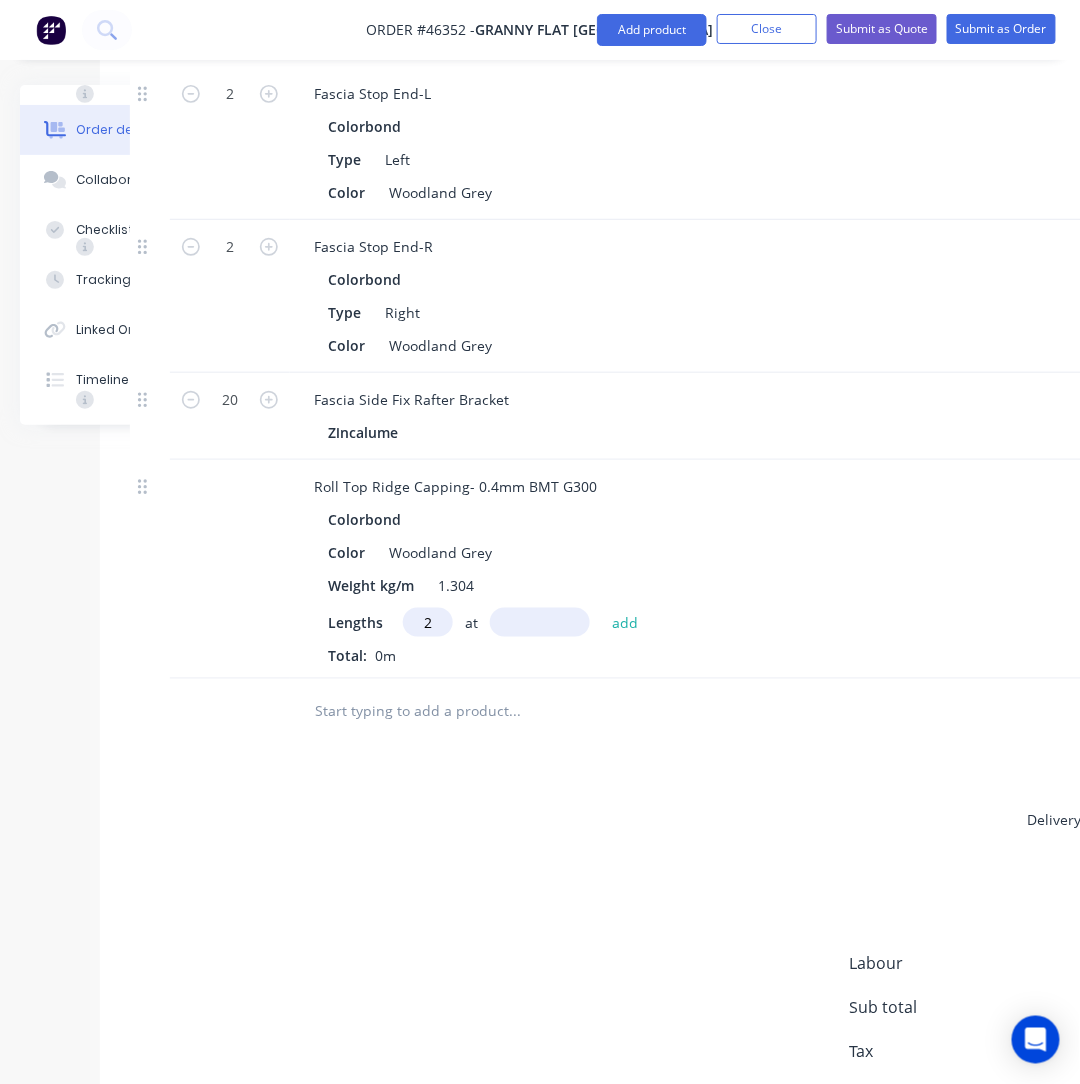 type on "2" 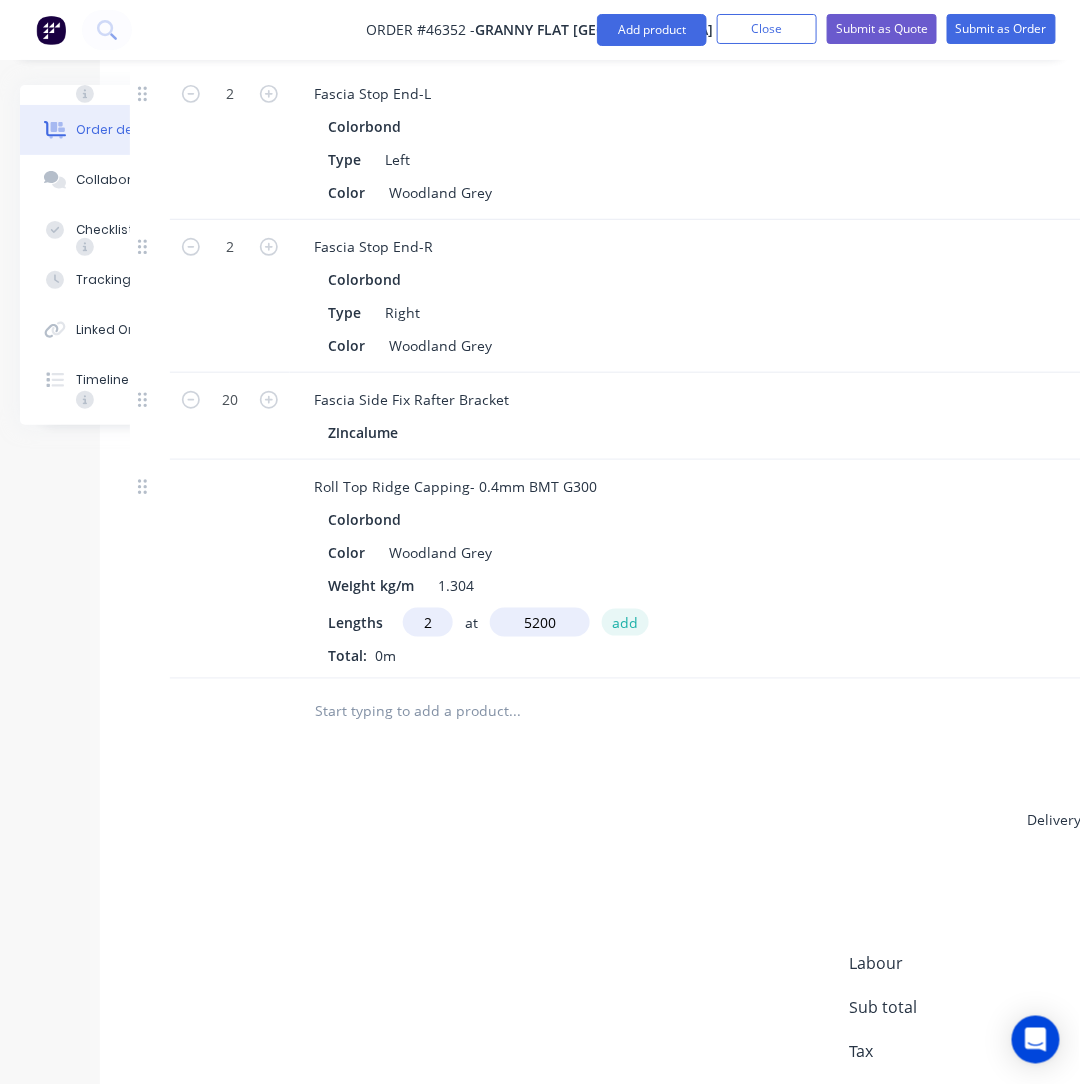 type on "5200mm" 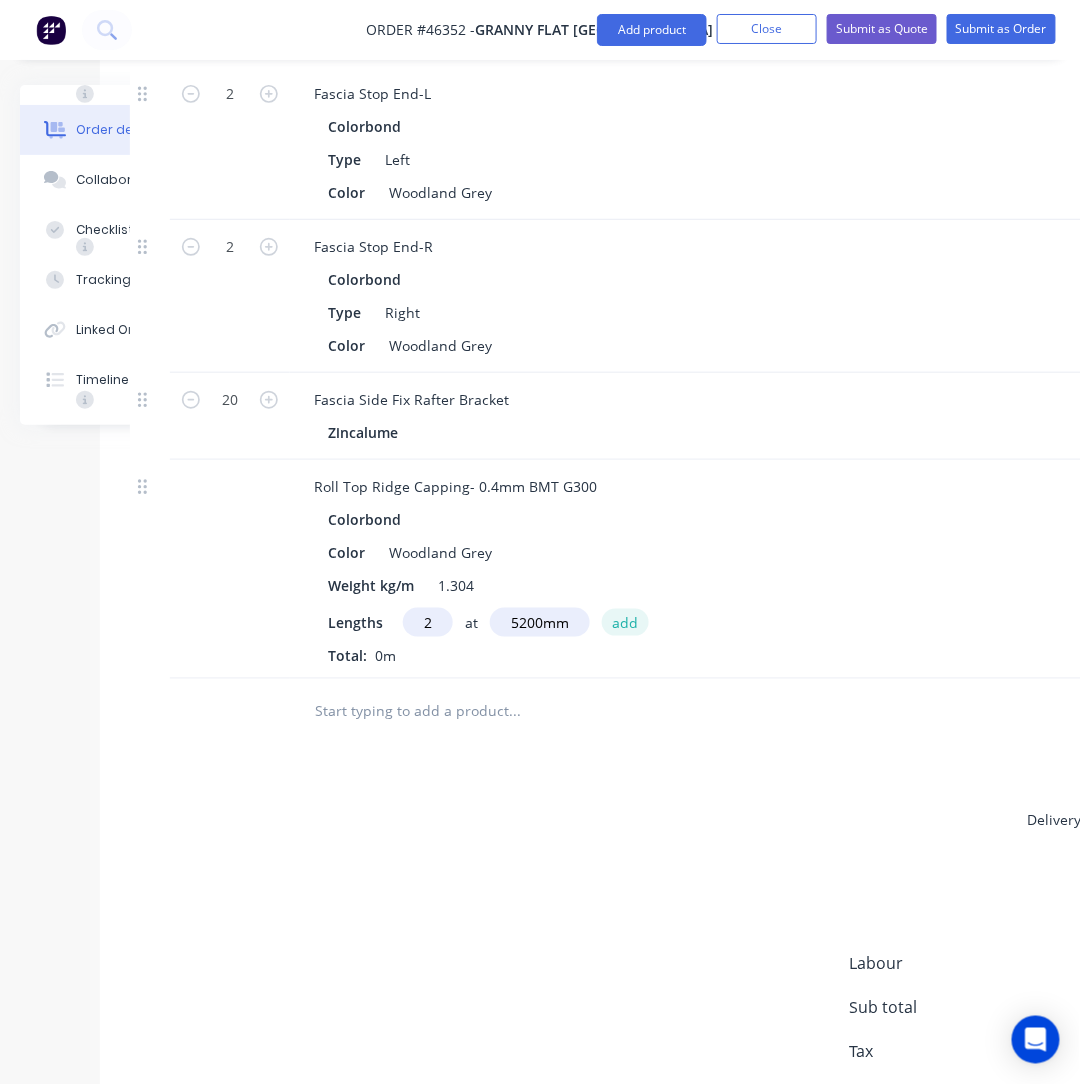 click on "add" at bounding box center [625, 622] 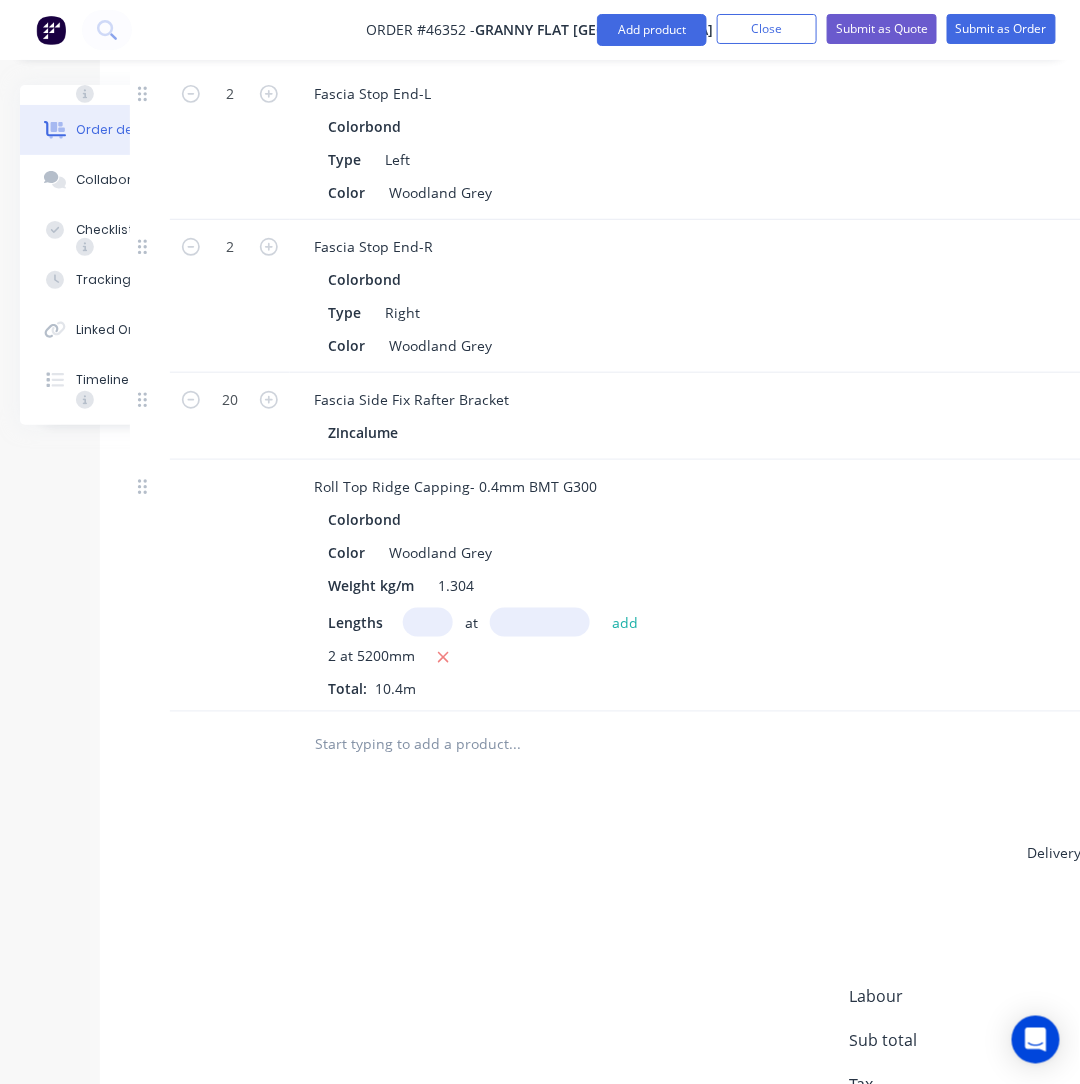 click on "Drawings Add drawing   Products Show / Hide columns Add product     Qty Discount Price Total 1 Stud Wall 89*41mm, 2635mm H, 400mm c/c Double studs every 1200mm - External Truecore Thickness 0.75mm BMT G550 % $2,636.00 $2,636.00 $2,636.00 $2,636.00   1 Stud Wall 89*41mm, 2635mm H, 600mm c/c - Internal Truecore Thickness 0.75mm BMT G550 % $686.00 $686.00 $686.00 $686.00   C Channel 89*41mm Truecore Attribute 0.75mm BMT G550 Lengths at add 10 at 2635mm Total: 26.35m % $4.00 $4.00 $105.40 $105.40   10 Holding Down Bracket Attribute Wall hold down bracket % $2.00 $2.00 $20.00 $20.00   10 Angle-PGI Galvanized  Size 35*35mm*1.2mm BMT Length 3m % $9.90 $9.90 $99.00 $99.00   1 Steel Strap 30mm width size 1.2mm BMT G550 truecore No punched -50m % $57.00 $57.00 $57.00 $57.00   32 Top Hat / Batten-in stock Truecore Size 0.42mm BMT G550 25mm Weight 2.44kg.ea Length 6.1m % $8.27 $8.27 $264.64 $264.64   16 Top Hat / Batten-in stock Truecore Size 0.55mm BMT G550 45mm Straight Cut Weight 4.52kg.ea Length 6.1m % $14.28 $14.28" at bounding box center (665, -1024) 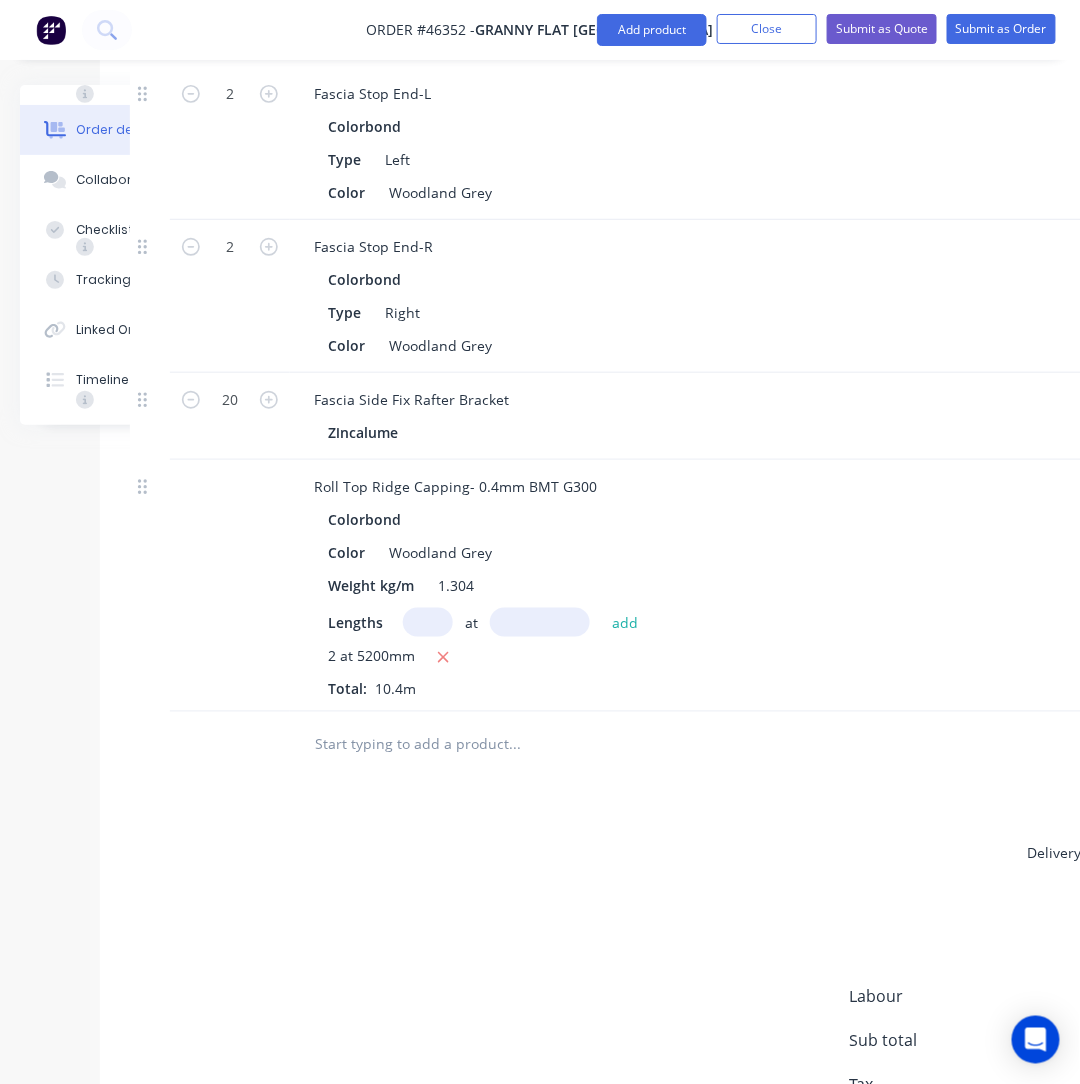 click at bounding box center (514, 744) 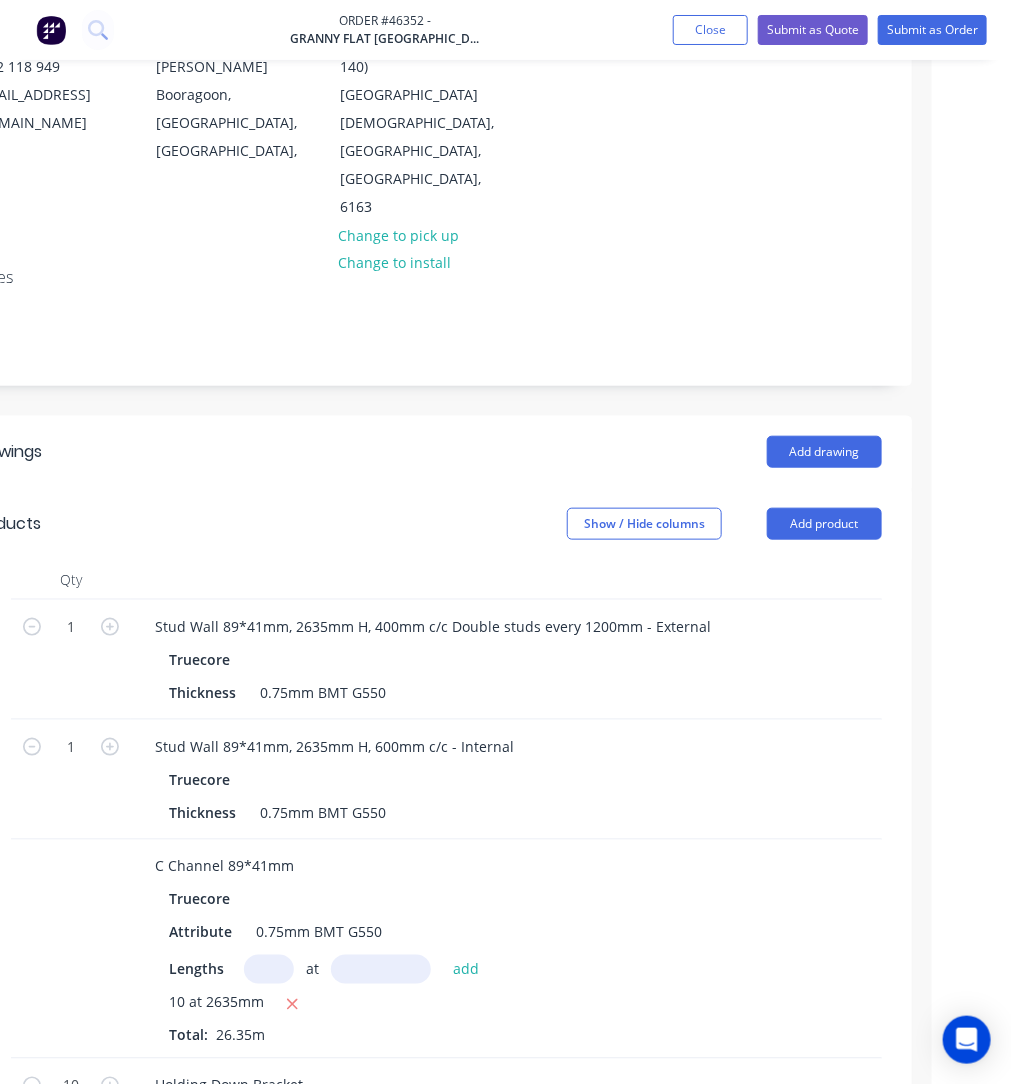 scroll, scrollTop: 300, scrollLeft: 81, axis: both 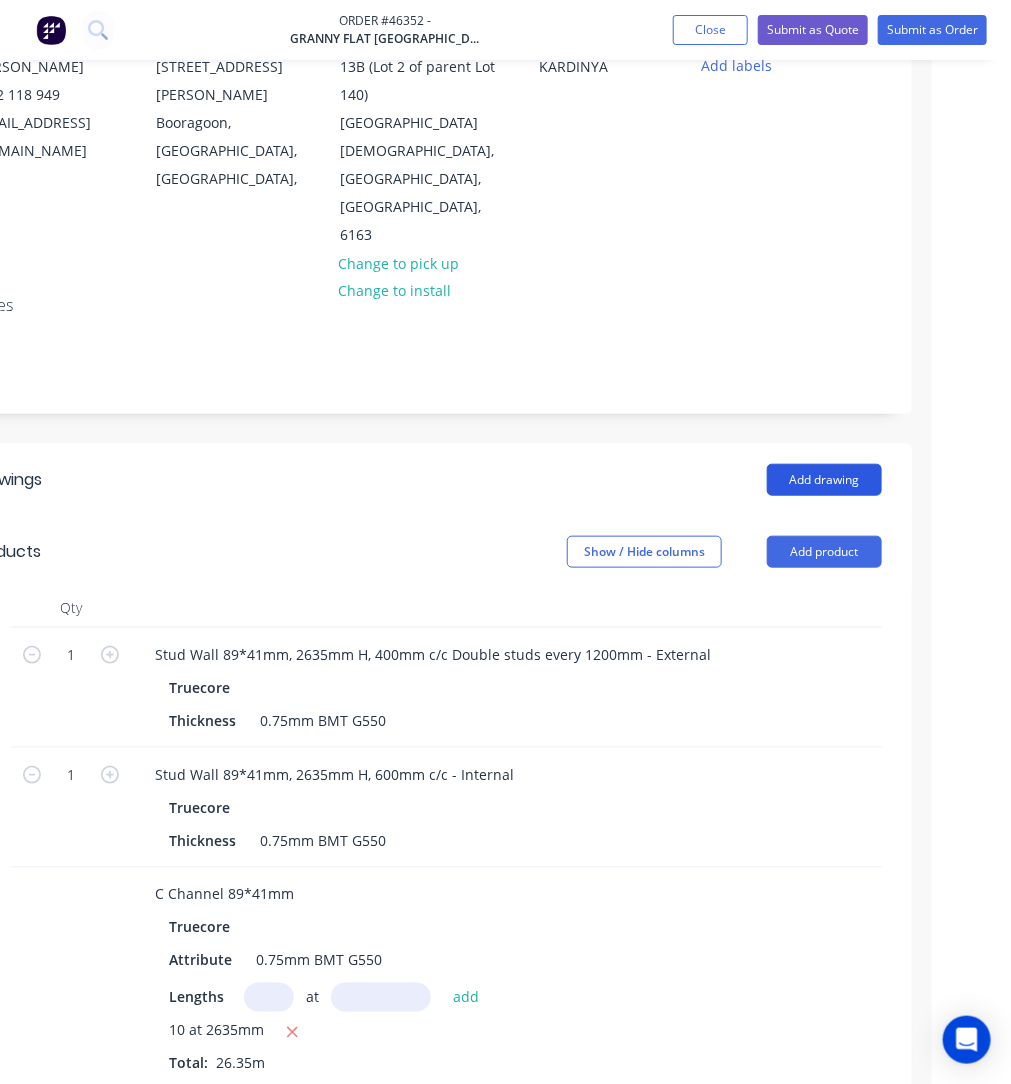 click on "Add drawing" at bounding box center [824, 480] 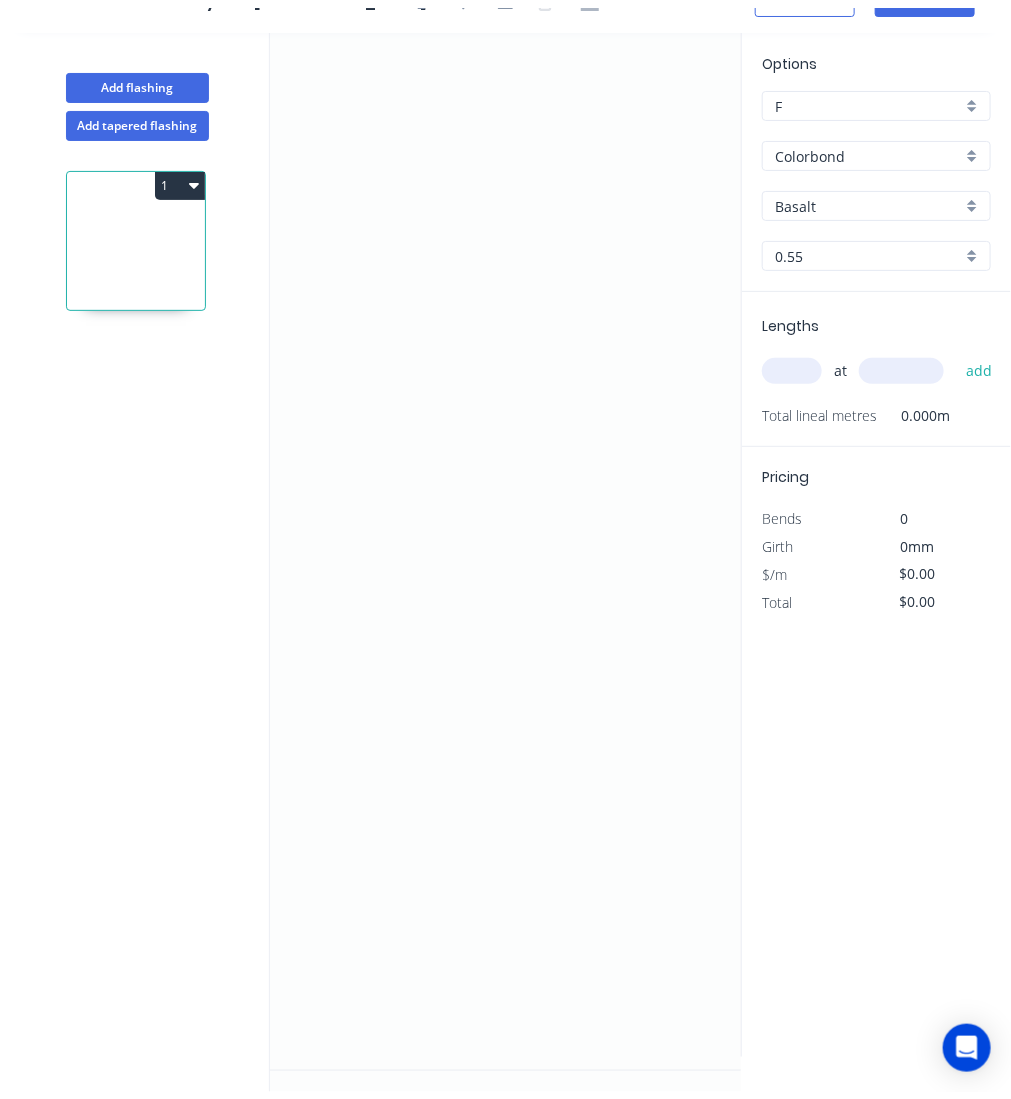 scroll, scrollTop: 34, scrollLeft: 0, axis: vertical 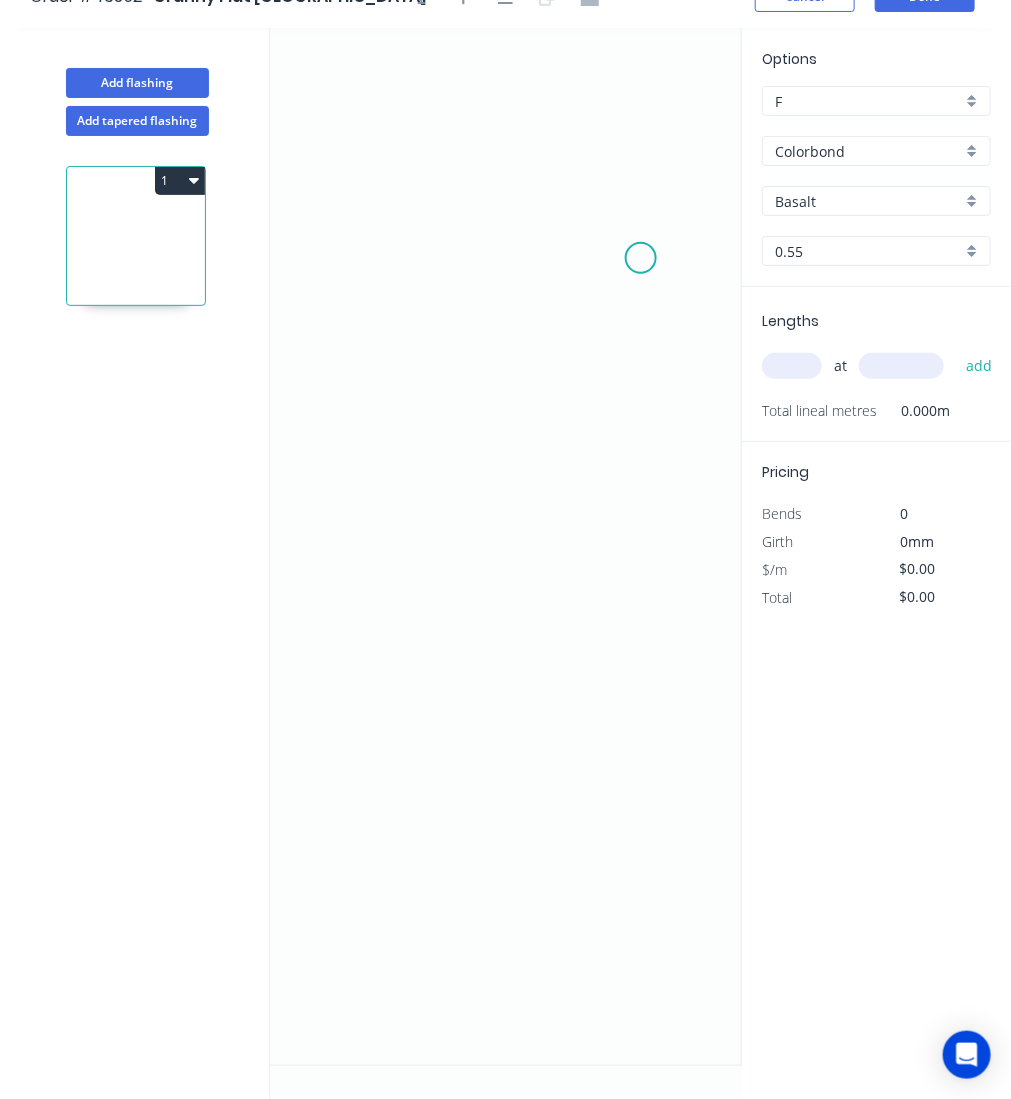 click on "0" 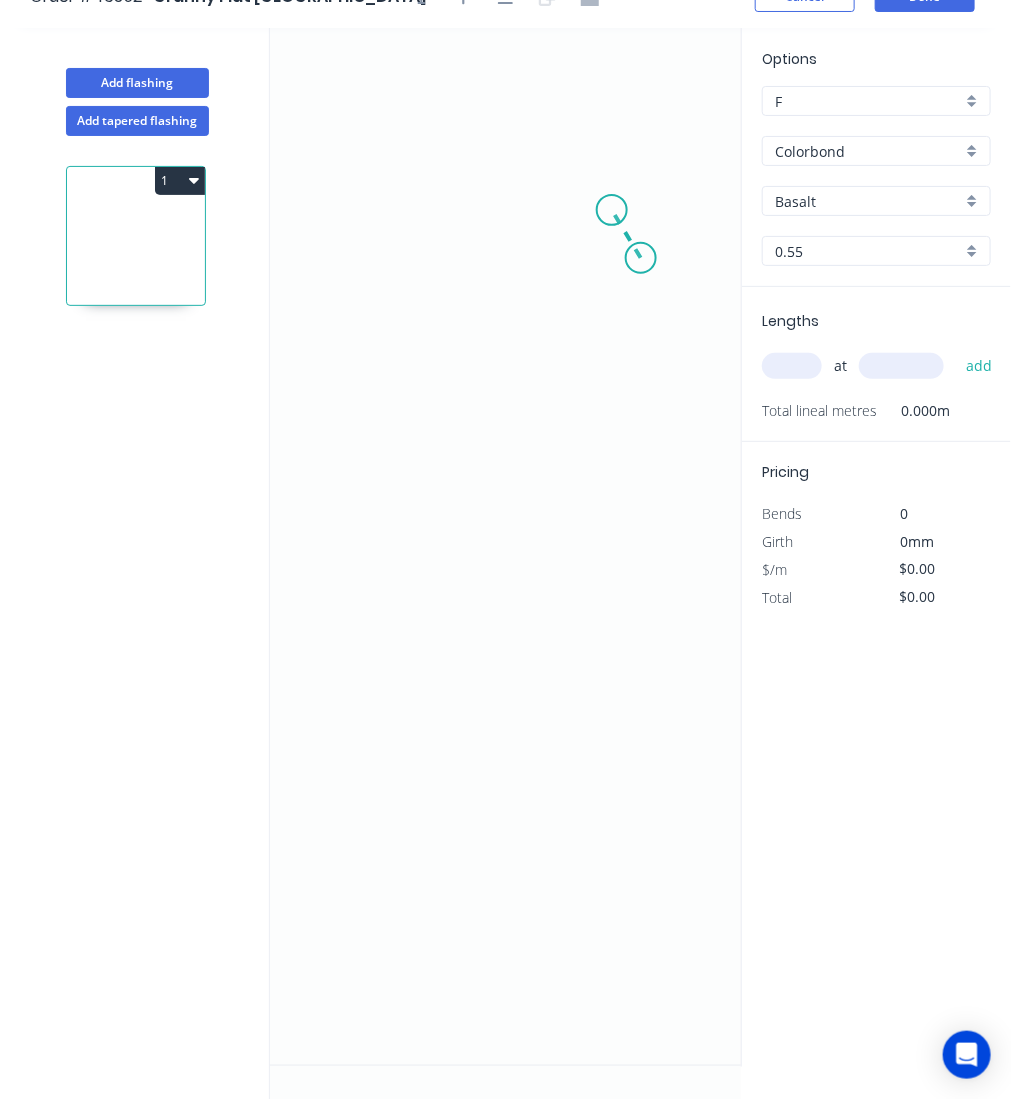 click on "0" 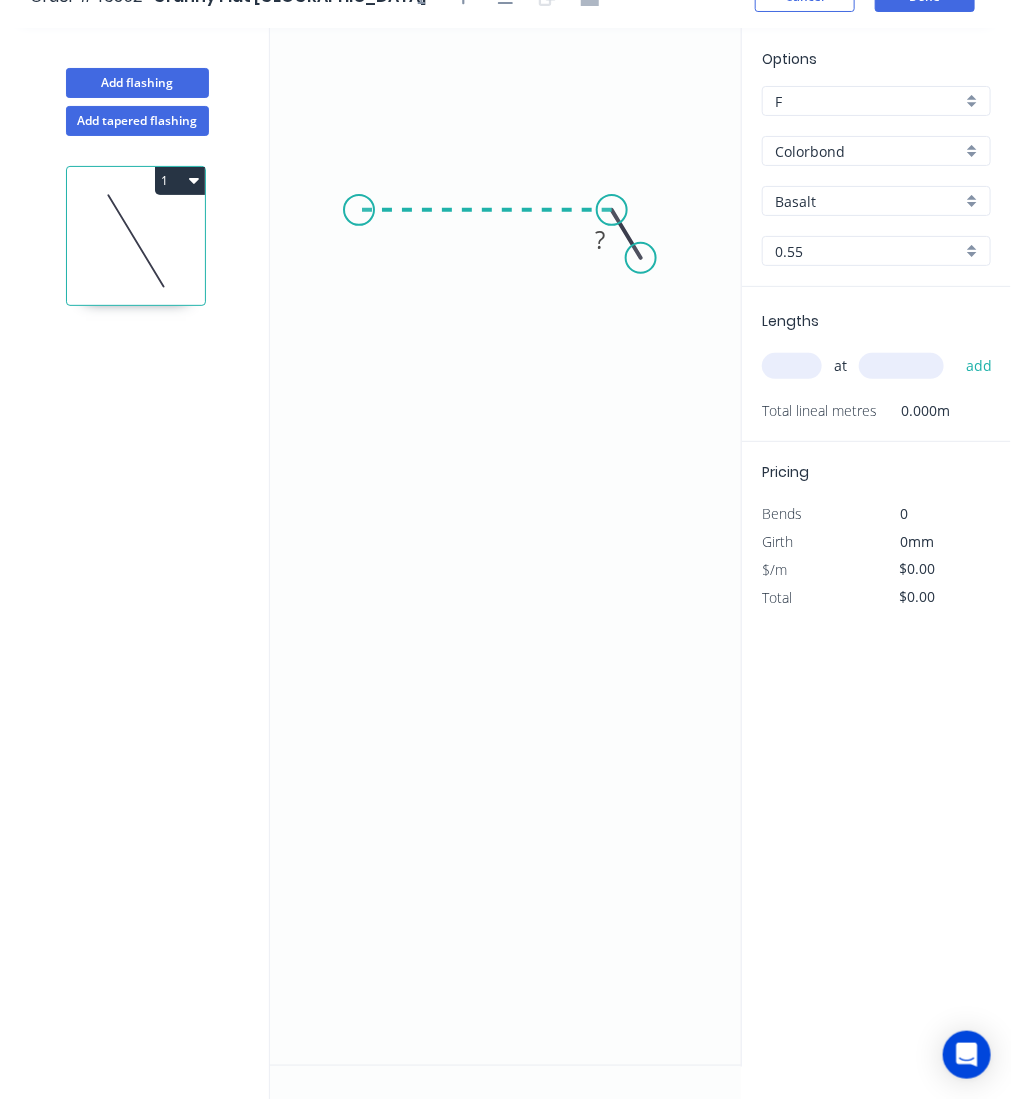 click on "0 ?" 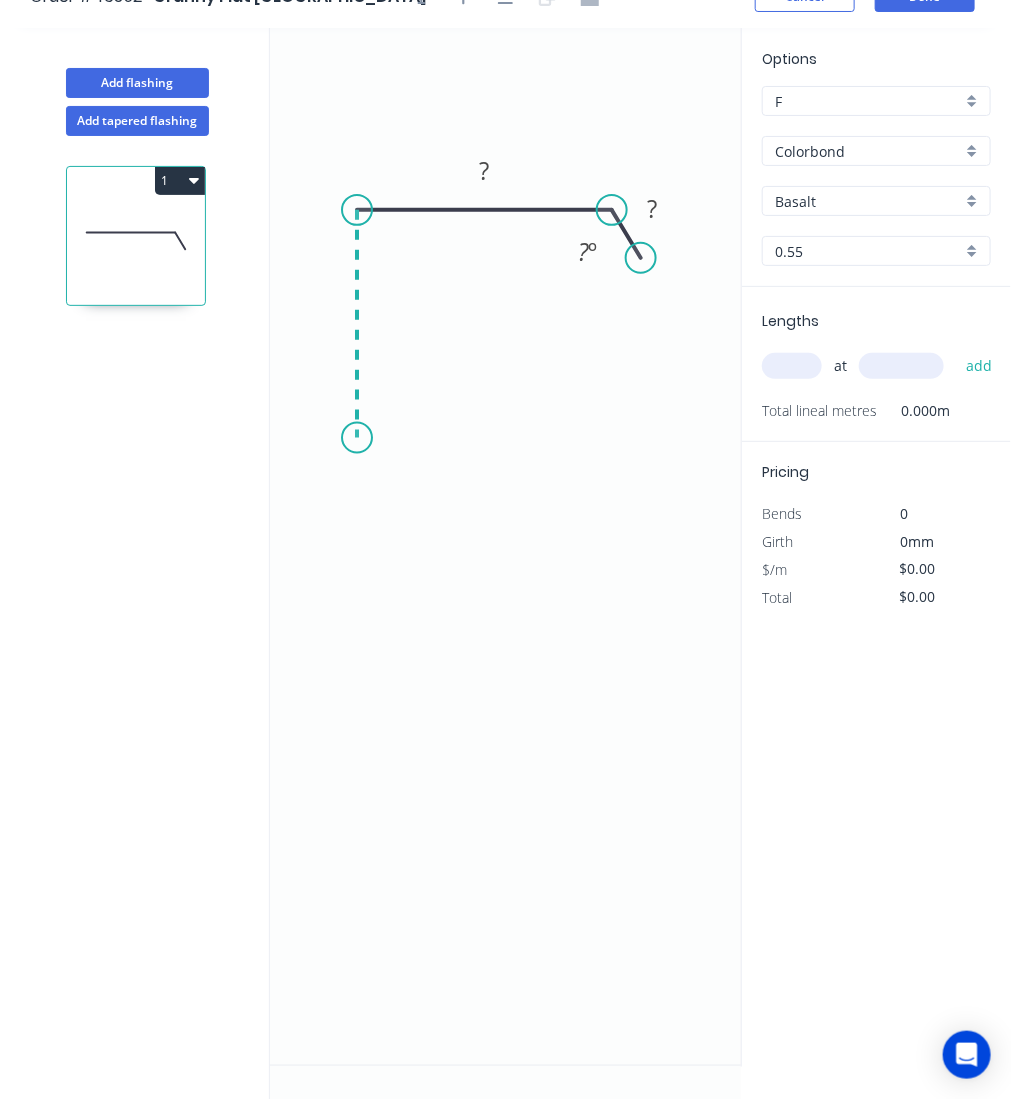 click on "0 ? ? ? º" 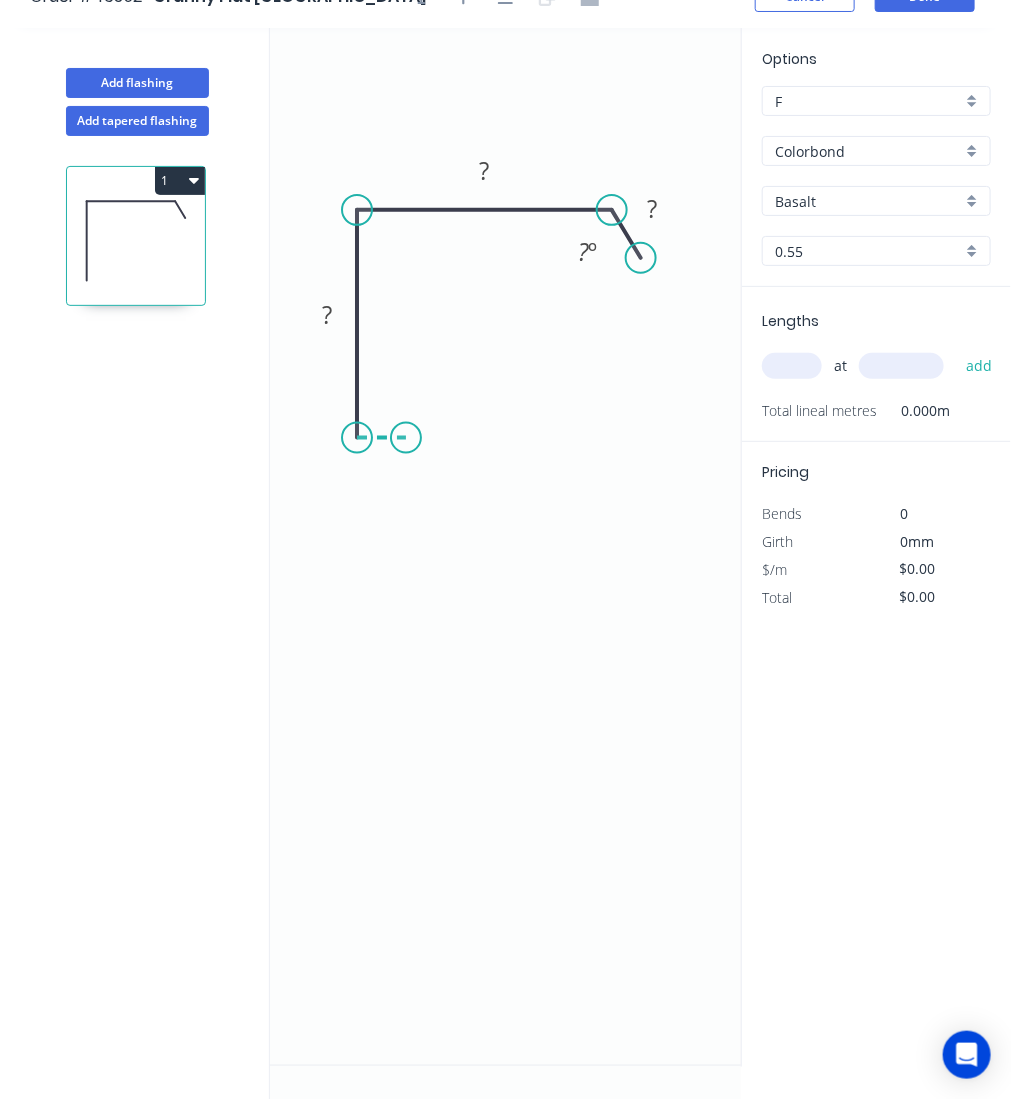 click on "0 ? ? ? ? º" 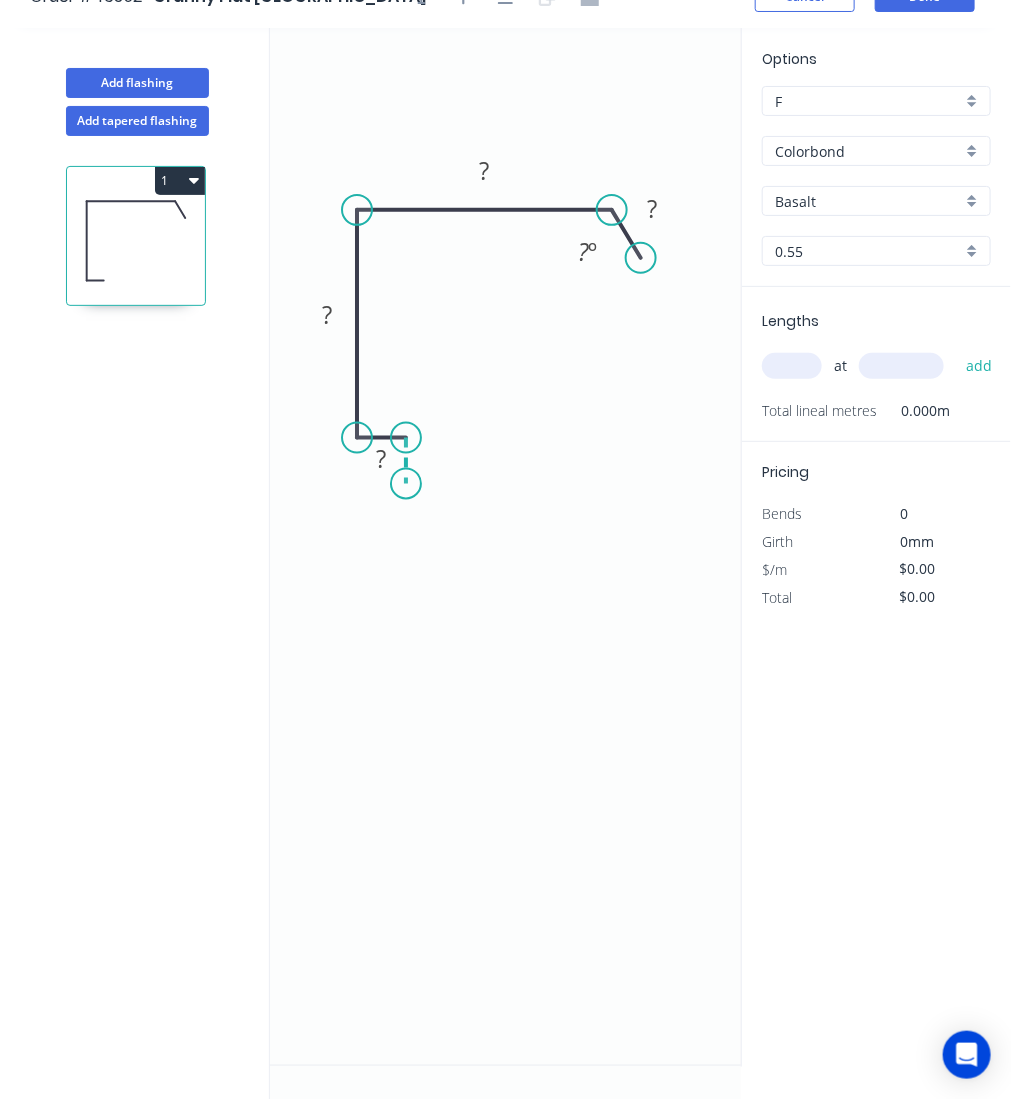 click on "0 ? ? ? ? ? º" 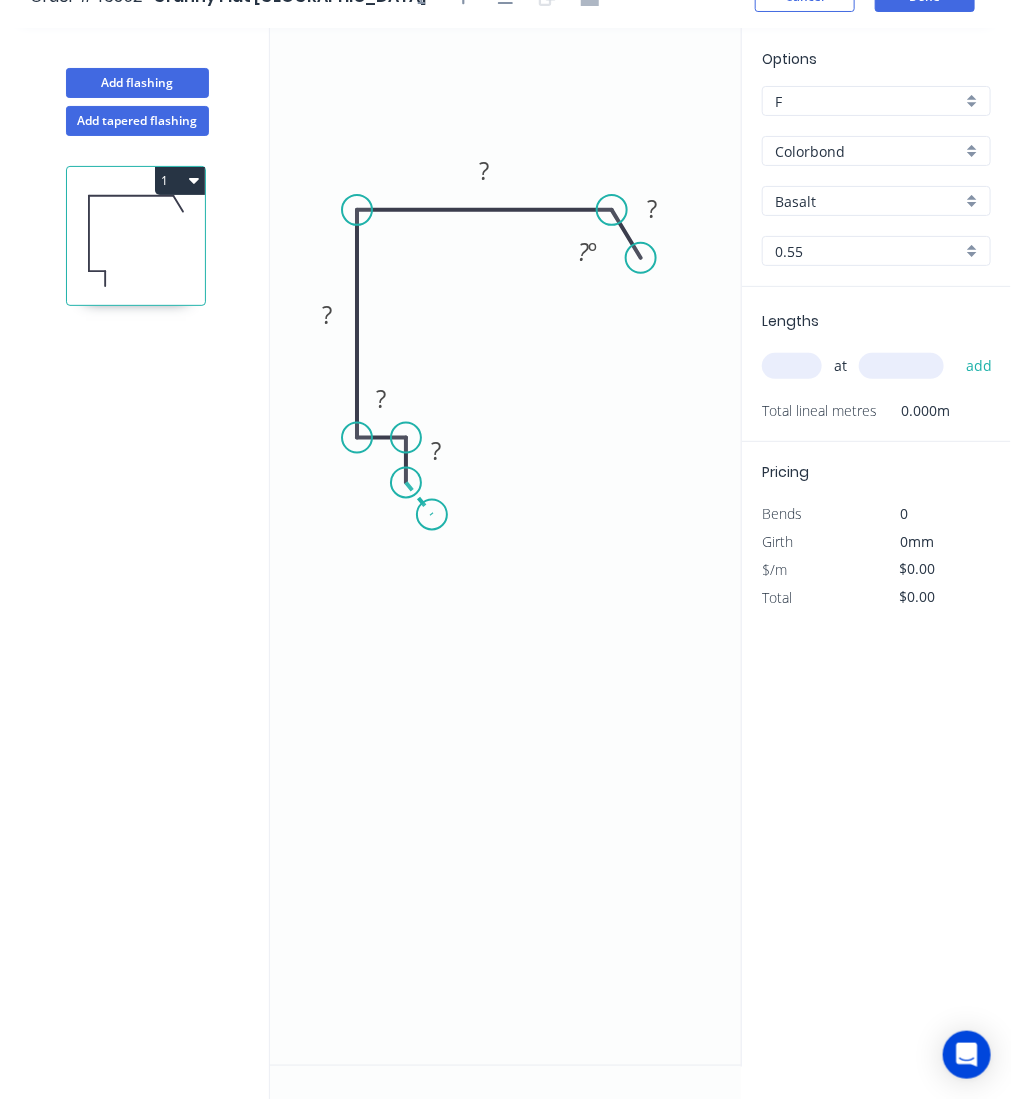 click on "0 ? ? ? ? ? ? º" 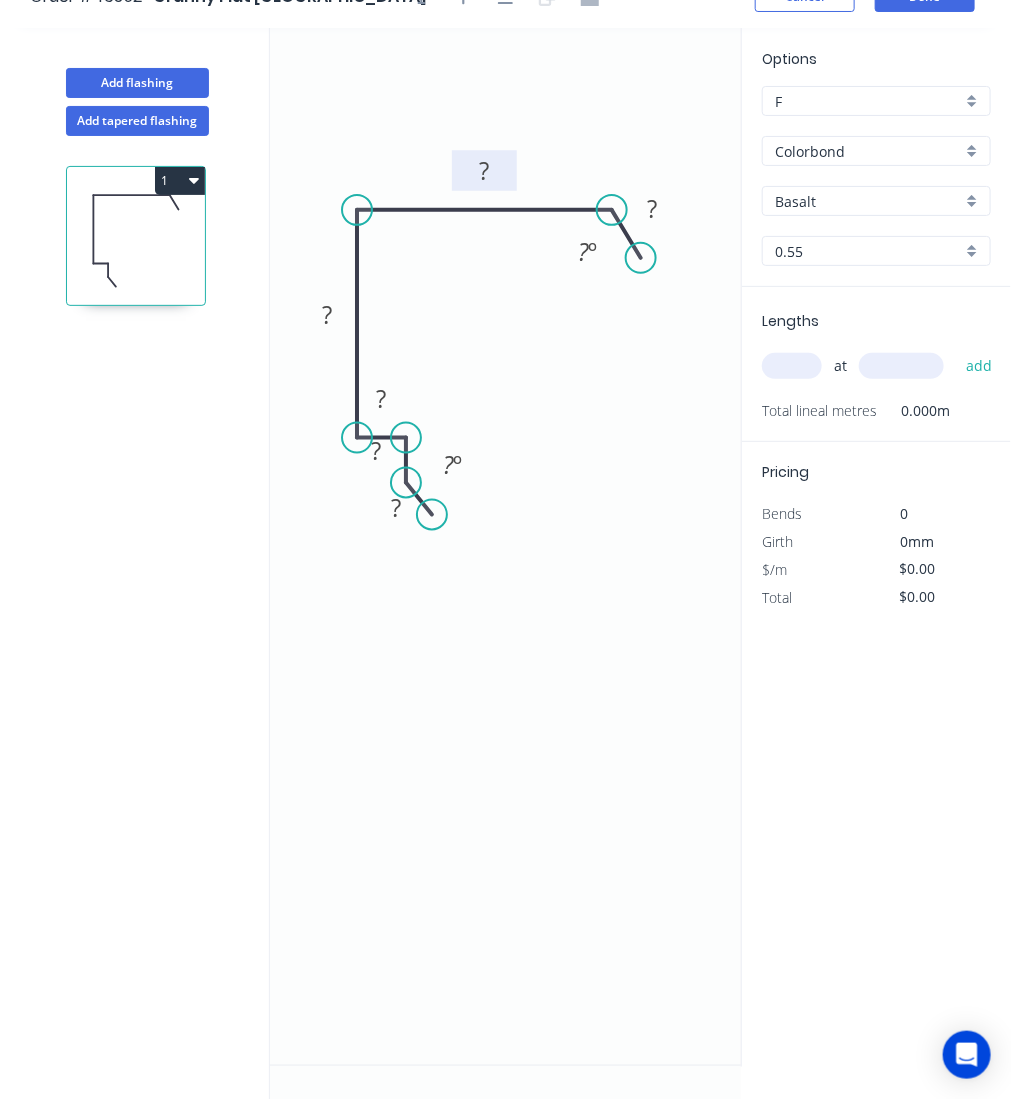 click 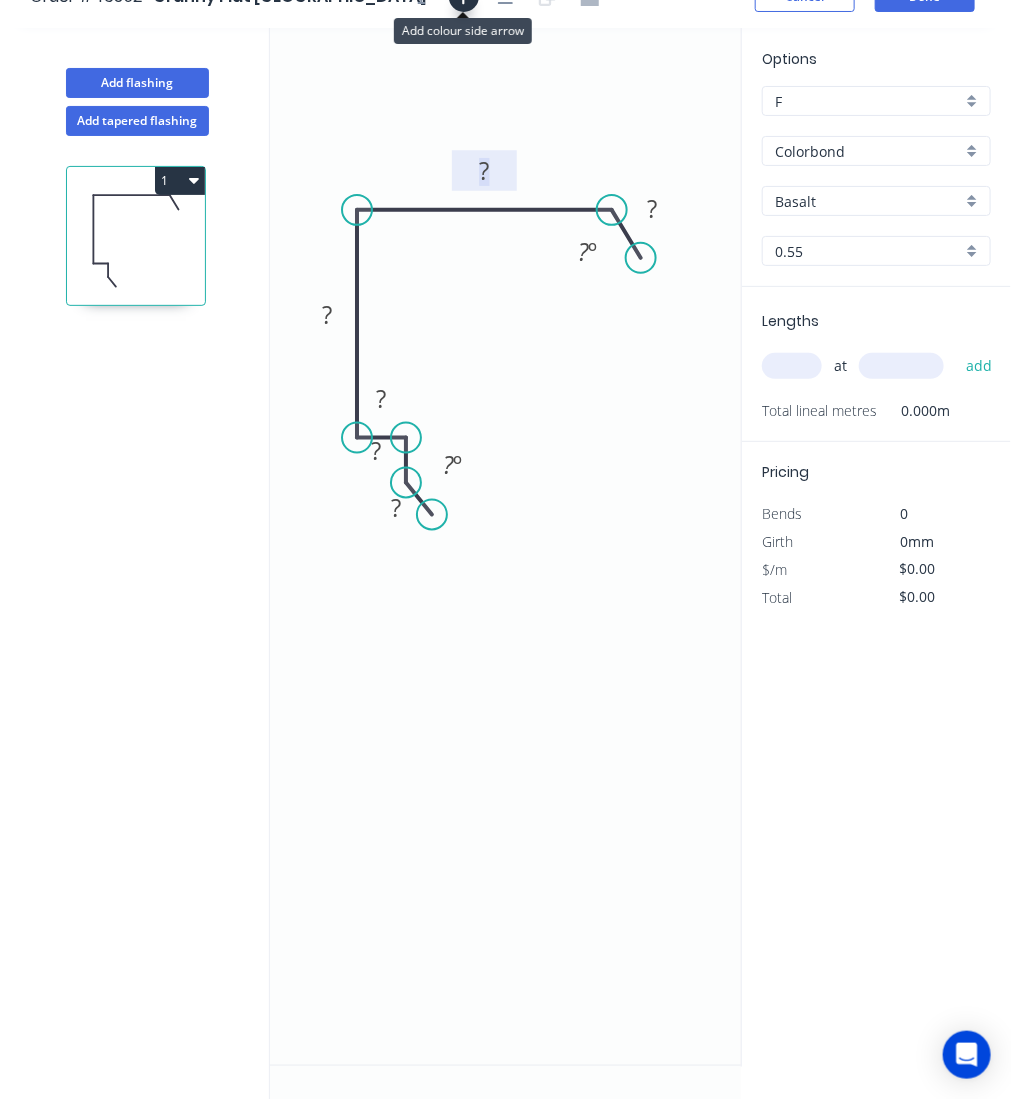 click at bounding box center (464, -3) 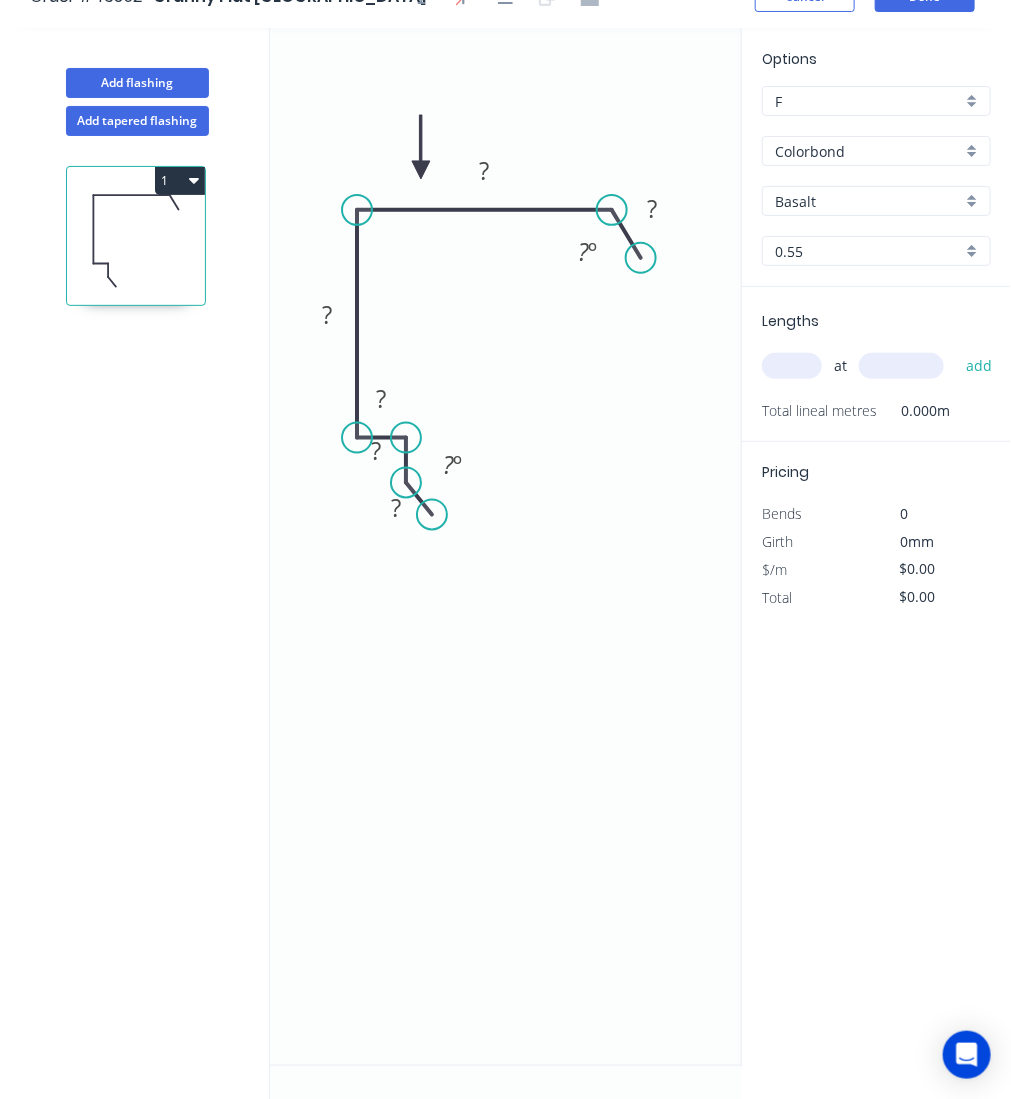 drag, startPoint x: 643, startPoint y: 122, endPoint x: 420, endPoint y: 171, distance: 228.31995 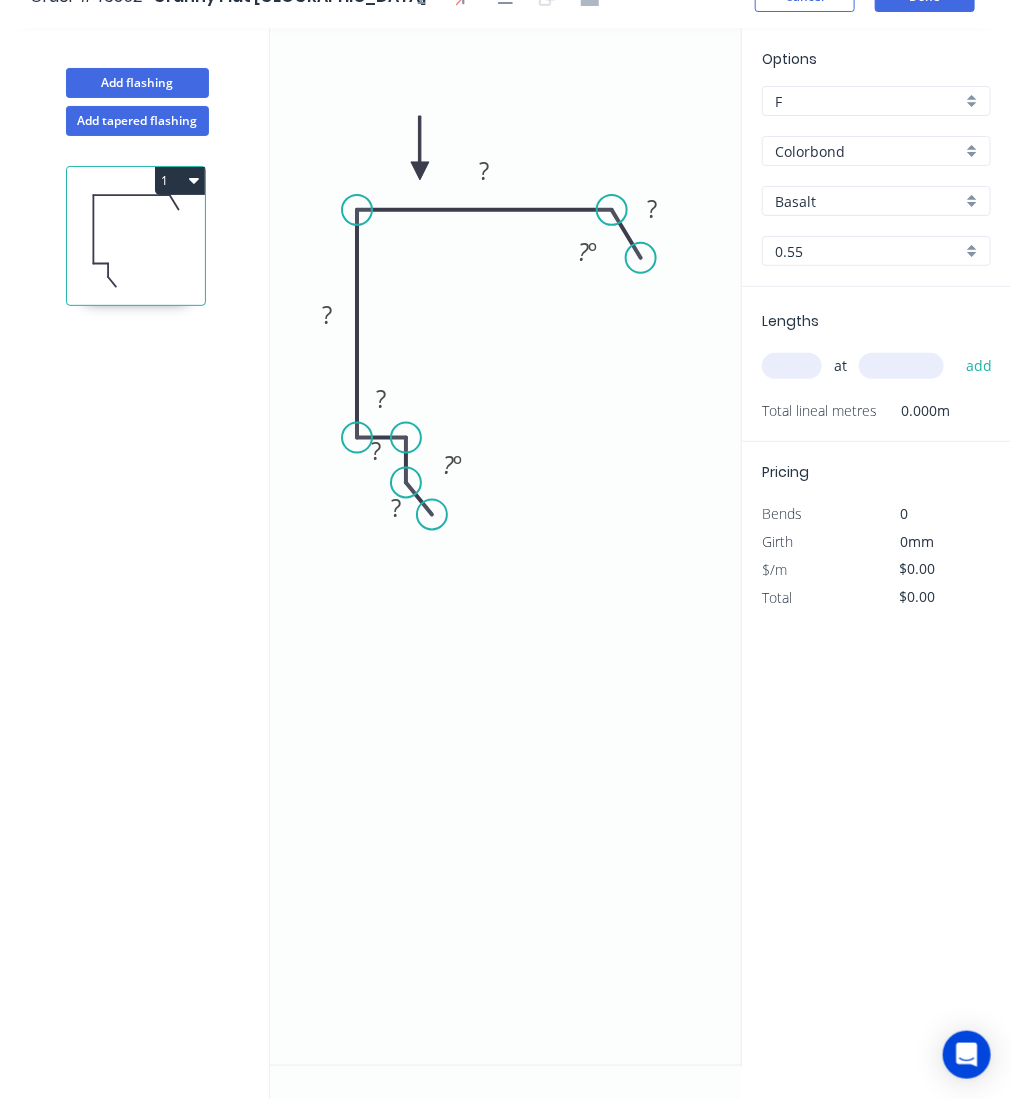 click on "Basalt" at bounding box center (868, 201) 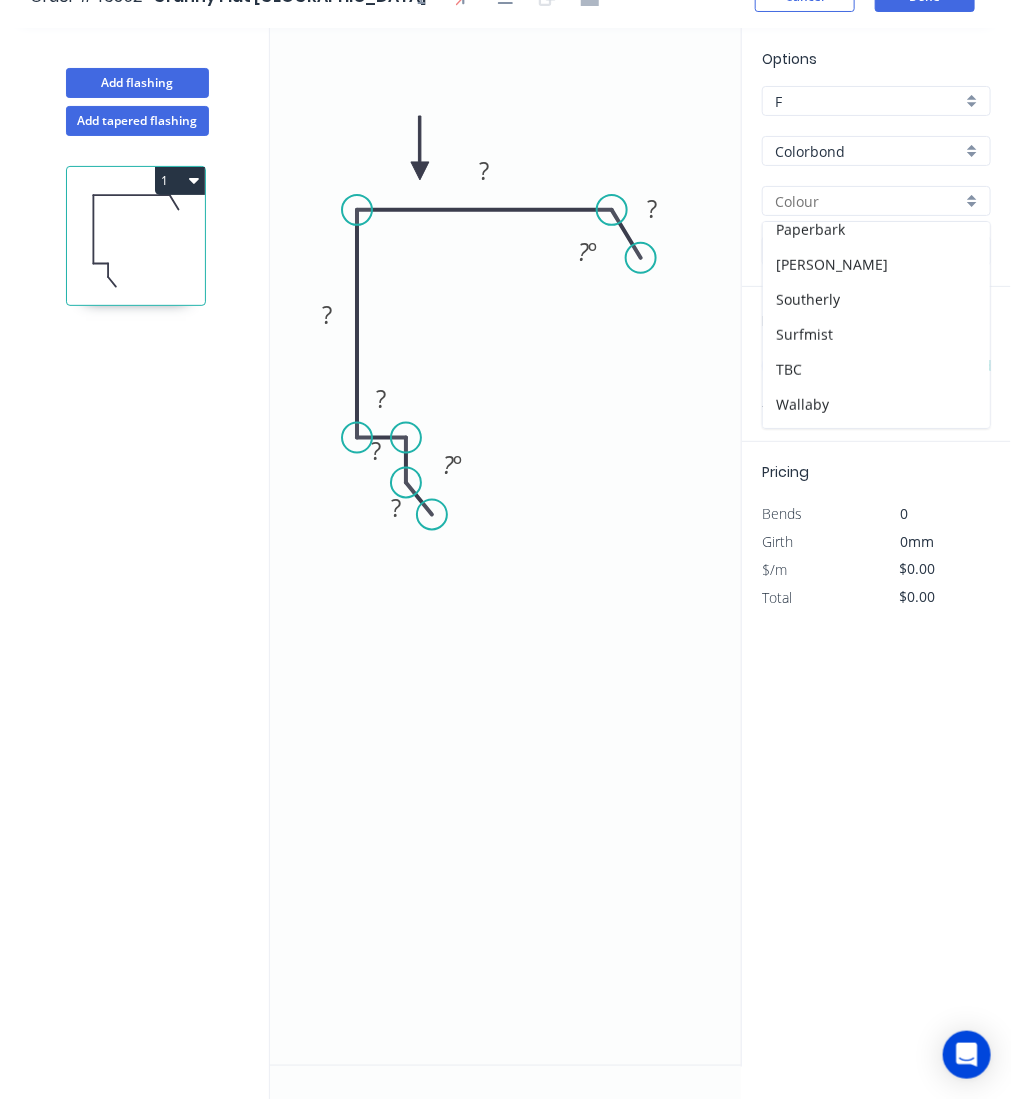 scroll, scrollTop: 544, scrollLeft: 0, axis: vertical 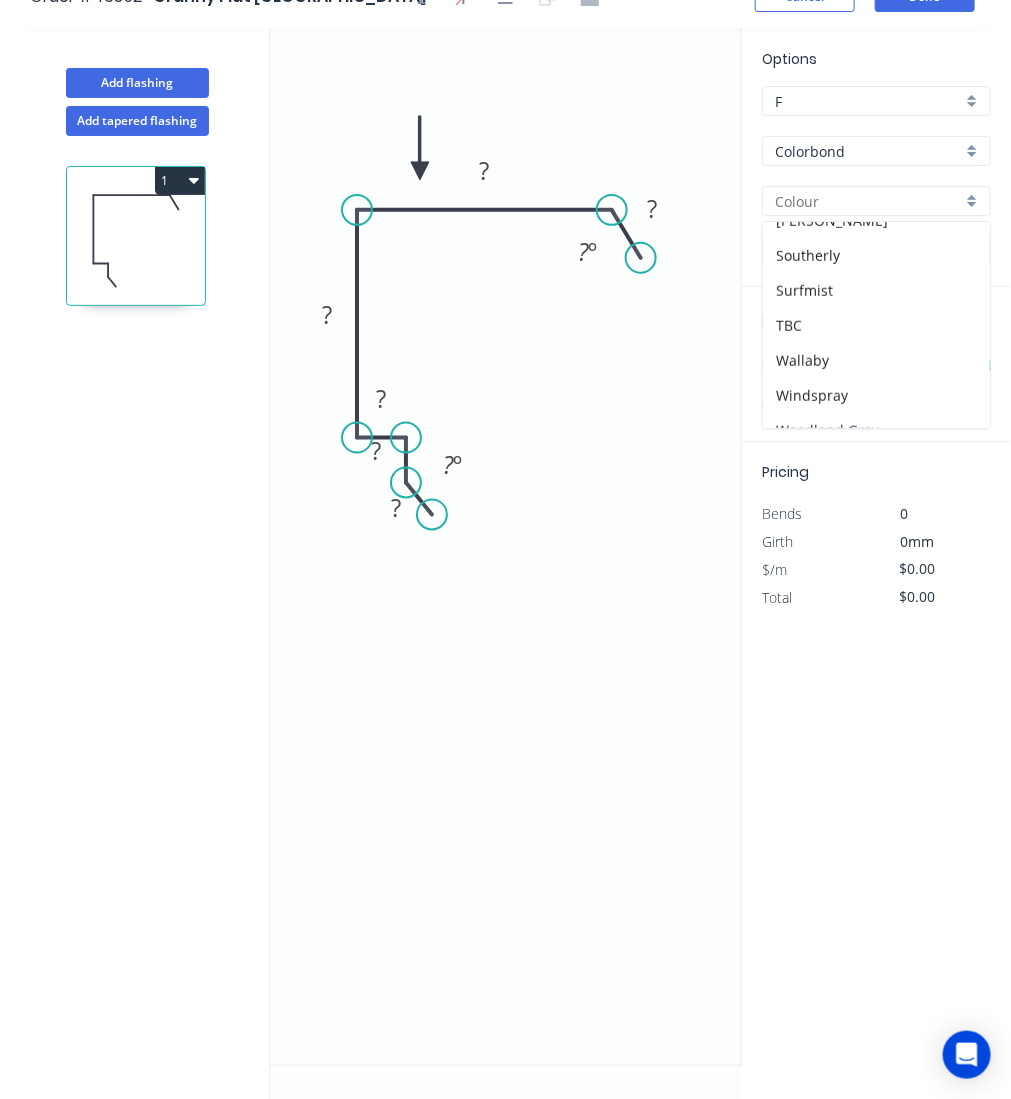click on "Woodland Grey" at bounding box center [876, 430] 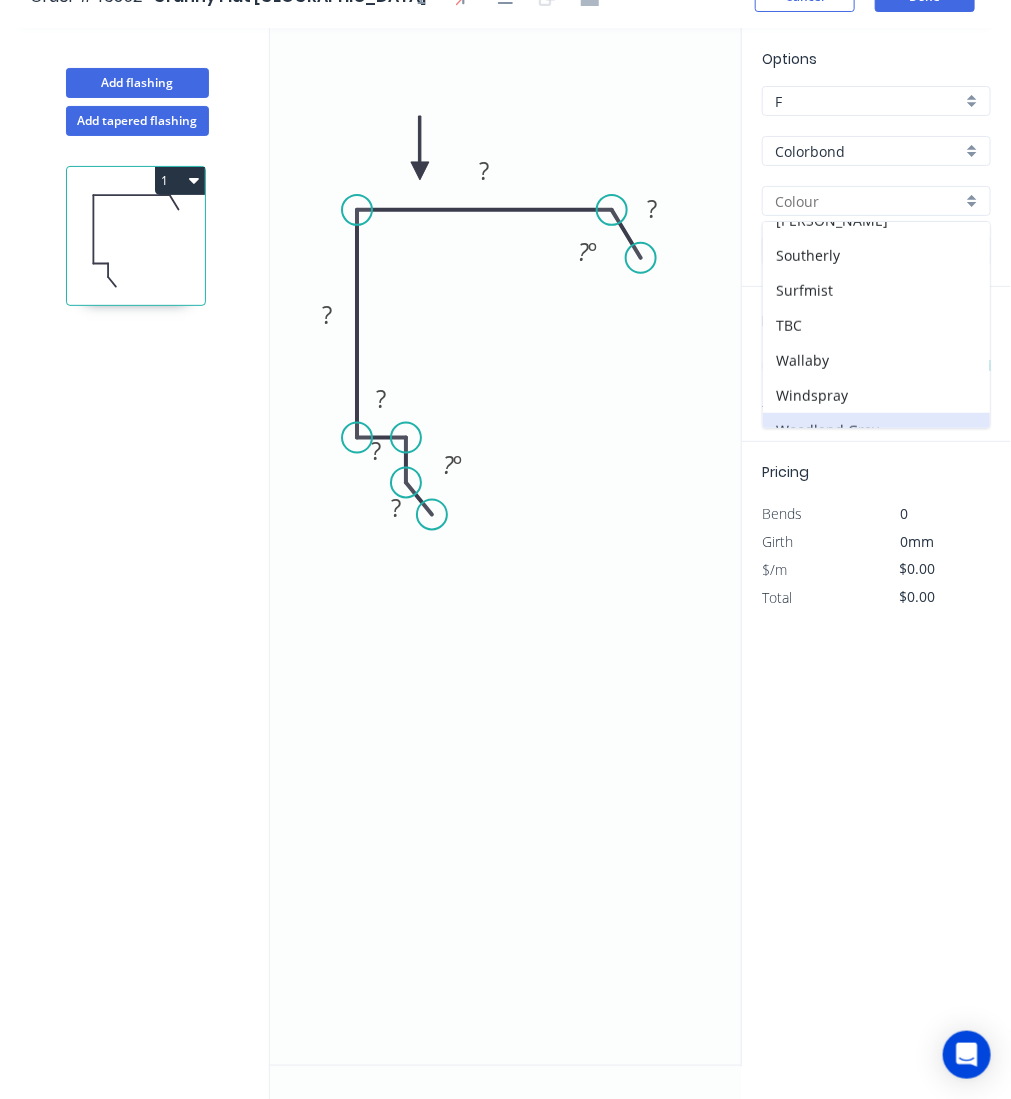 type on "Woodland Grey" 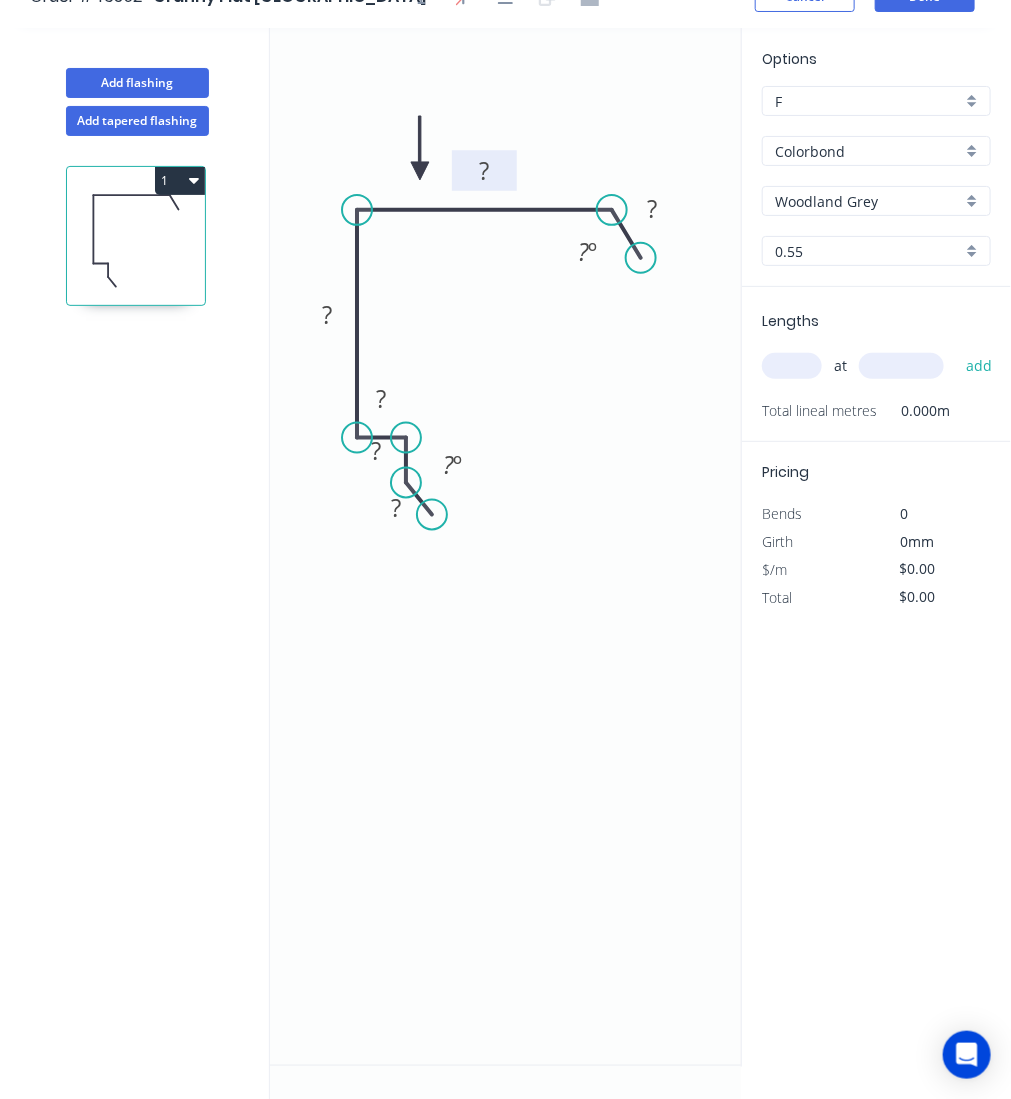 click 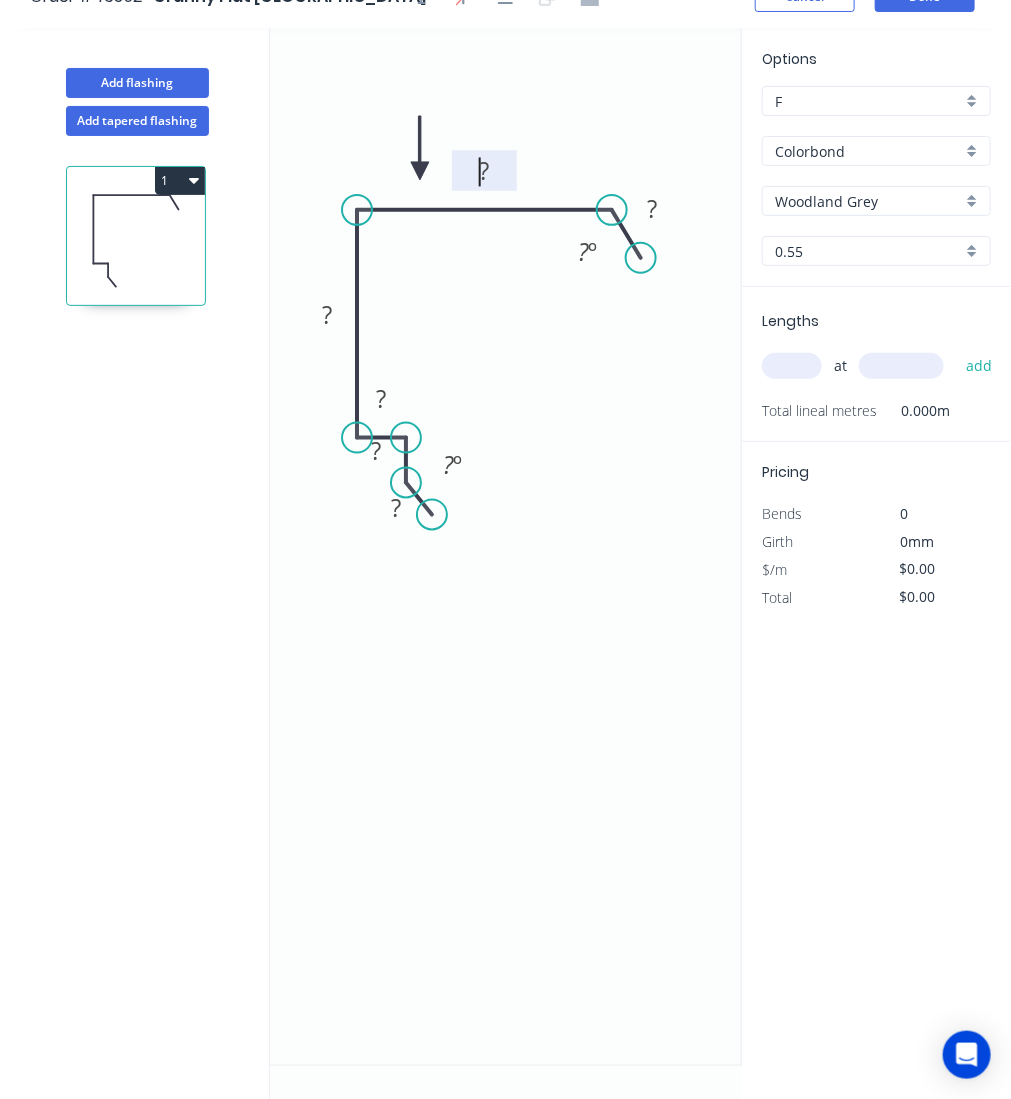 click on "0 ? ? ? ? ? ? ? º ? º" 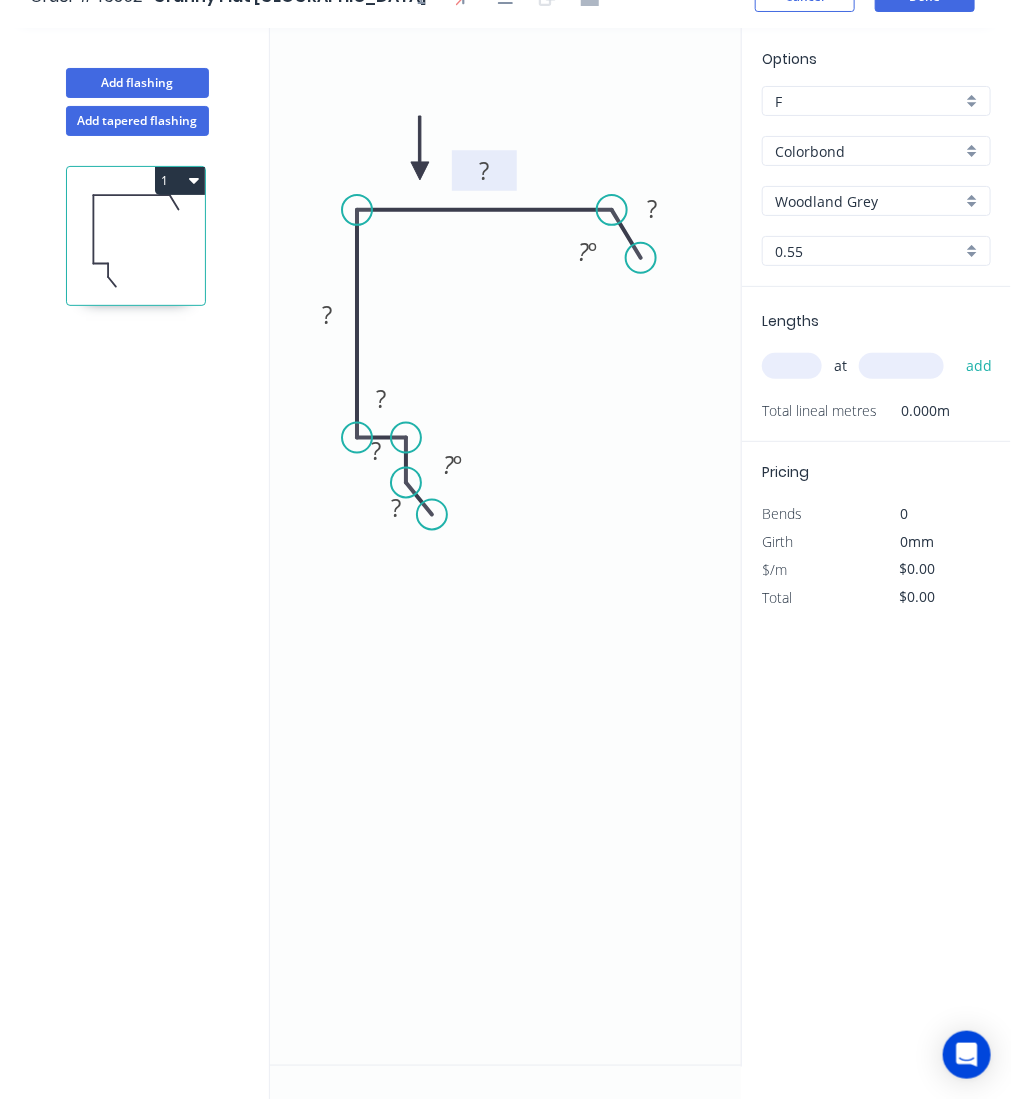 click 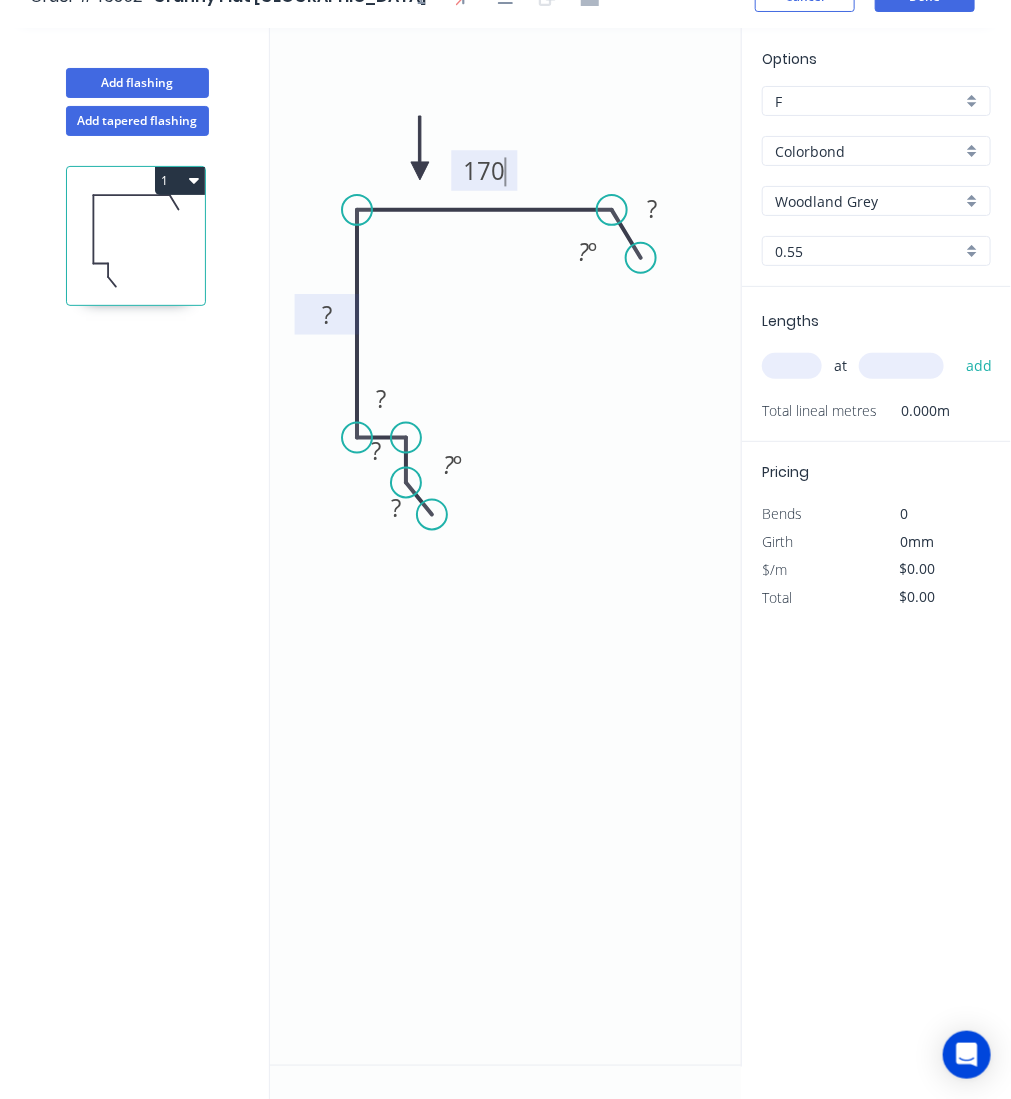 click 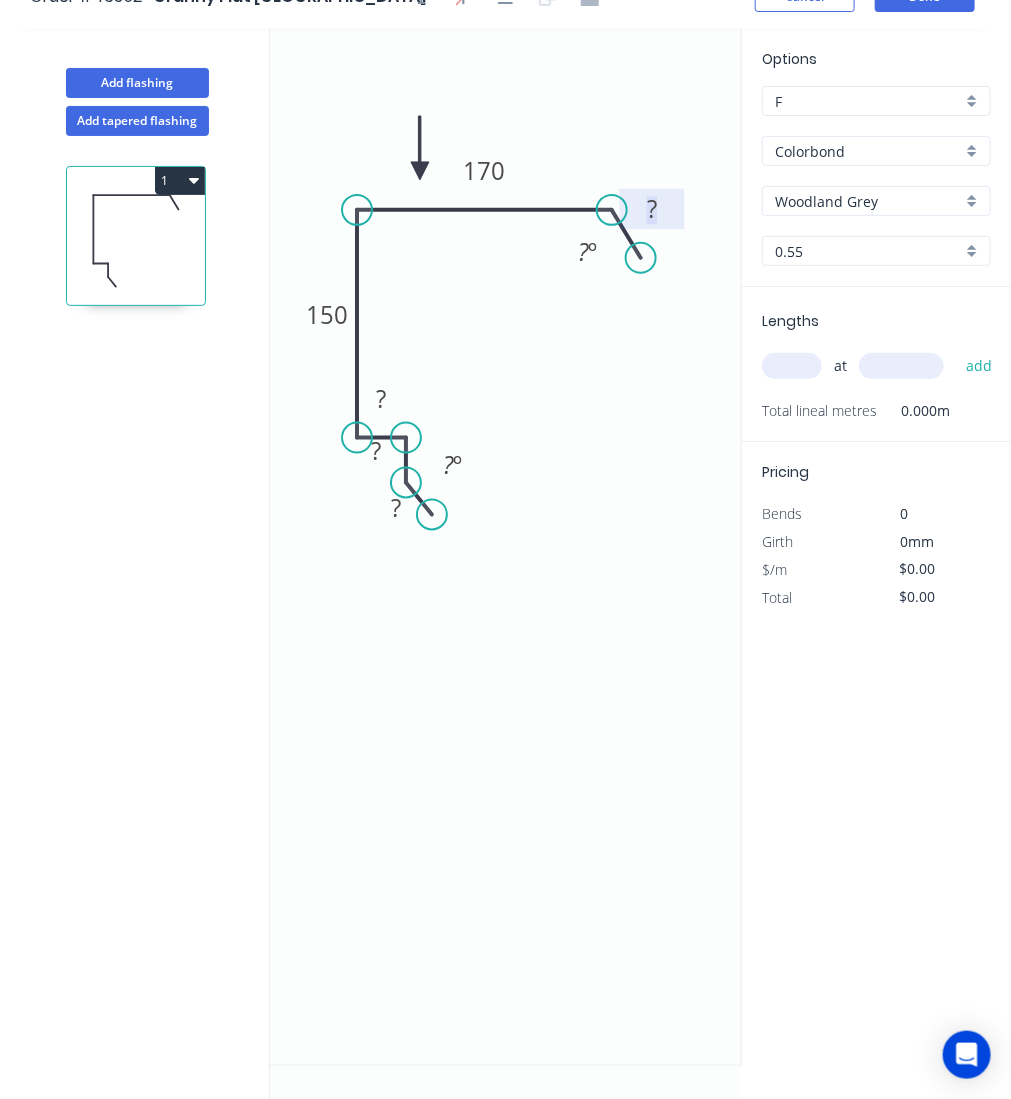 click 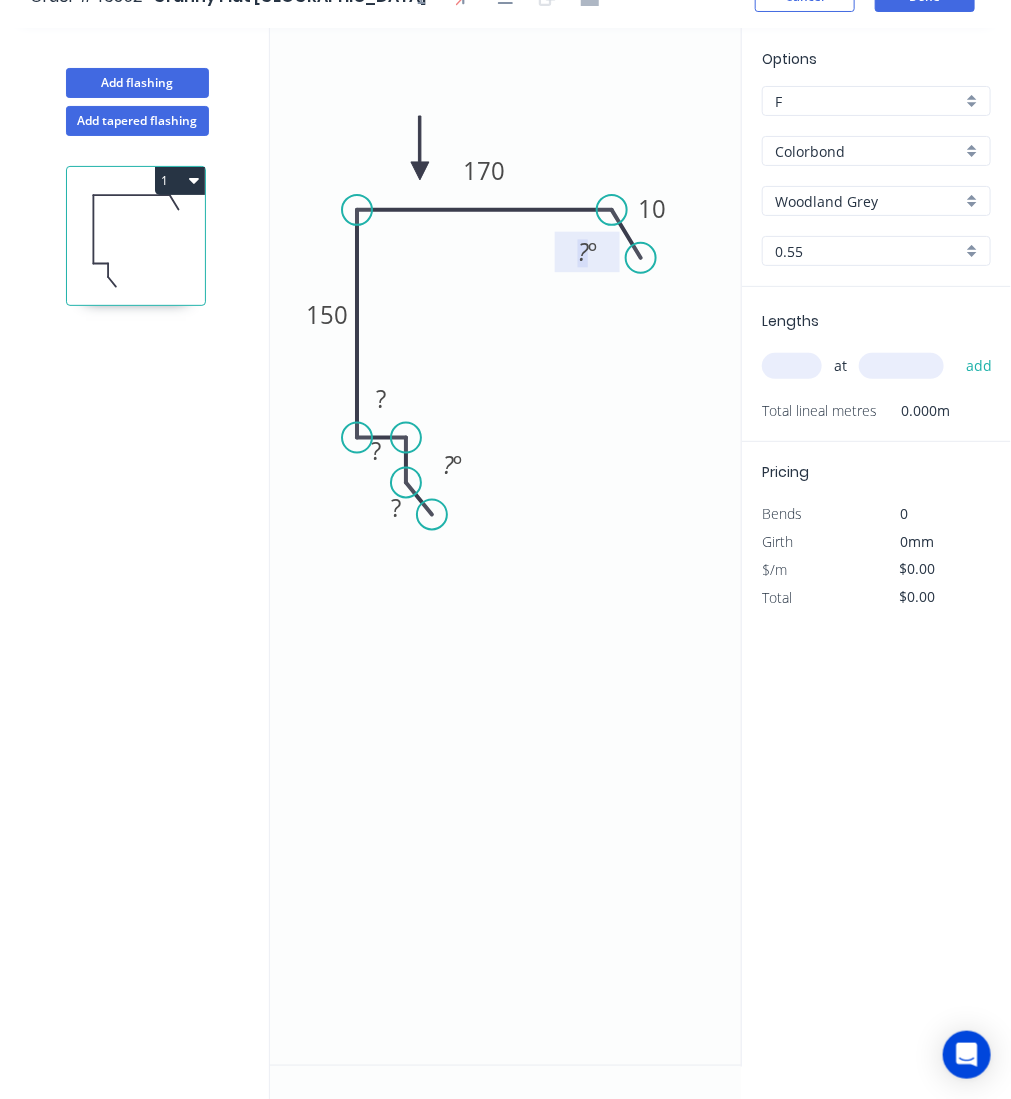 click on "?" 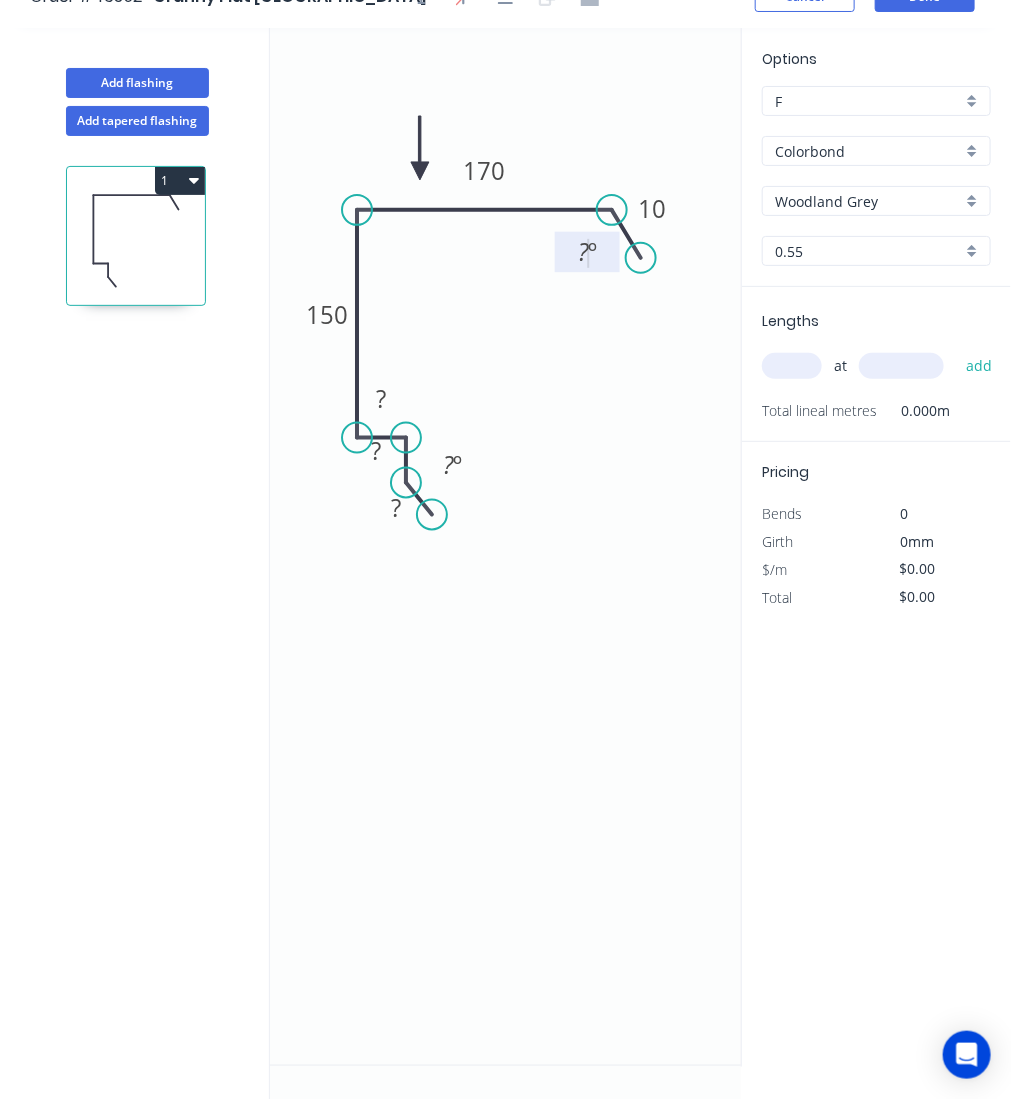 click 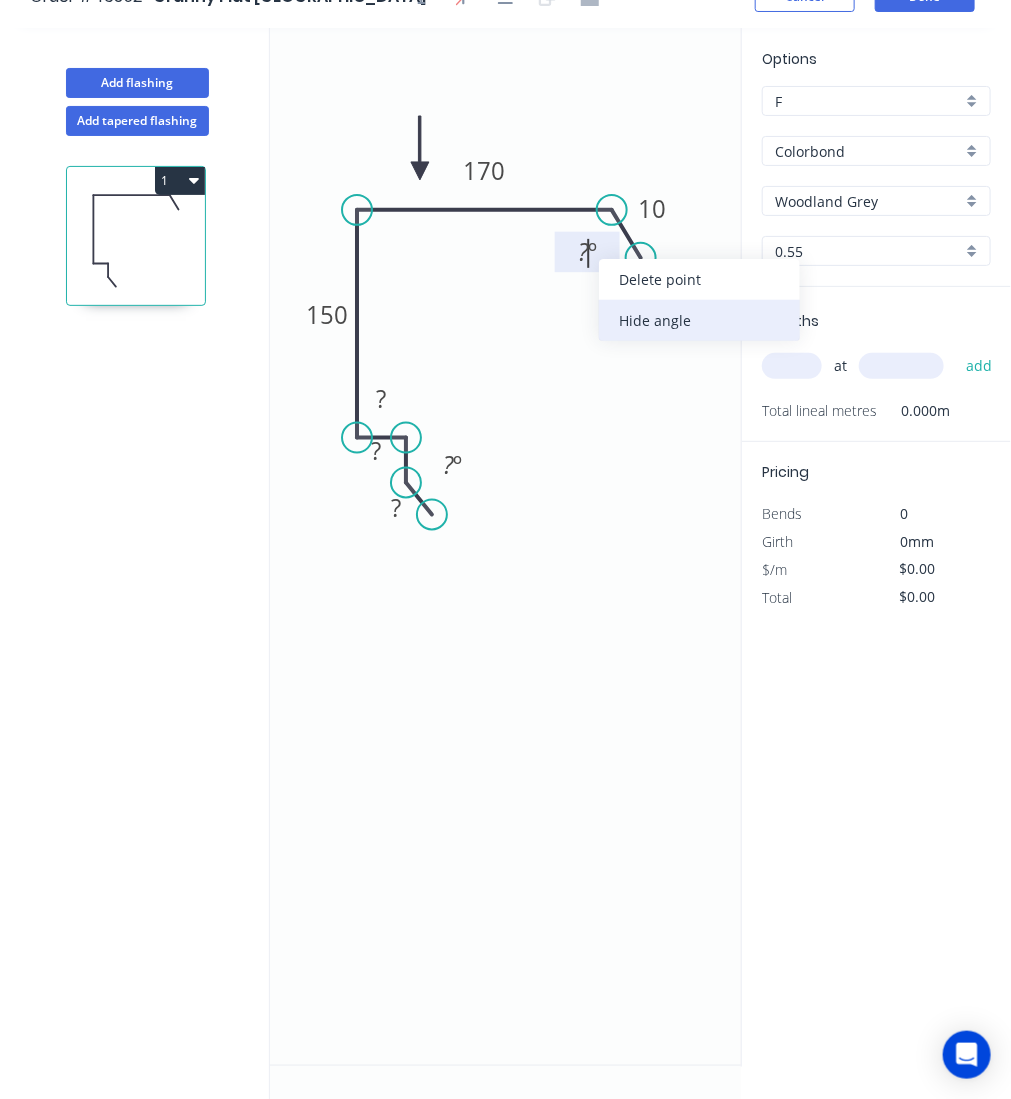 click on "Hide angle" at bounding box center (699, 320) 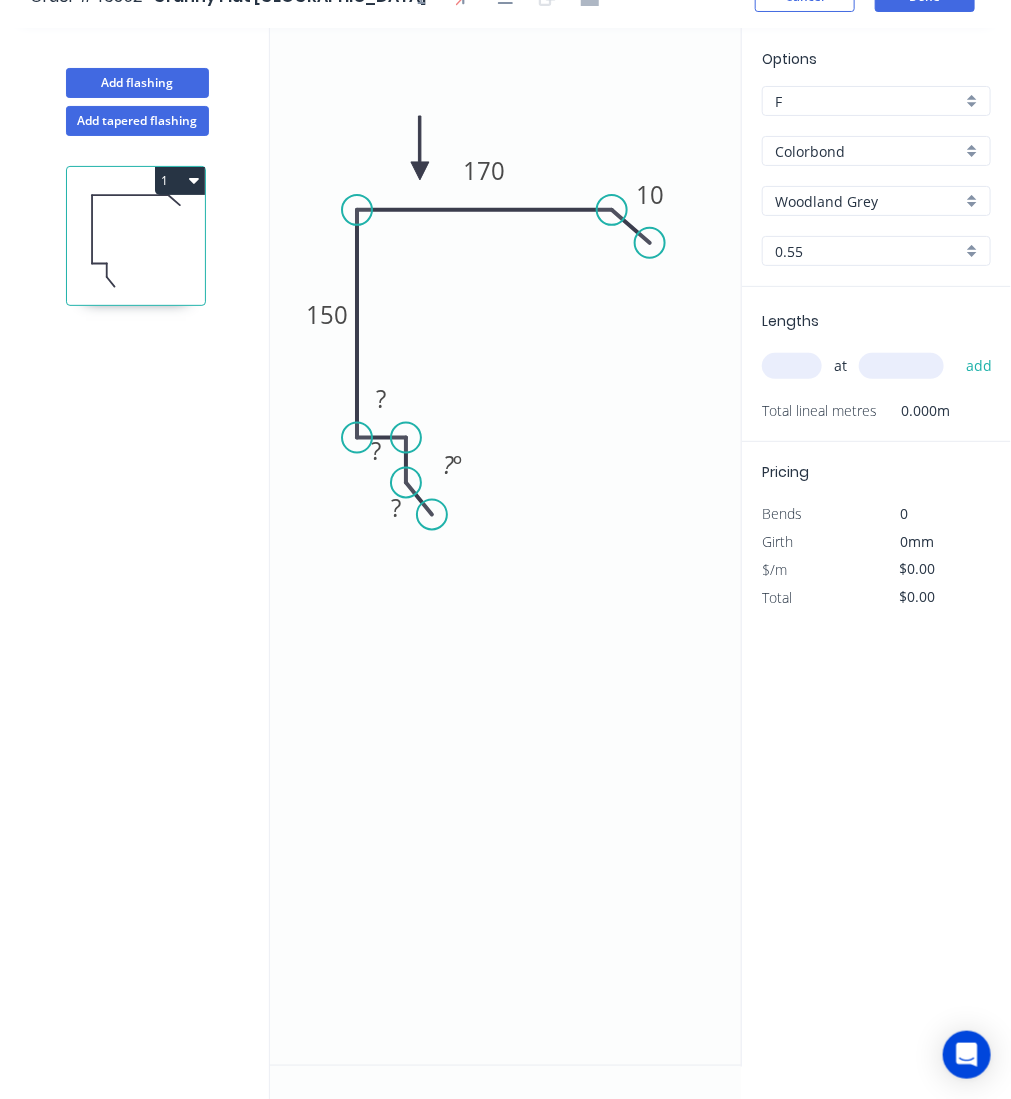 click 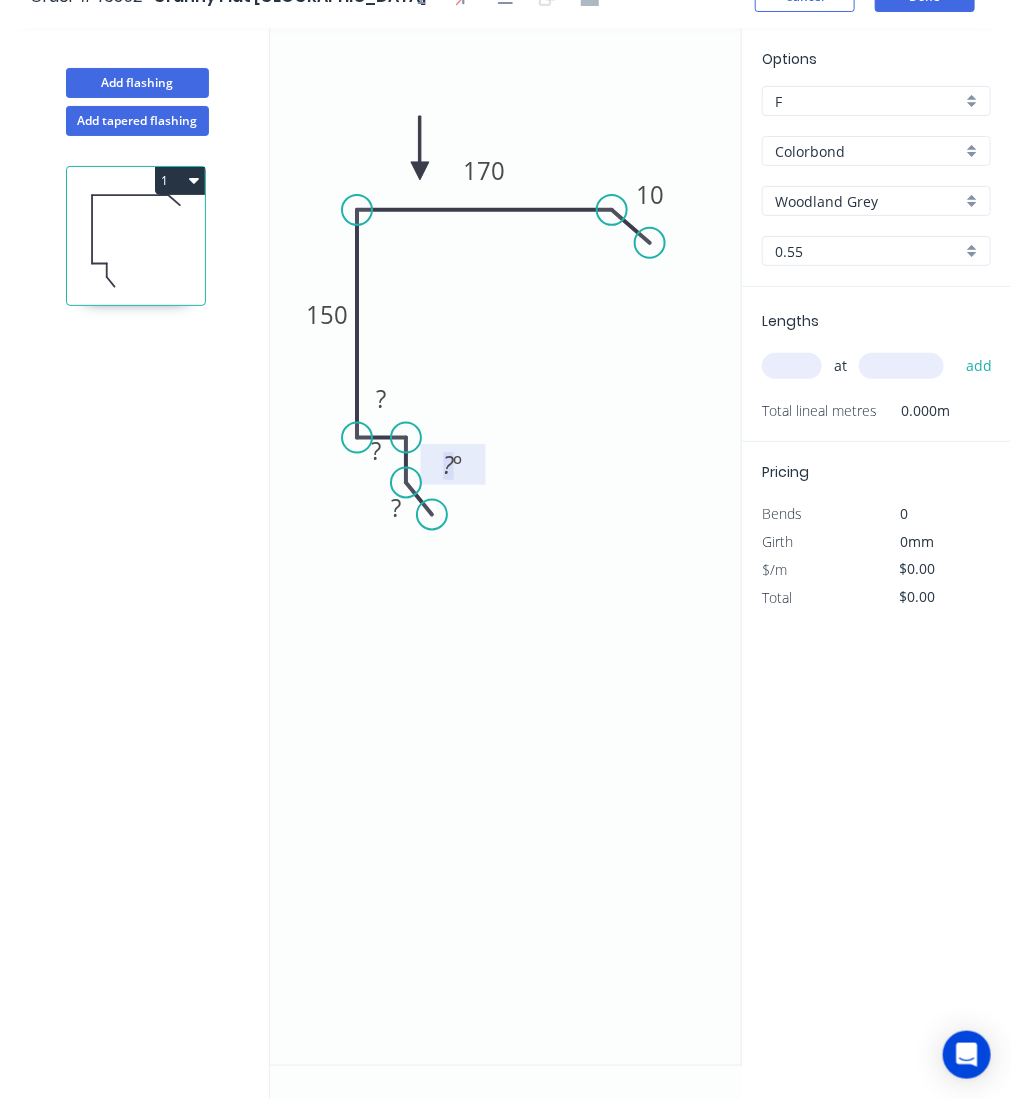 click on "º" 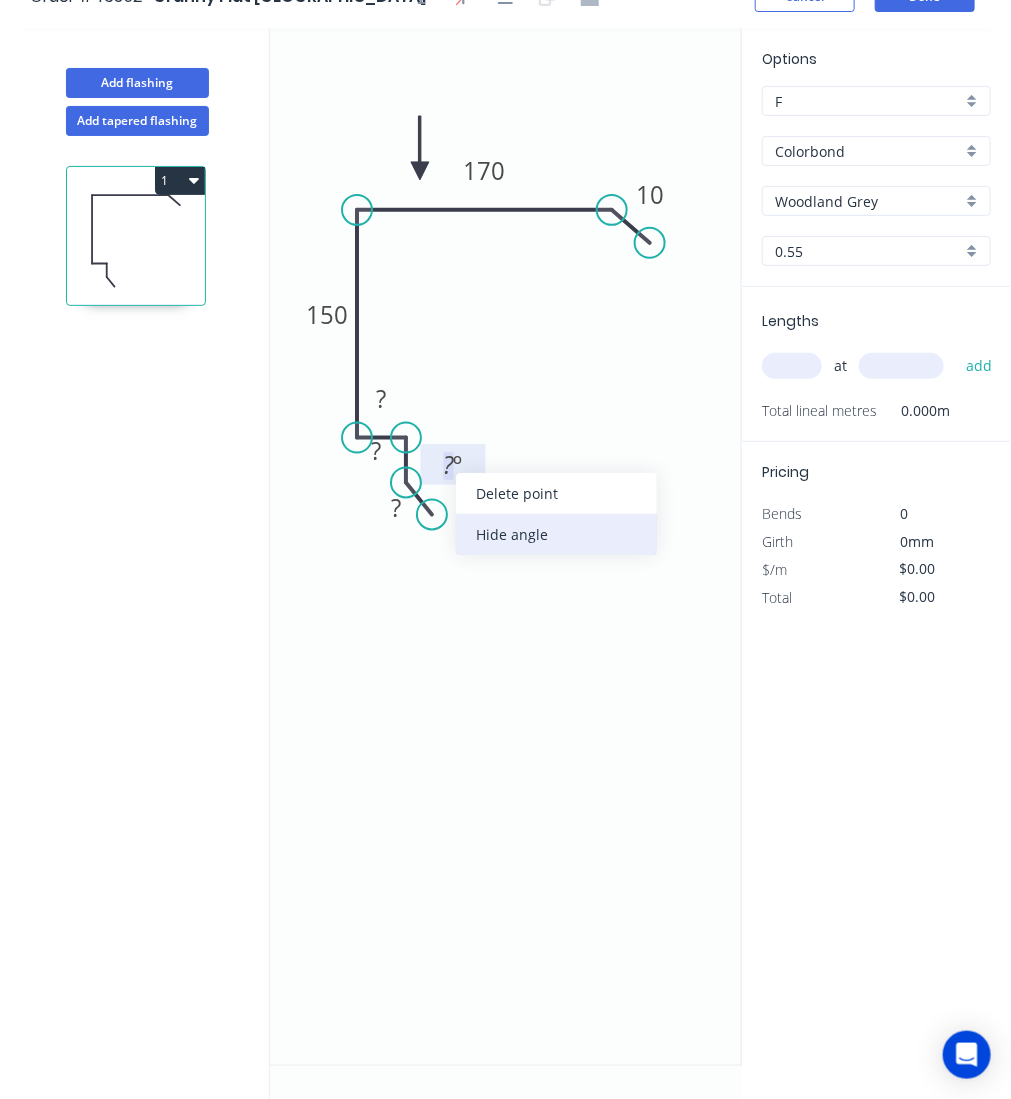 click on "Hide angle" at bounding box center [556, 534] 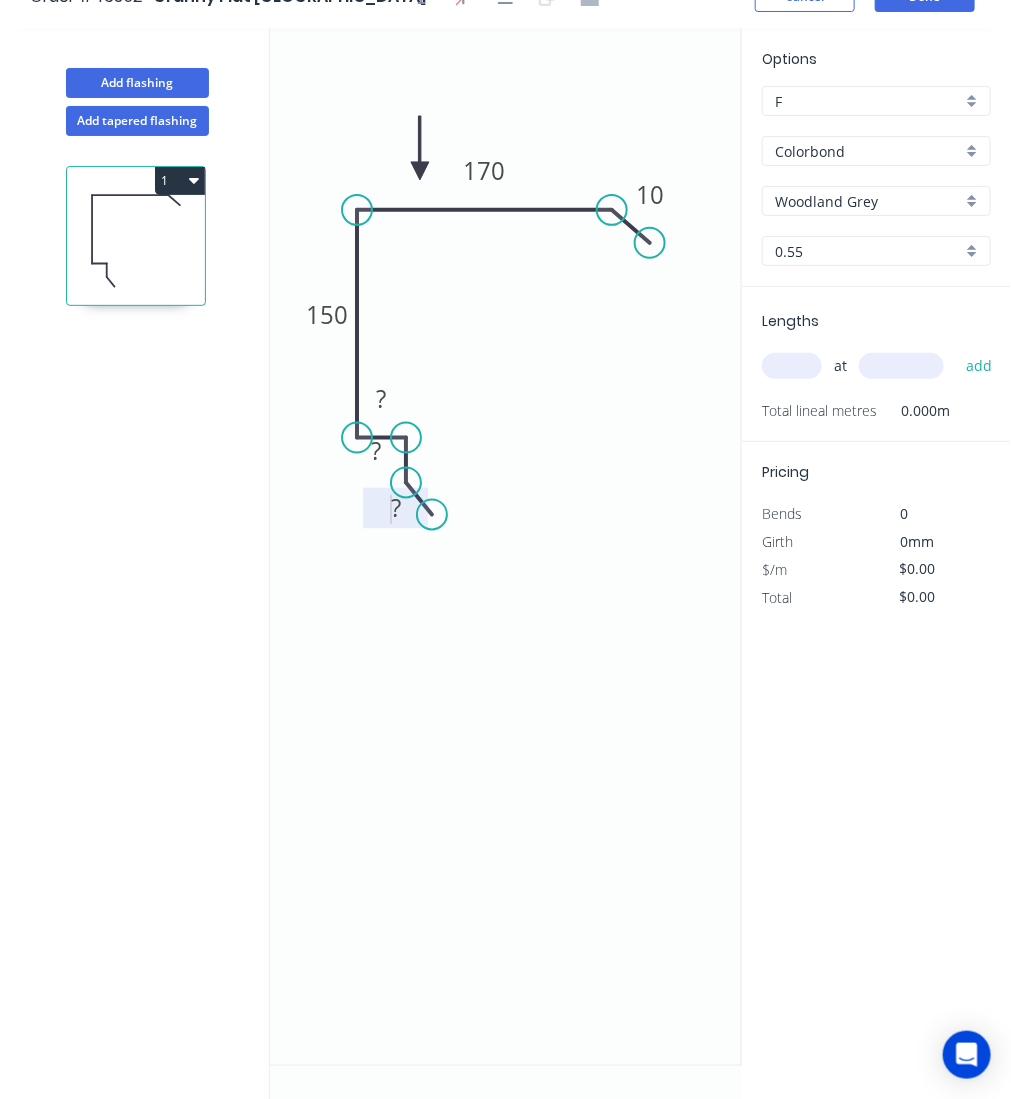 click on "?" 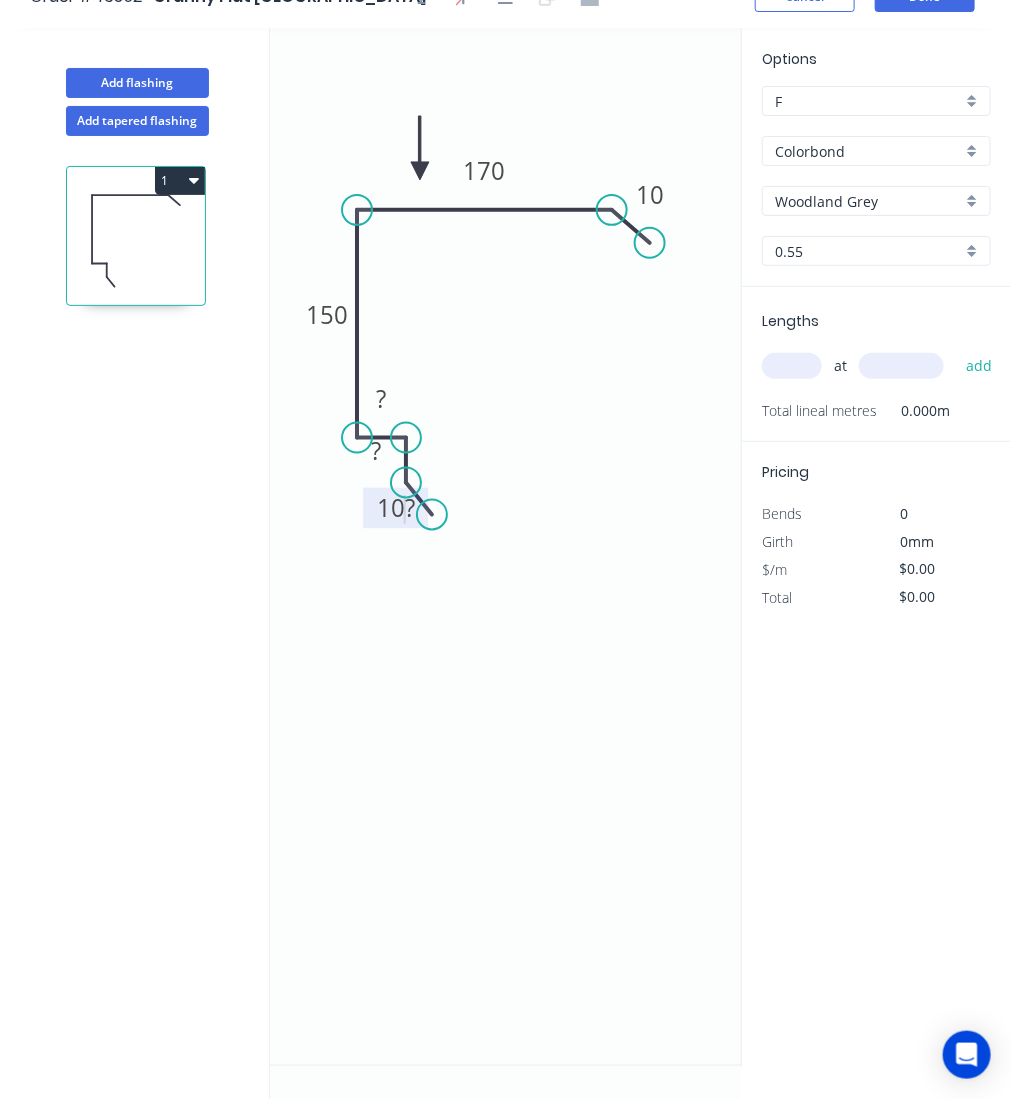 click 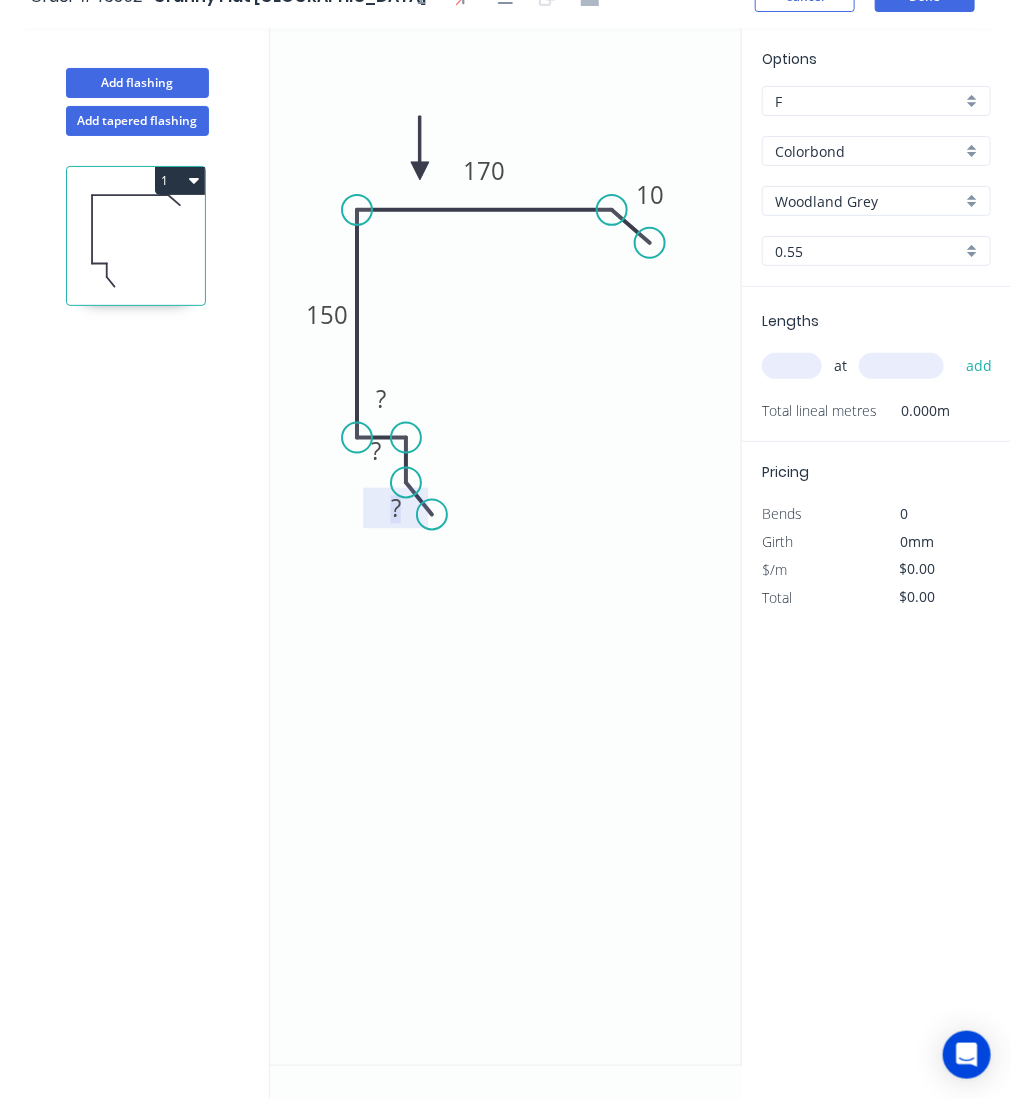 click 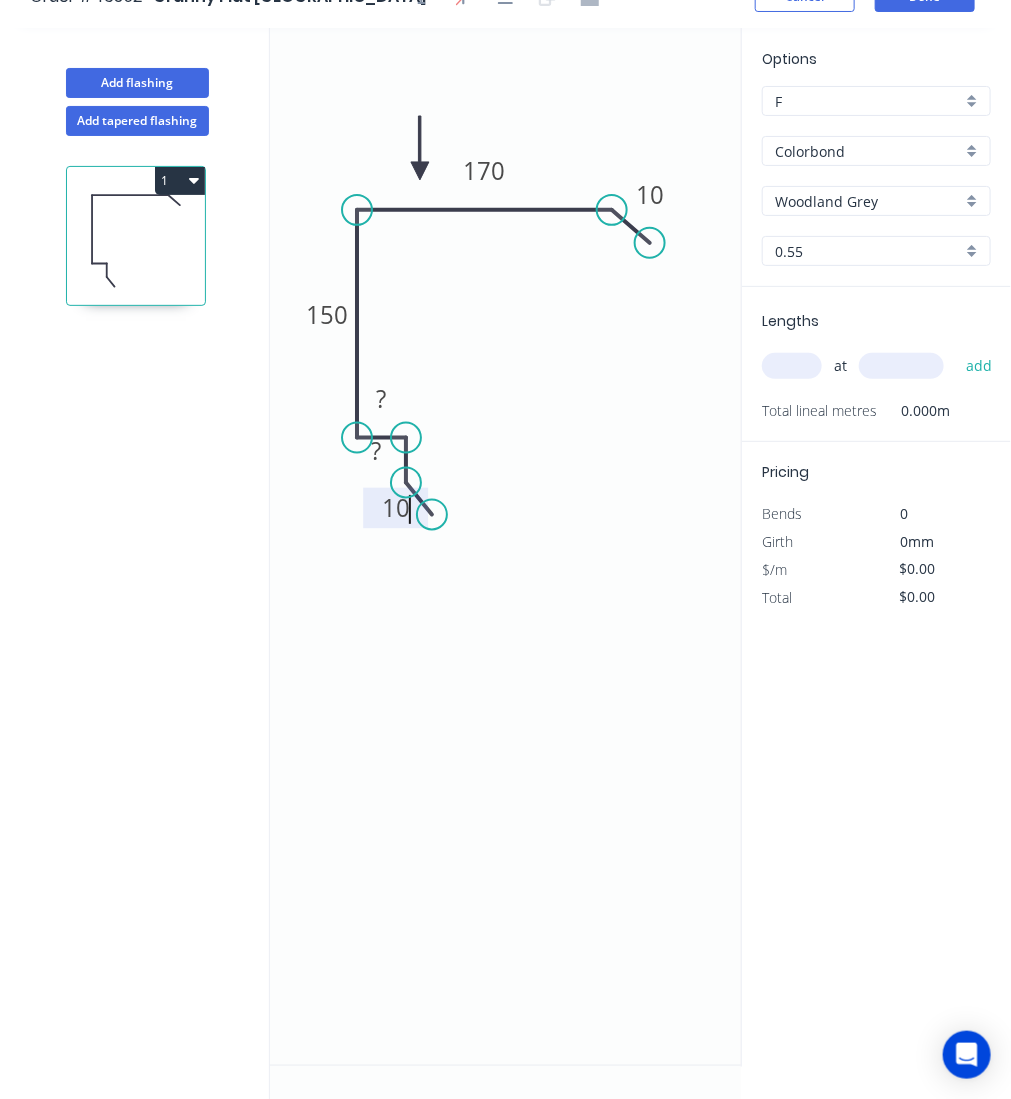 click on "0 10 ? ? 150 170 10" 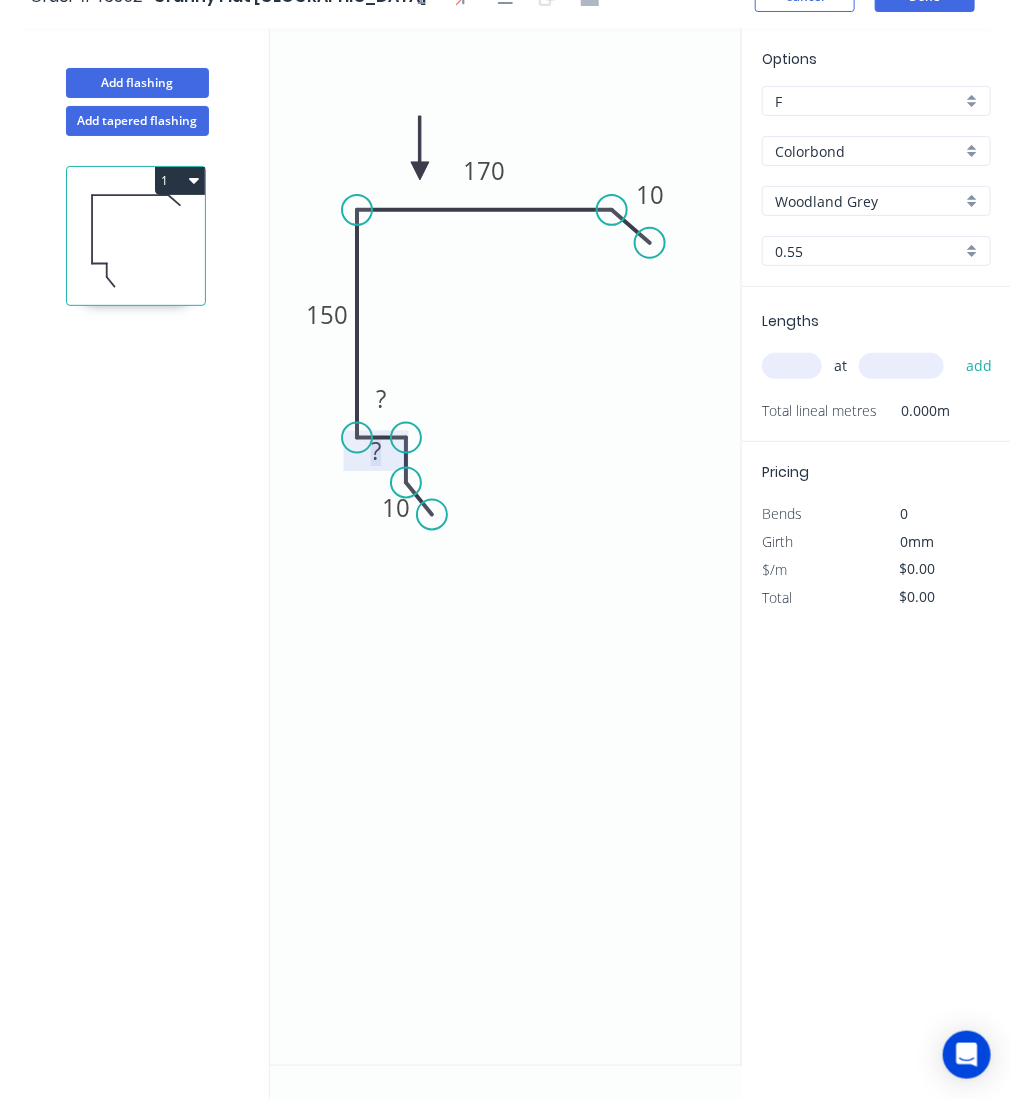 click on "?" 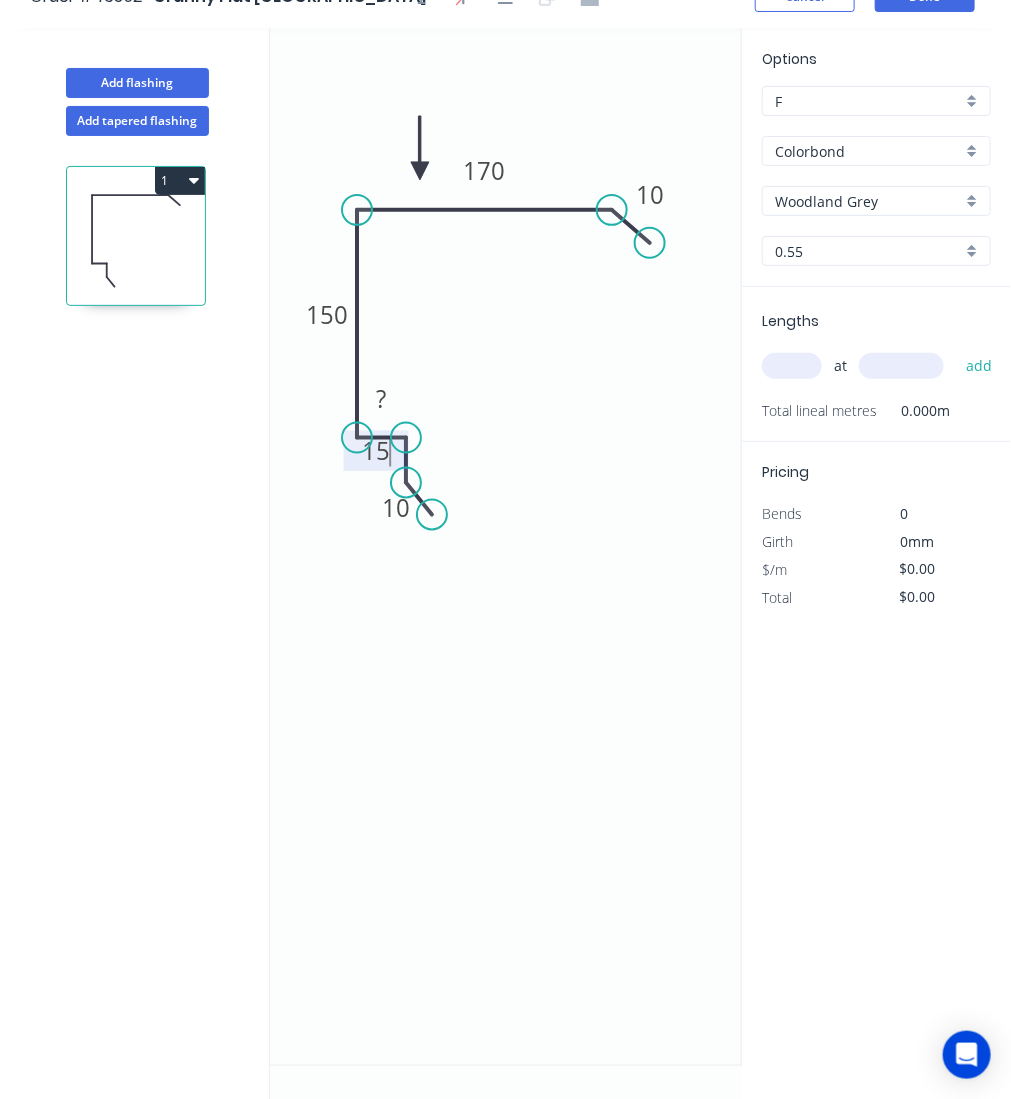 click on "0 10 15 ? 150 170 10" 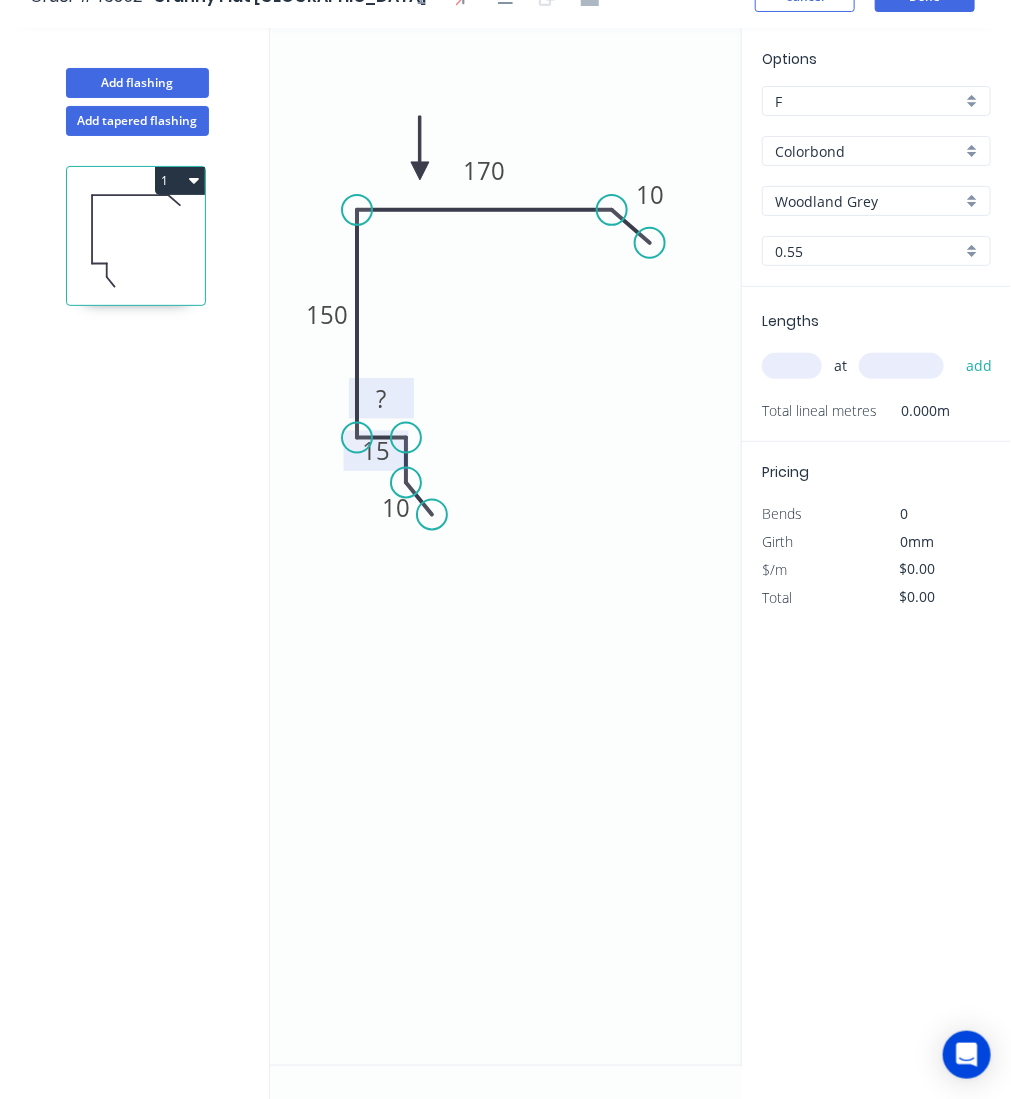 click 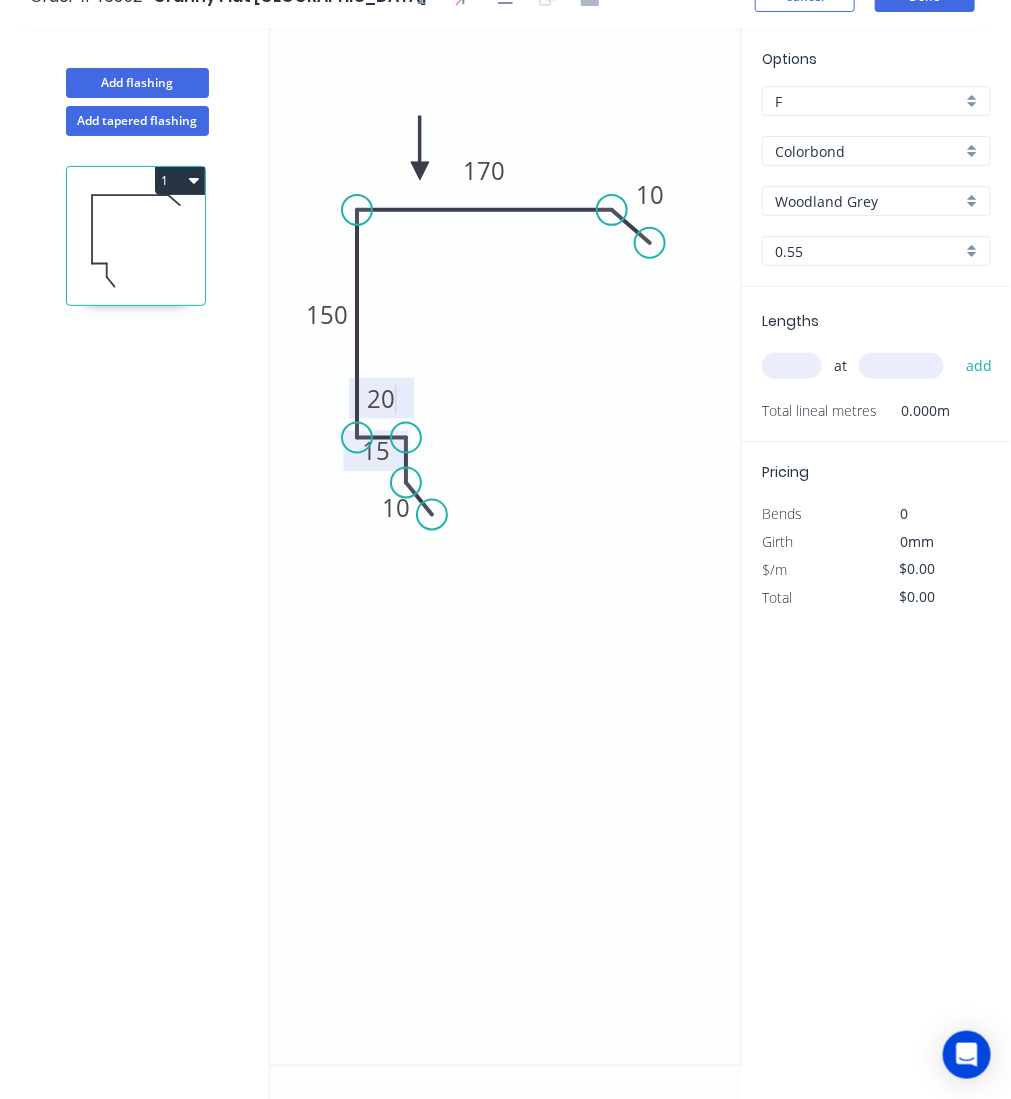 click on "0 10 15 20 150 170 10" 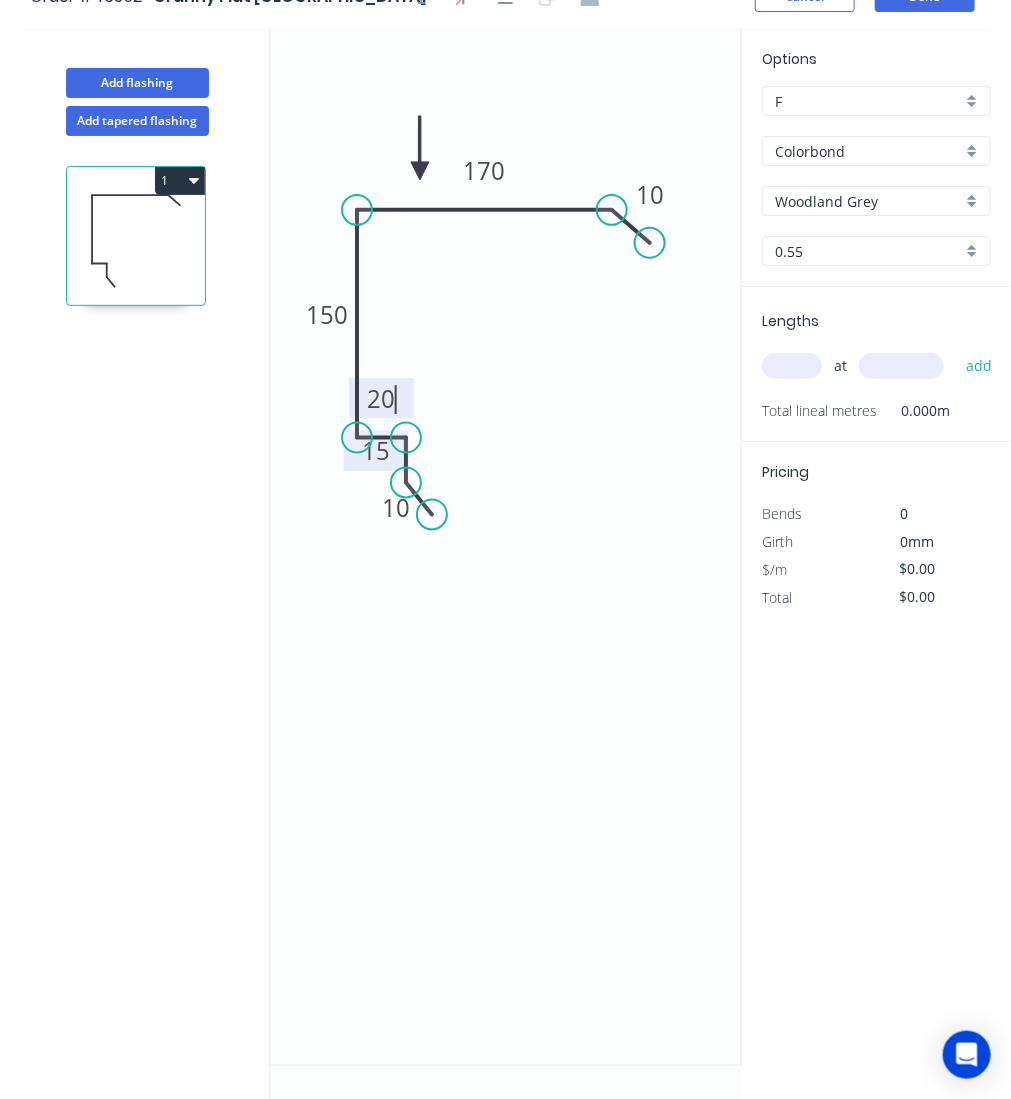 type on "$14.07" 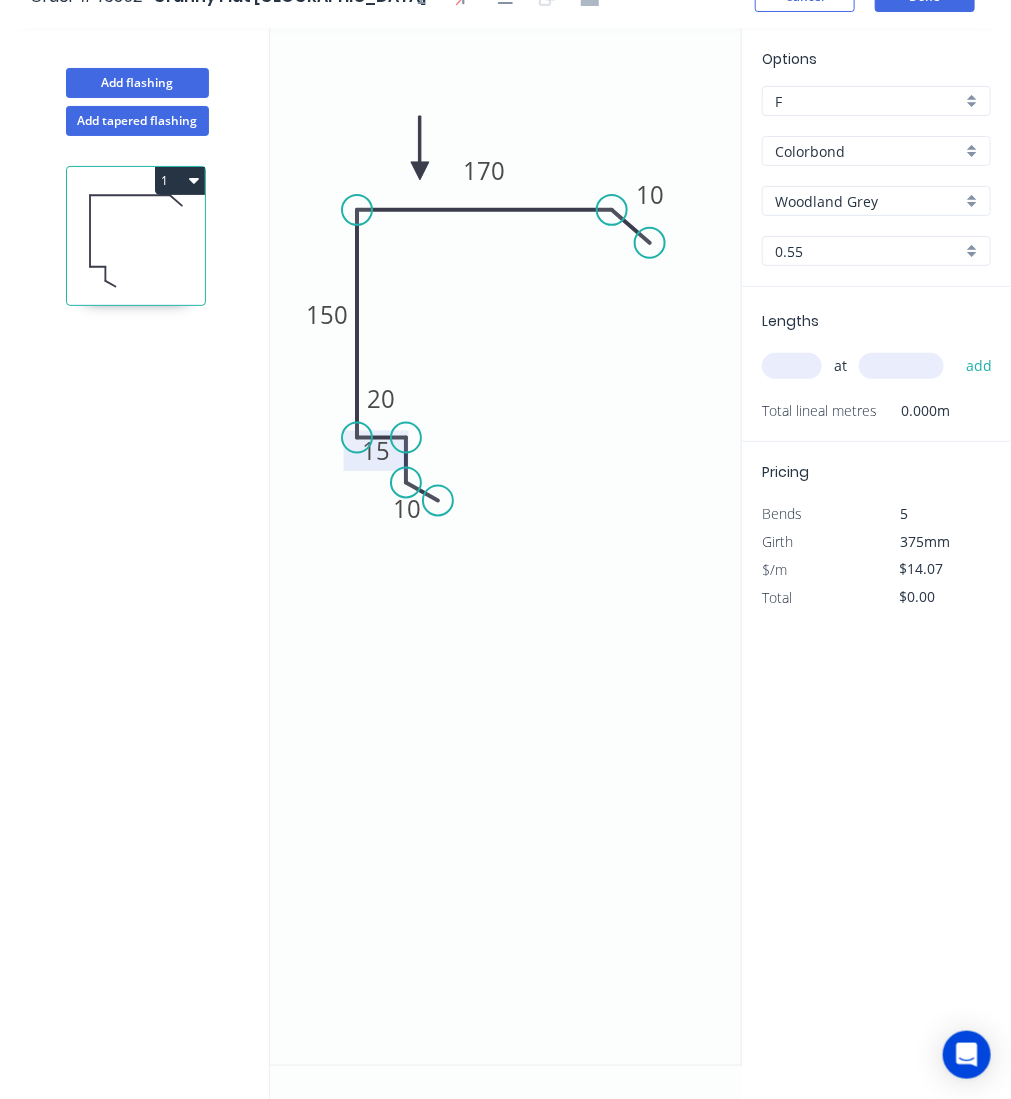 drag, startPoint x: 433, startPoint y: 522, endPoint x: 438, endPoint y: 500, distance: 22.561028 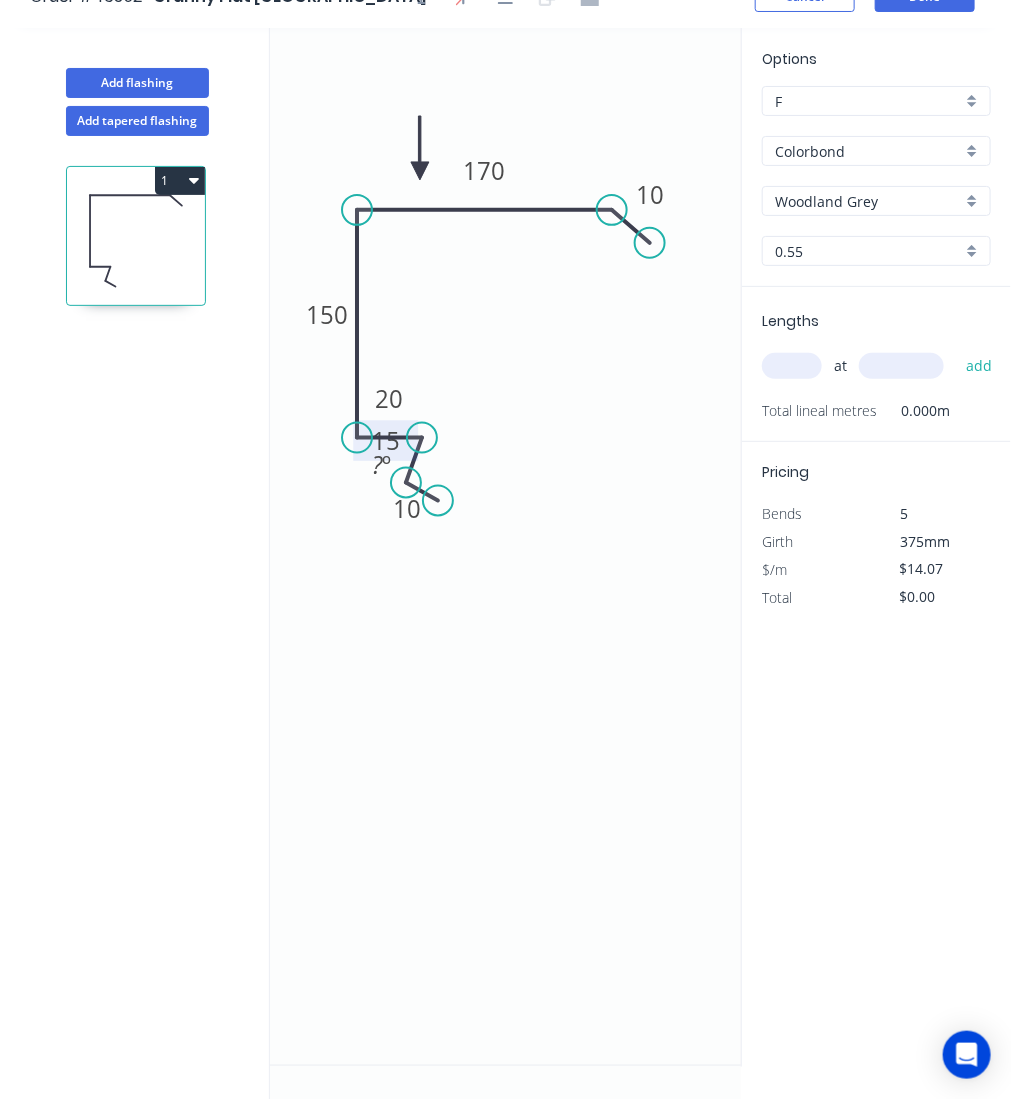 drag, startPoint x: 408, startPoint y: 438, endPoint x: 422, endPoint y: 441, distance: 14.3178215 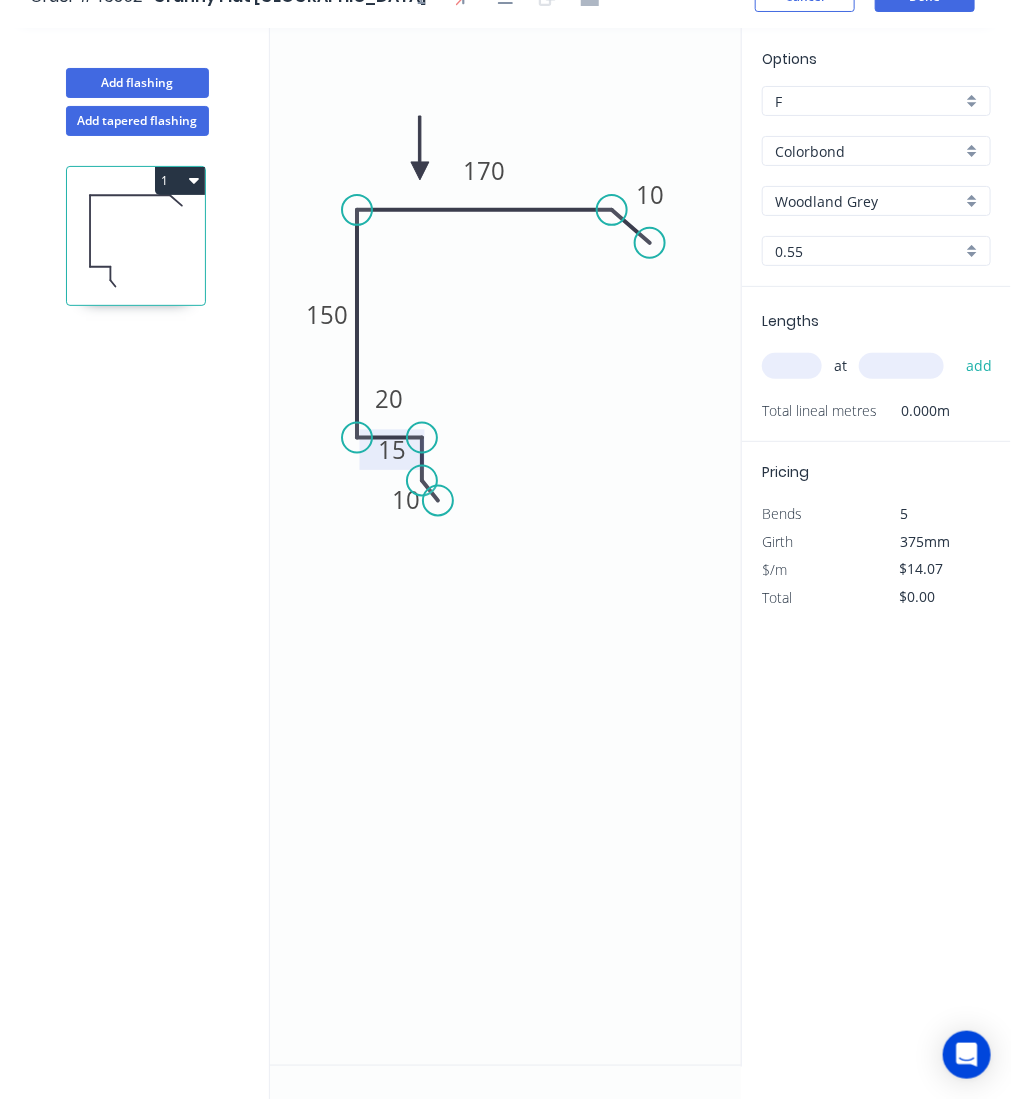 drag, startPoint x: 411, startPoint y: 478, endPoint x: 422, endPoint y: 480, distance: 11.18034 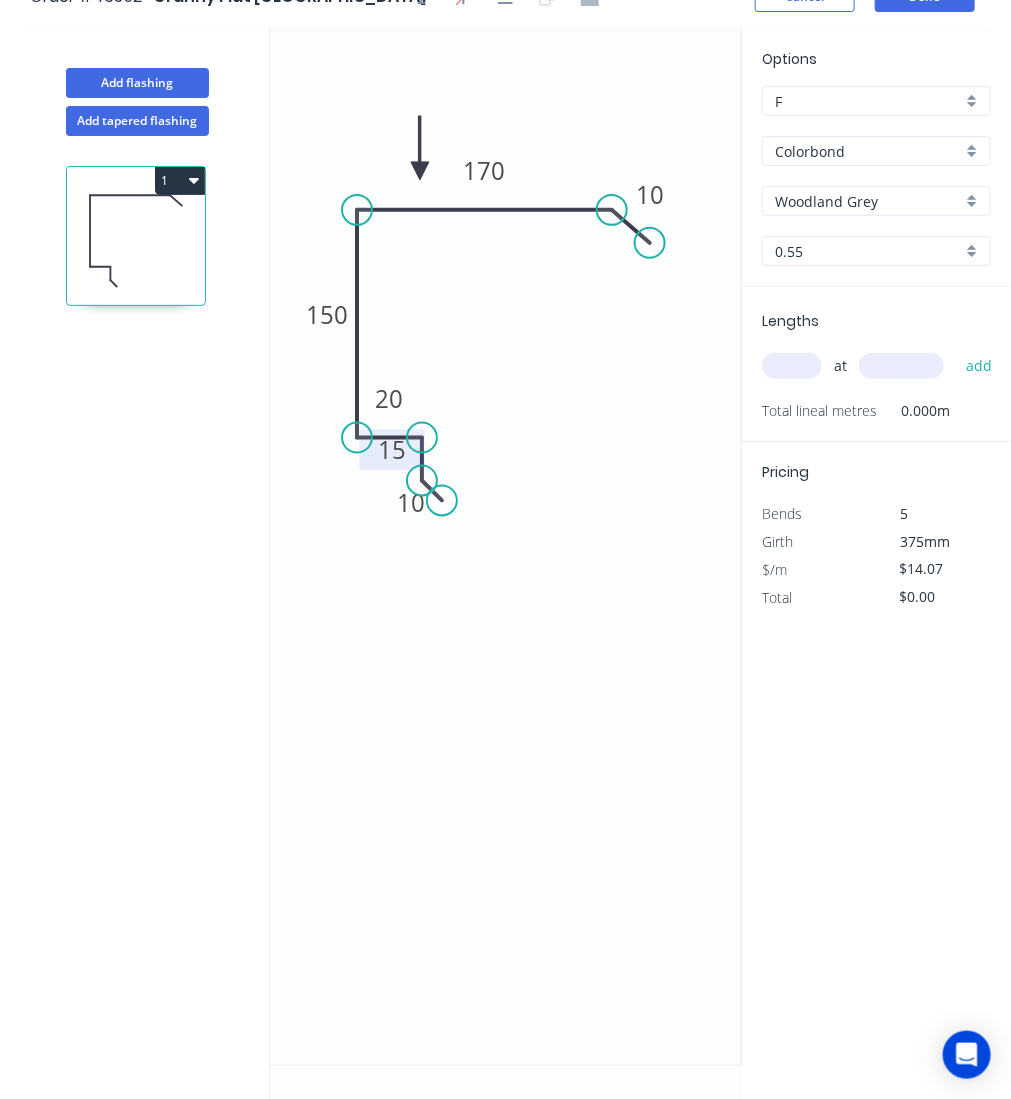click 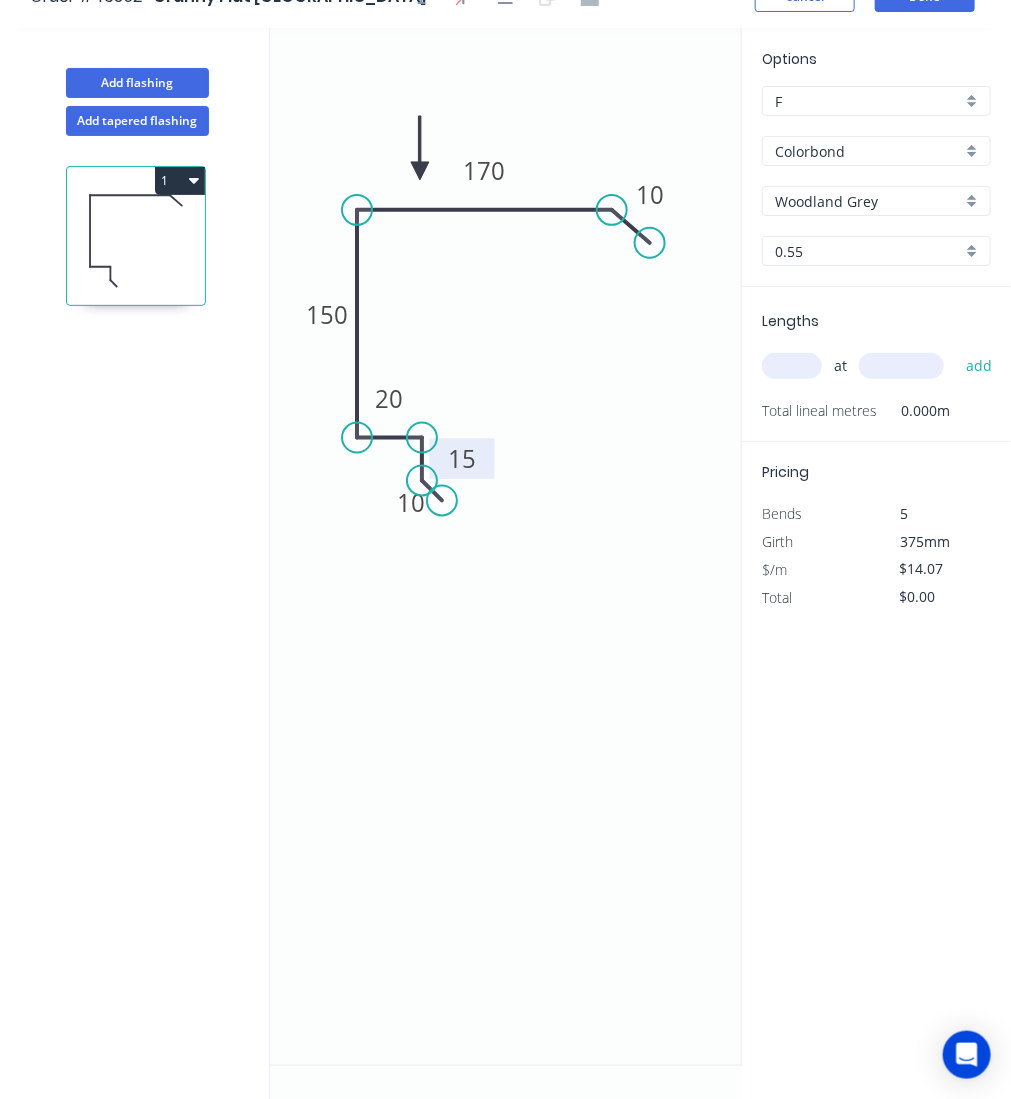 drag, startPoint x: 401, startPoint y: 466, endPoint x: 472, endPoint y: 475, distance: 71.568146 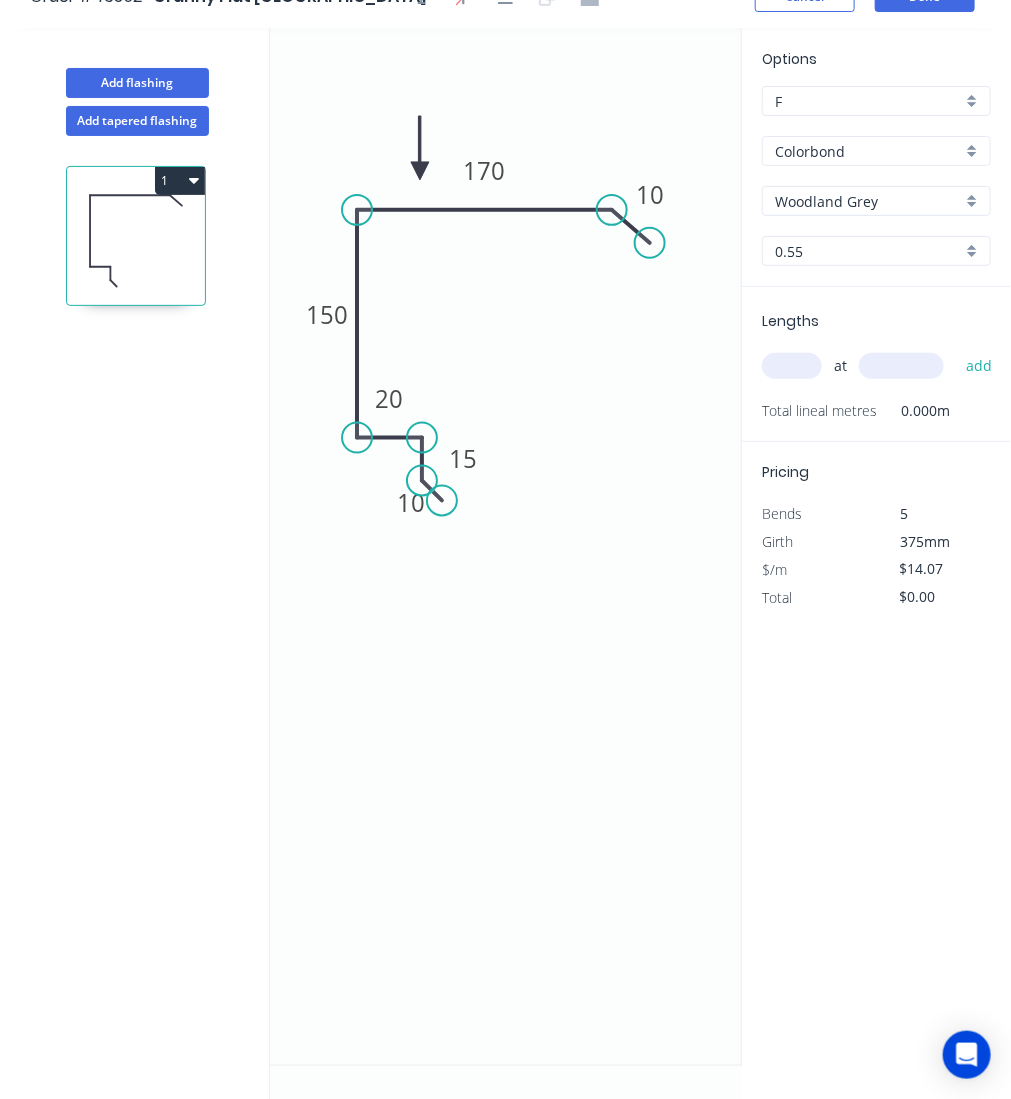 click on "0 10 15 20 150 170 10" 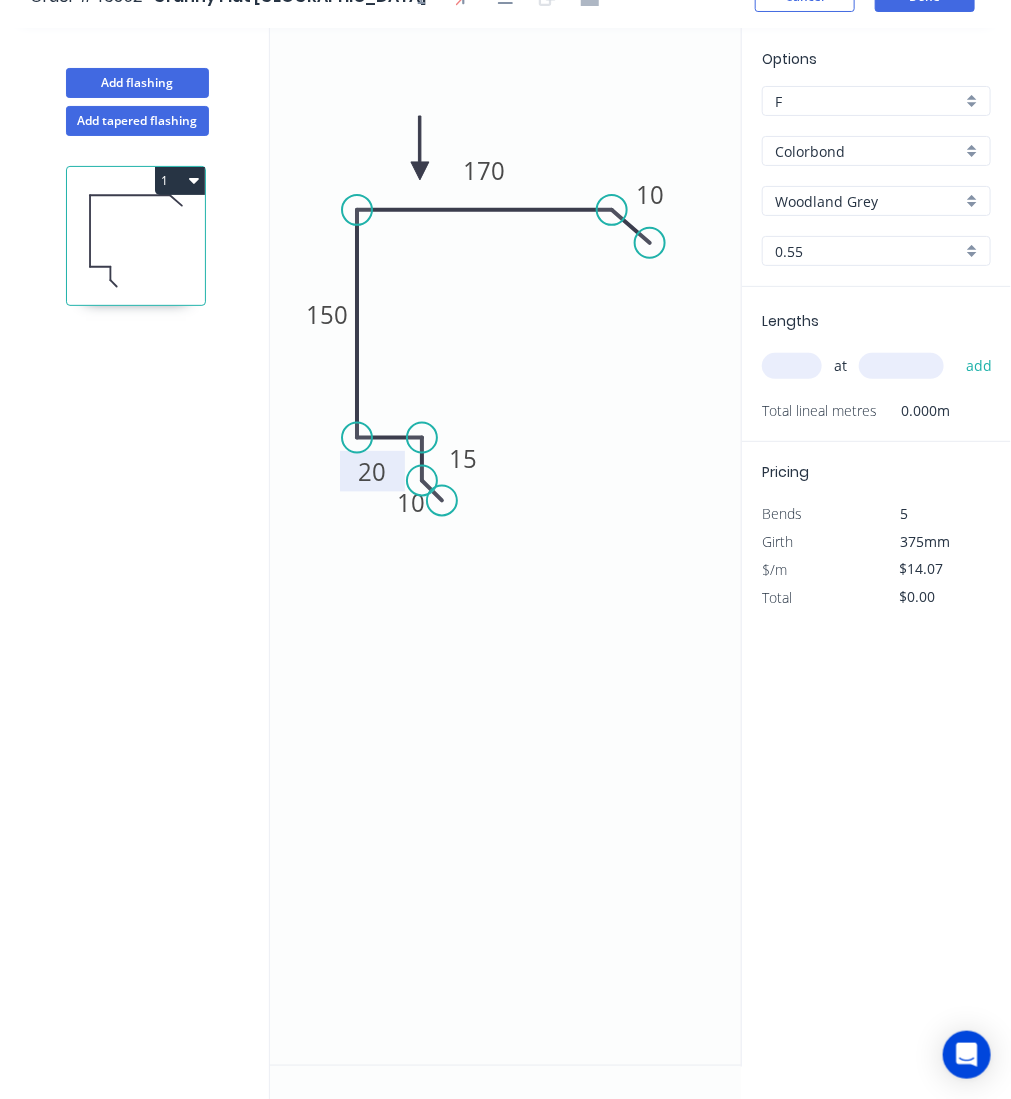 drag, startPoint x: 403, startPoint y: 414, endPoint x: 386, endPoint y: 487, distance: 74.953316 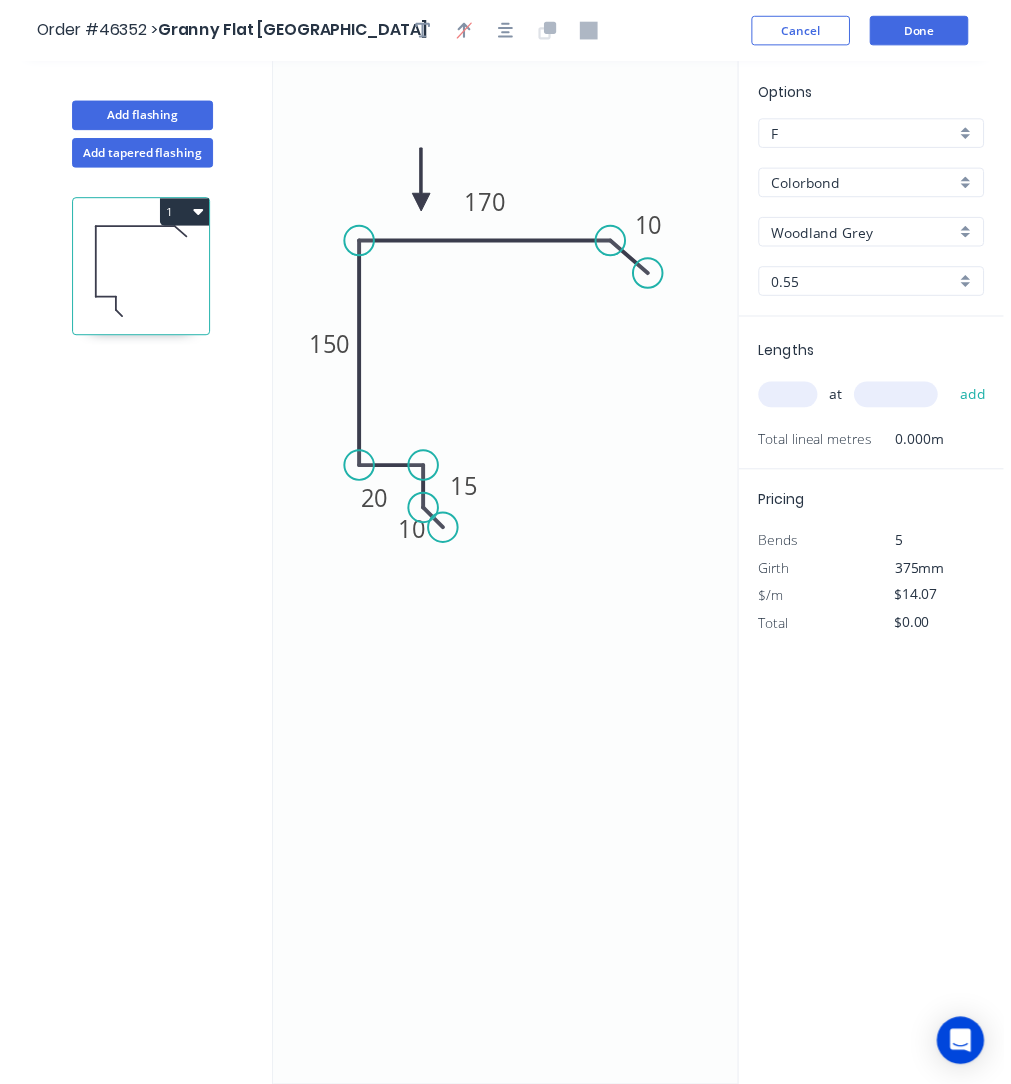 scroll, scrollTop: 0, scrollLeft: 0, axis: both 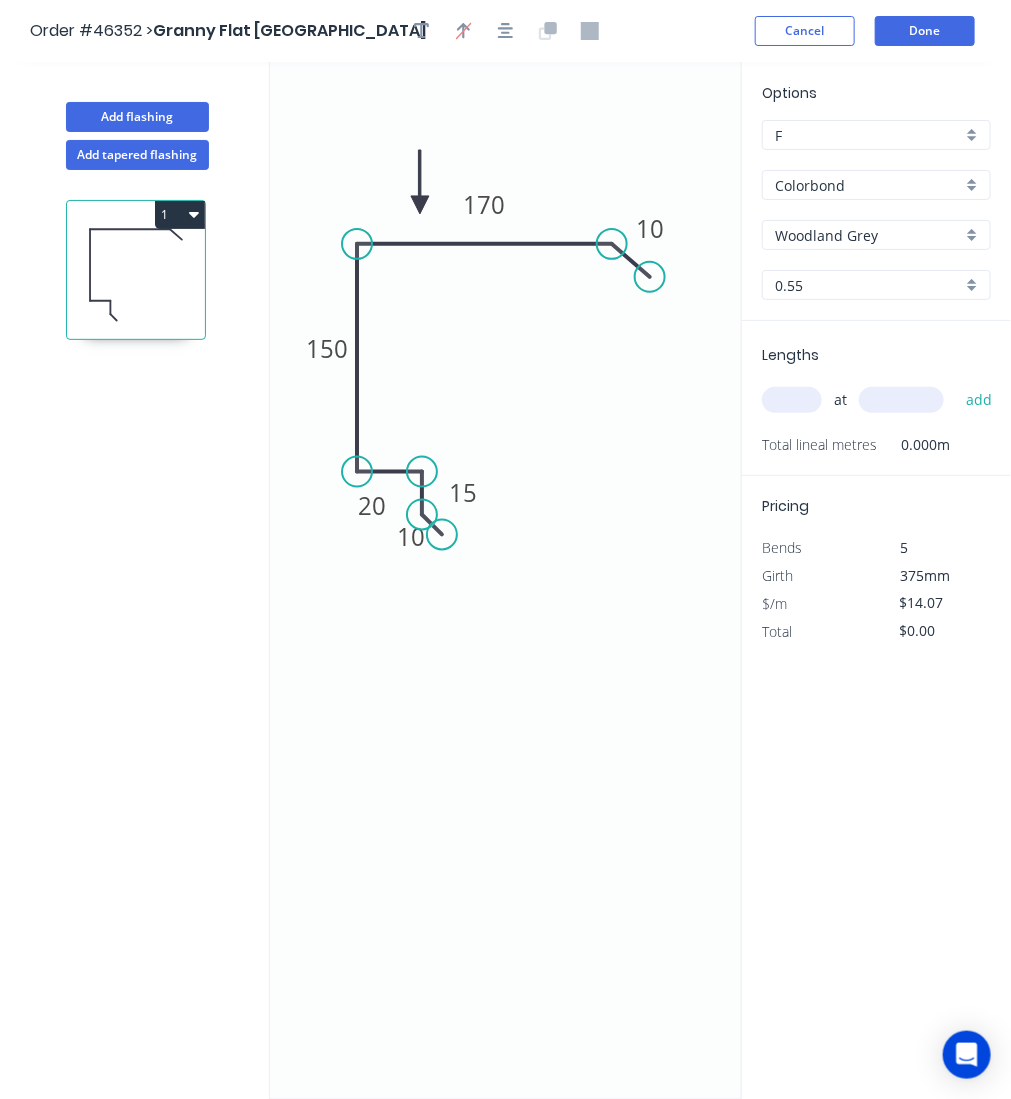 click at bounding box center [792, 400] 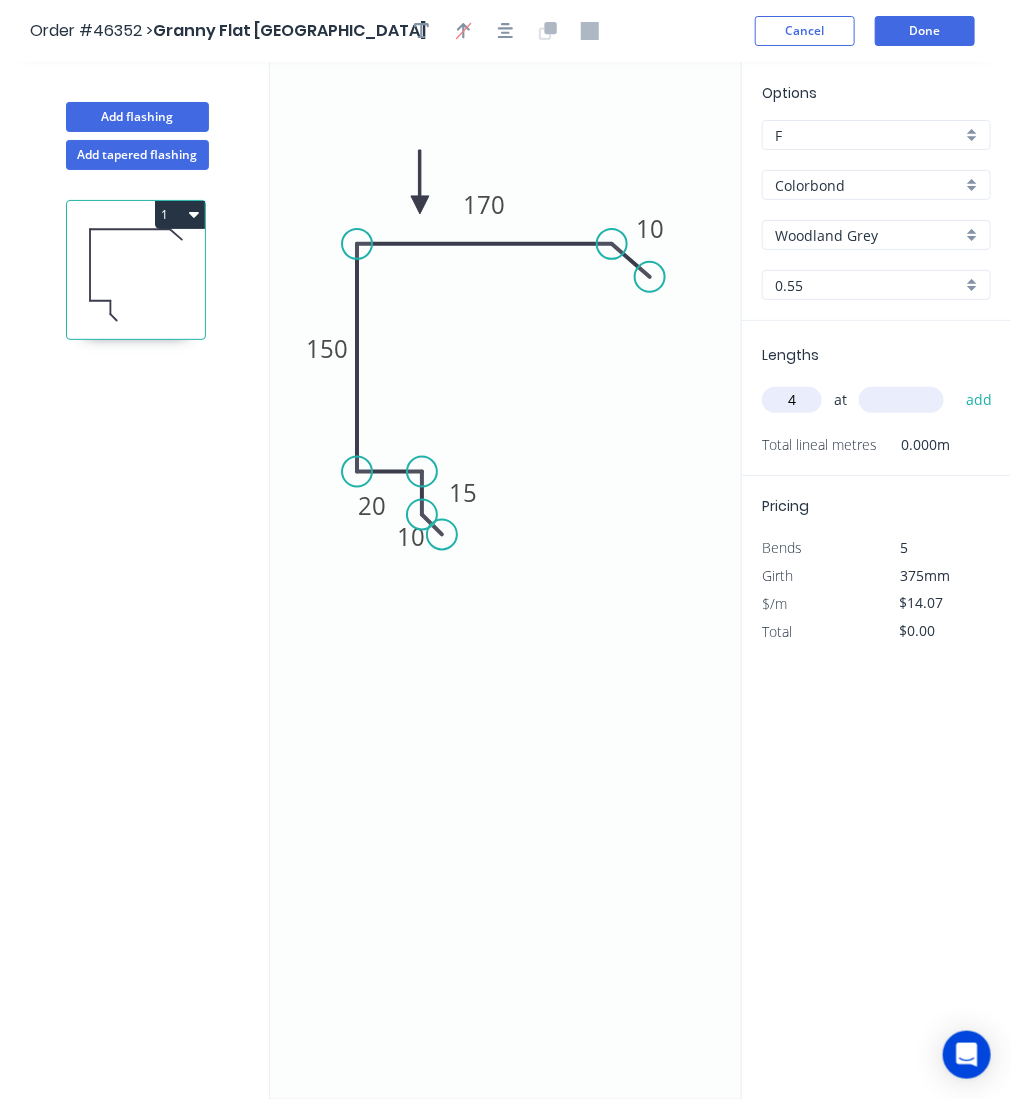 type on "4" 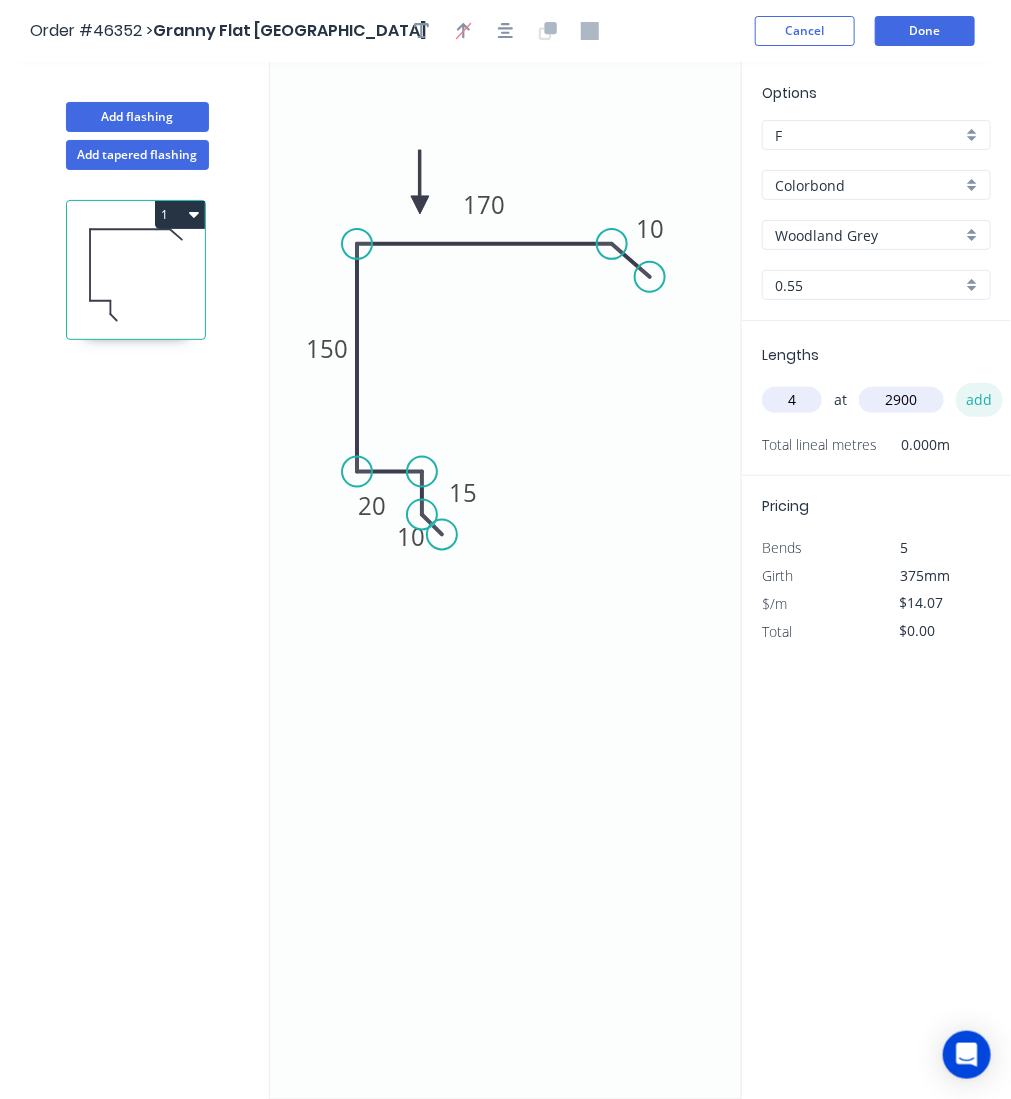type on "2900" 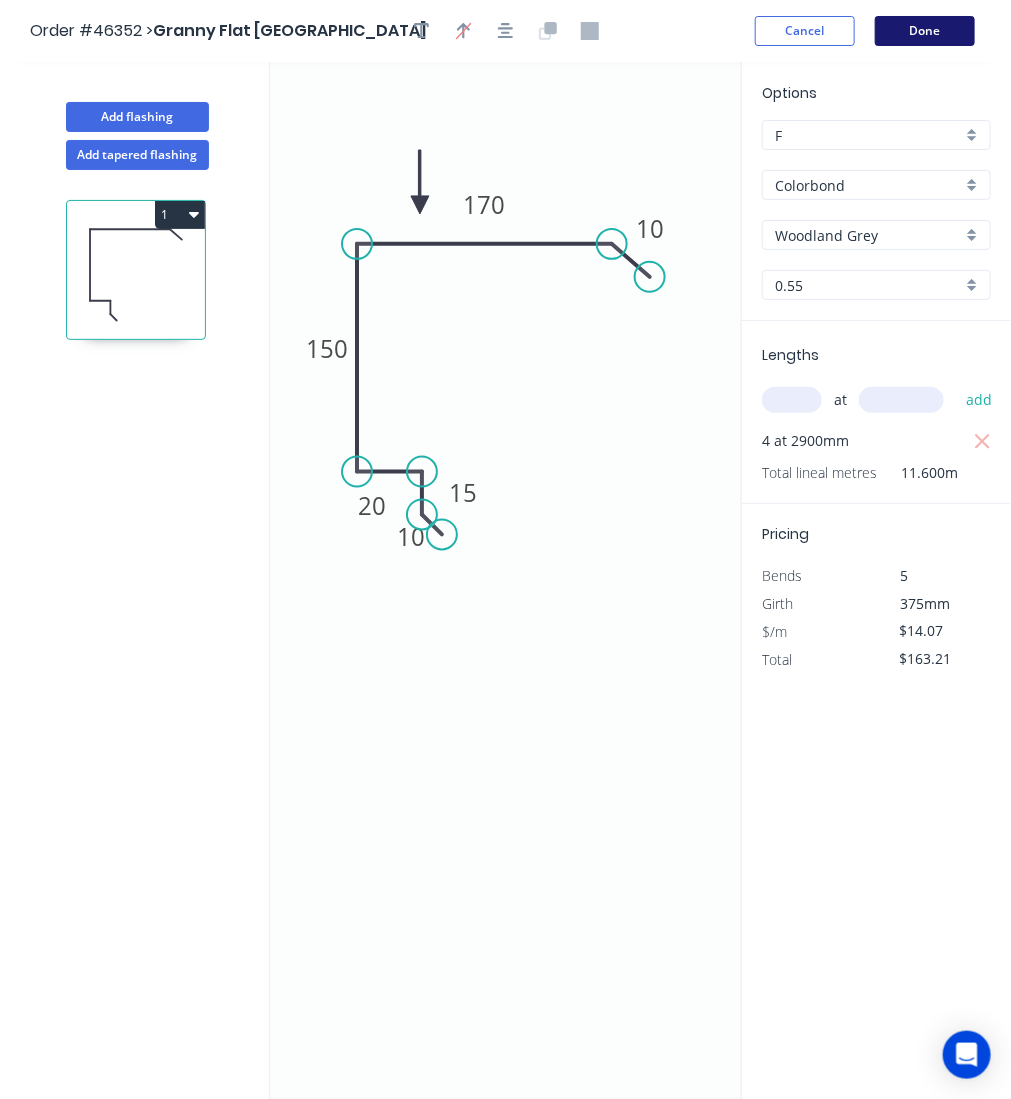 click on "Done" at bounding box center (925, 31) 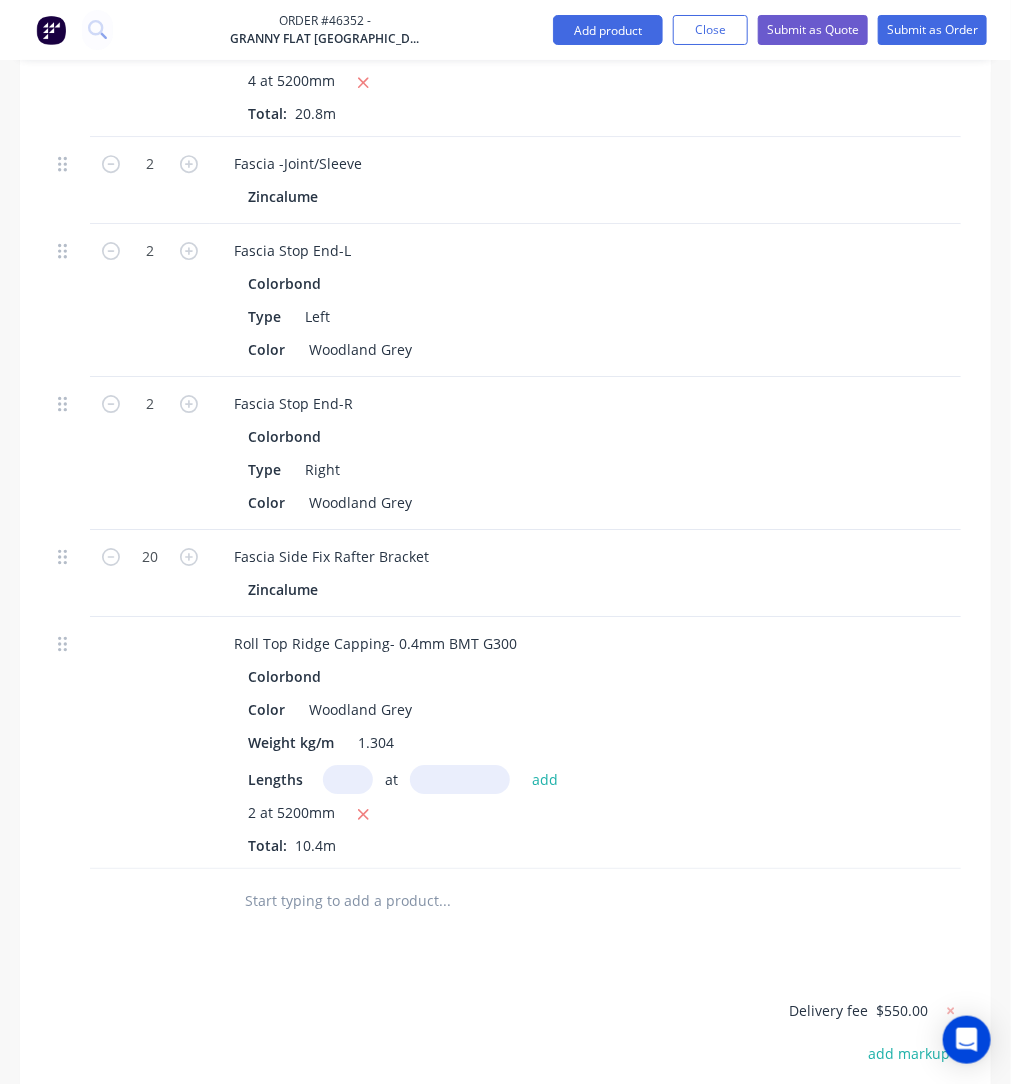 scroll, scrollTop: 4300, scrollLeft: 0, axis: vertical 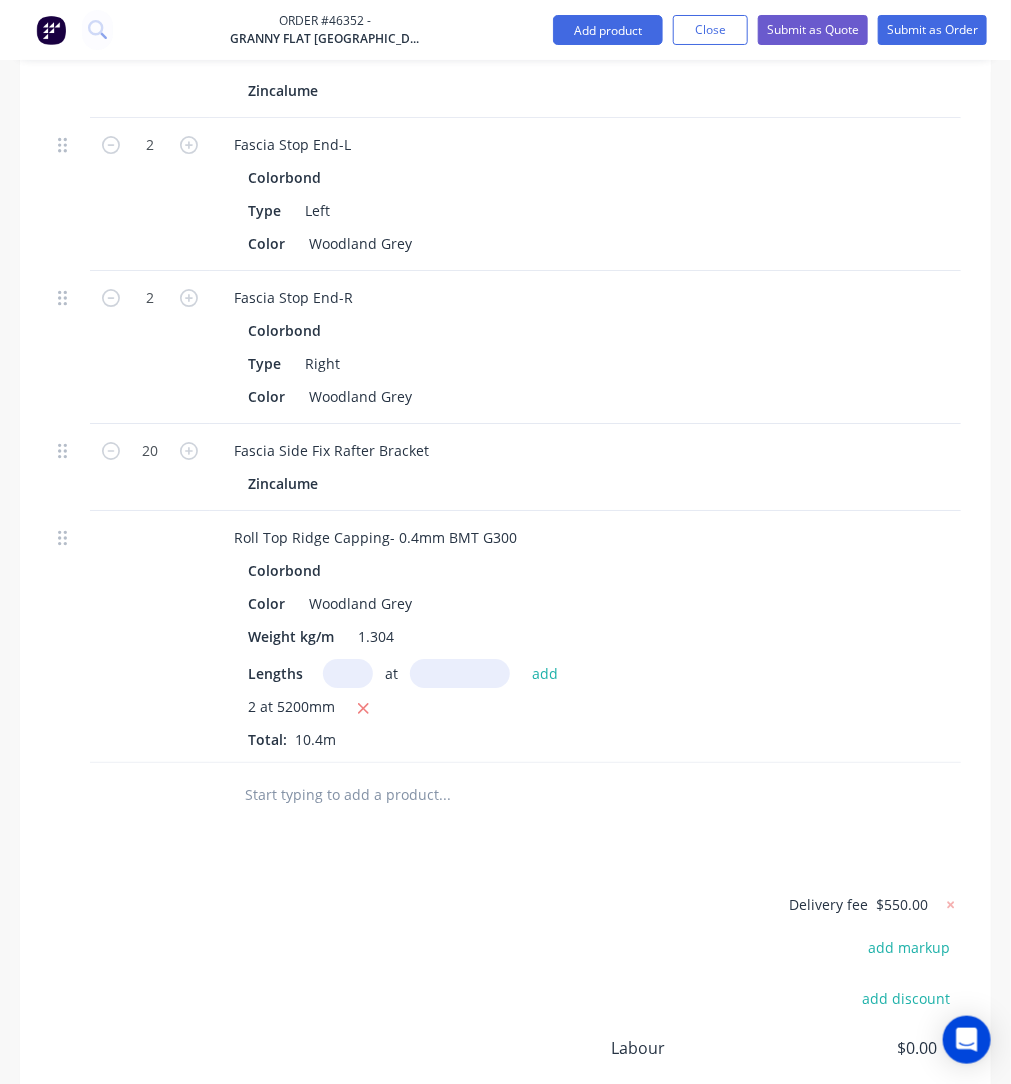 click on "Colorbond  Color Woodland Grey Weight kg/m 1.304 Lengths at add 2 at 5200mm Total: 10.4m" at bounding box center [660, 653] 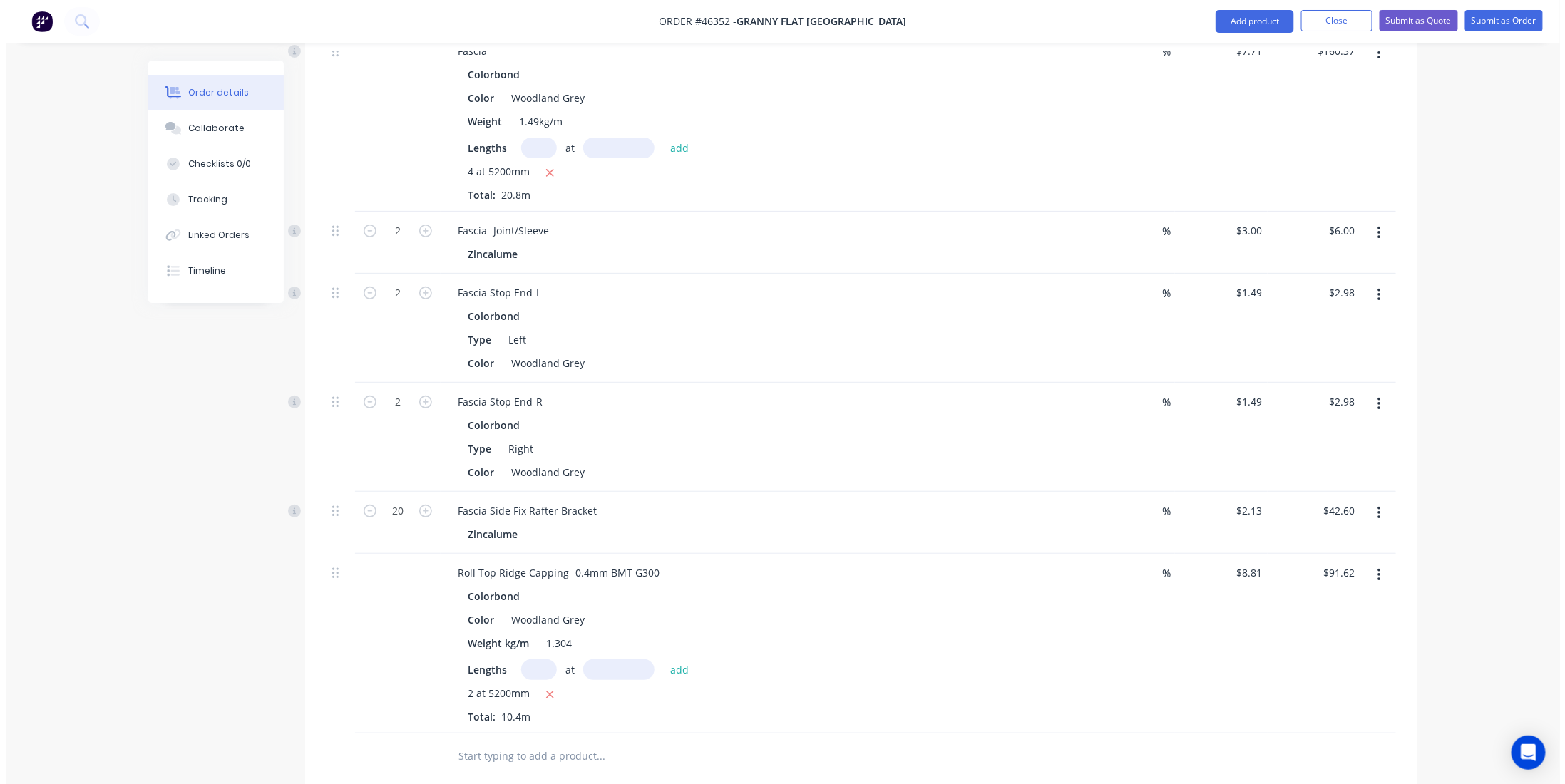 scroll, scrollTop: 2851, scrollLeft: 0, axis: vertical 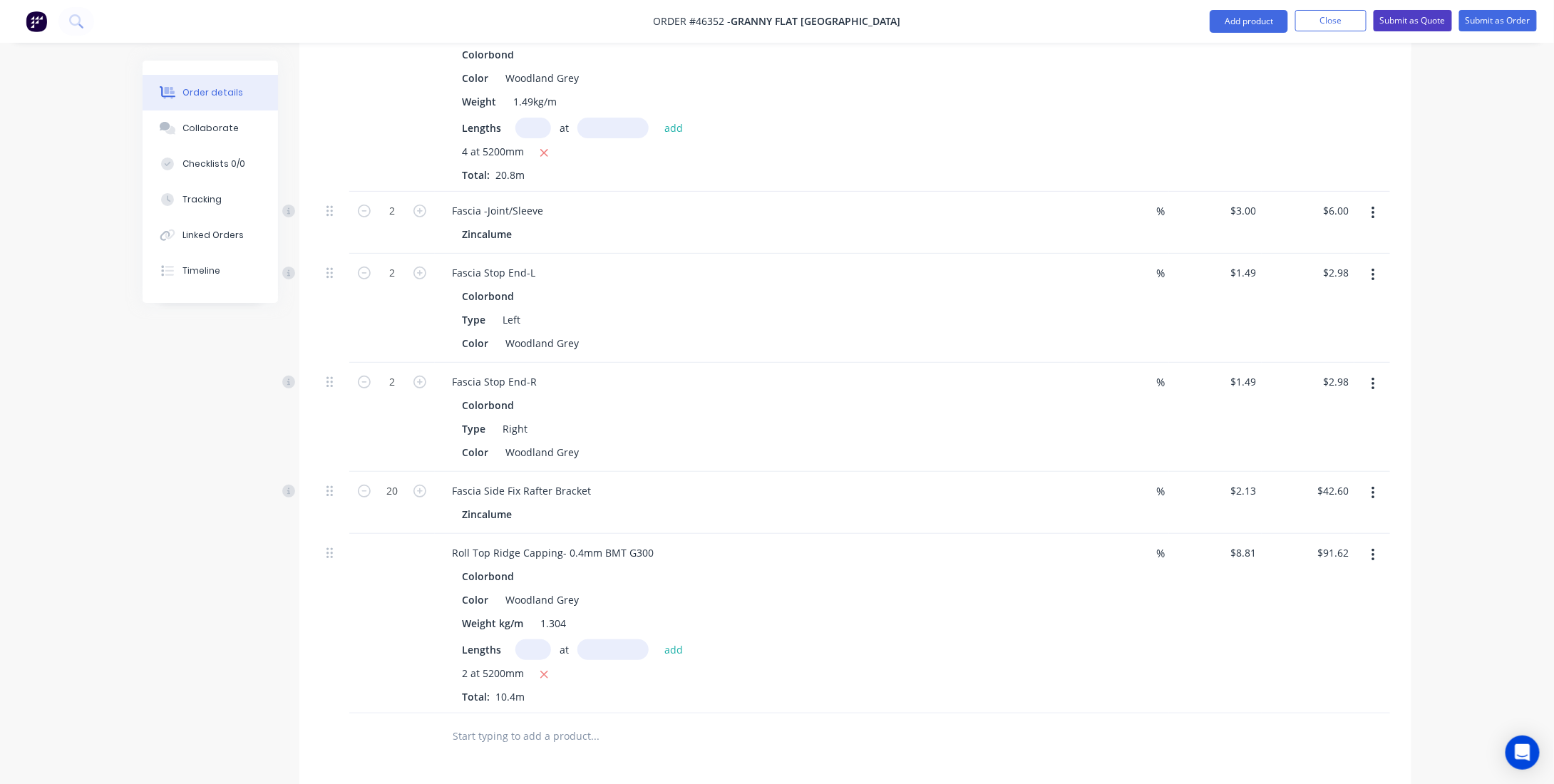 click on "Submit as Quote" at bounding box center [1413, 21] 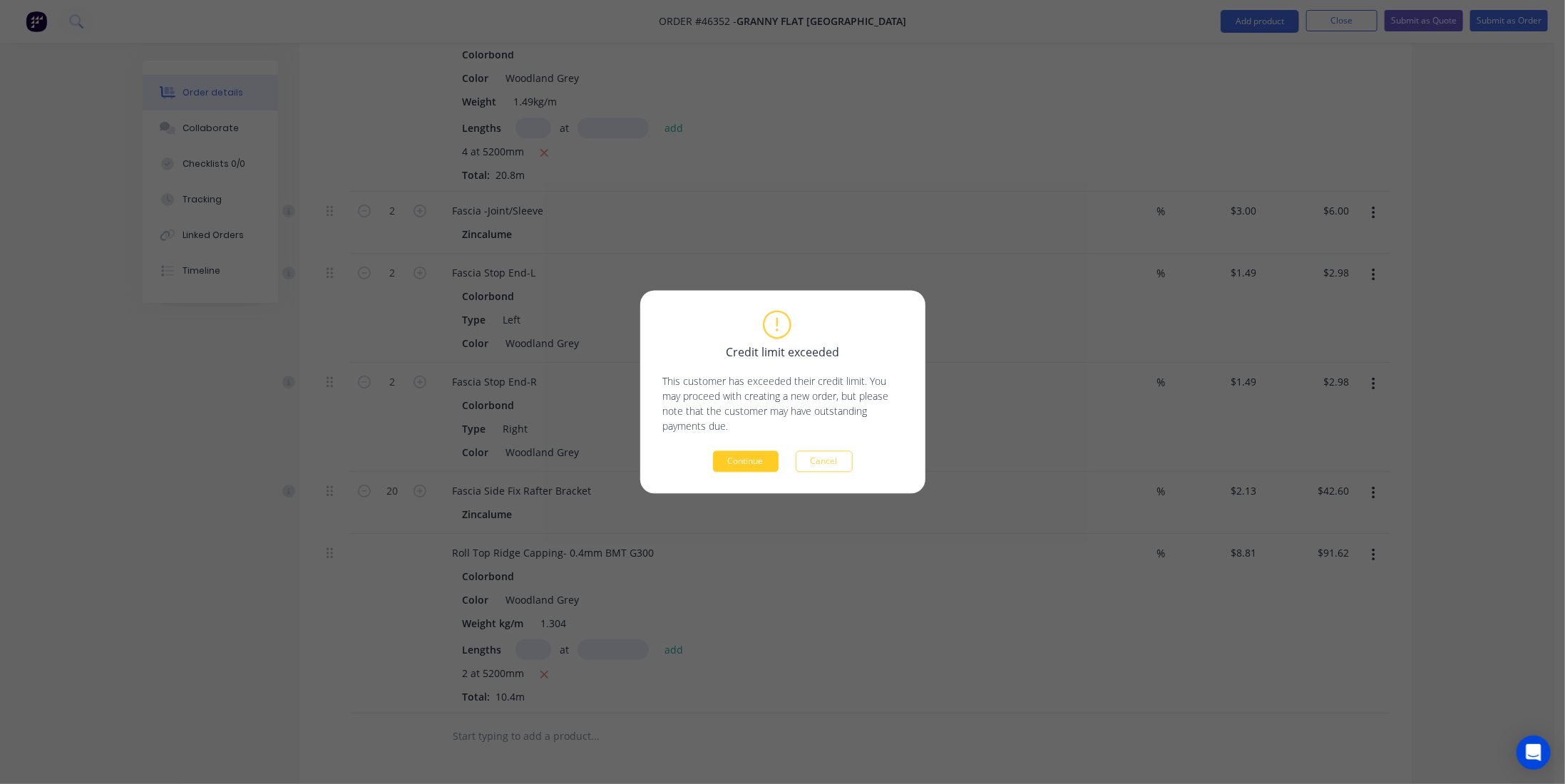 click on "Continue" at bounding box center [746, 462] 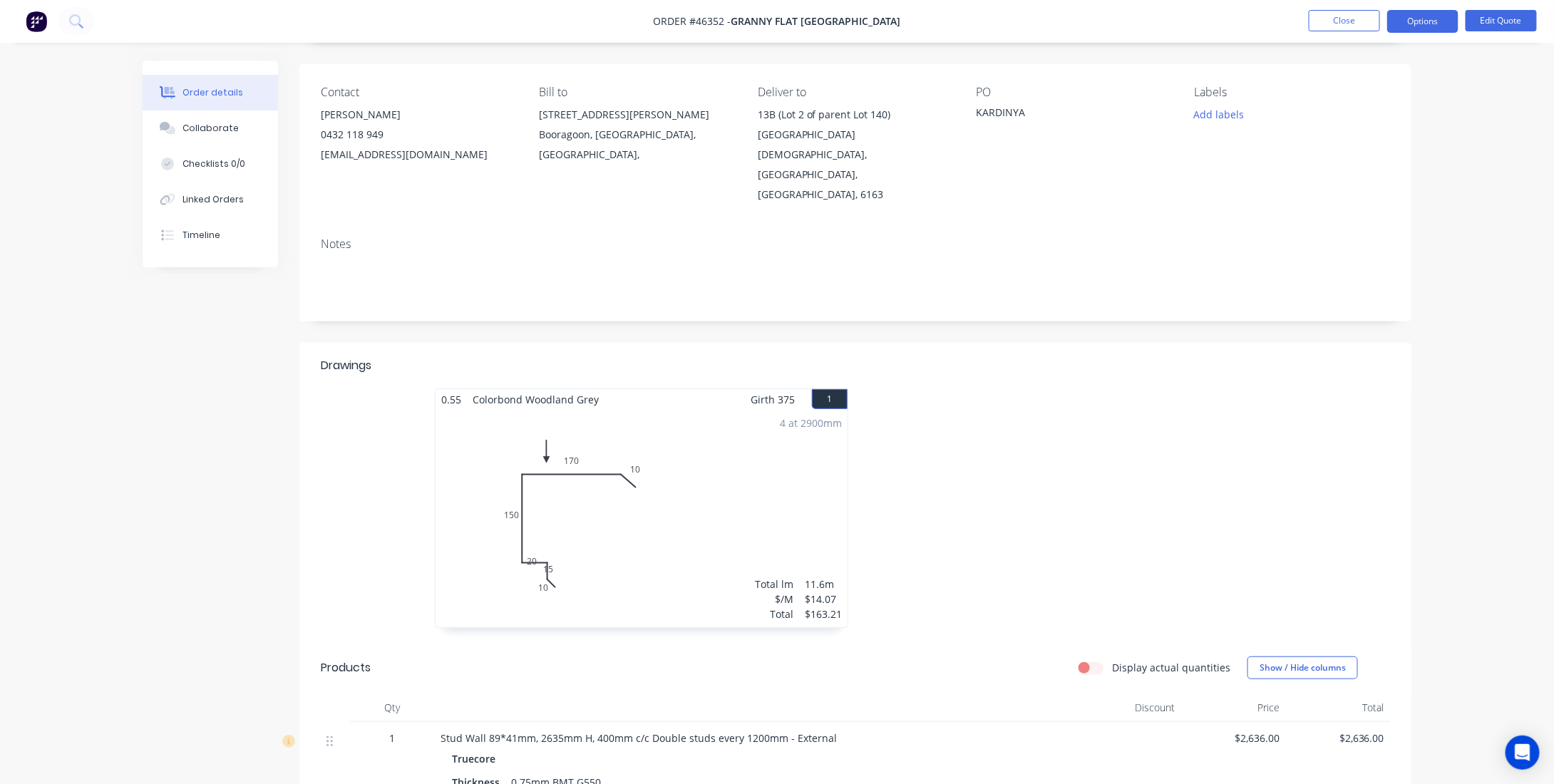 scroll, scrollTop: 0, scrollLeft: 0, axis: both 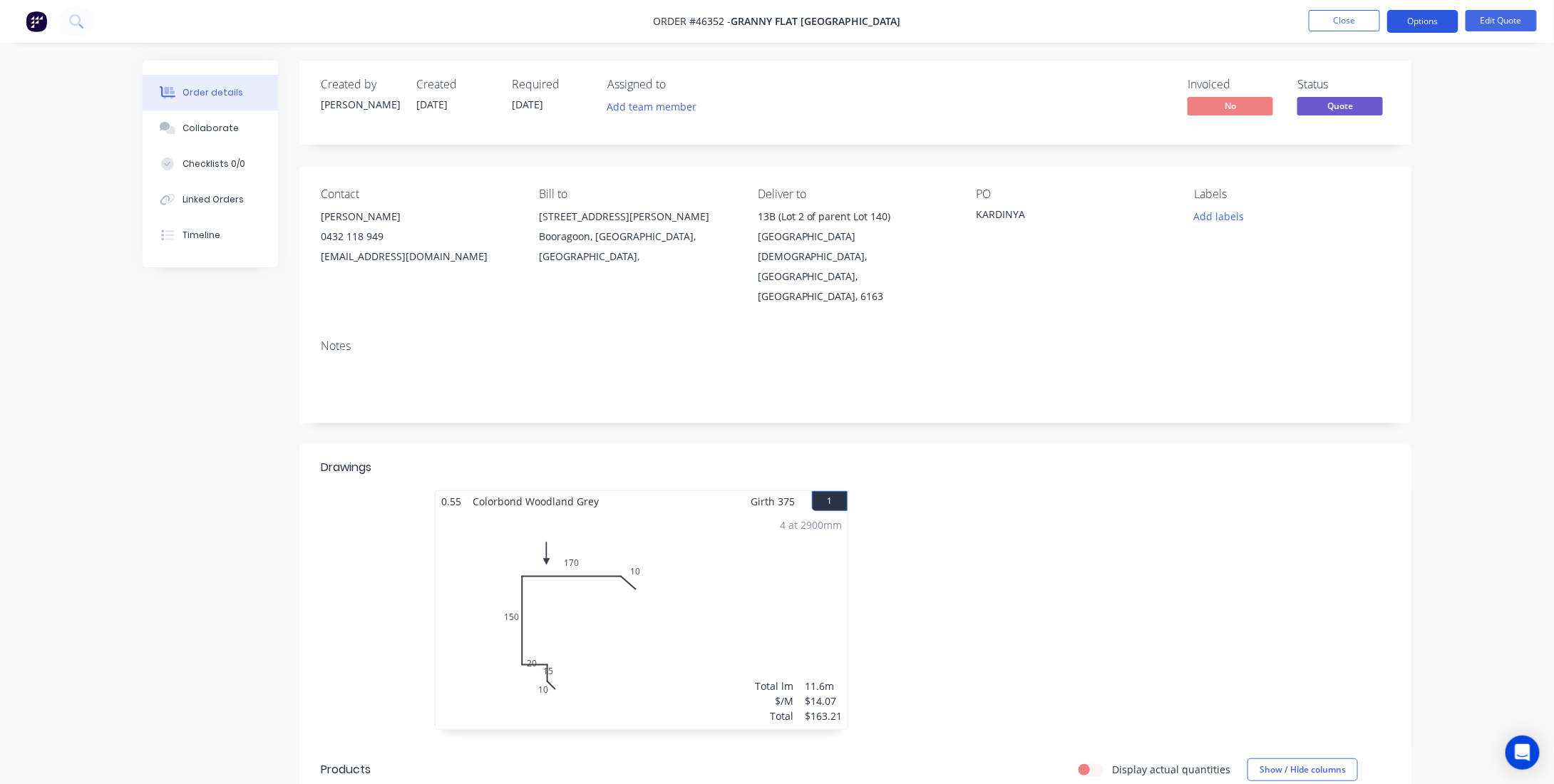 click on "Options" at bounding box center [1423, 21] 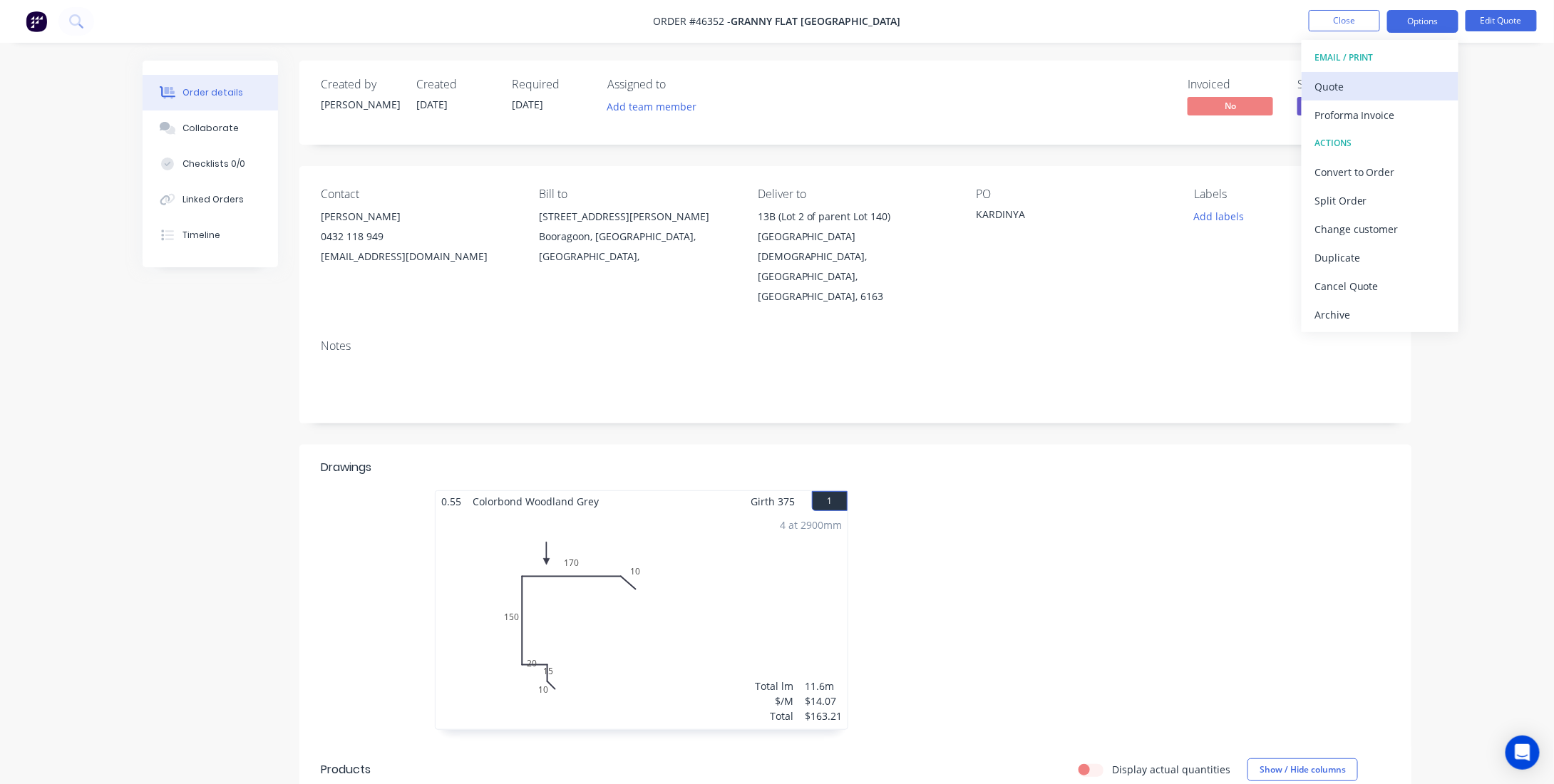 click on "Quote" at bounding box center (1380, 86) 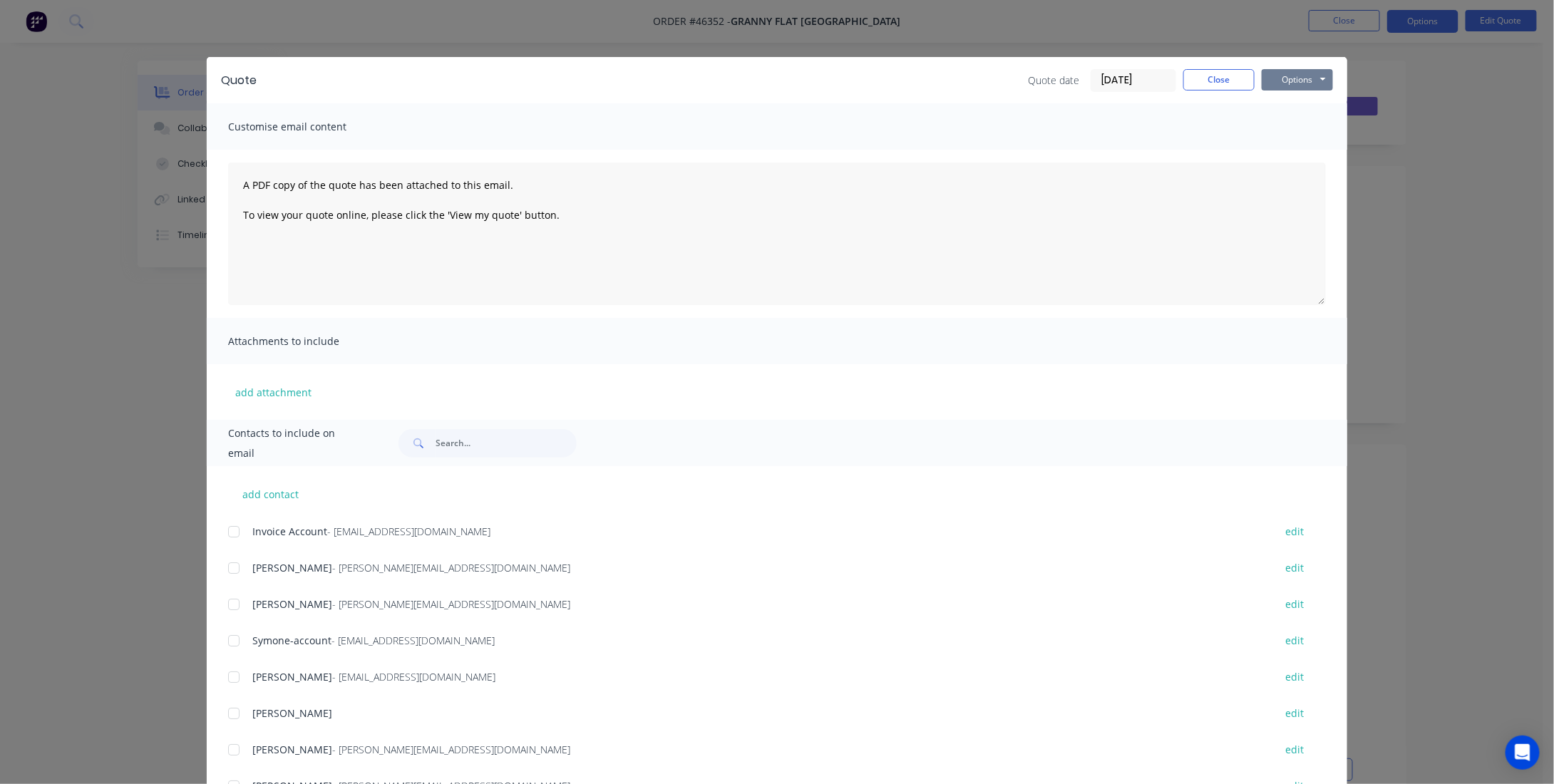 click on "Options" at bounding box center [1297, 80] 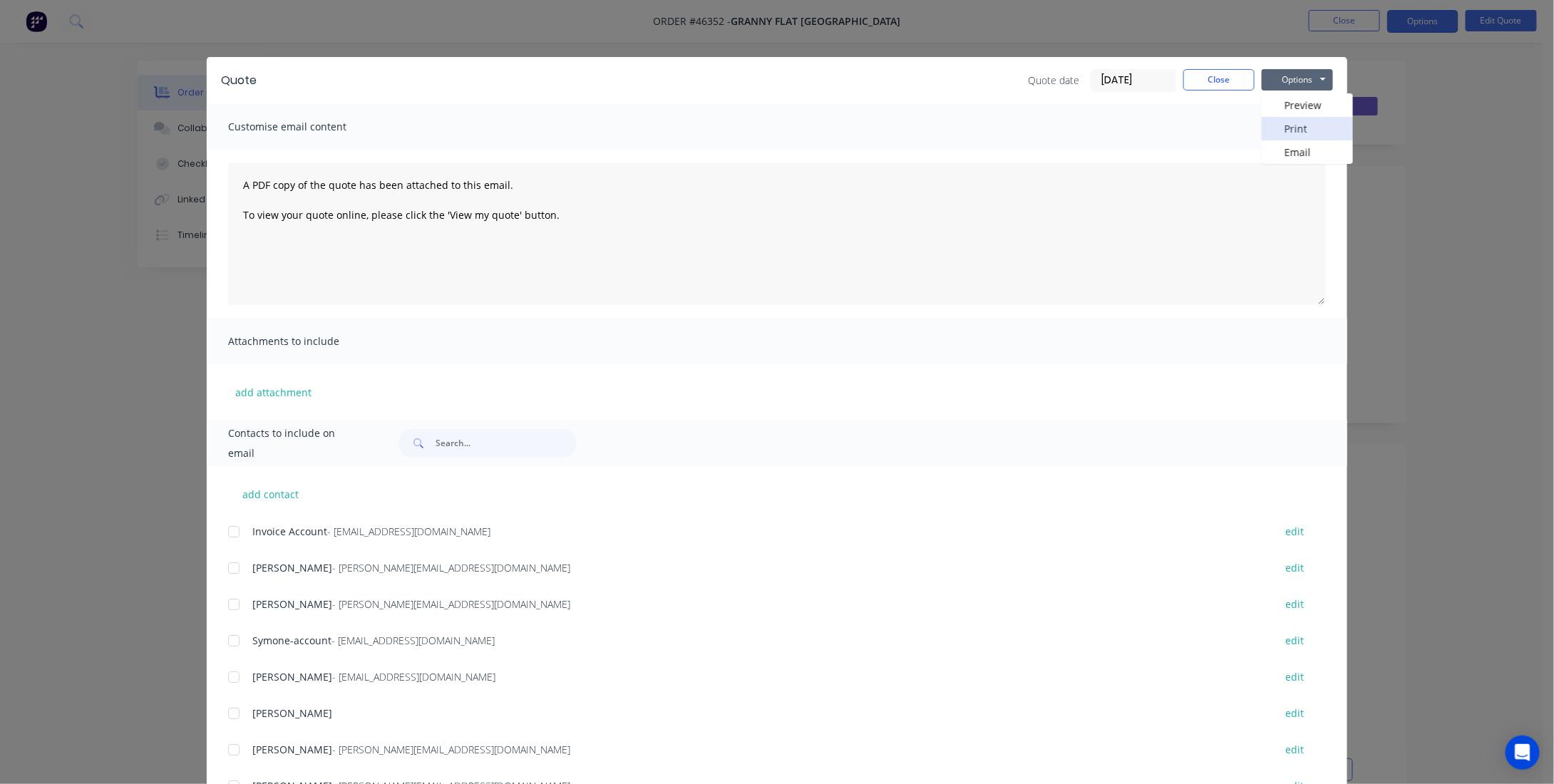 click on "Print" at bounding box center (1307, 128) 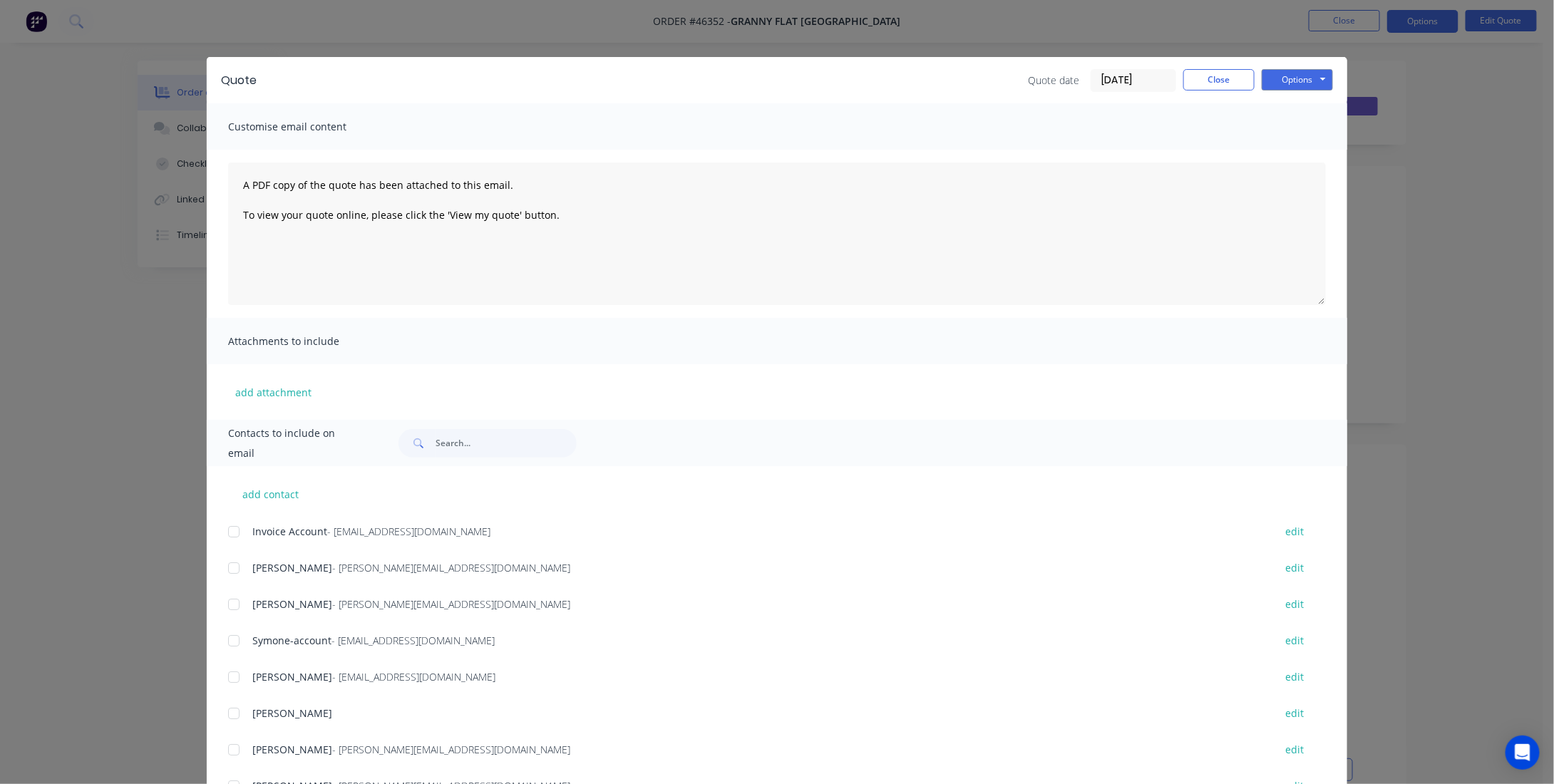 click on "Quote Quote date 01/07/25 Close Options Preview Print Email" at bounding box center (777, 80) 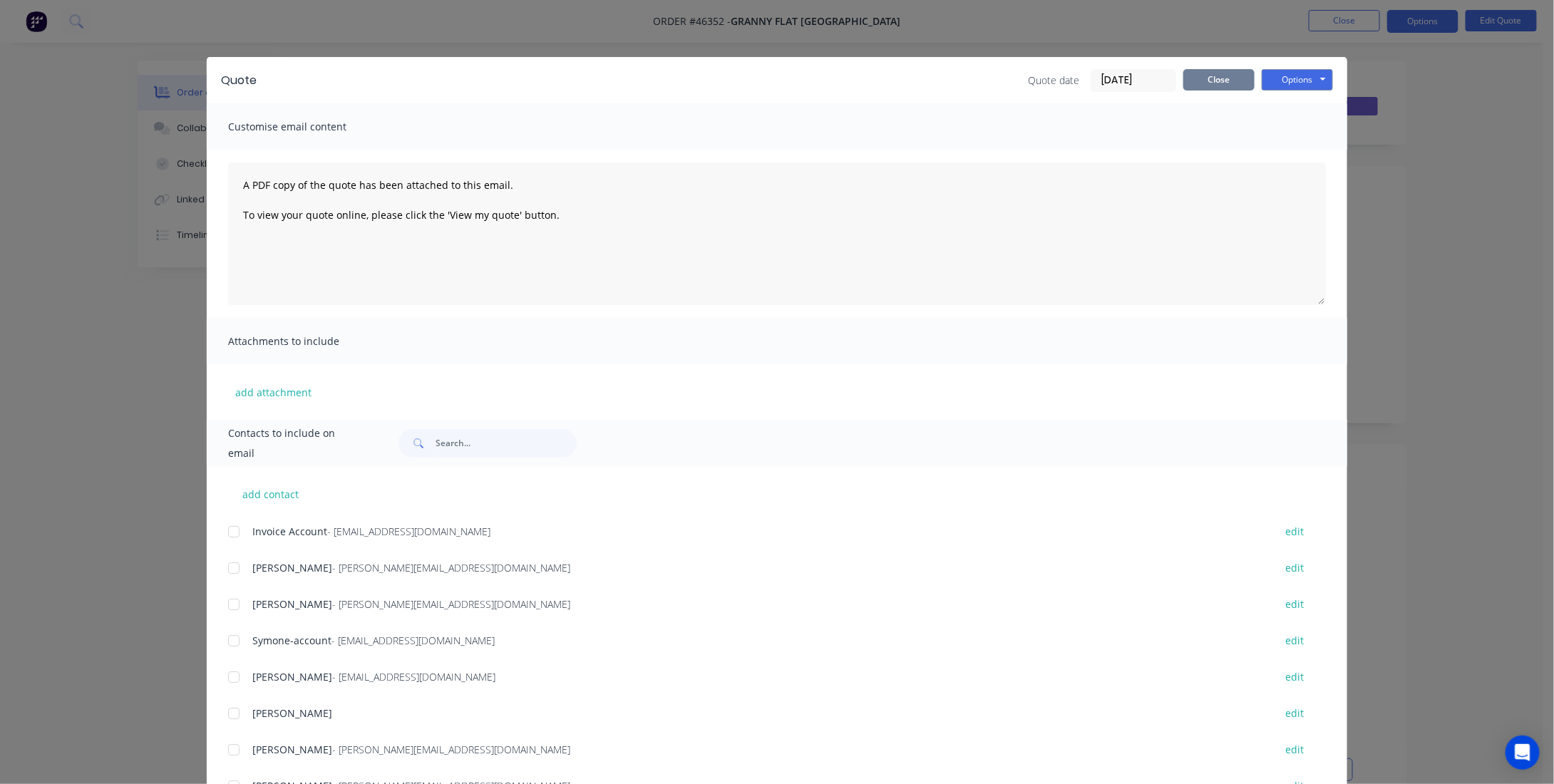 click on "Close" at bounding box center [1219, 80] 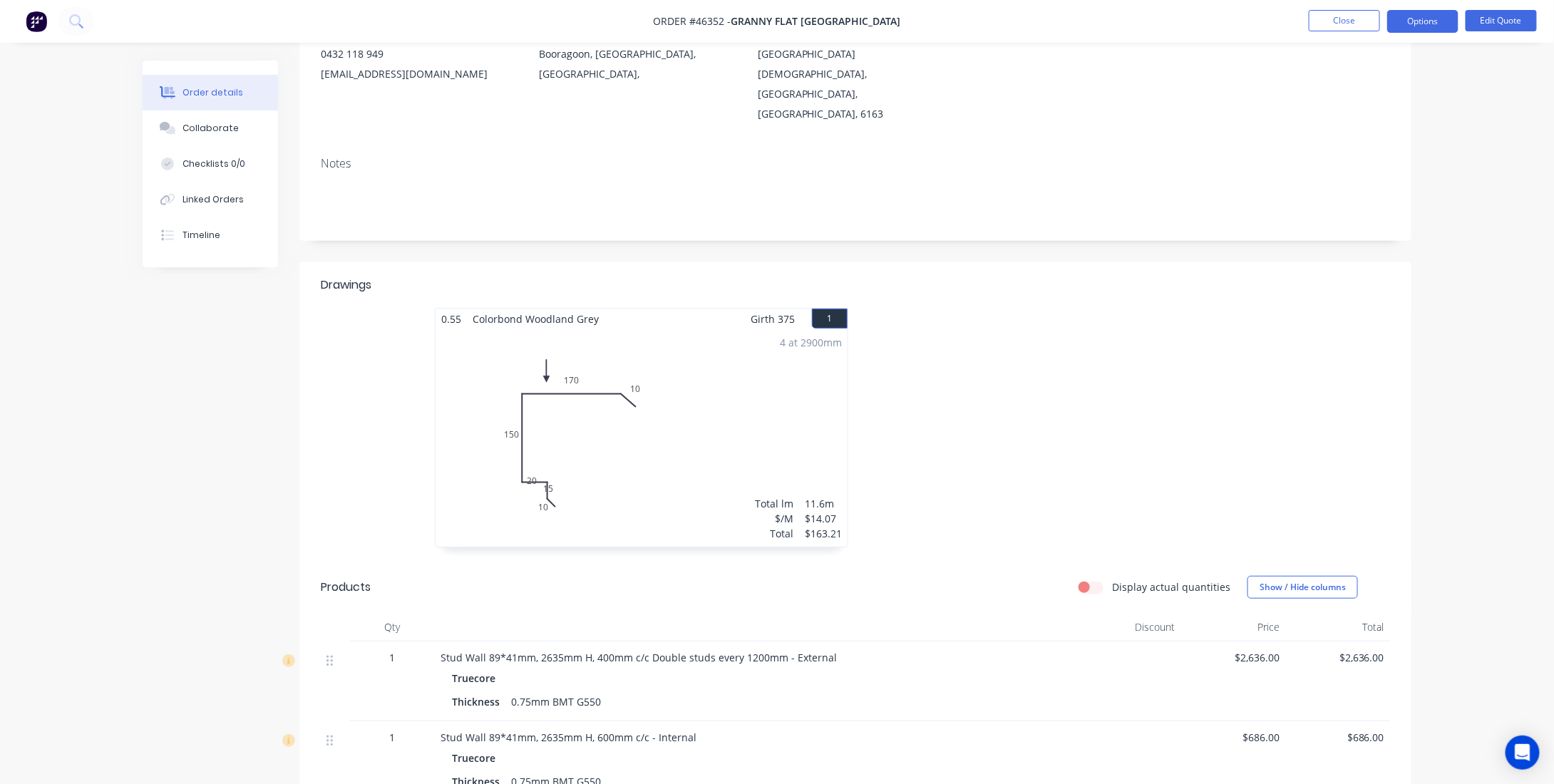 scroll, scrollTop: 214, scrollLeft: 0, axis: vertical 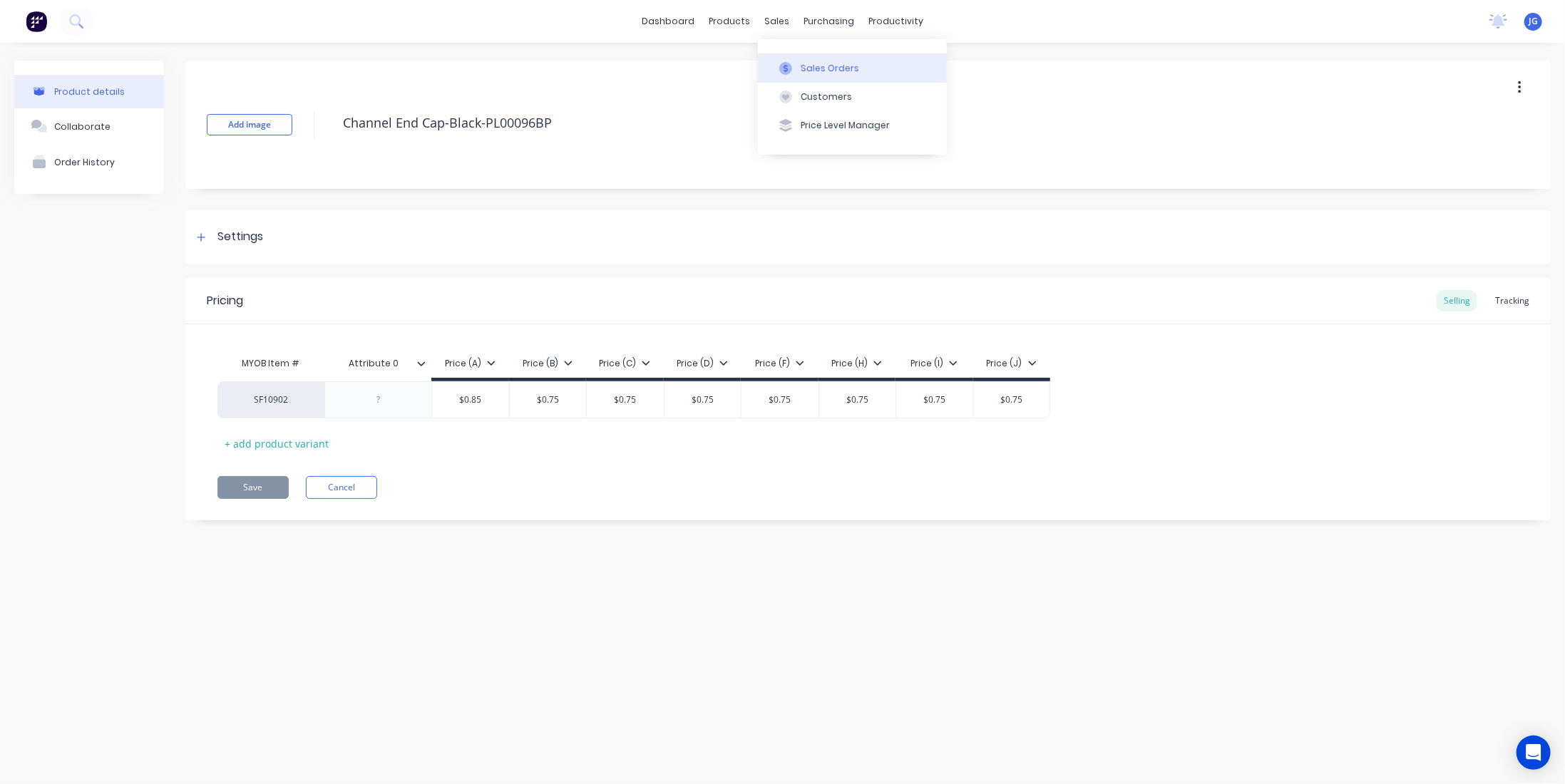 click on "Sales Orders" at bounding box center [830, 68] 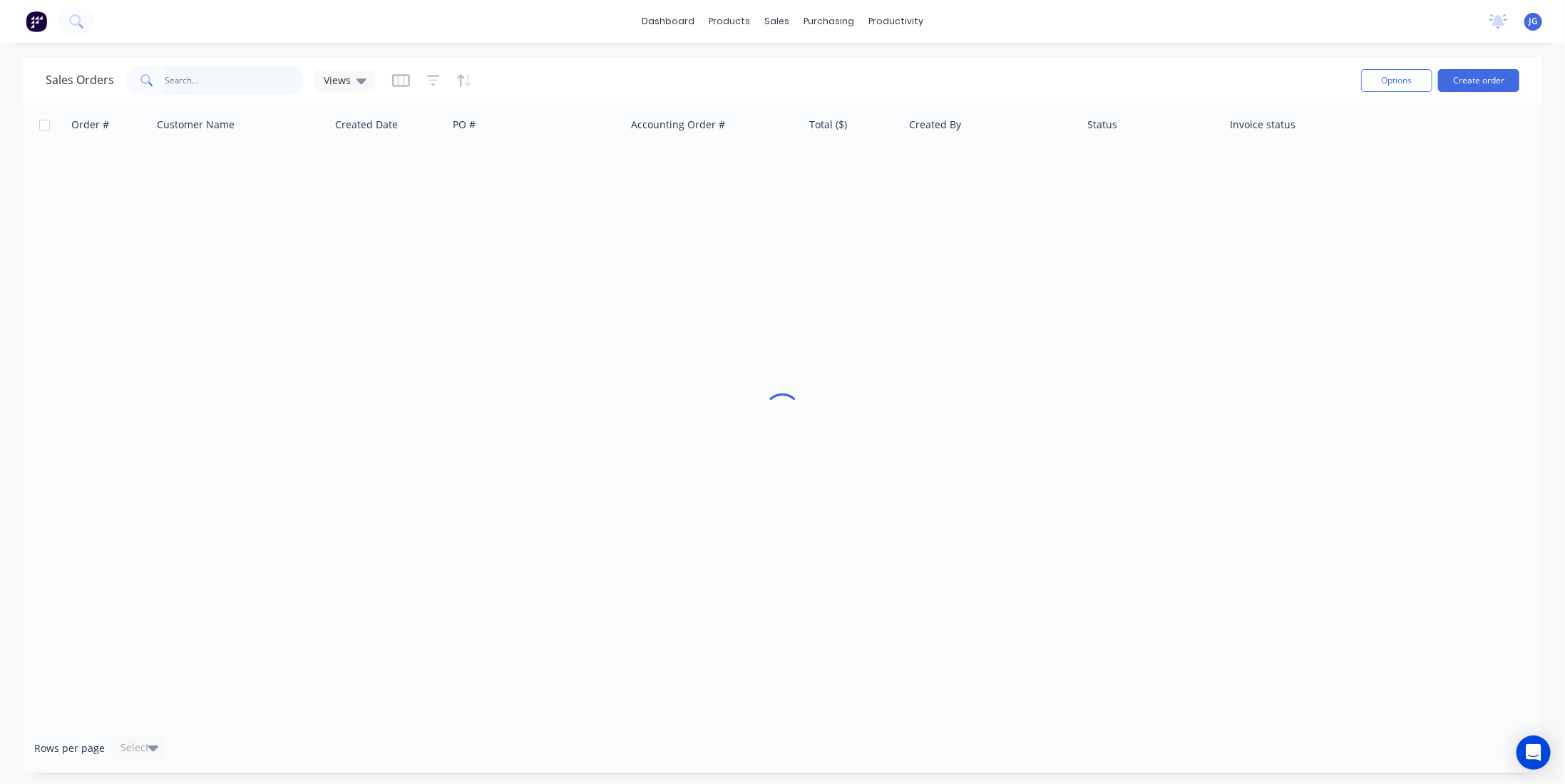 click at bounding box center (235, 81) 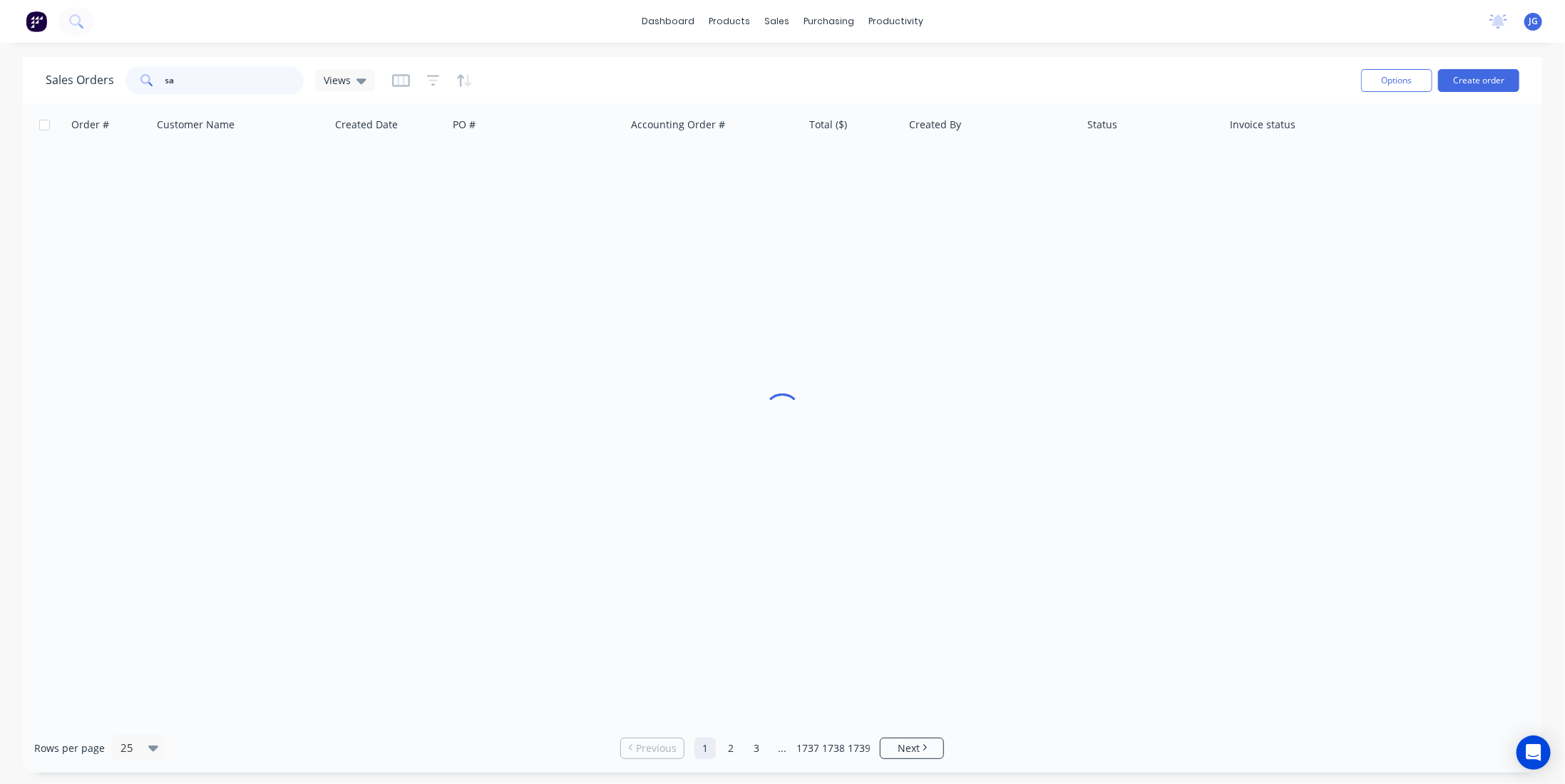 type on "s" 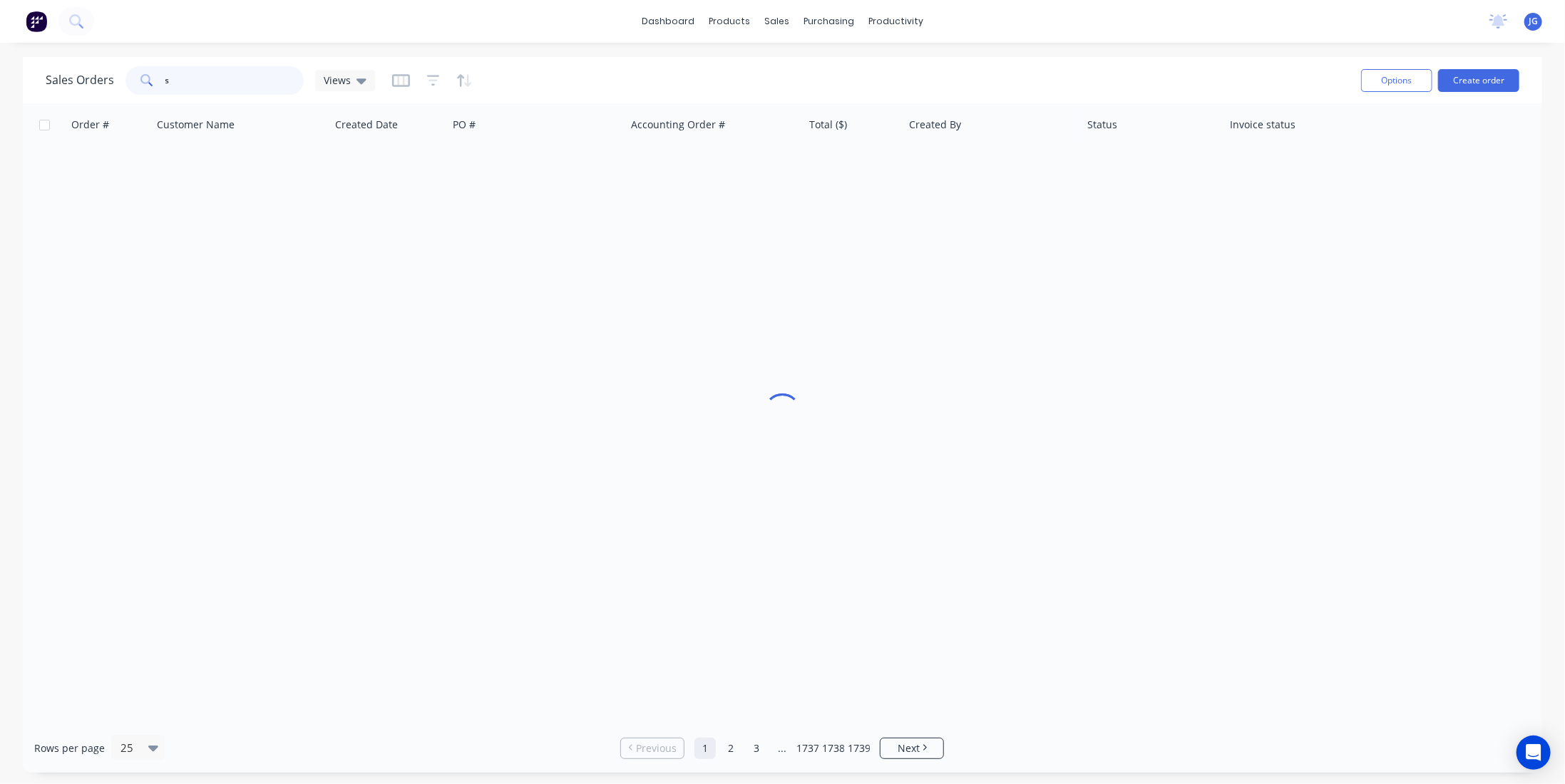type 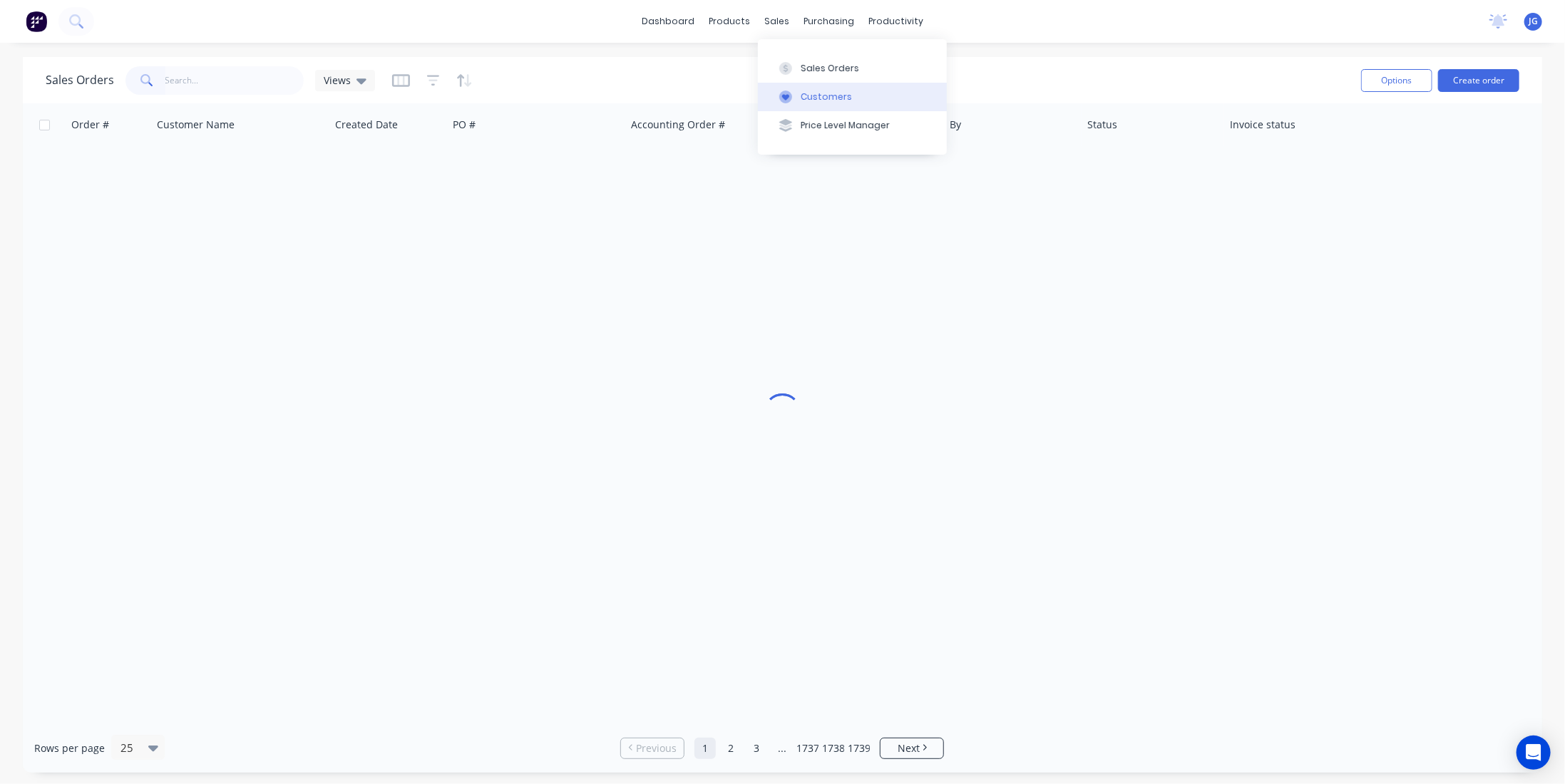 click on "Customers" at bounding box center (852, 97) 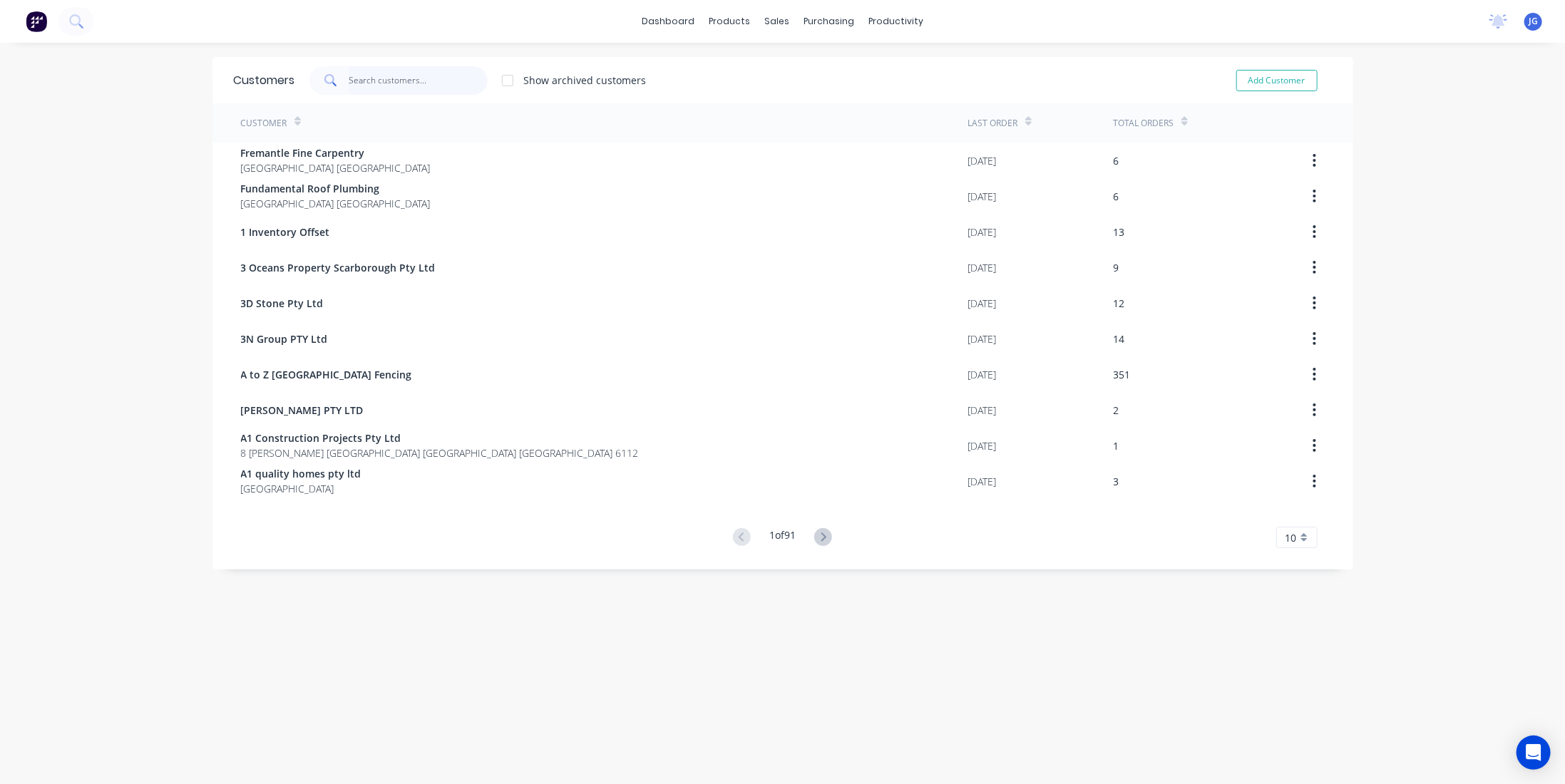 click at bounding box center [418, 81] 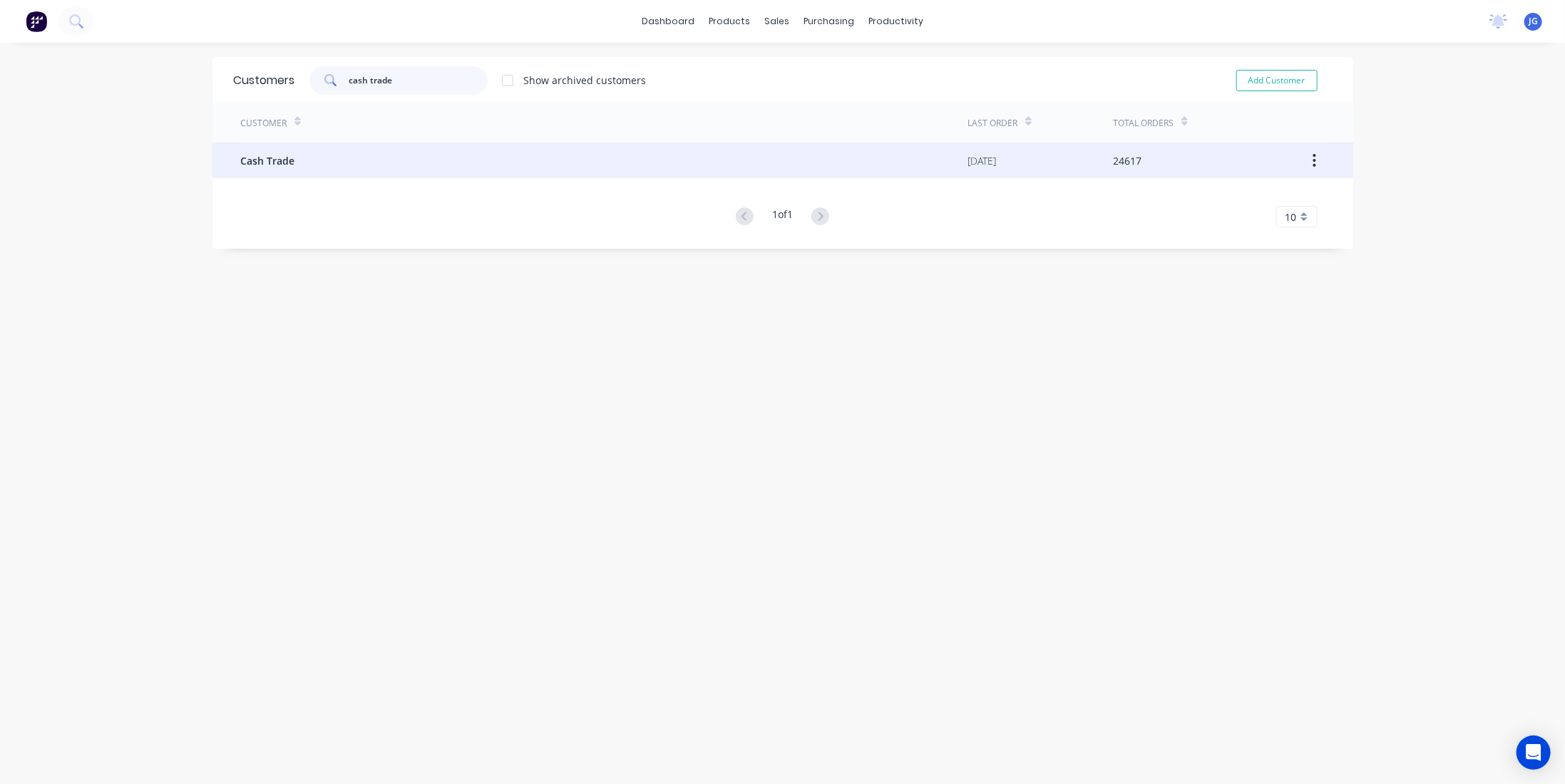 type on "cash trade" 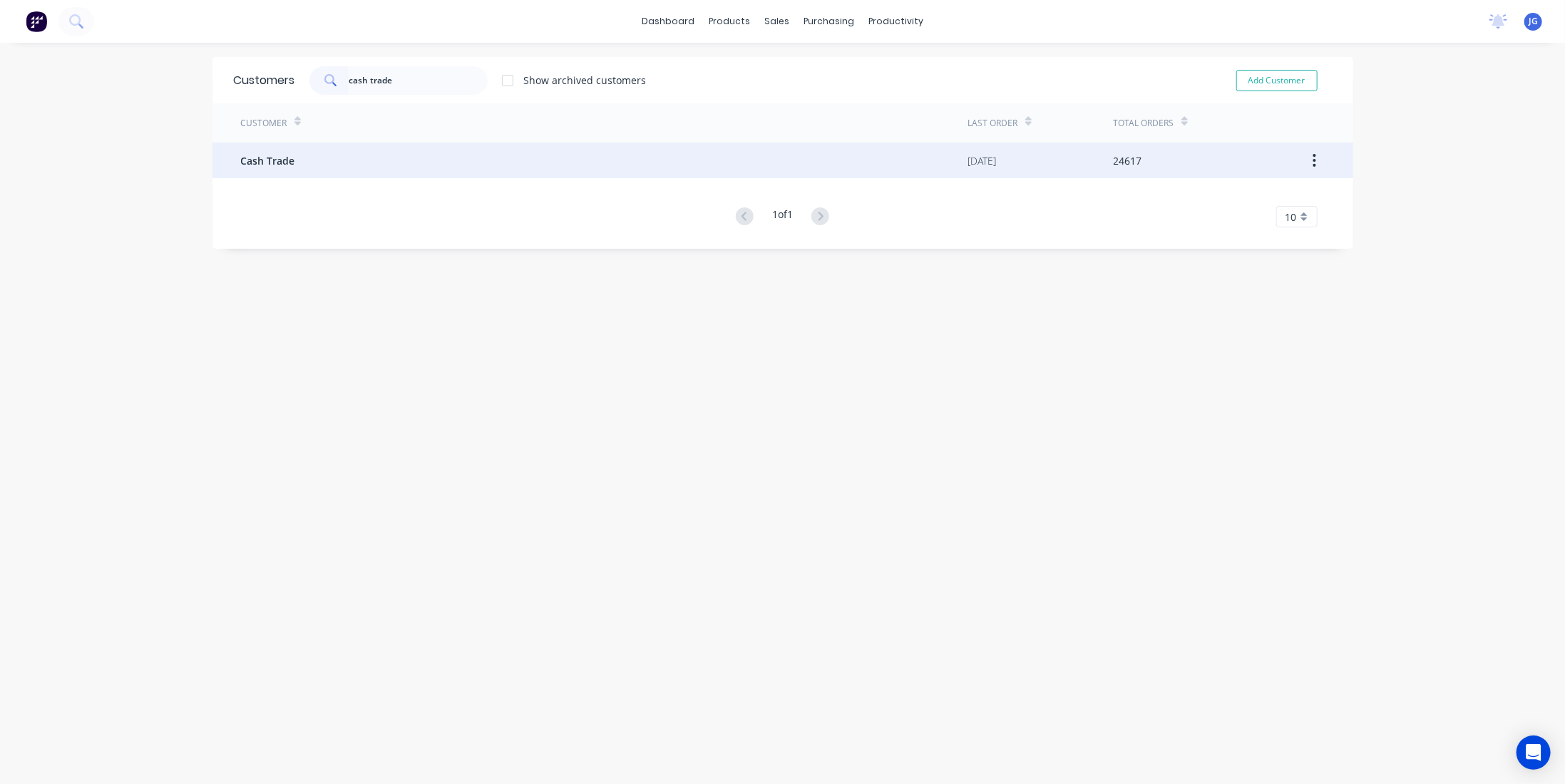 click on "Cash Trade" at bounding box center [605, 160] 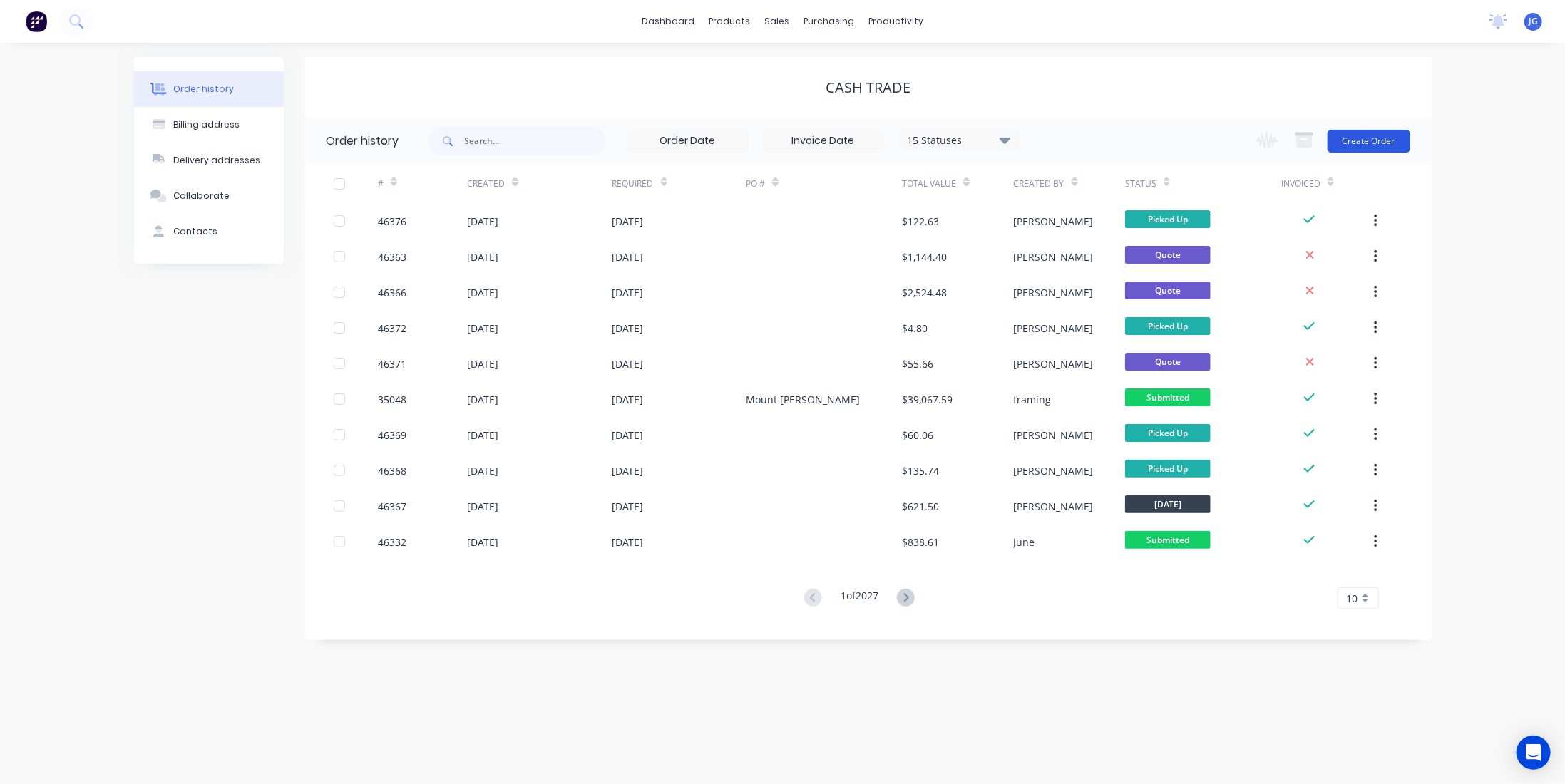 click on "Create Order" at bounding box center (1369, 141) 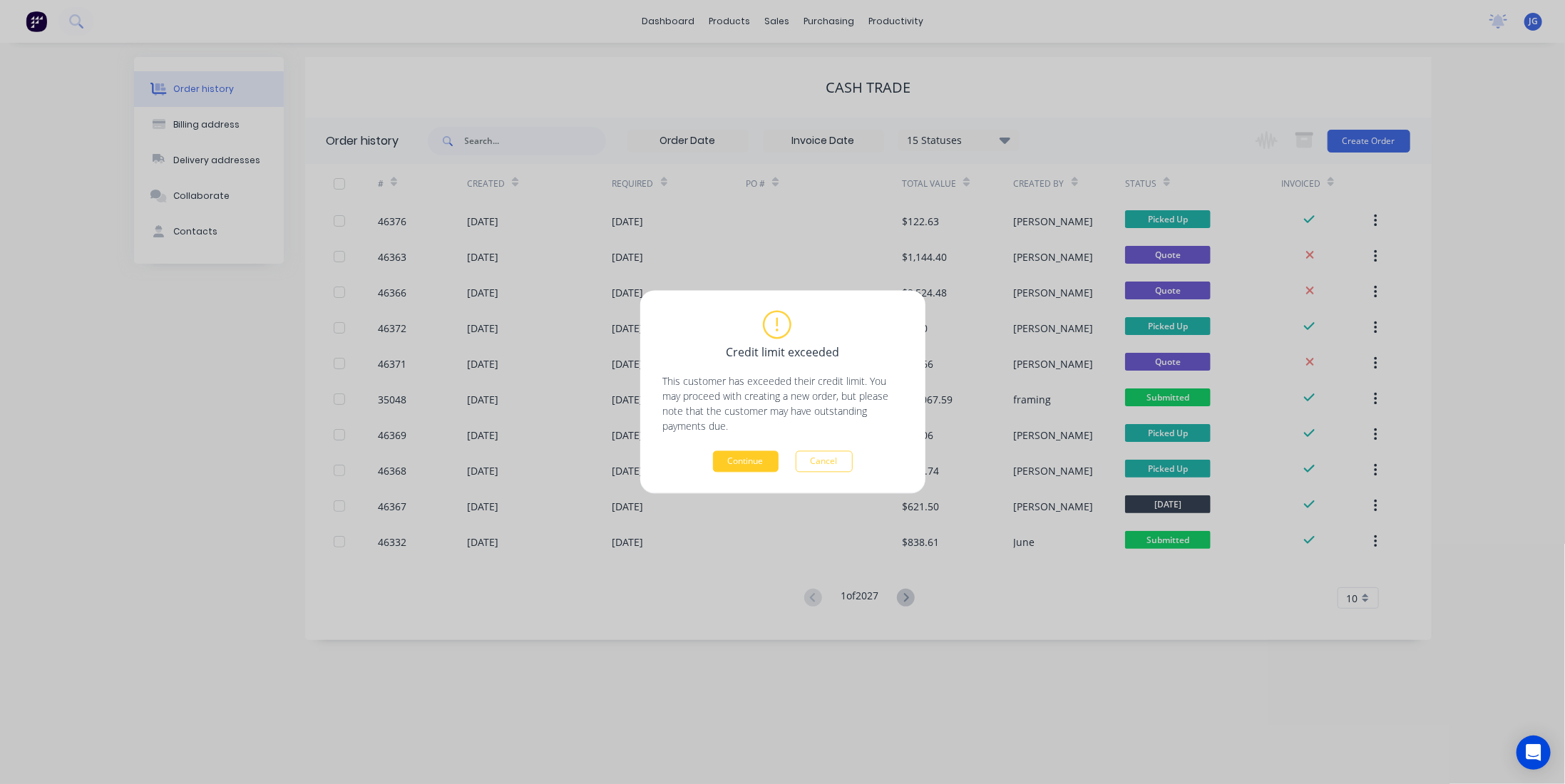 click on "Continue" at bounding box center (746, 462) 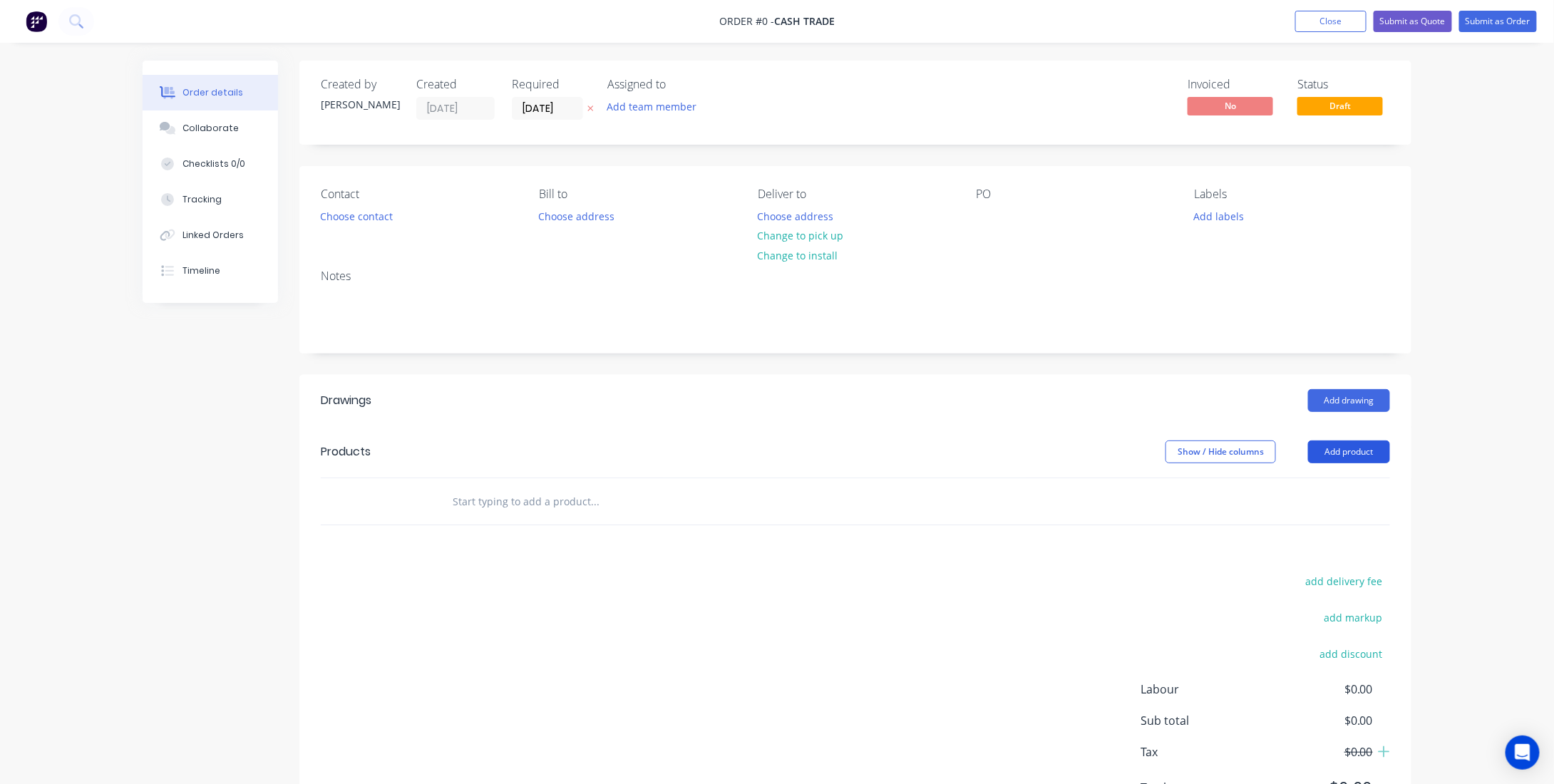click on "Add product" at bounding box center [1349, 452] 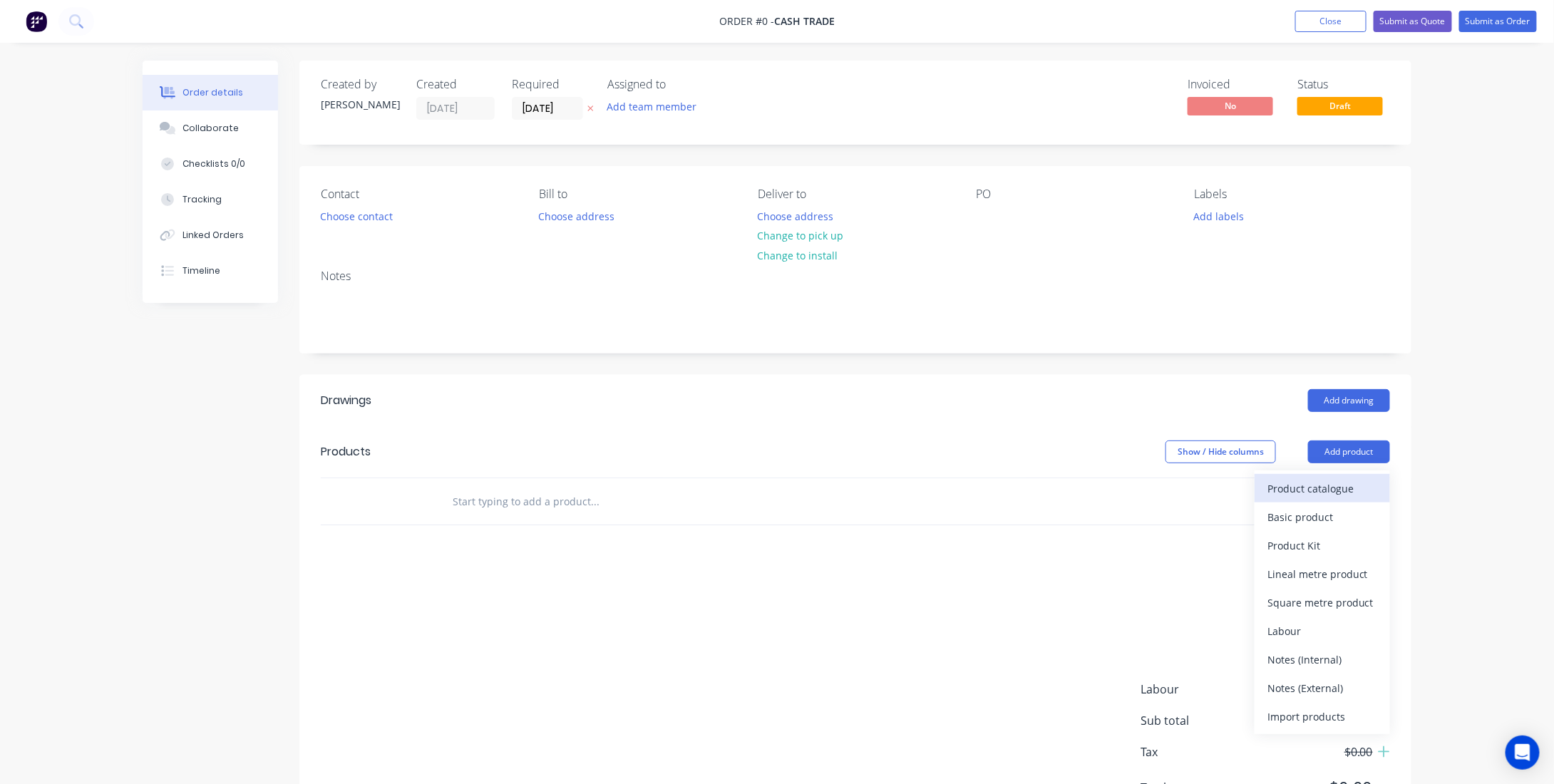 click on "Product catalogue" at bounding box center [1322, 488] 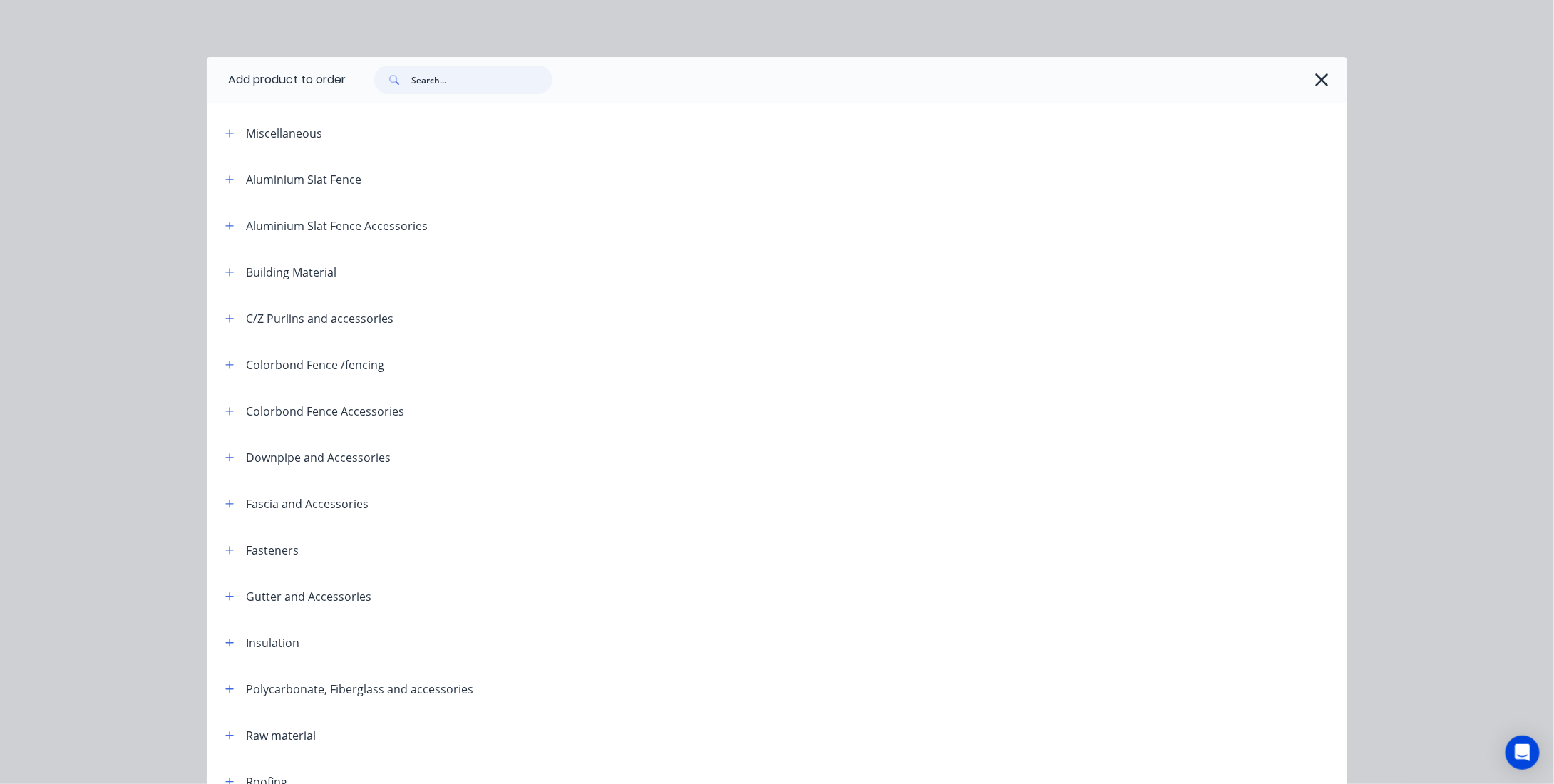 drag, startPoint x: 436, startPoint y: 78, endPoint x: 427, endPoint y: 83, distance: 10.29563 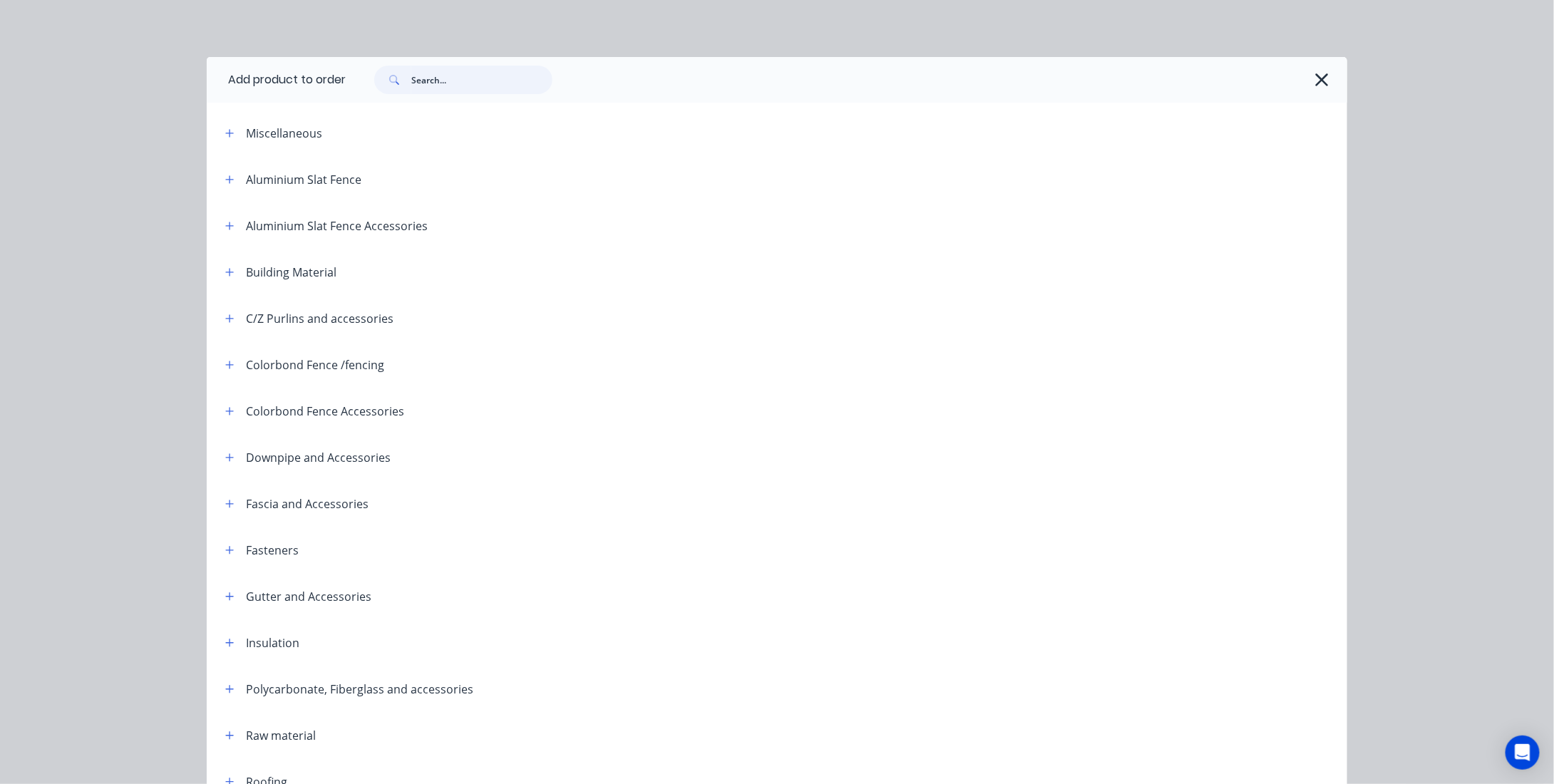 click at bounding box center (482, 80) 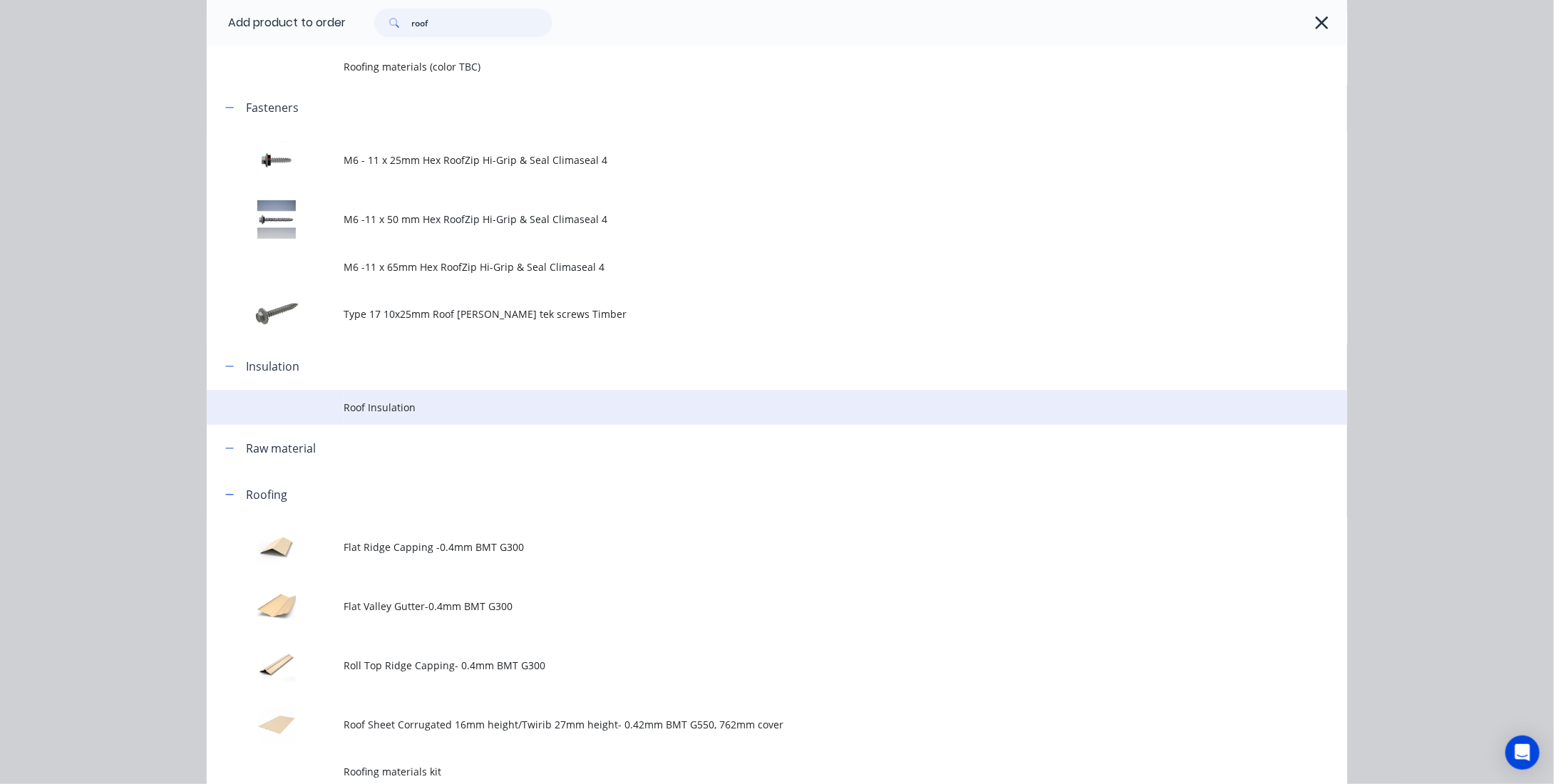 scroll, scrollTop: 0, scrollLeft: 0, axis: both 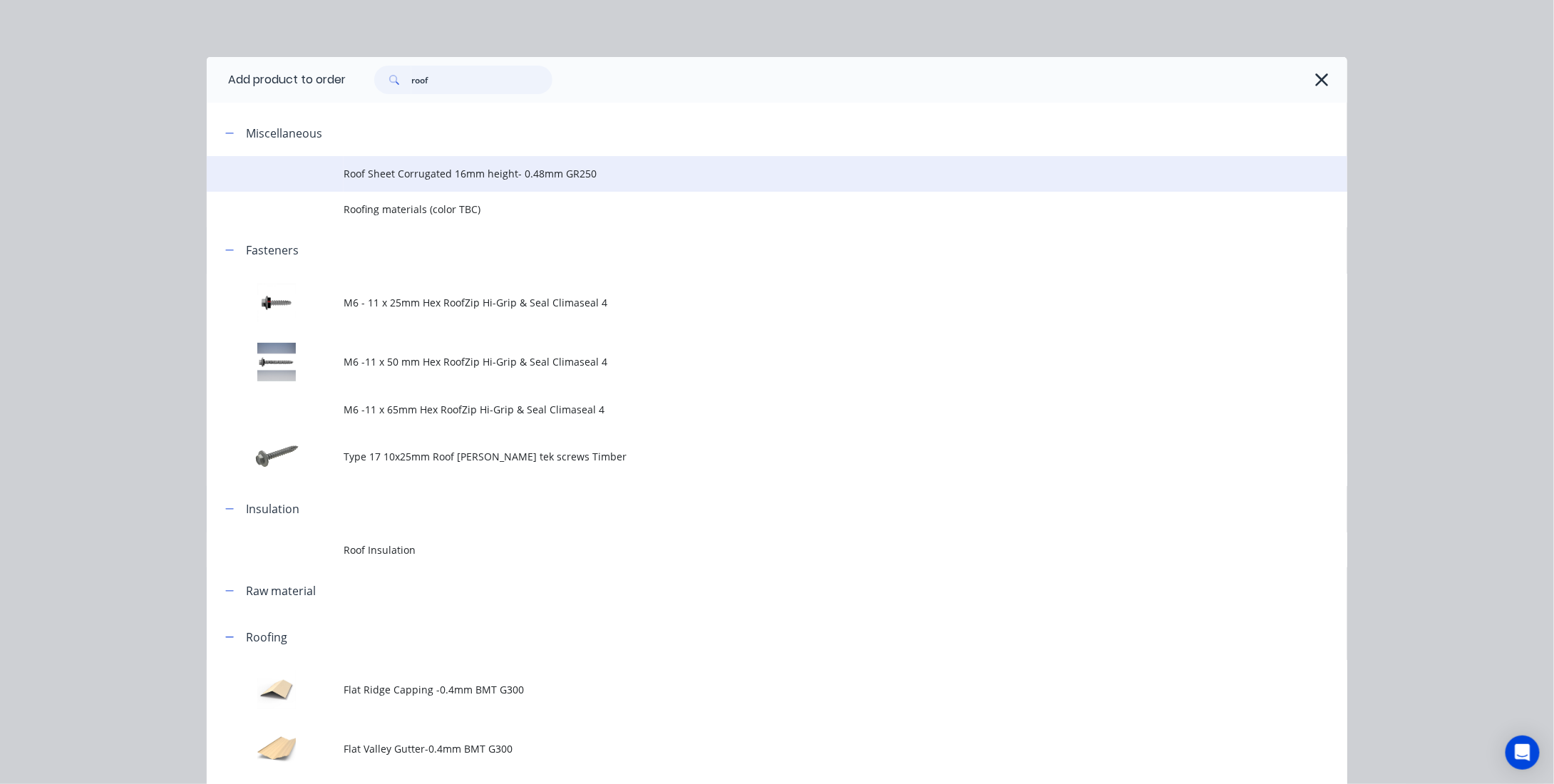 type on "roof" 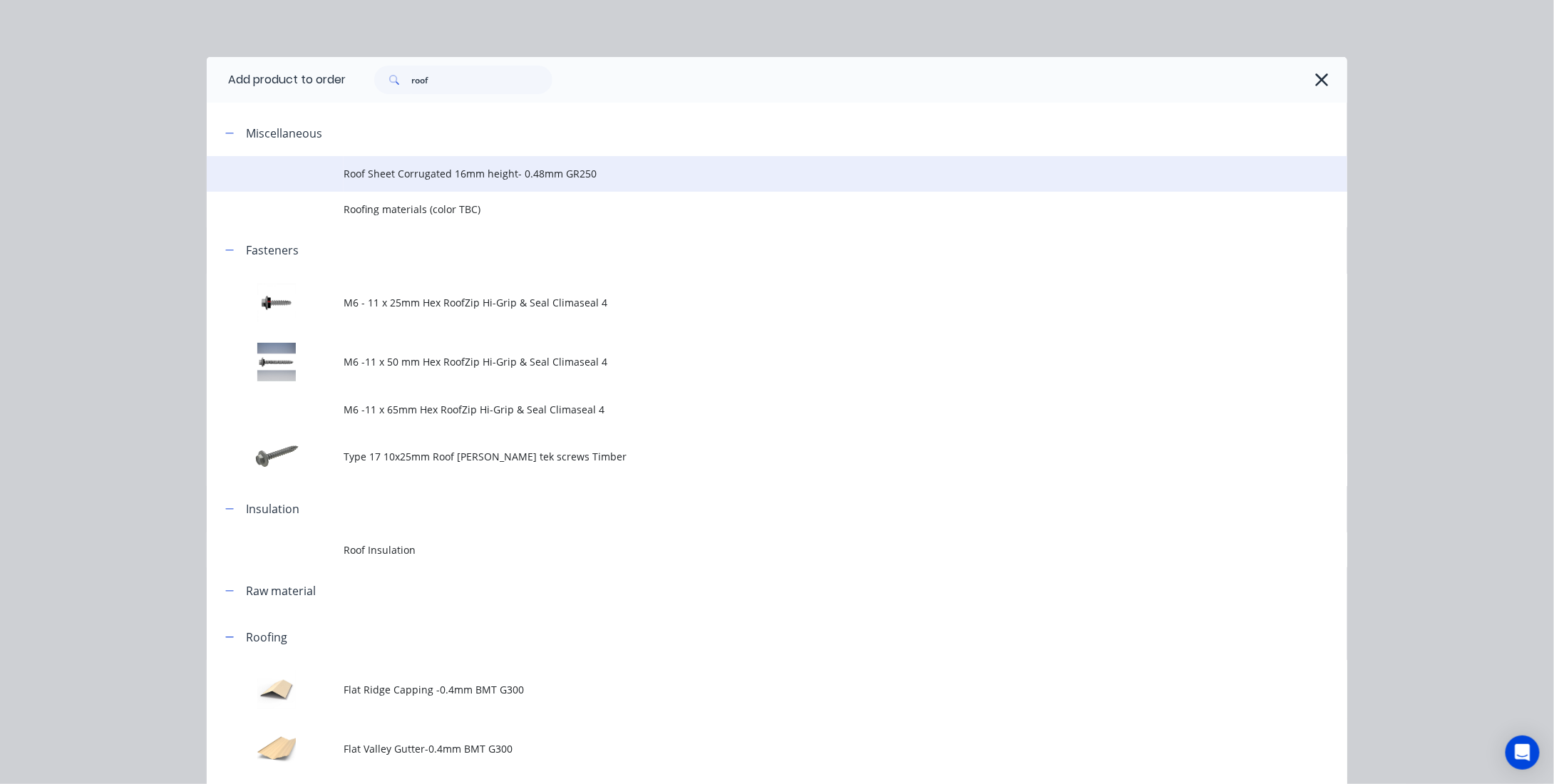 click on "Roof Sheet Corrugated 16mm height- 0.48mm GR250" at bounding box center [745, 173] 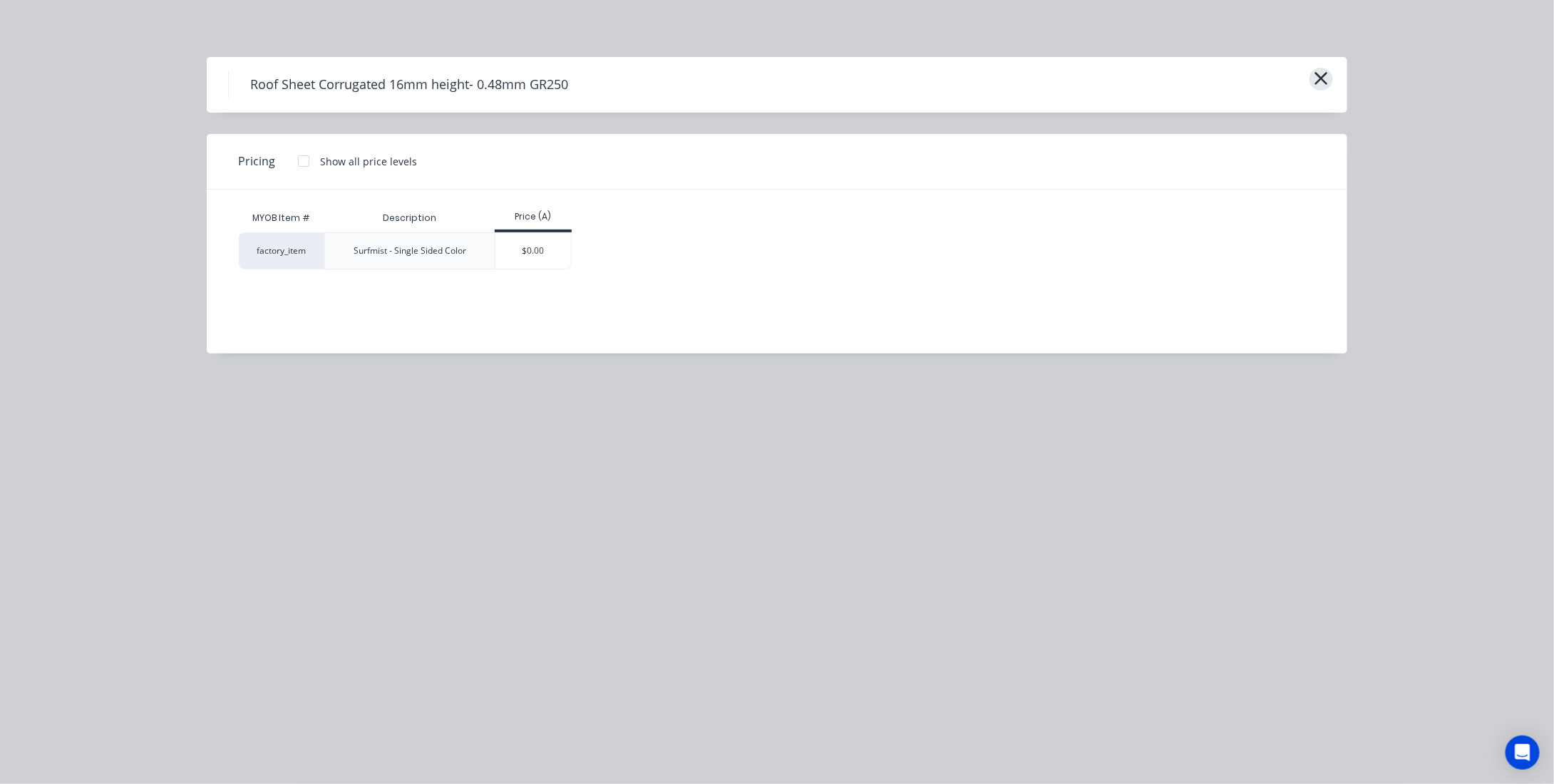 click 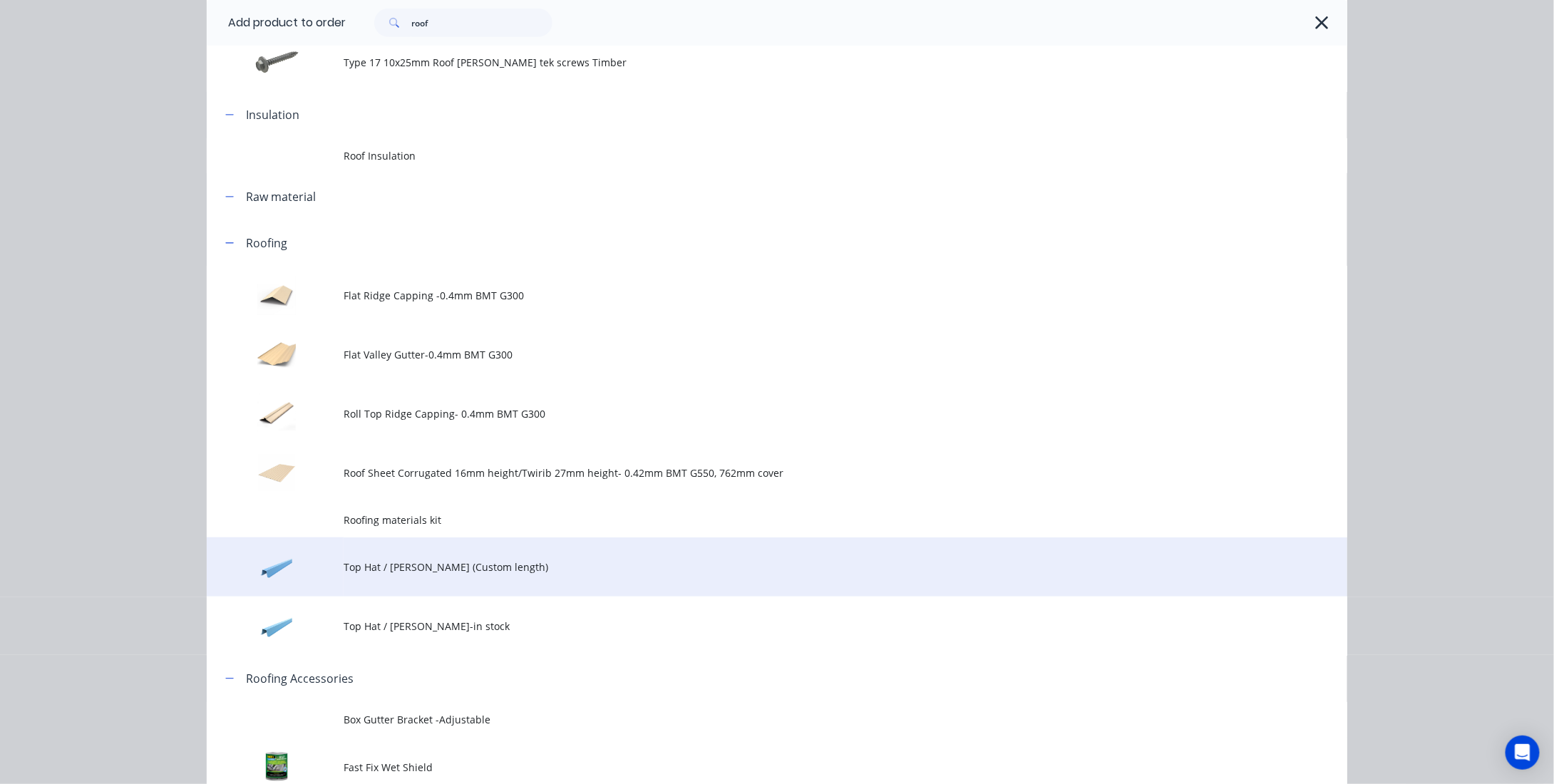 scroll, scrollTop: 395, scrollLeft: 0, axis: vertical 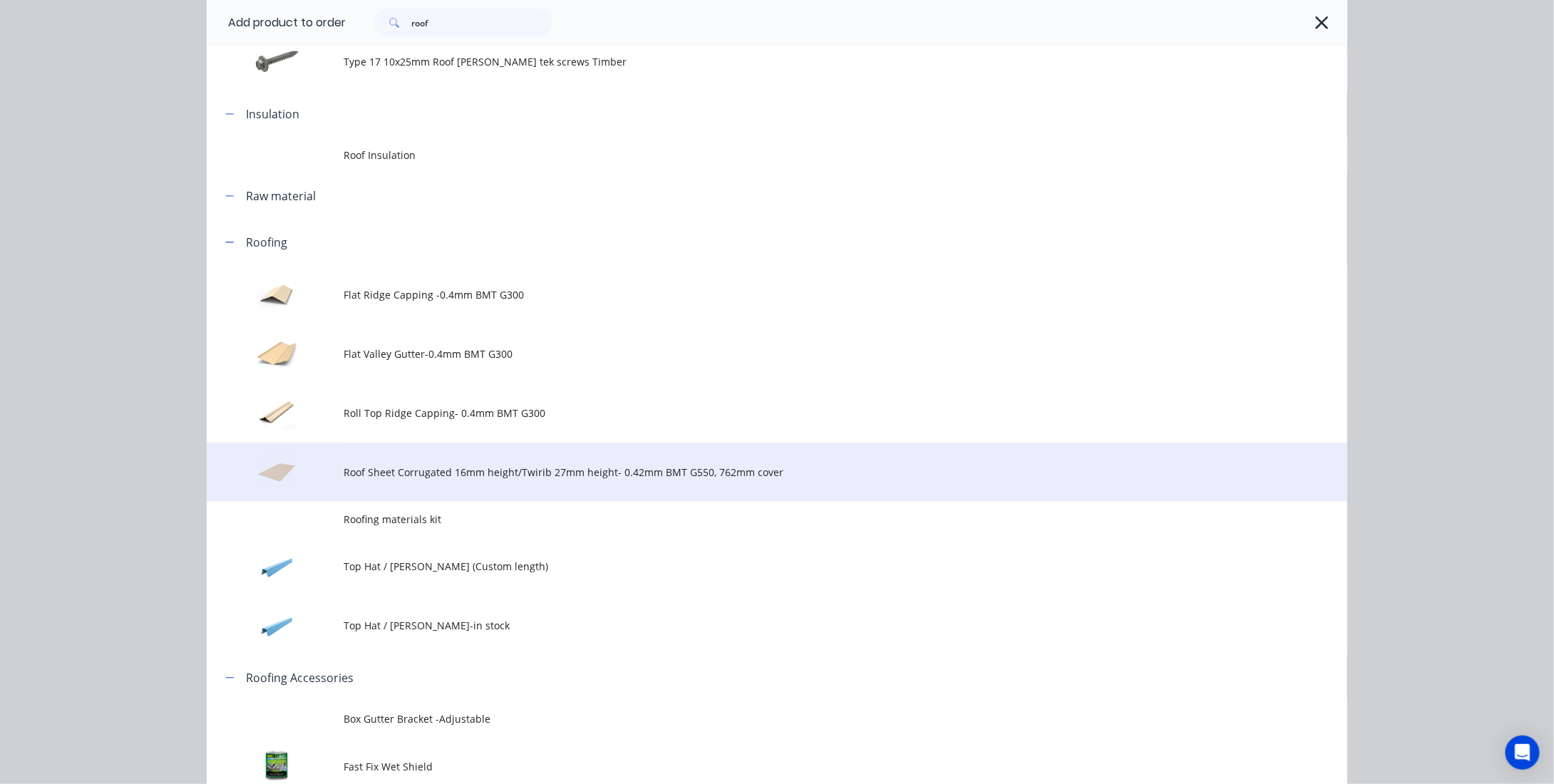 click on "Roof Sheet Corrugated 16mm height/Twirib 27mm height- 0.42mm BMT G550, 762mm cover" at bounding box center [845, 472] 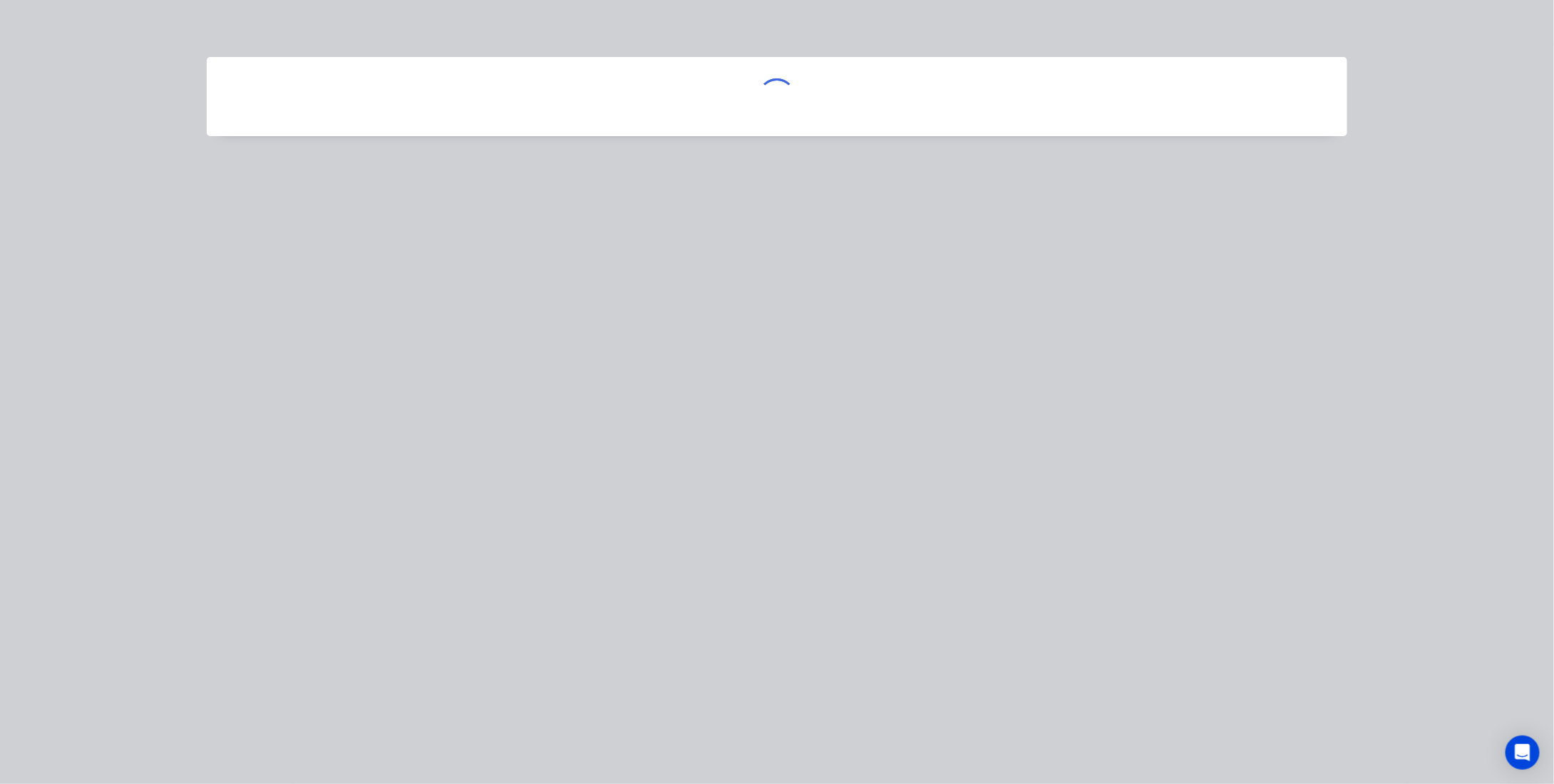 scroll, scrollTop: 0, scrollLeft: 0, axis: both 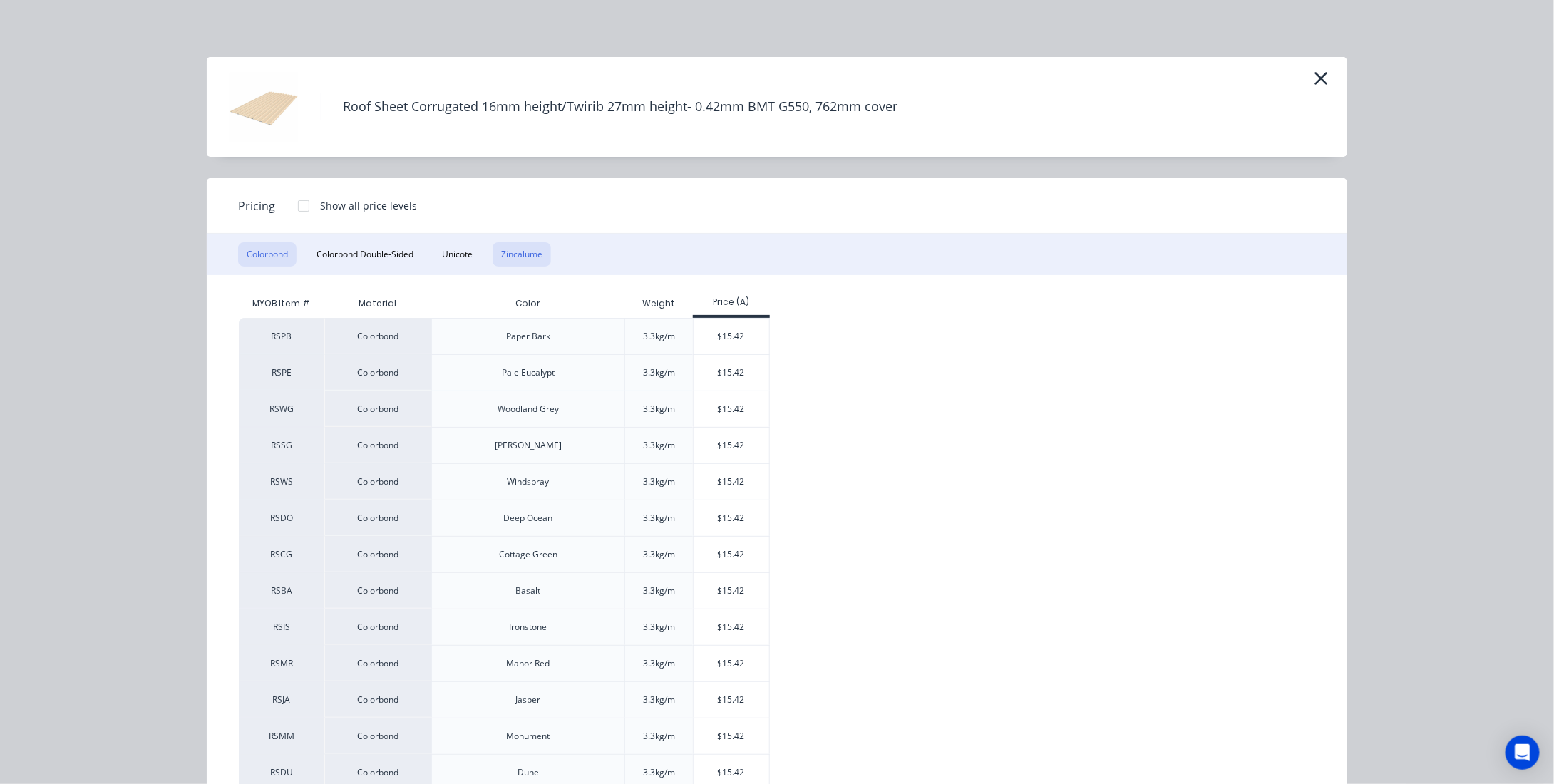 click on "Zincalume" at bounding box center (522, 254) 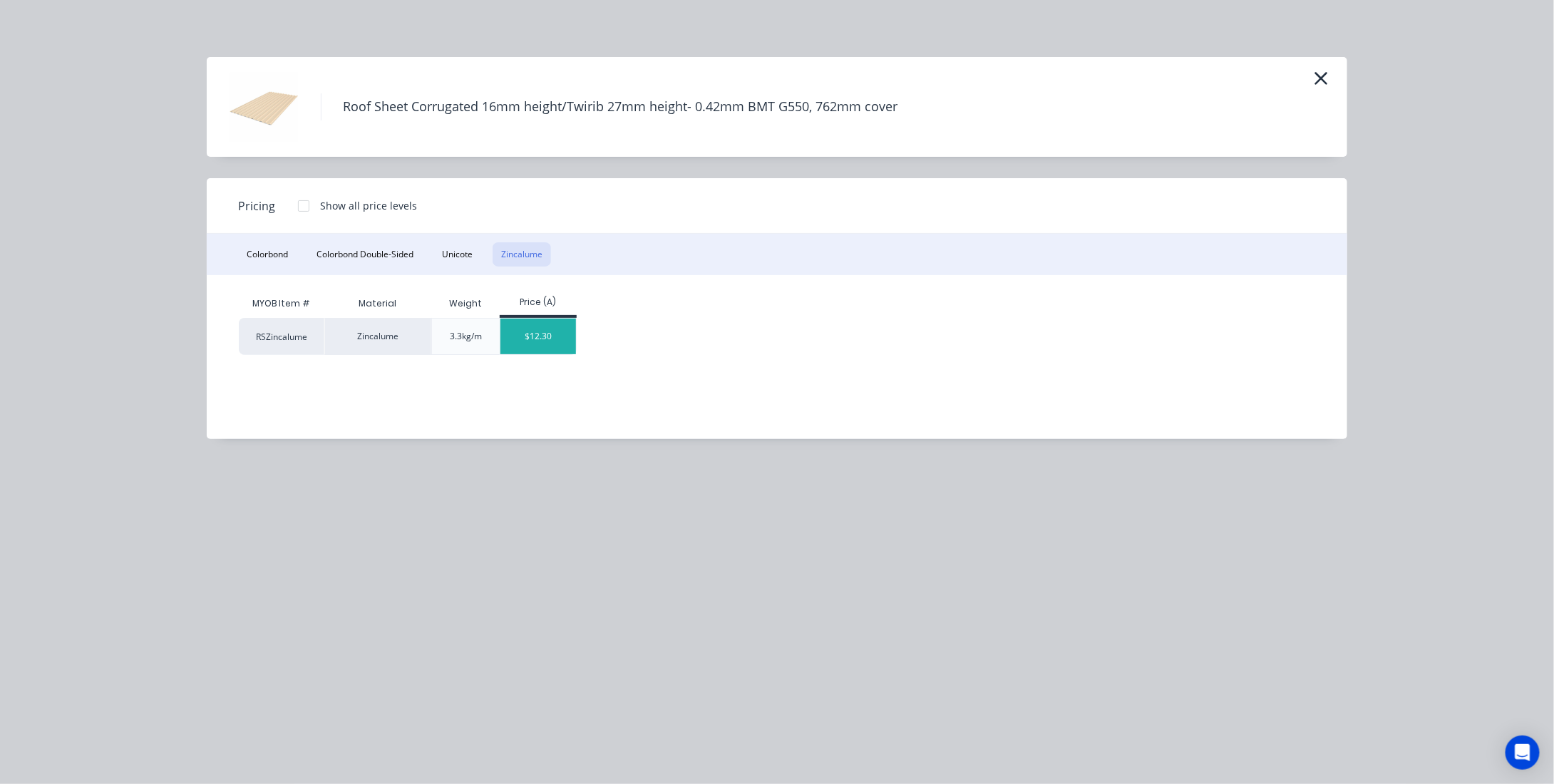 click on "$12.30" at bounding box center (538, 336) 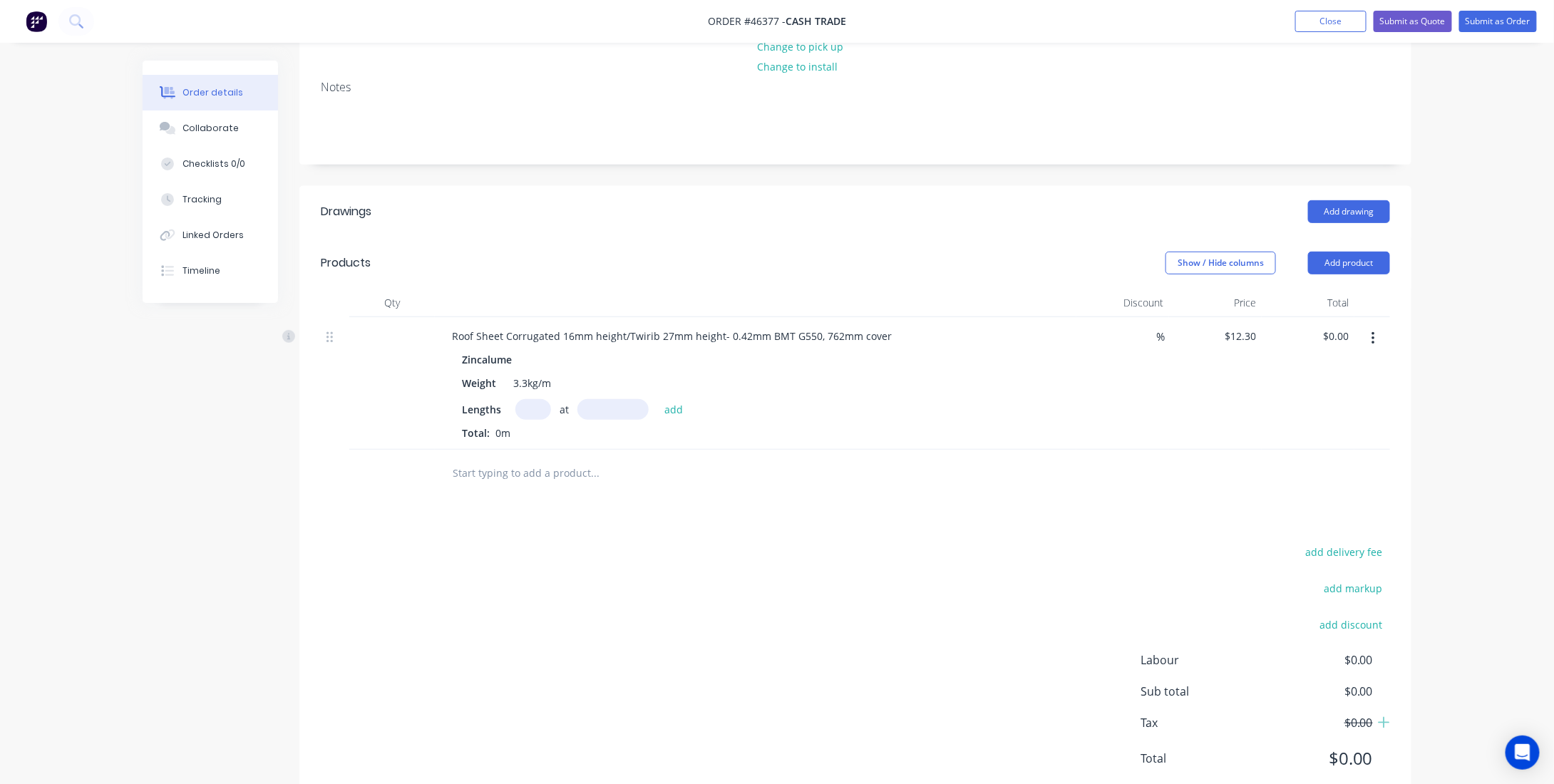 scroll, scrollTop: 160, scrollLeft: 0, axis: vertical 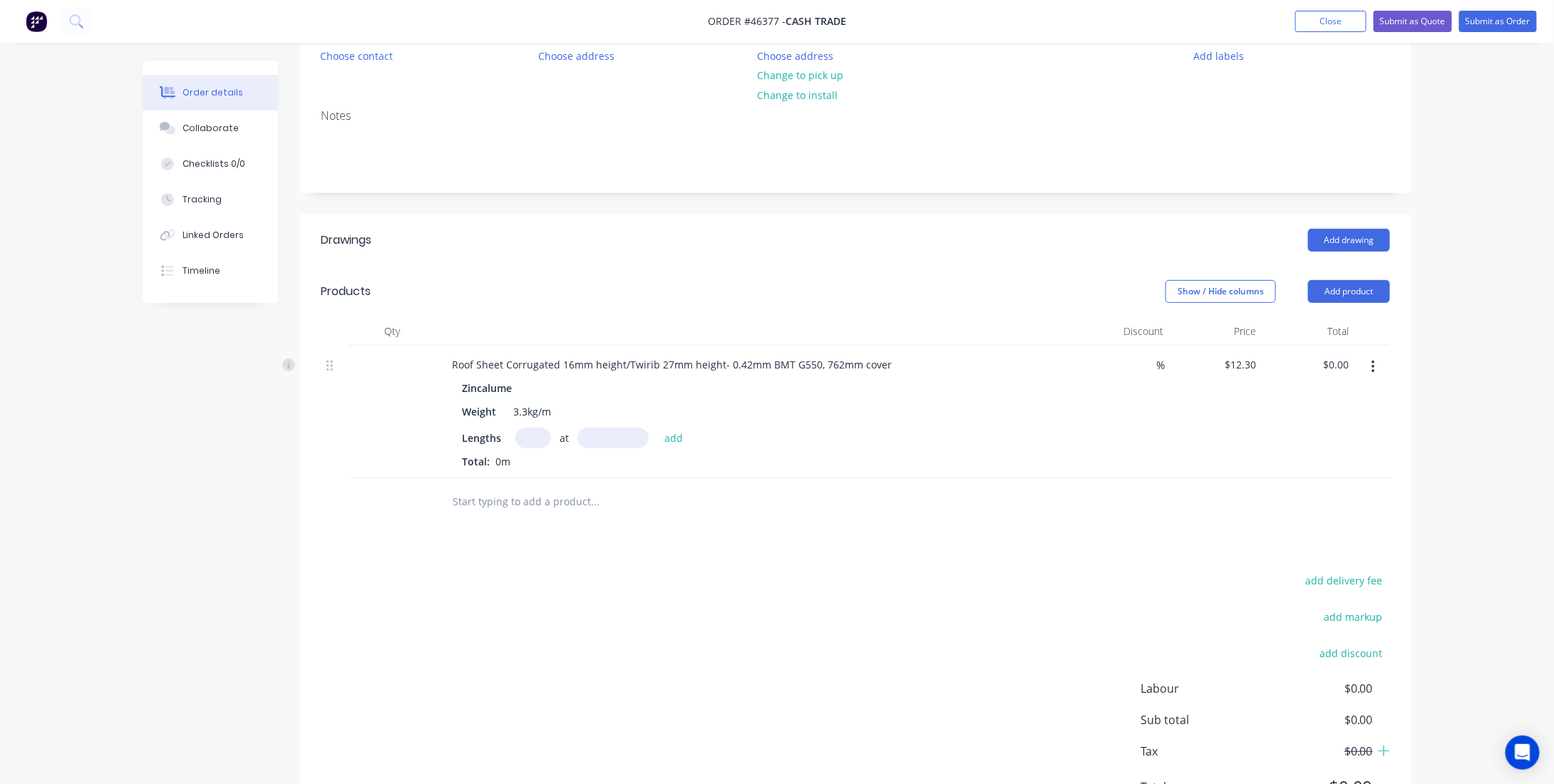 click at bounding box center [533, 438] 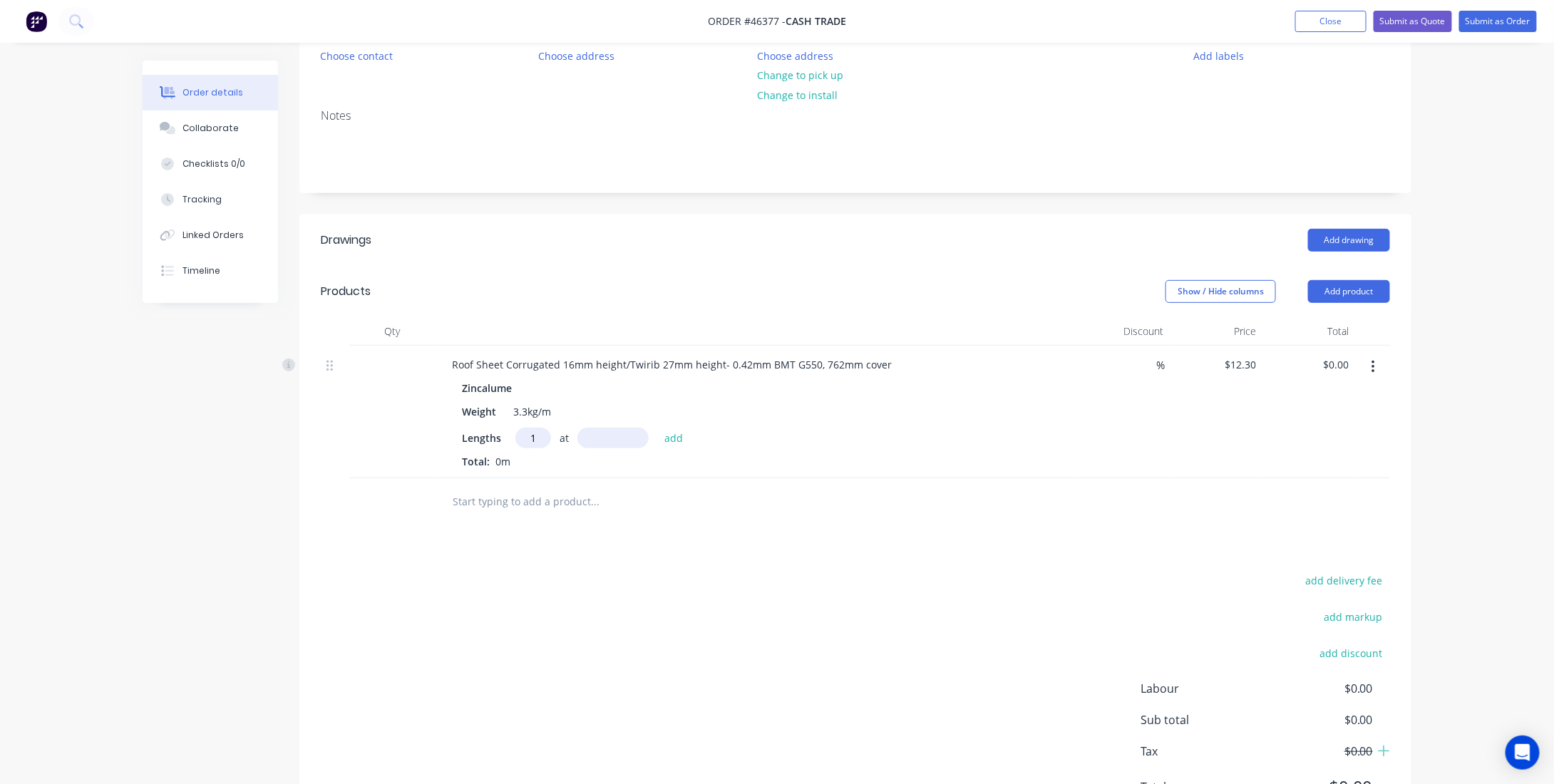 type on "1" 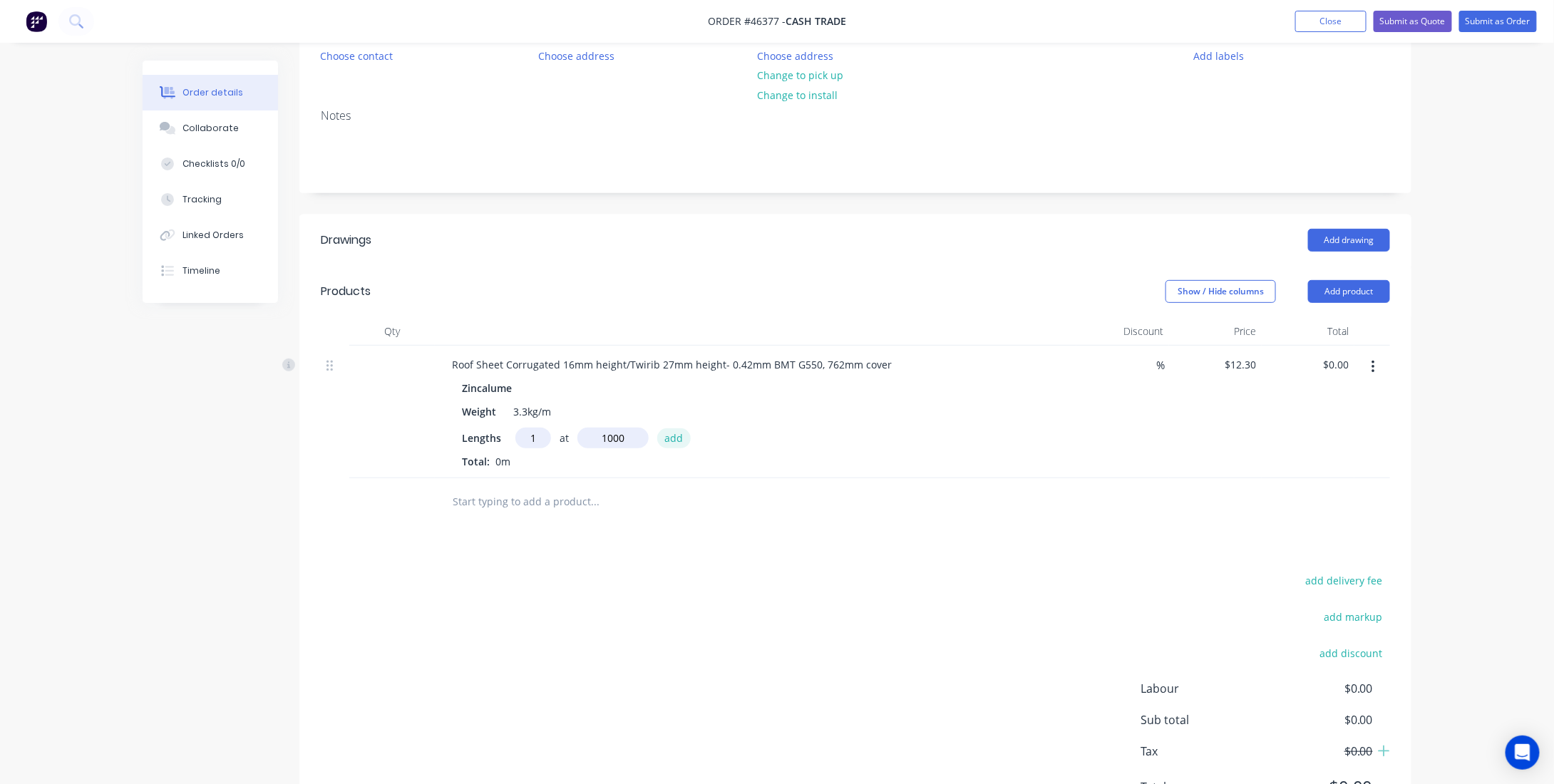 type on "1000mm" 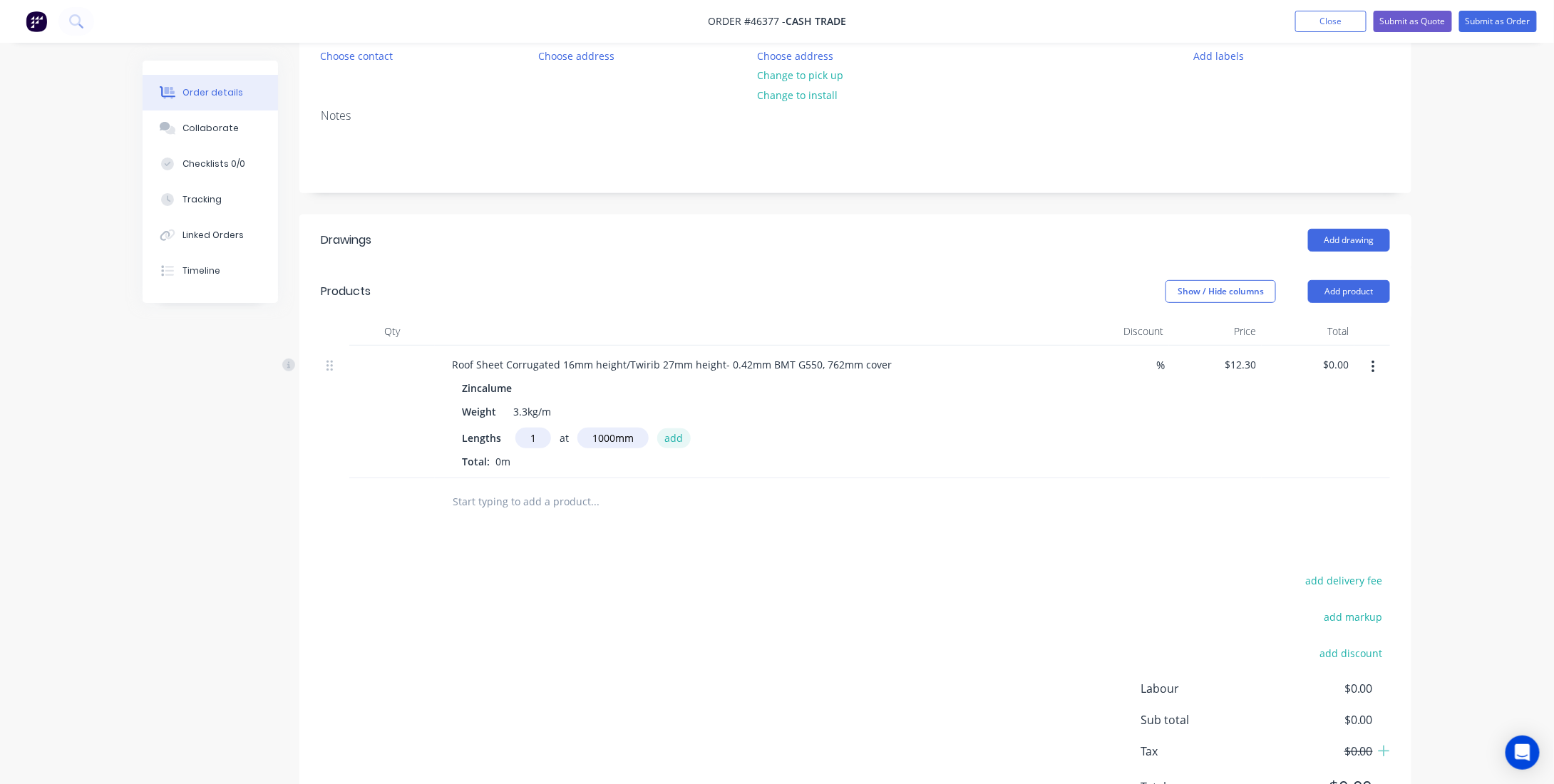 click on "add" at bounding box center [674, 438] 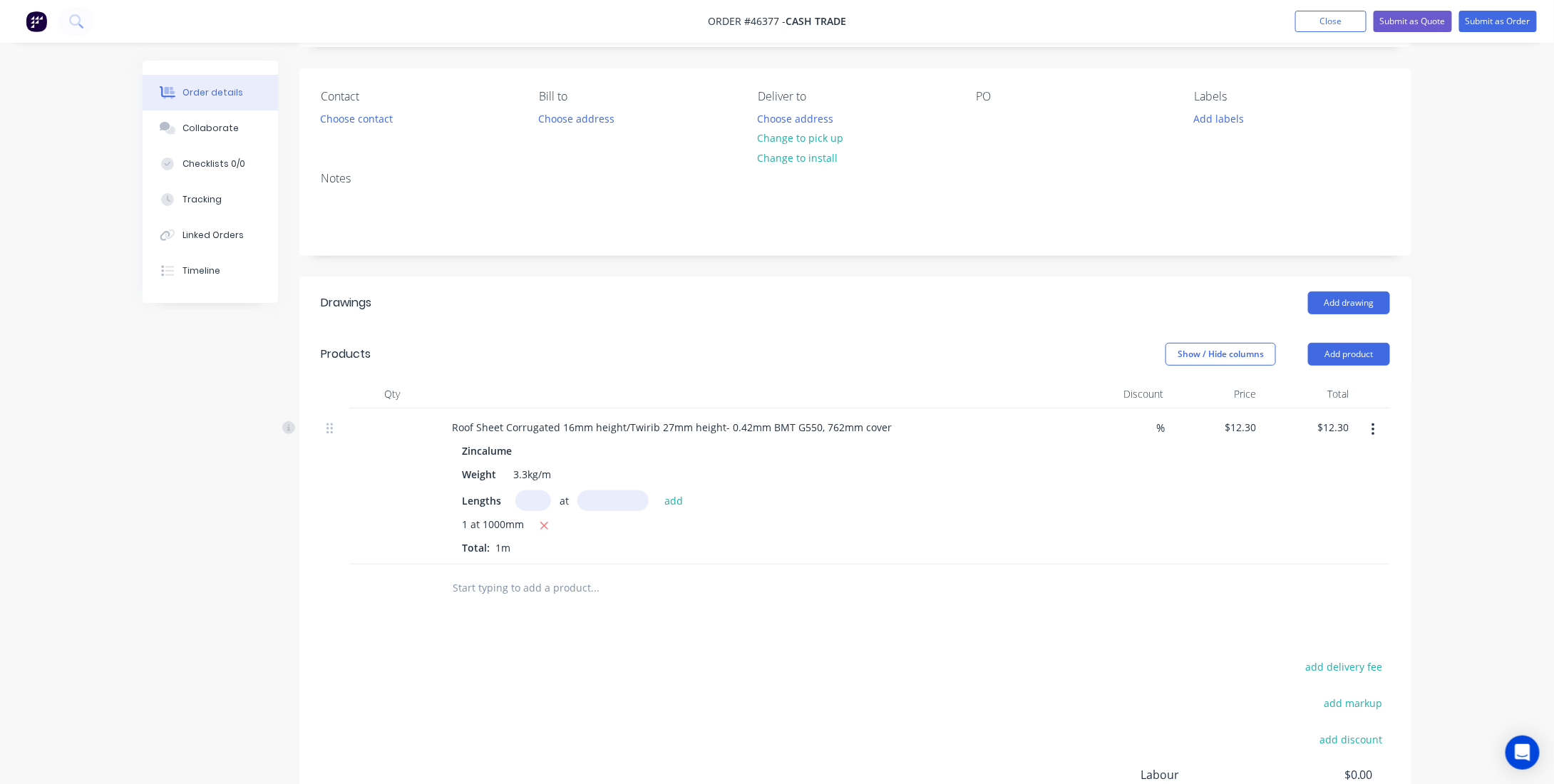 scroll, scrollTop: 89, scrollLeft: 0, axis: vertical 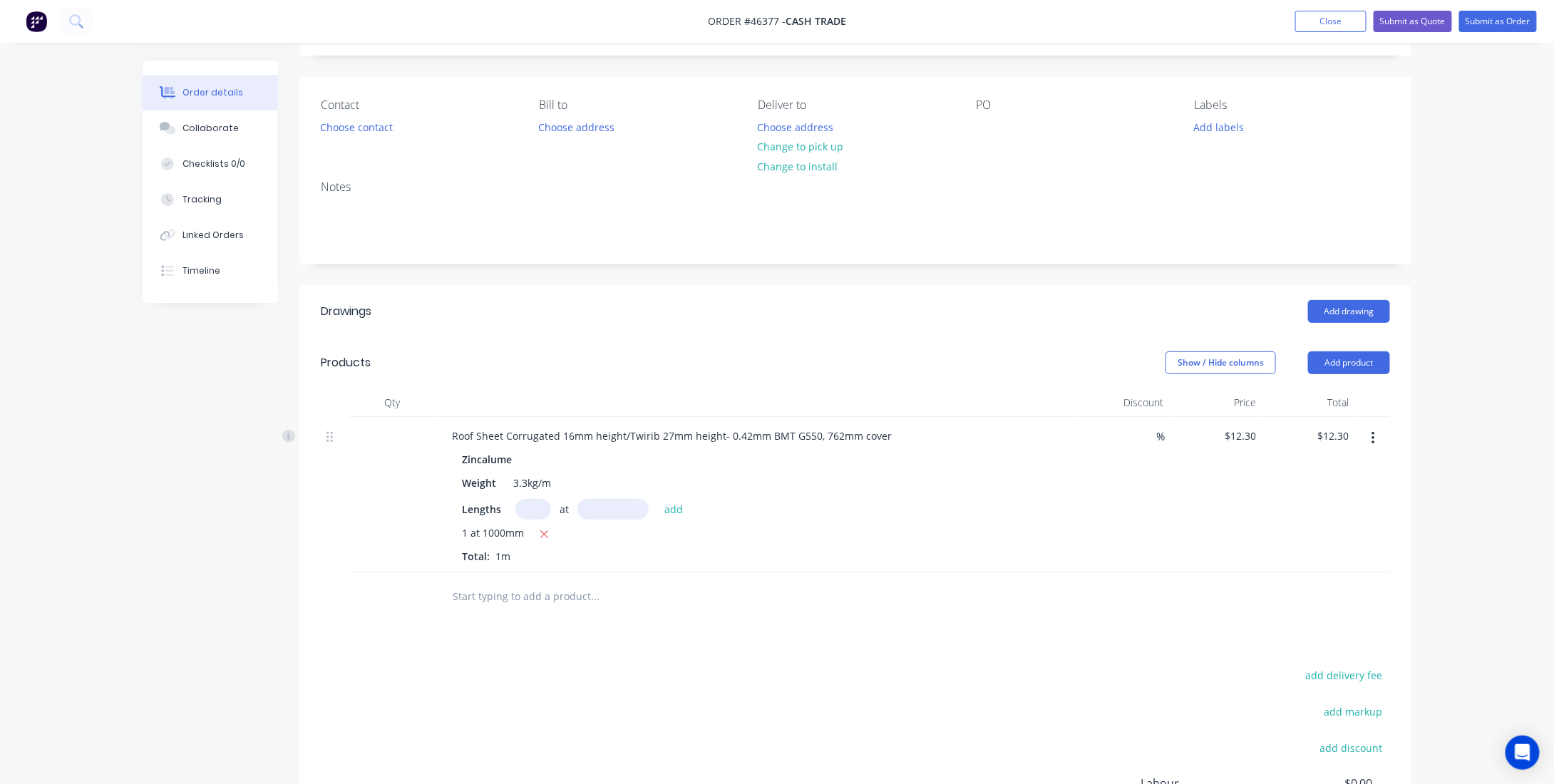 click at bounding box center (1373, 438) 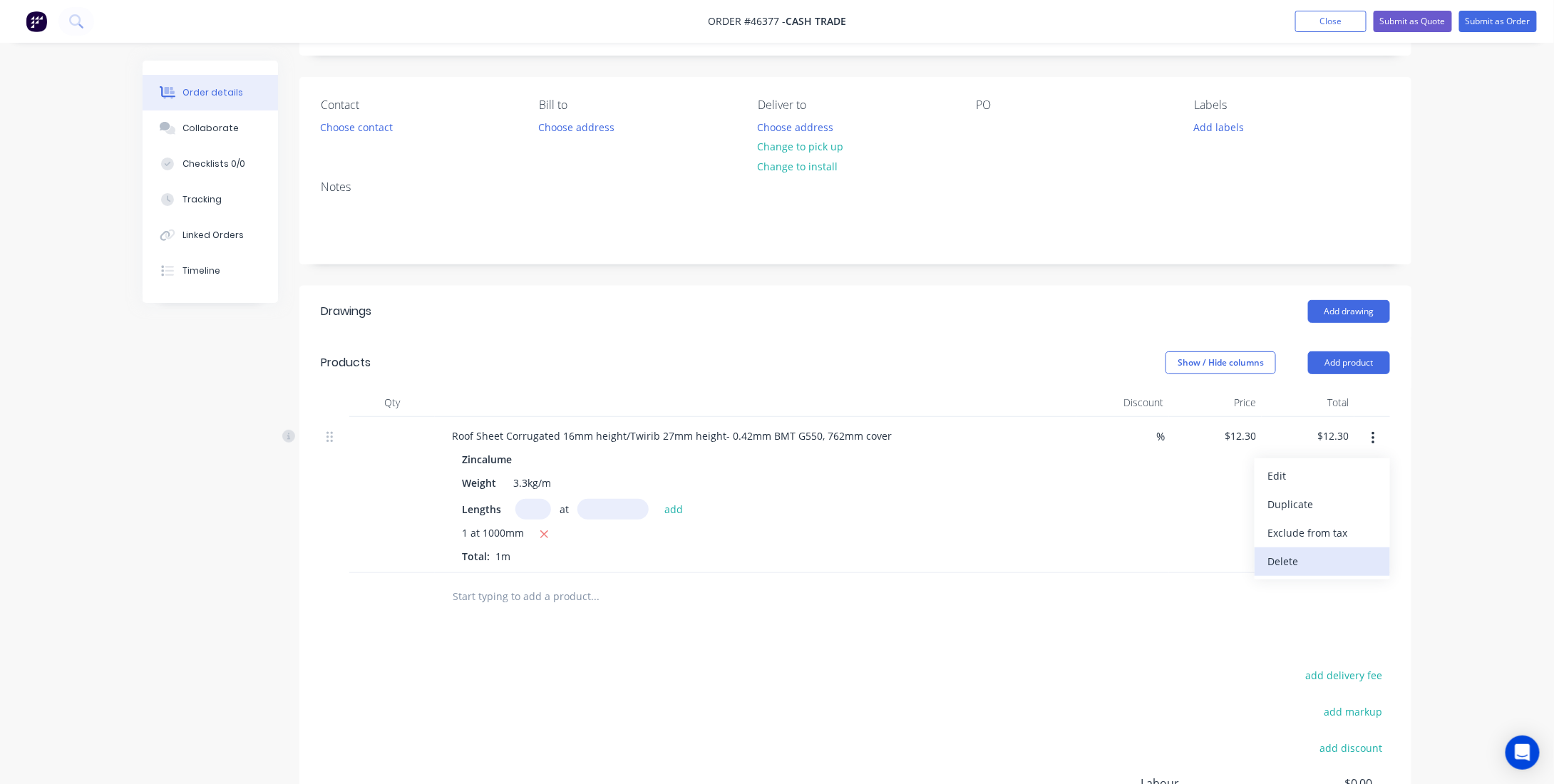 click on "Delete" at bounding box center [1322, 562] 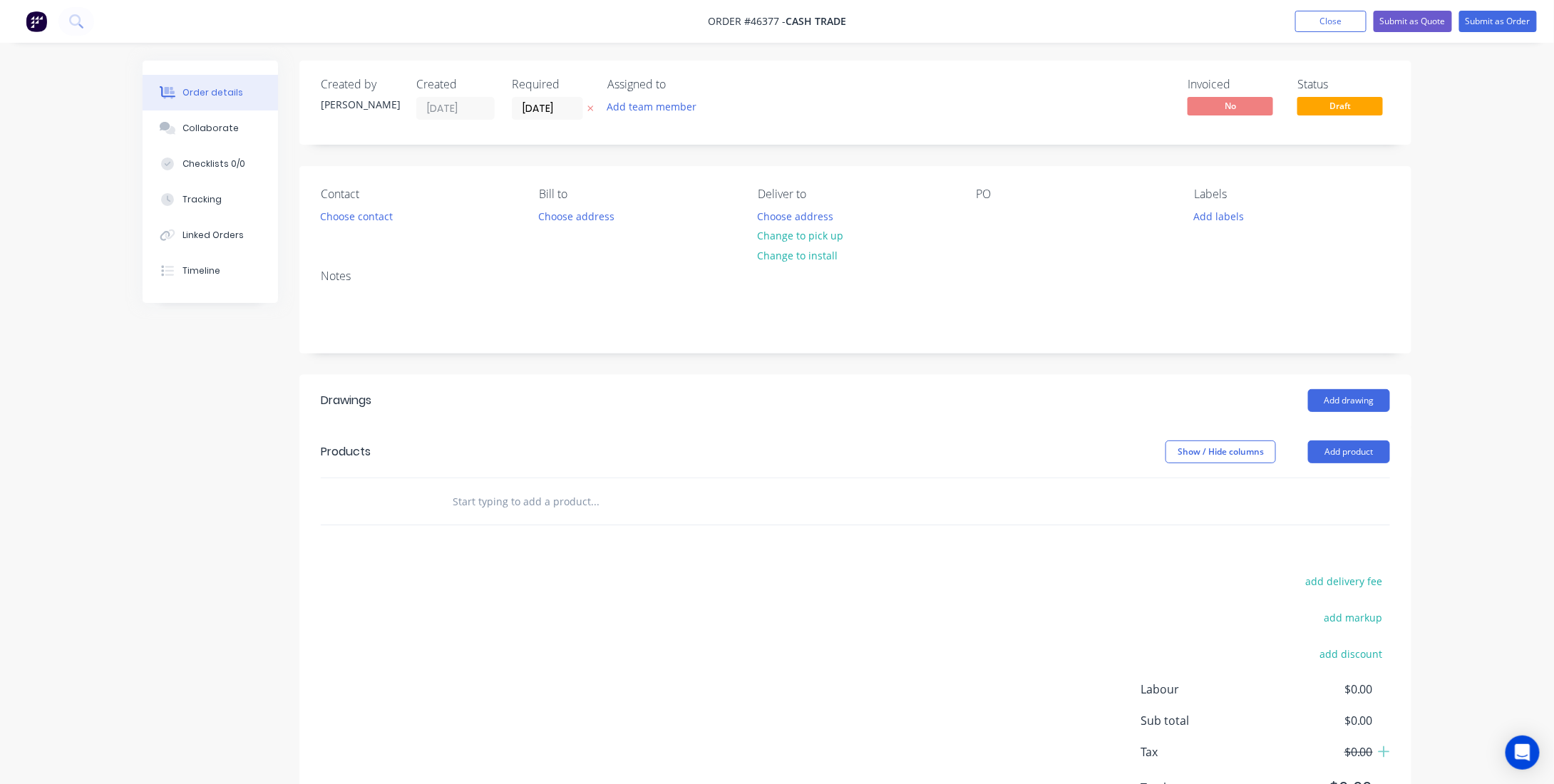 scroll, scrollTop: 0, scrollLeft: 0, axis: both 